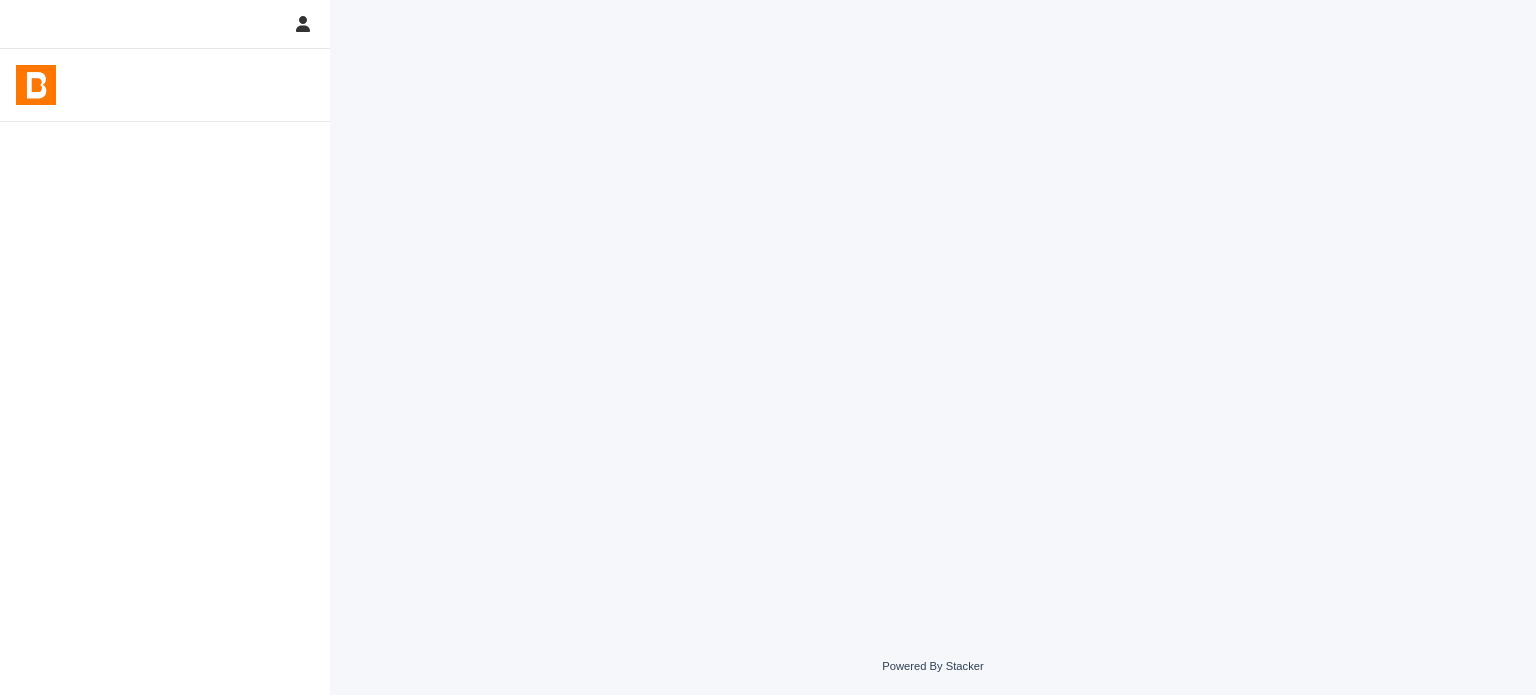 scroll, scrollTop: 0, scrollLeft: 0, axis: both 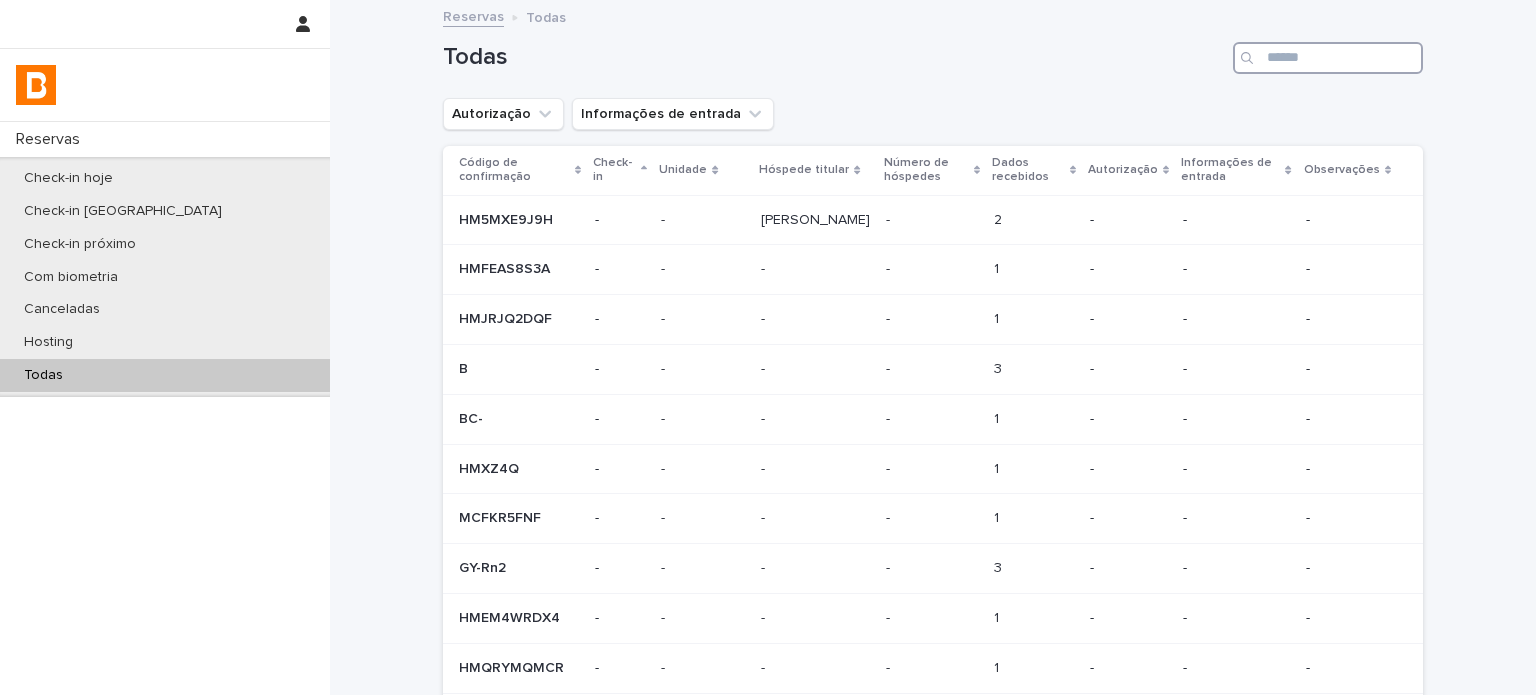 click at bounding box center [1328, 58] 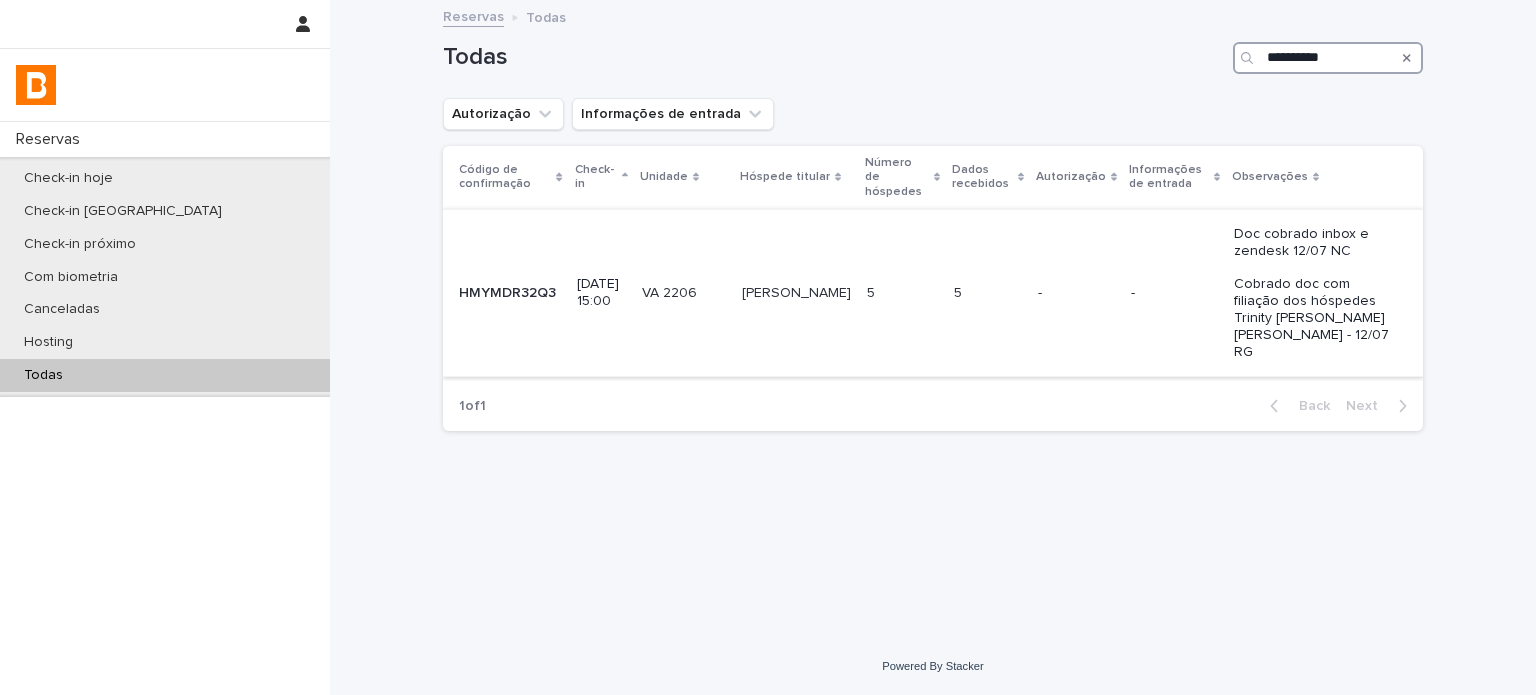 type on "**********" 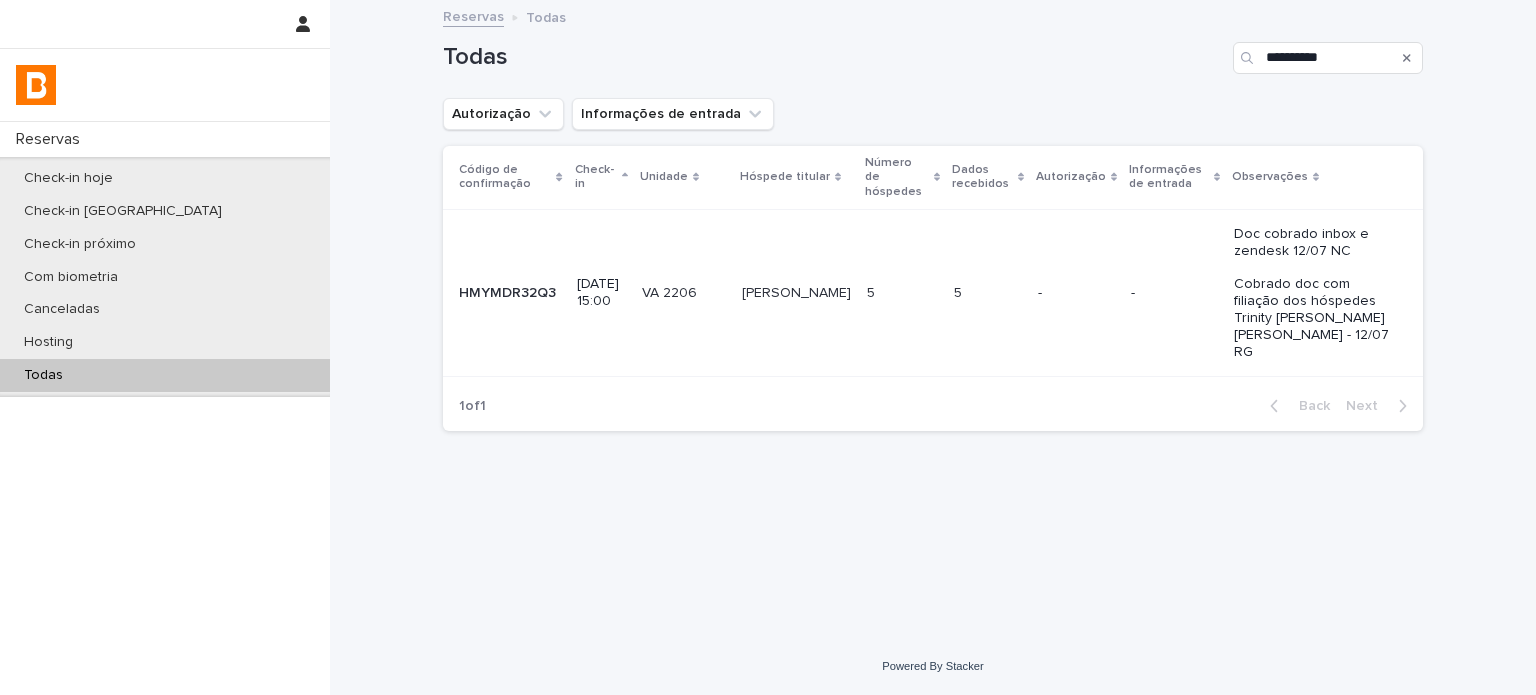 click on "-" at bounding box center (1076, 292) 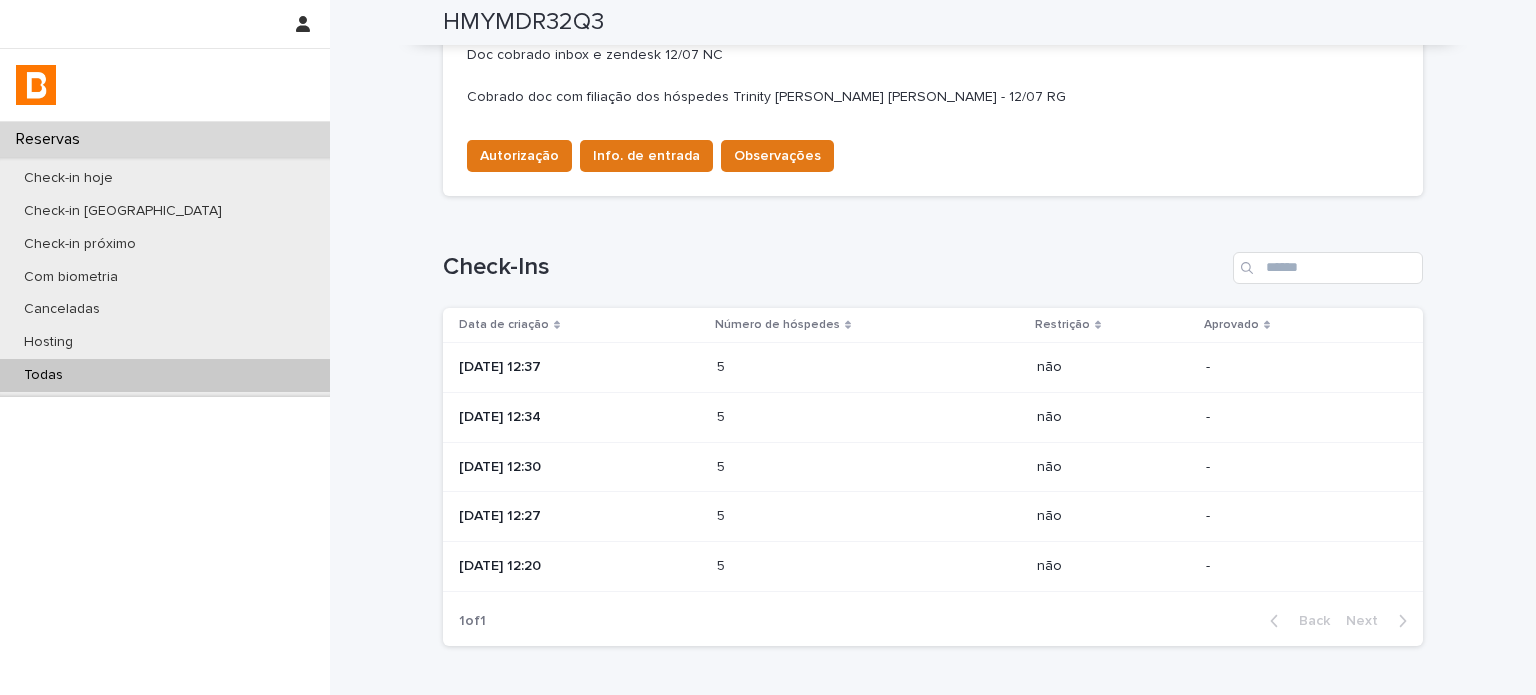 scroll, scrollTop: 800, scrollLeft: 0, axis: vertical 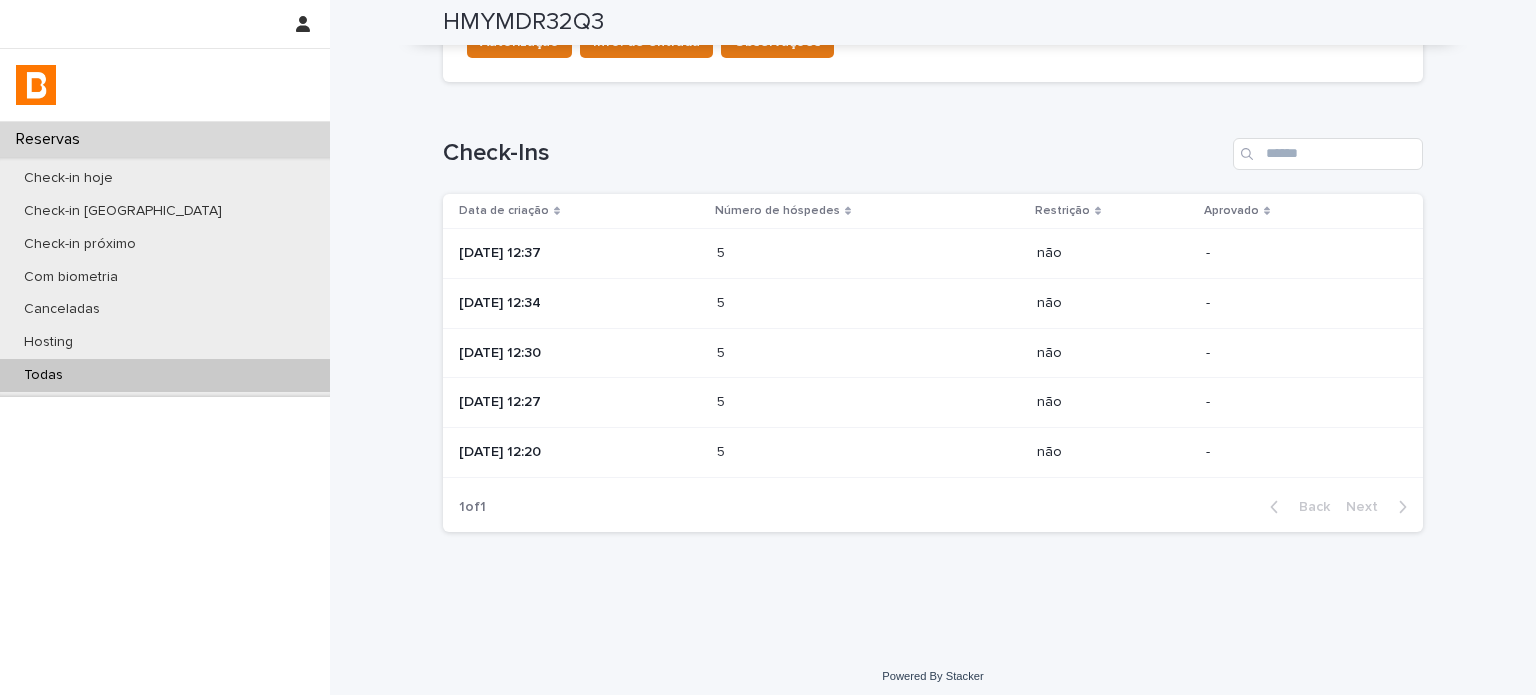 click on "[DATE] 12:37" at bounding box center [580, 251] 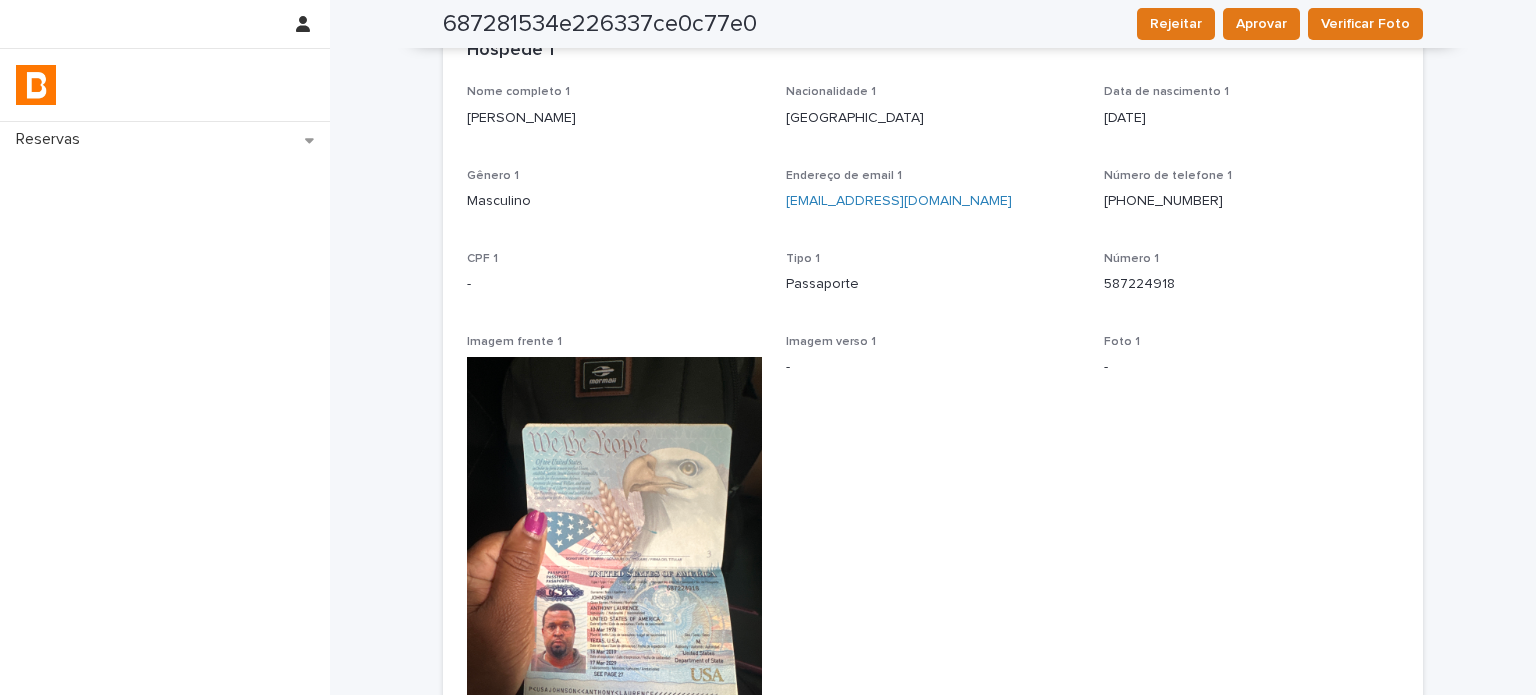 scroll, scrollTop: 0, scrollLeft: 0, axis: both 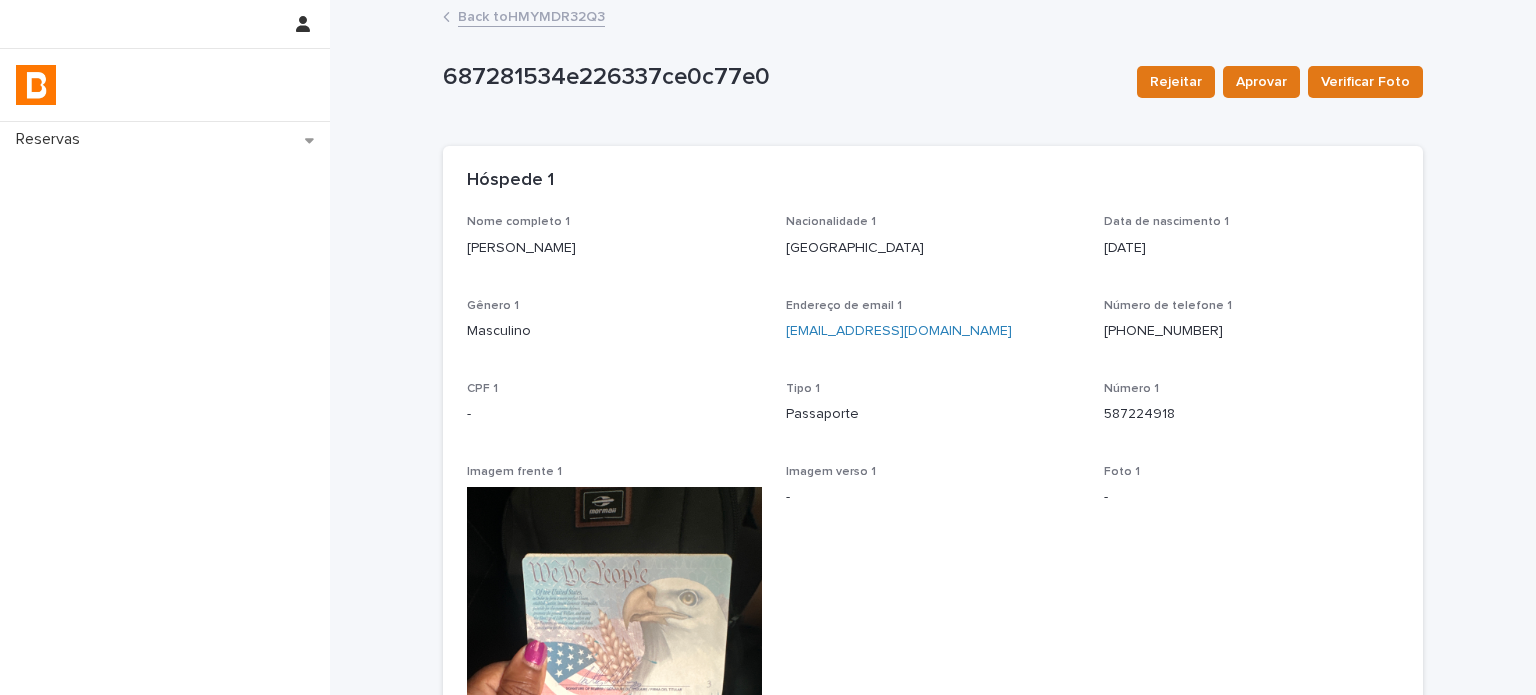 click on "Back to  HMYMDR32Q3" at bounding box center [531, 15] 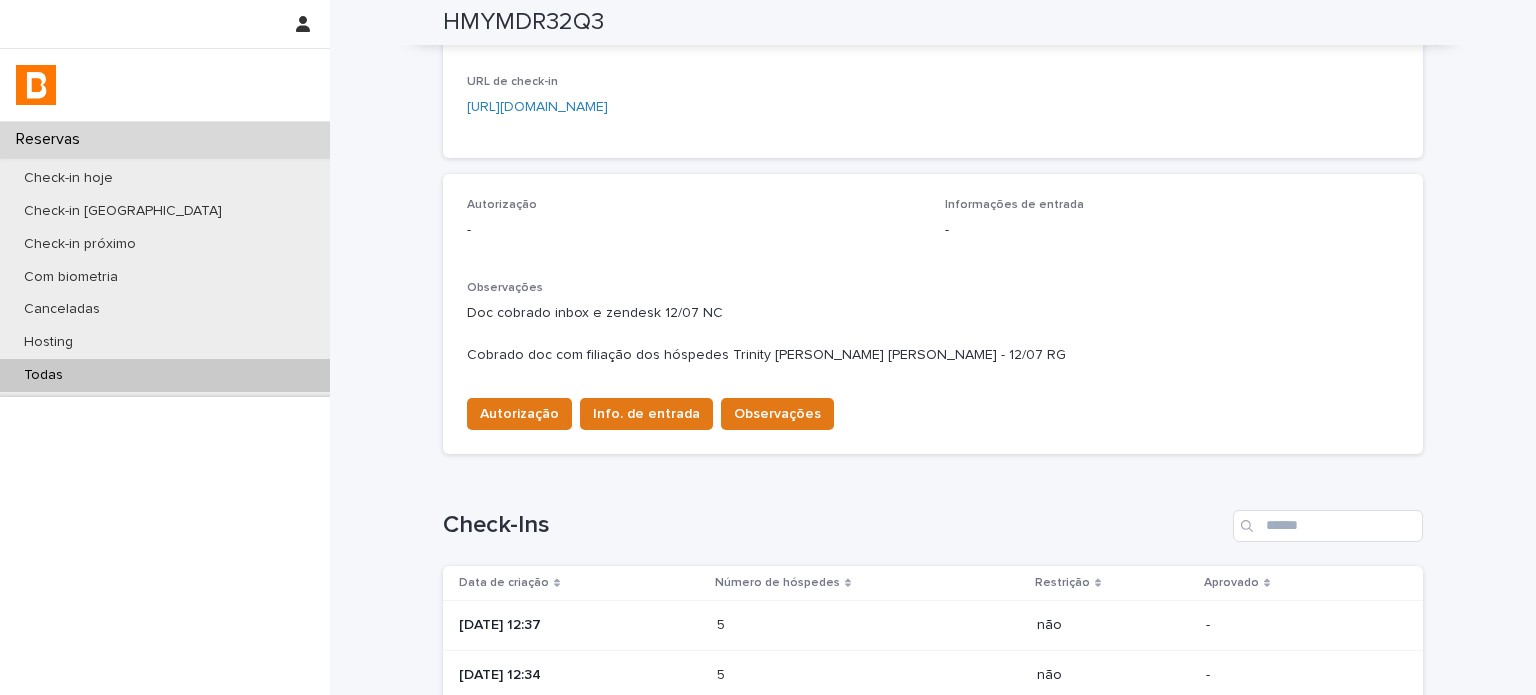 scroll, scrollTop: 620, scrollLeft: 0, axis: vertical 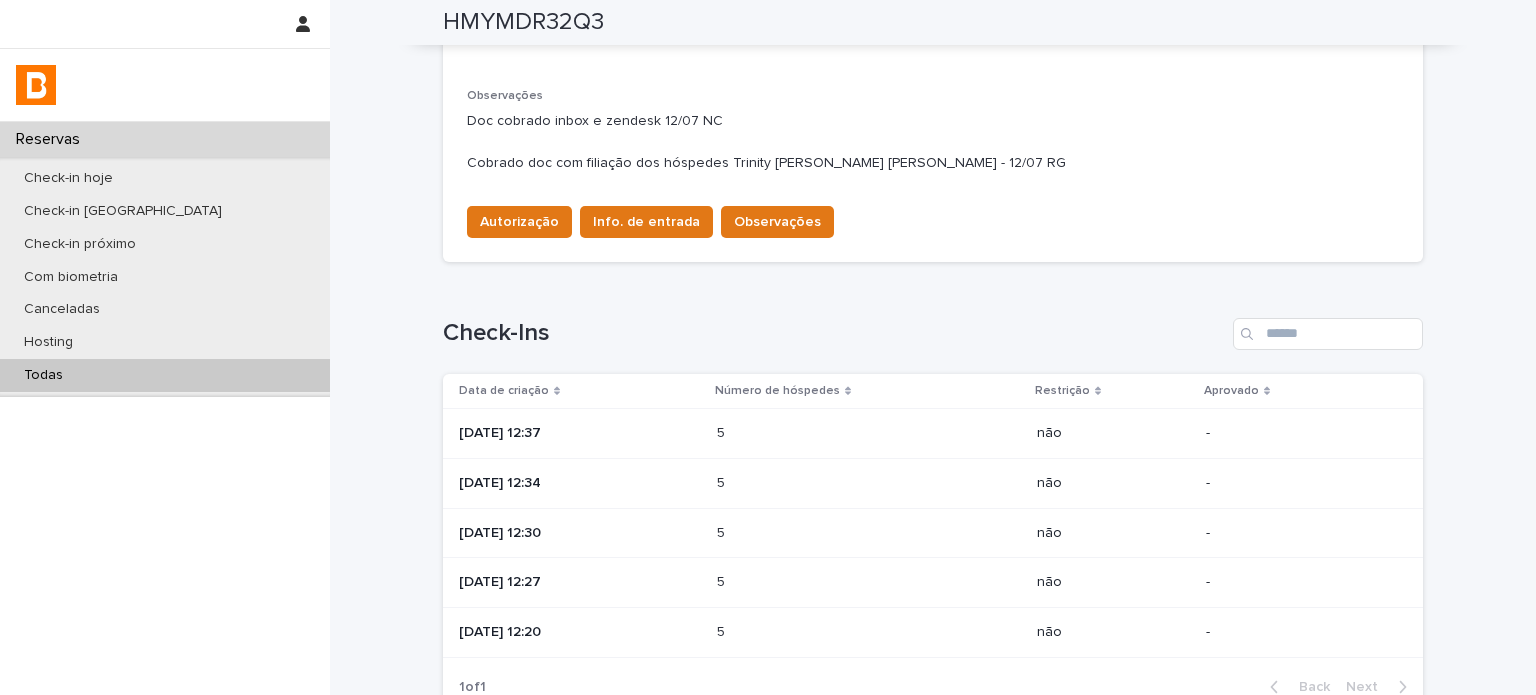 click on "[DATE] 12:34" at bounding box center [580, 483] 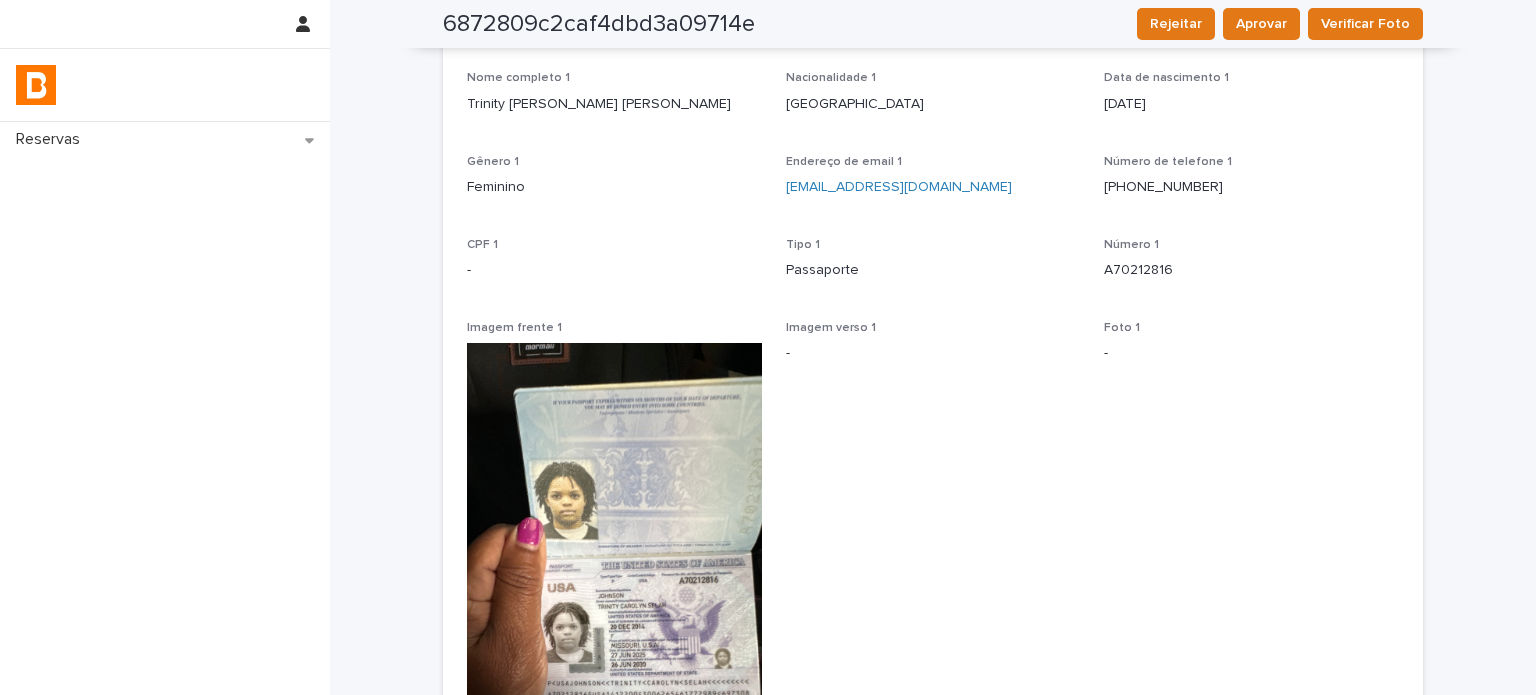 scroll, scrollTop: 0, scrollLeft: 0, axis: both 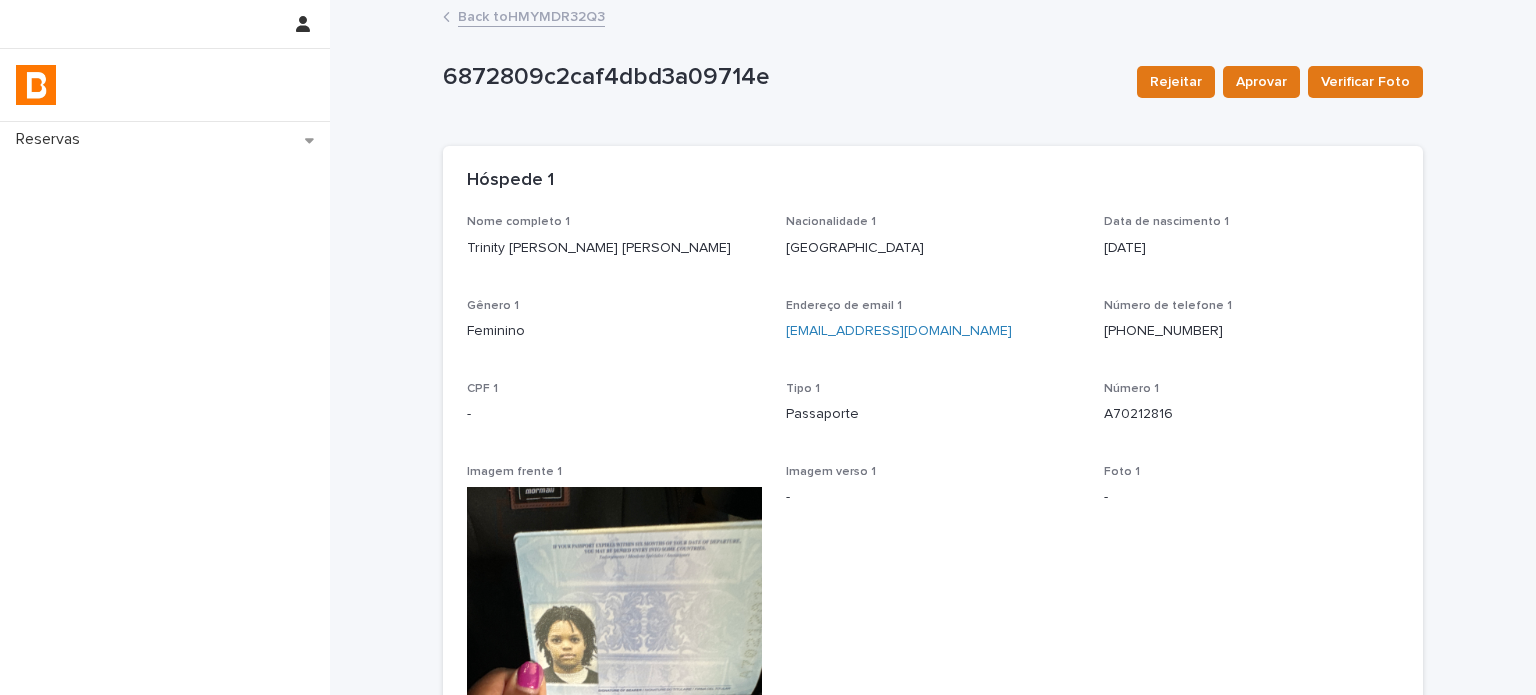 click on "Back to  HMYMDR32Q3" at bounding box center [531, 15] 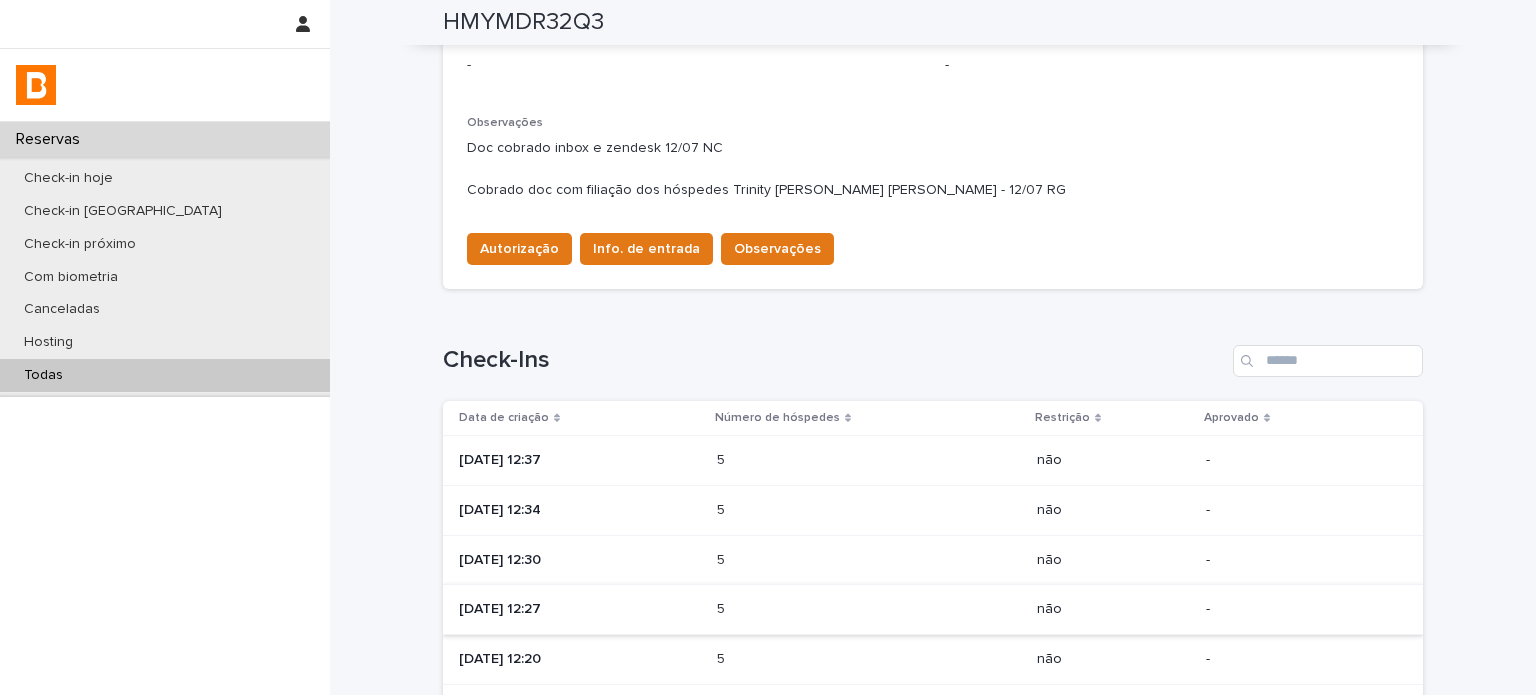 scroll, scrollTop: 700, scrollLeft: 0, axis: vertical 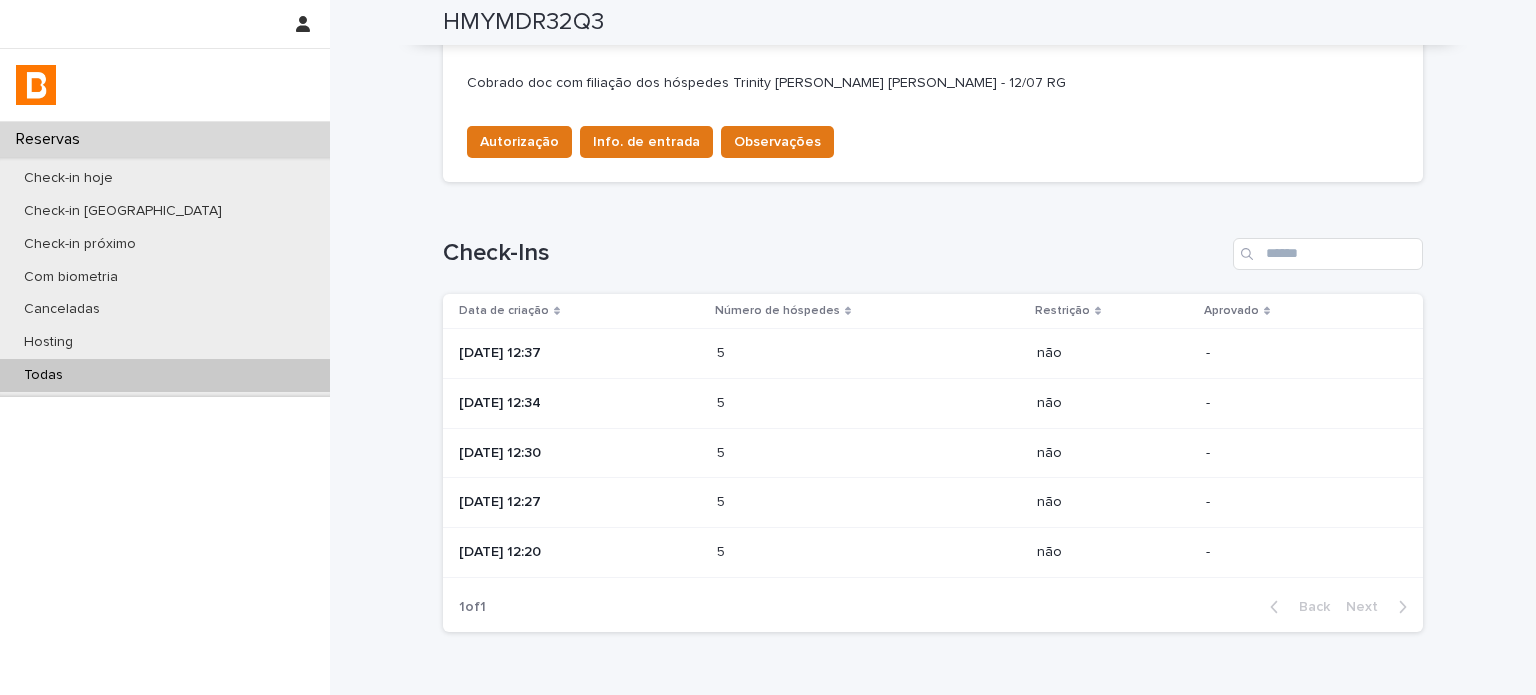 click on "[DATE] 12:30" at bounding box center (580, 453) 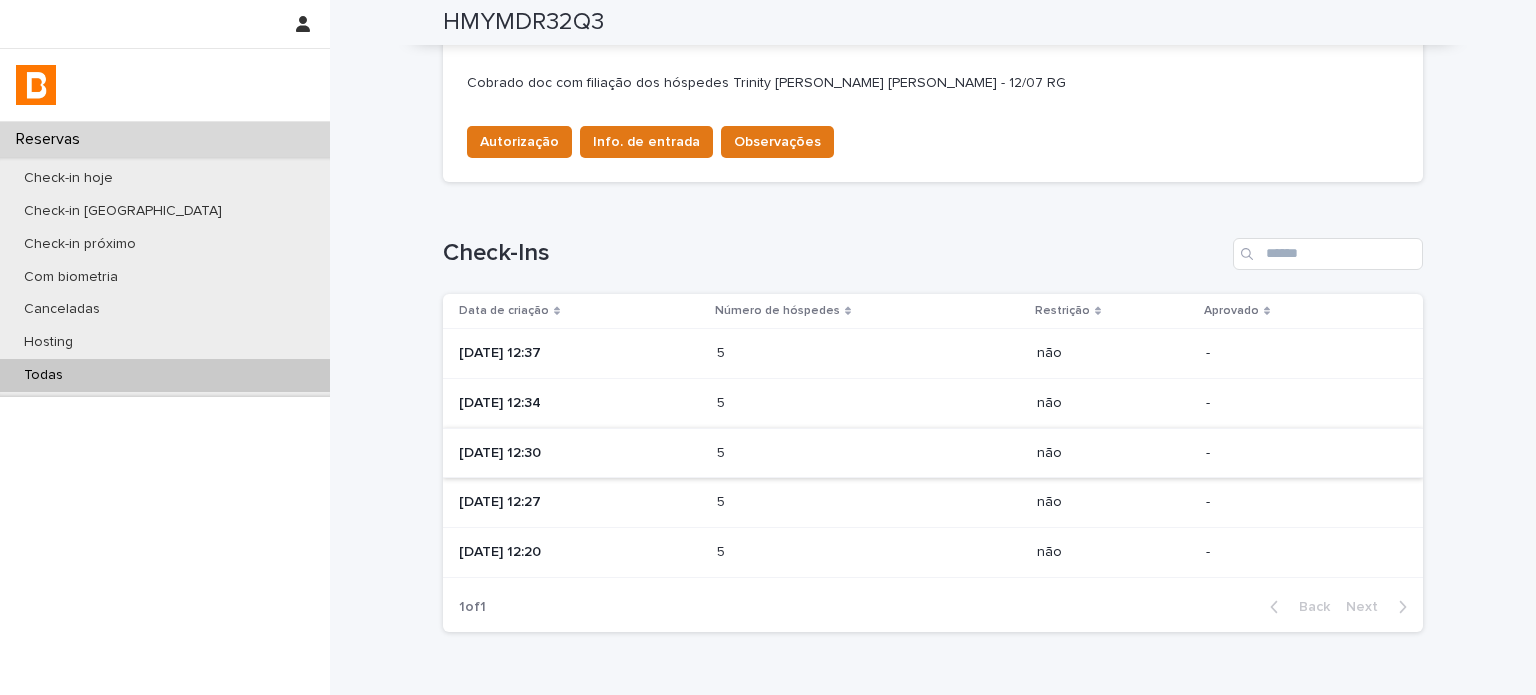scroll, scrollTop: 0, scrollLeft: 0, axis: both 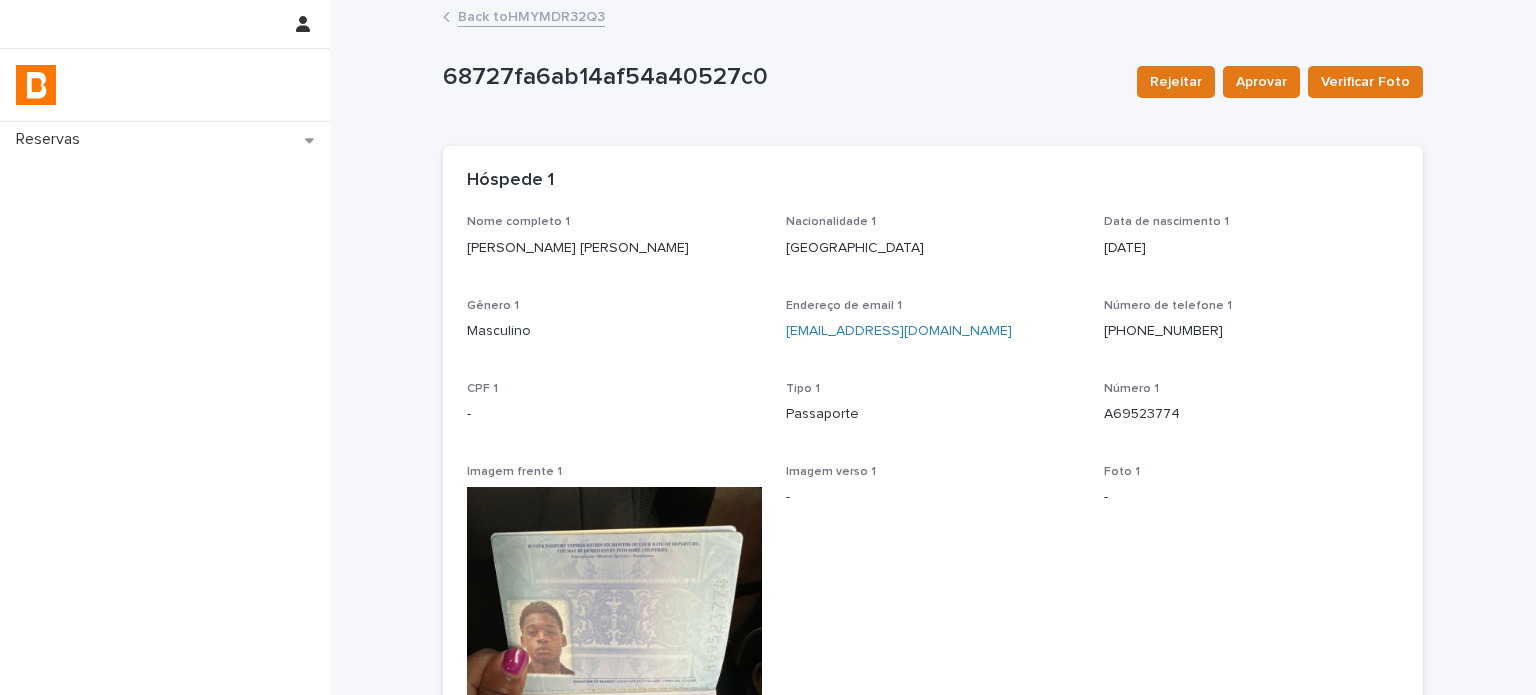 click on "Back to  HMYMDR32Q3" at bounding box center (531, 15) 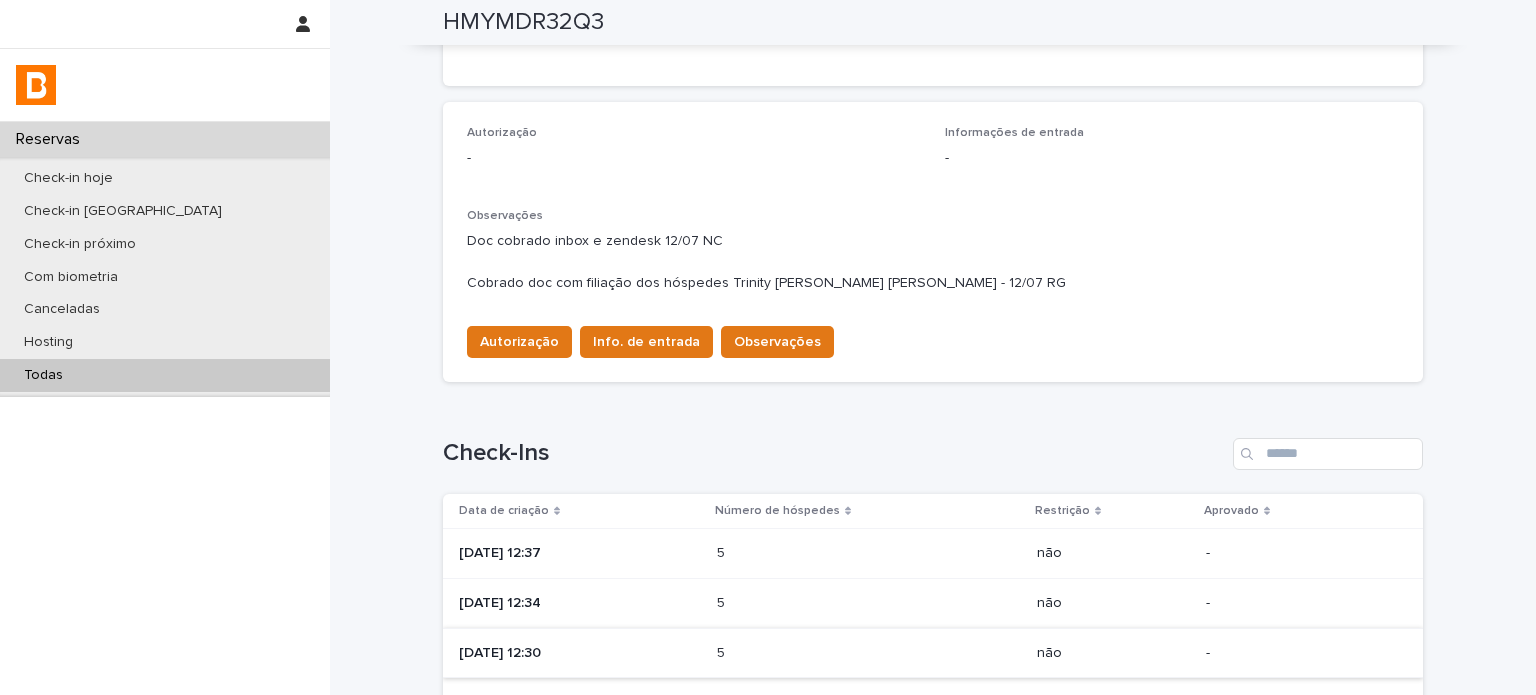 scroll, scrollTop: 766, scrollLeft: 0, axis: vertical 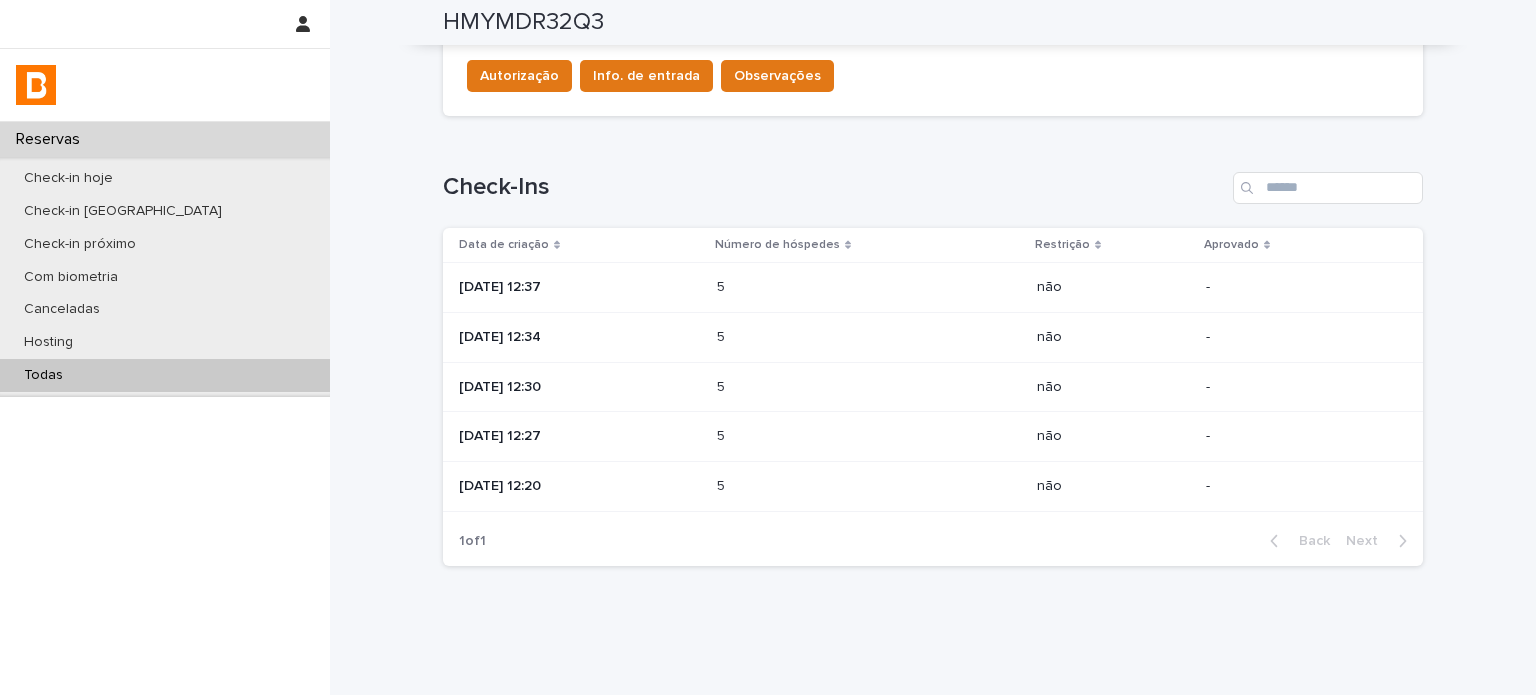 click on "[DATE] 12:27" at bounding box center [580, 436] 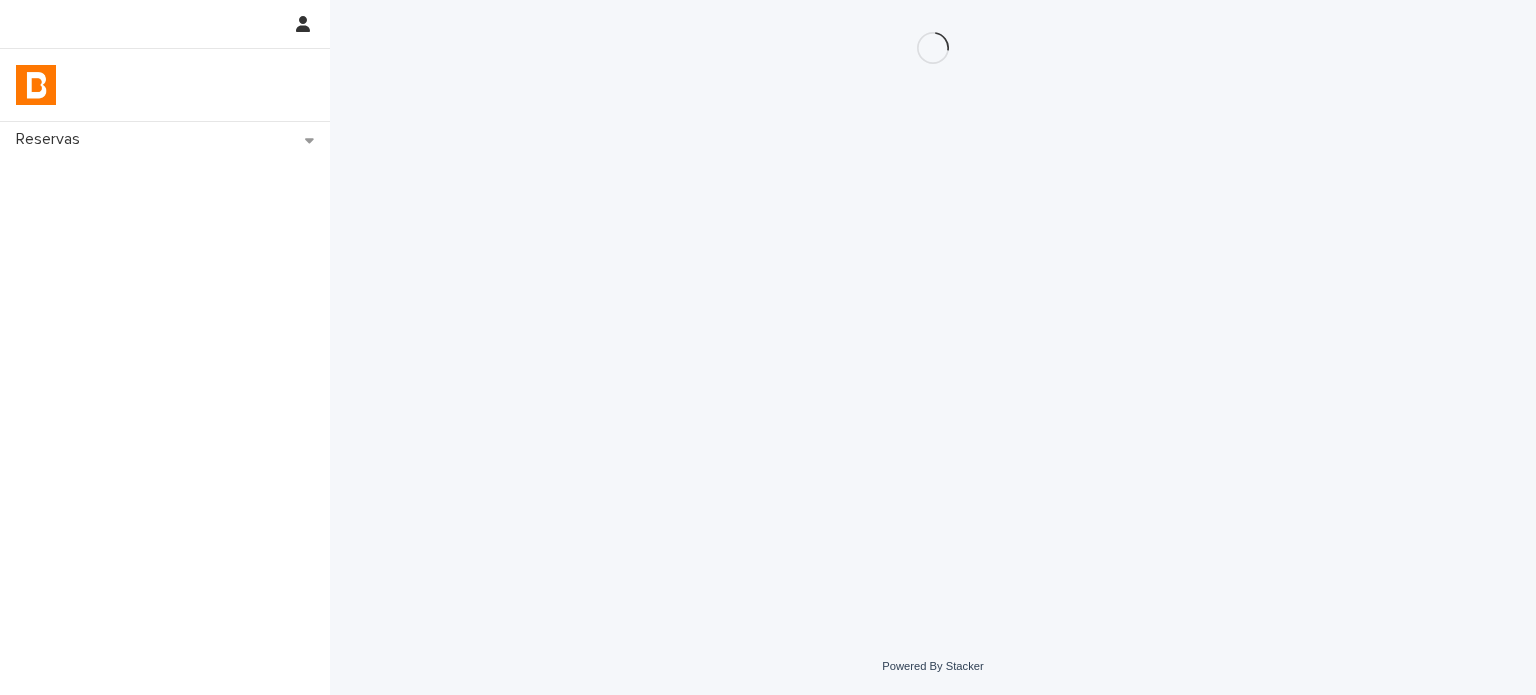 scroll, scrollTop: 0, scrollLeft: 0, axis: both 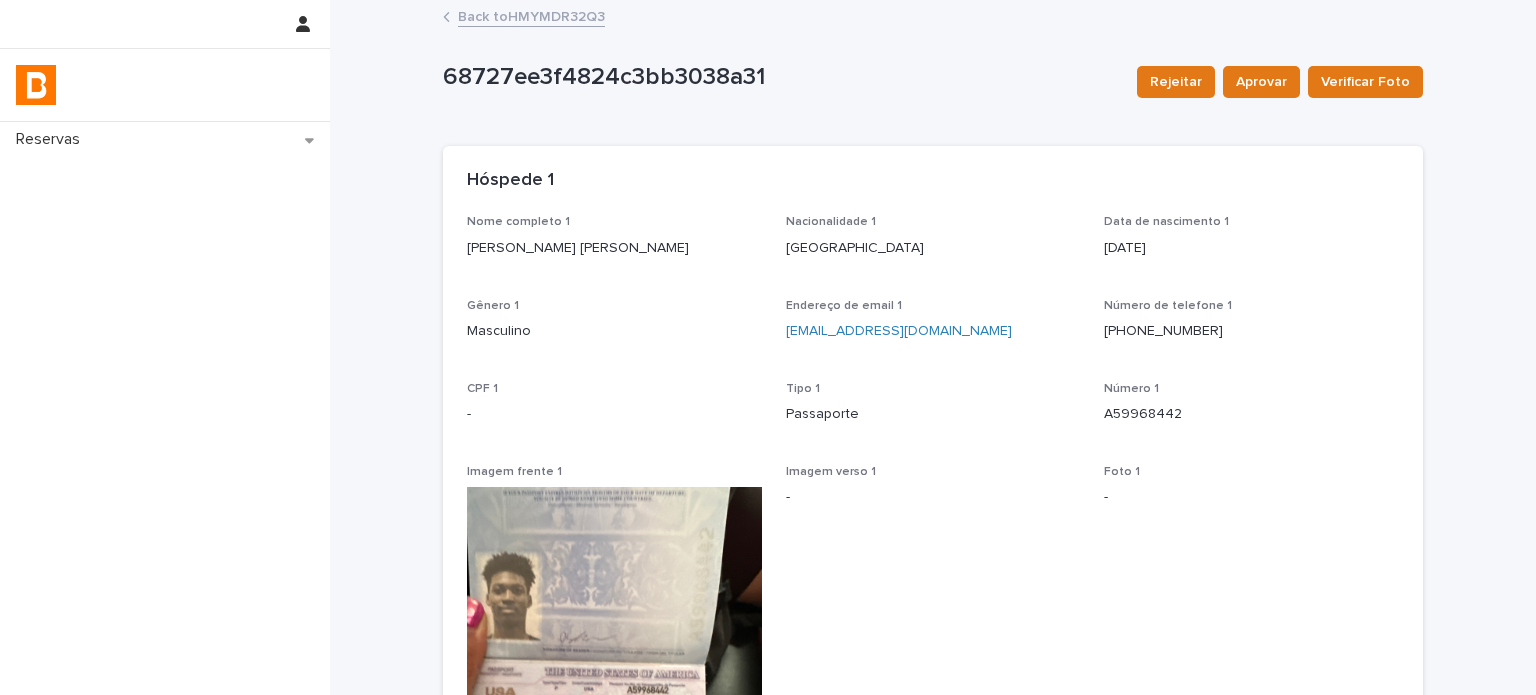click on "Back to  HMYMDR32Q3" at bounding box center [531, 15] 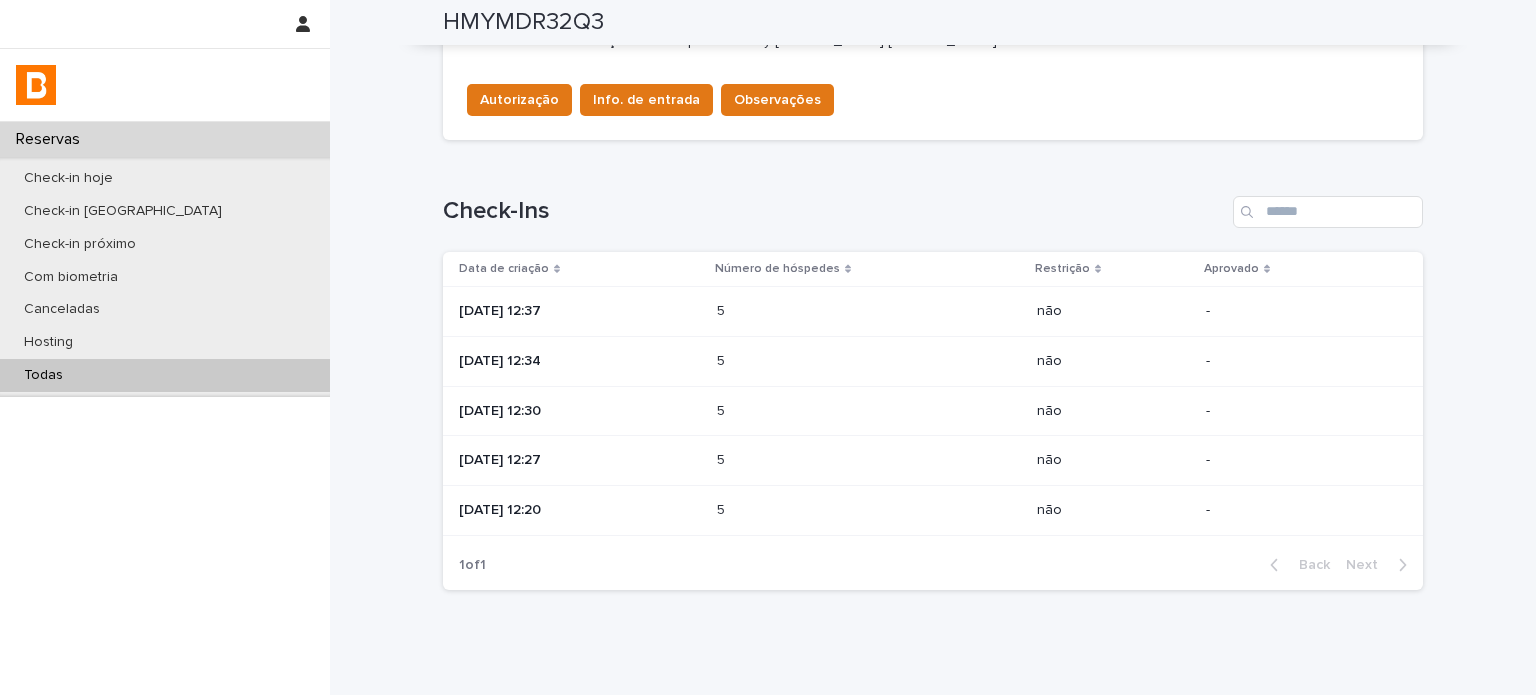scroll, scrollTop: 800, scrollLeft: 0, axis: vertical 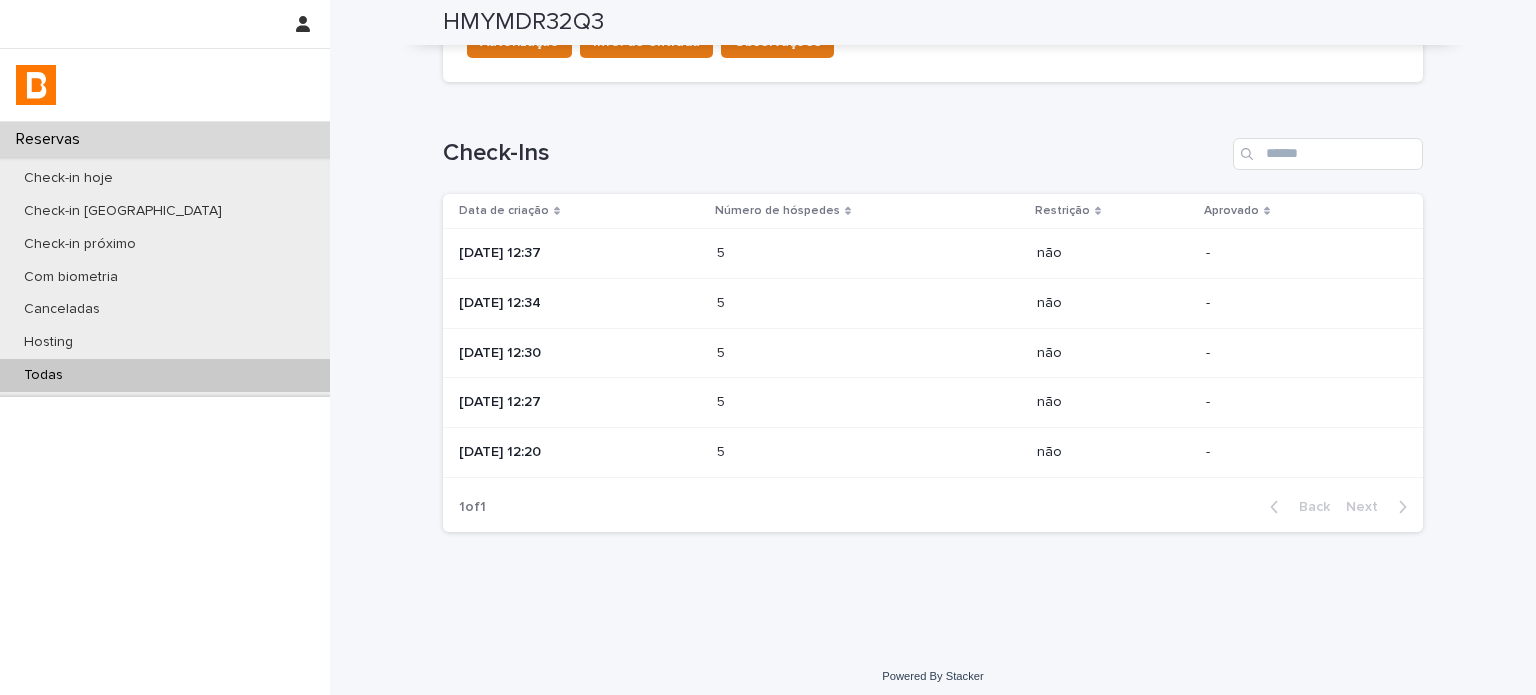 click on "[DATE] 12:20" at bounding box center (576, 453) 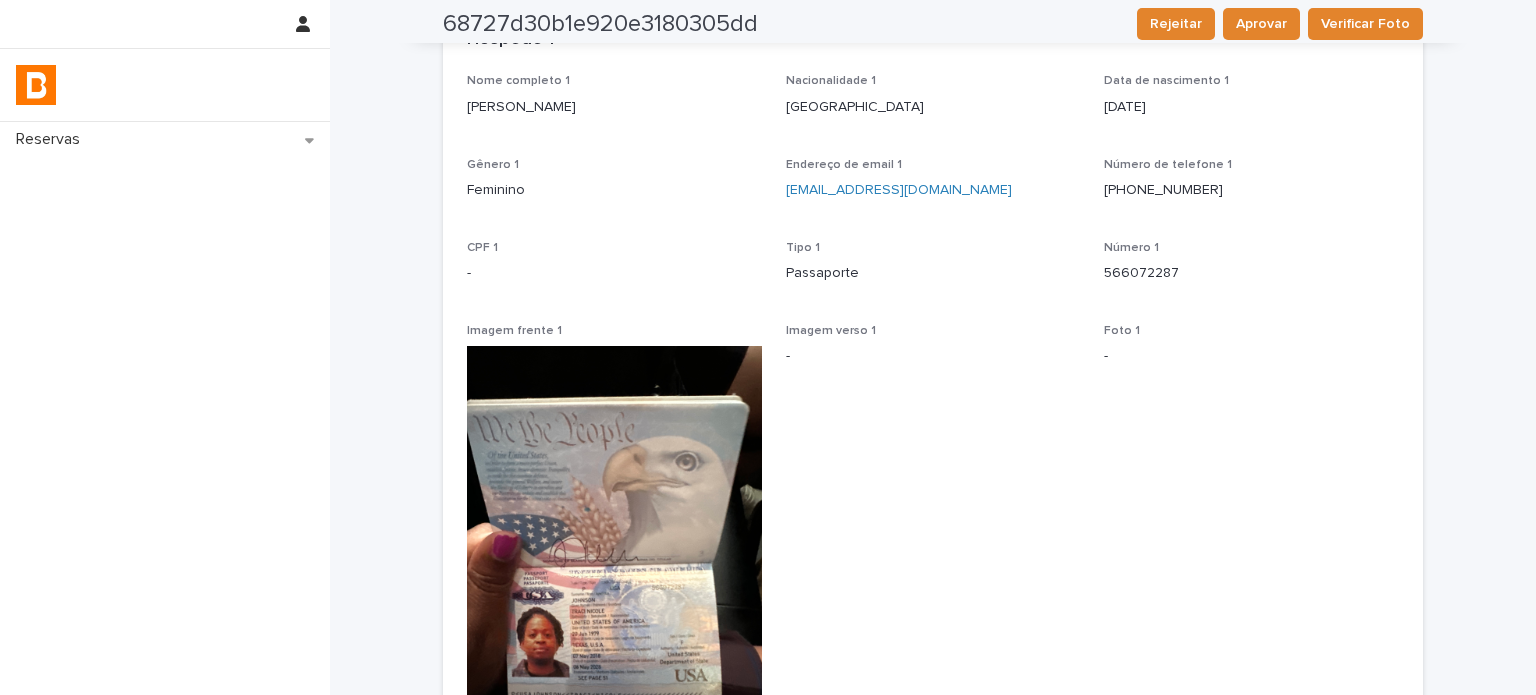 scroll, scrollTop: 0, scrollLeft: 0, axis: both 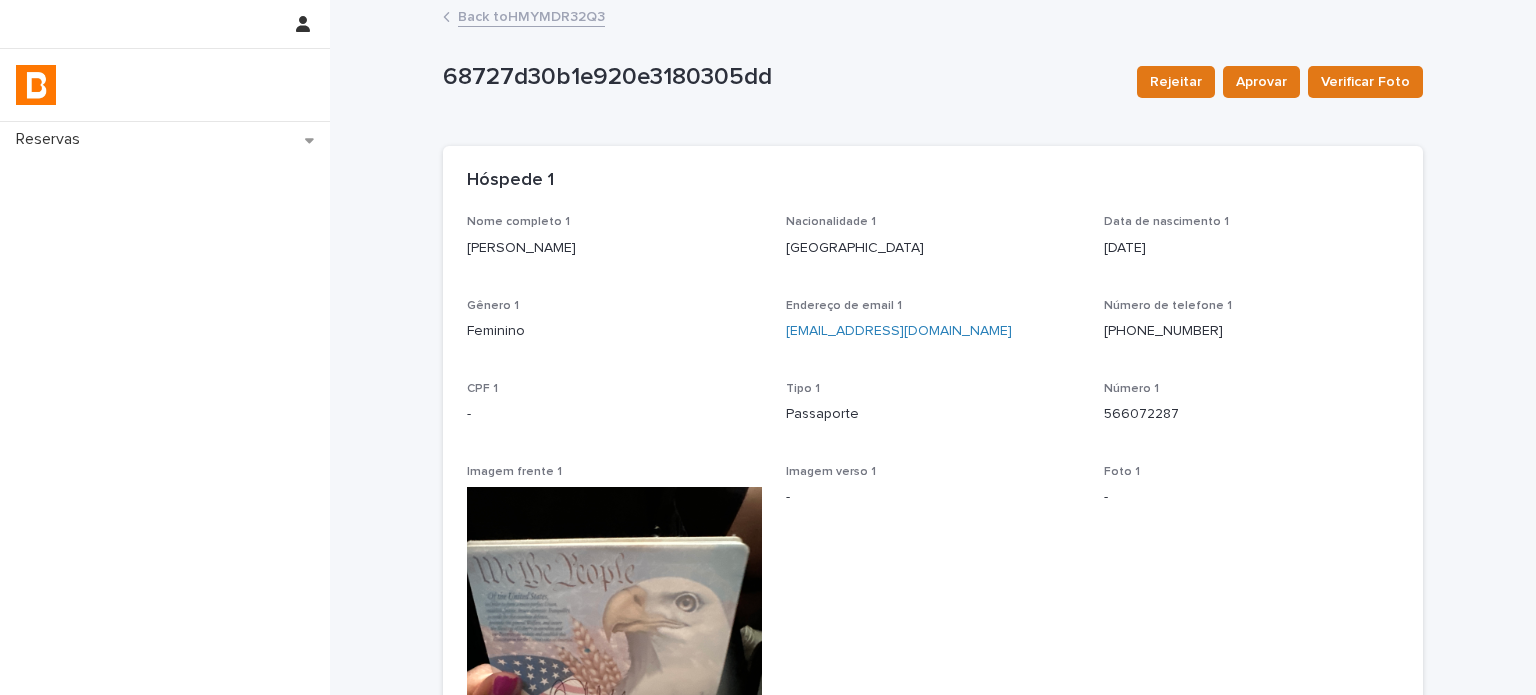 click on "Back to  HMYMDR32Q3" at bounding box center [531, 15] 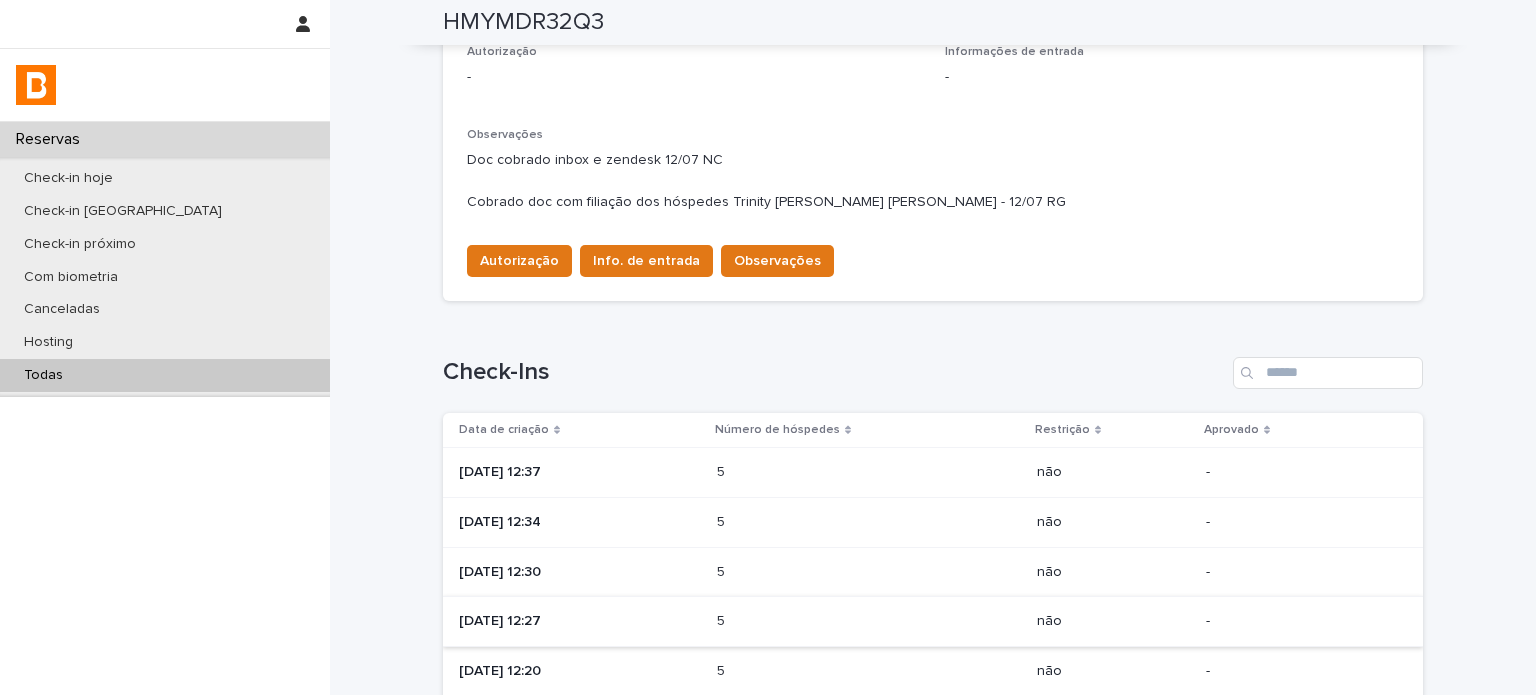 scroll, scrollTop: 666, scrollLeft: 0, axis: vertical 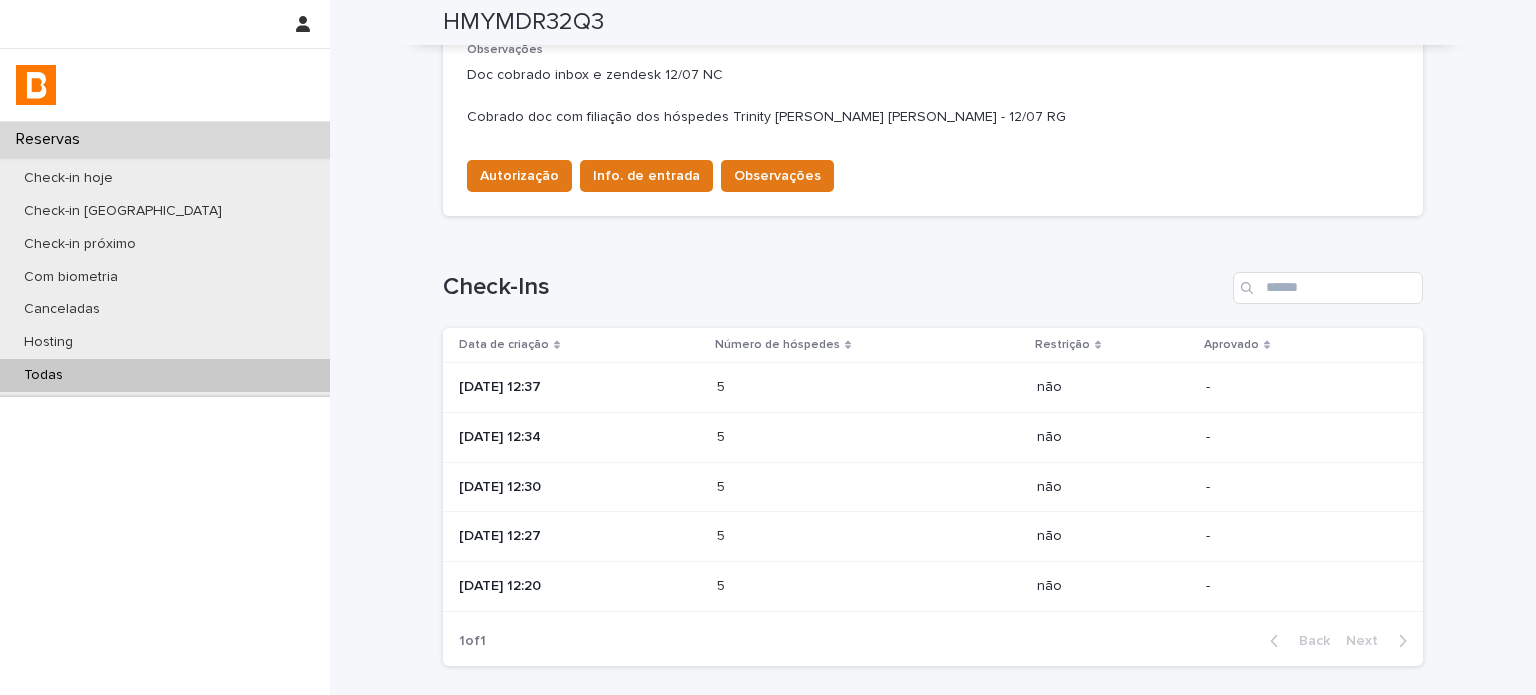 click on "[DATE] 12:30" at bounding box center [576, 487] 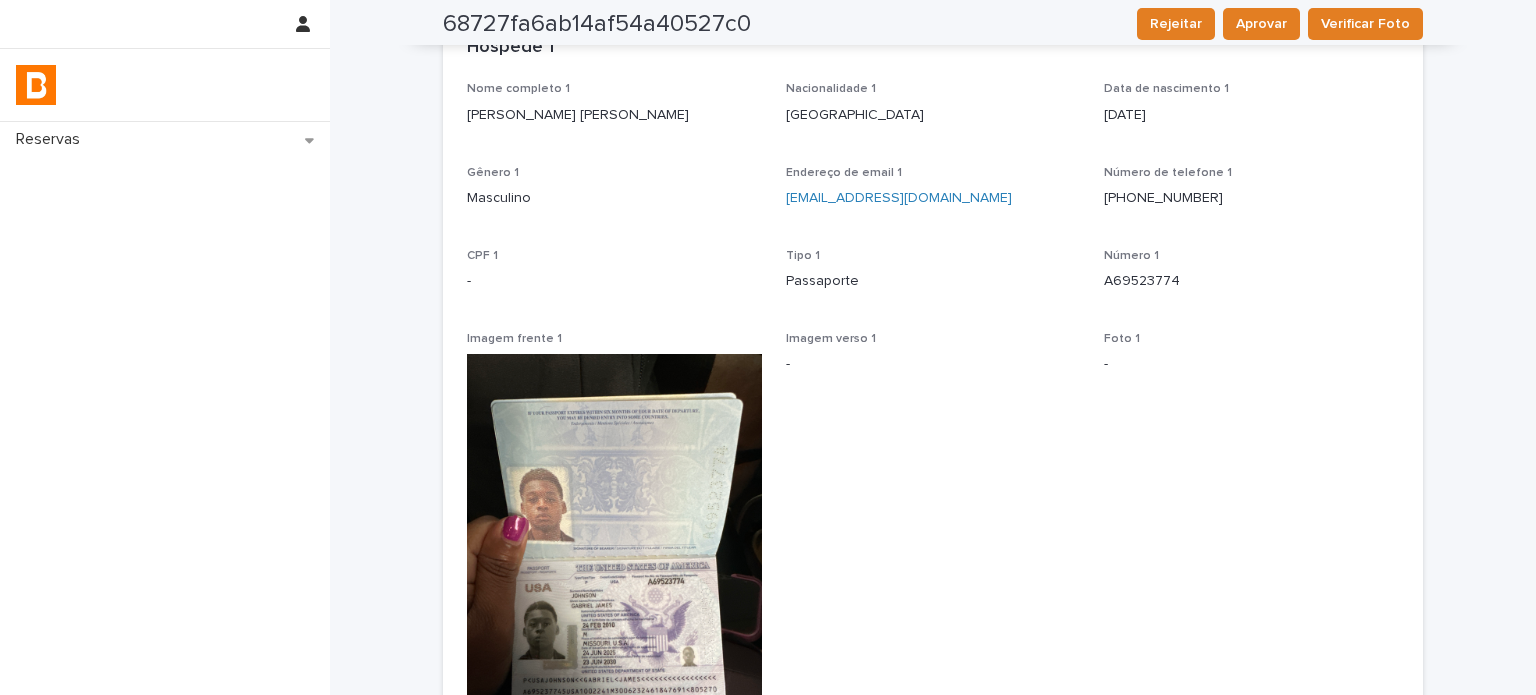 scroll, scrollTop: 0, scrollLeft: 0, axis: both 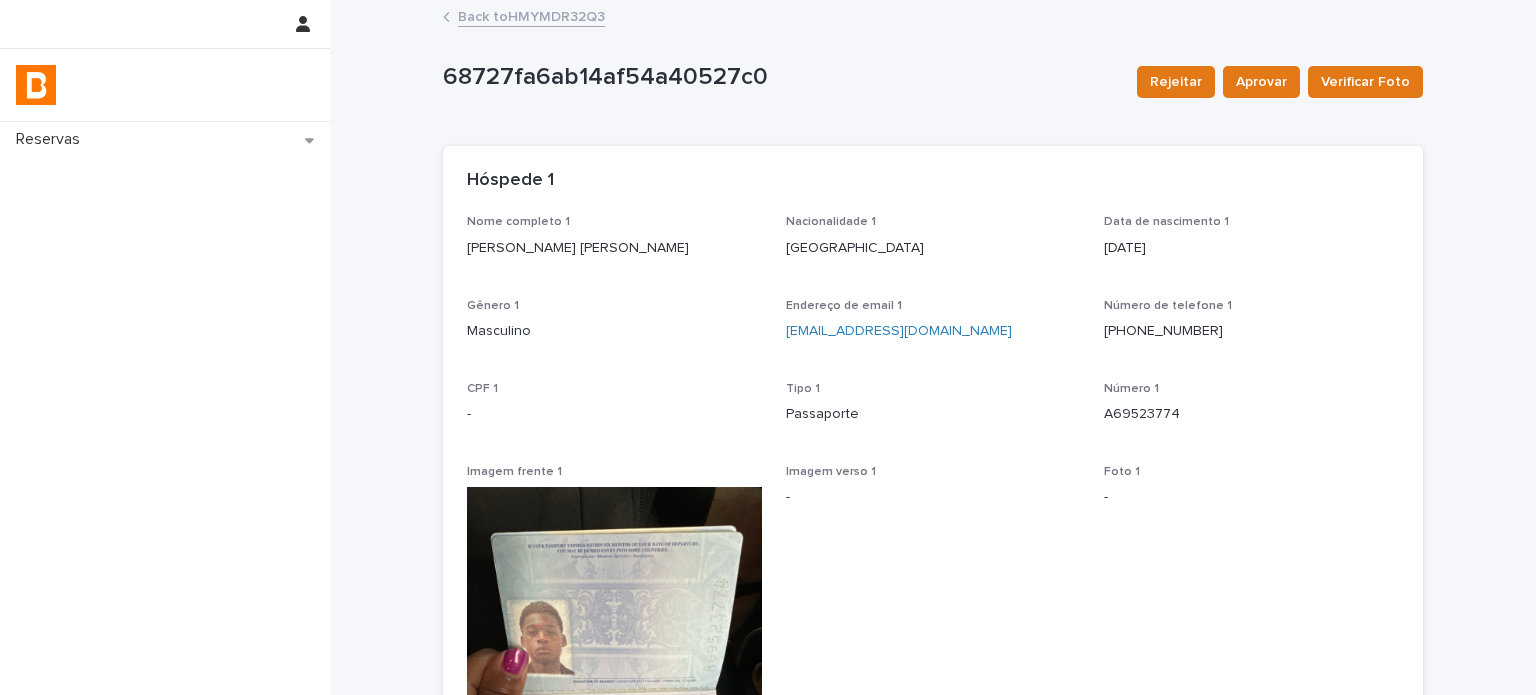 click on "Back to  HMYMDR32Q3" at bounding box center [531, 15] 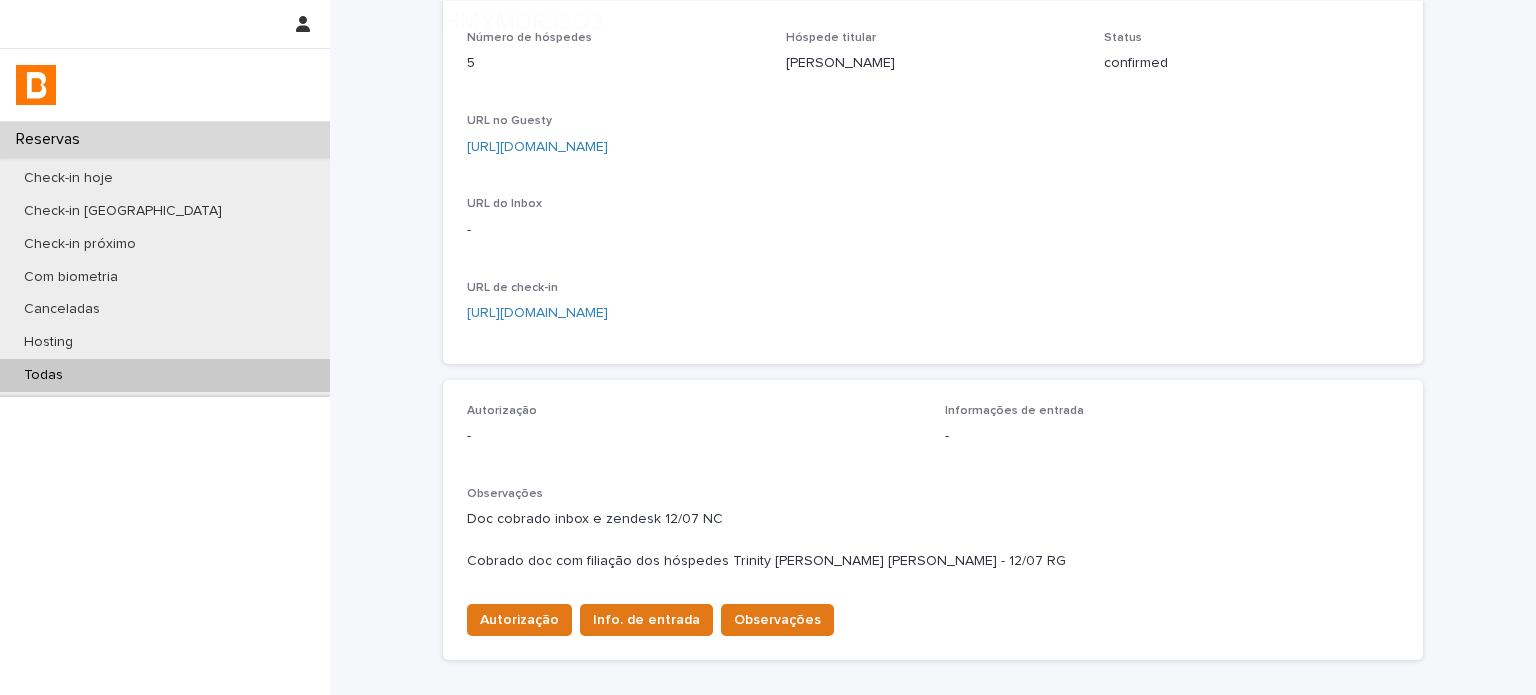 scroll, scrollTop: 300, scrollLeft: 0, axis: vertical 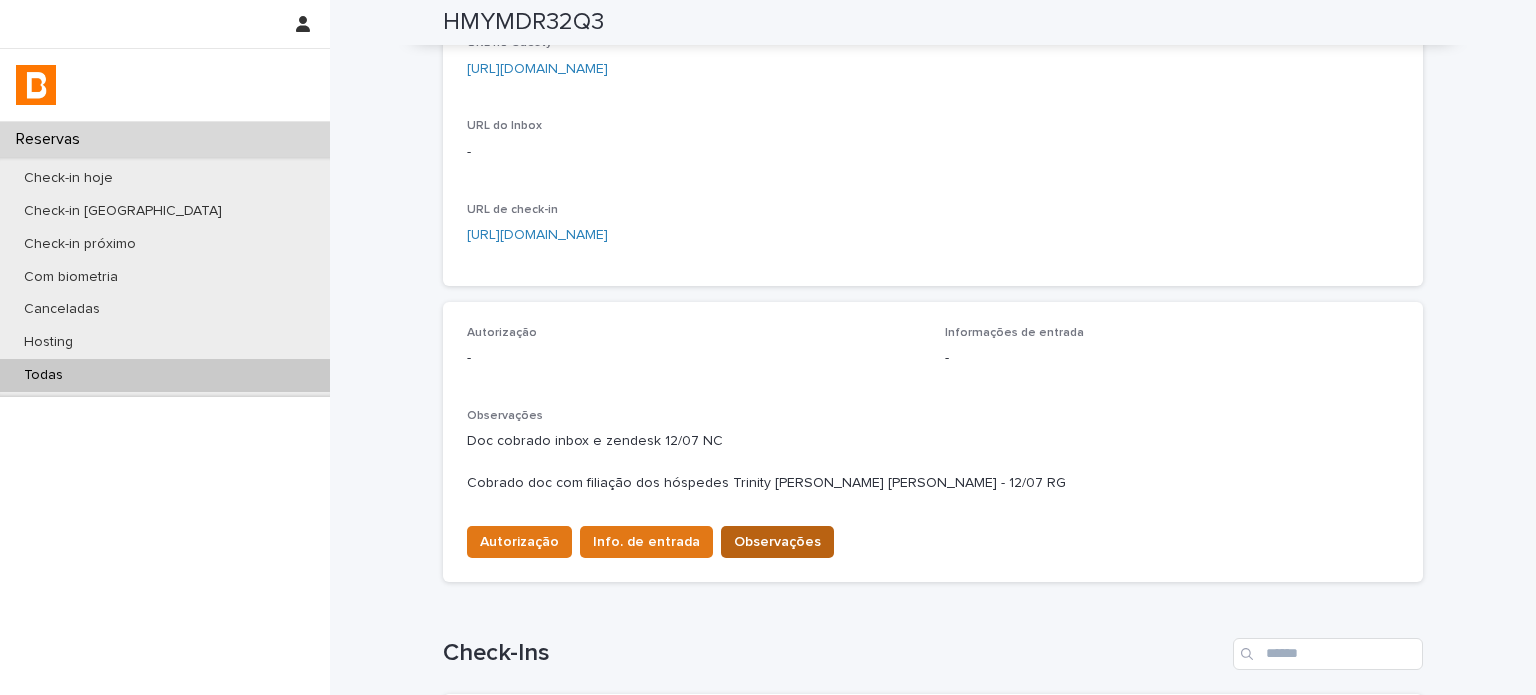 click on "Observações" at bounding box center [777, 542] 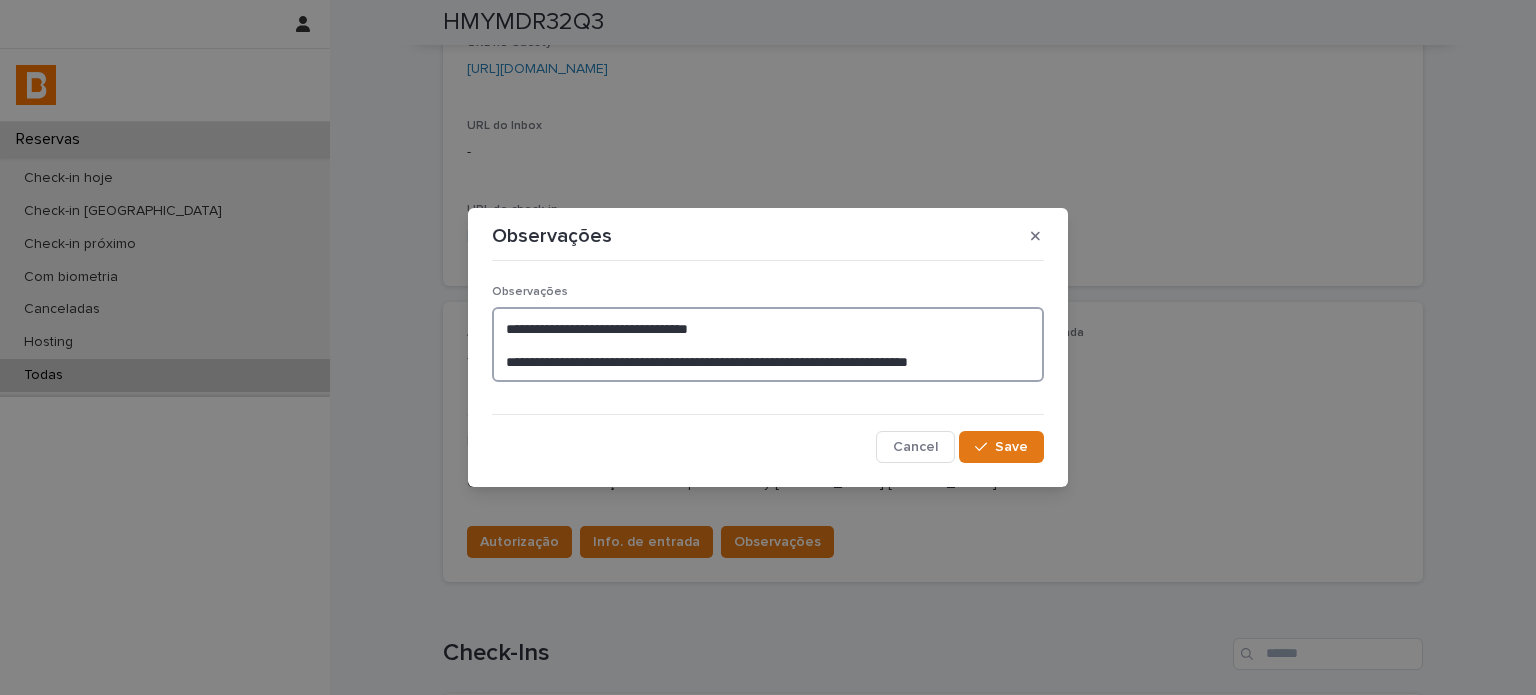 click on "**********" at bounding box center [768, 345] 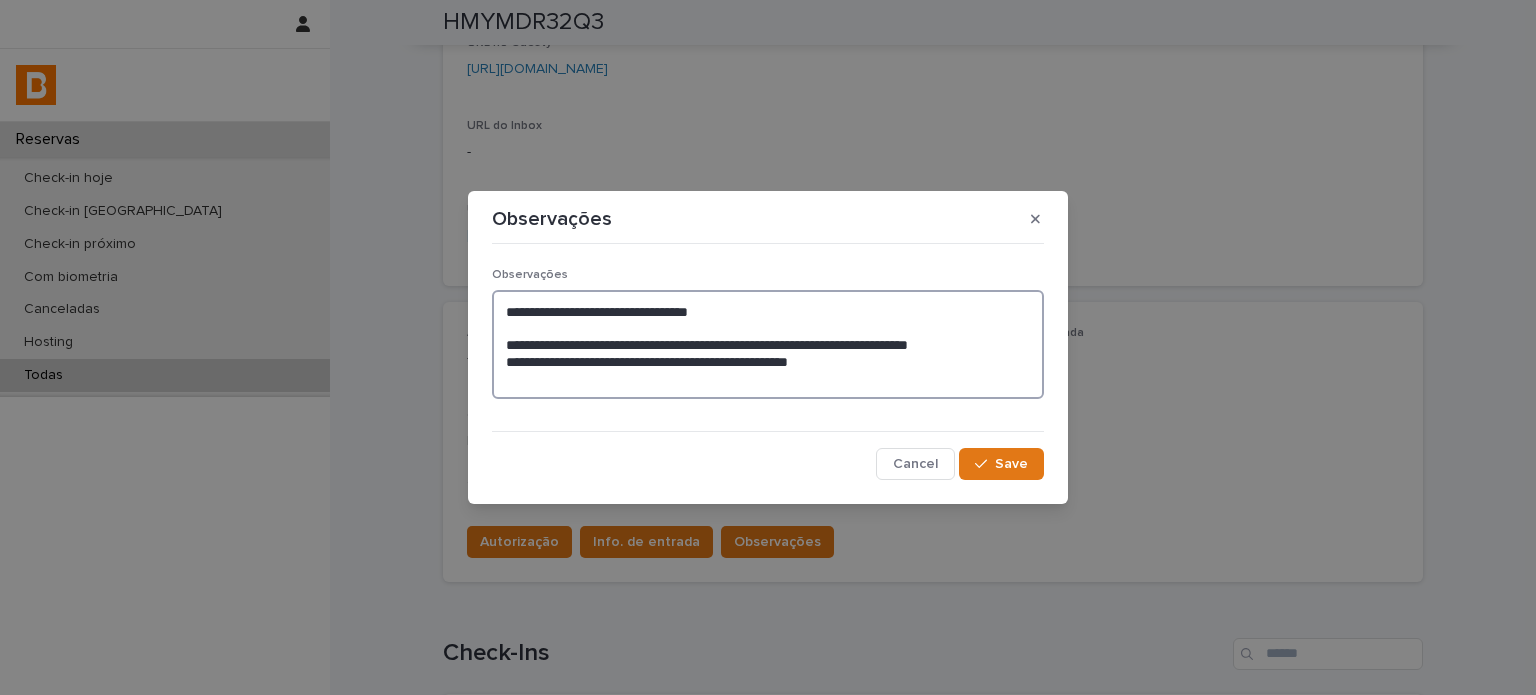 type on "**********" 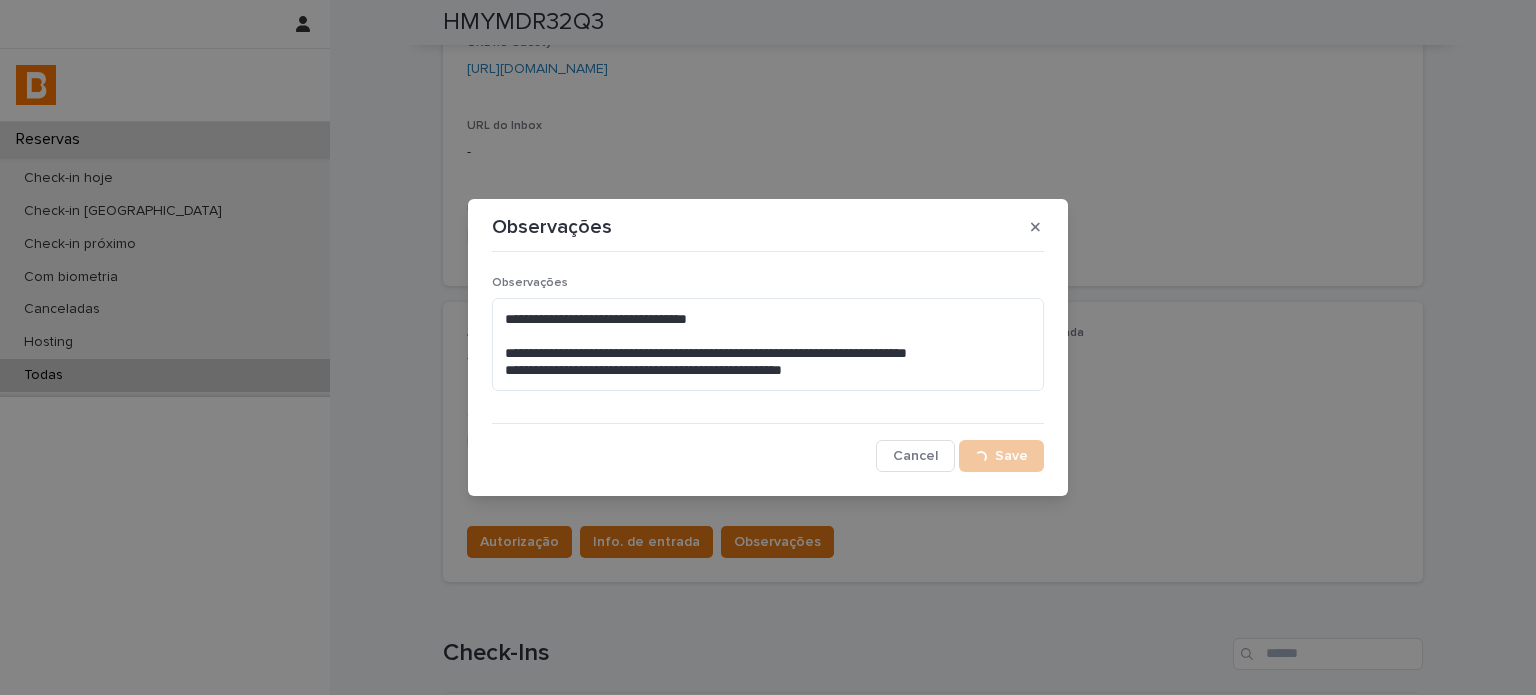 scroll, scrollTop: 310, scrollLeft: 0, axis: vertical 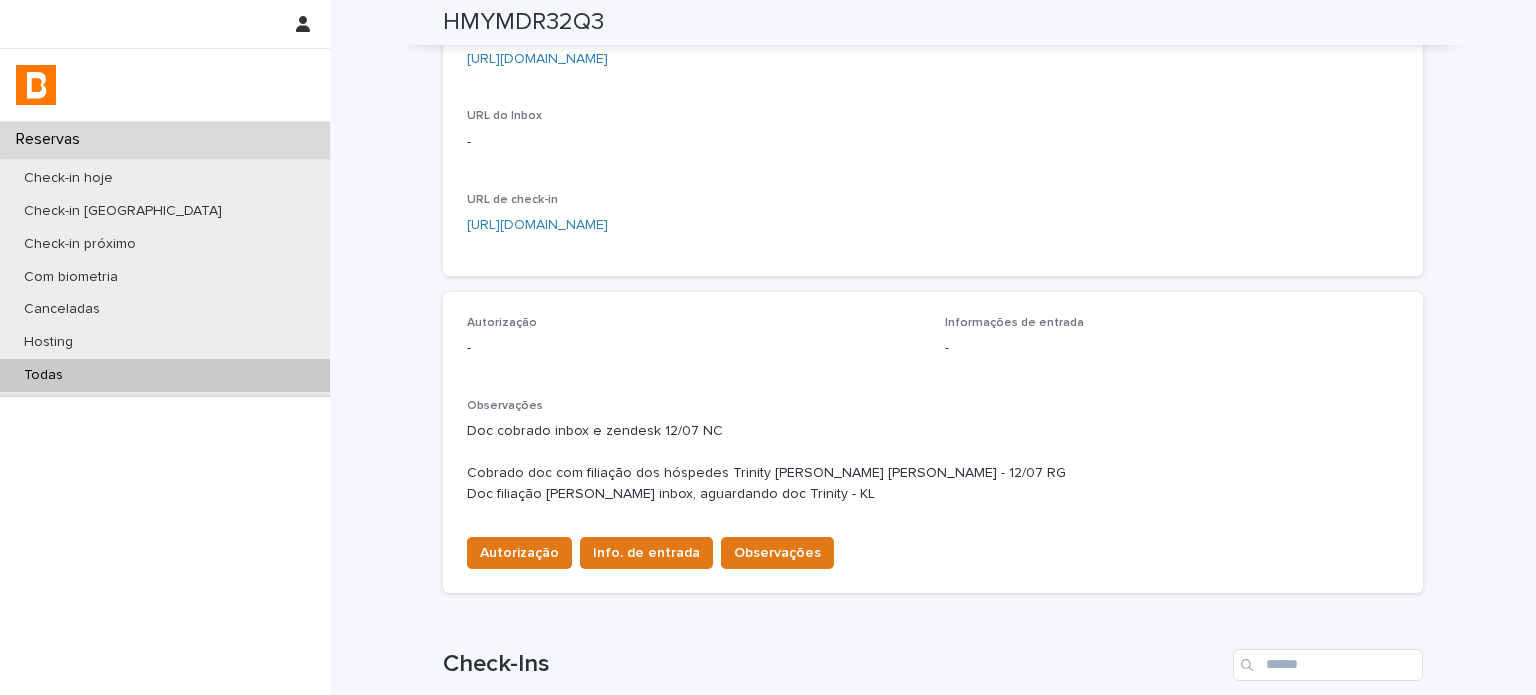 type 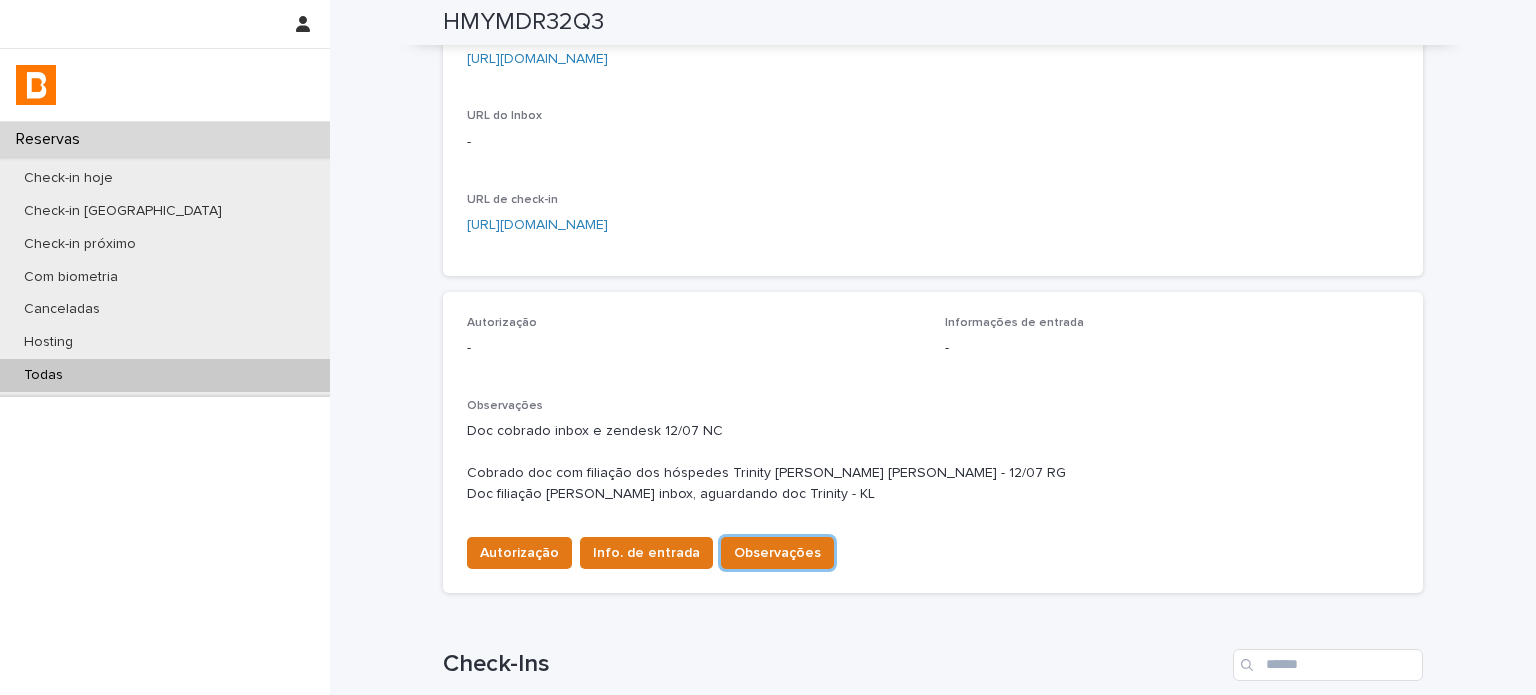click on "Check-in hoje Check-in amanhã Check-in próximo Com biometria Canceladas Hosting Todas" at bounding box center [165, 277] 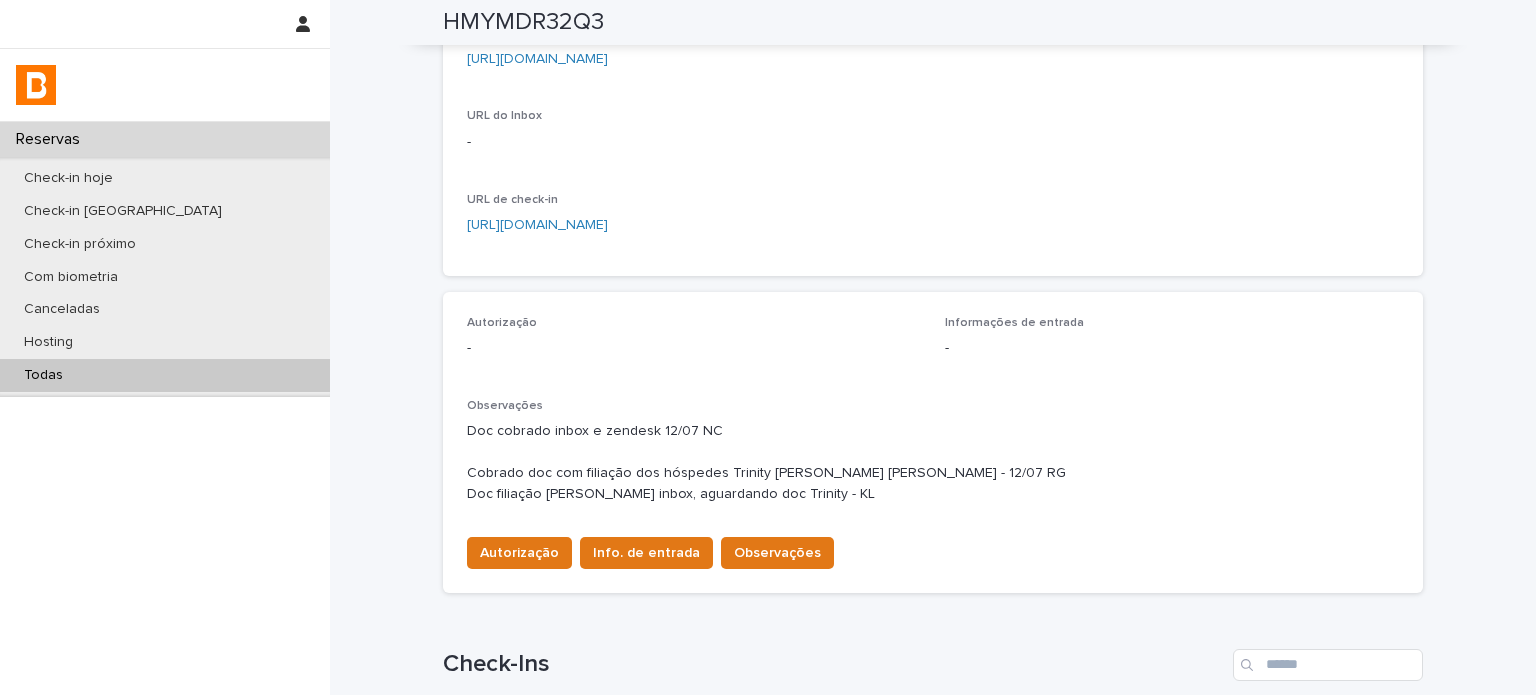 click on "Check-in hoje Check-in amanhã Check-in próximo Com biometria Canceladas Hosting Todas" at bounding box center (165, 277) 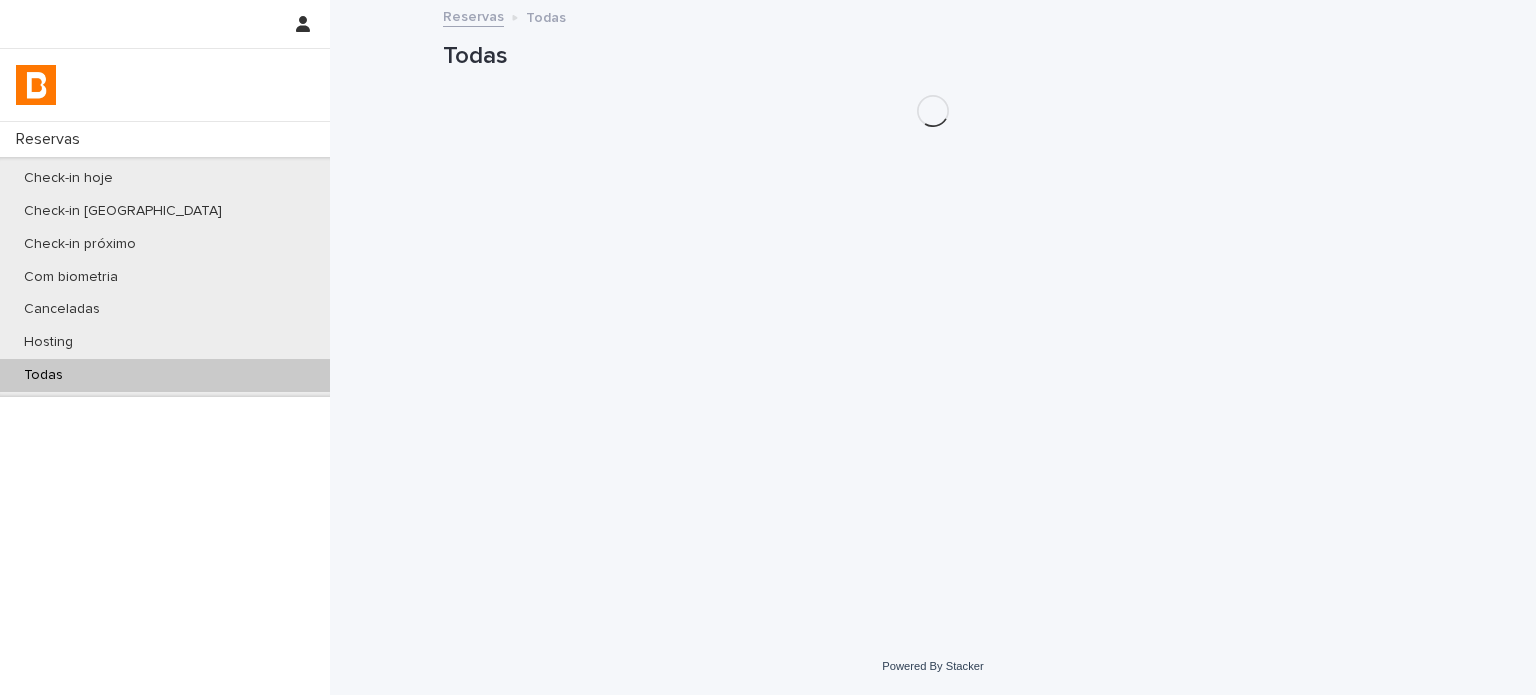 scroll, scrollTop: 0, scrollLeft: 0, axis: both 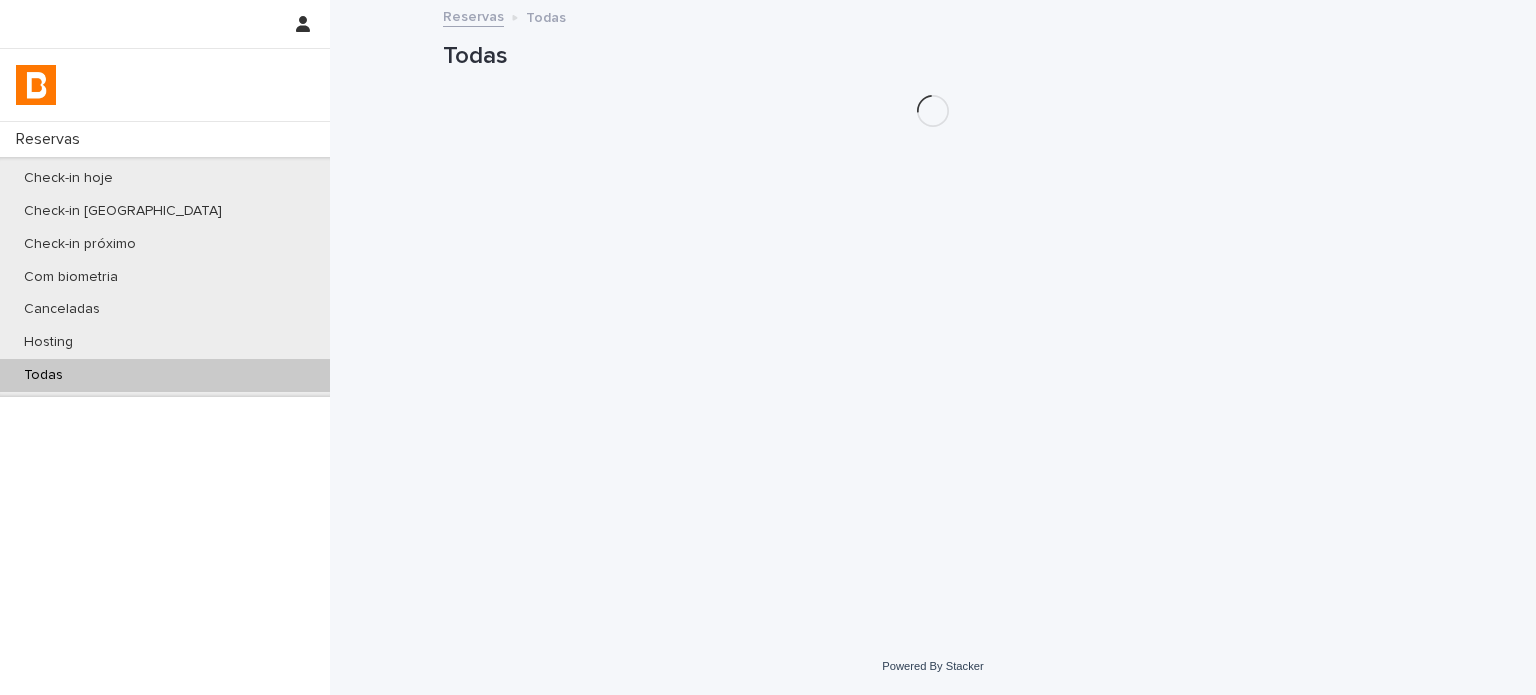 click on "Todas" at bounding box center (165, 375) 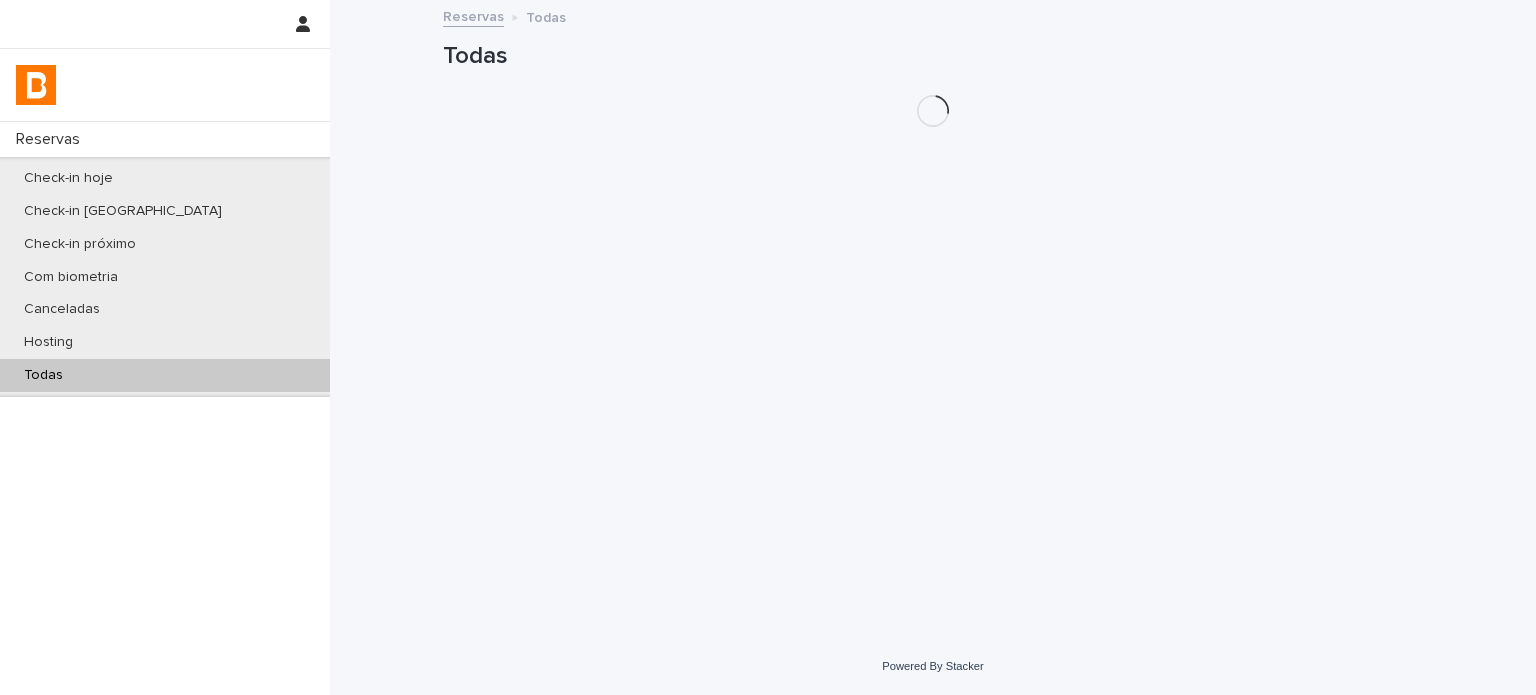click on "Todas" at bounding box center (165, 375) 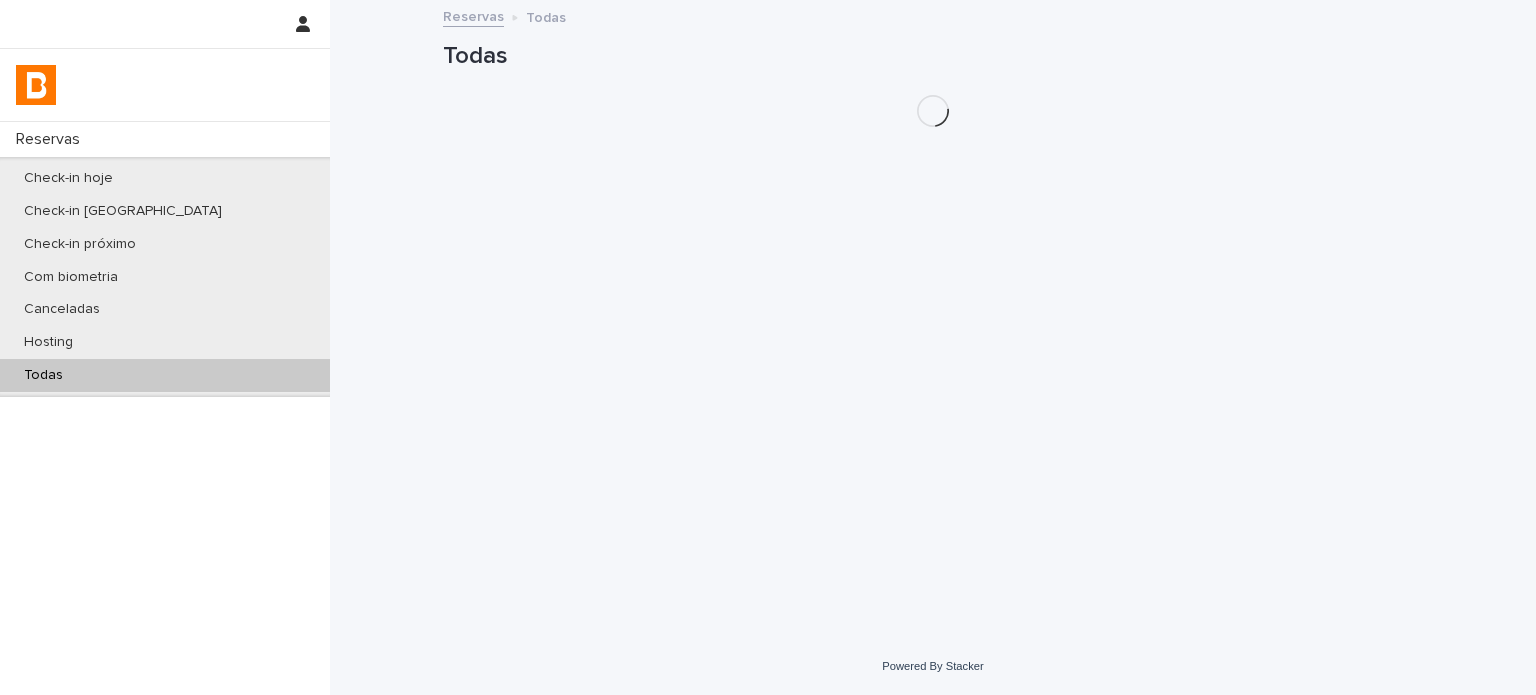 click on "Todas" at bounding box center (165, 375) 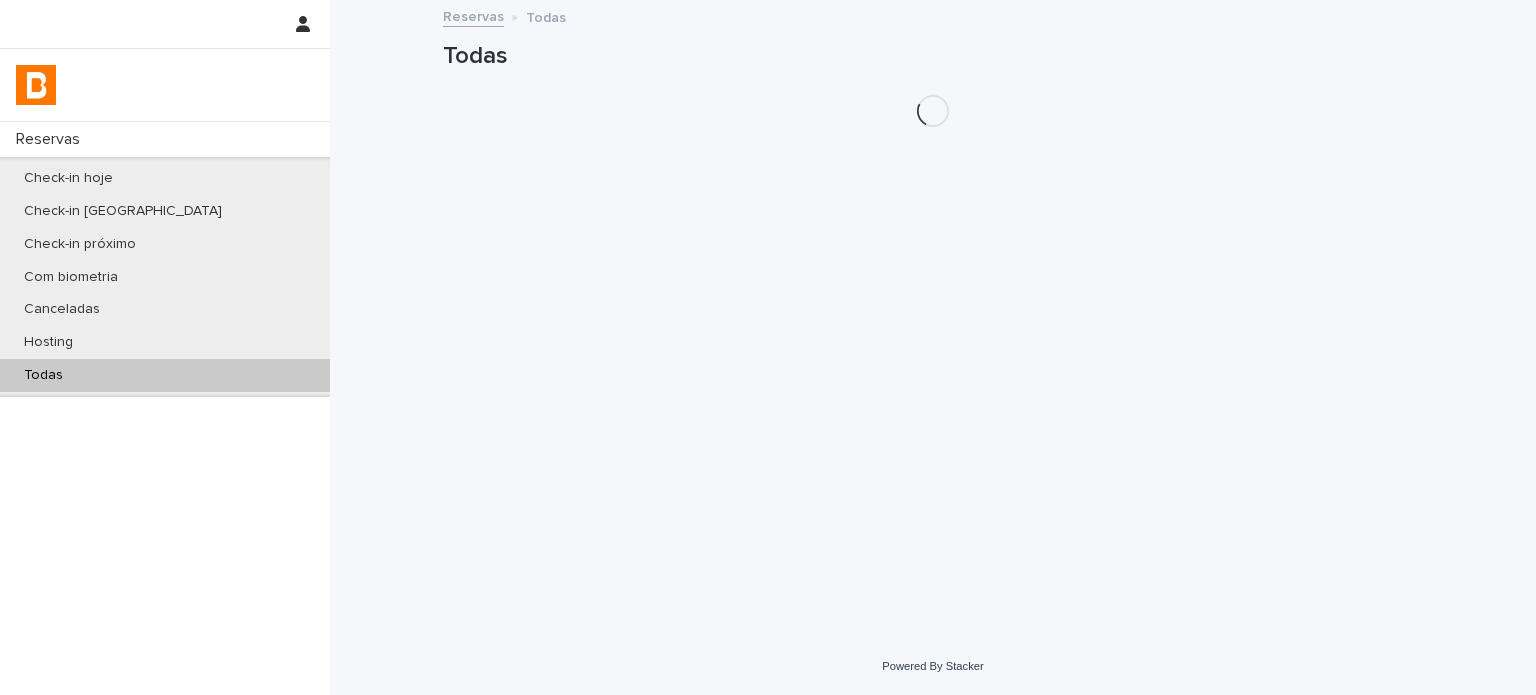 click on "Todas" at bounding box center (165, 375) 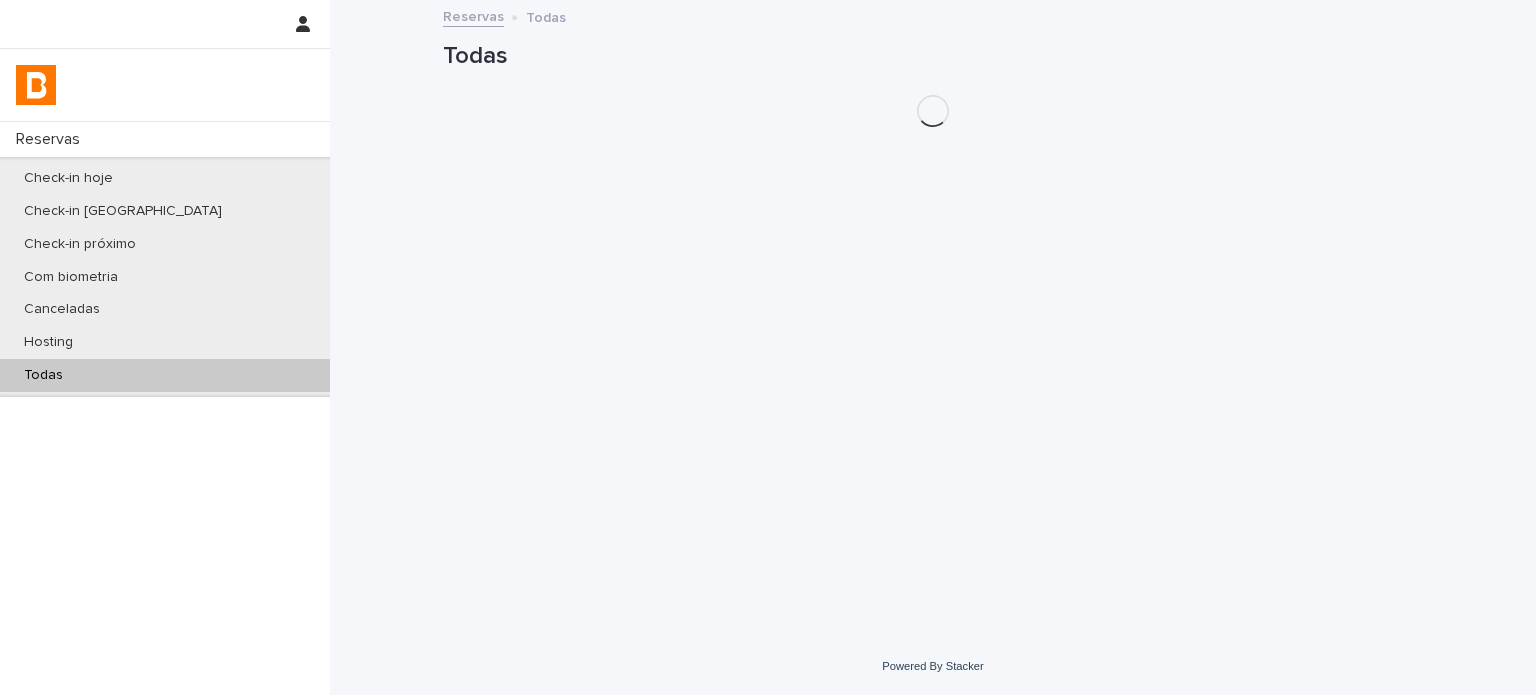 click on "Todas" at bounding box center (165, 375) 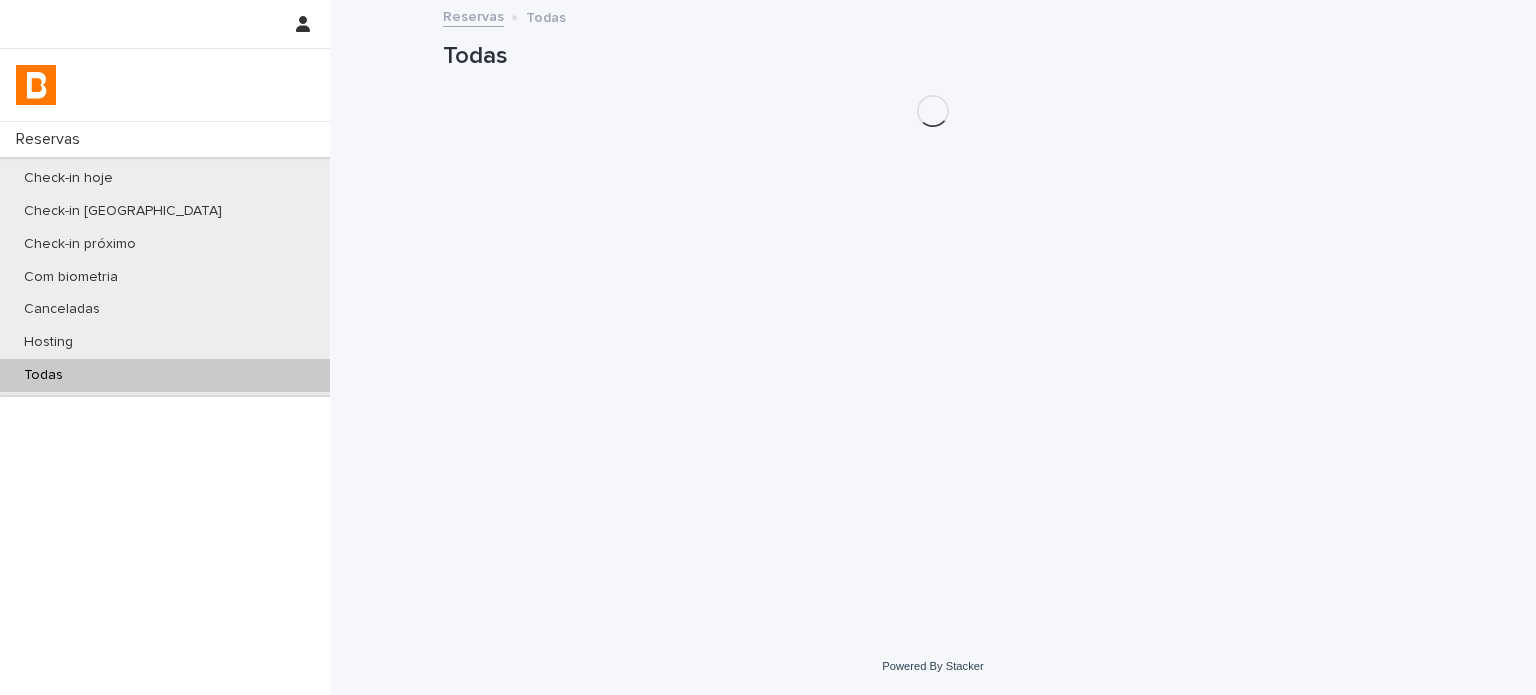 click on "Todas" at bounding box center (165, 375) 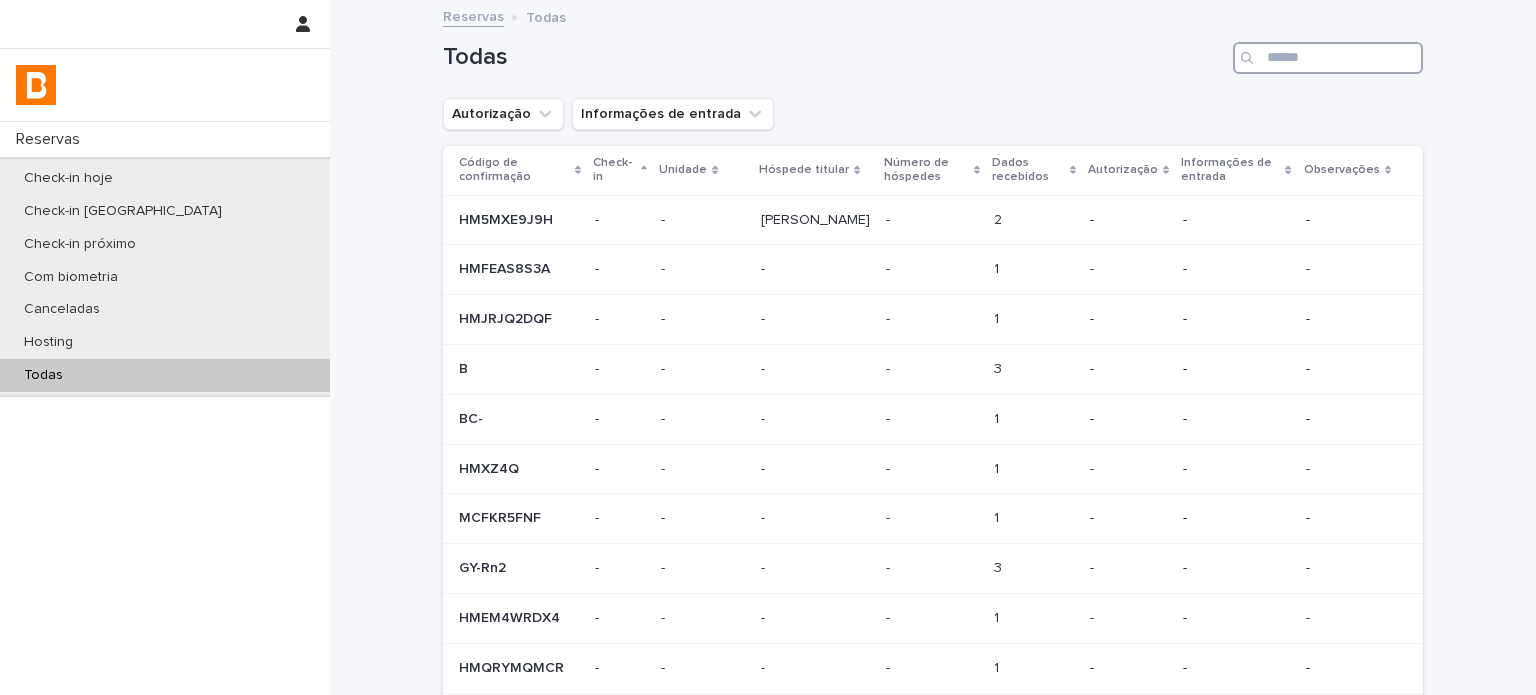 click at bounding box center [1328, 58] 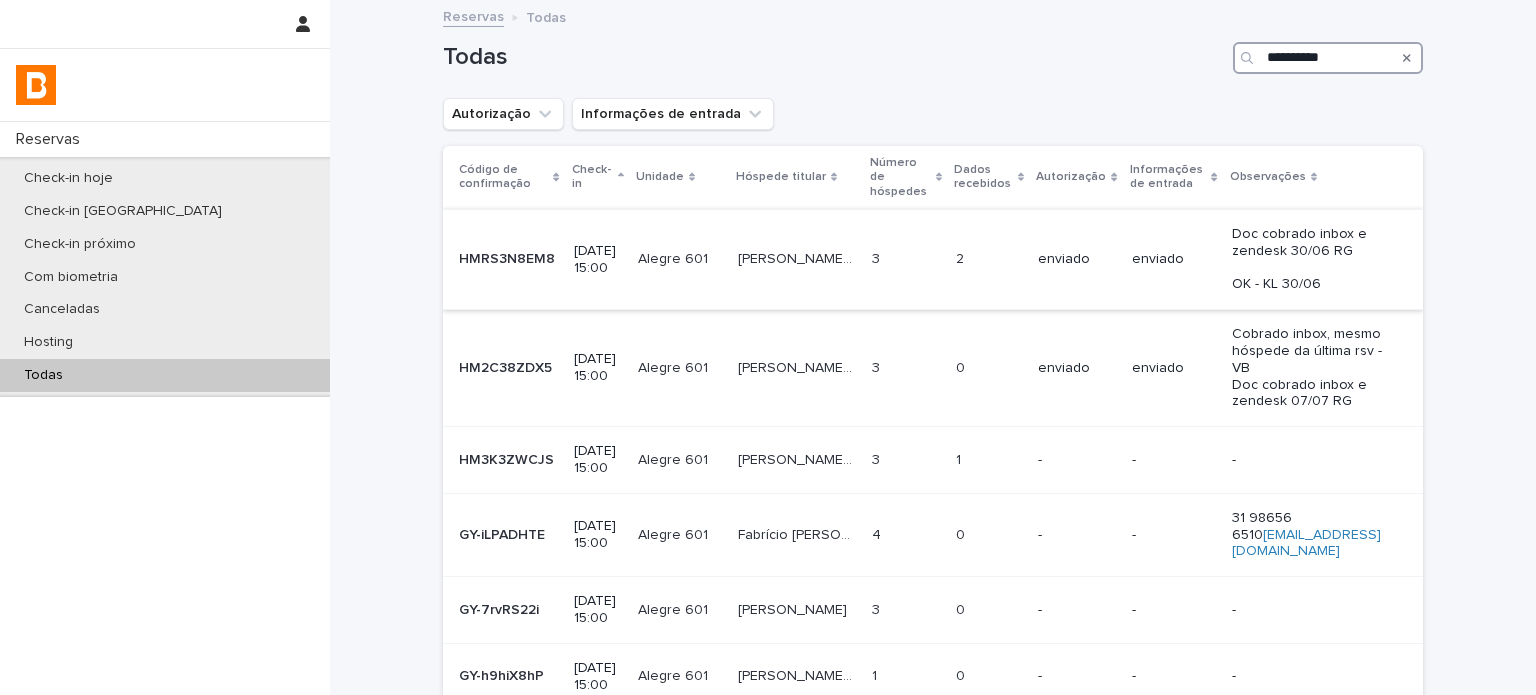 type on "**********" 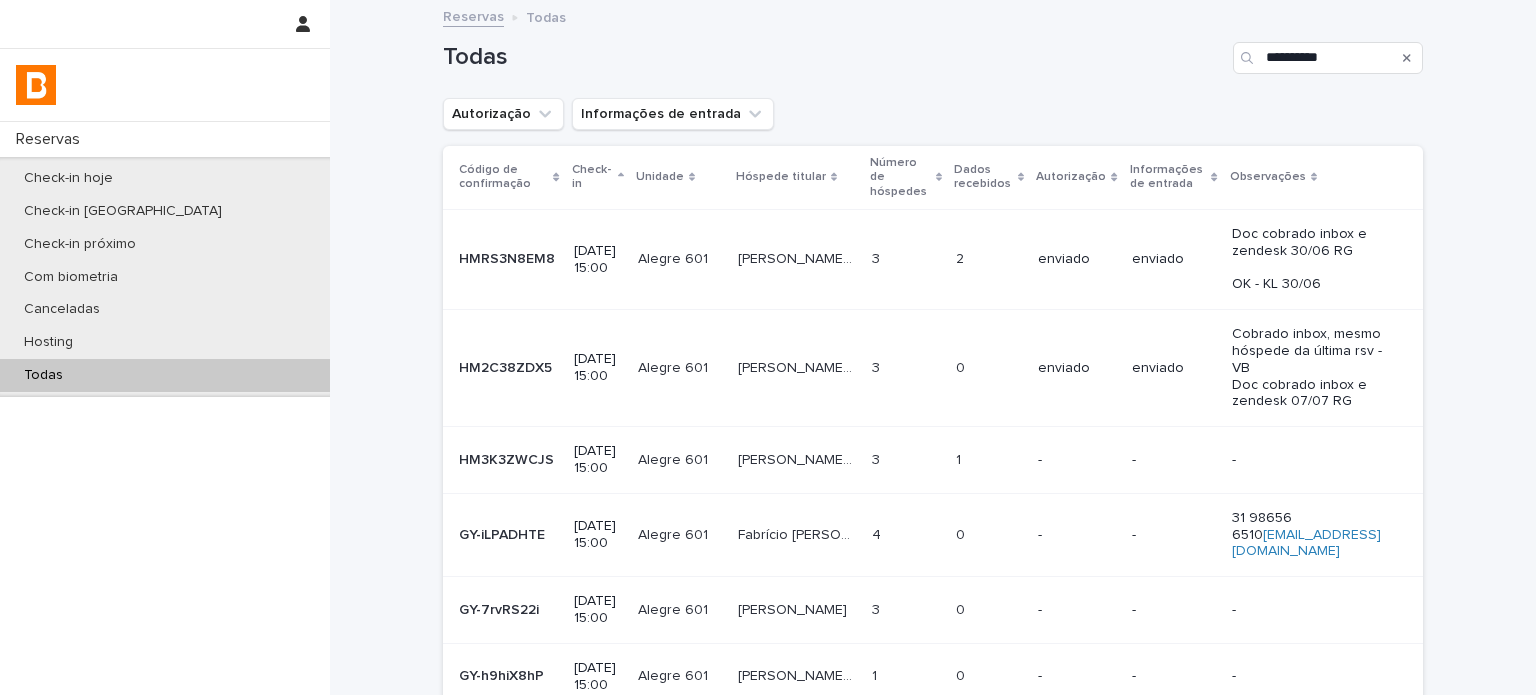 click on "enviado" at bounding box center (1076, 259) 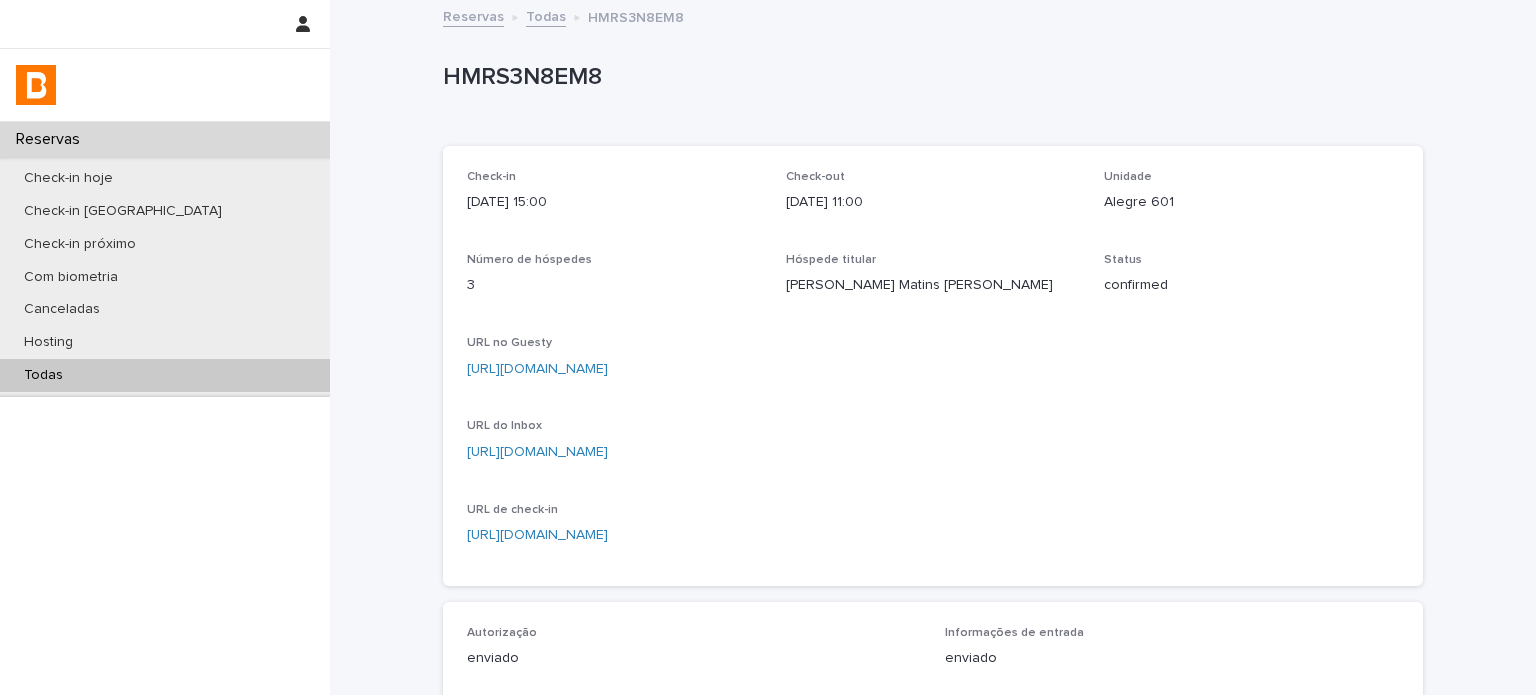 click on "Todas" at bounding box center [165, 375] 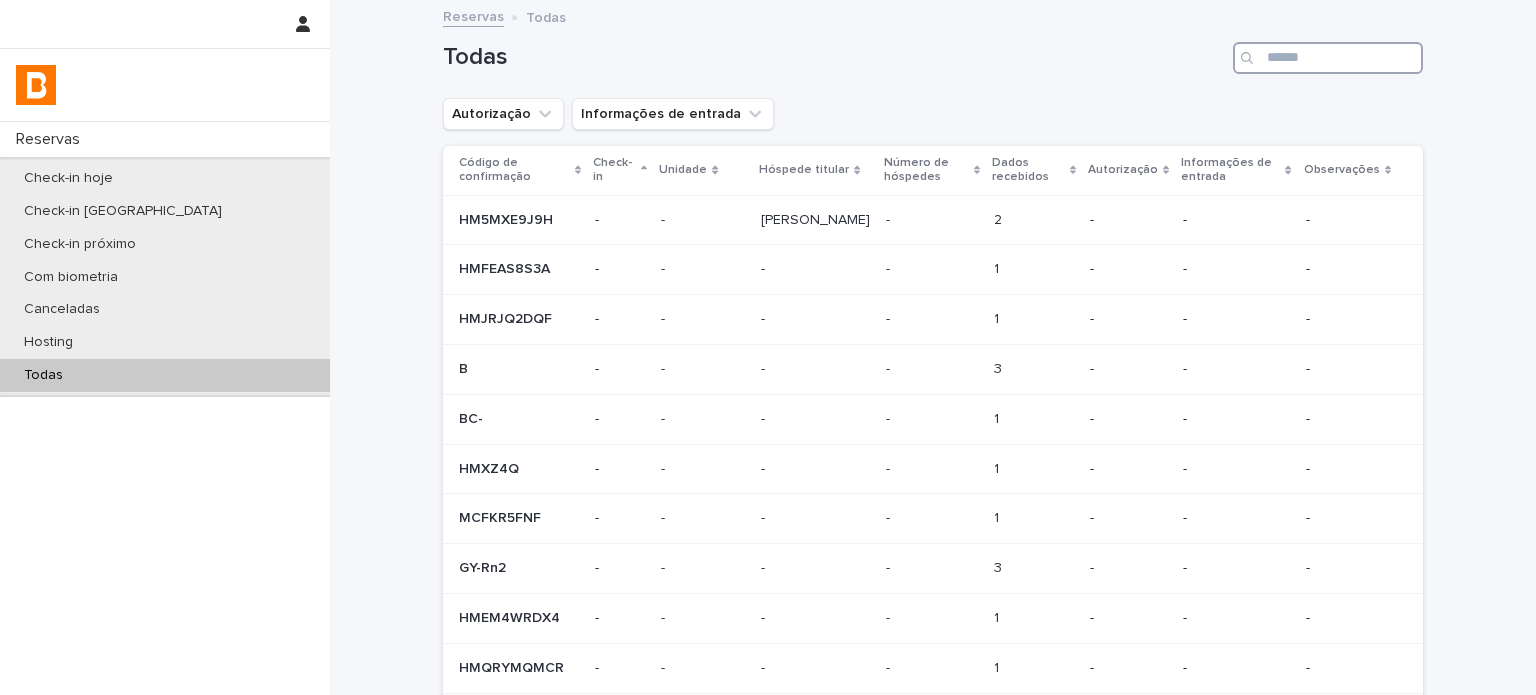 click at bounding box center (1328, 58) 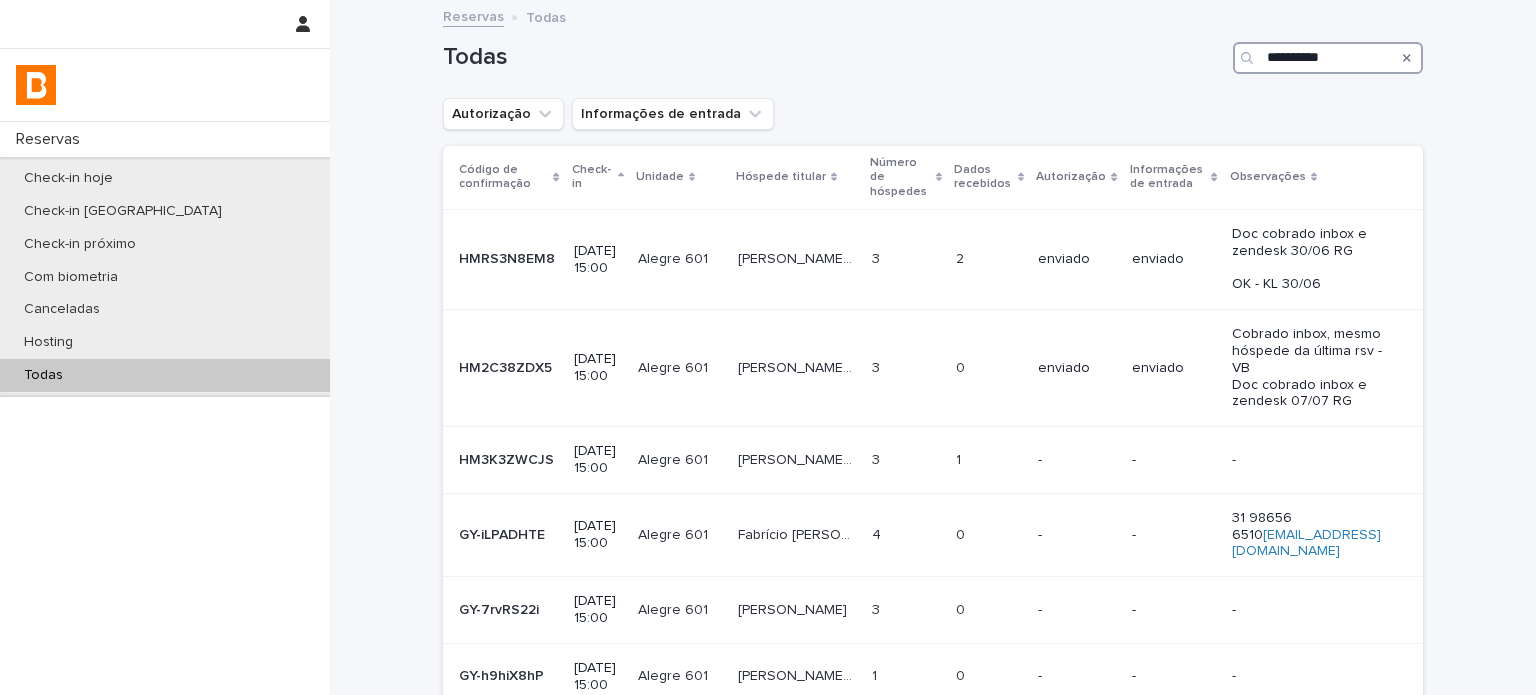 type on "**********" 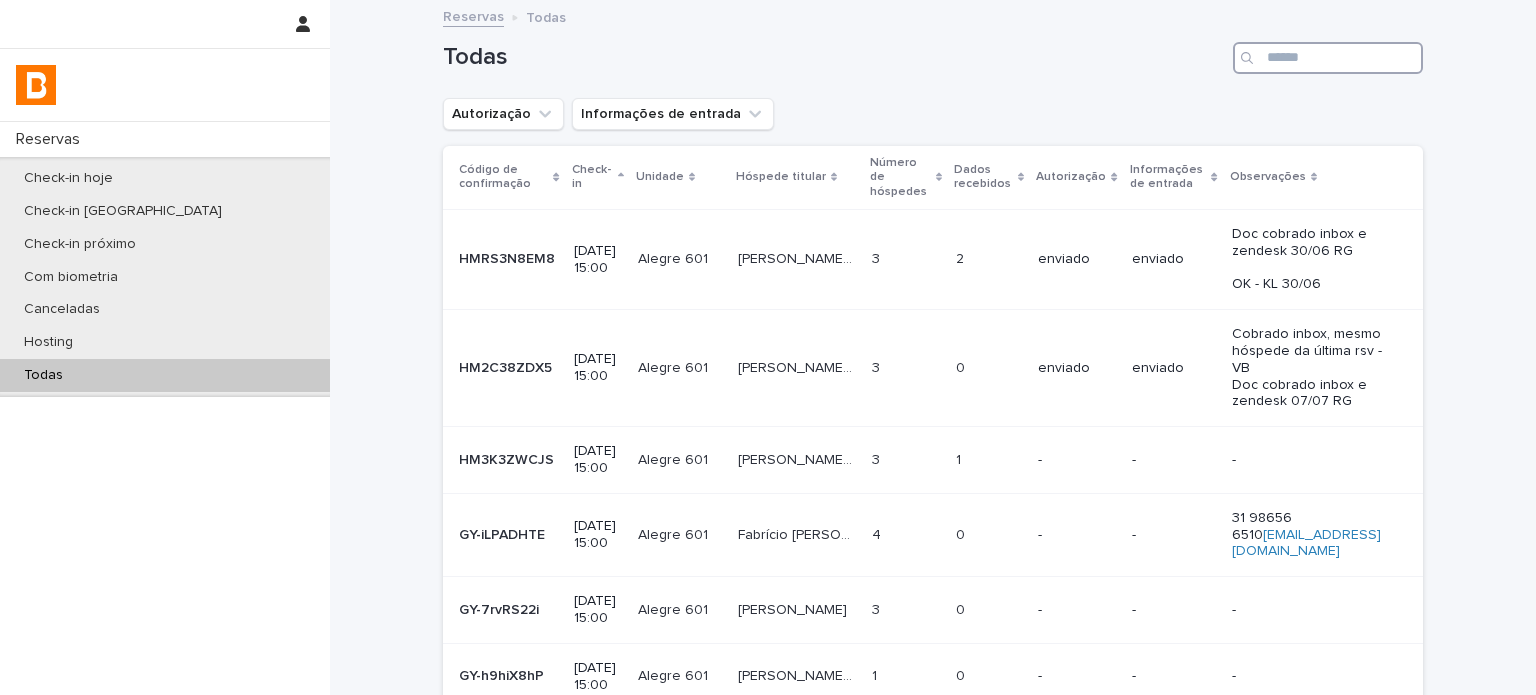 paste on "**********" 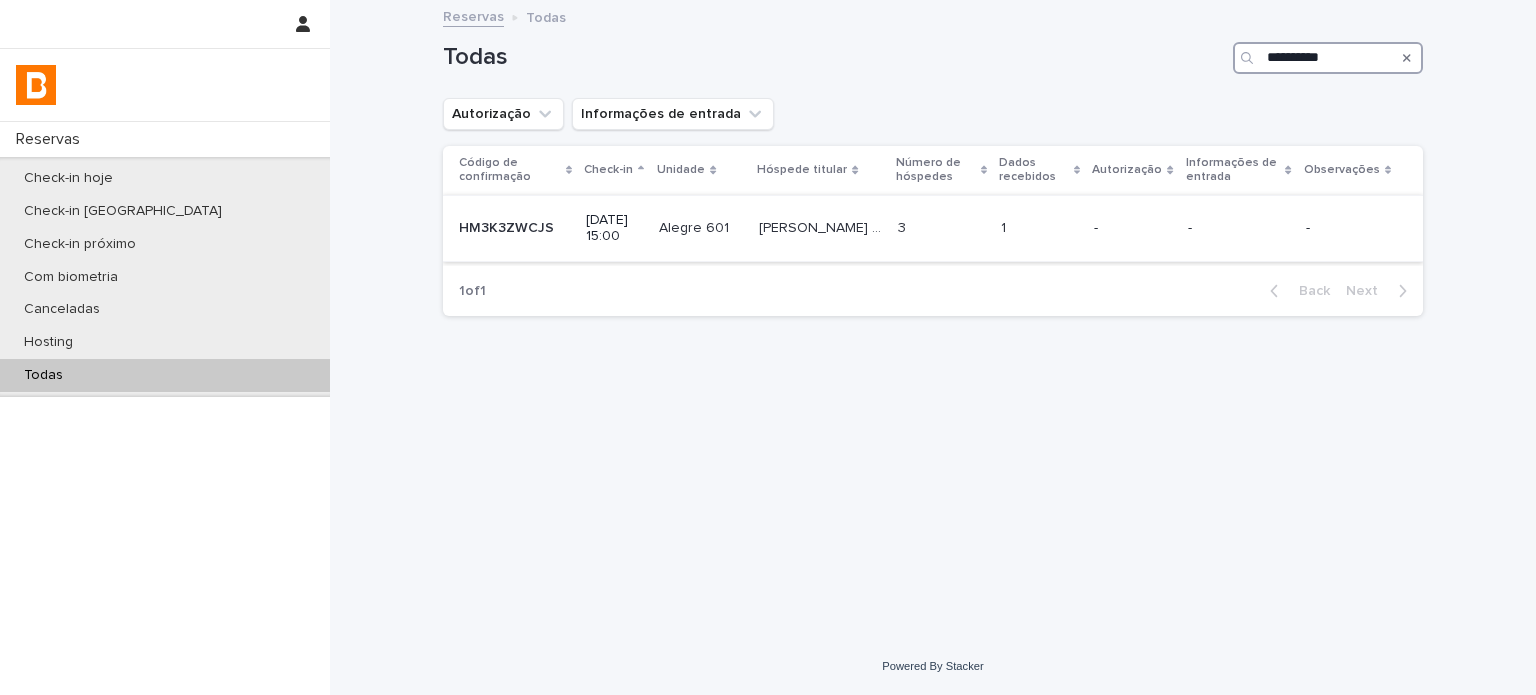 type on "**********" 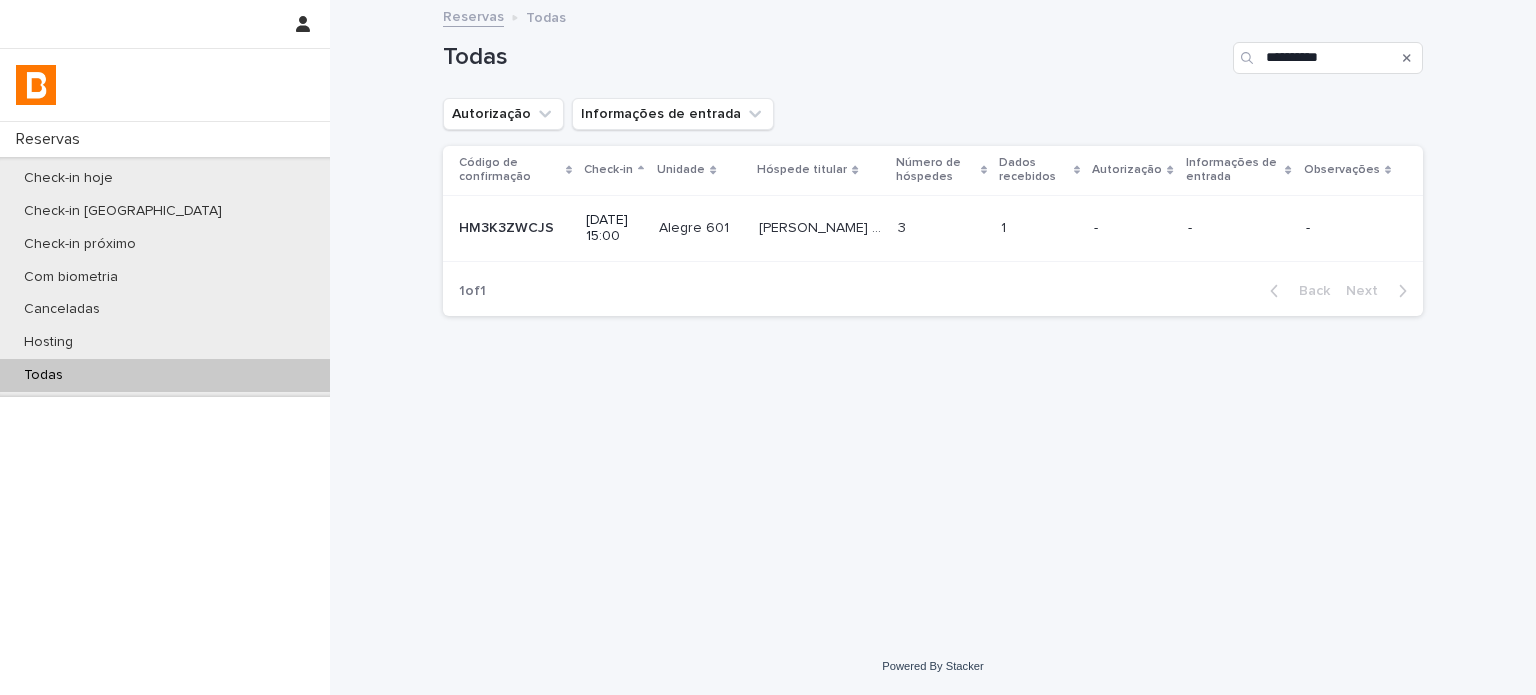 click on "-" at bounding box center (1132, 228) 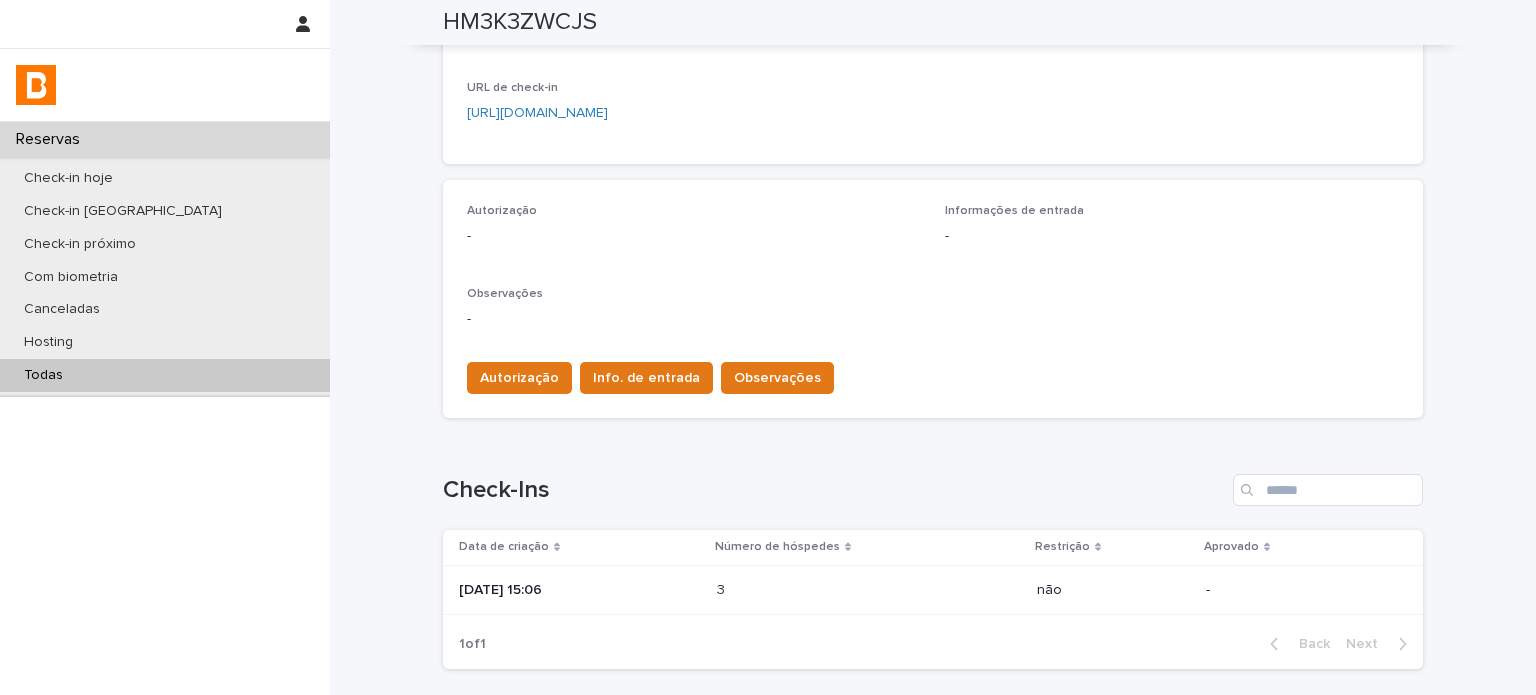 scroll, scrollTop: 512, scrollLeft: 0, axis: vertical 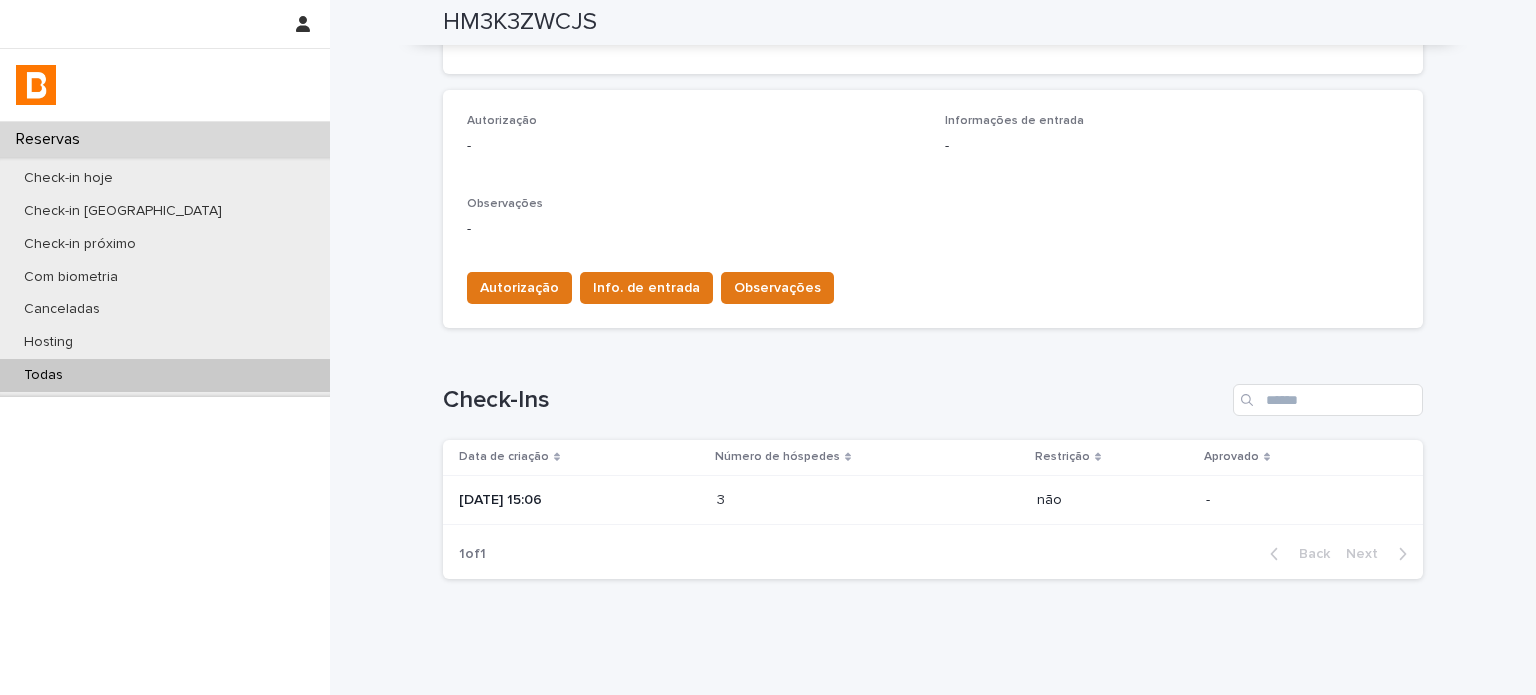 click on "2025-07-12 15:06" at bounding box center (580, 500) 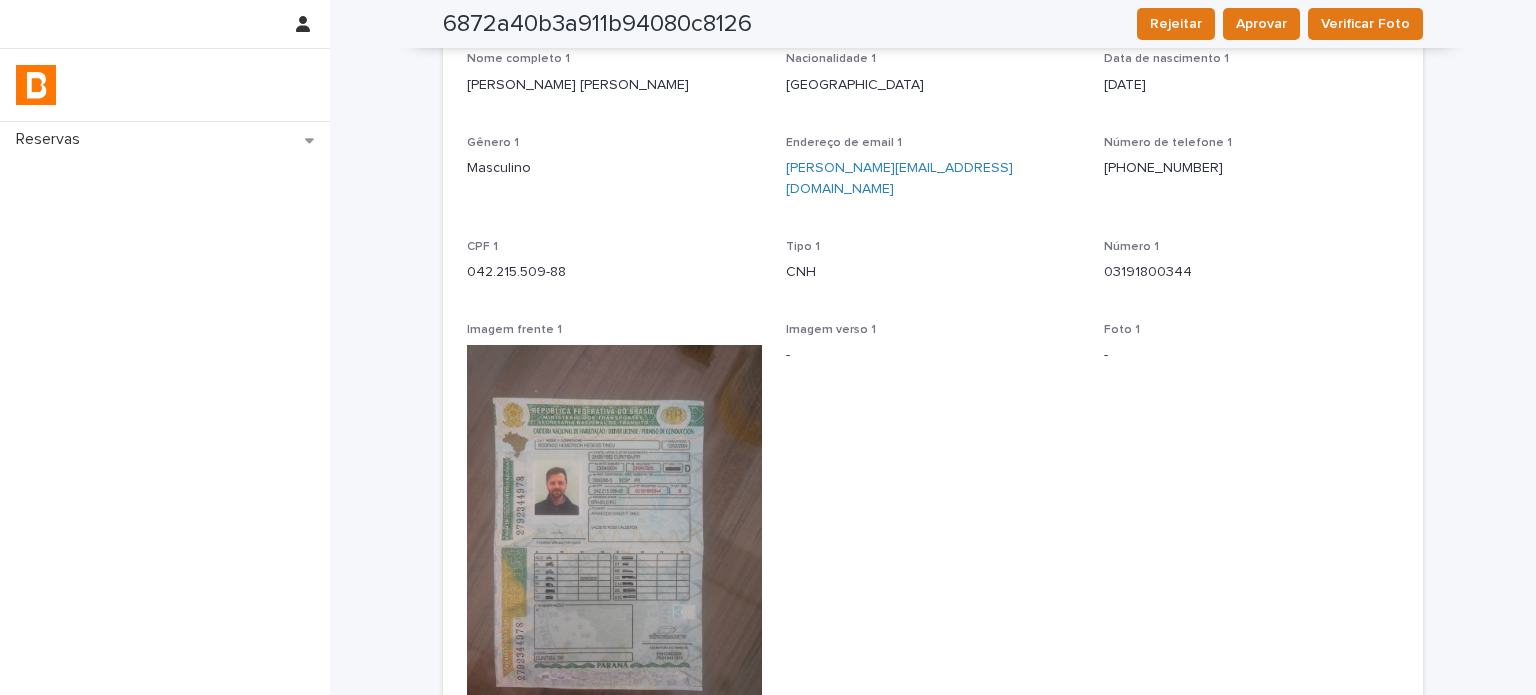 scroll, scrollTop: 0, scrollLeft: 0, axis: both 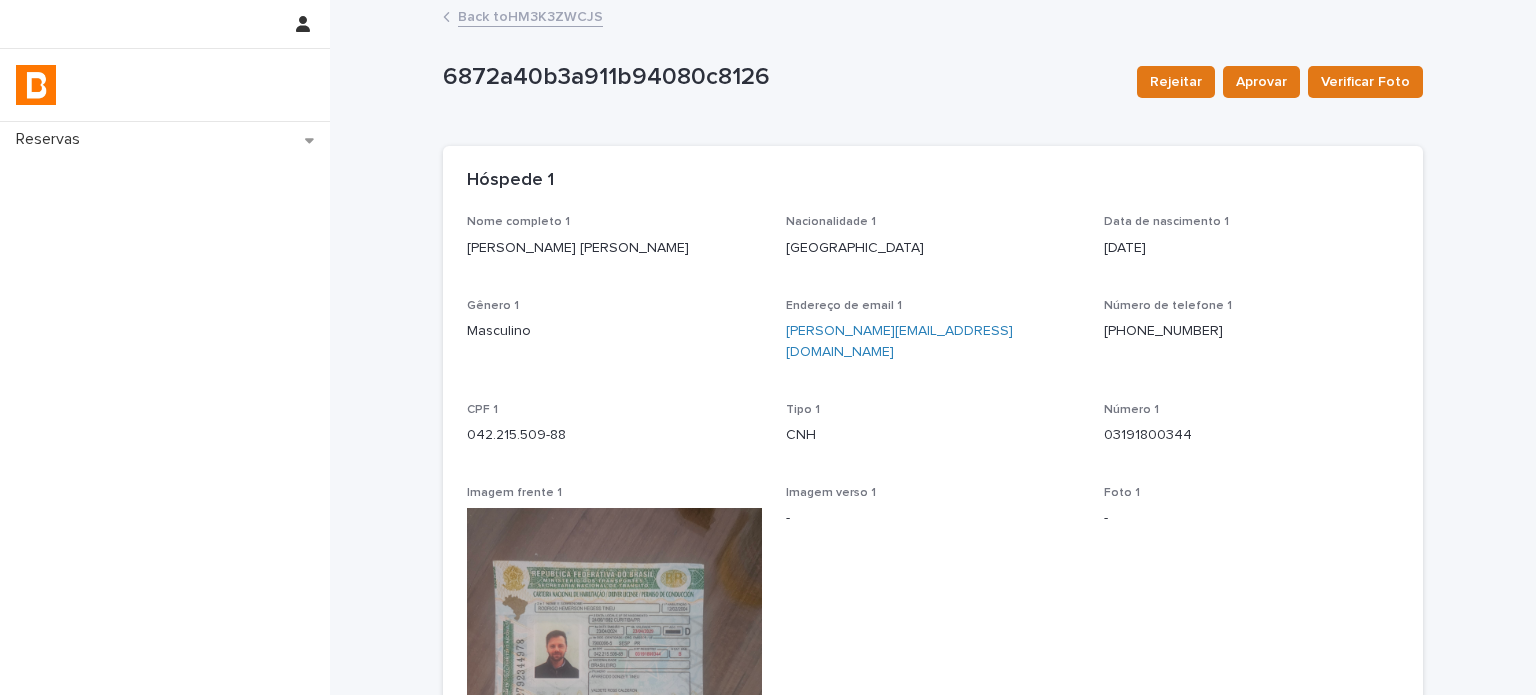 click on "Back to  HM3K3ZWCJS" at bounding box center [530, 15] 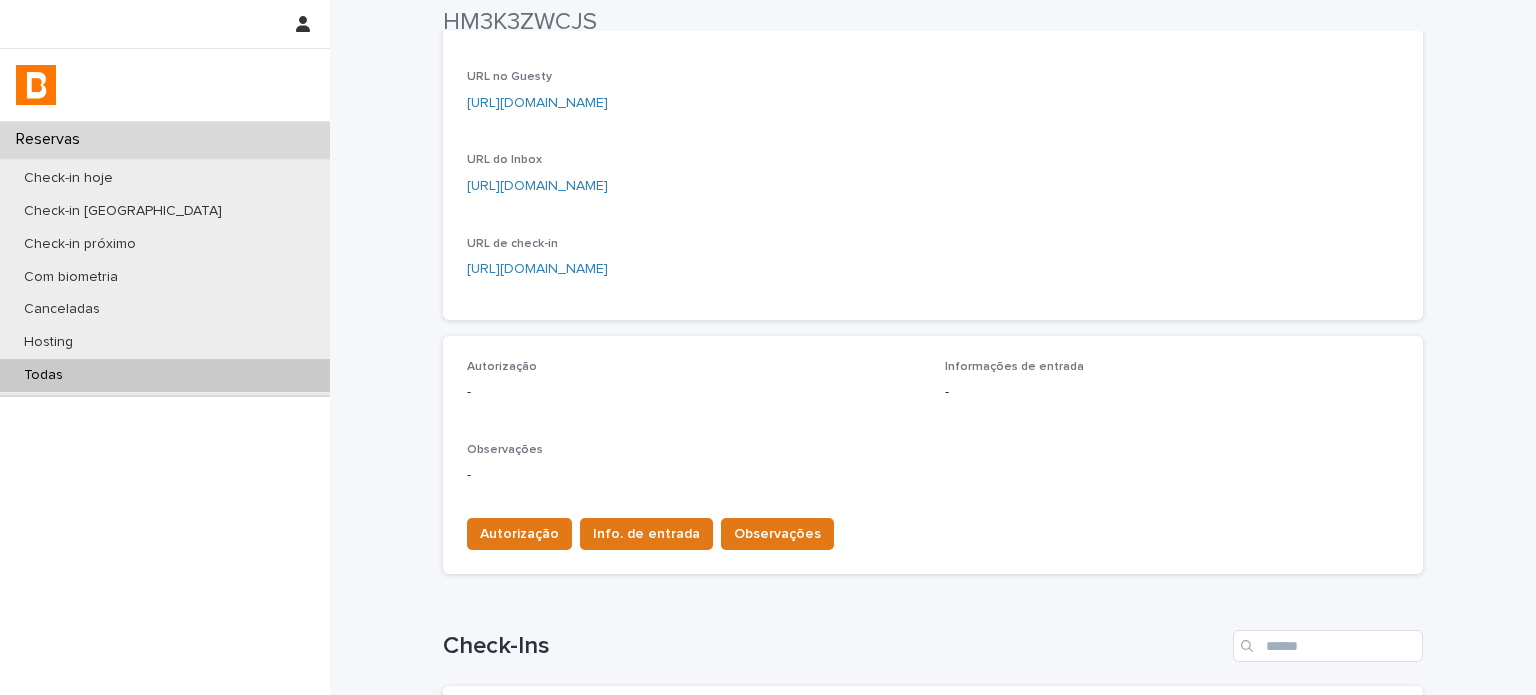 scroll, scrollTop: 366, scrollLeft: 0, axis: vertical 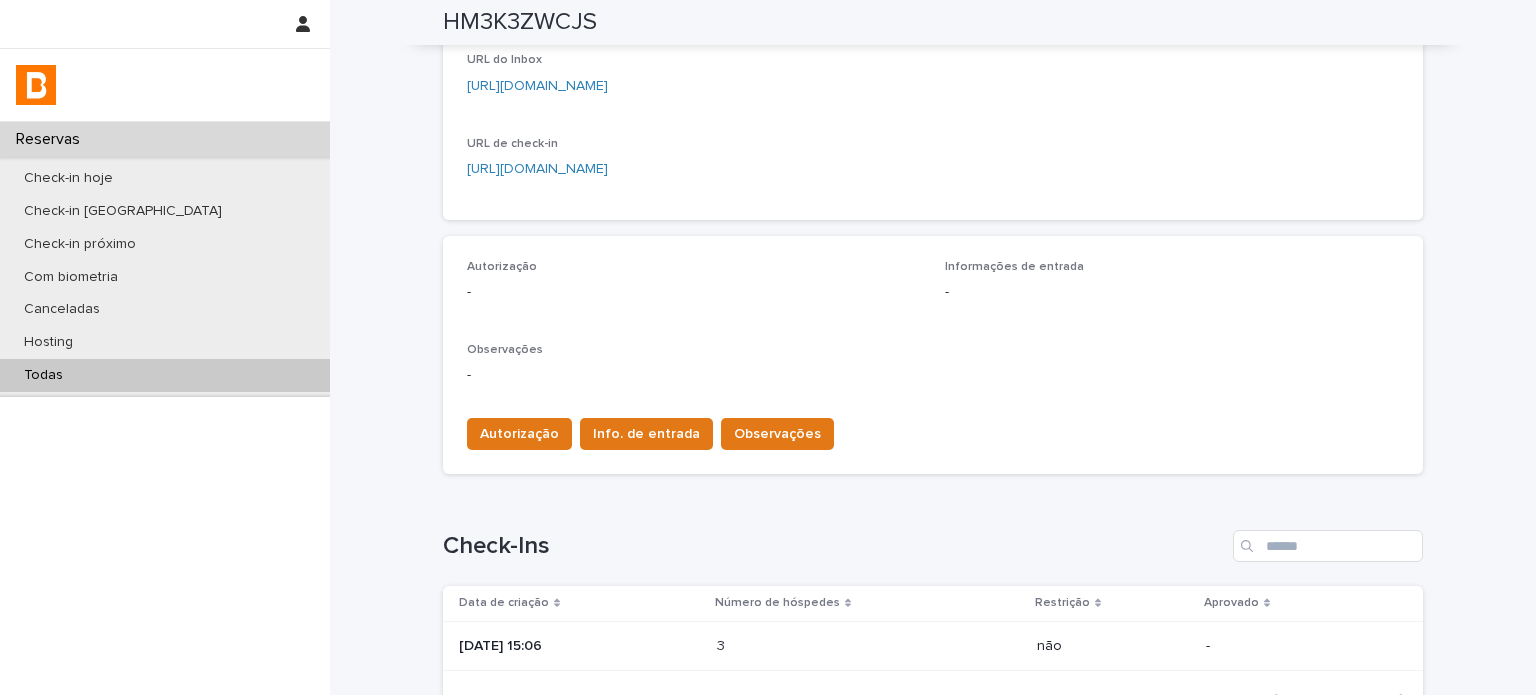 click on "Data de criação" at bounding box center [576, 603] 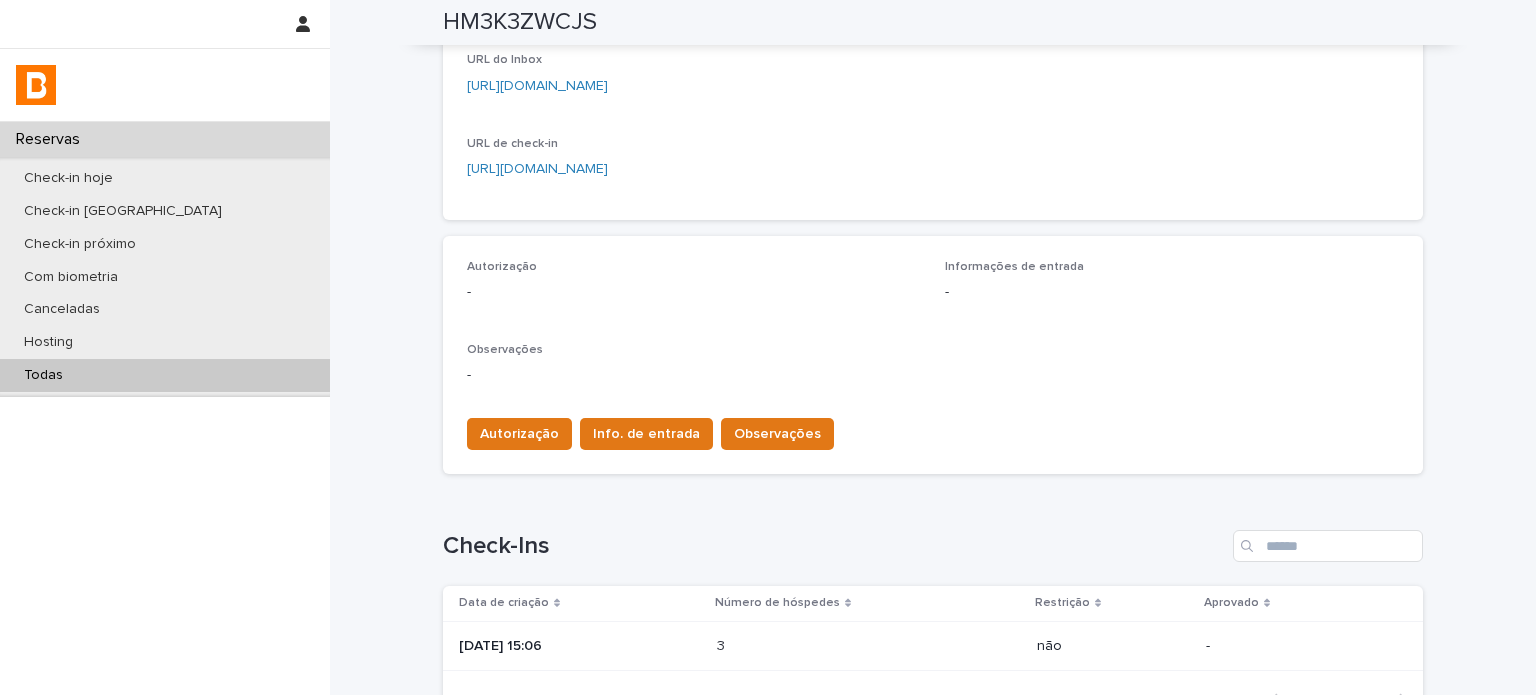 click on "2025-07-12 15:06" at bounding box center (576, 646) 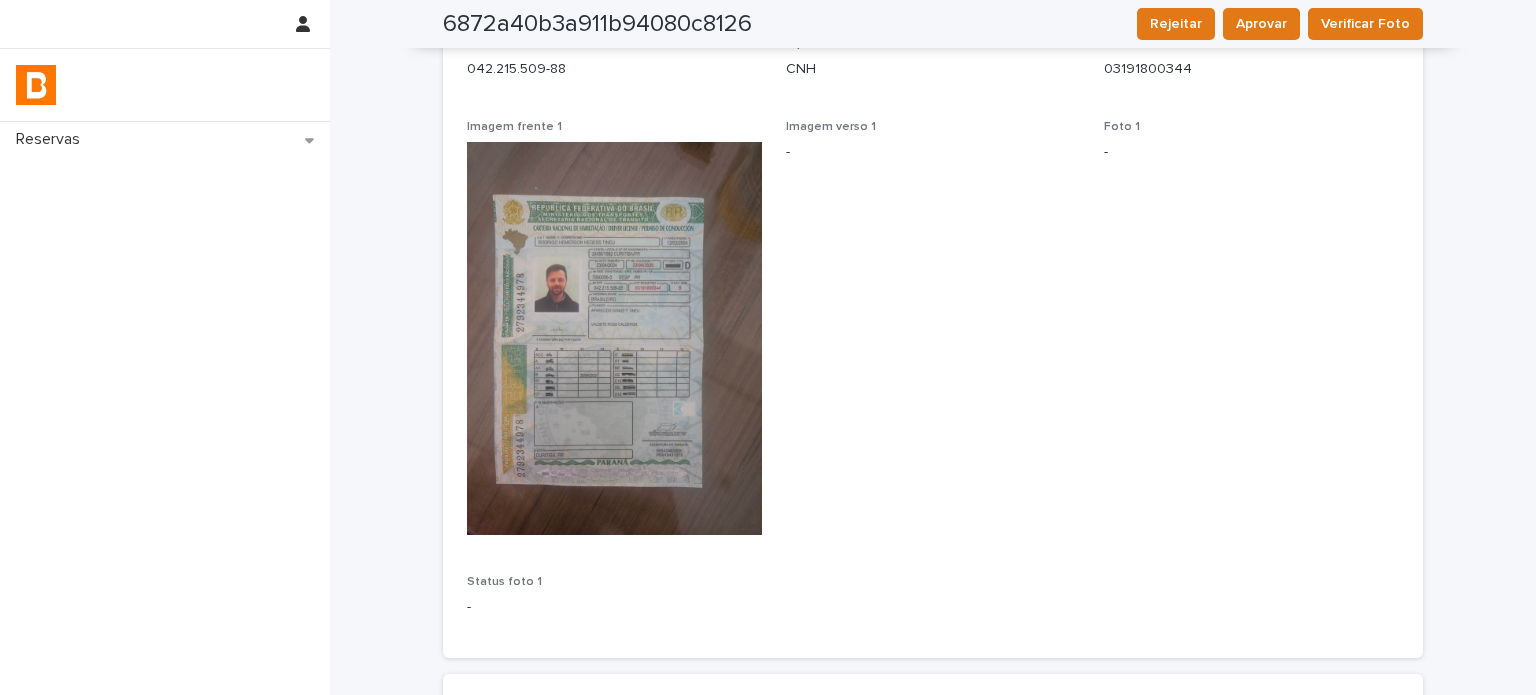 scroll, scrollTop: 368, scrollLeft: 0, axis: vertical 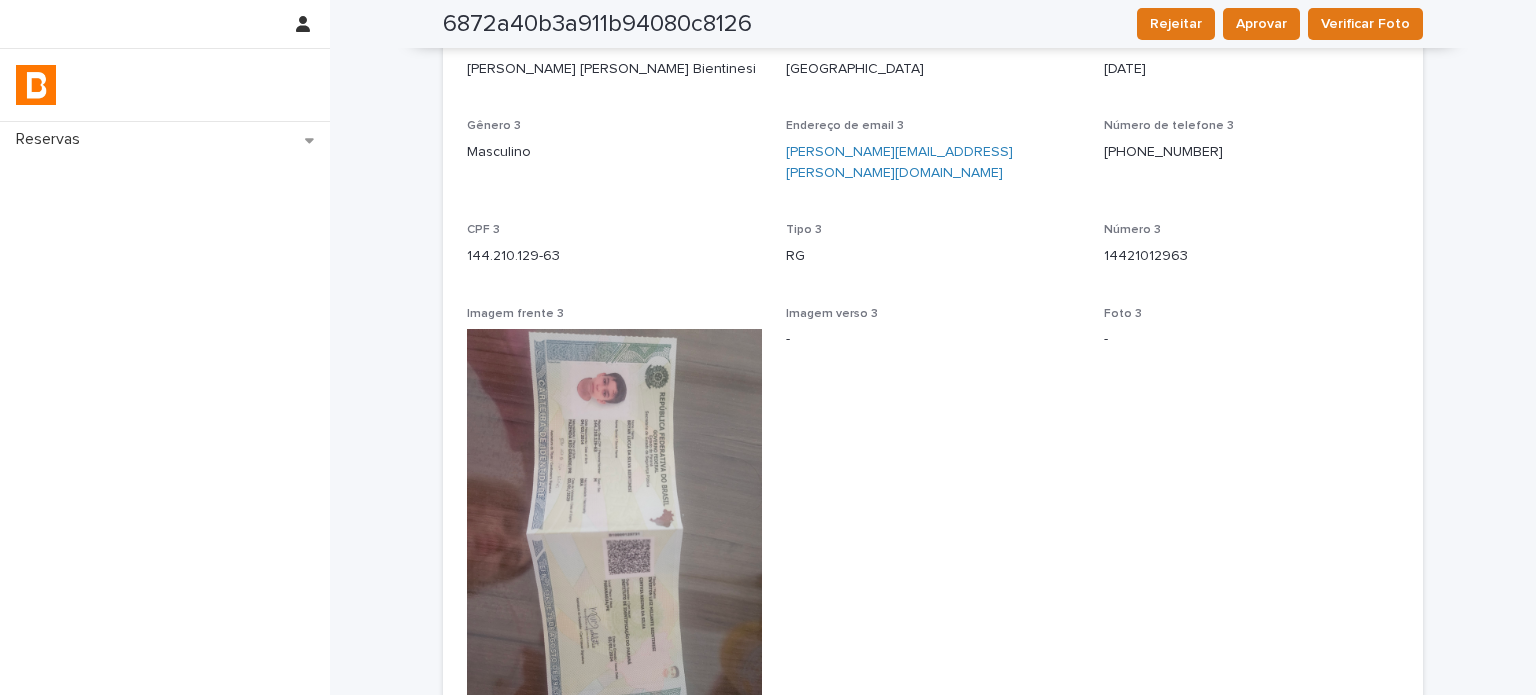 click at bounding box center [165, 85] 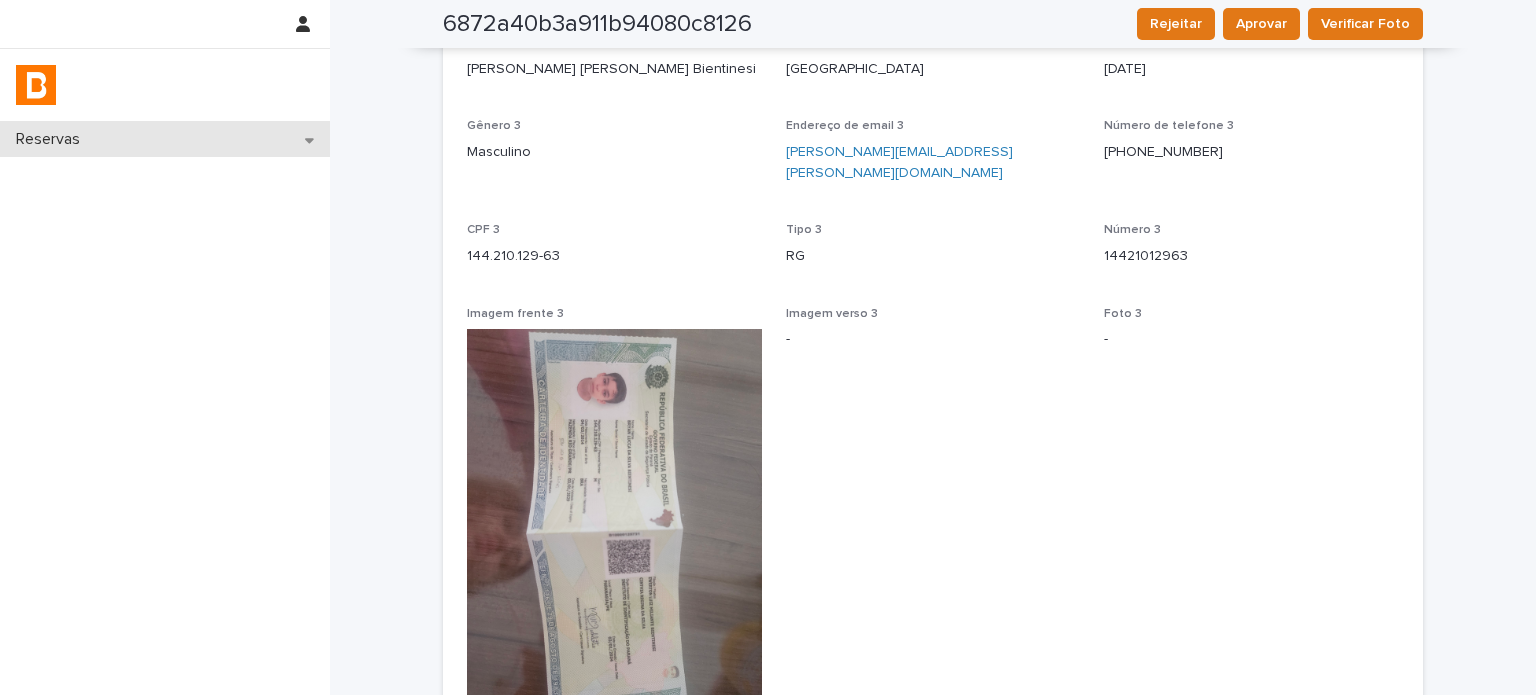 click on "Reservas" at bounding box center (165, 139) 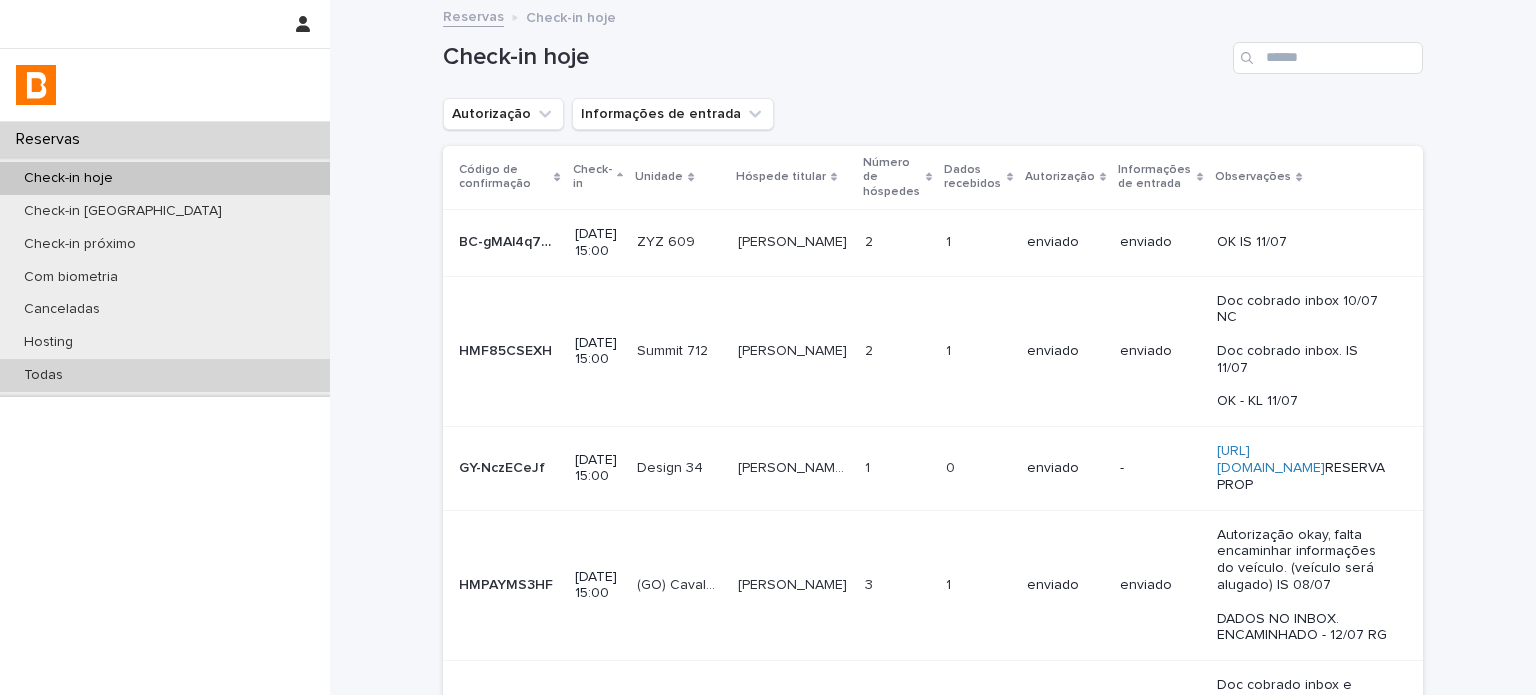 click on "Todas" at bounding box center (165, 375) 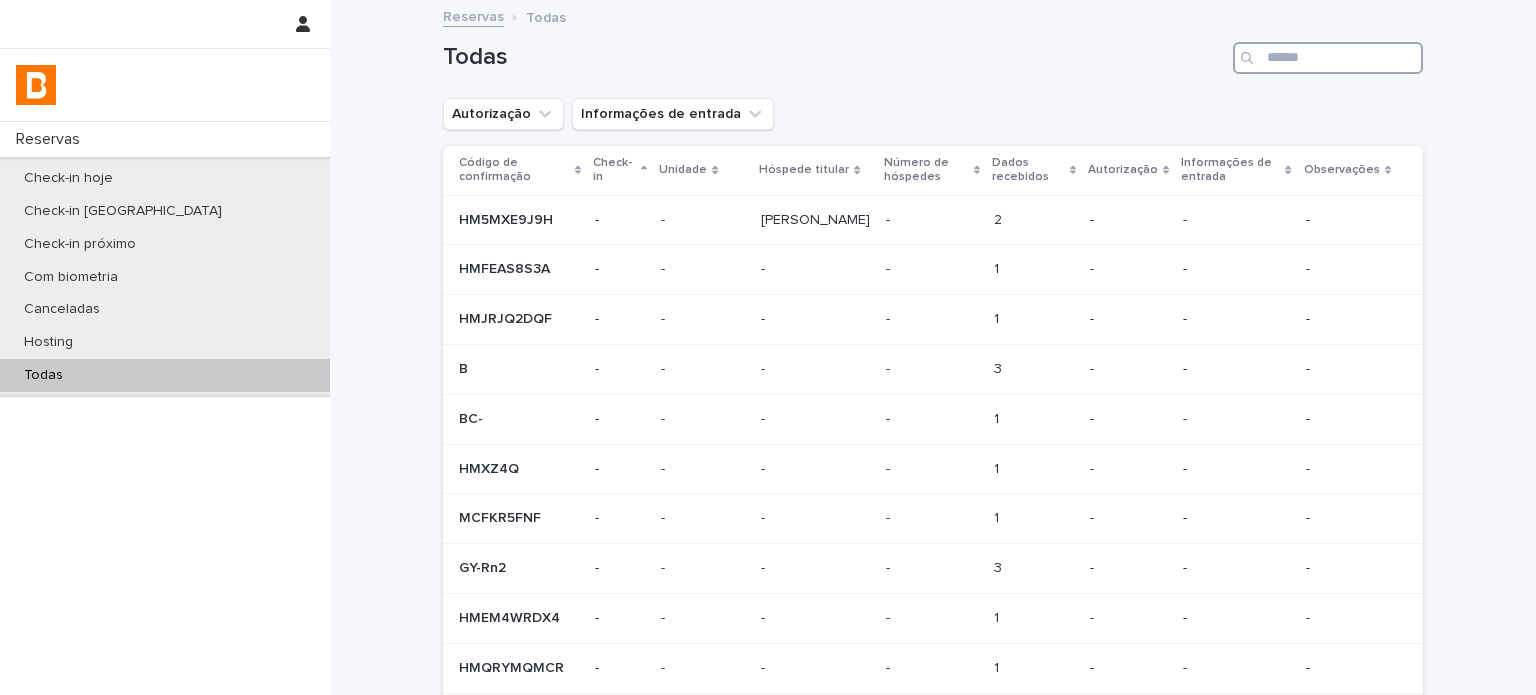 click at bounding box center (1328, 58) 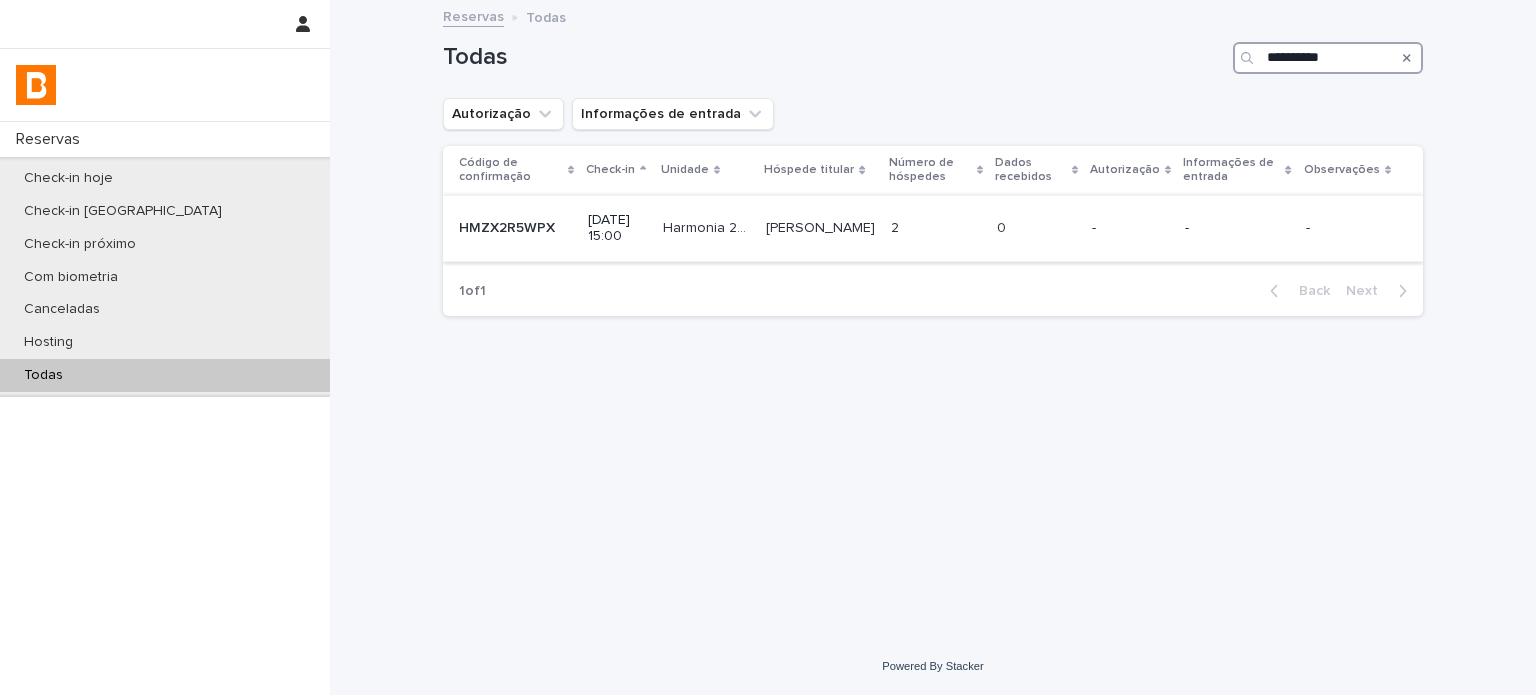 type on "**********" 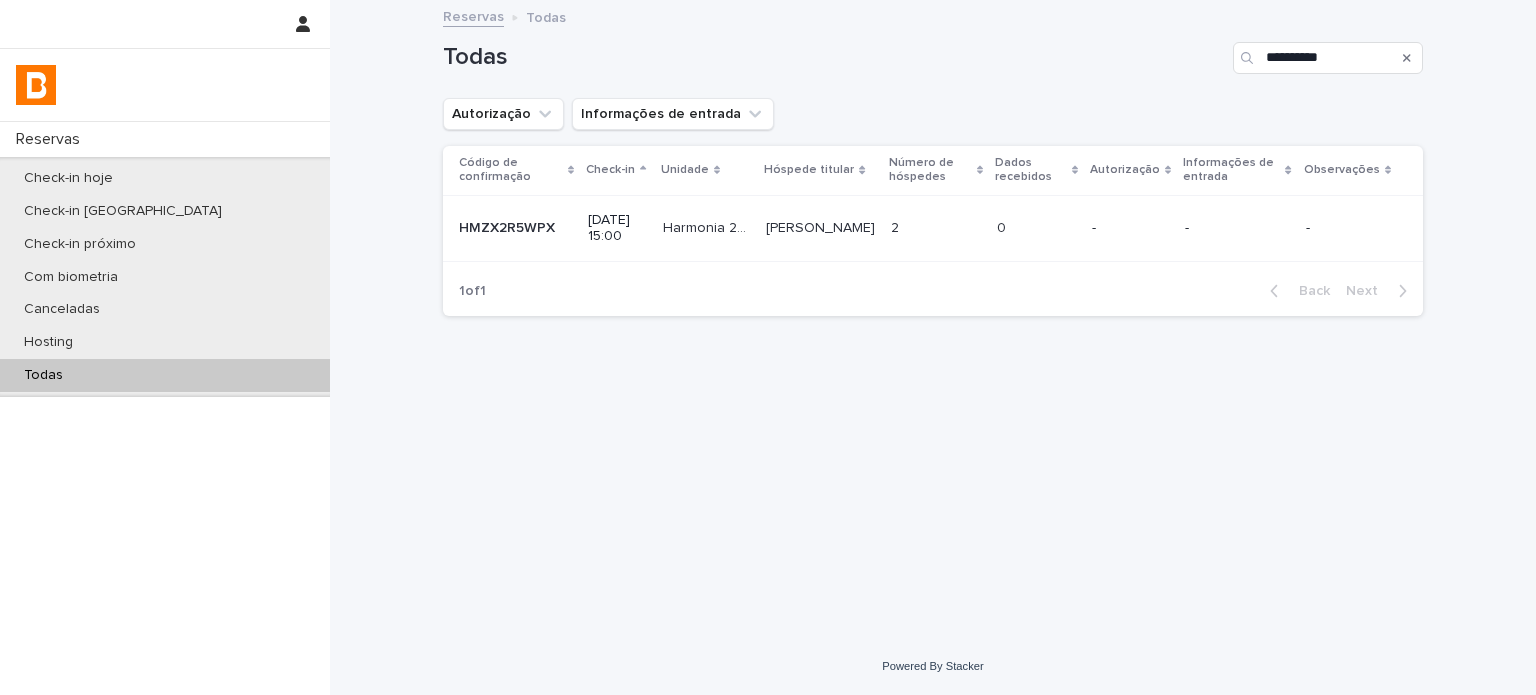 click on "0 0" at bounding box center (1036, 228) 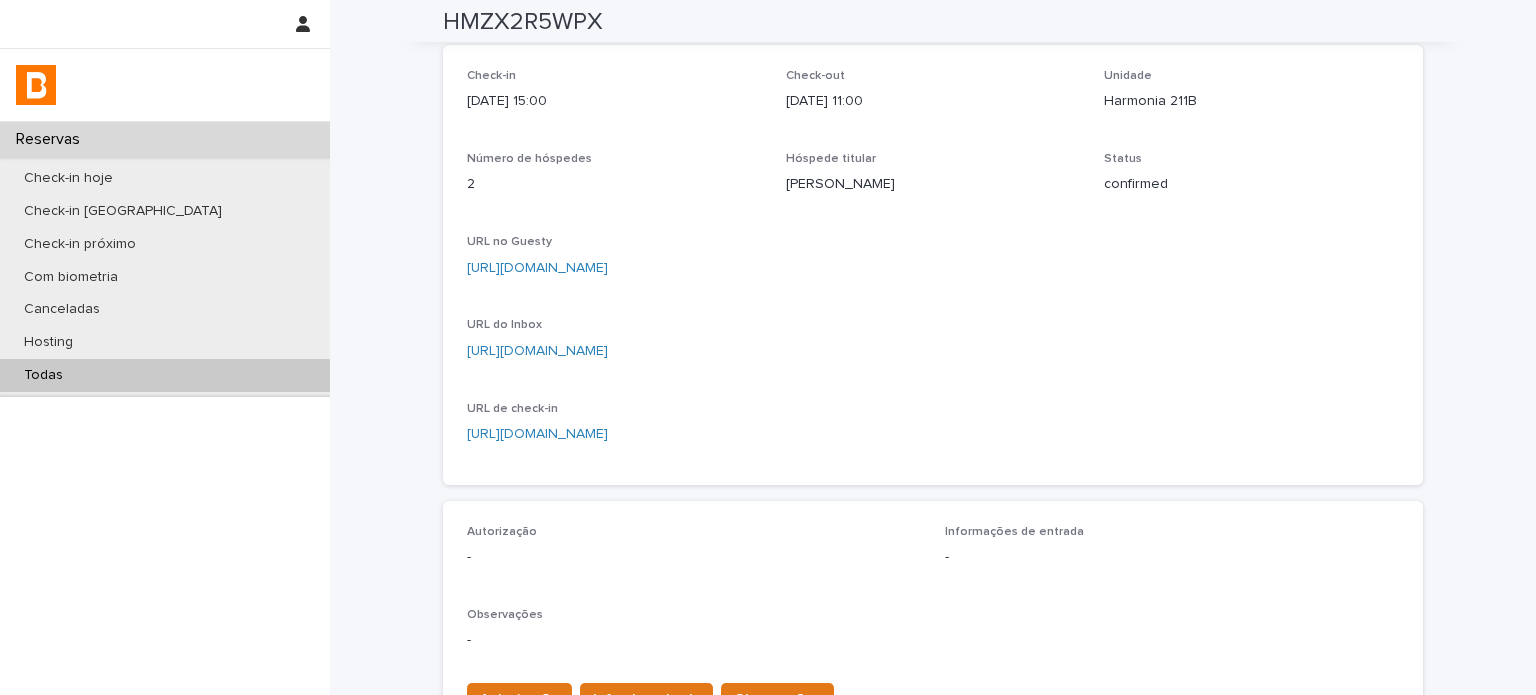 scroll, scrollTop: 0, scrollLeft: 0, axis: both 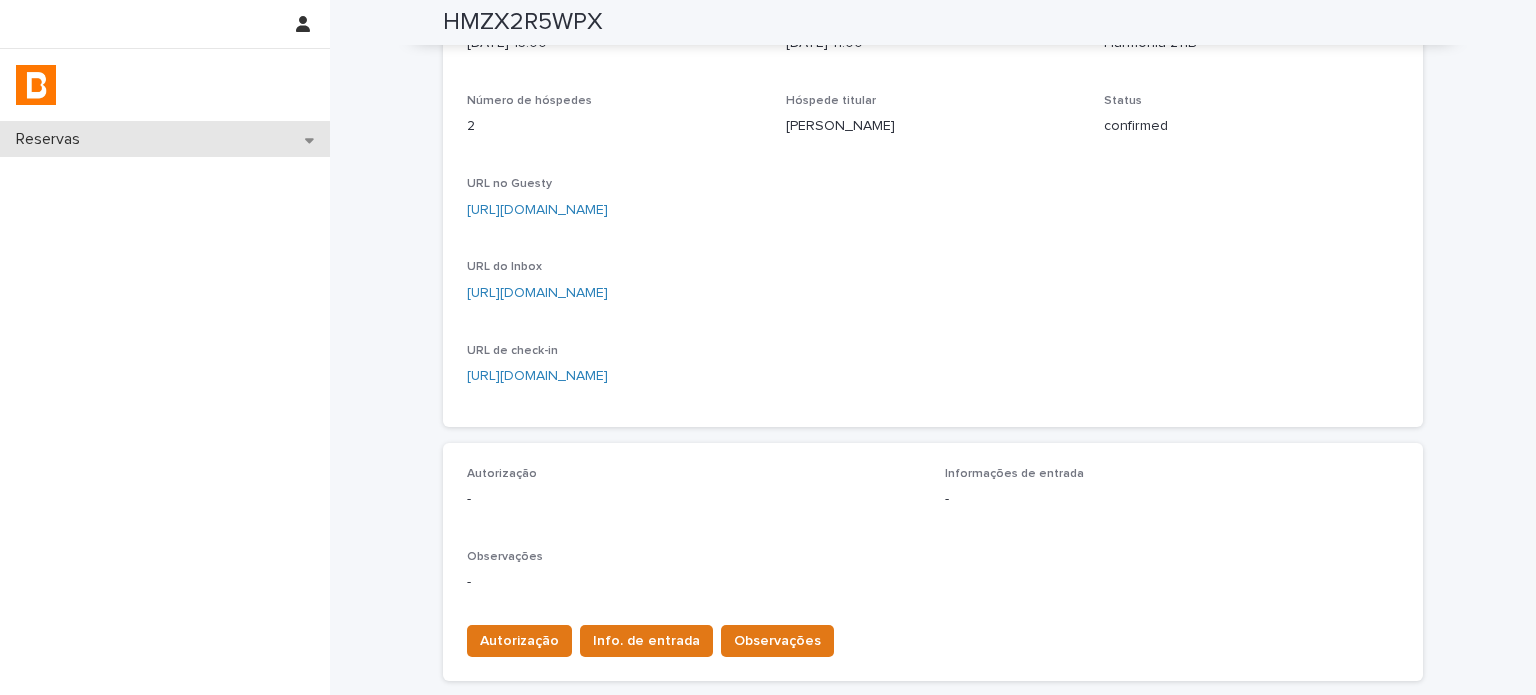 click on "Reservas" at bounding box center [165, 139] 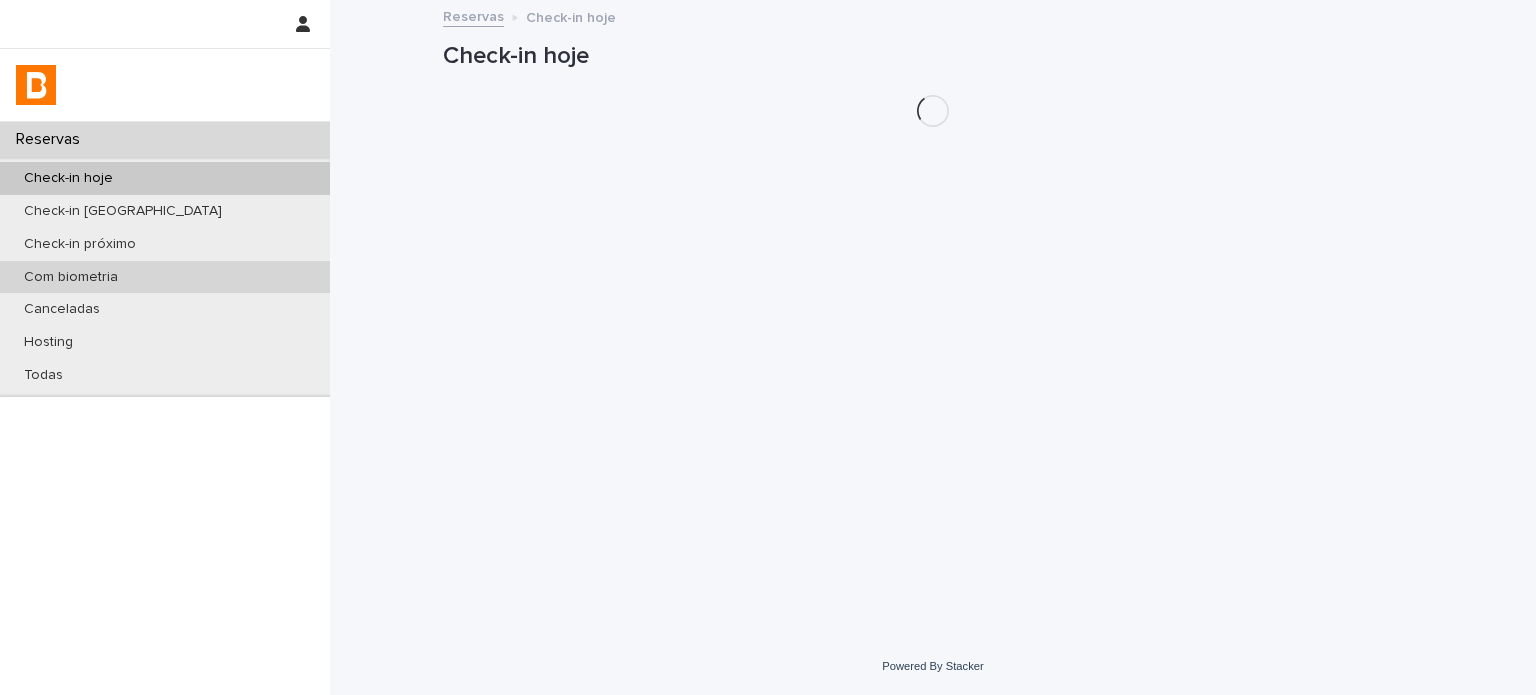scroll, scrollTop: 0, scrollLeft: 0, axis: both 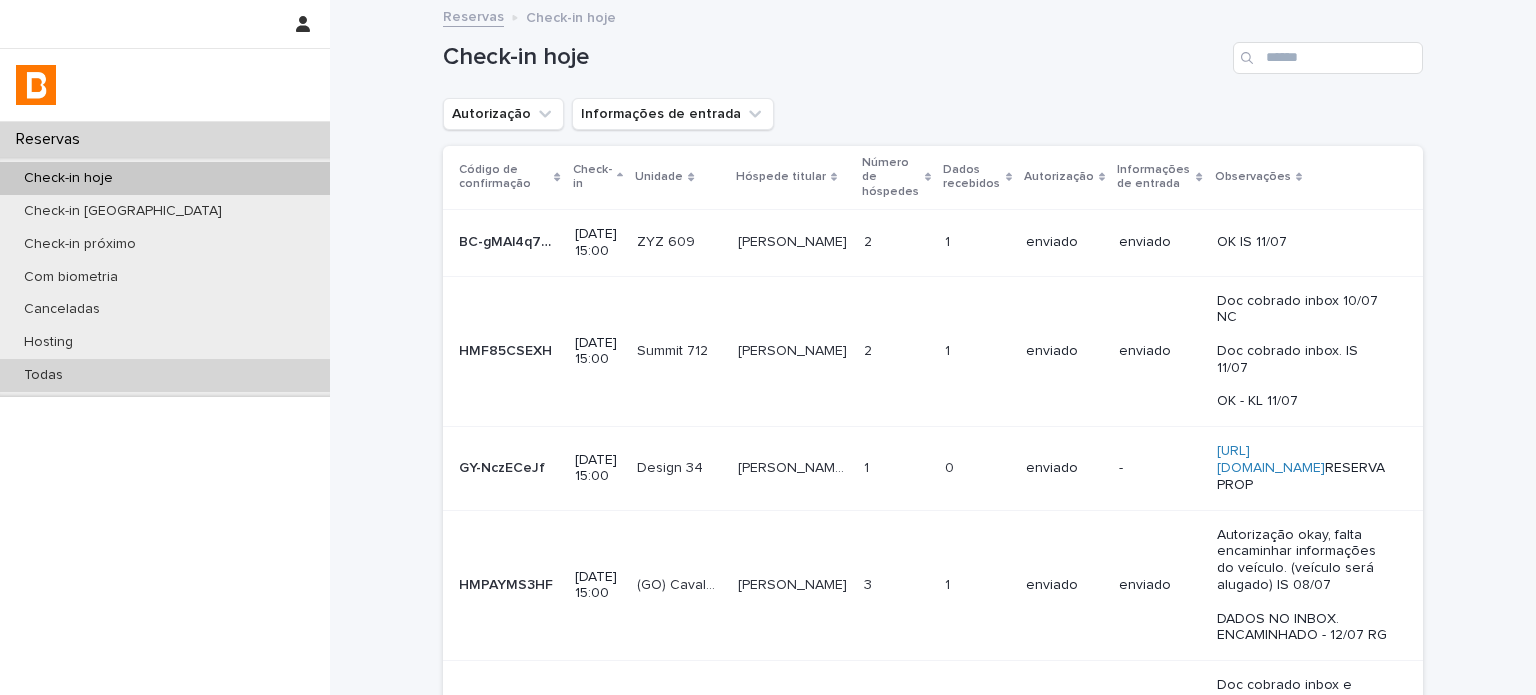 click on "Todas" at bounding box center [165, 375] 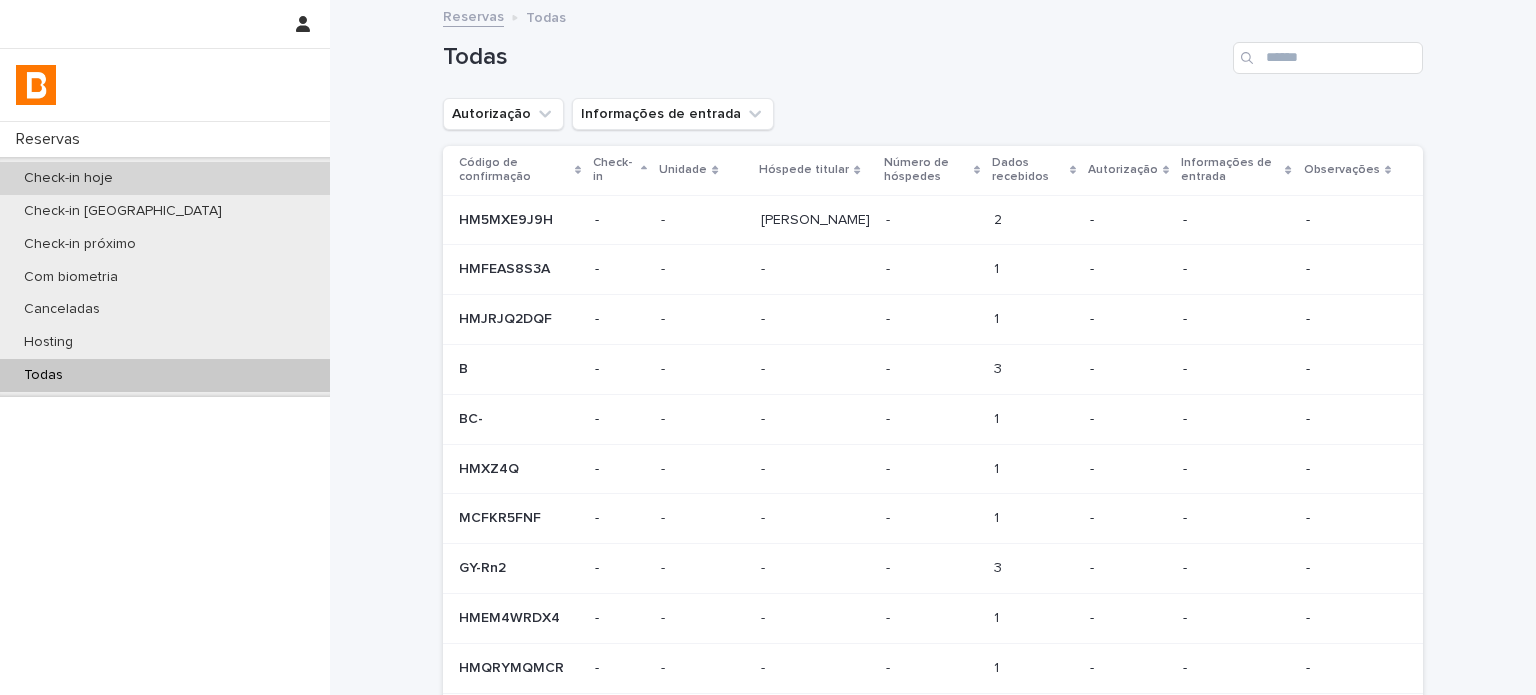 click on "Check-in hoje" at bounding box center [165, 178] 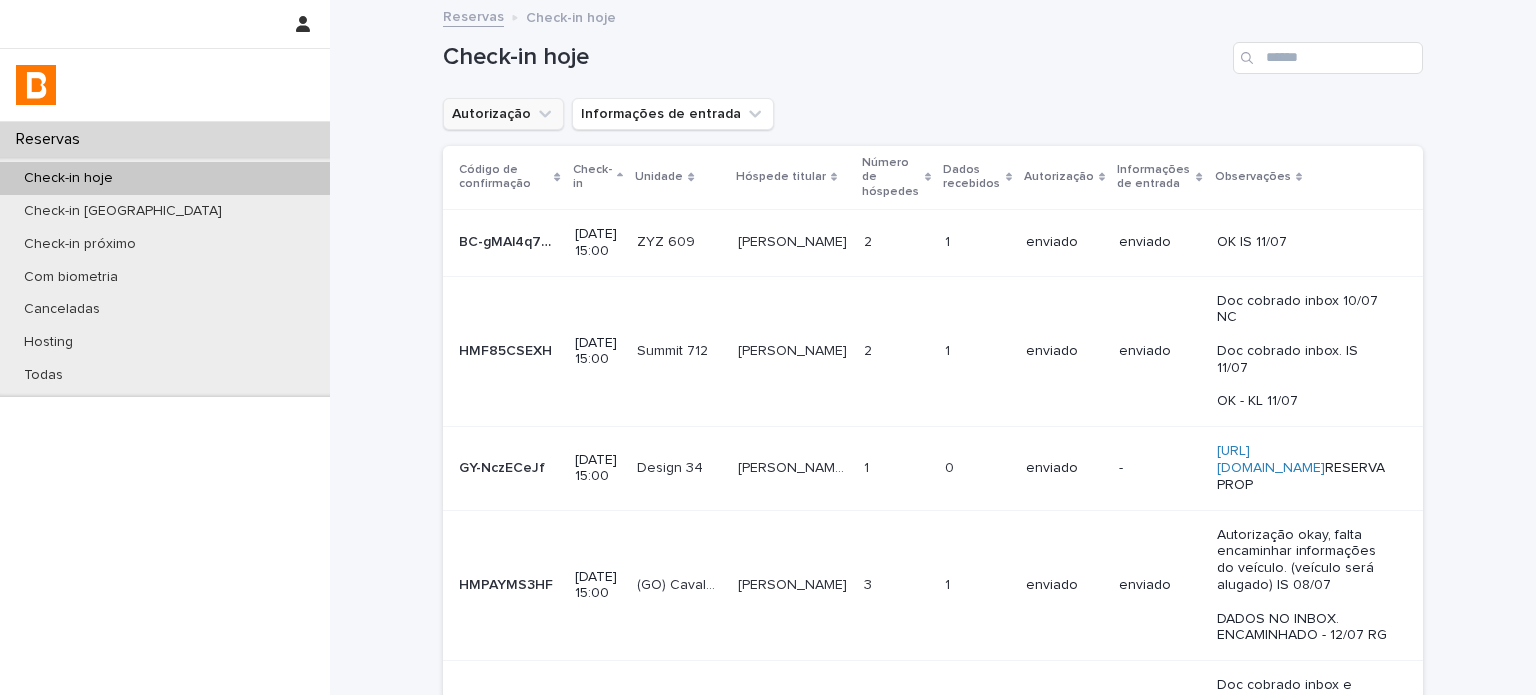 click on "Autorização" at bounding box center [503, 114] 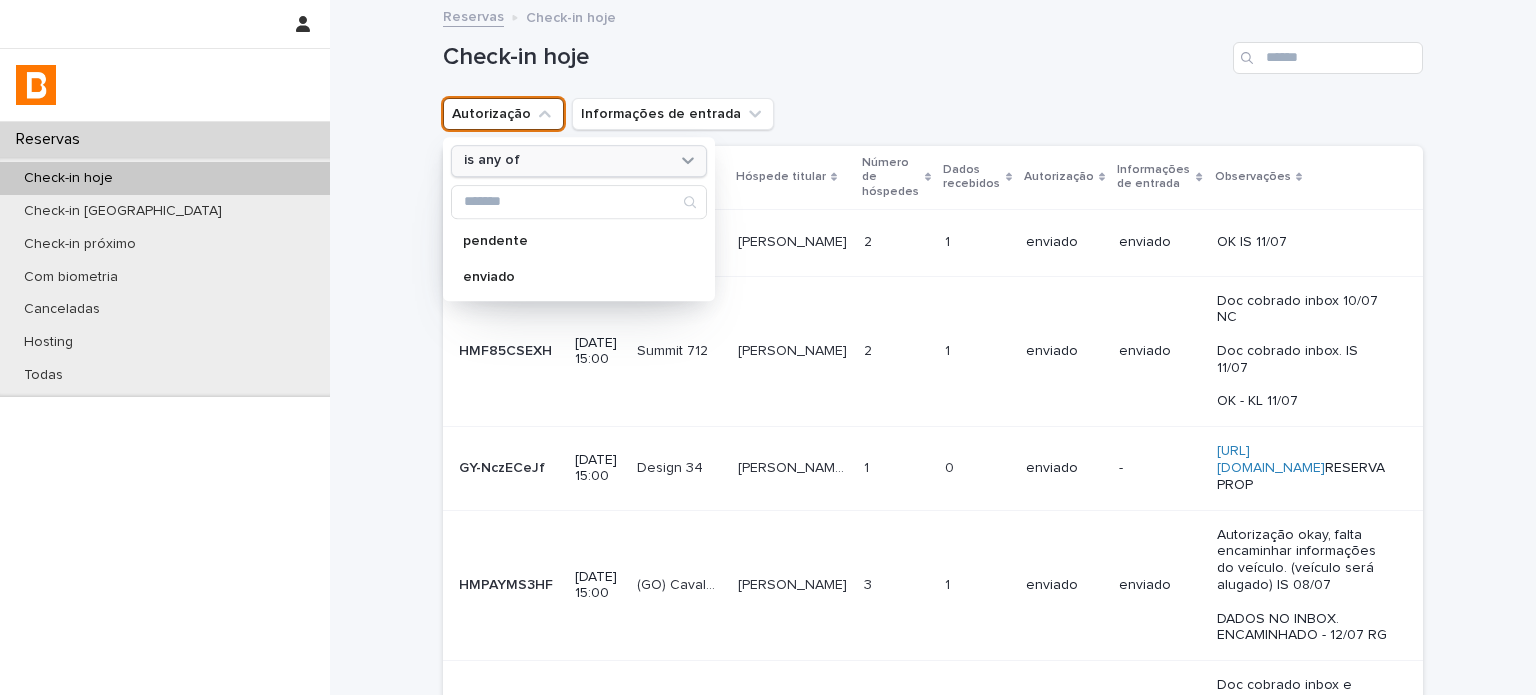click on "is any of" at bounding box center (566, 161) 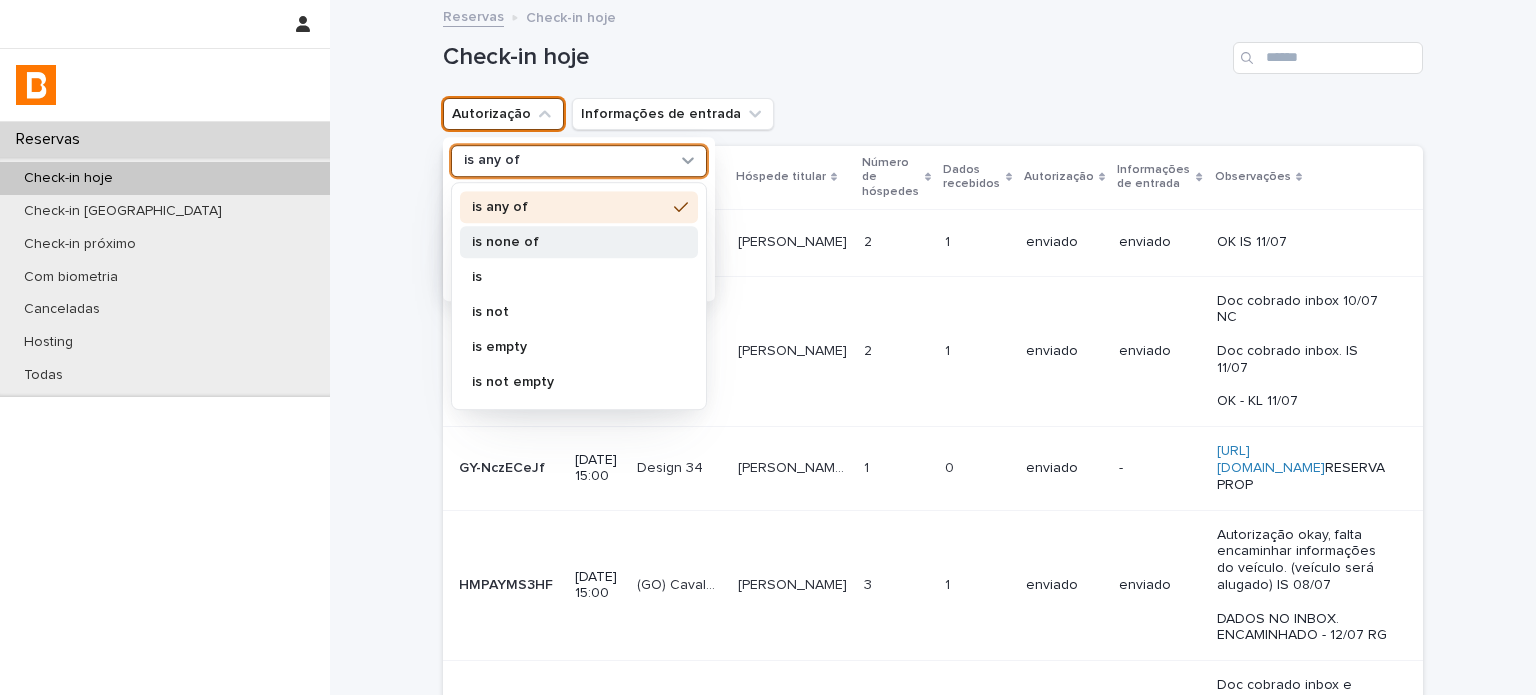 click on "is none of" at bounding box center (579, 242) 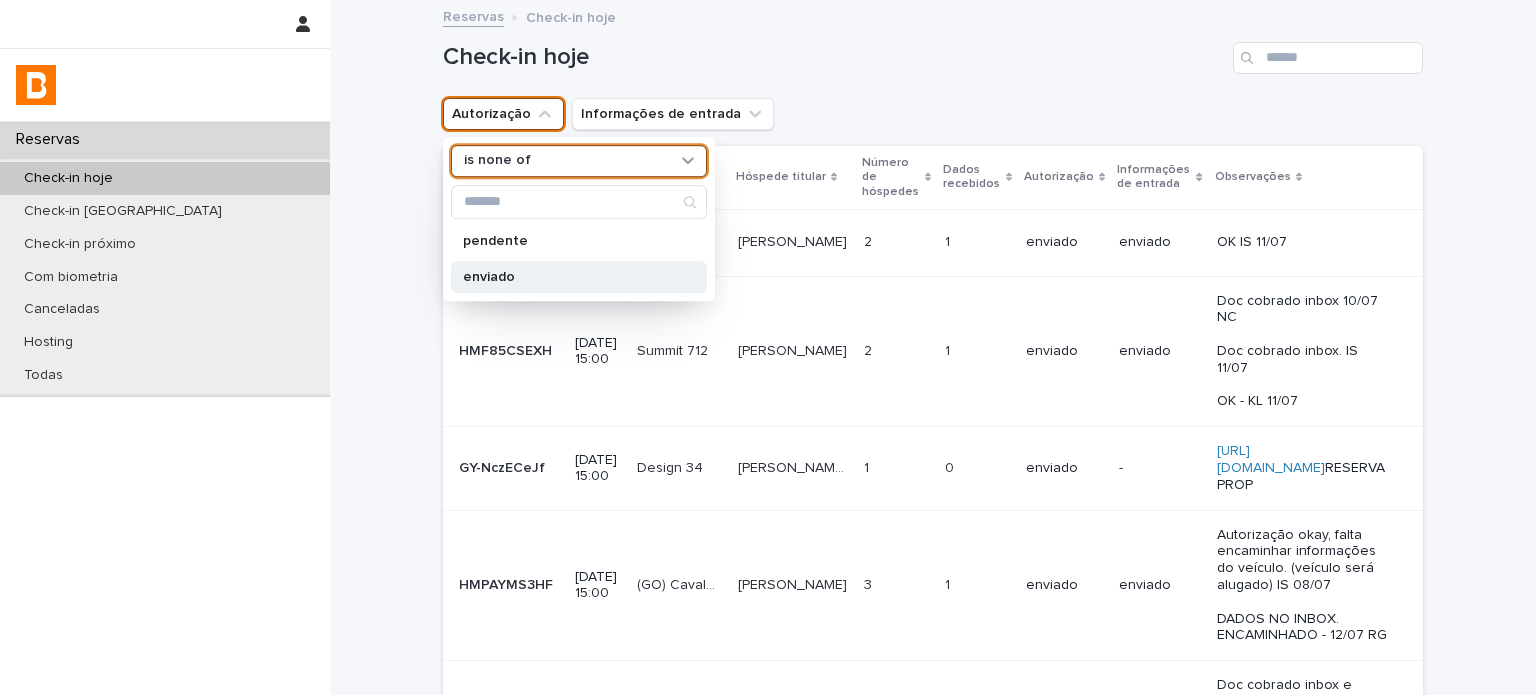 click on "enviado" at bounding box center (569, 277) 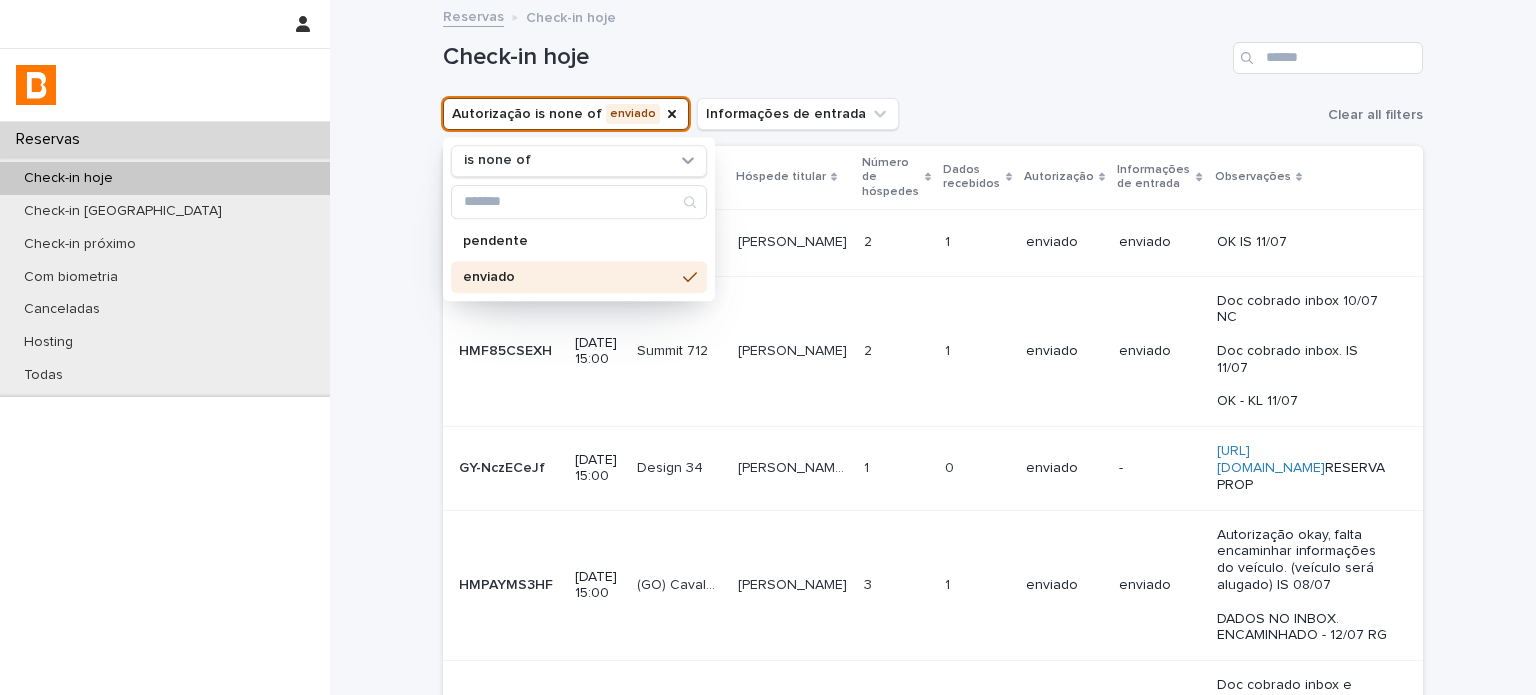 click on "Check-in hoje" at bounding box center [933, 58] 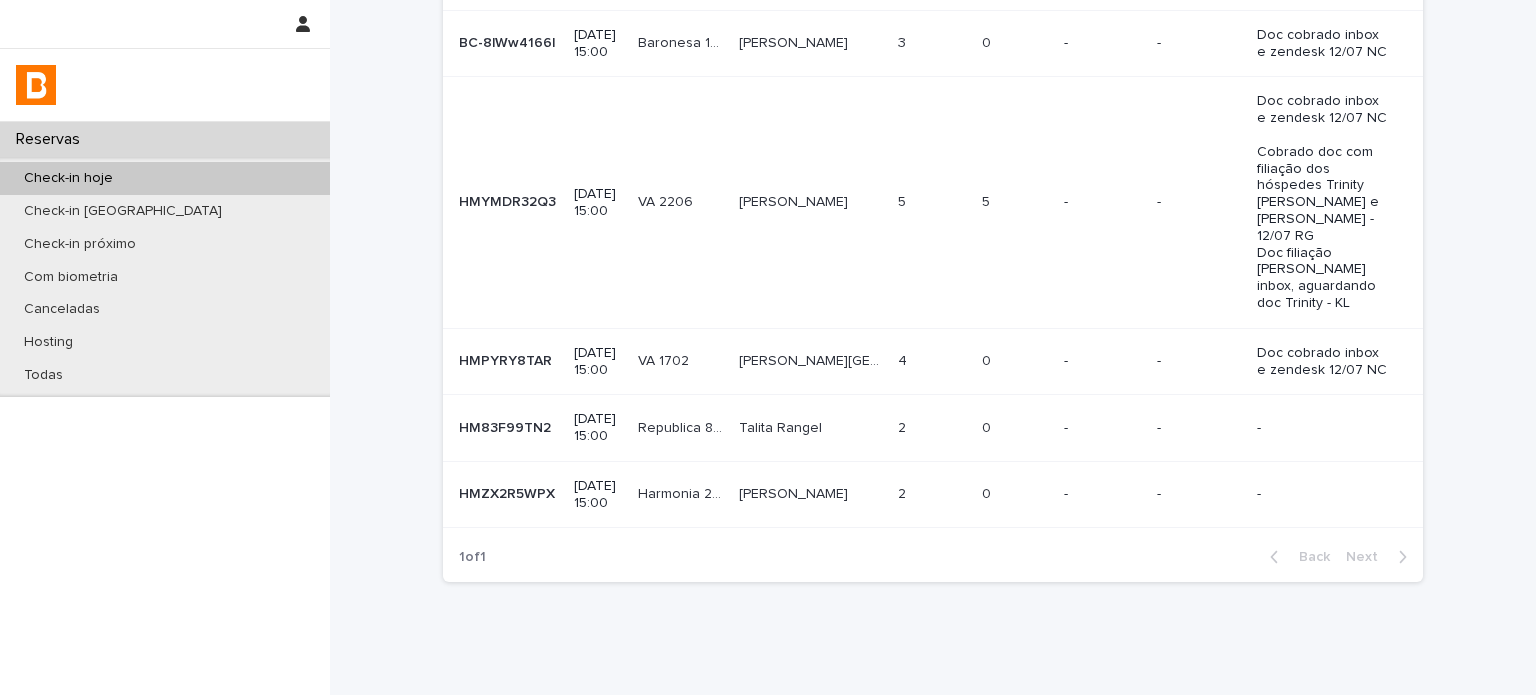 scroll, scrollTop: 443, scrollLeft: 0, axis: vertical 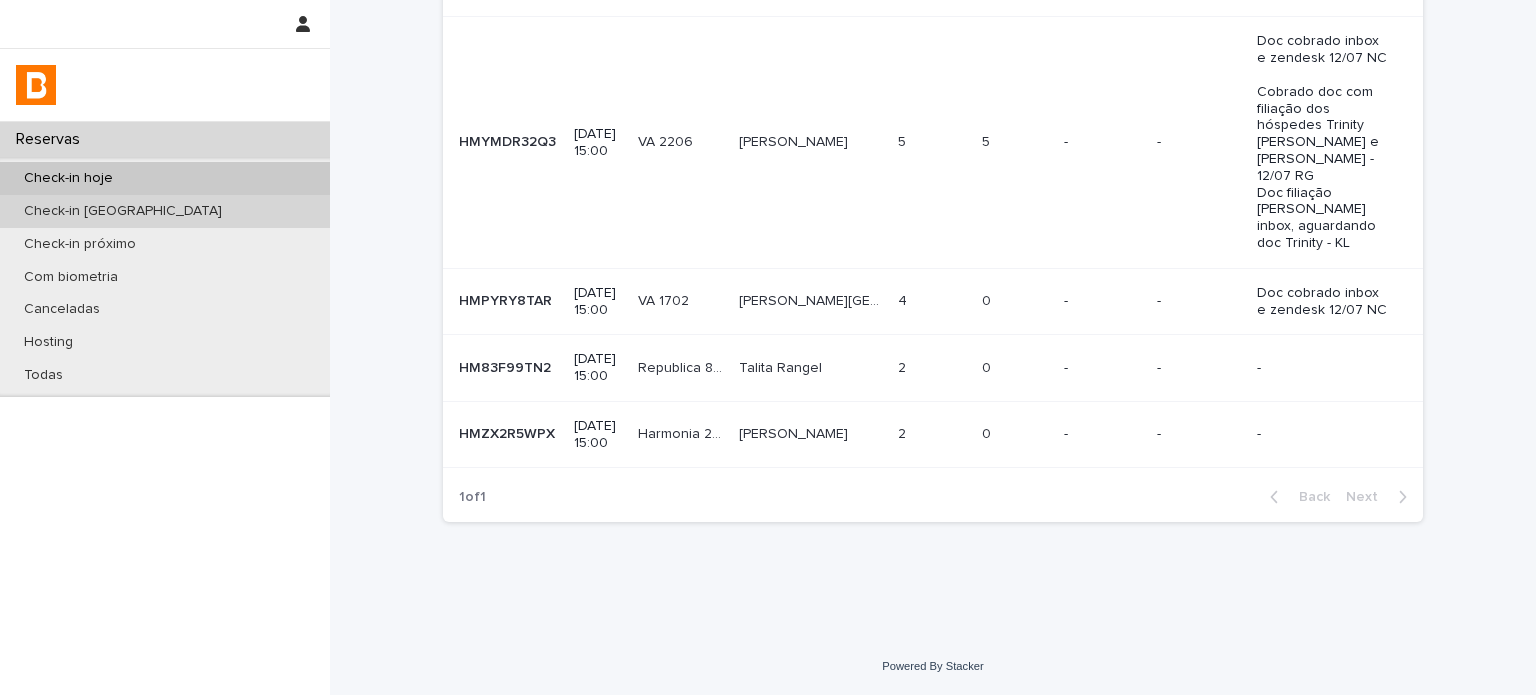 click on "Check-in [GEOGRAPHIC_DATA]" at bounding box center (165, 211) 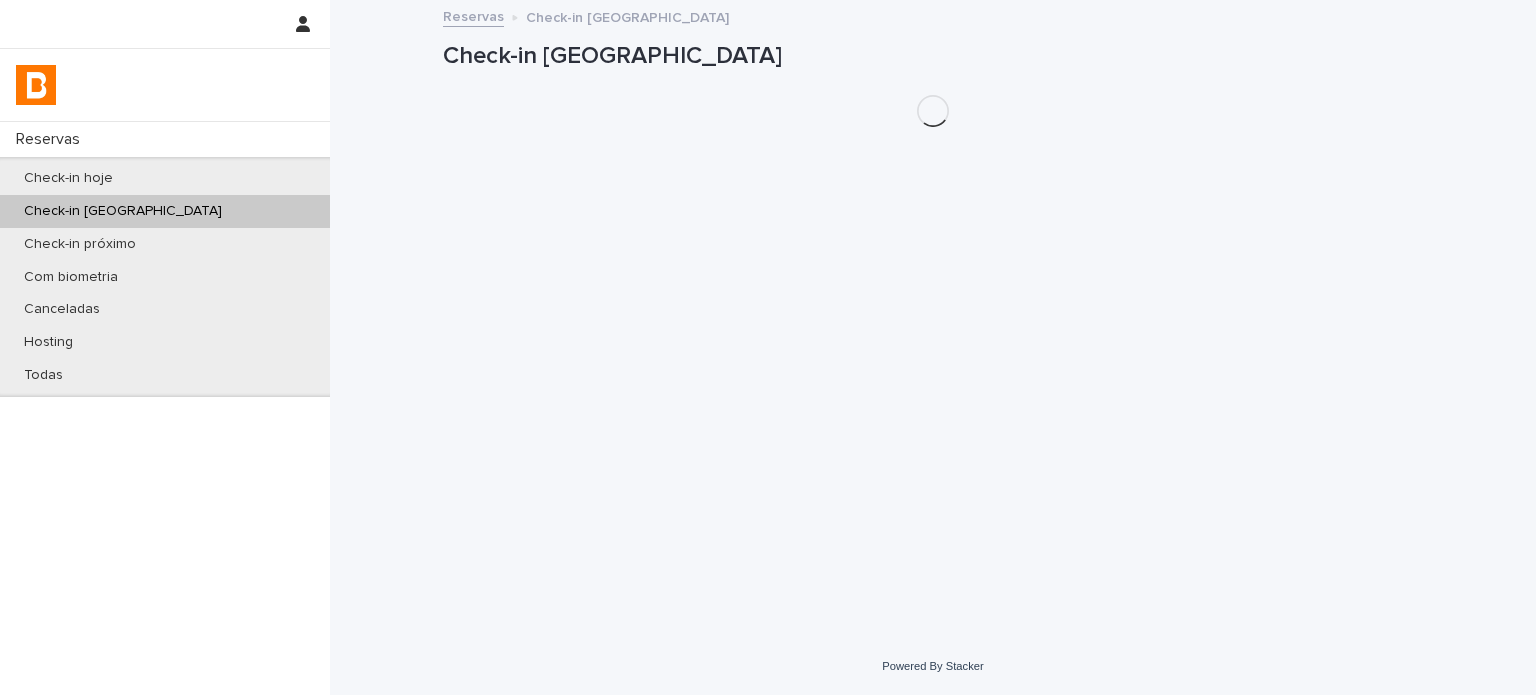 scroll, scrollTop: 0, scrollLeft: 0, axis: both 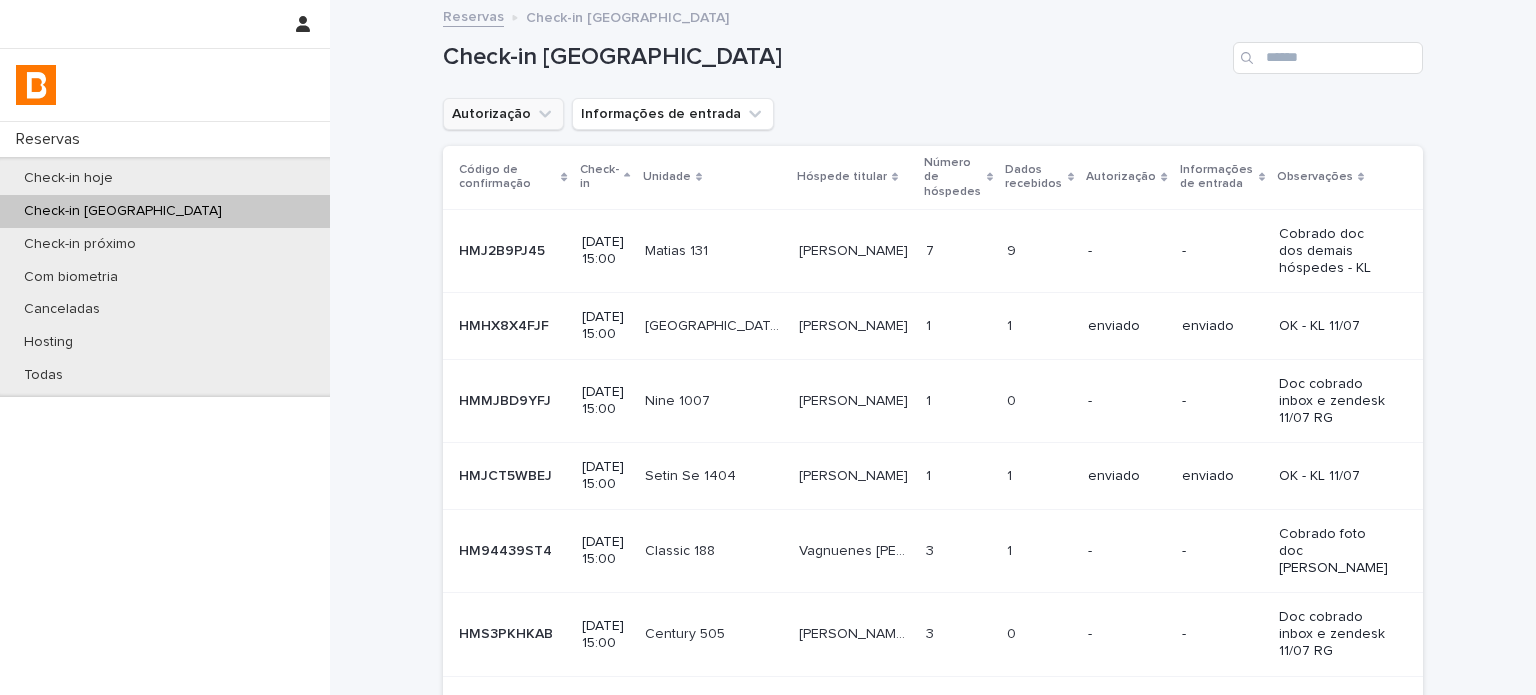 click on "Autorização" at bounding box center (503, 114) 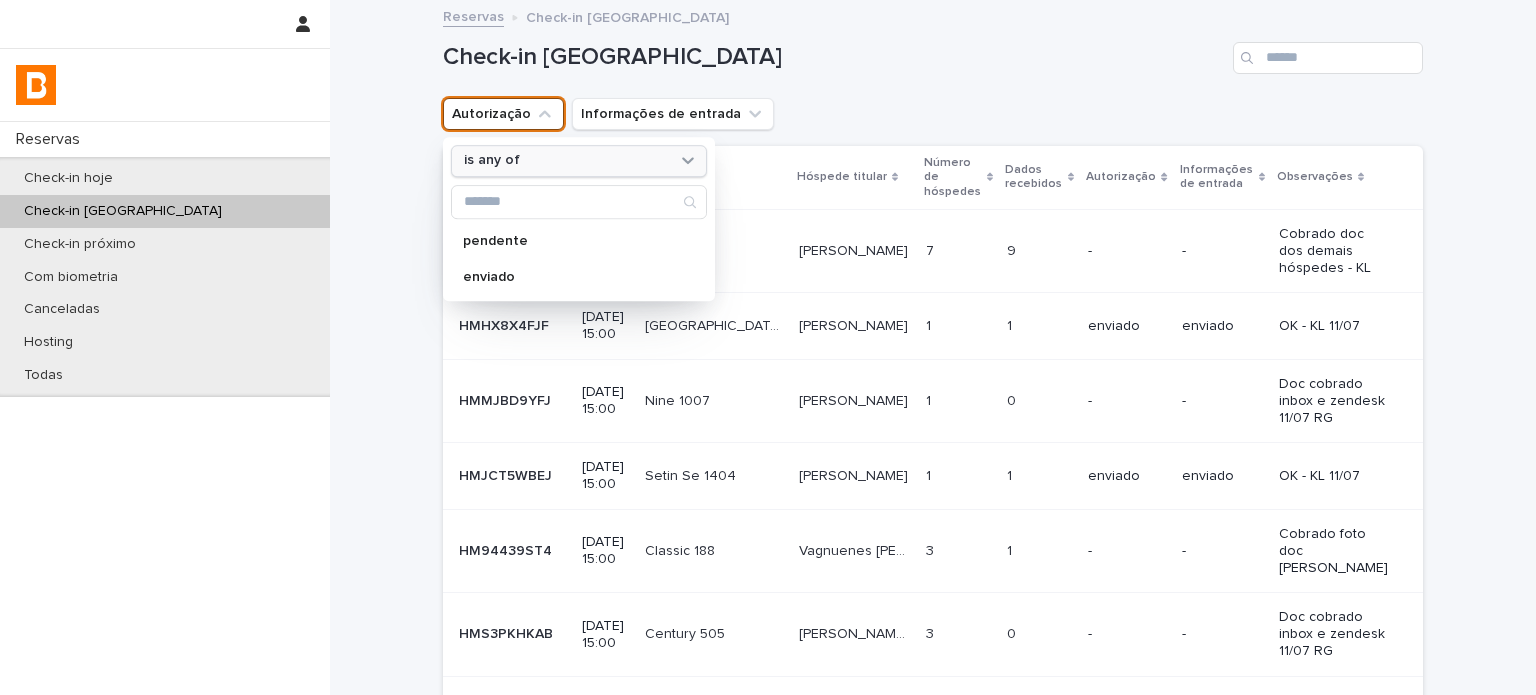 click on "is any of" at bounding box center [566, 161] 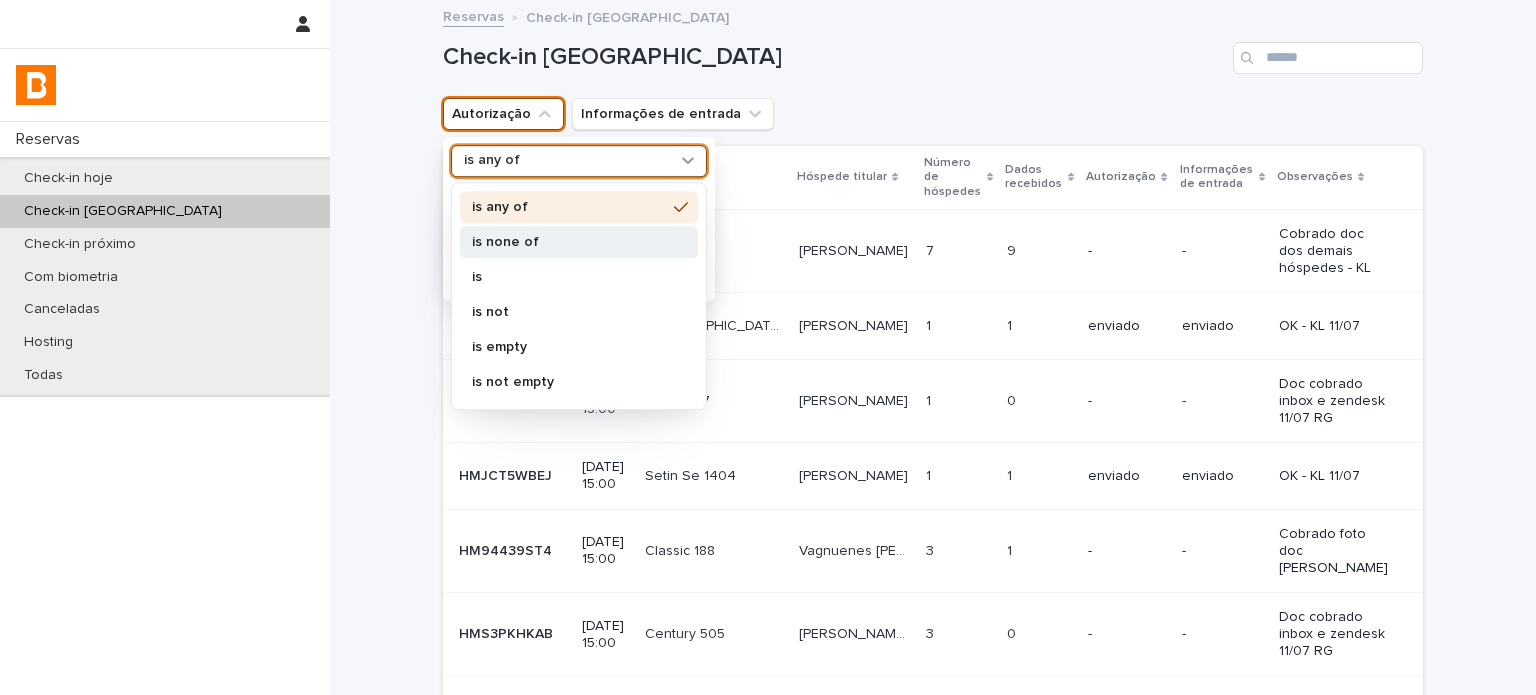 click on "is none of" at bounding box center [569, 242] 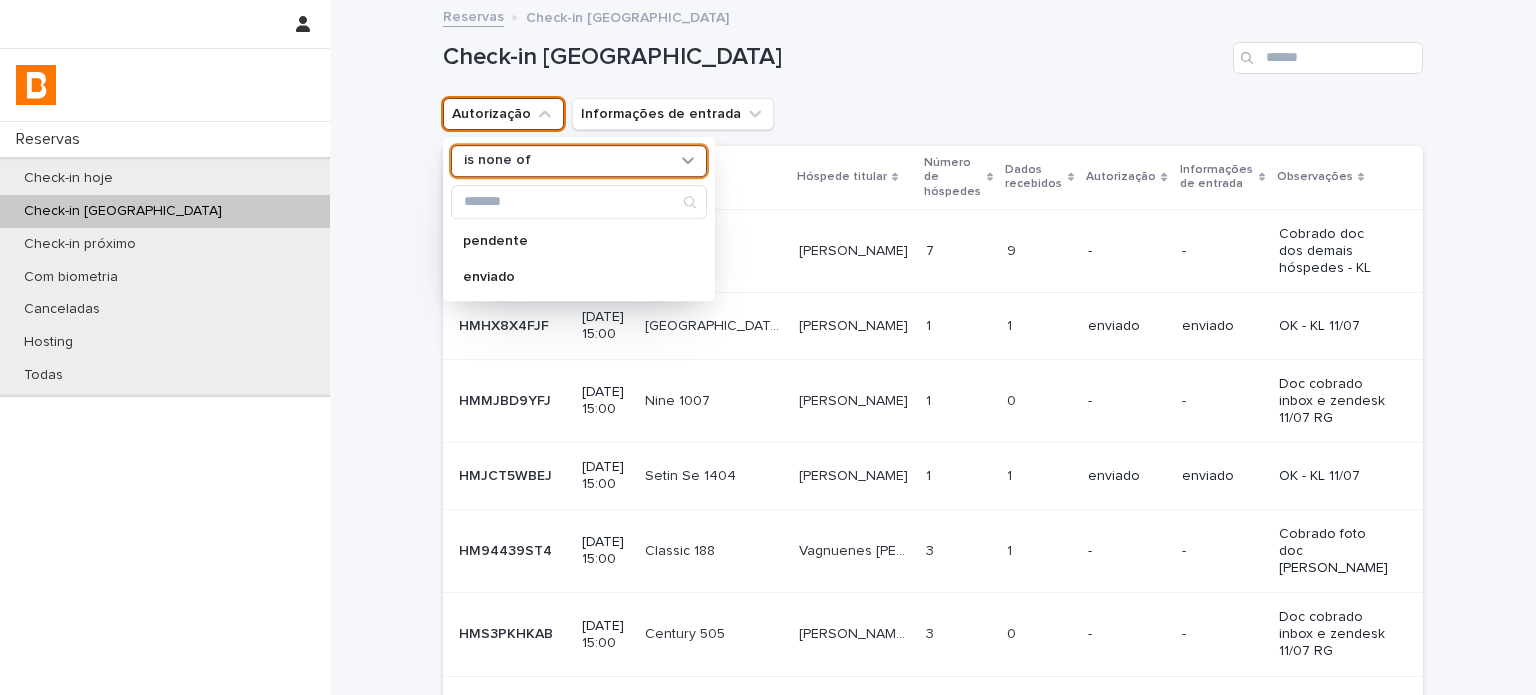 click on "Autorização   option is none of, selected.     0 results available. Select is focused , press Down to open the menu,  is none of pendente enviado Informações de entrada" at bounding box center (933, 114) 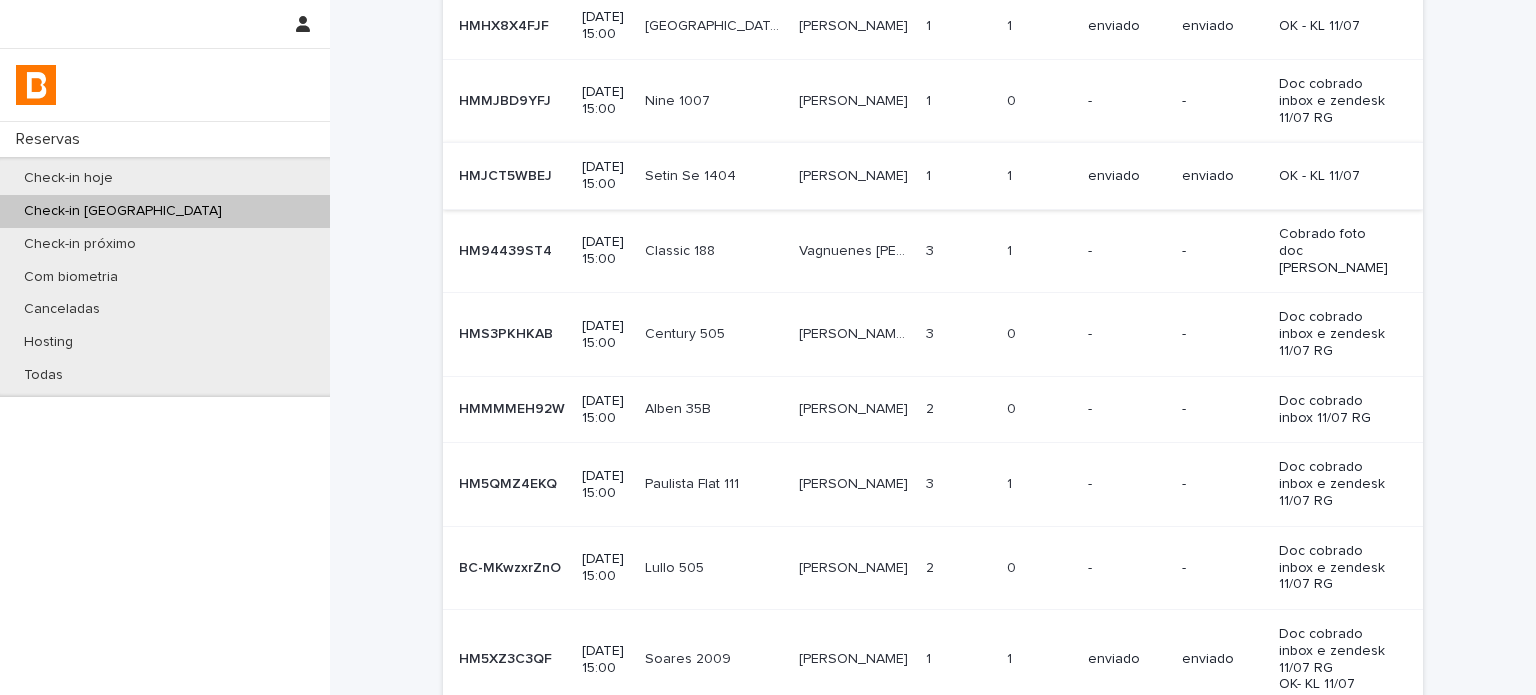 scroll, scrollTop: 424, scrollLeft: 0, axis: vertical 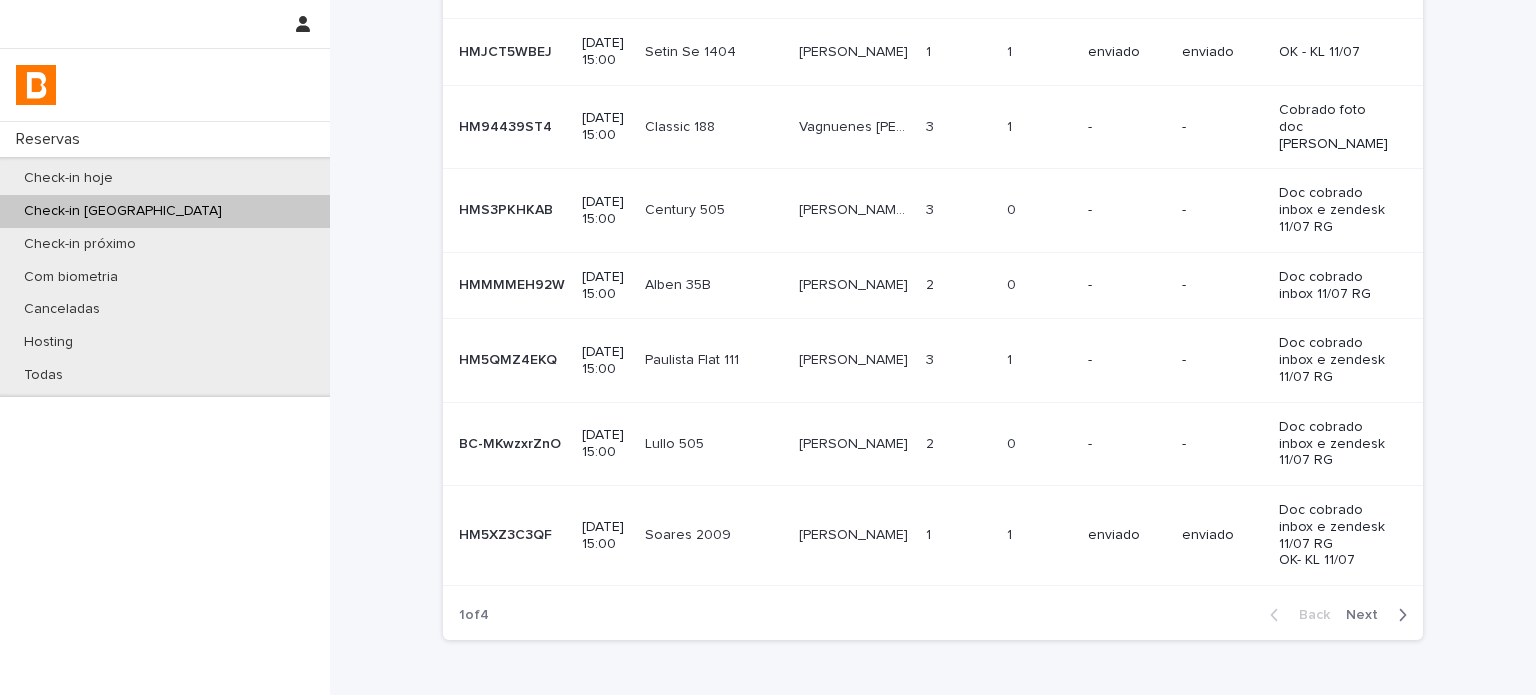 click on "enviado" at bounding box center (1223, 535) 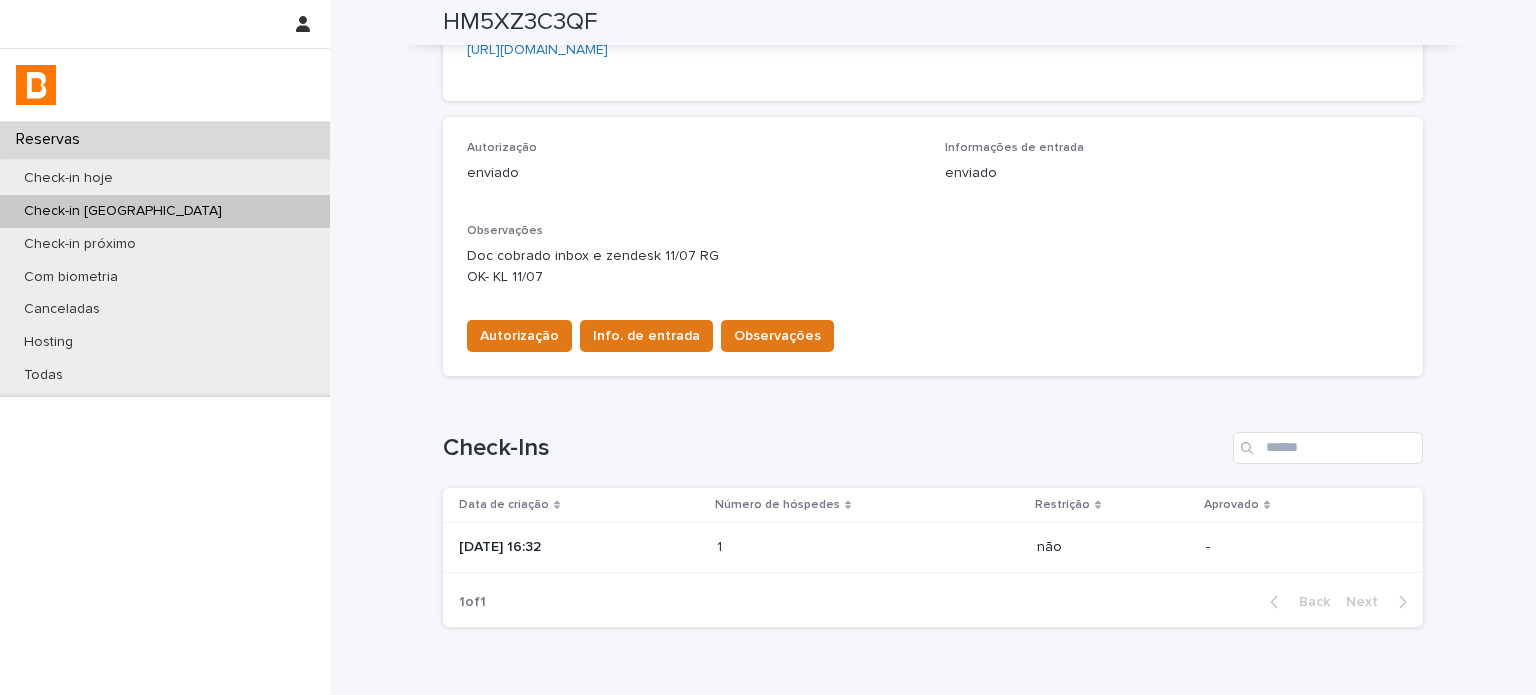 scroll, scrollTop: 554, scrollLeft: 0, axis: vertical 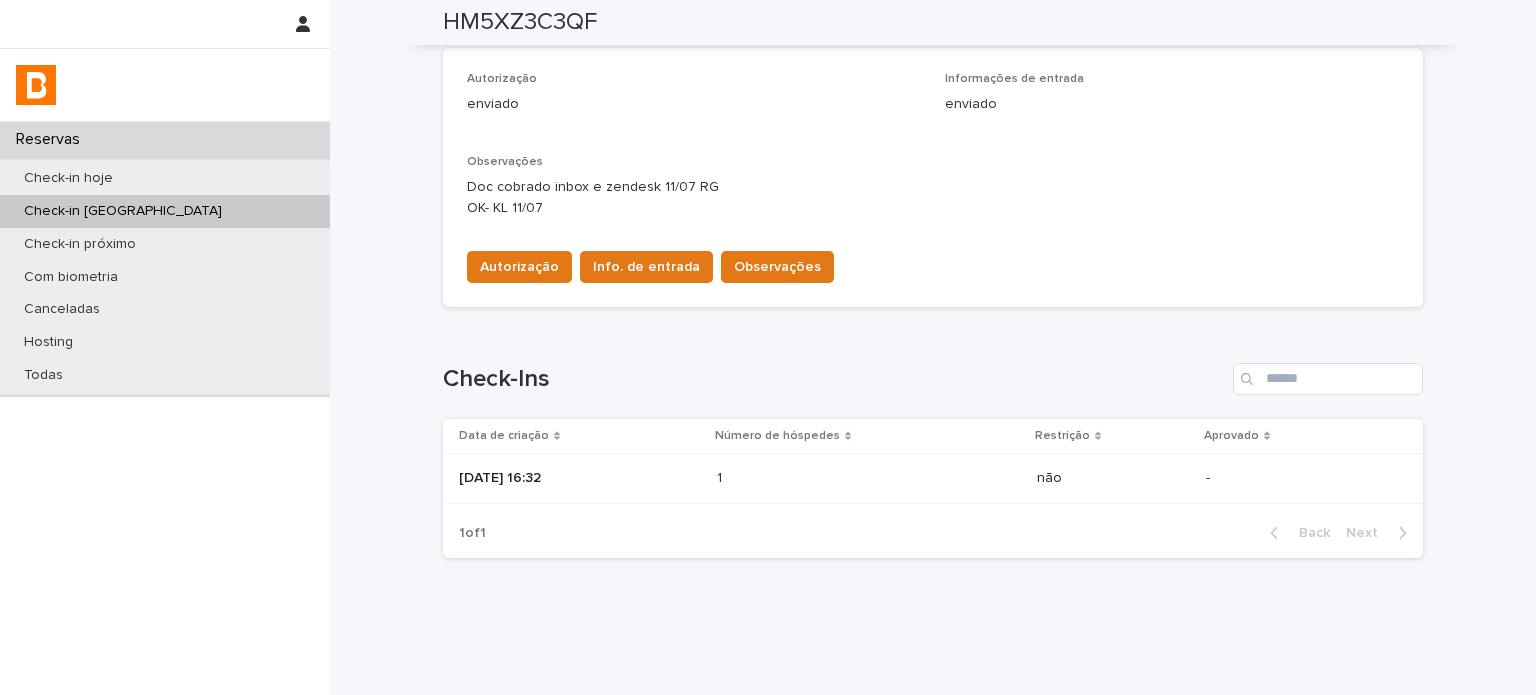 click at bounding box center [804, 478] 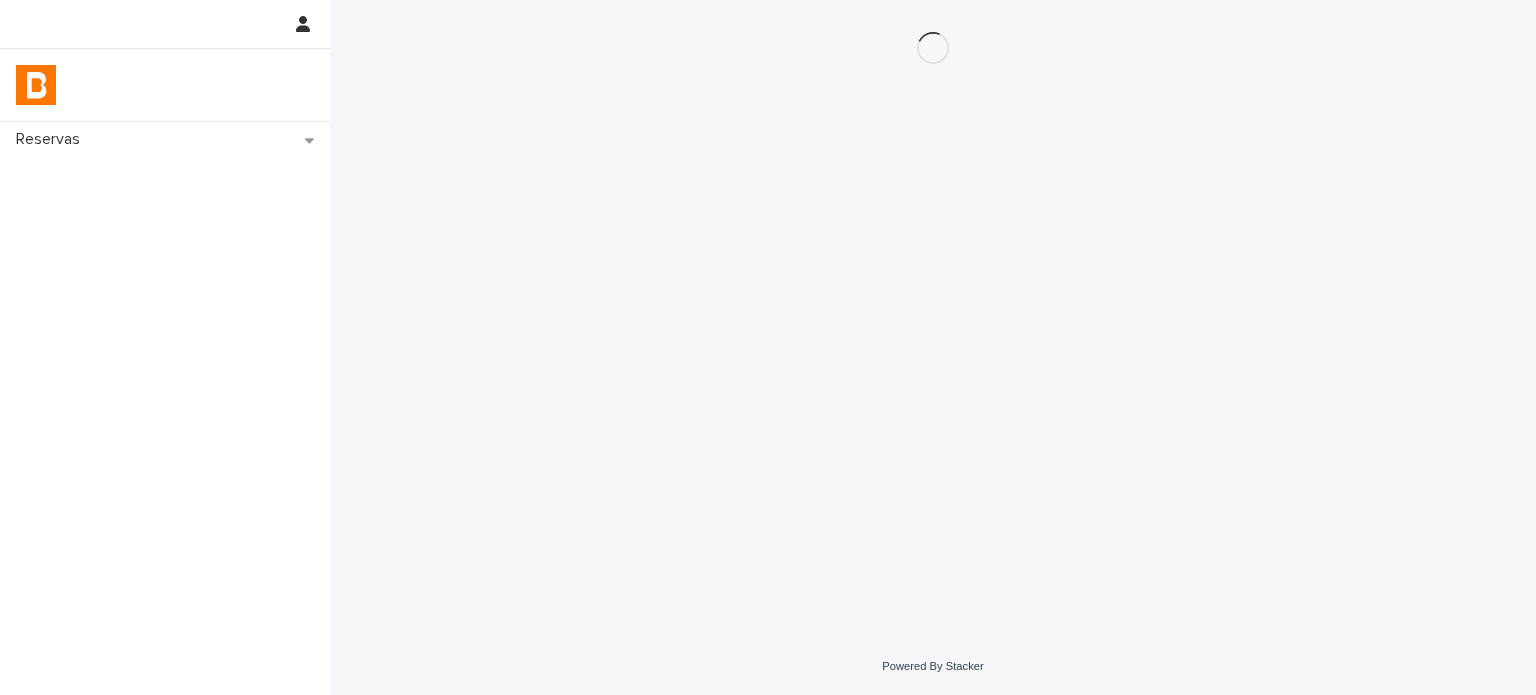 scroll, scrollTop: 0, scrollLeft: 0, axis: both 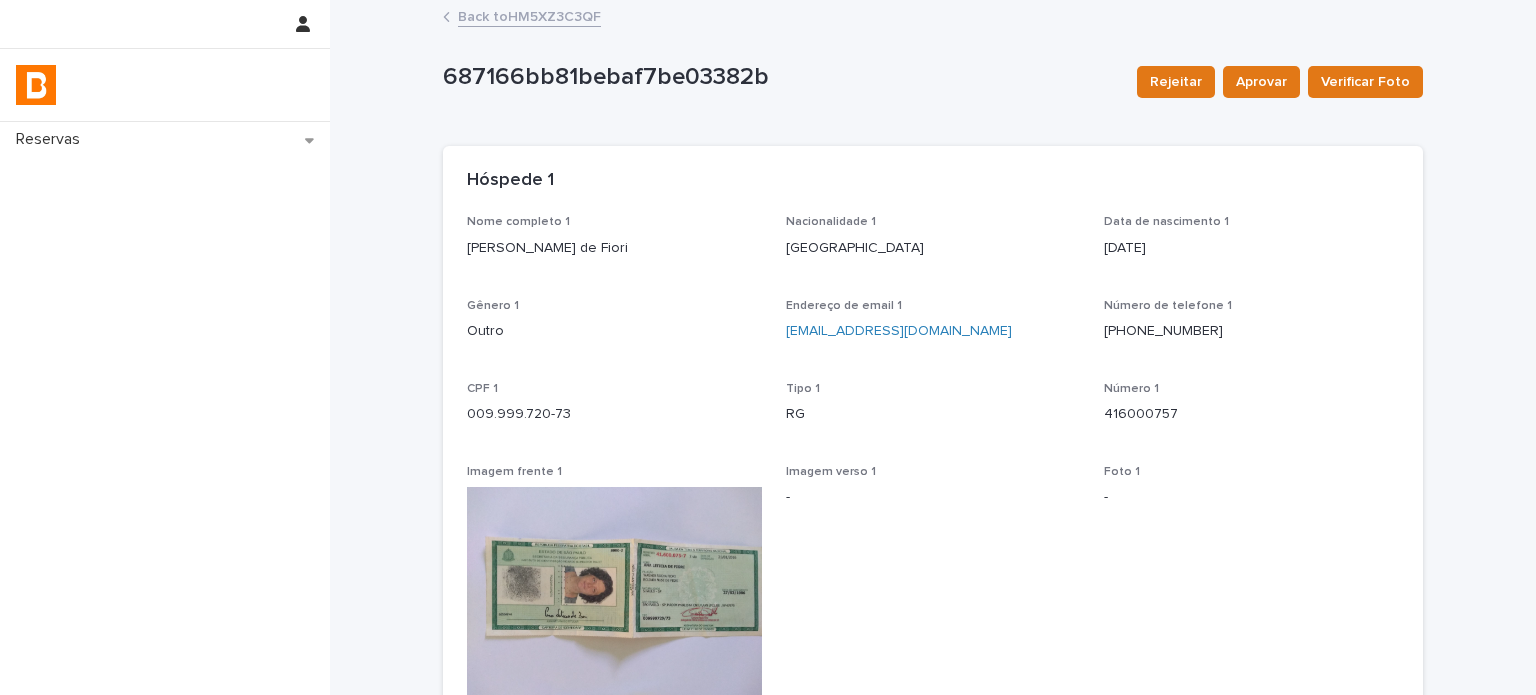 click on "Back to  HM5XZ3C3QF" at bounding box center [529, 15] 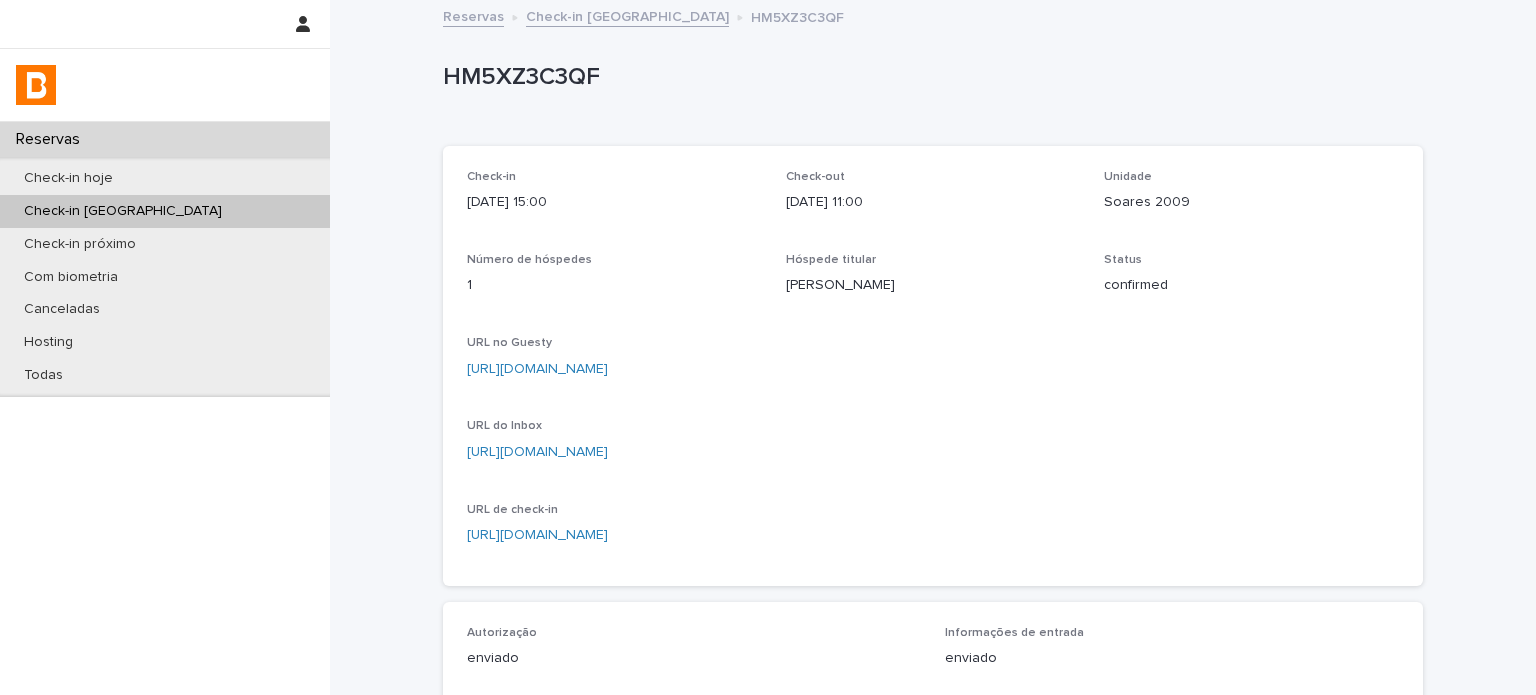 click on "Check-in [GEOGRAPHIC_DATA]" at bounding box center (627, 15) 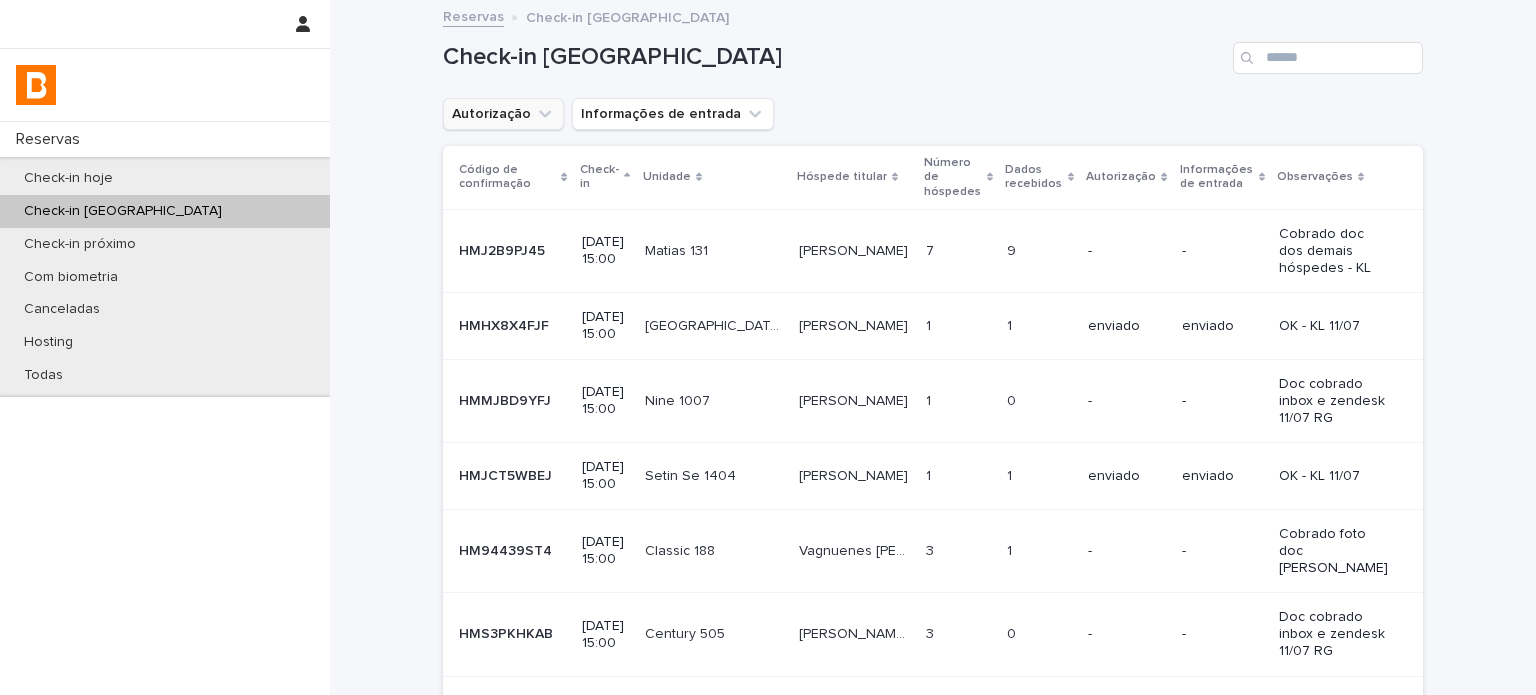 click 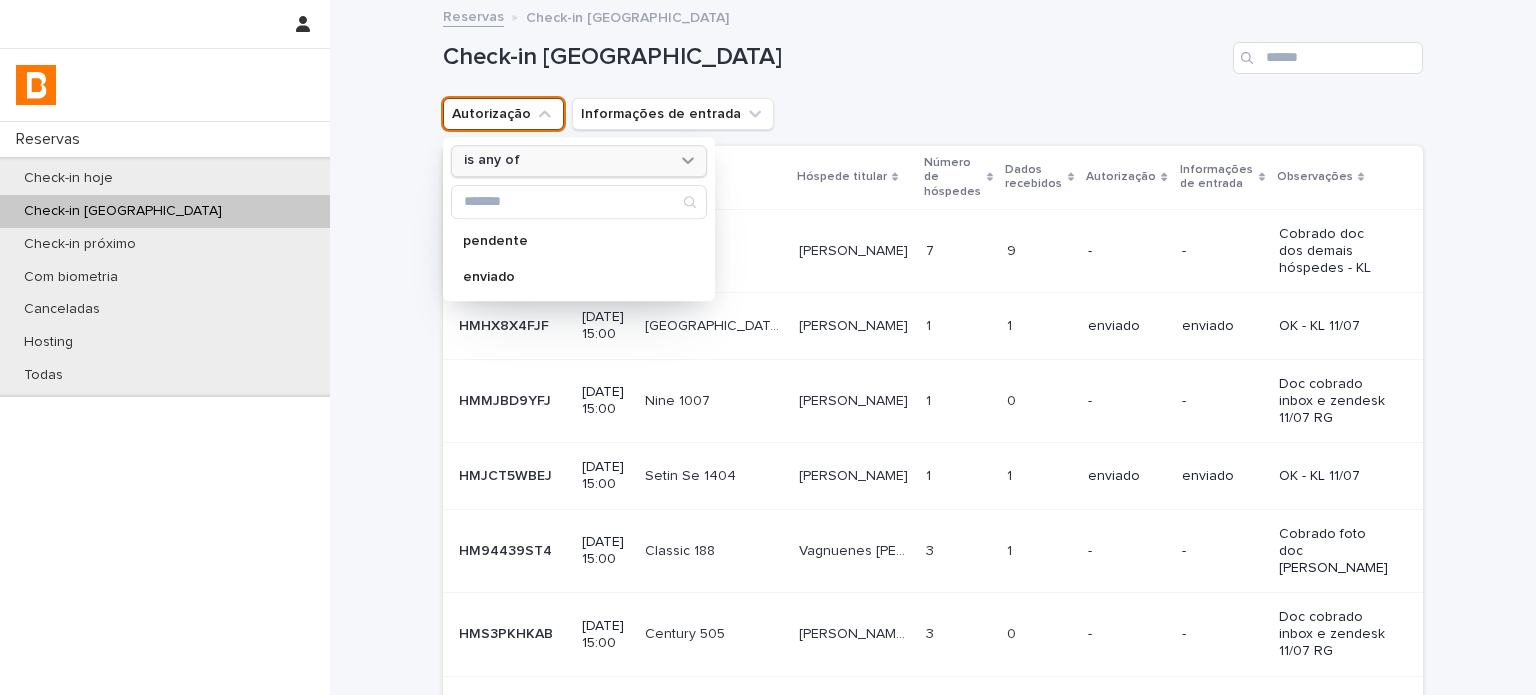 click on "is any of" at bounding box center [579, 161] 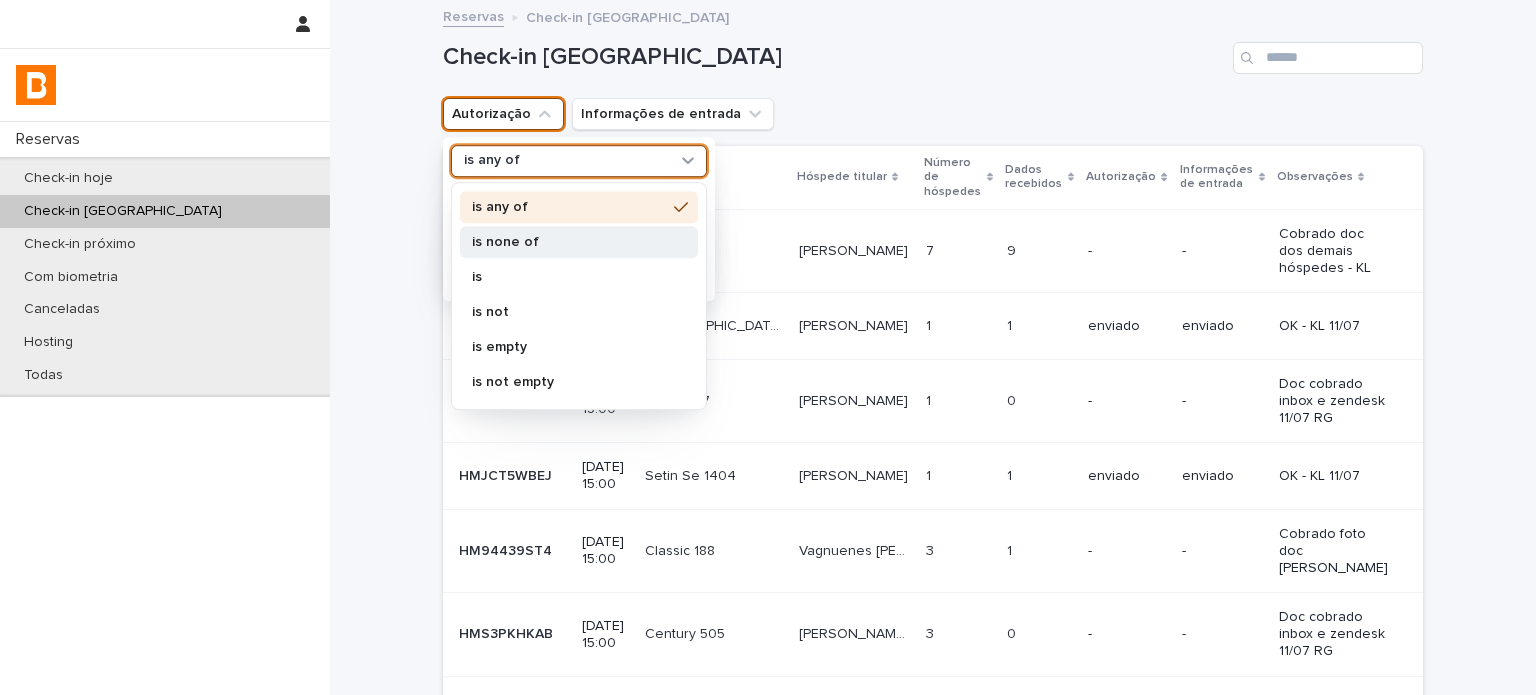 click on "is none of" at bounding box center [579, 242] 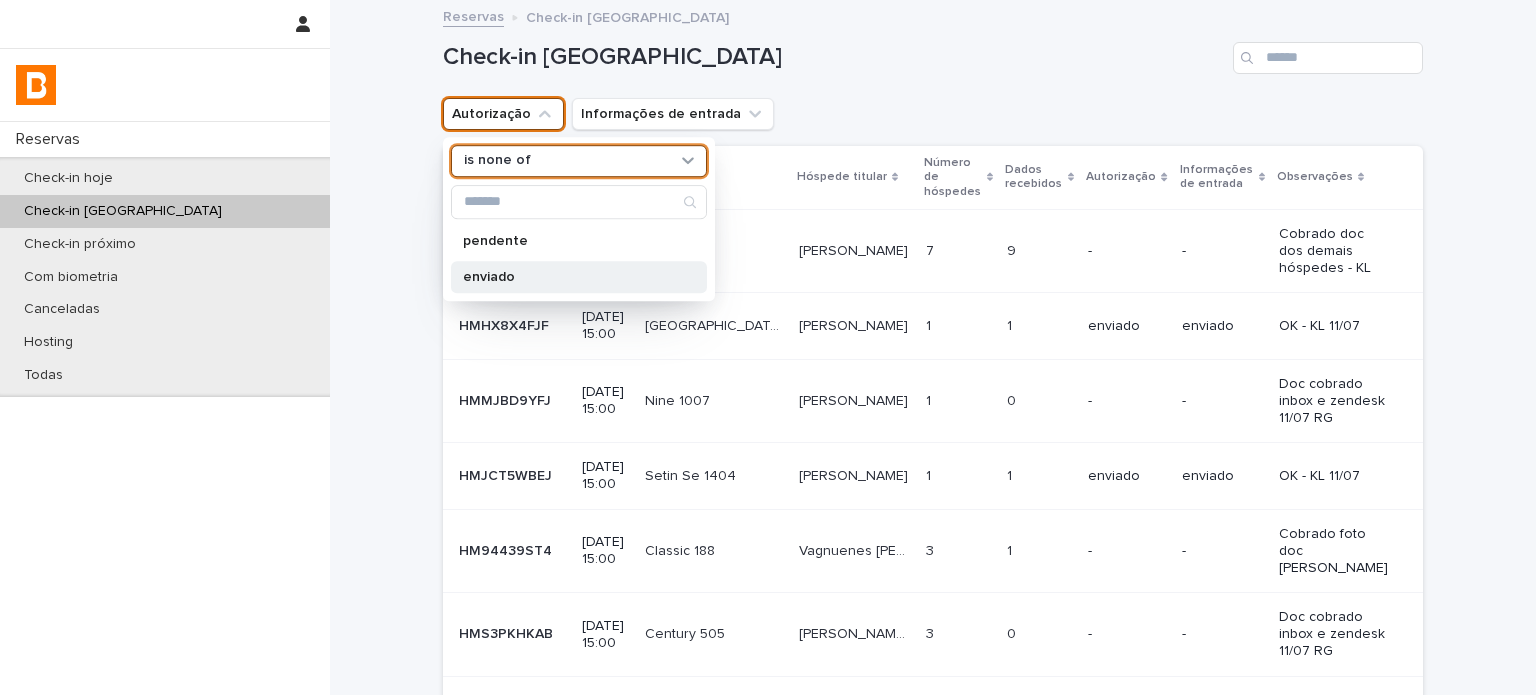 click on "enviado" at bounding box center (569, 277) 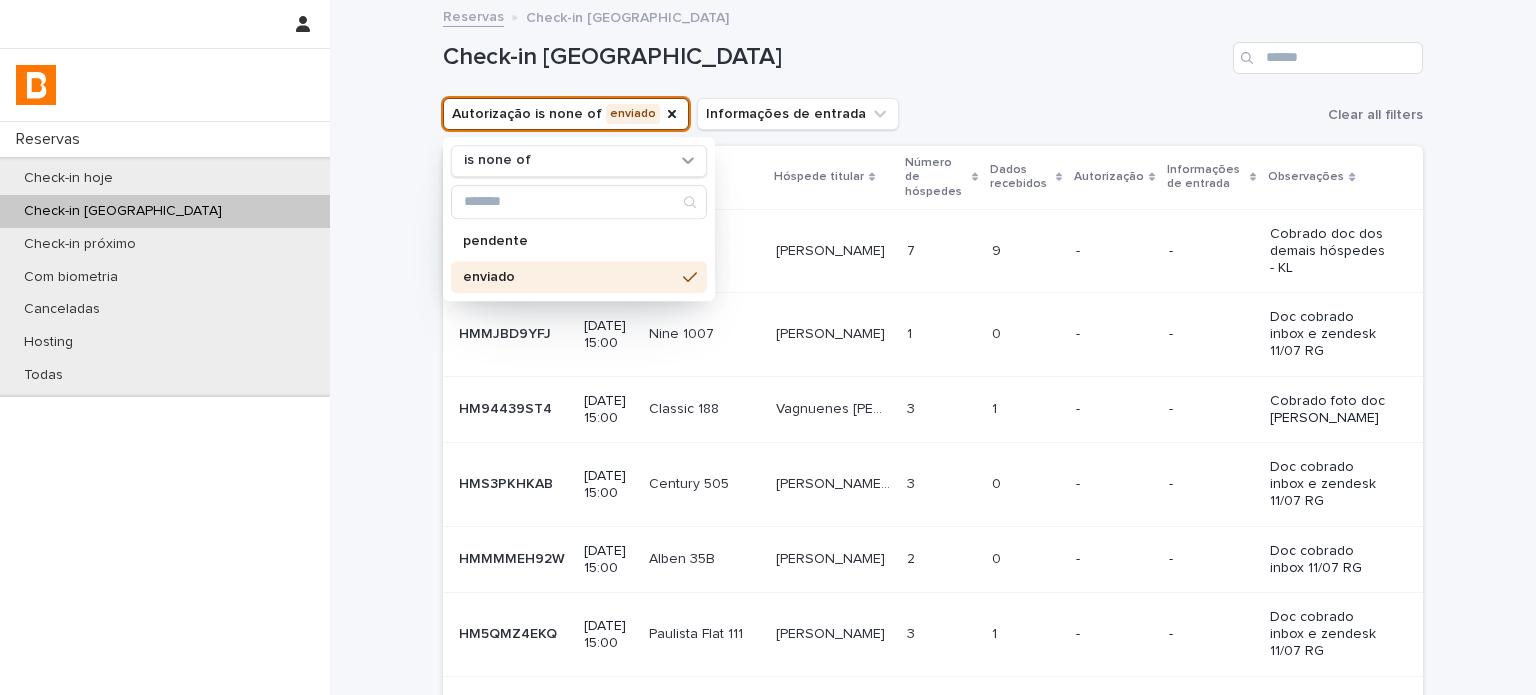 click on "Check-in [GEOGRAPHIC_DATA]" at bounding box center (834, 57) 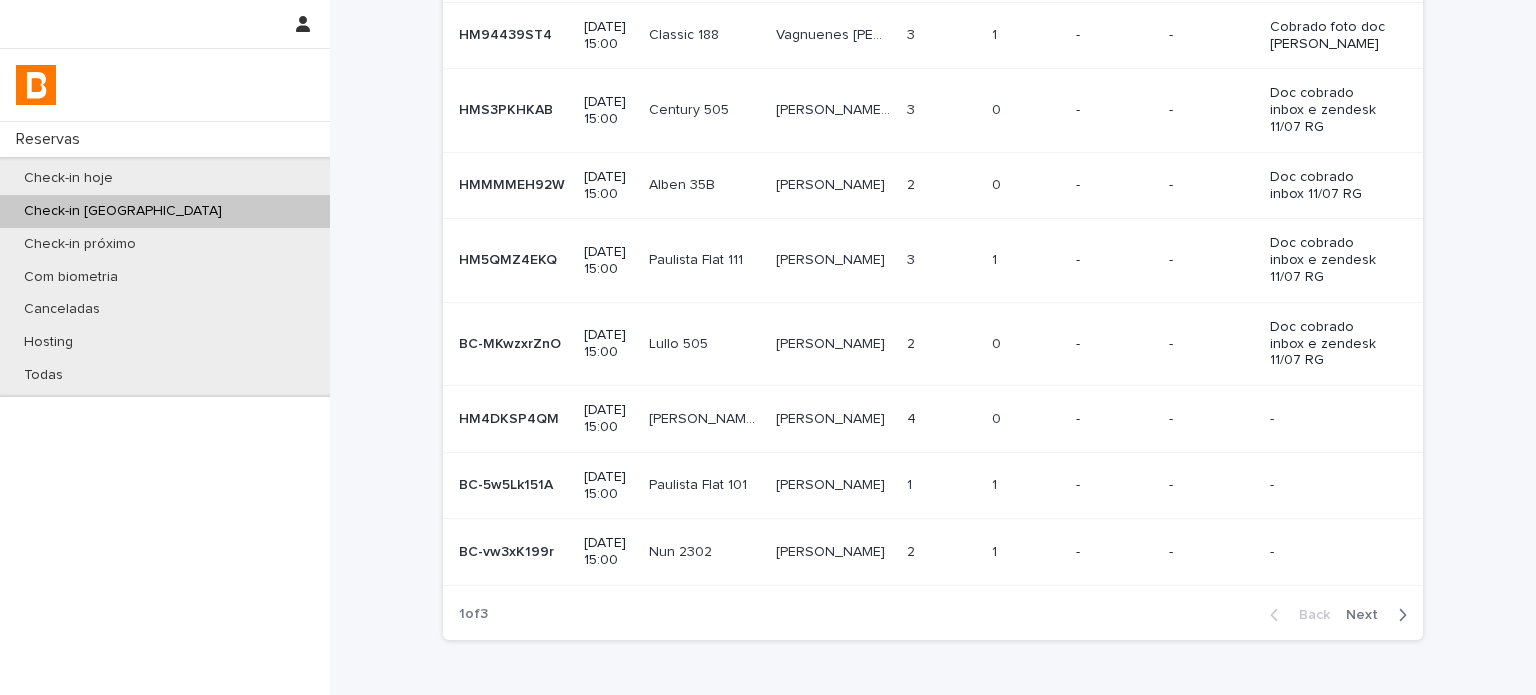 scroll, scrollTop: 407, scrollLeft: 0, axis: vertical 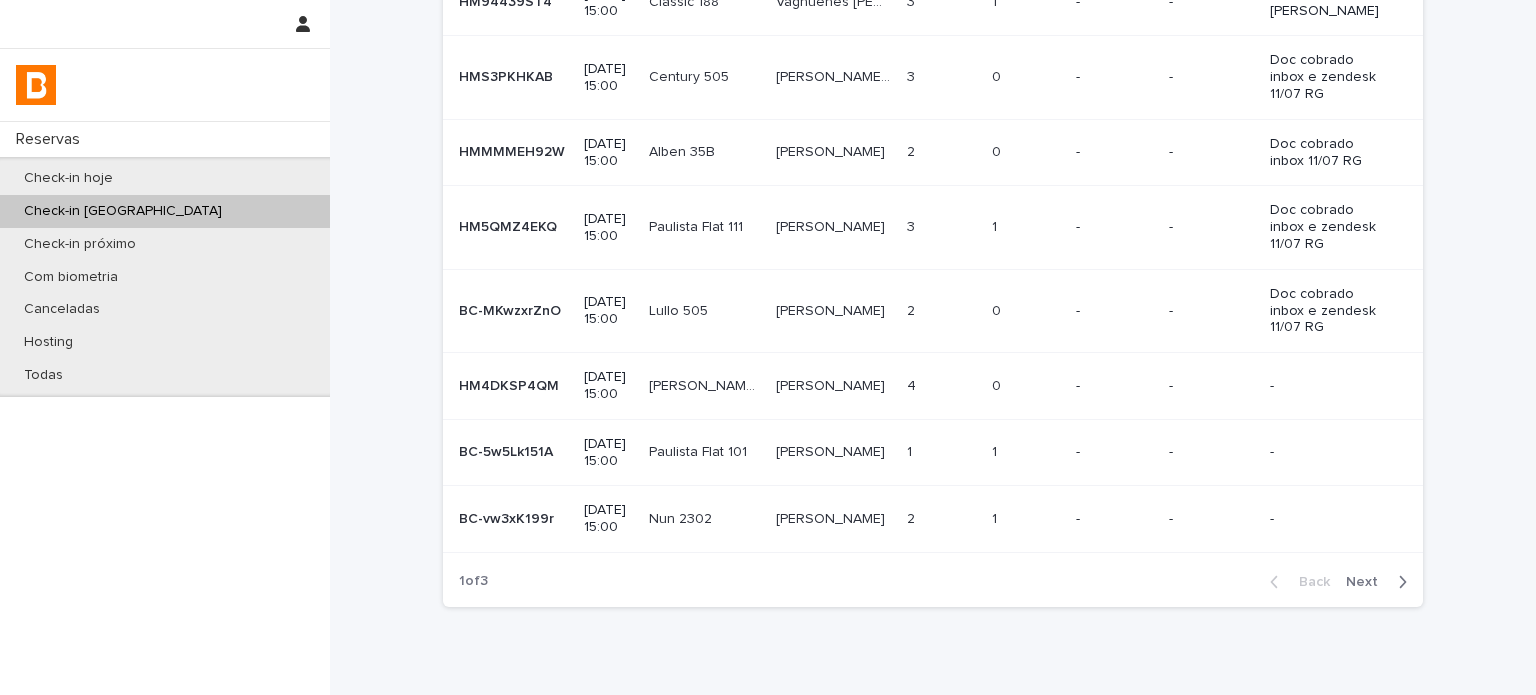click on "Next" at bounding box center (1368, 582) 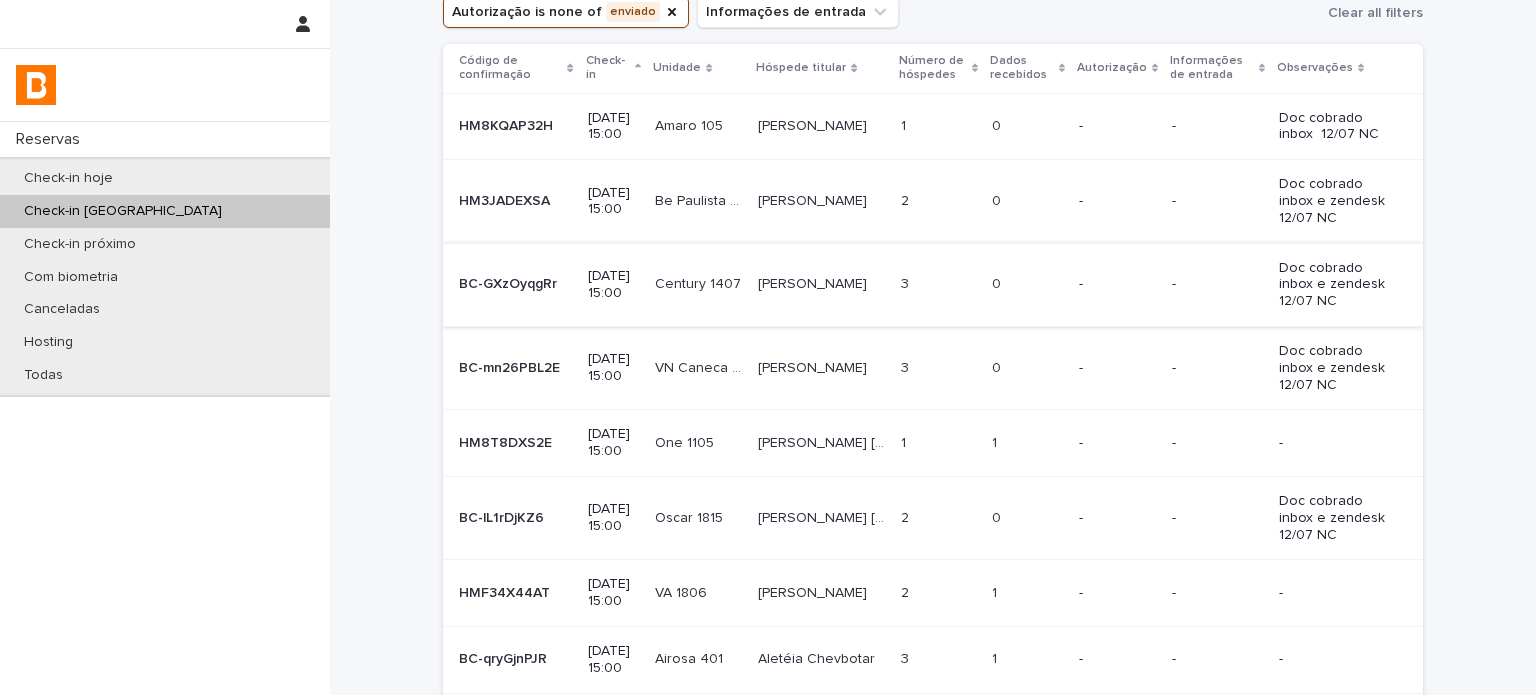 scroll, scrollTop: 0, scrollLeft: 0, axis: both 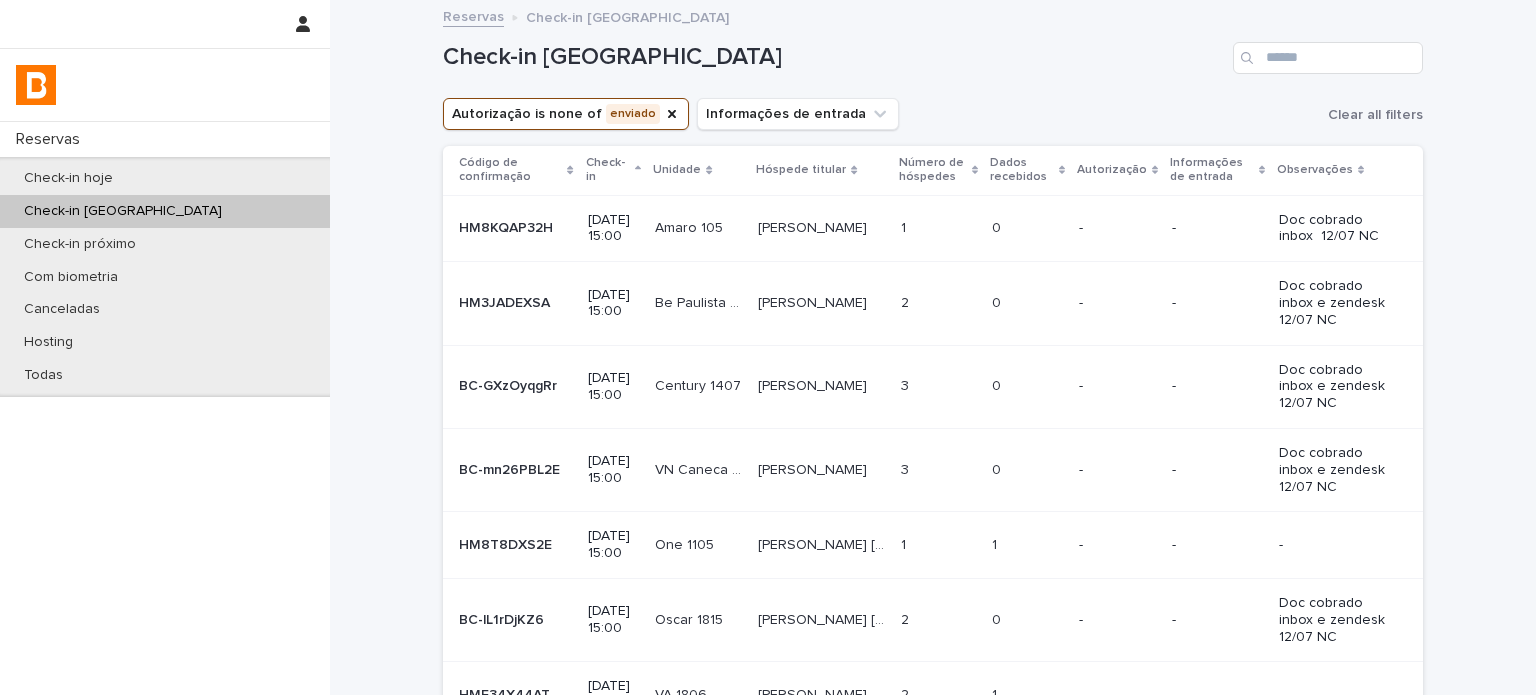 click on "Dados recebidos" at bounding box center (1021, 170) 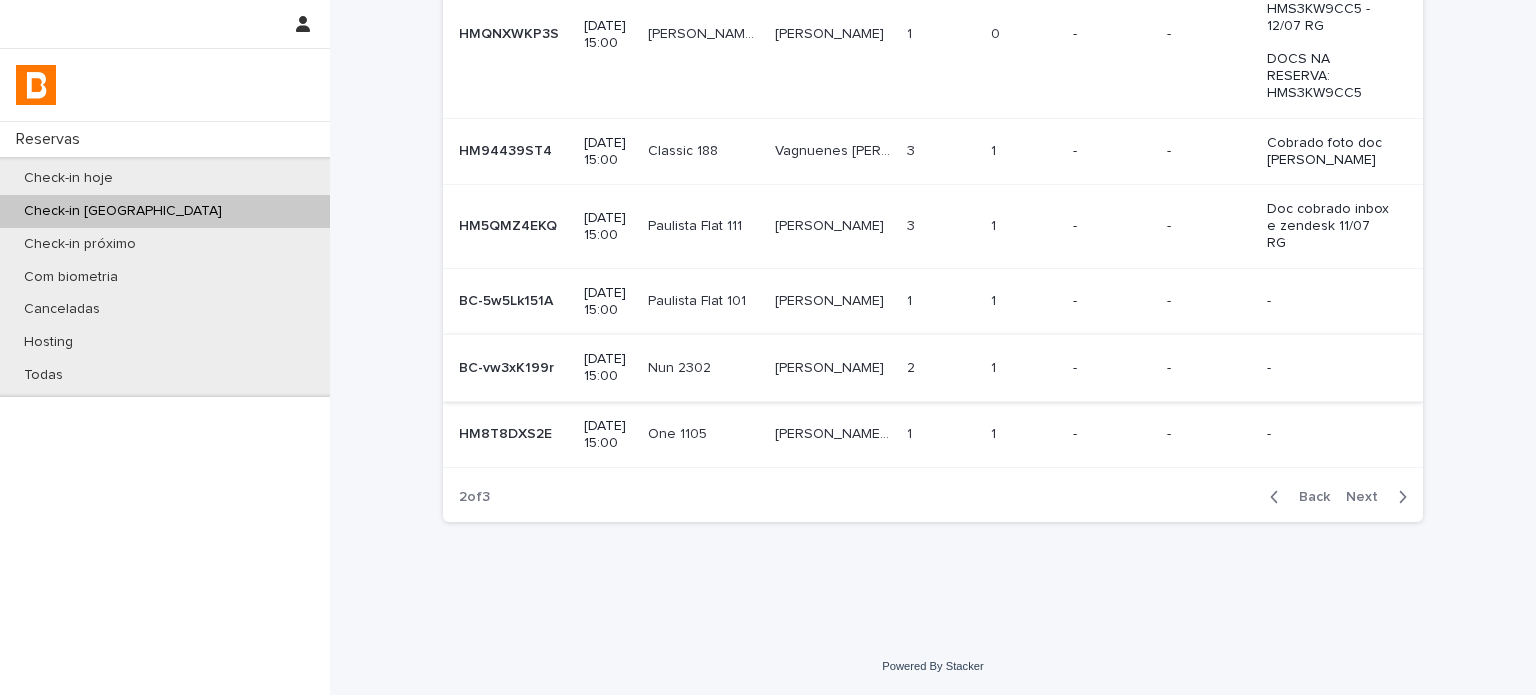 scroll, scrollTop: 533, scrollLeft: 0, axis: vertical 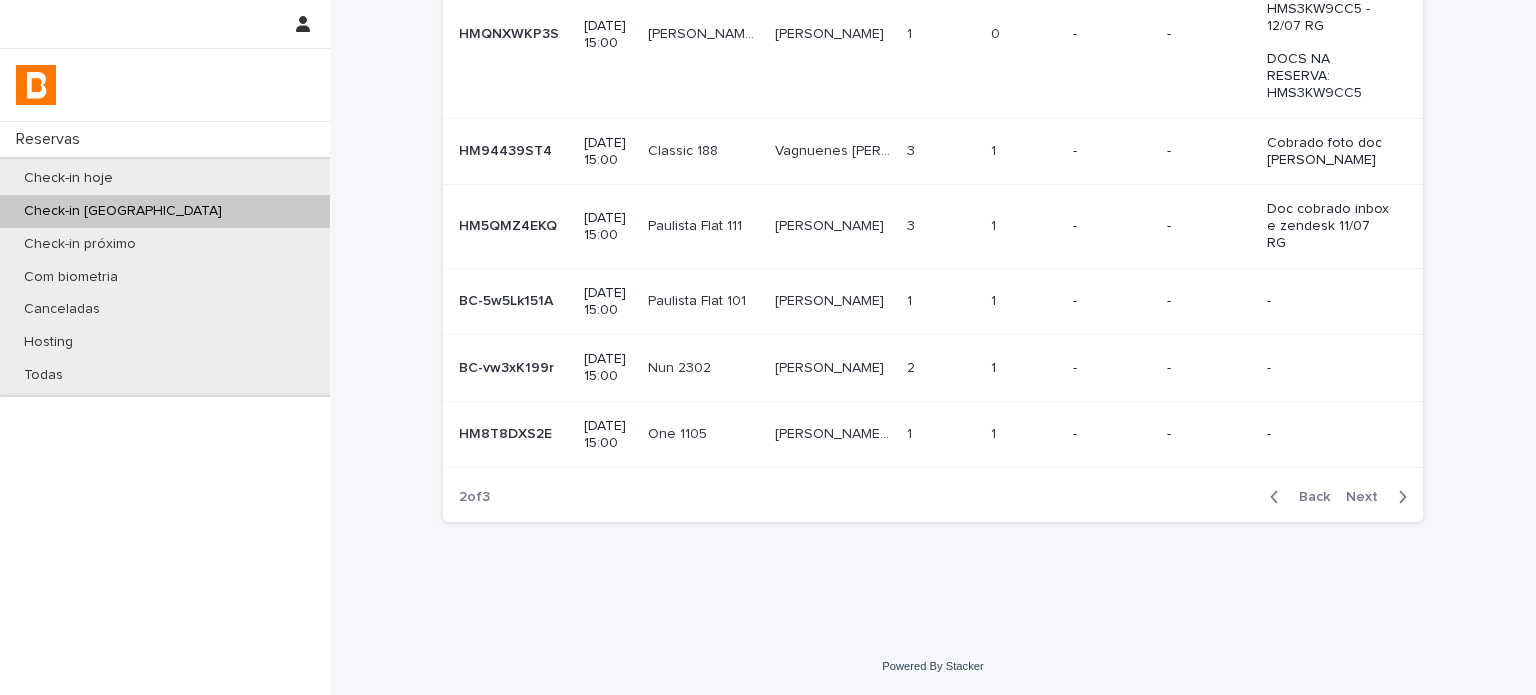 click on "Back Next" at bounding box center (1338, 497) 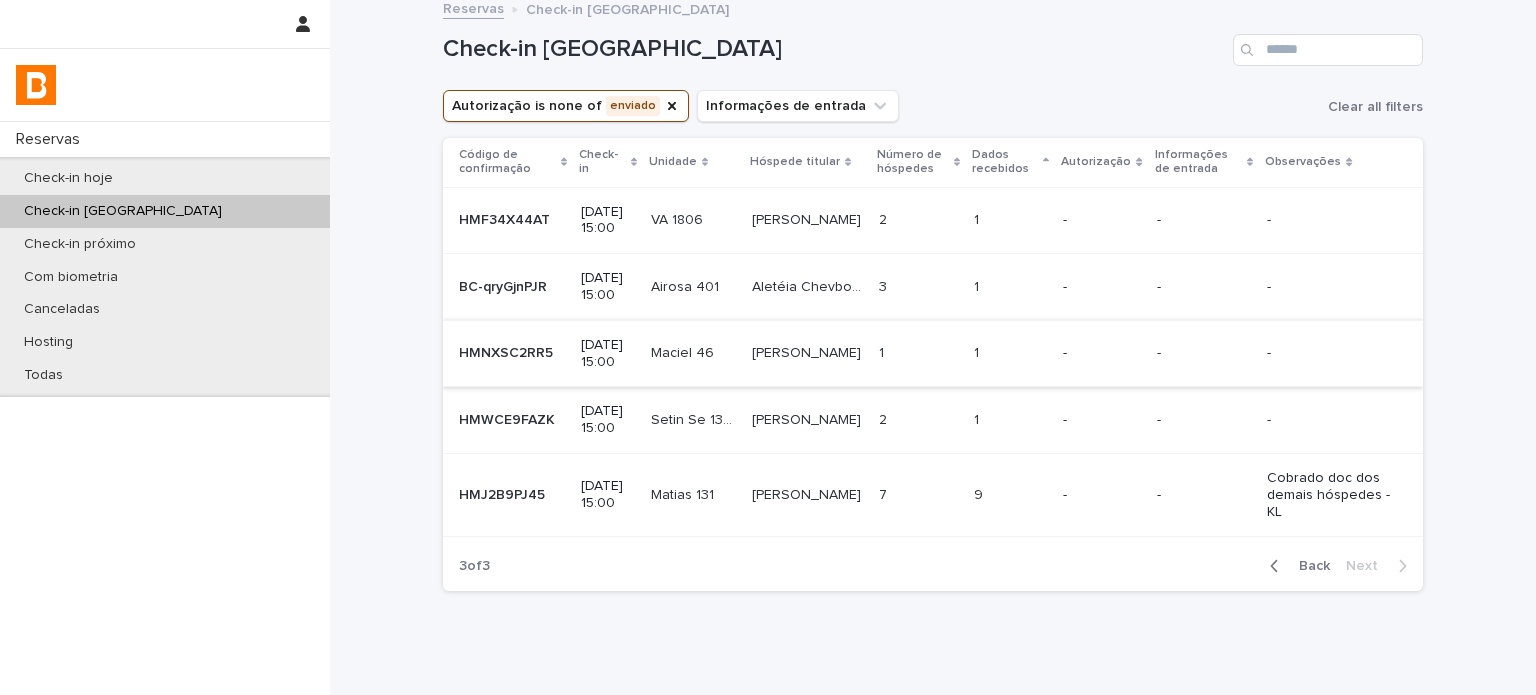 scroll, scrollTop: 8, scrollLeft: 0, axis: vertical 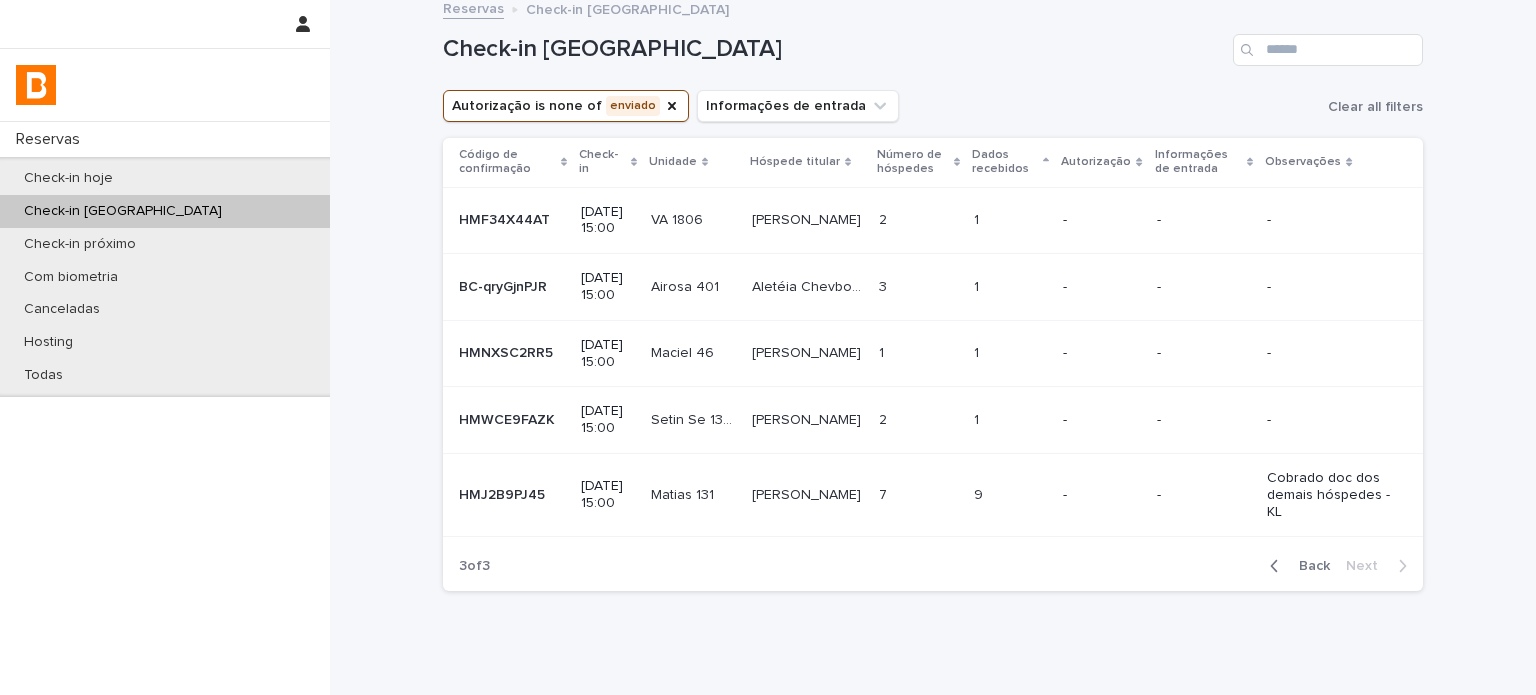 click on "-" at bounding box center [1101, 420] 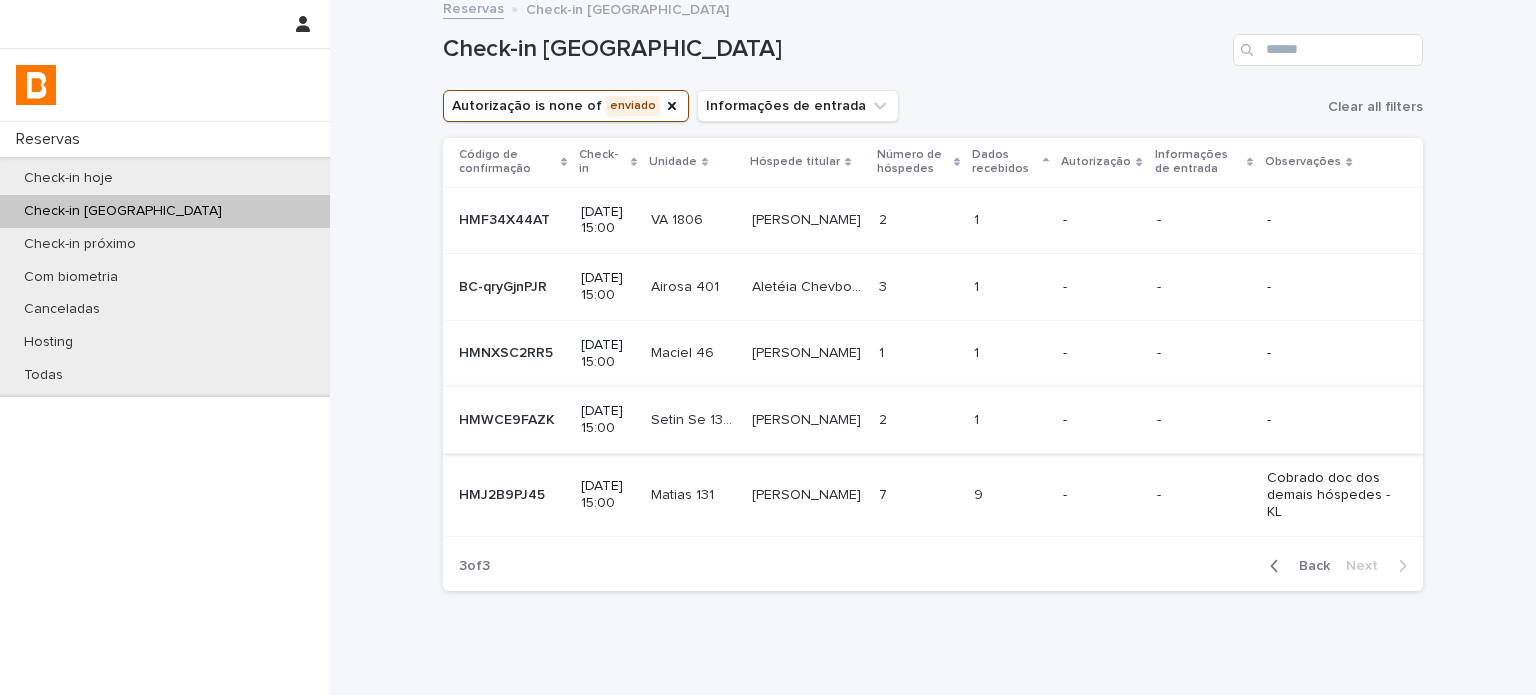 scroll, scrollTop: 0, scrollLeft: 0, axis: both 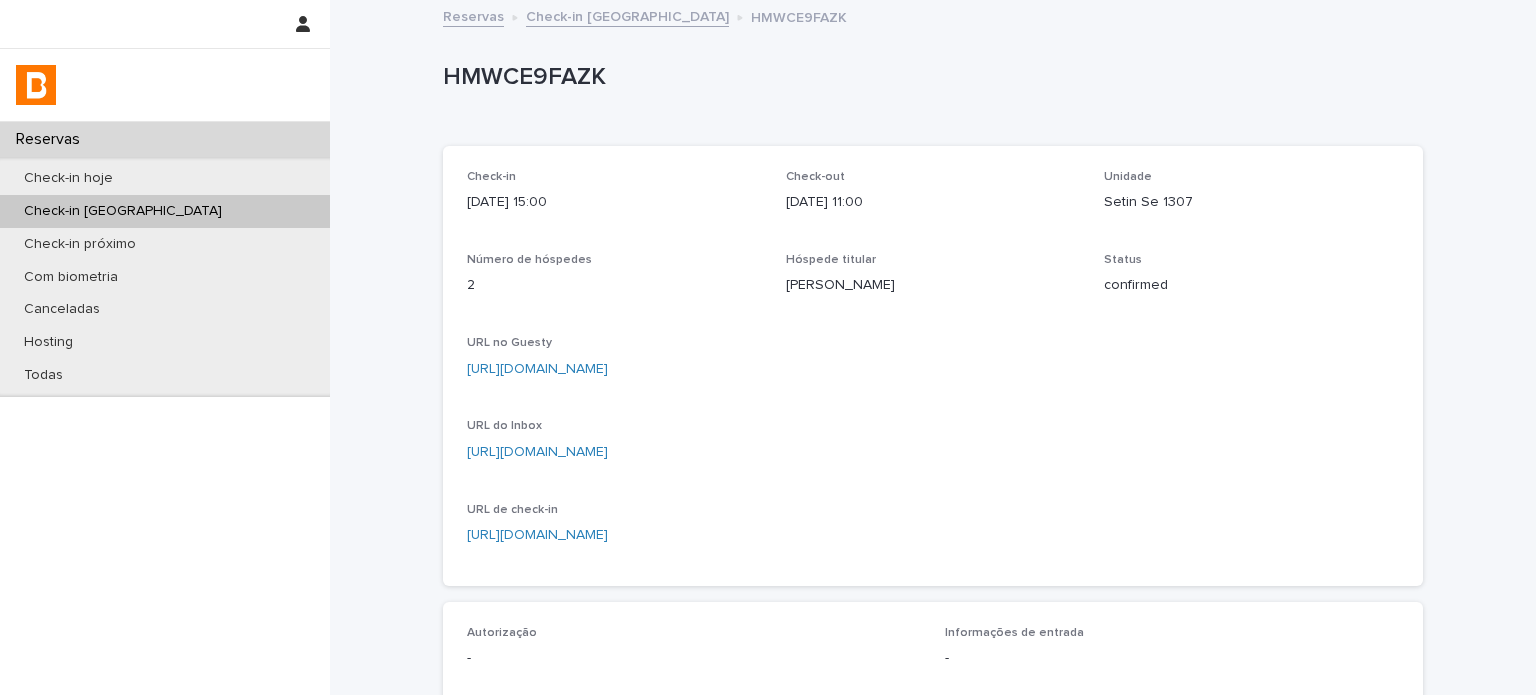 click on "Setin Se 1307" at bounding box center [1251, 202] 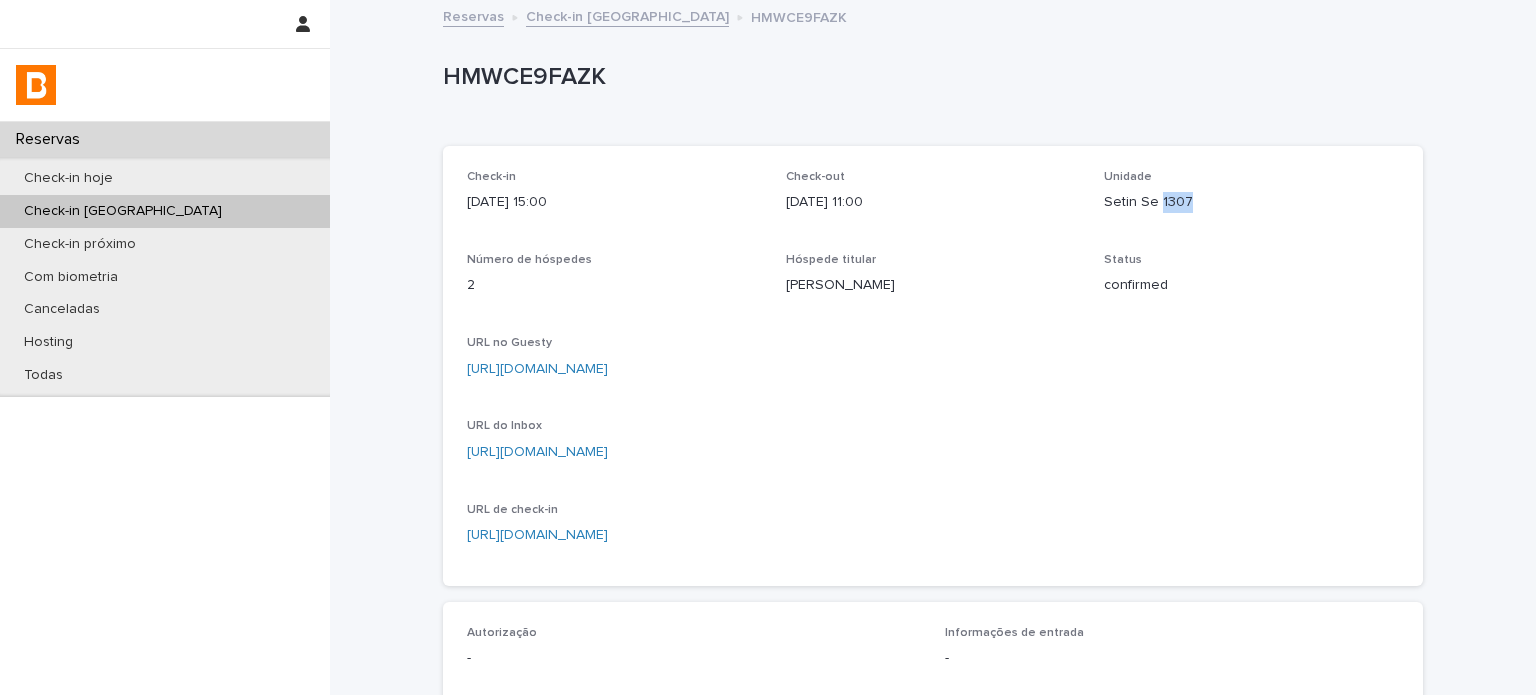 click on "Setin Se 1307" at bounding box center (1251, 202) 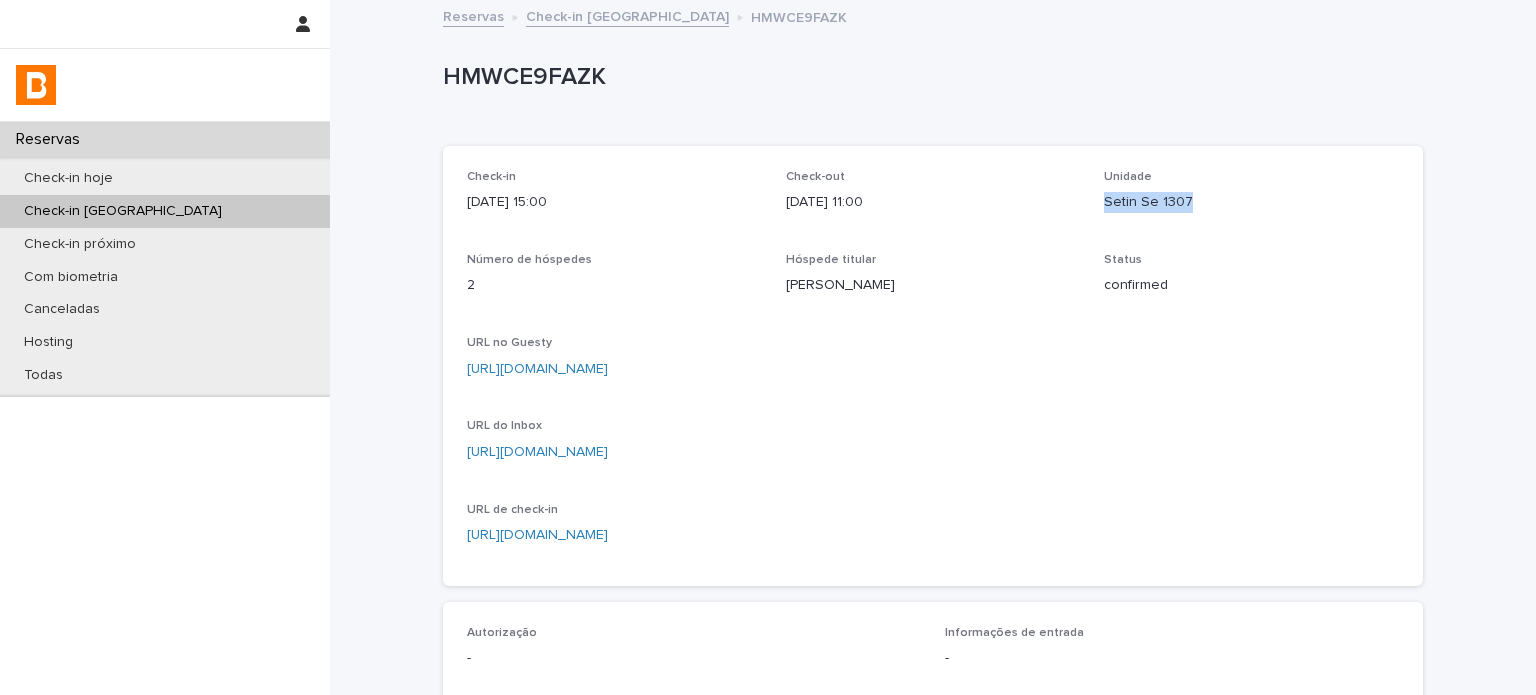 click on "Setin Se 1307" at bounding box center (1251, 202) 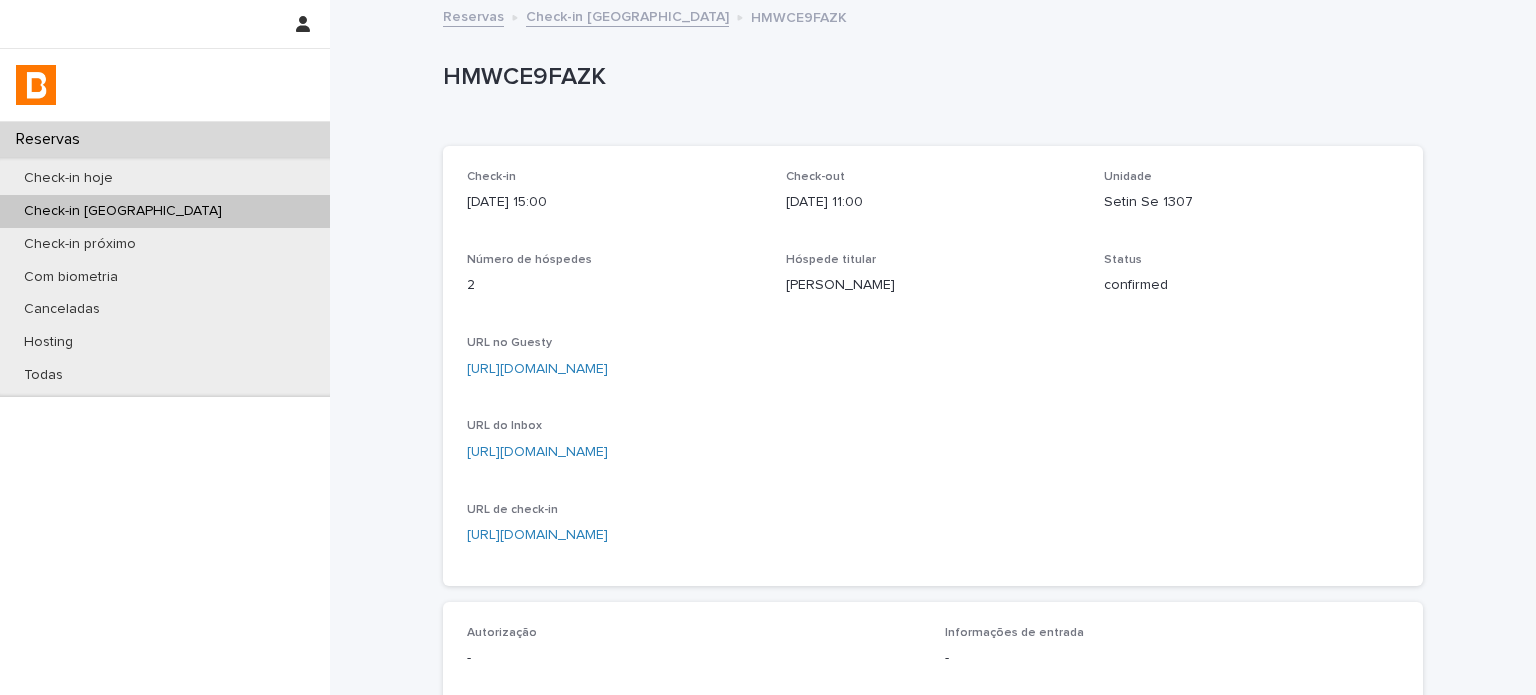click on "HMWCE9FAZK" at bounding box center [929, 77] 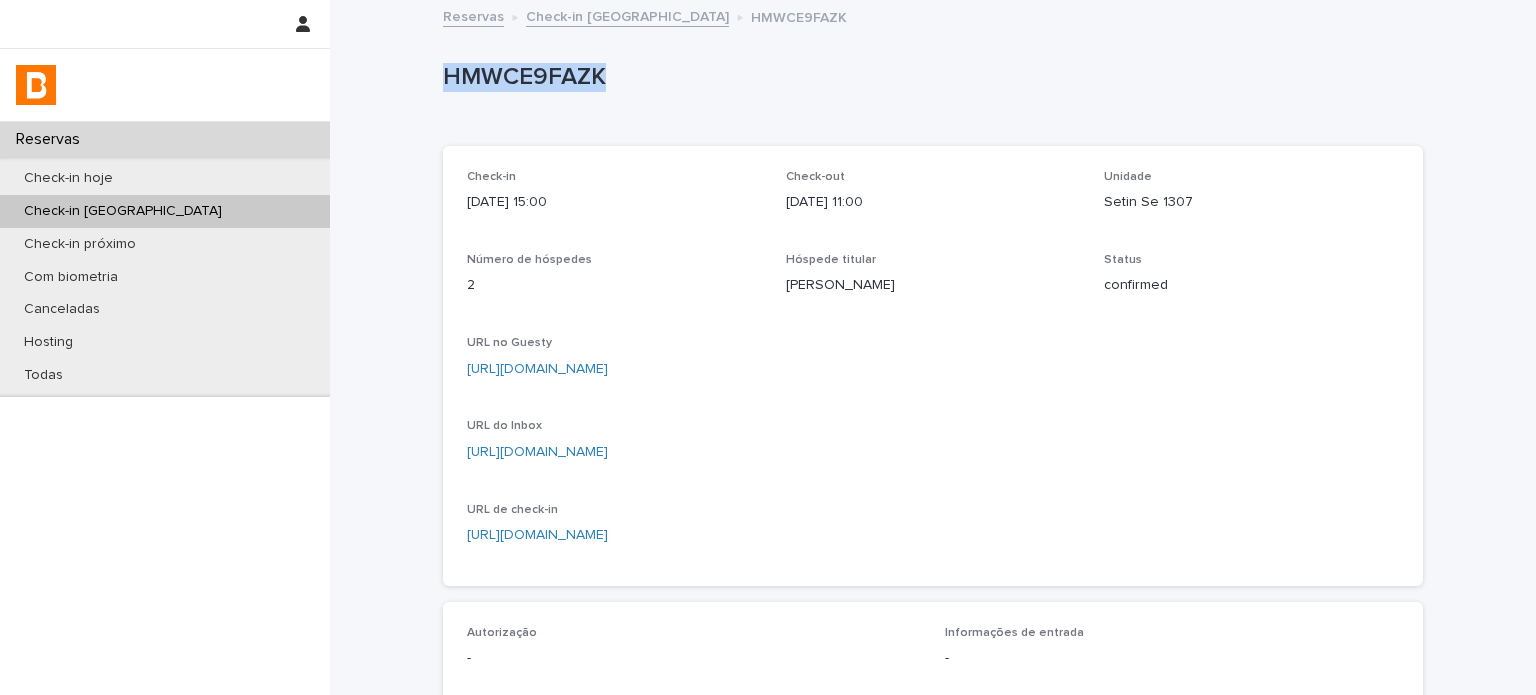 click on "HMWCE9FAZK" at bounding box center [929, 77] 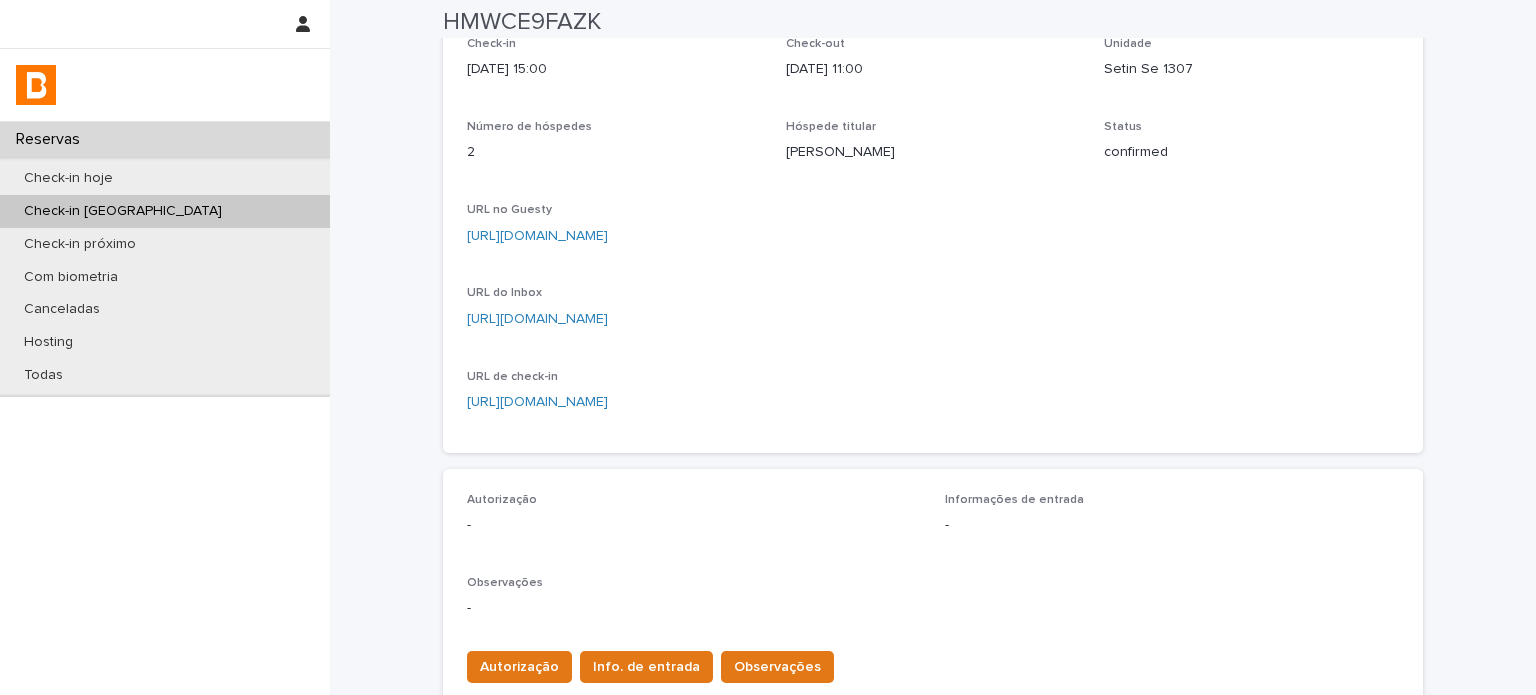 click on "[URL][DOMAIN_NAME]" at bounding box center (933, 236) 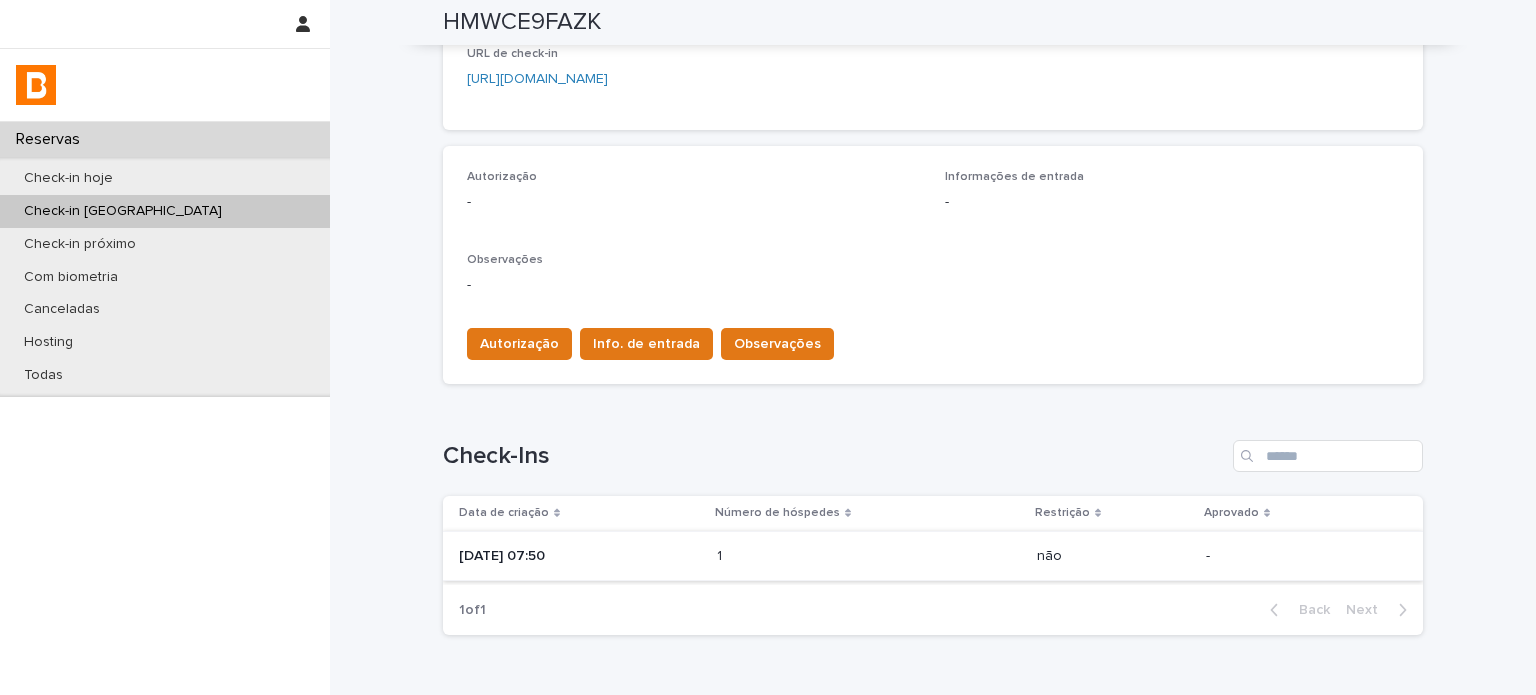 scroll, scrollTop: 500, scrollLeft: 0, axis: vertical 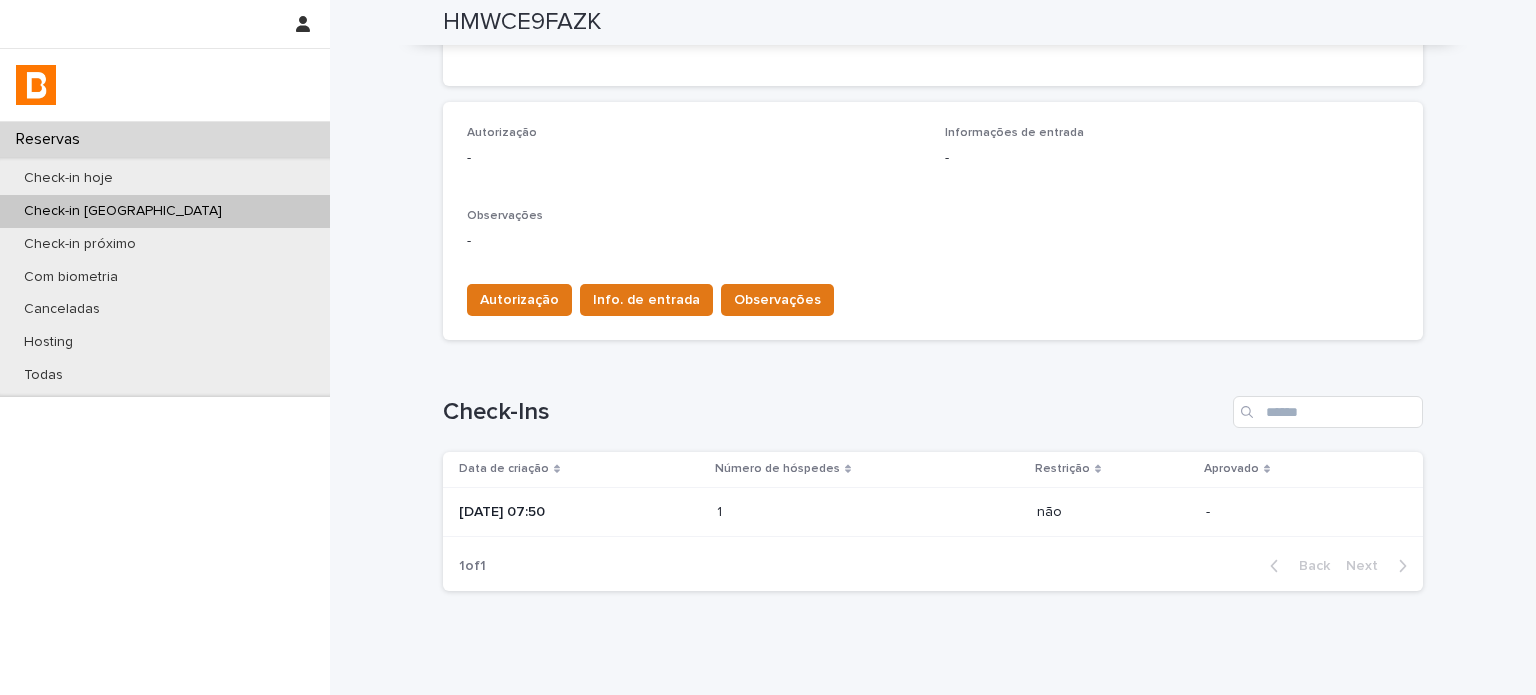 click on "[DATE] 07:50" at bounding box center [580, 512] 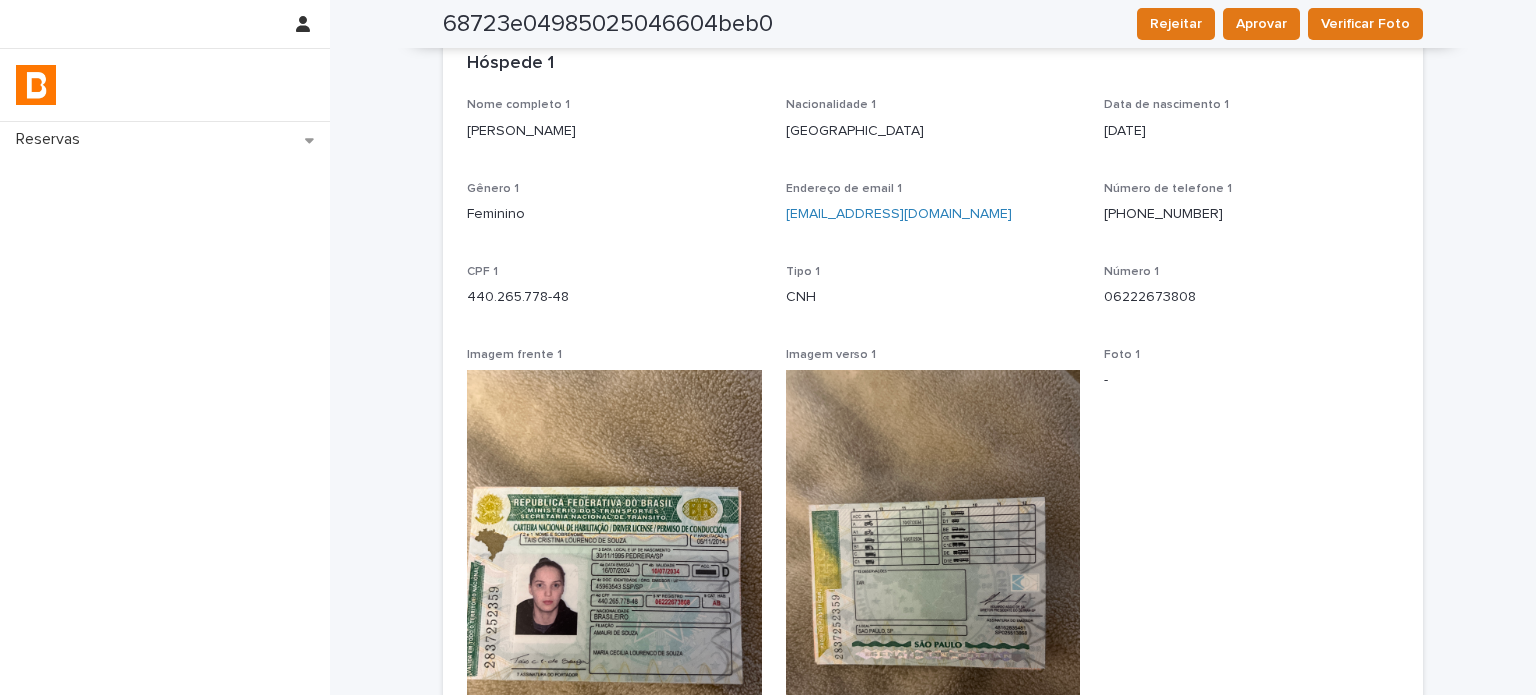 scroll, scrollTop: 0, scrollLeft: 0, axis: both 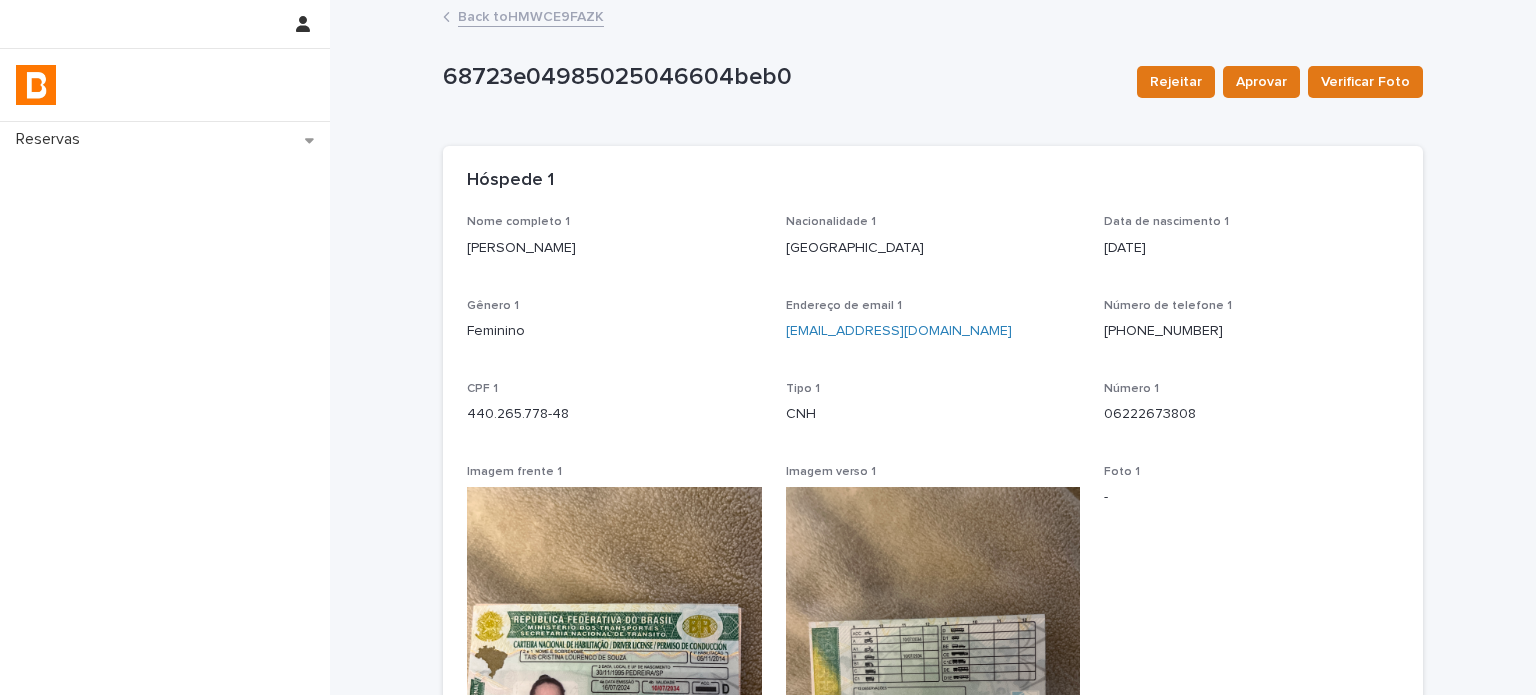 click on "Back to  HMWCE9FAZK" at bounding box center [531, 15] 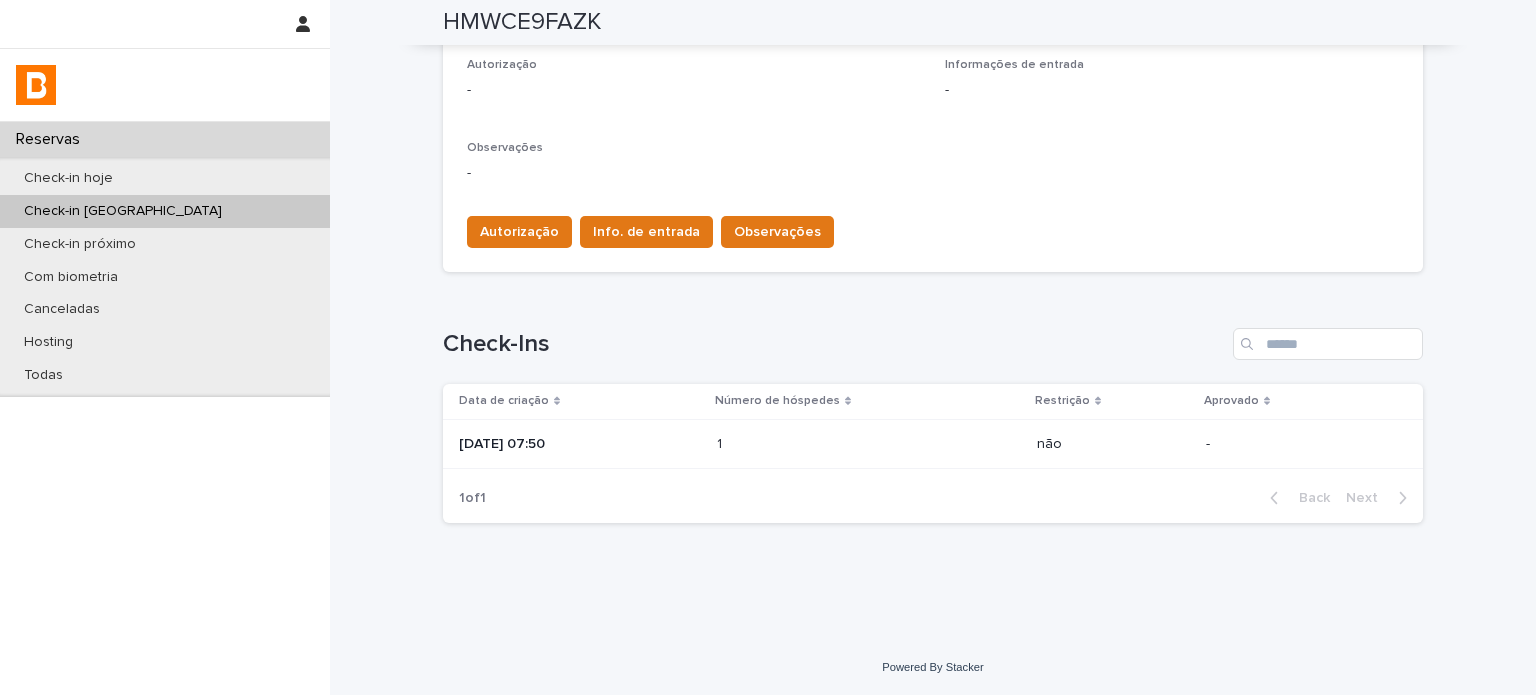 click at bounding box center [804, 444] 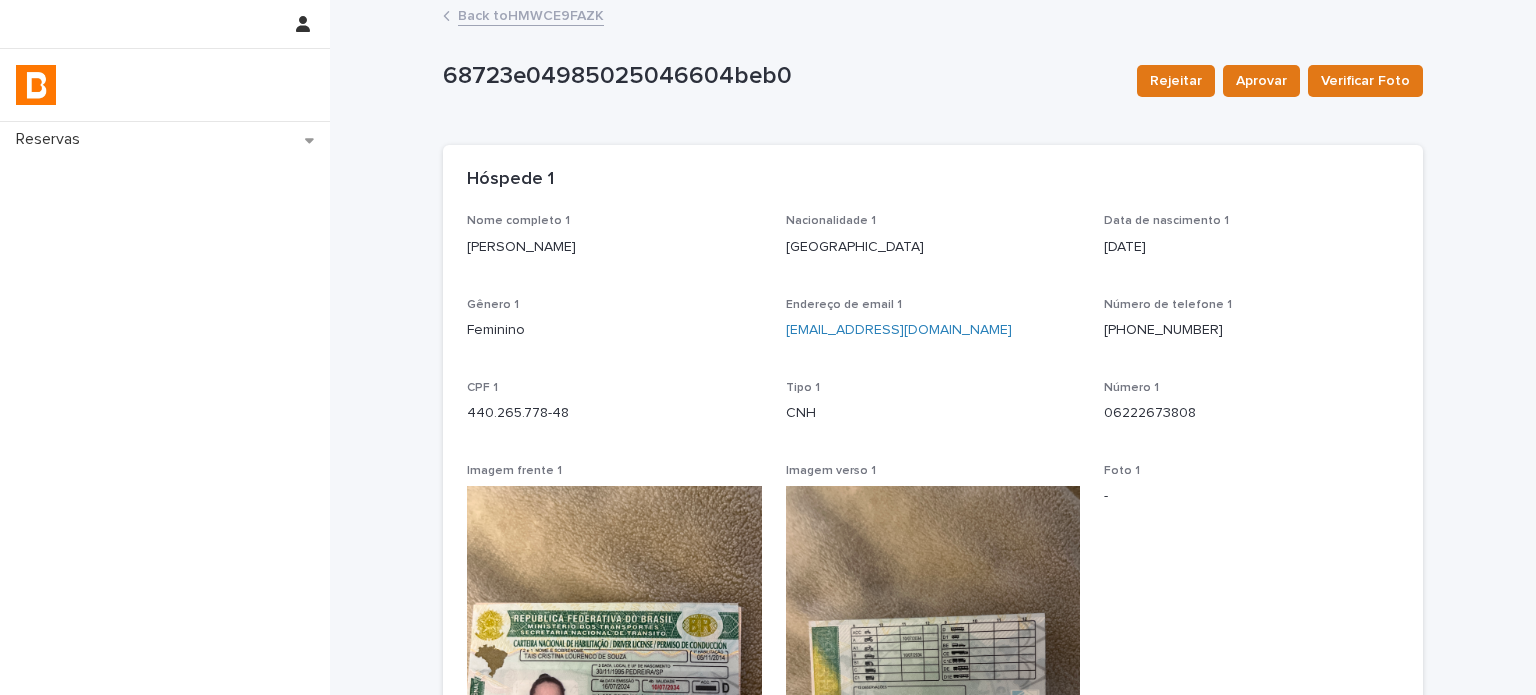 scroll, scrollTop: 0, scrollLeft: 0, axis: both 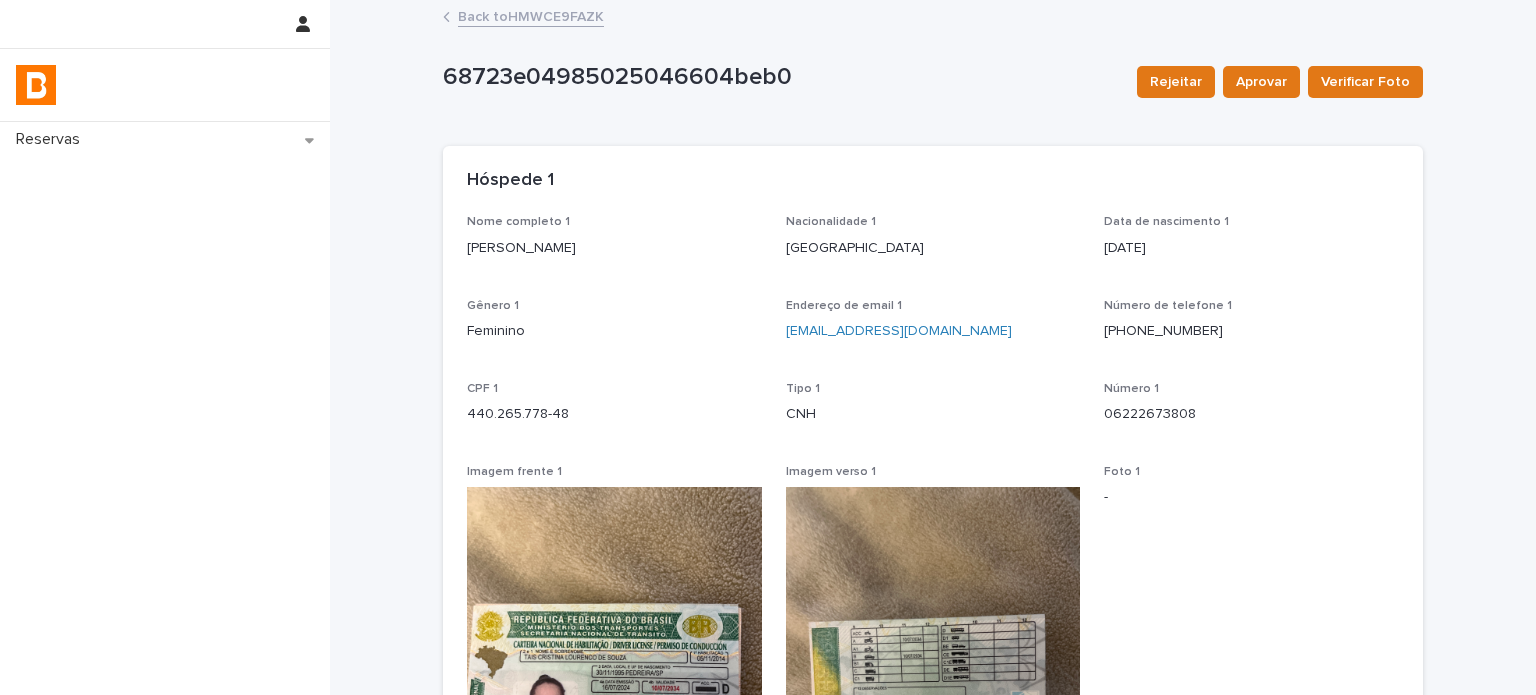 click on "Back to  HMWCE9FAZK" at bounding box center [531, 15] 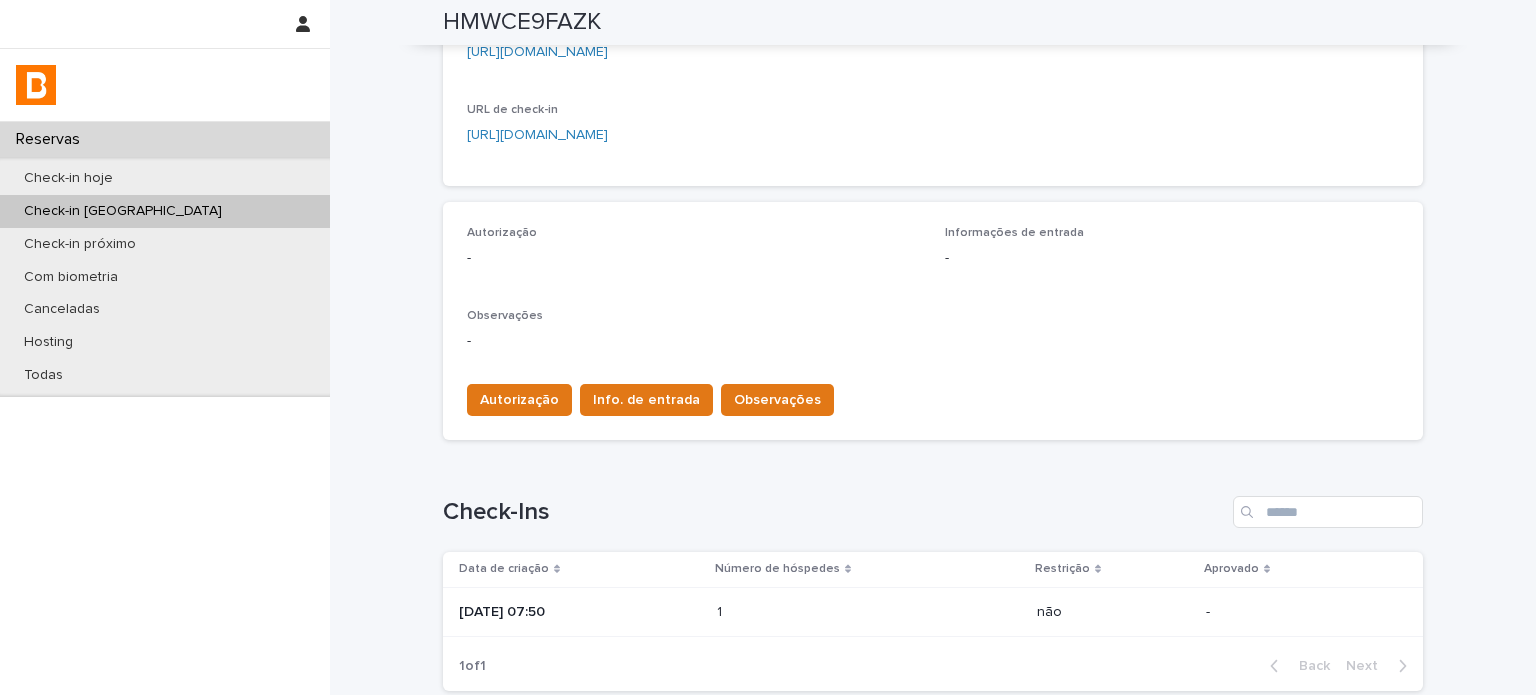 click on "[DATE] 07:50" at bounding box center [580, 612] 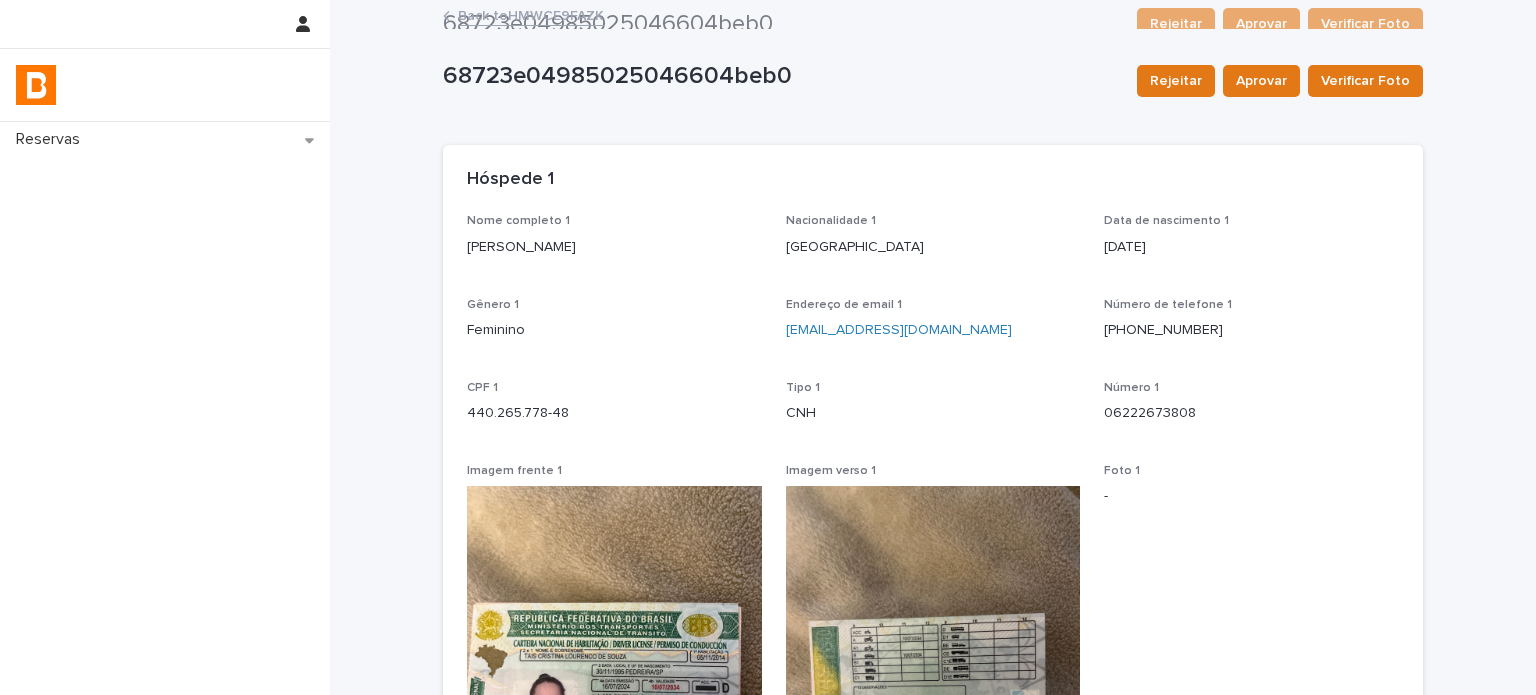 scroll, scrollTop: 0, scrollLeft: 0, axis: both 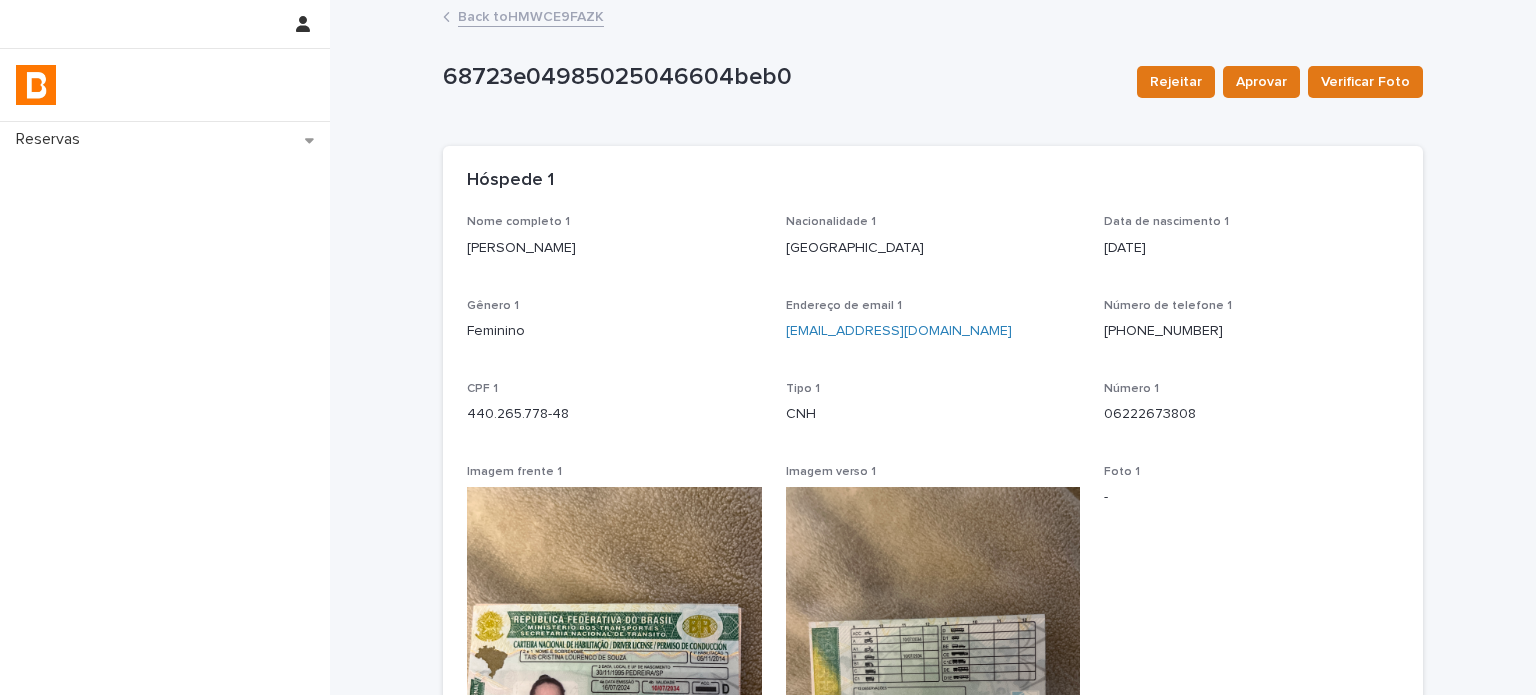 click on "Back to  HMWCE9FAZK" at bounding box center [531, 15] 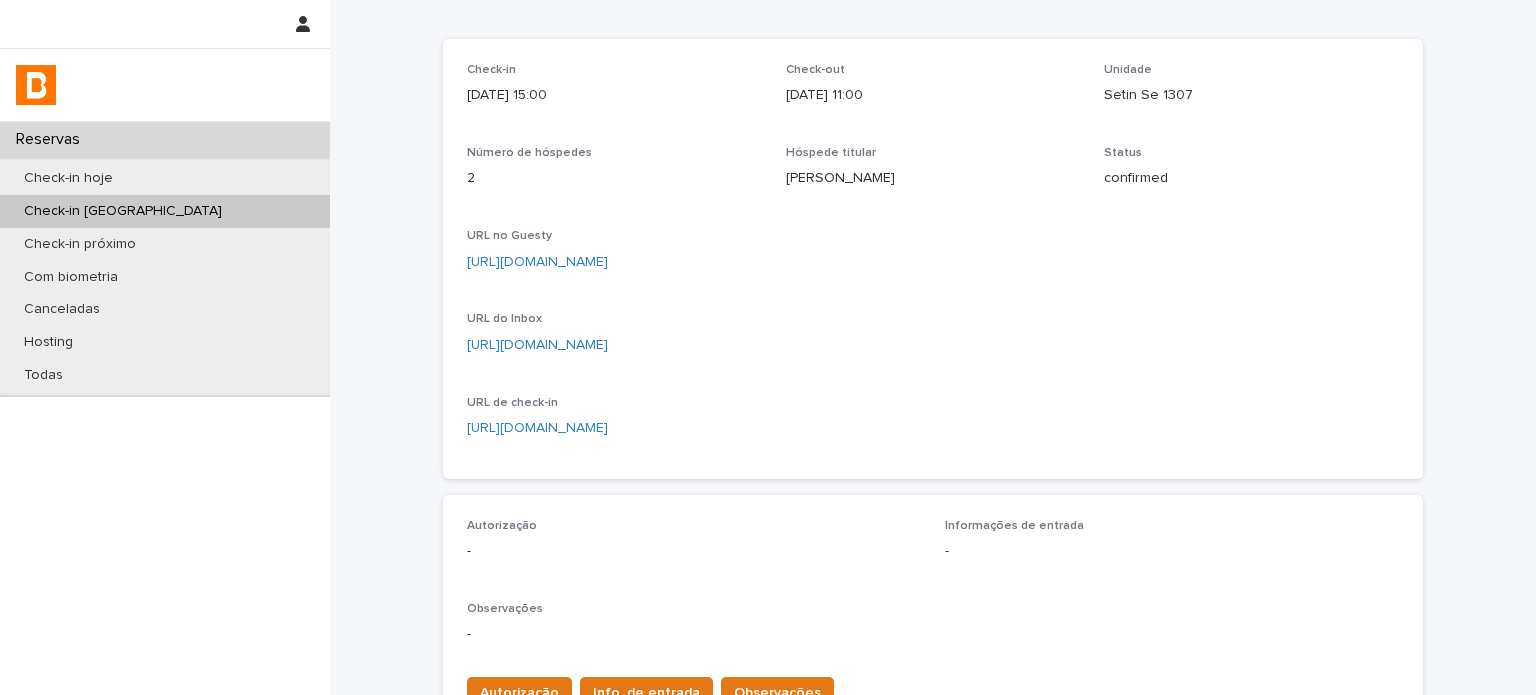 scroll, scrollTop: 233, scrollLeft: 0, axis: vertical 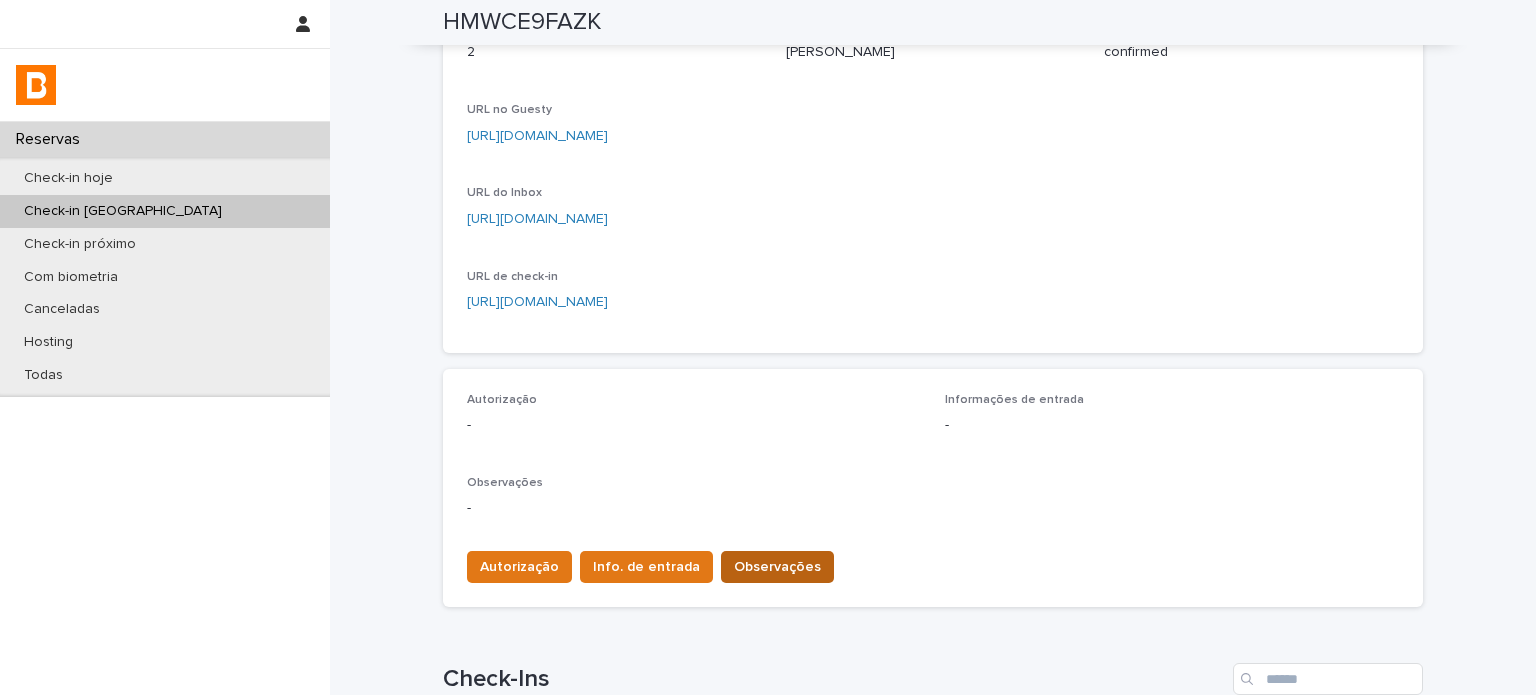 click on "Observações" at bounding box center [777, 567] 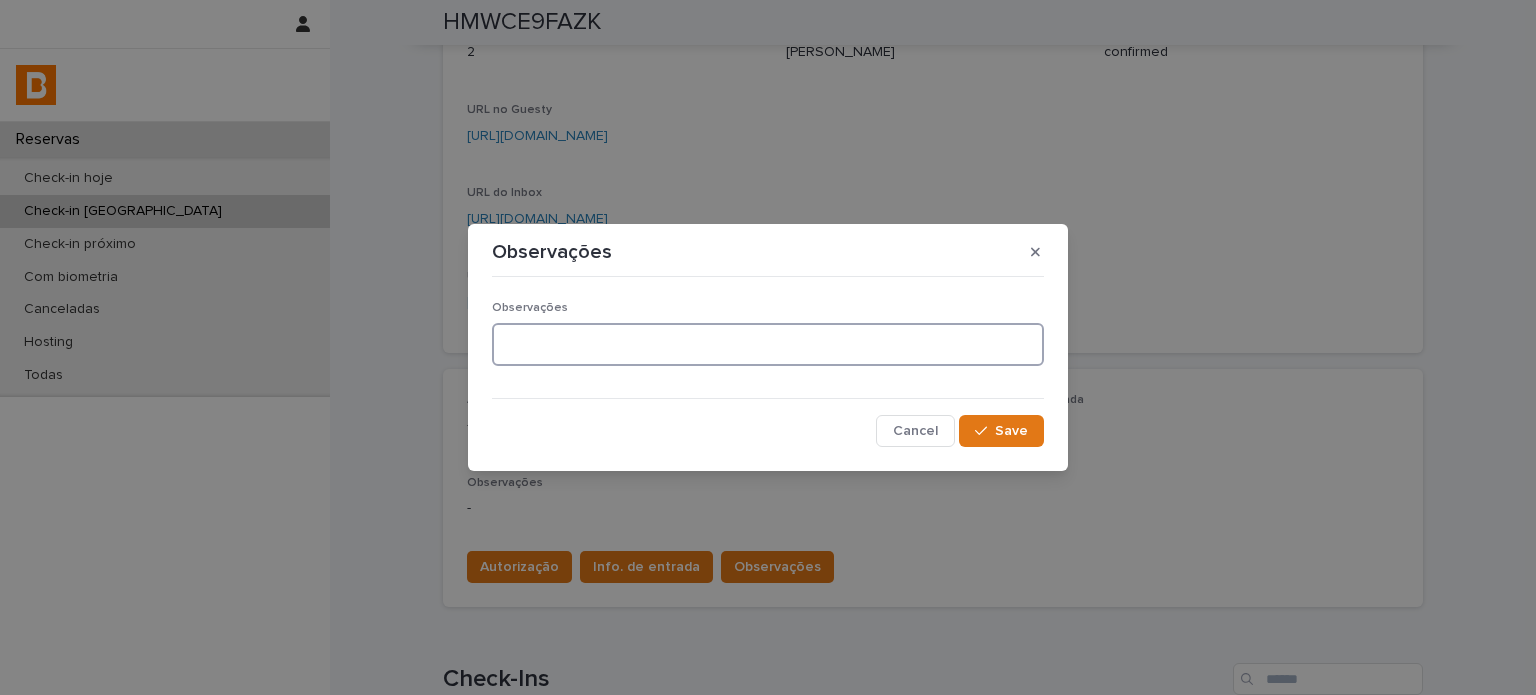 click at bounding box center [768, 344] 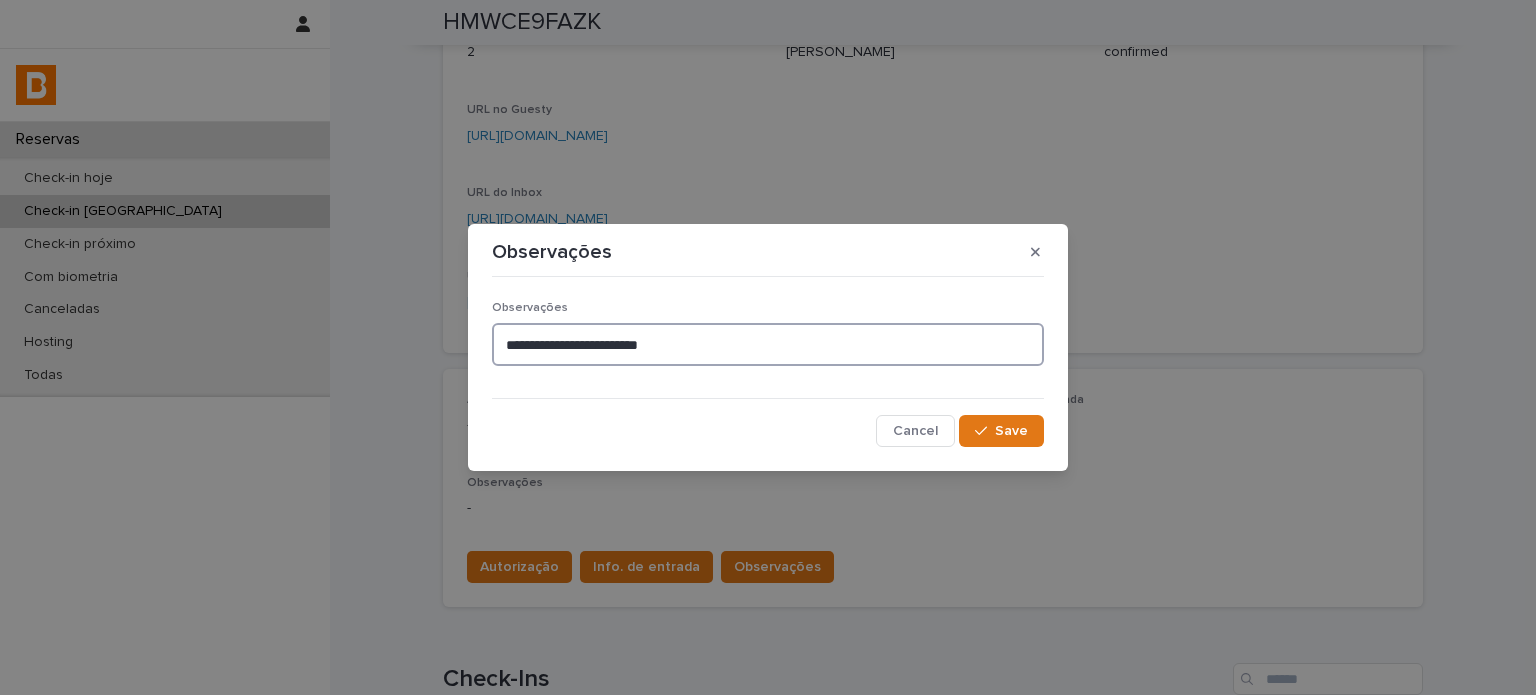 type on "**********" 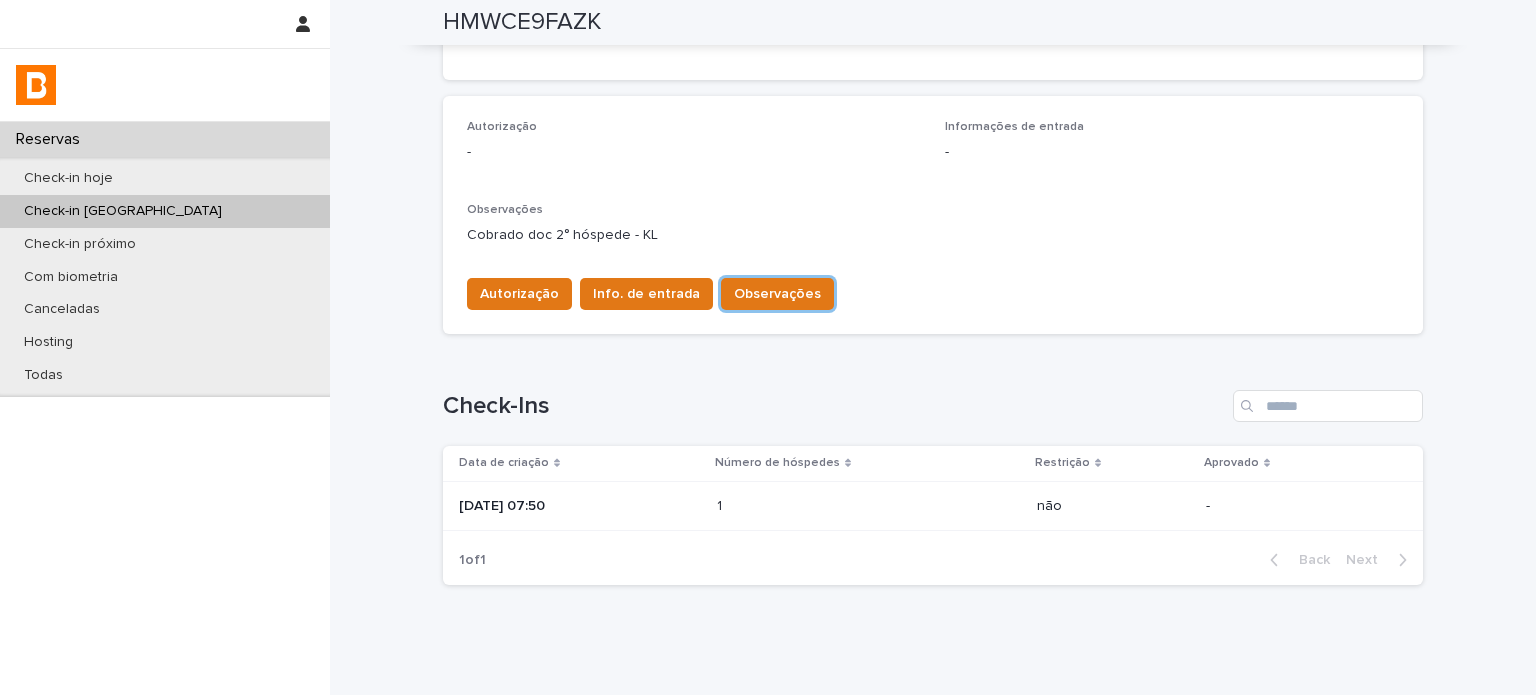 scroll, scrollTop: 566, scrollLeft: 0, axis: vertical 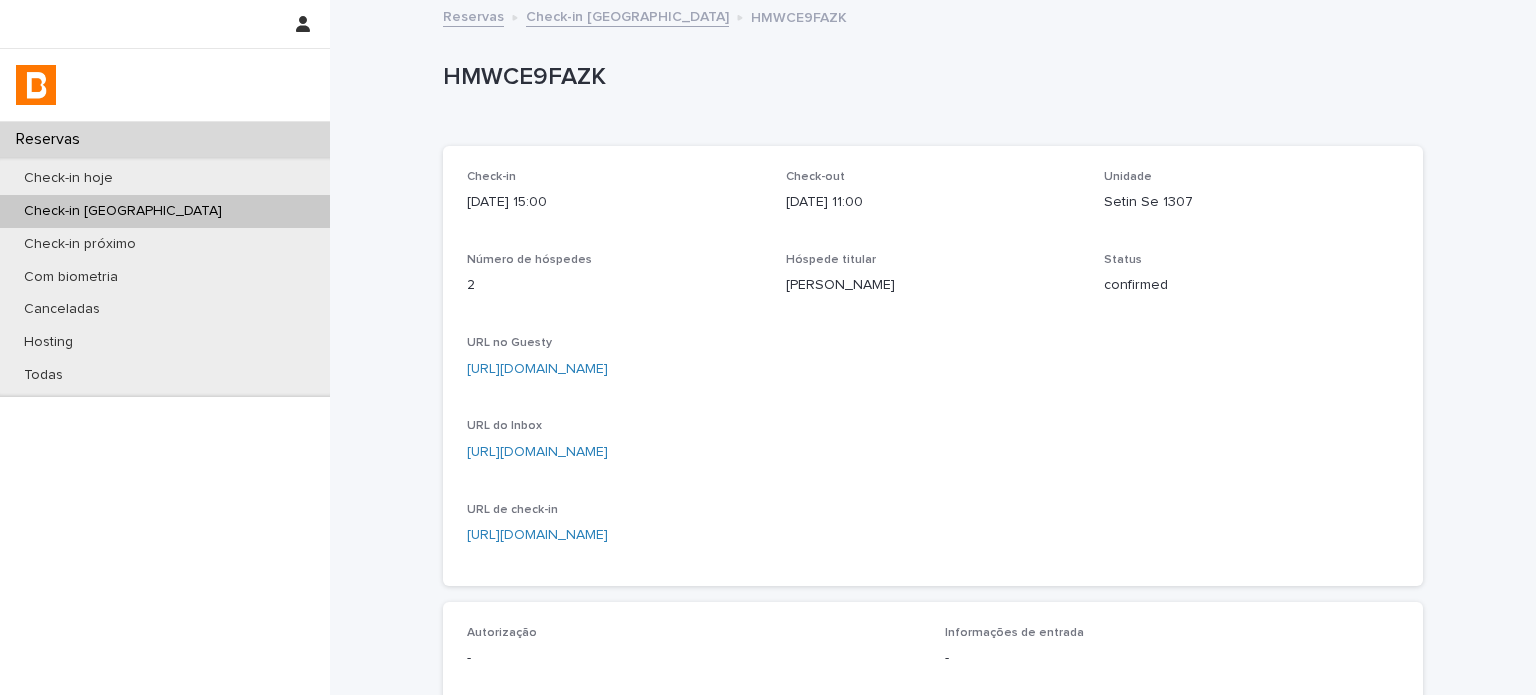 click on "Check-in [GEOGRAPHIC_DATA]" at bounding box center (627, 15) 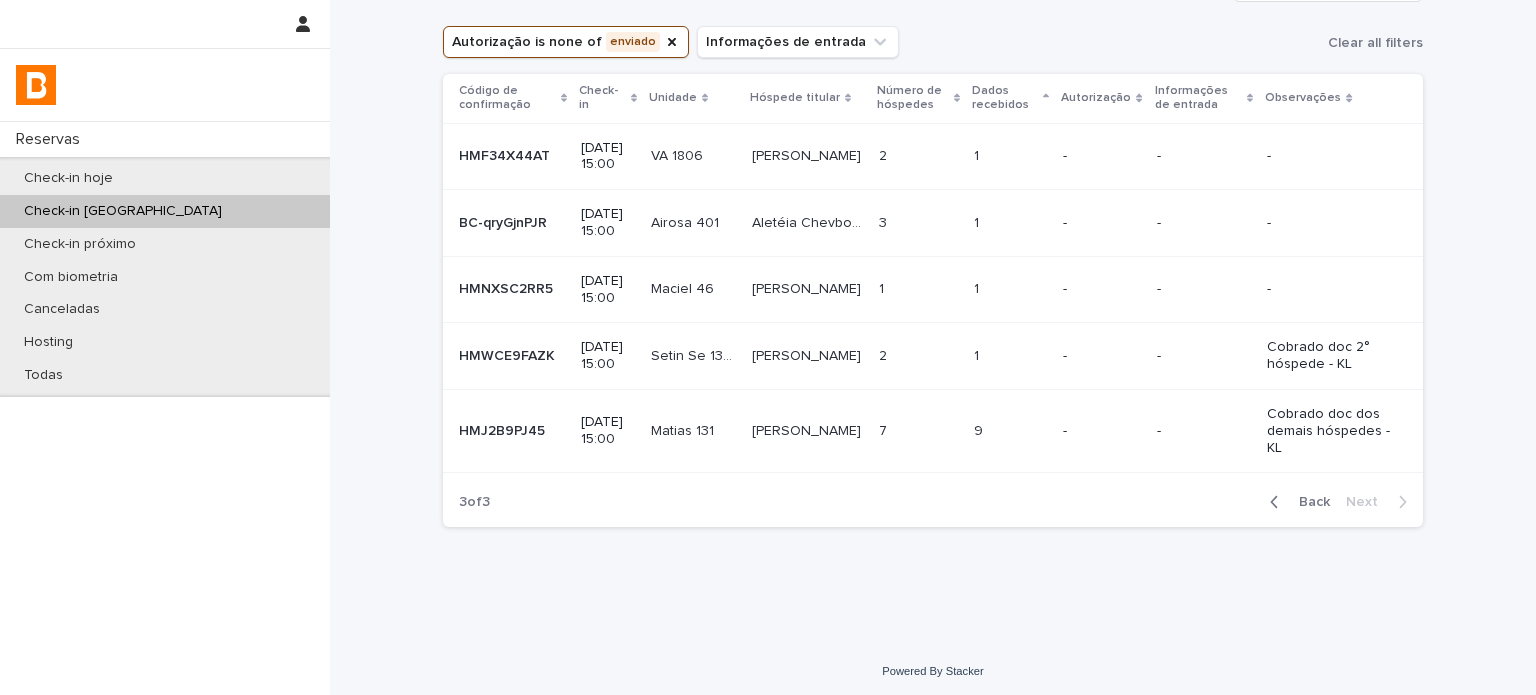 scroll, scrollTop: 75, scrollLeft: 0, axis: vertical 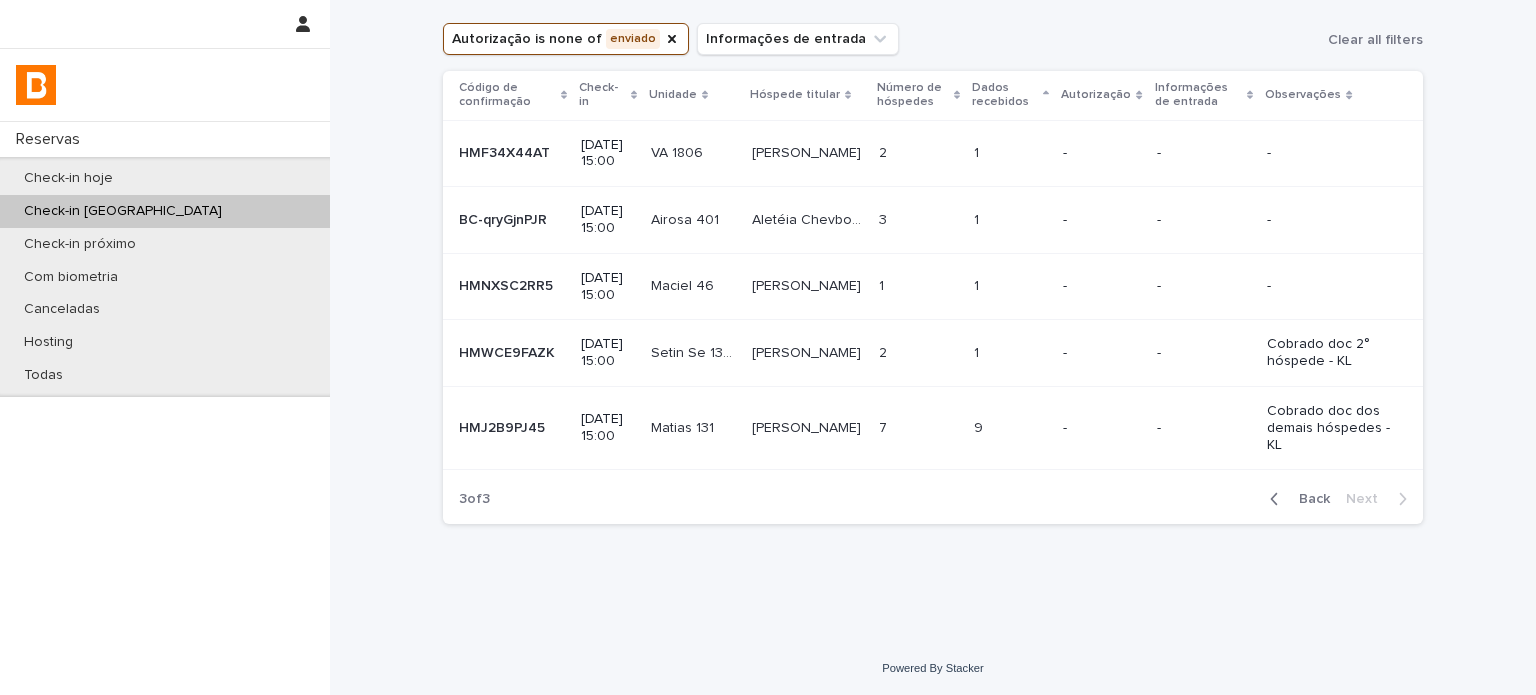 click on "Aletéia Chevbotar" at bounding box center (809, 218) 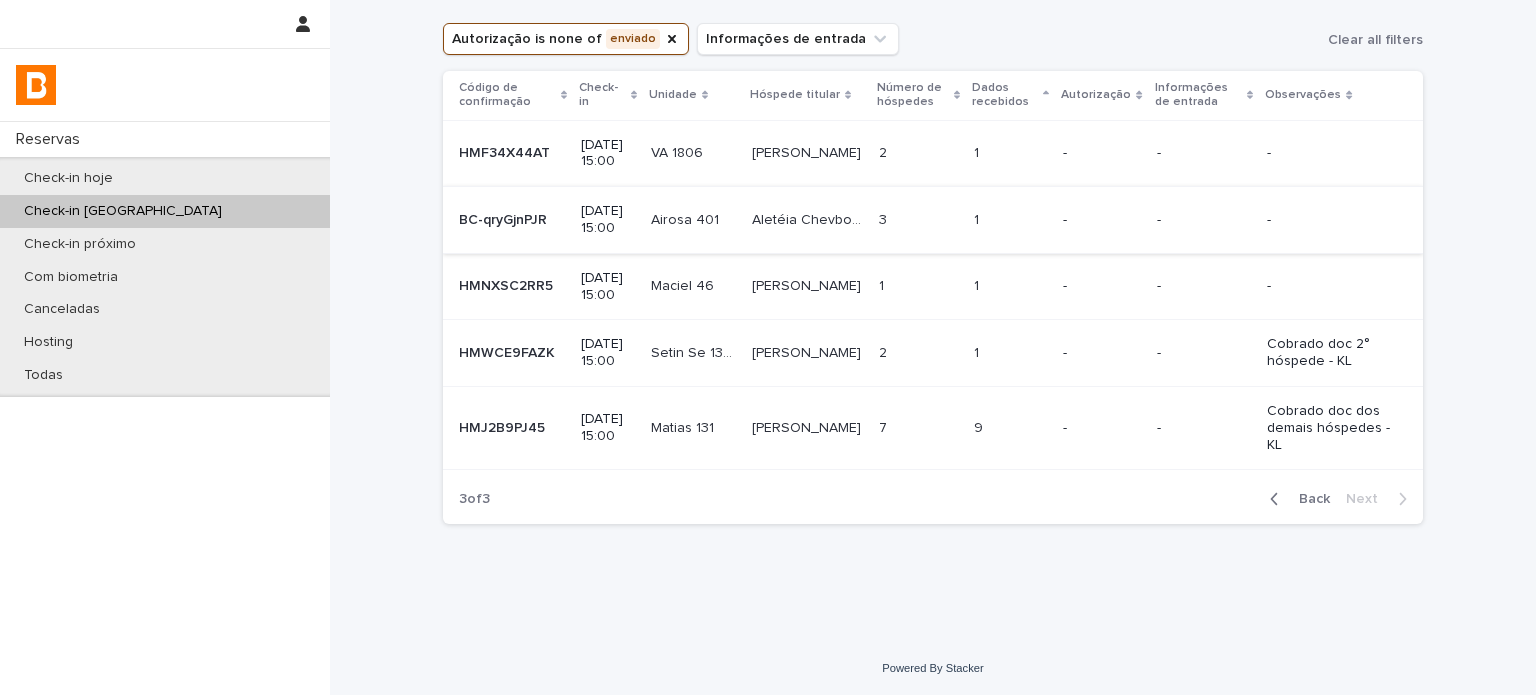 scroll, scrollTop: 0, scrollLeft: 0, axis: both 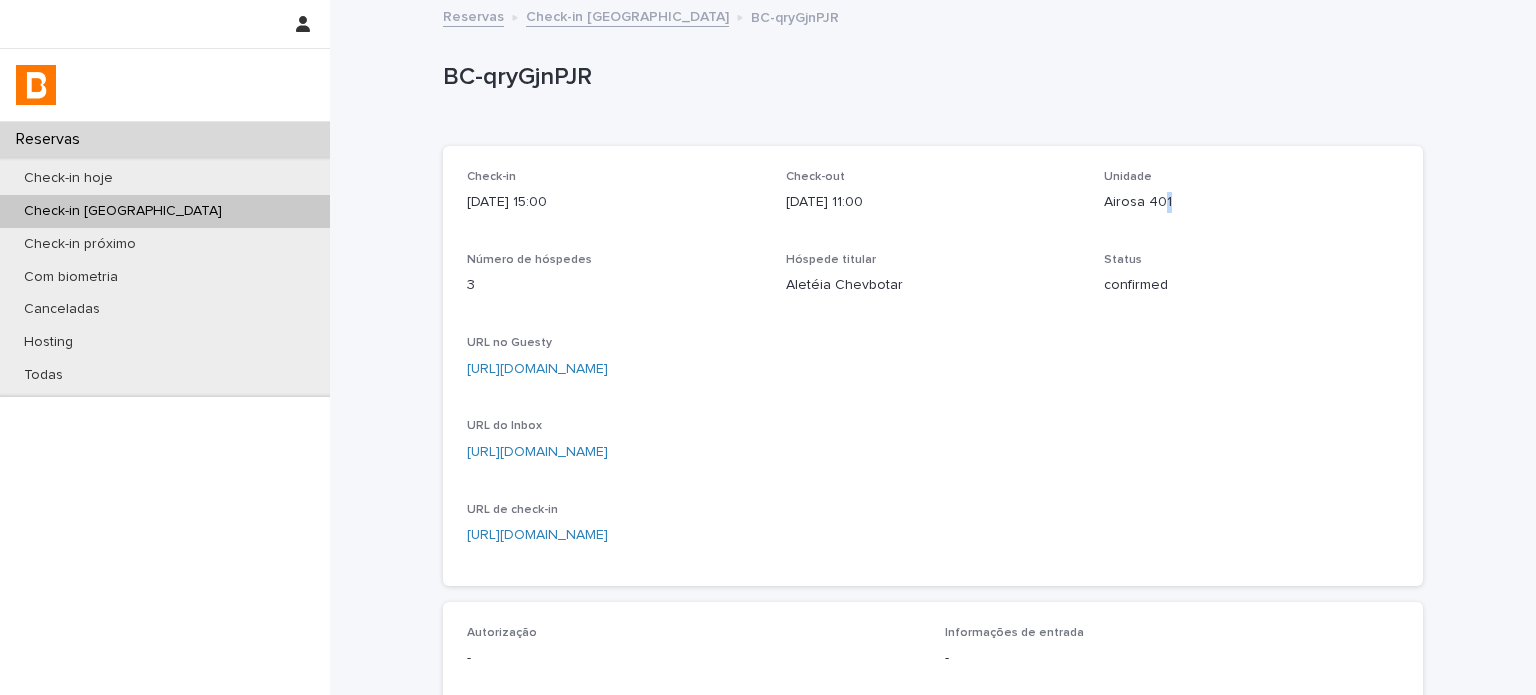 click on "Airosa 401" at bounding box center (1251, 202) 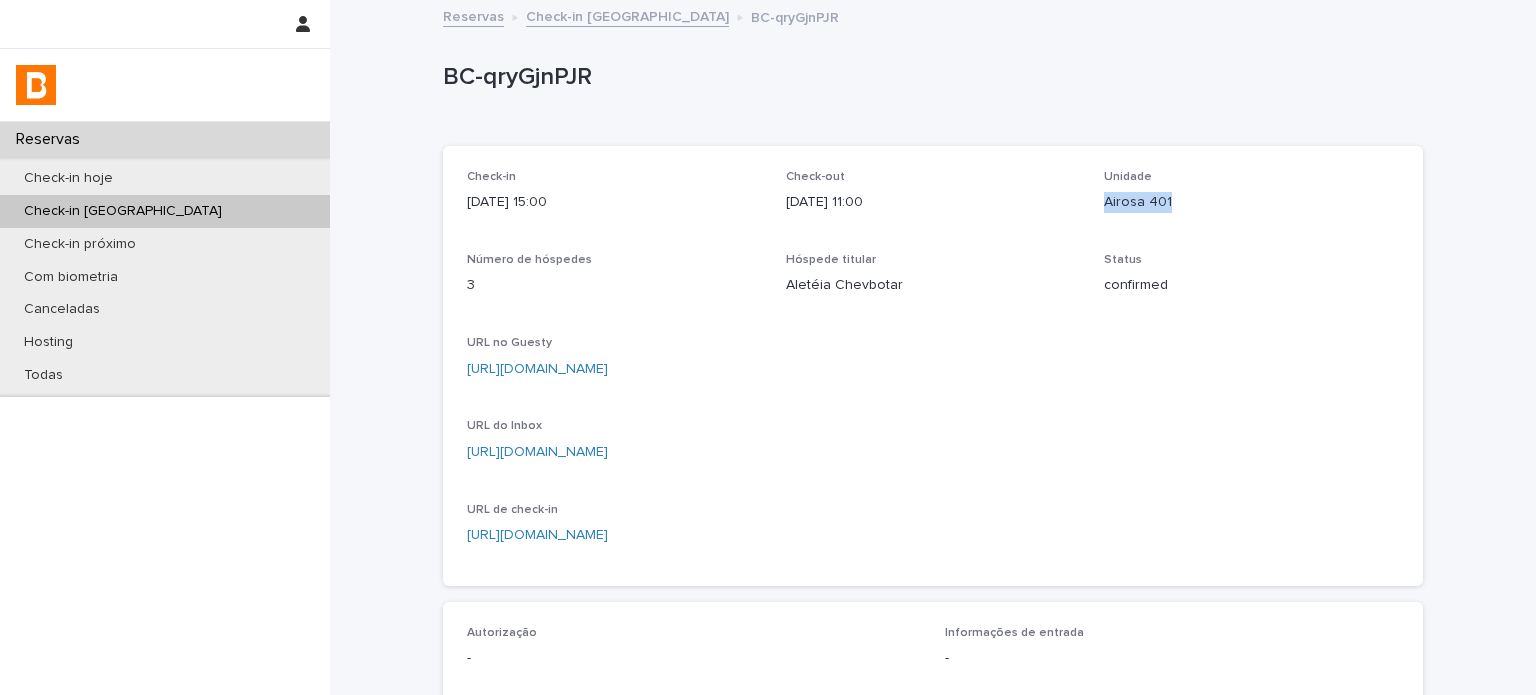 click on "Airosa 401" at bounding box center [1251, 202] 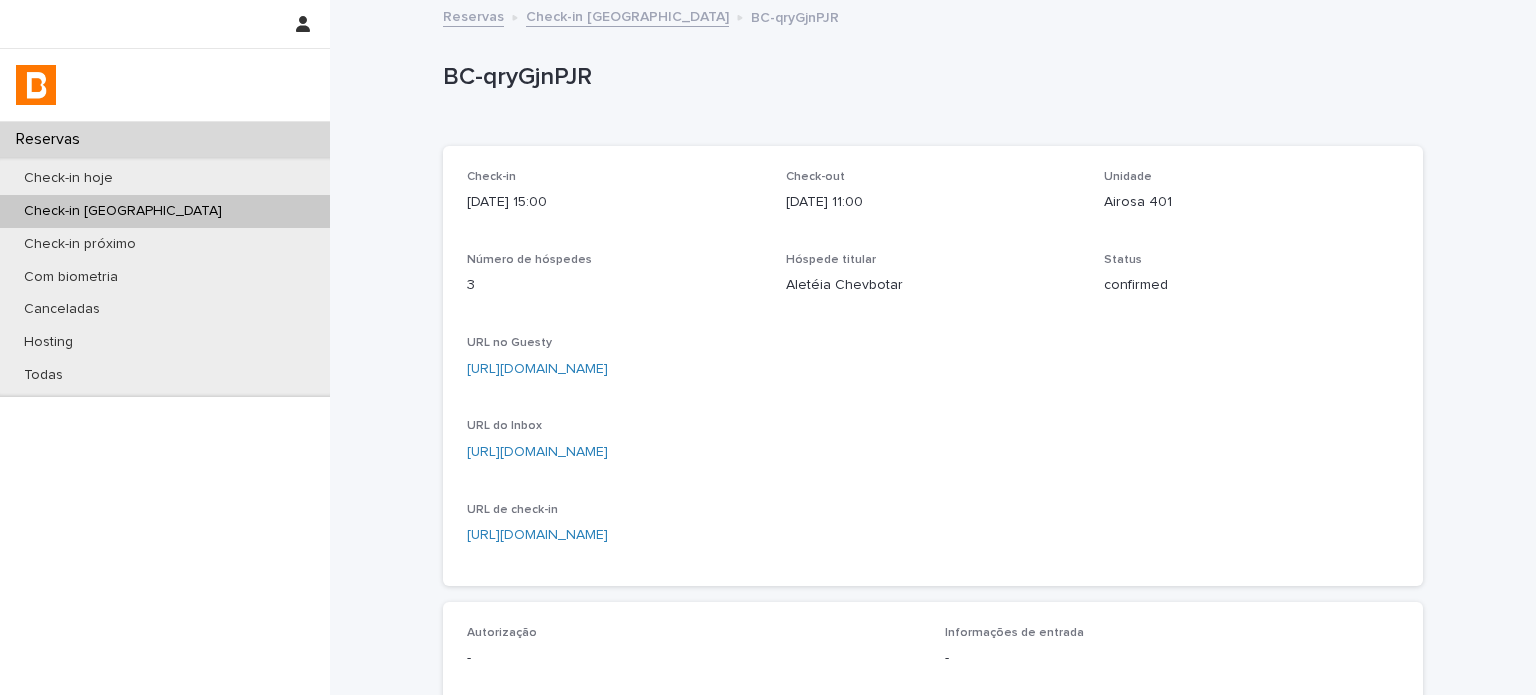 click on "Airosa 401" at bounding box center (1251, 202) 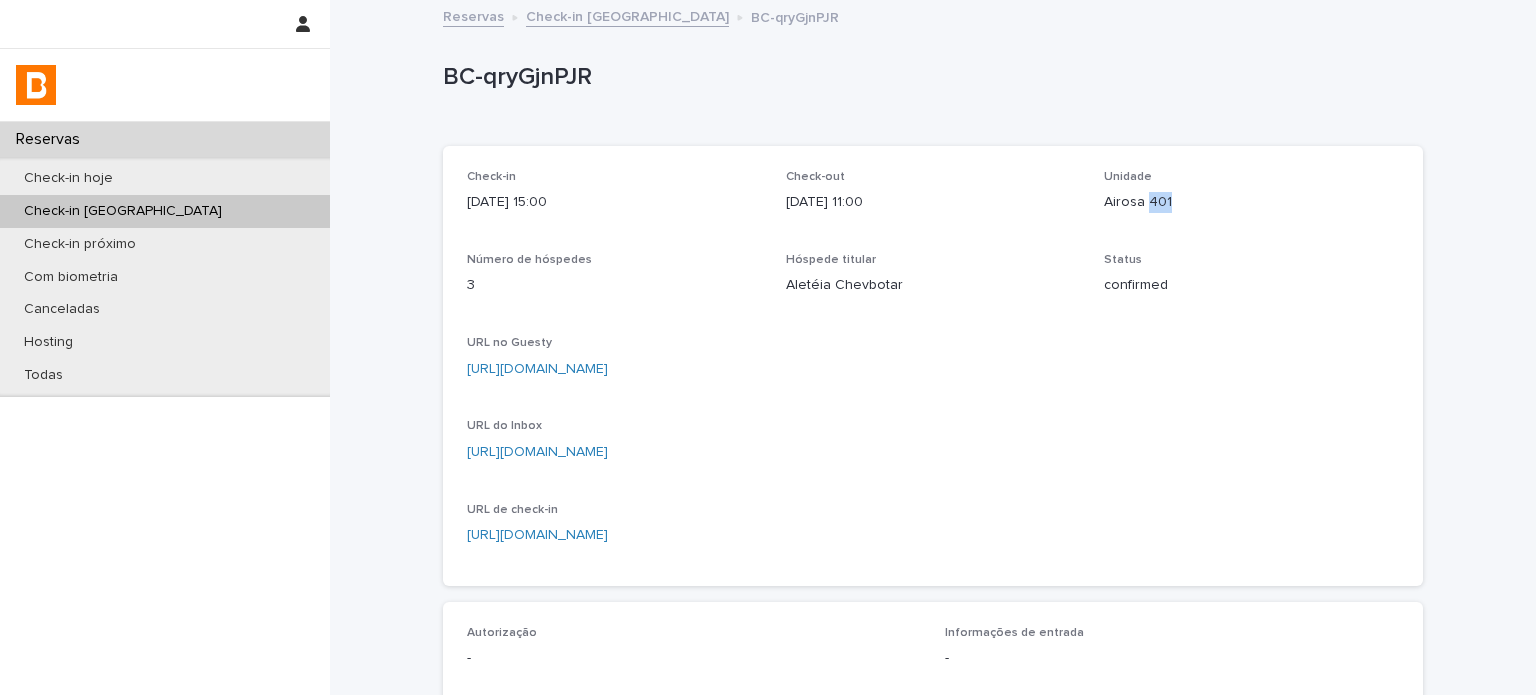 click on "Airosa 401" at bounding box center [1251, 202] 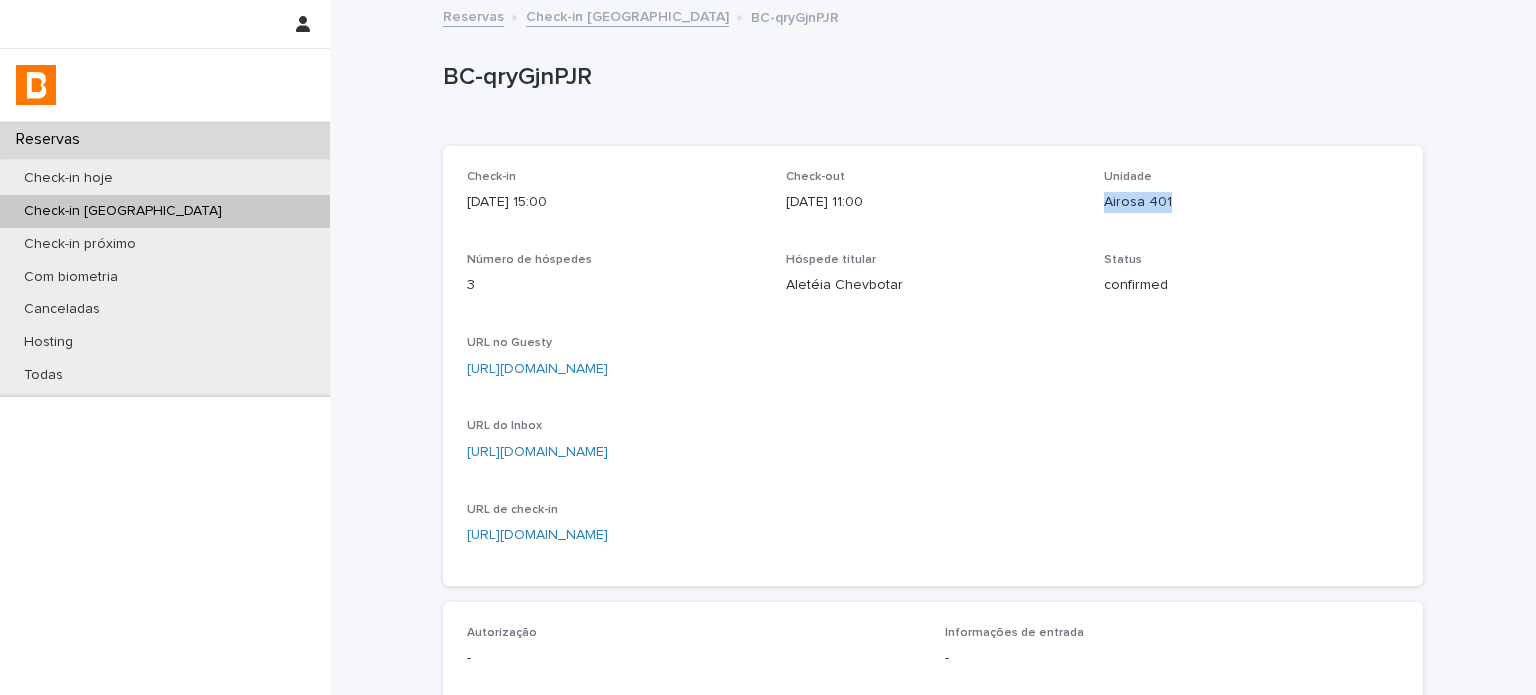 click on "Airosa 401" at bounding box center (1251, 202) 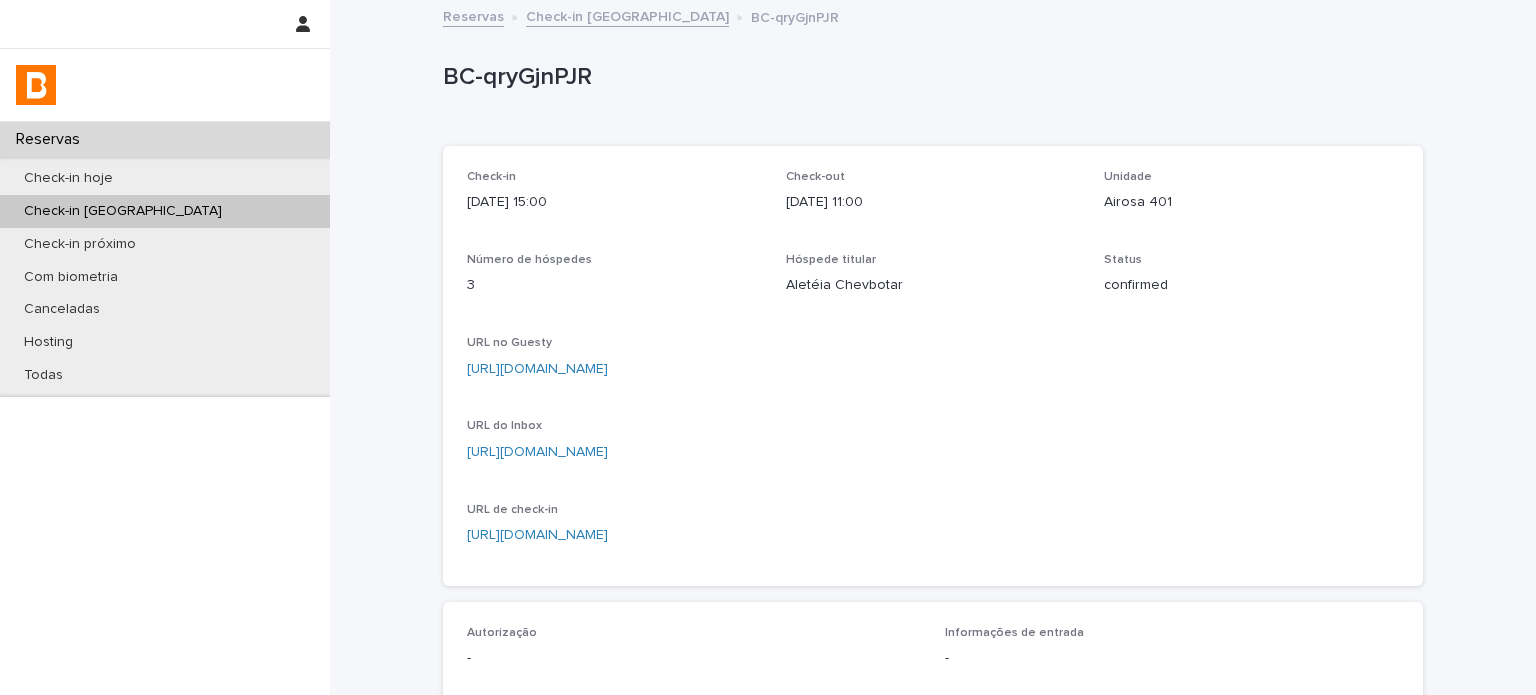 click on "Check-in [DATE] 15:00 Check-out [DATE] 11:00 Unidade Airosa 401 Número de hóspedes 3 Hóspede titular Aletéia Chevbotar Status confirmed URL no Guesty [URL][DOMAIN_NAME] URL do Inbox [URL][DOMAIN_NAME] URL de check-in [URL][DOMAIN_NAME]" at bounding box center [933, 366] 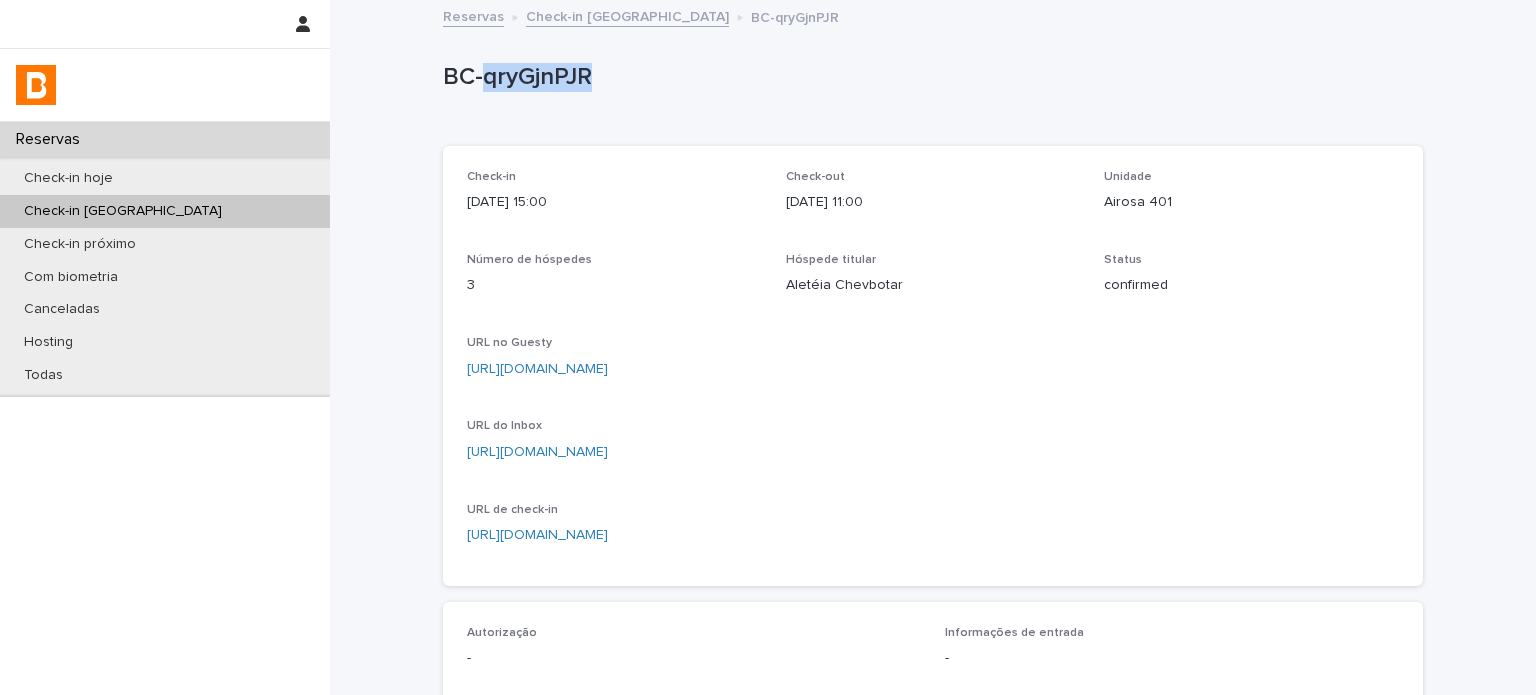 click on "BC-qryGjnPJR" at bounding box center [929, 77] 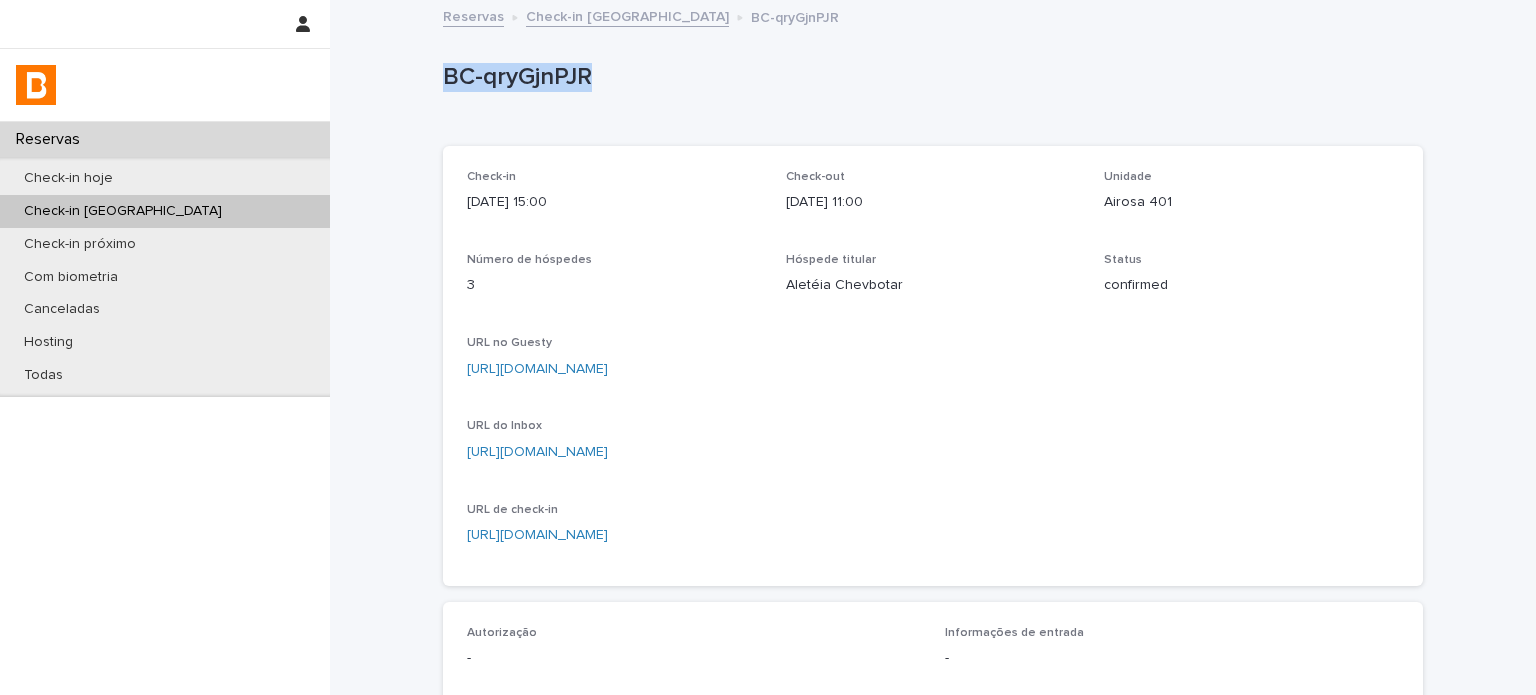 click on "BC-qryGjnPJR" at bounding box center [929, 77] 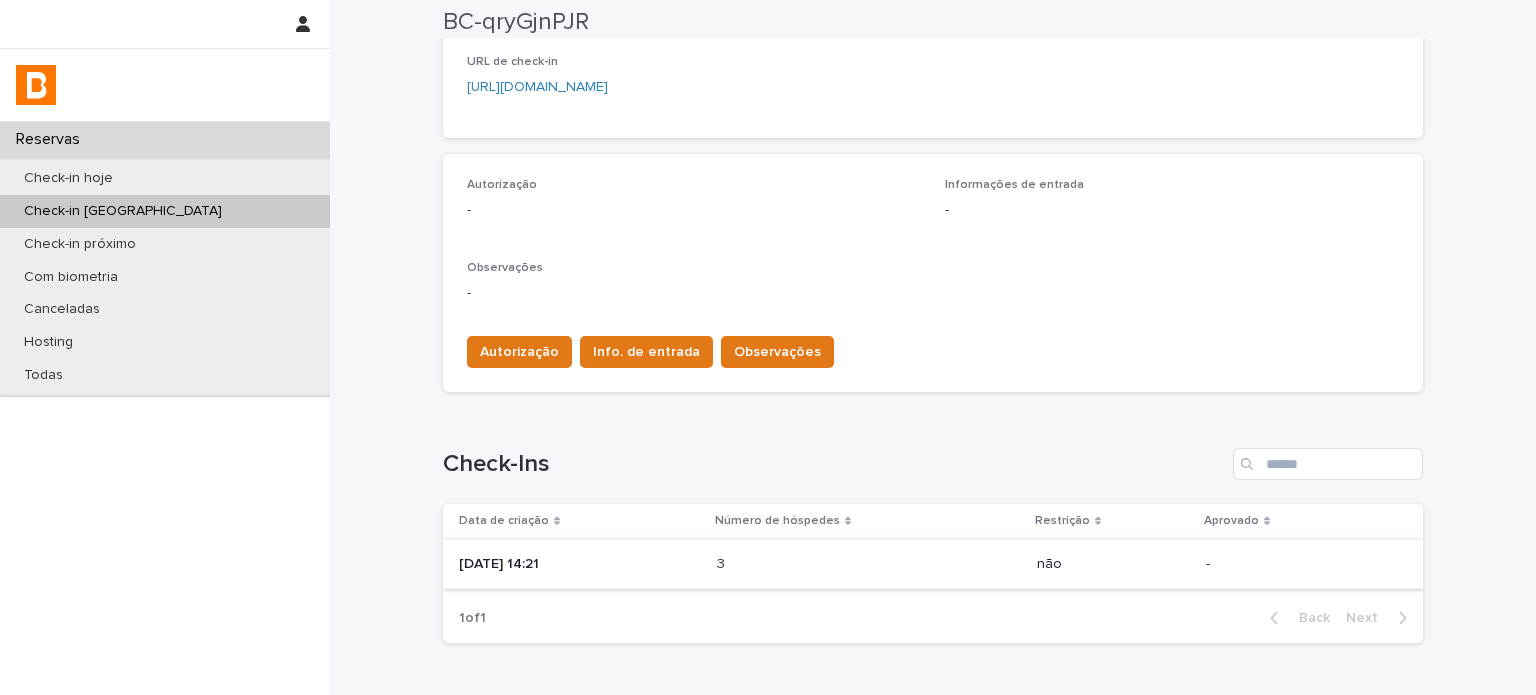 scroll, scrollTop: 533, scrollLeft: 0, axis: vertical 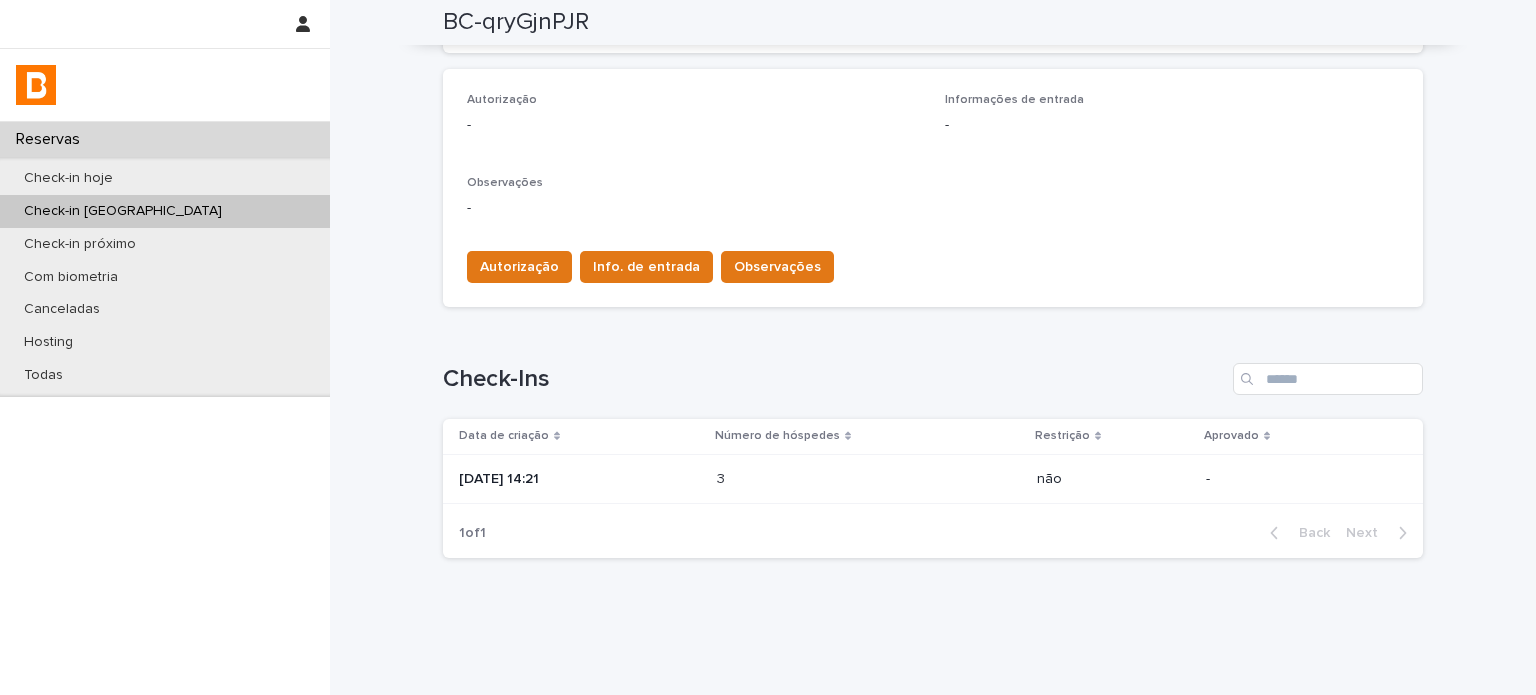click on "[DATE] 14:21" at bounding box center [580, 479] 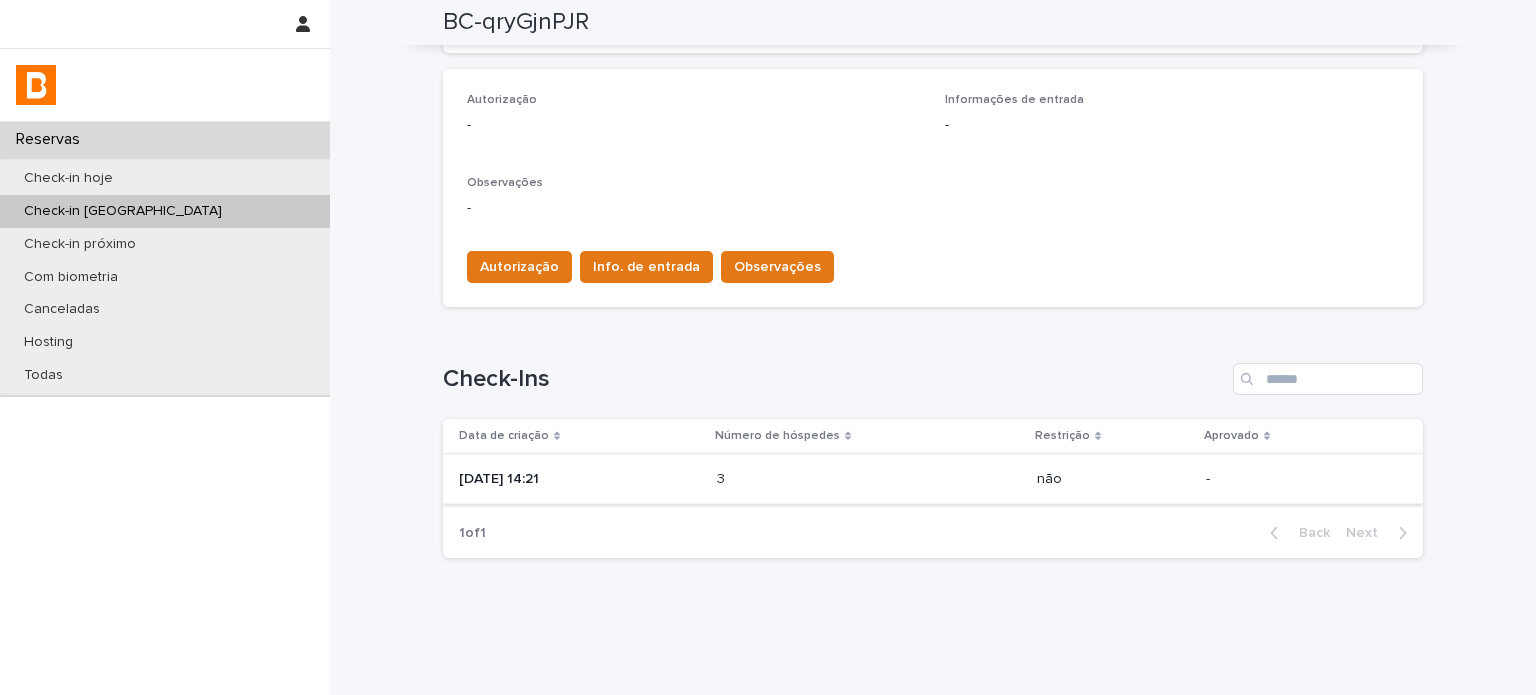 scroll, scrollTop: 0, scrollLeft: 0, axis: both 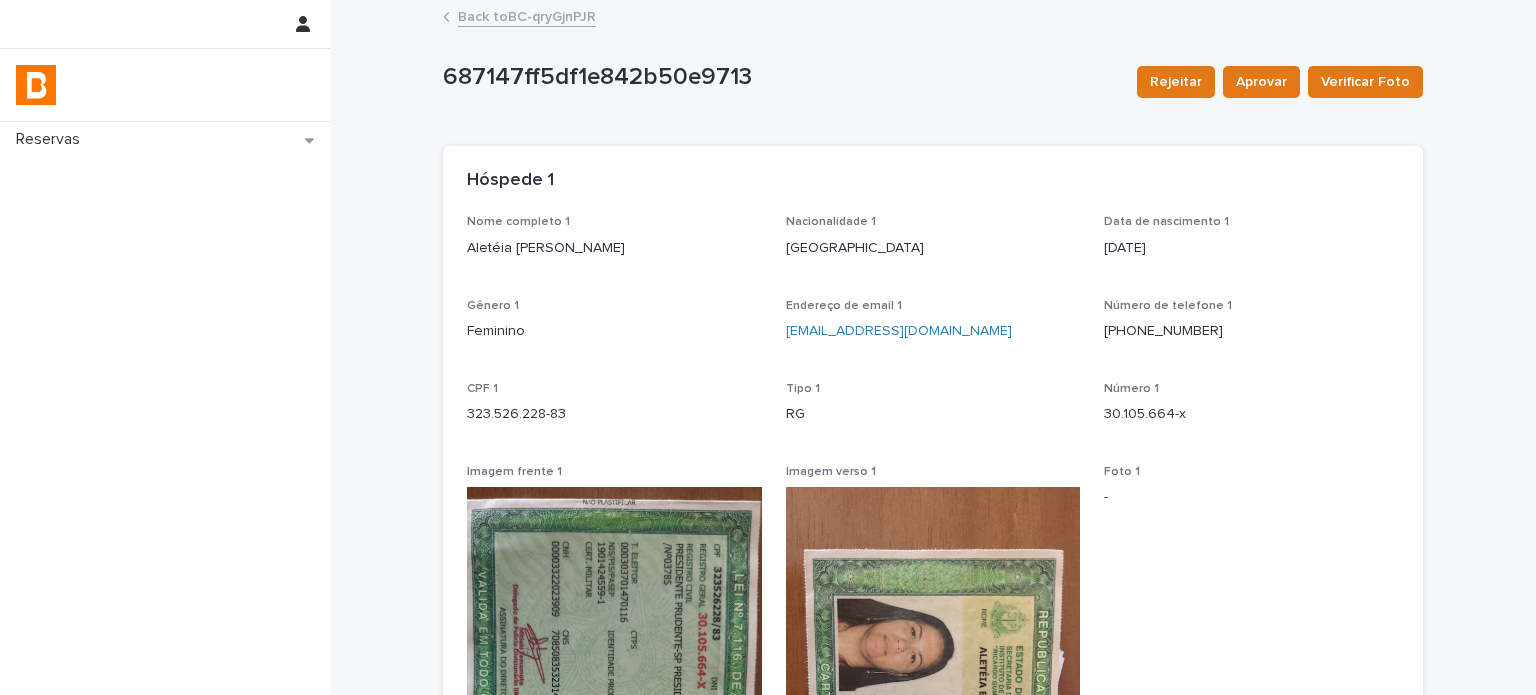 copy on "letéia [PERSON_NAME]" 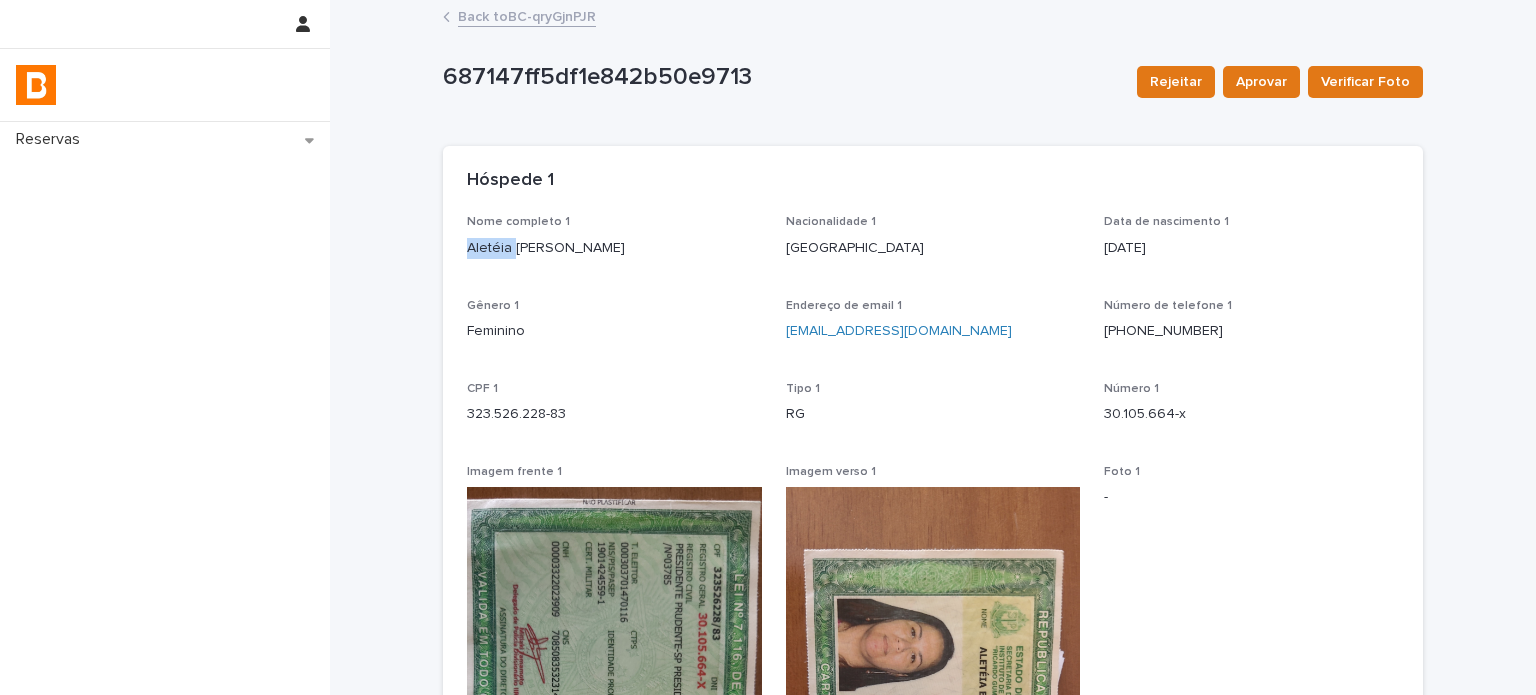 click on "Aletéia [PERSON_NAME]" at bounding box center [614, 248] 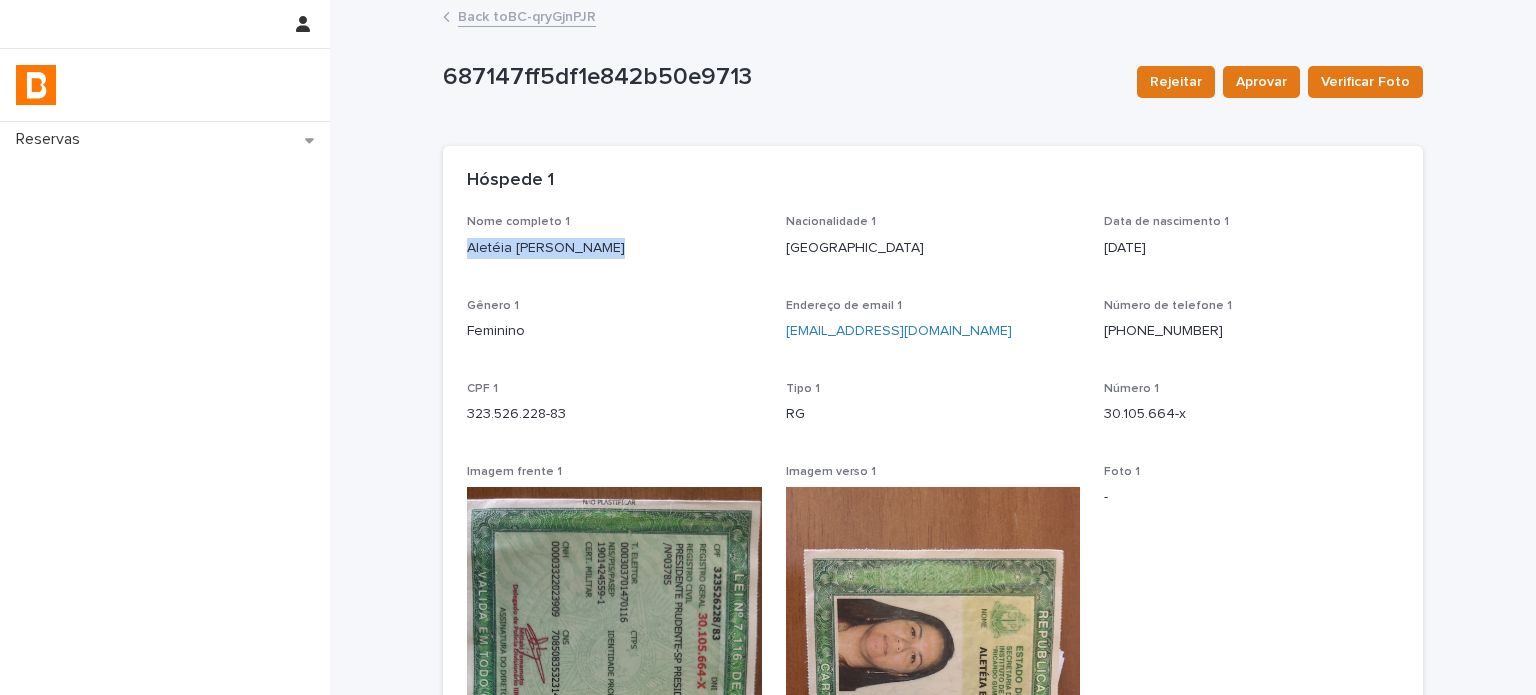 click on "Aletéia [PERSON_NAME]" at bounding box center (614, 248) 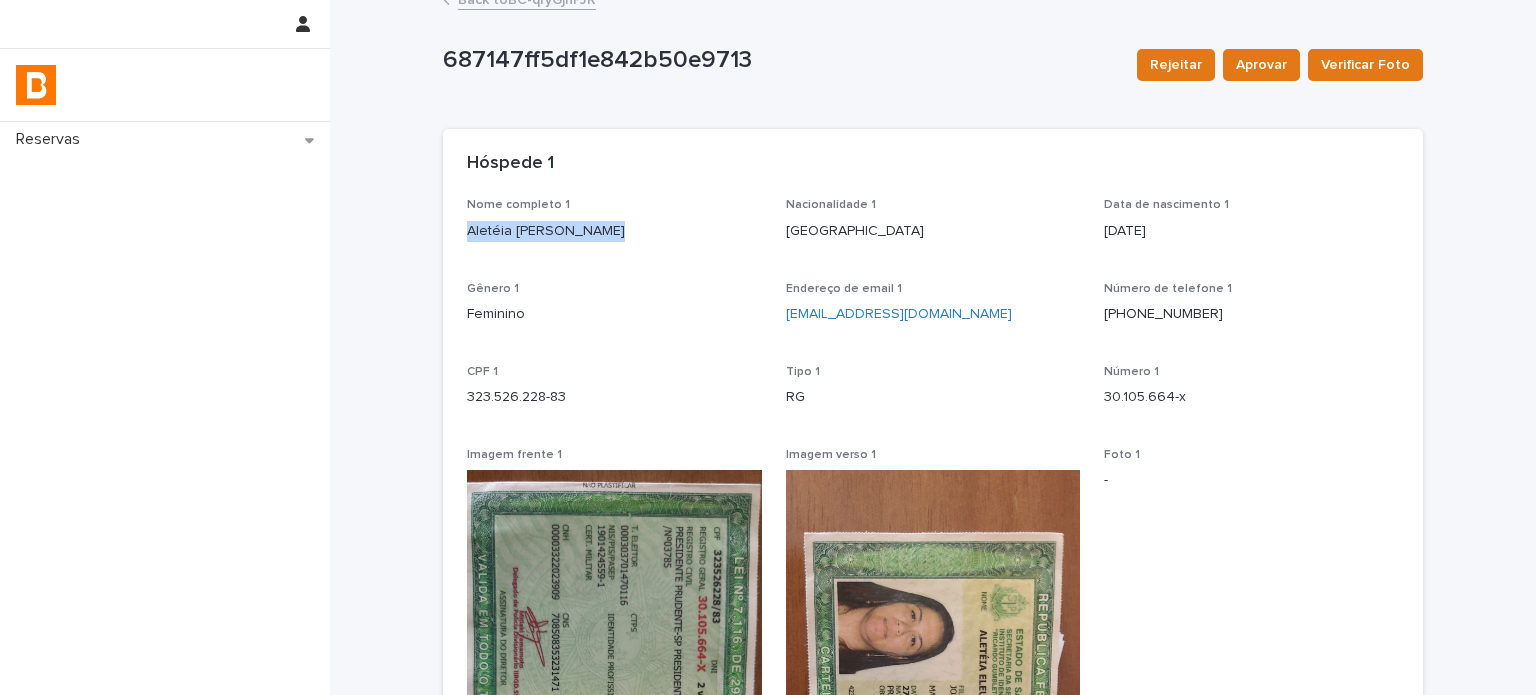 scroll, scrollTop: 33, scrollLeft: 0, axis: vertical 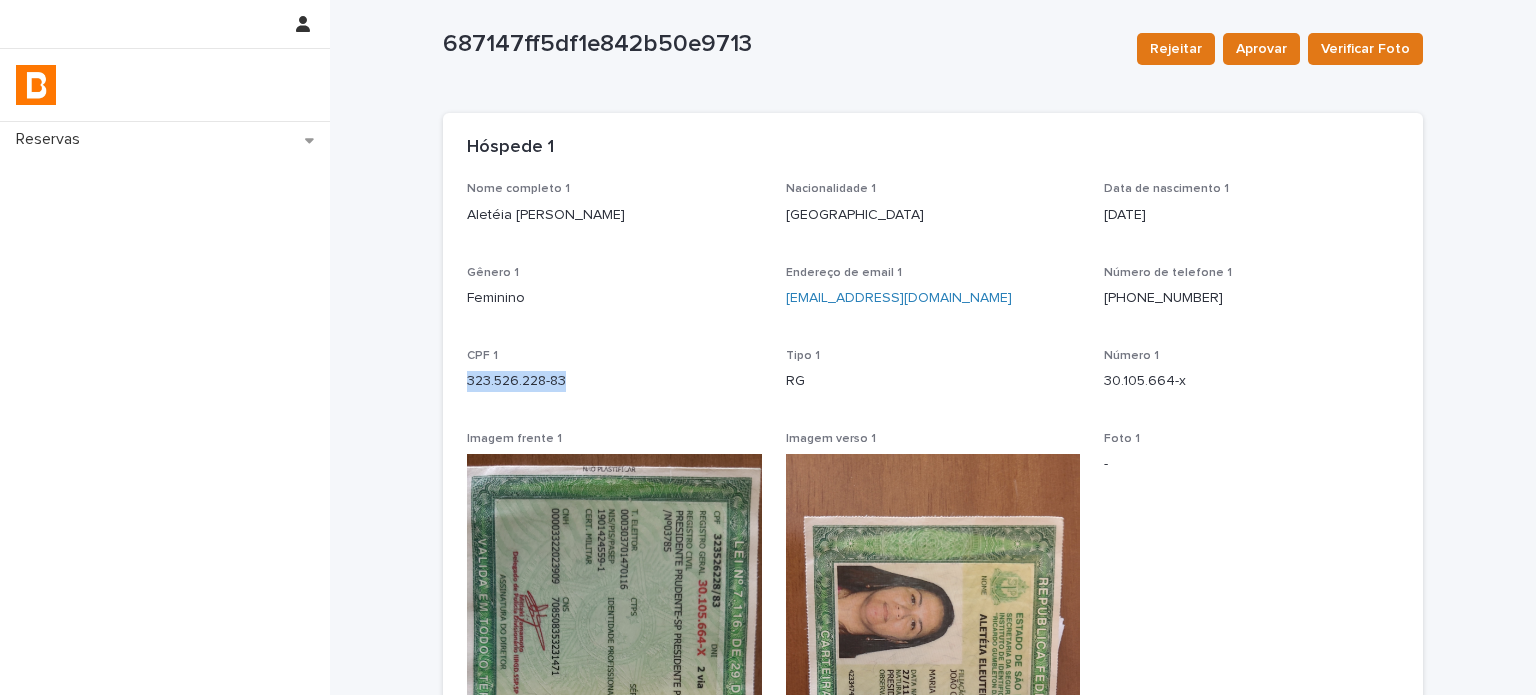 drag, startPoint x: 566, startPoint y: 374, endPoint x: 439, endPoint y: 372, distance: 127.01575 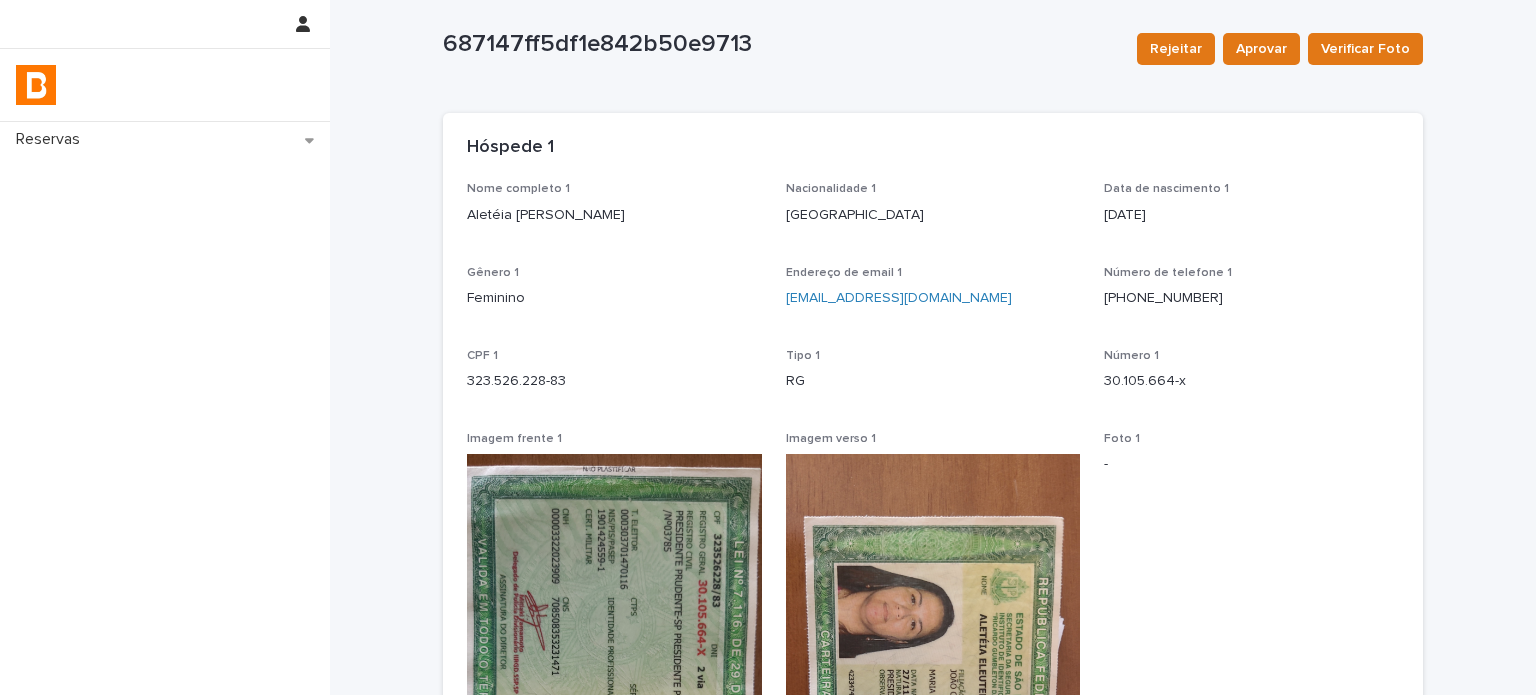click on "30.105.664-x" at bounding box center (1251, 381) 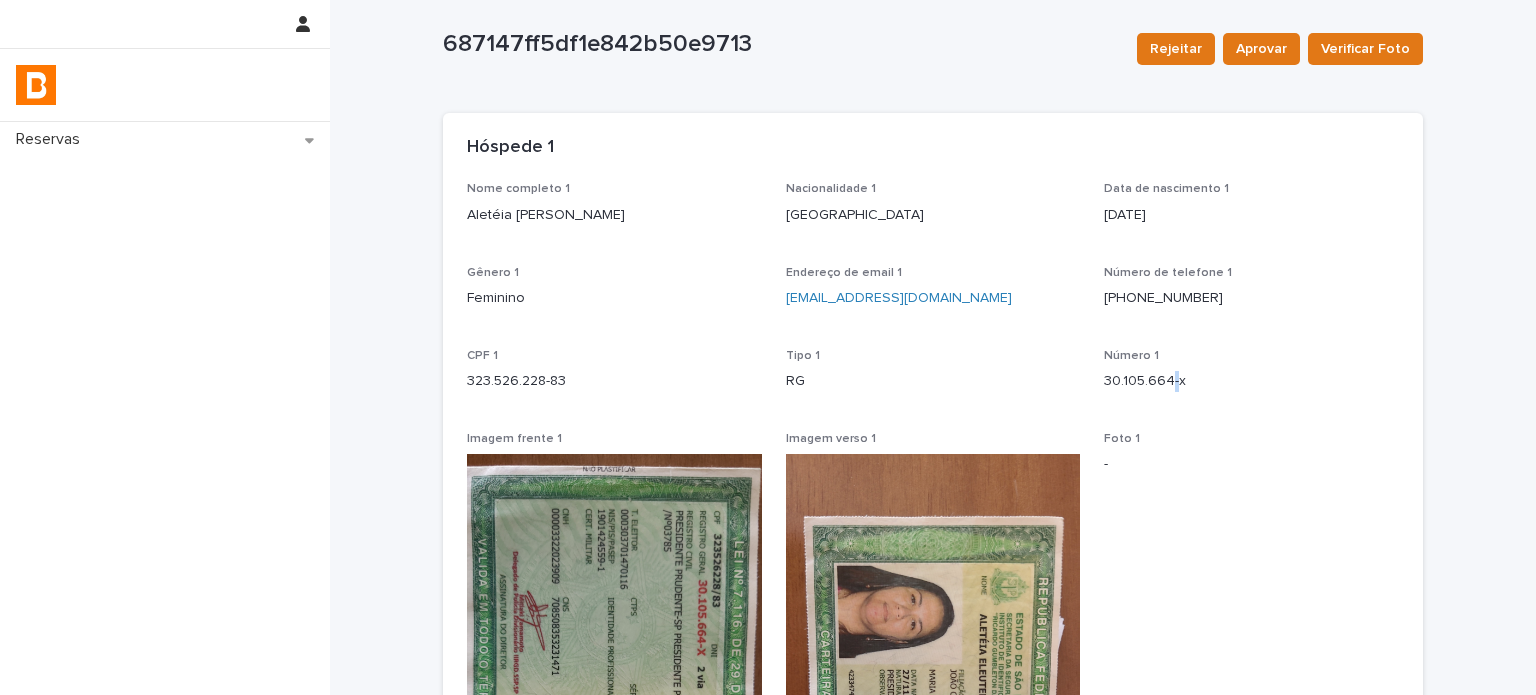 click on "30.105.664-x" at bounding box center [1251, 381] 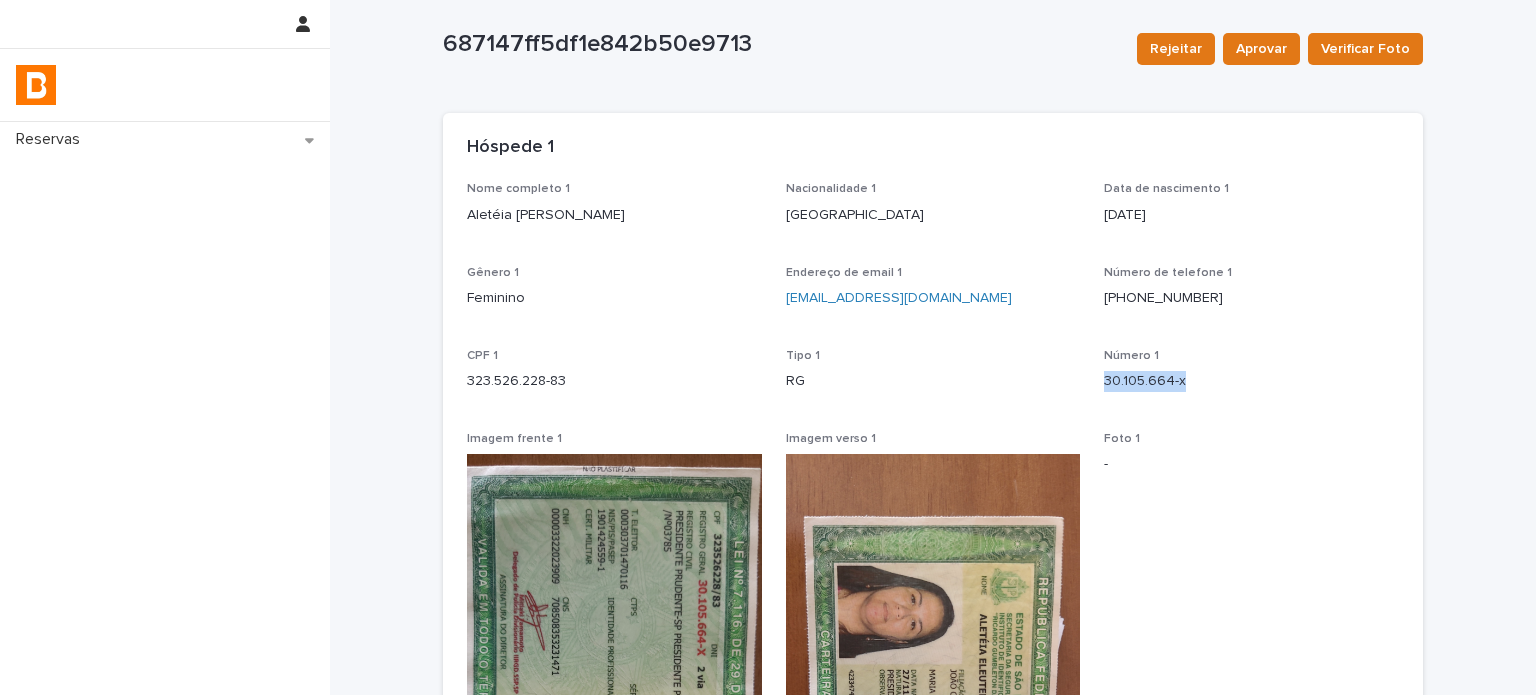 click on "30.105.664-x" at bounding box center (1251, 381) 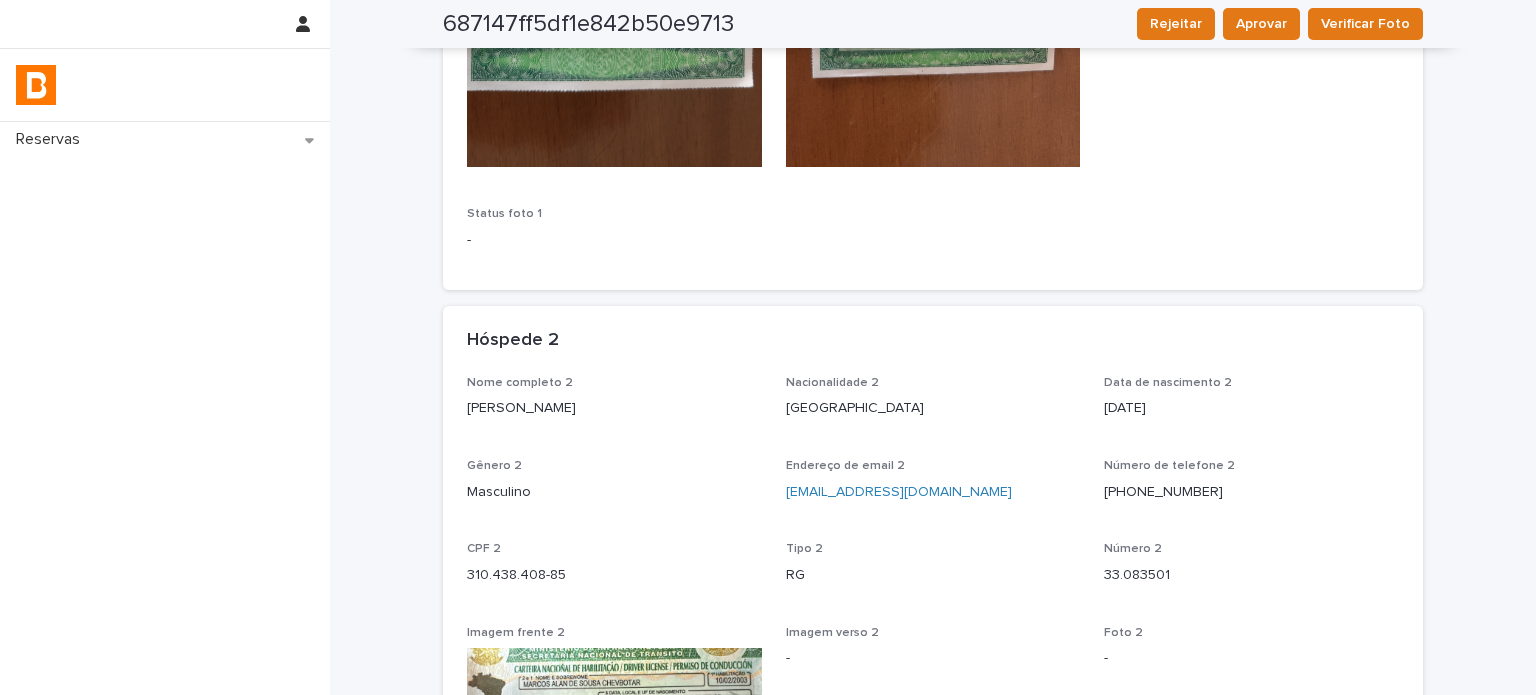 scroll, scrollTop: 966, scrollLeft: 0, axis: vertical 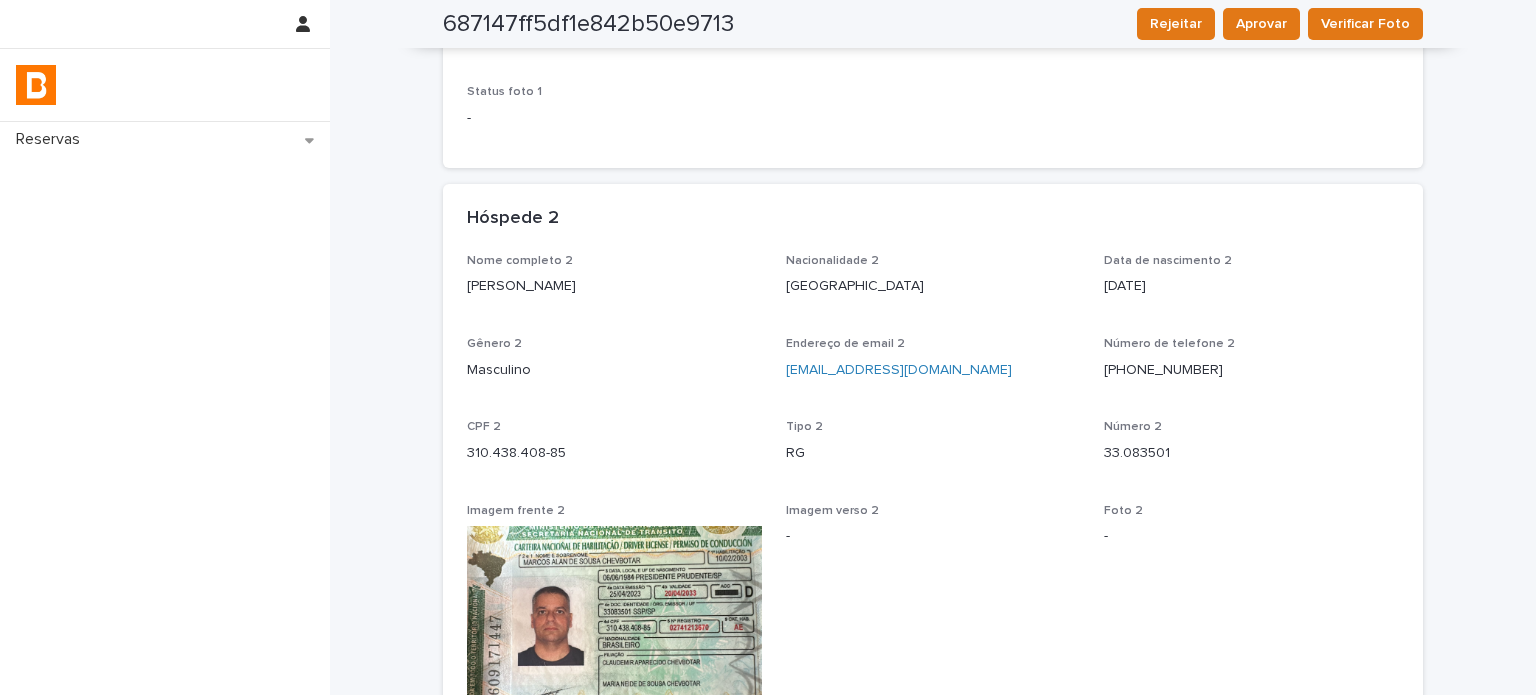 click on "[PERSON_NAME]" at bounding box center [614, 286] 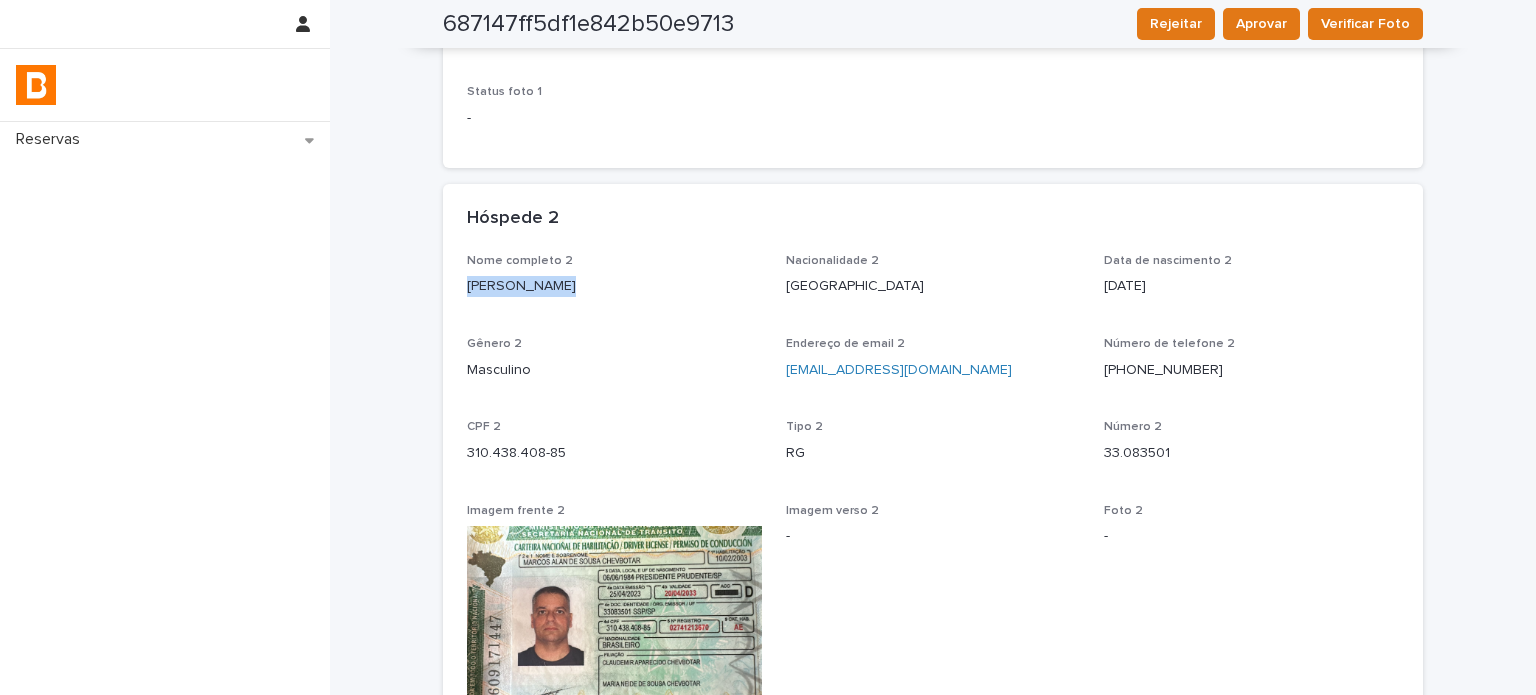 click on "[PERSON_NAME]" at bounding box center (614, 286) 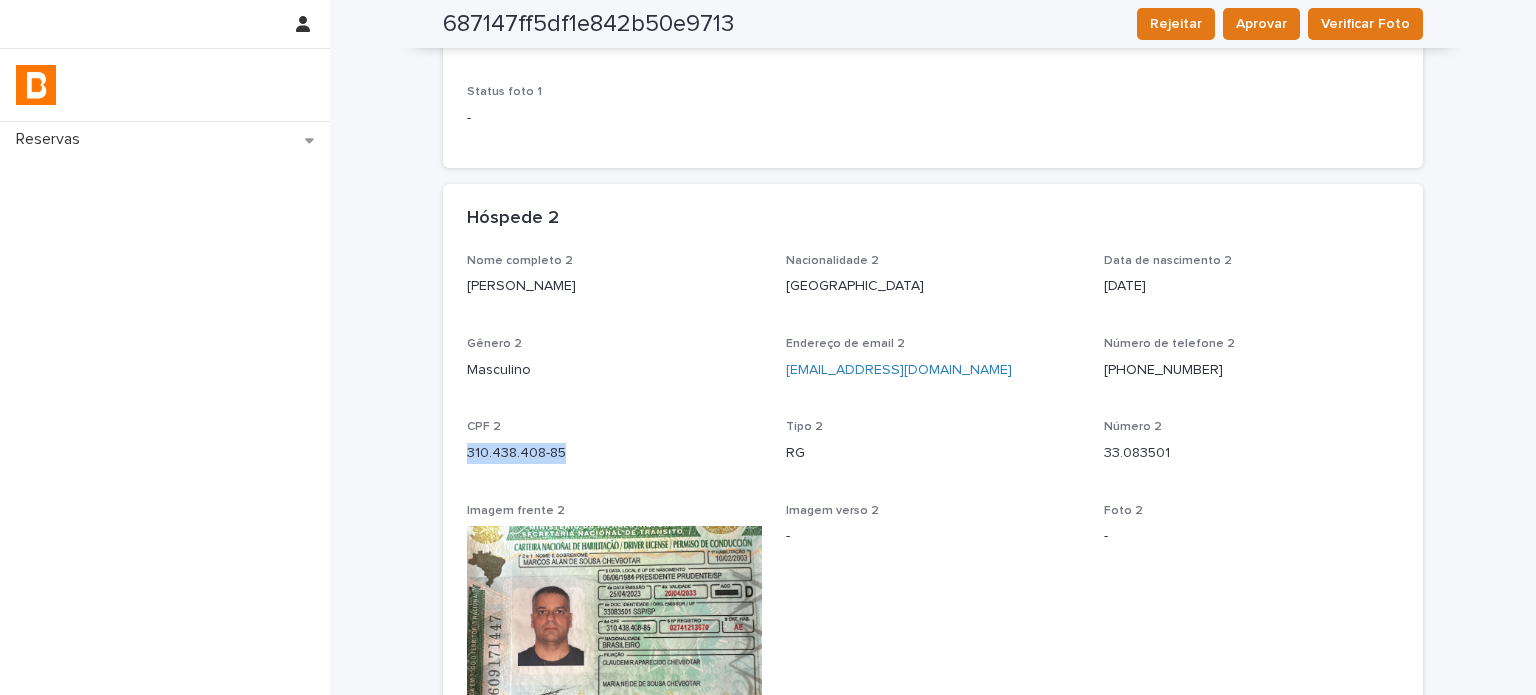 drag, startPoint x: 575, startPoint y: 457, endPoint x: 456, endPoint y: 459, distance: 119.01681 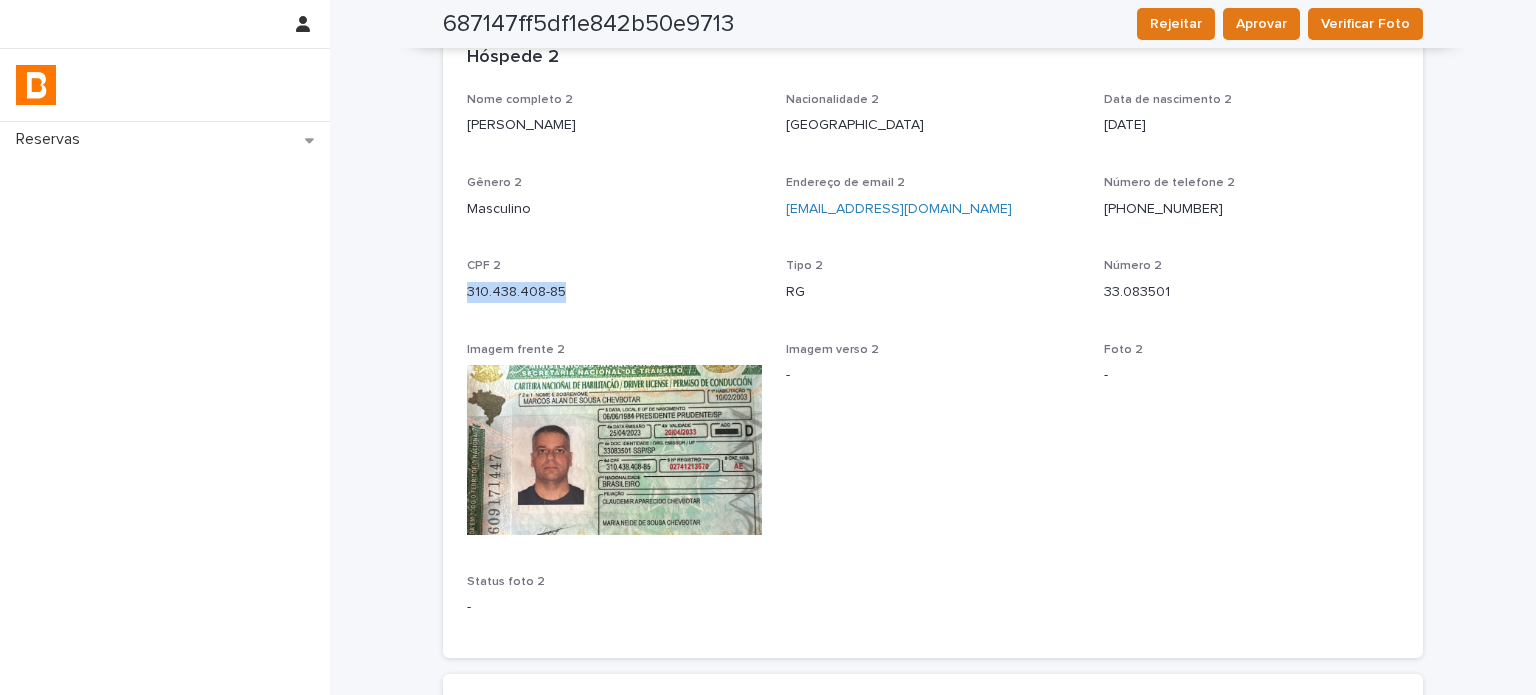 scroll, scrollTop: 1133, scrollLeft: 0, axis: vertical 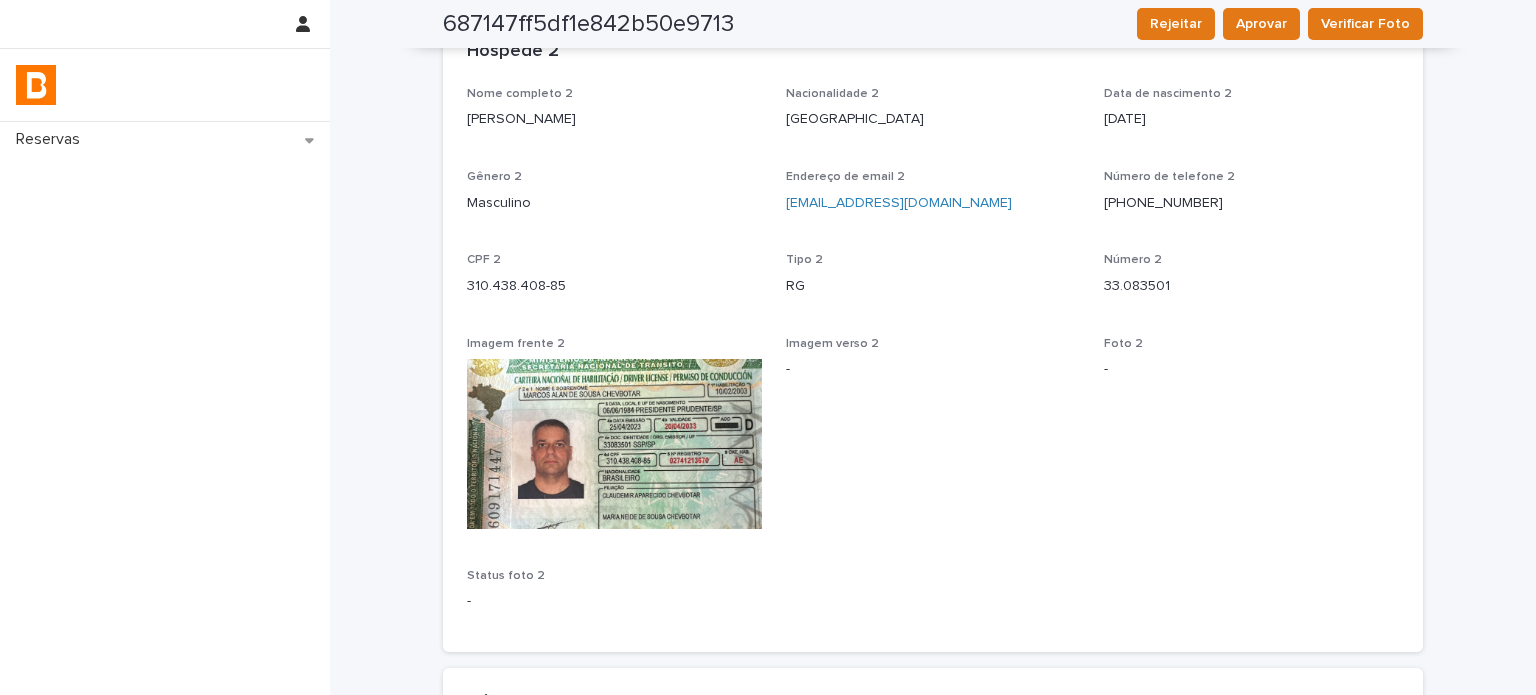 click on "Número 2 33.083501" at bounding box center [1251, 282] 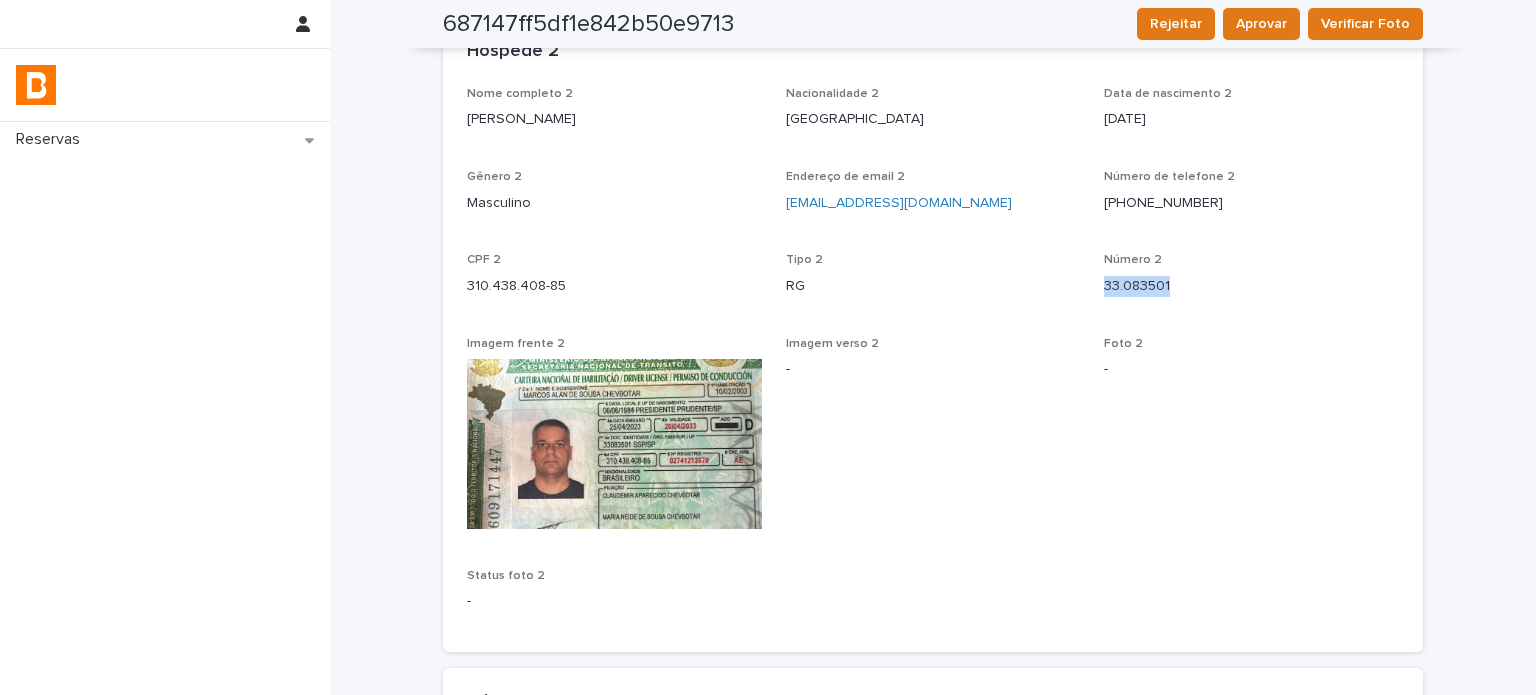 click on "Número 2 33.083501" at bounding box center [1251, 282] 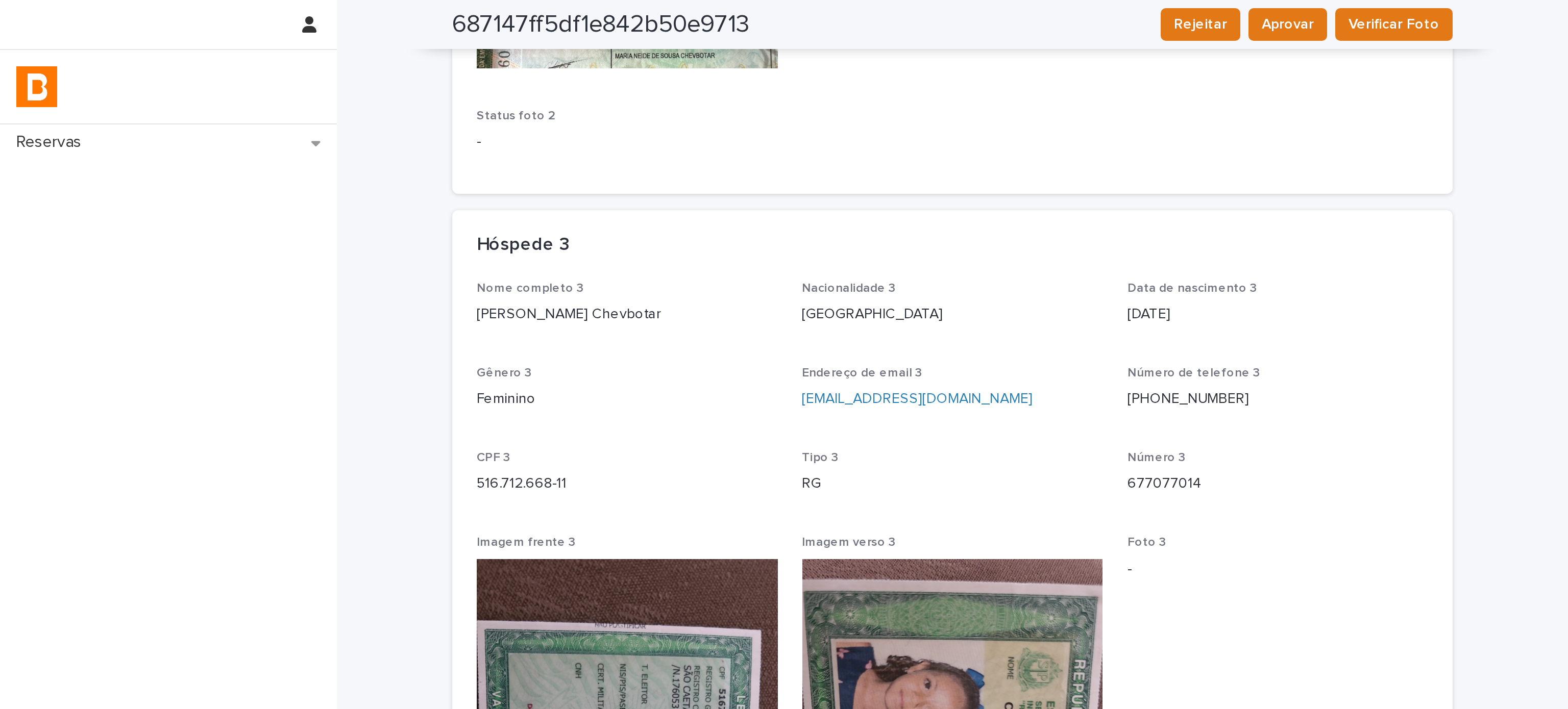 scroll, scrollTop: 867, scrollLeft: 0, axis: vertical 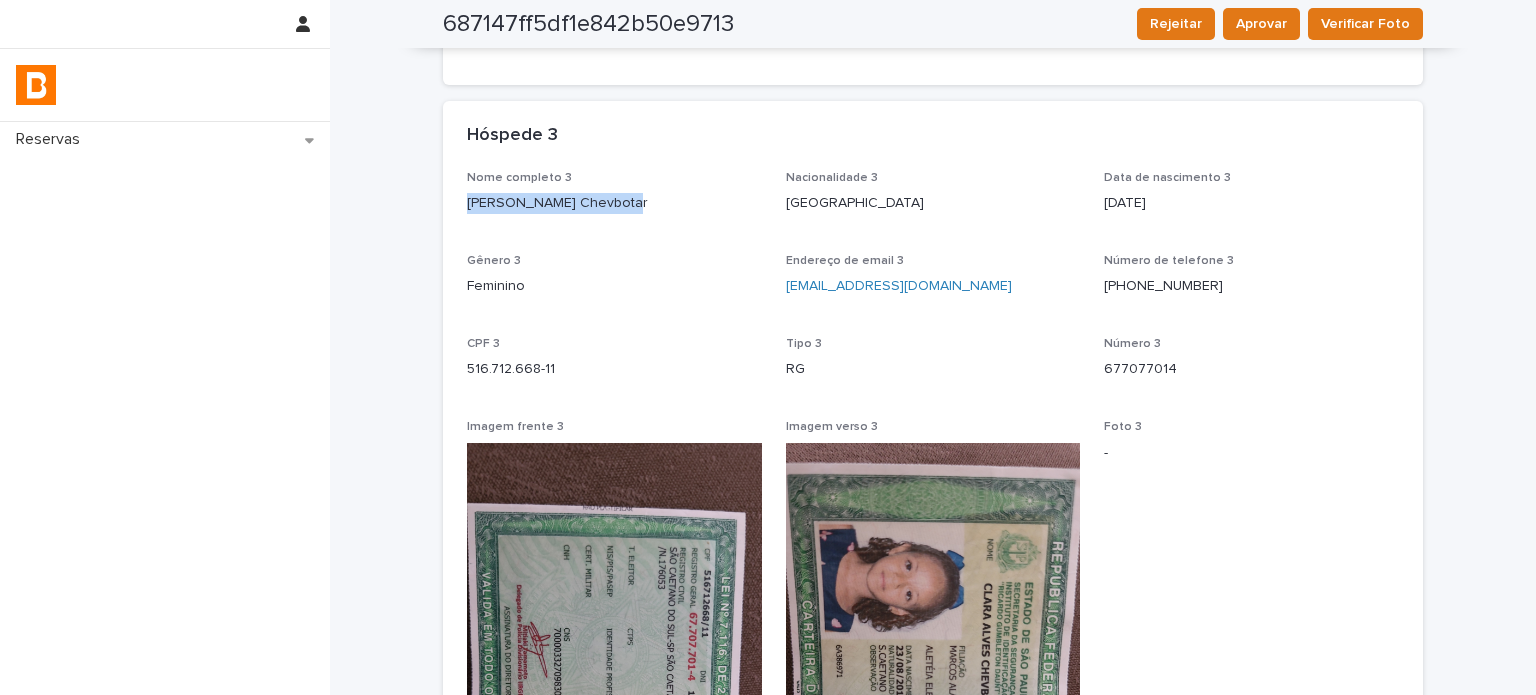 drag, startPoint x: 611, startPoint y: 216, endPoint x: 456, endPoint y: 216, distance: 155 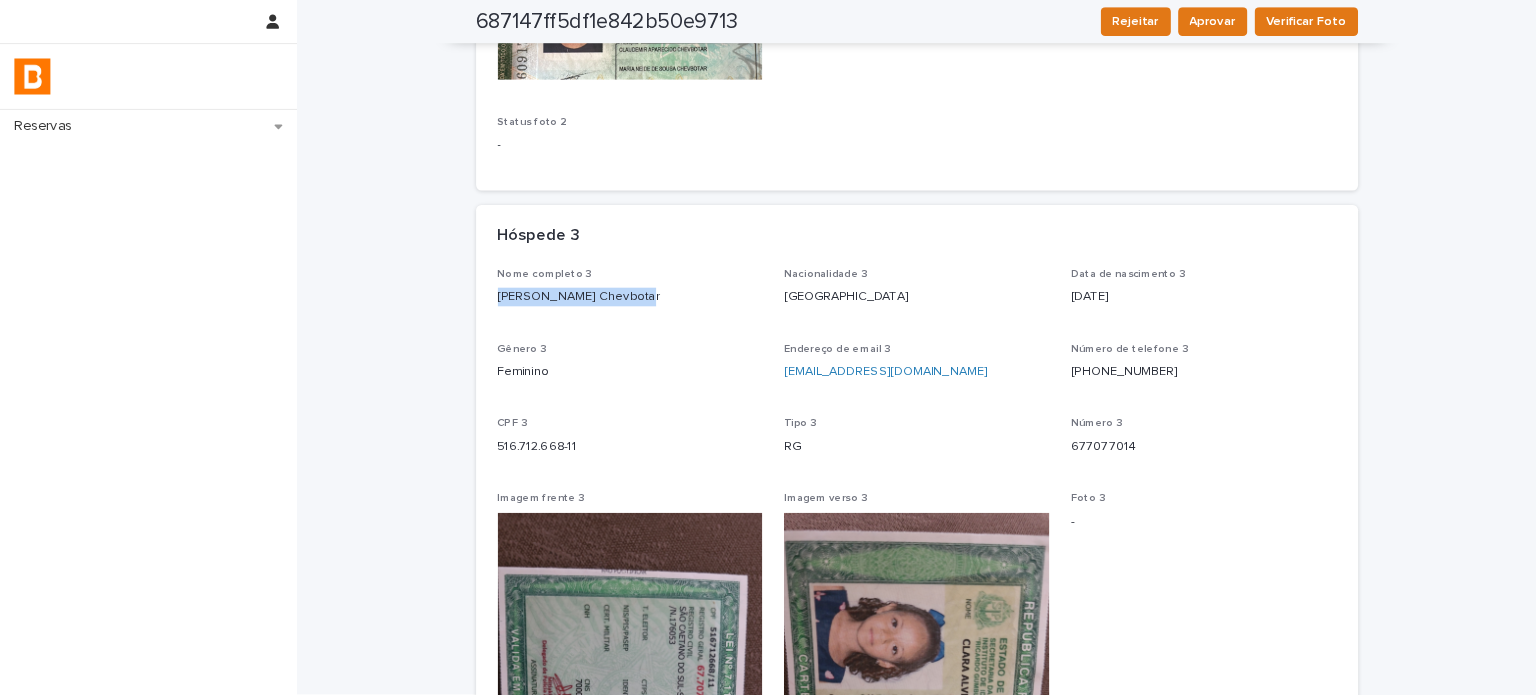 scroll, scrollTop: 1573, scrollLeft: 0, axis: vertical 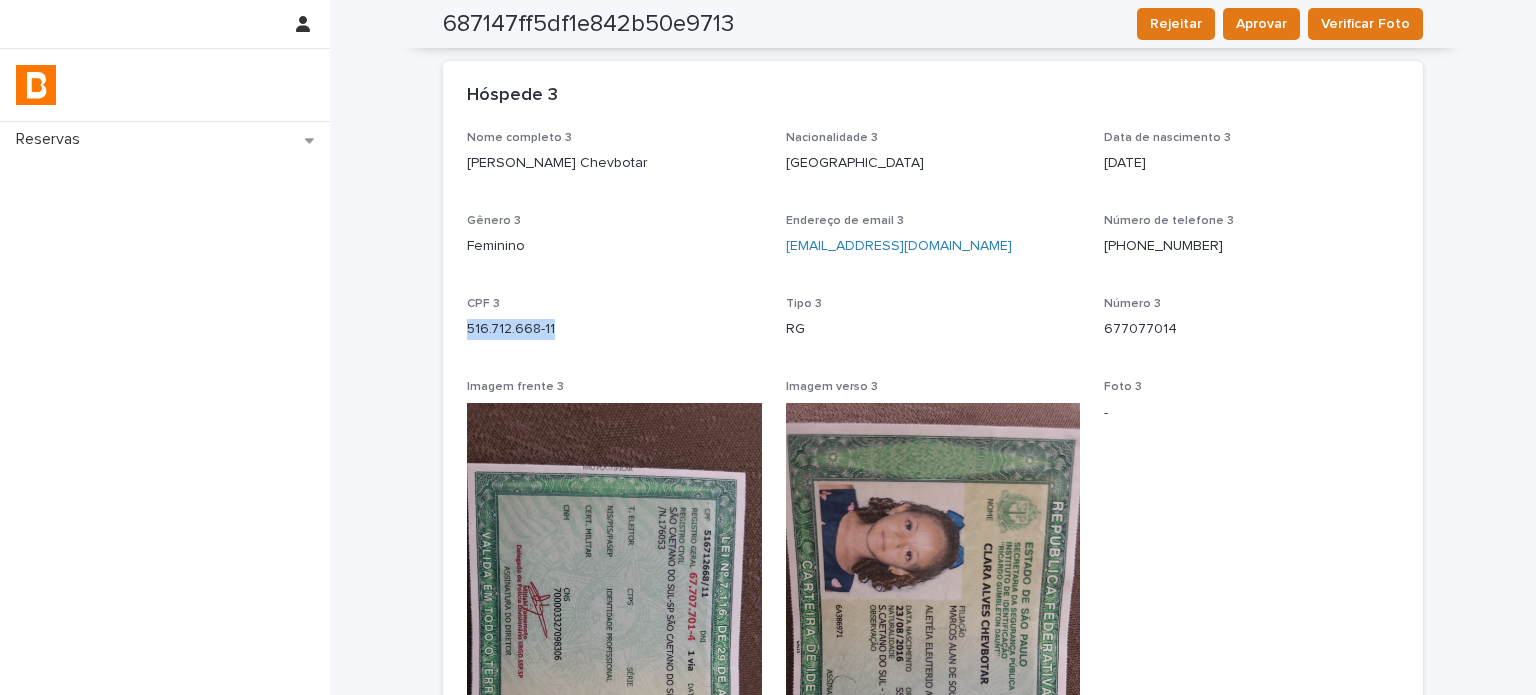 drag, startPoint x: 551, startPoint y: 335, endPoint x: 463, endPoint y: 335, distance: 88 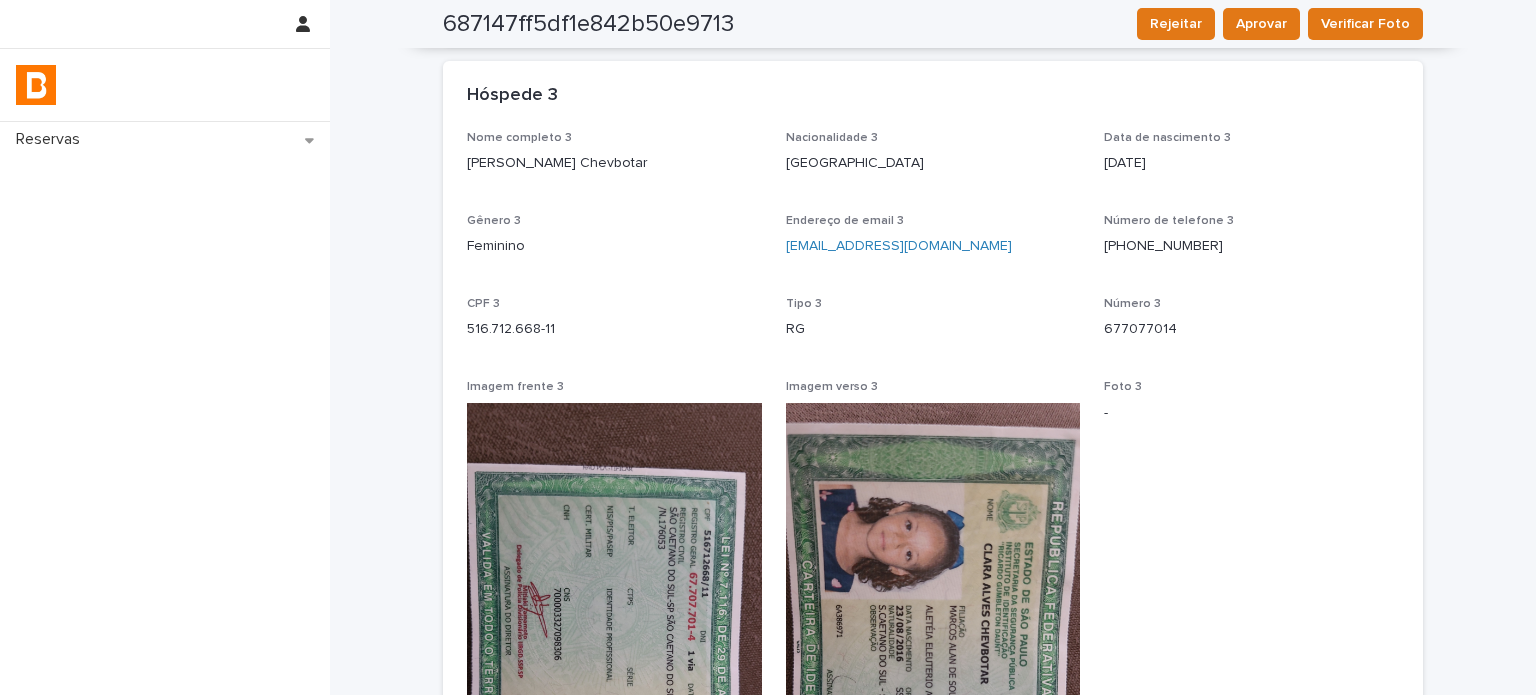 click on "677077014" at bounding box center (1251, 329) 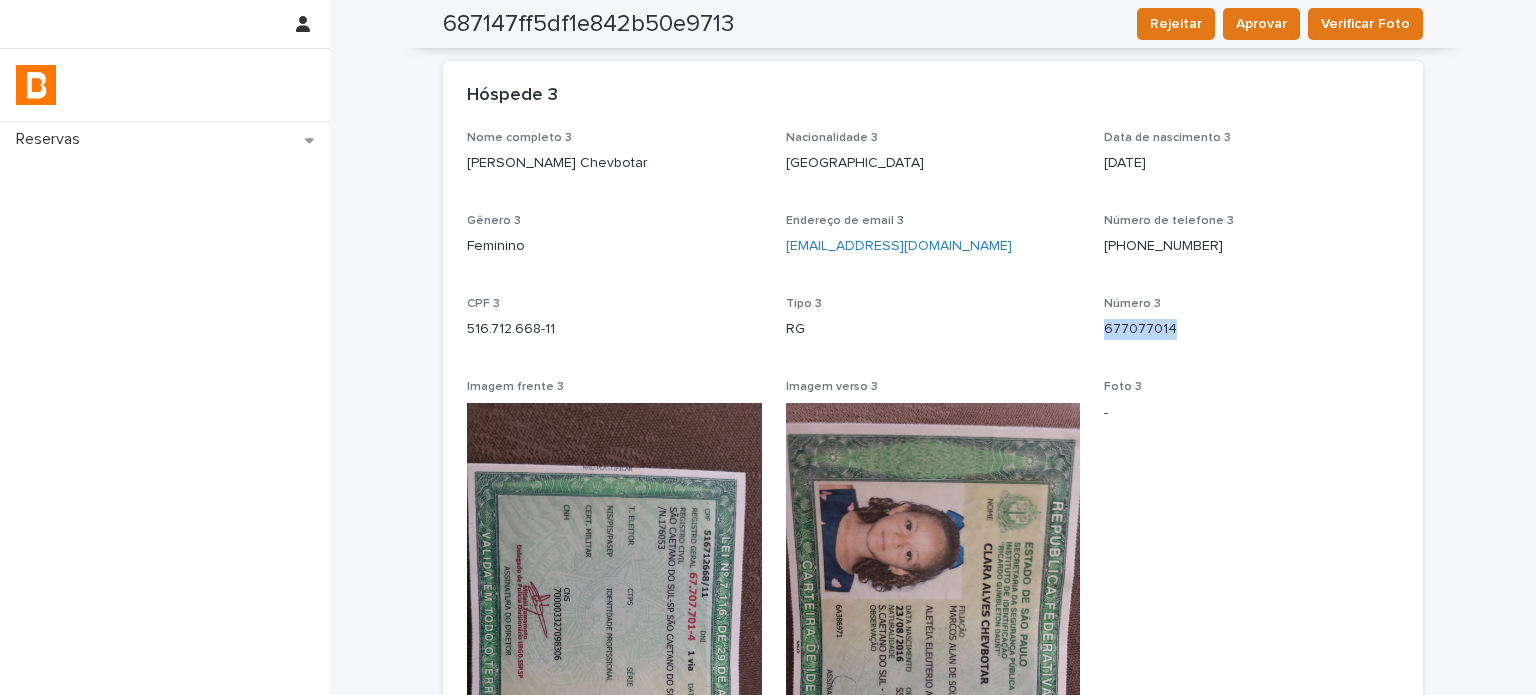 click on "677077014" at bounding box center [1251, 329] 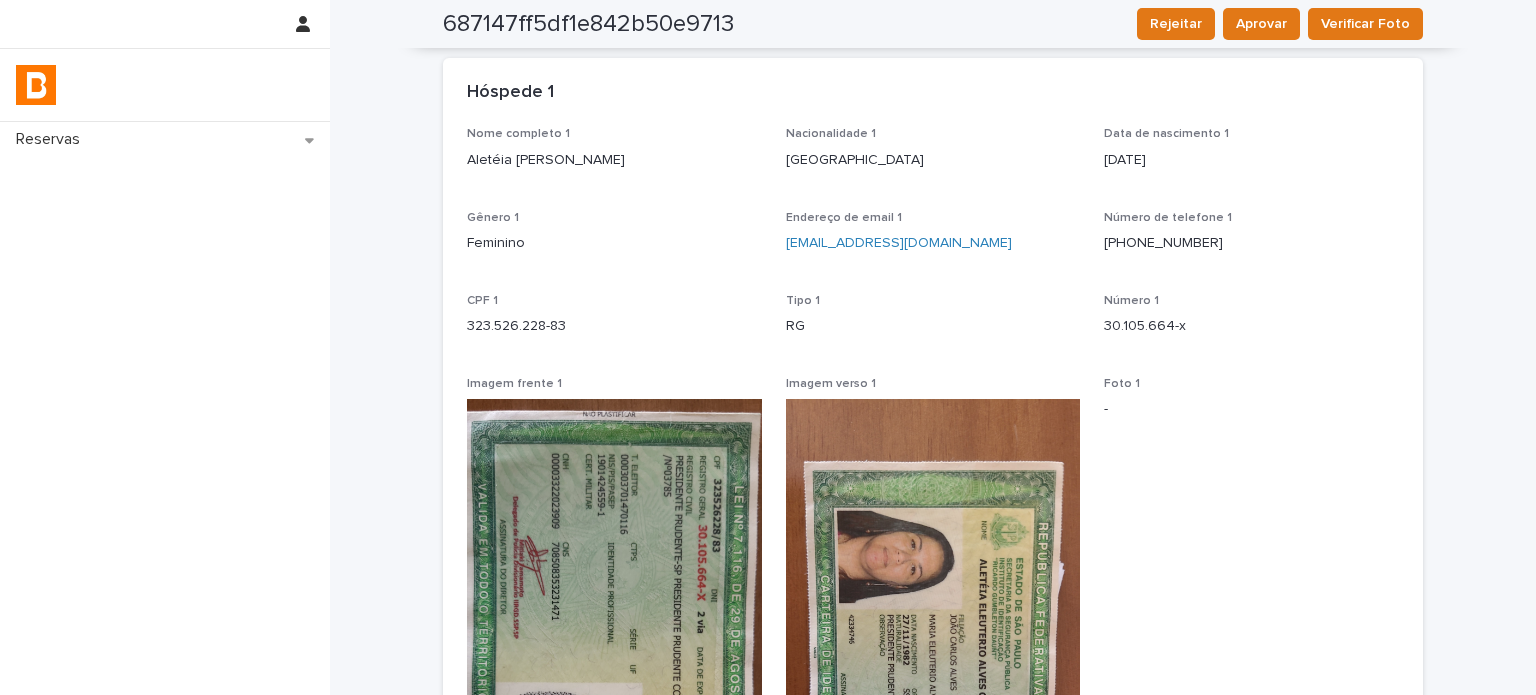 scroll, scrollTop: 0, scrollLeft: 0, axis: both 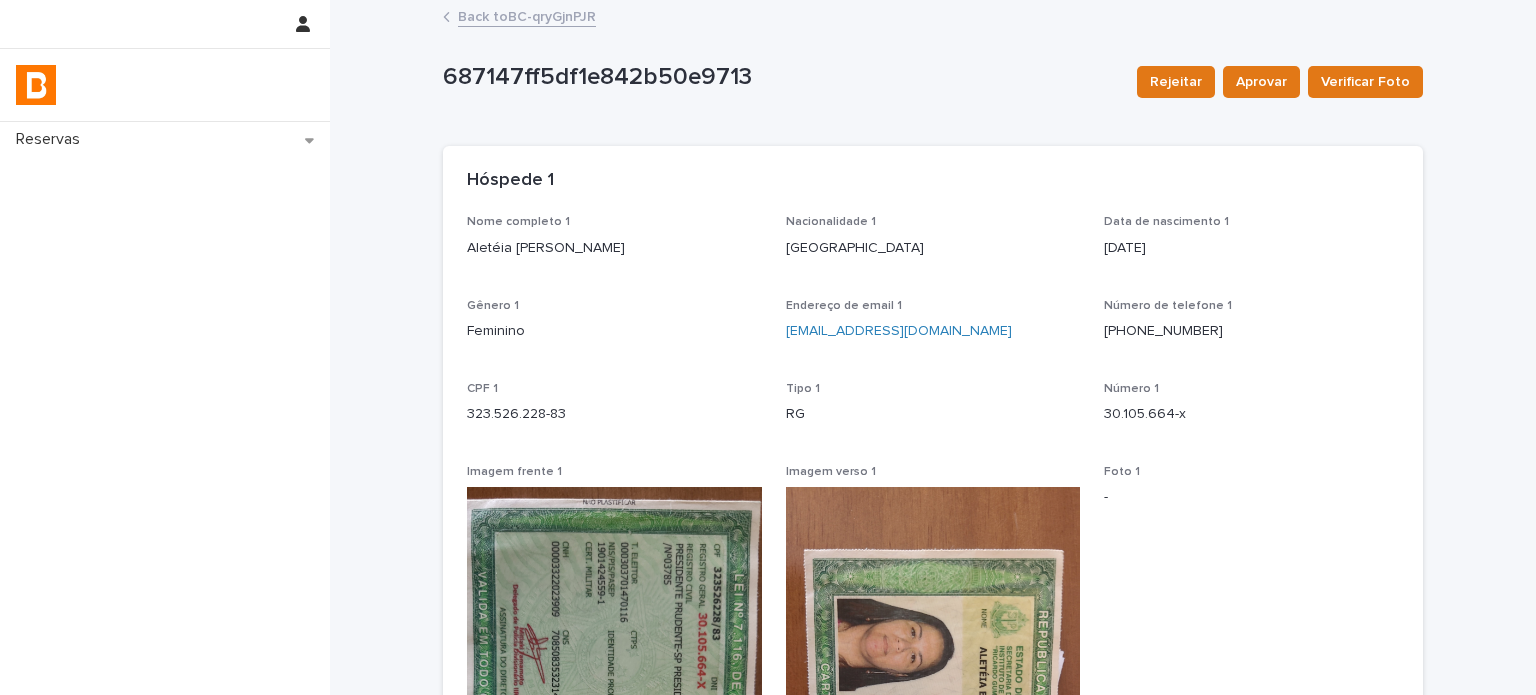 click on "Nome completo 1 [PERSON_NAME] Chevbotar  Nacionalidade 1 [DEMOGRAPHIC_DATA] Data de nascimento 1 [DEMOGRAPHIC_DATA] Gênero 1 Feminino Endereço de email 1 [EMAIL_ADDRESS][DOMAIN_NAME] Número de telefone [PHONE_NUMBER] CPF 1 323.526.228-83 Tipo 1 RG Número 1 30.105.664-x  Imagem frente 1 Imagem verso 1 Foto 1 - Status foto 1 -" at bounding box center (933, 662) 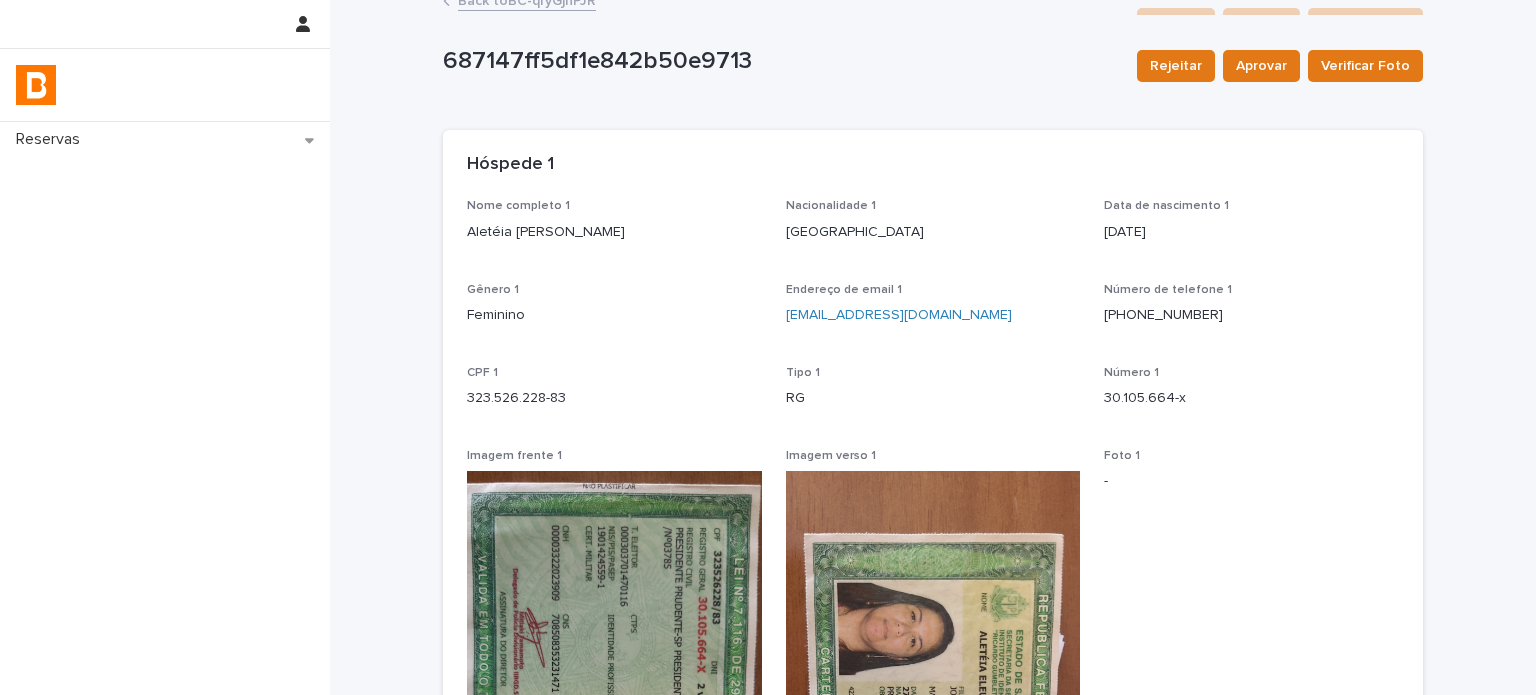 scroll, scrollTop: 0, scrollLeft: 0, axis: both 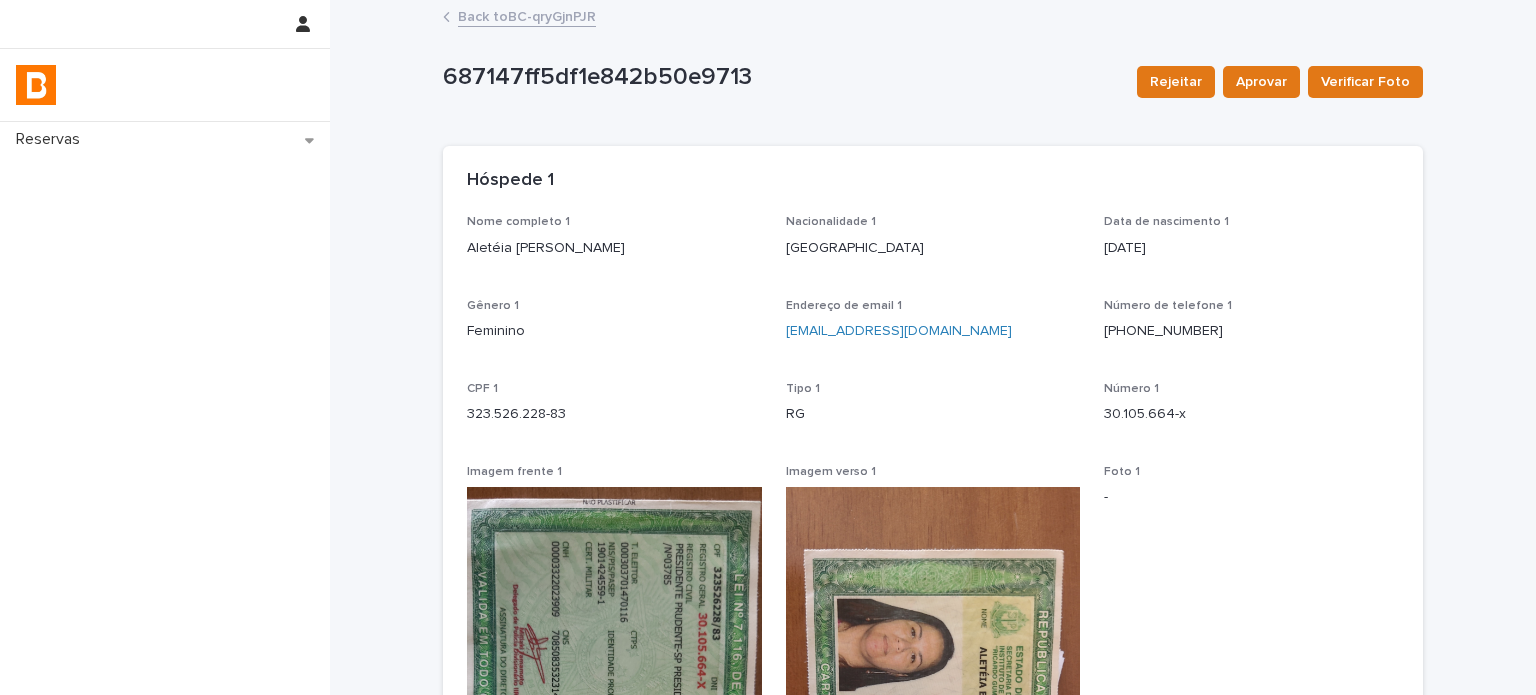 click on "Back to  BC-qryGjnPJR" at bounding box center [527, 15] 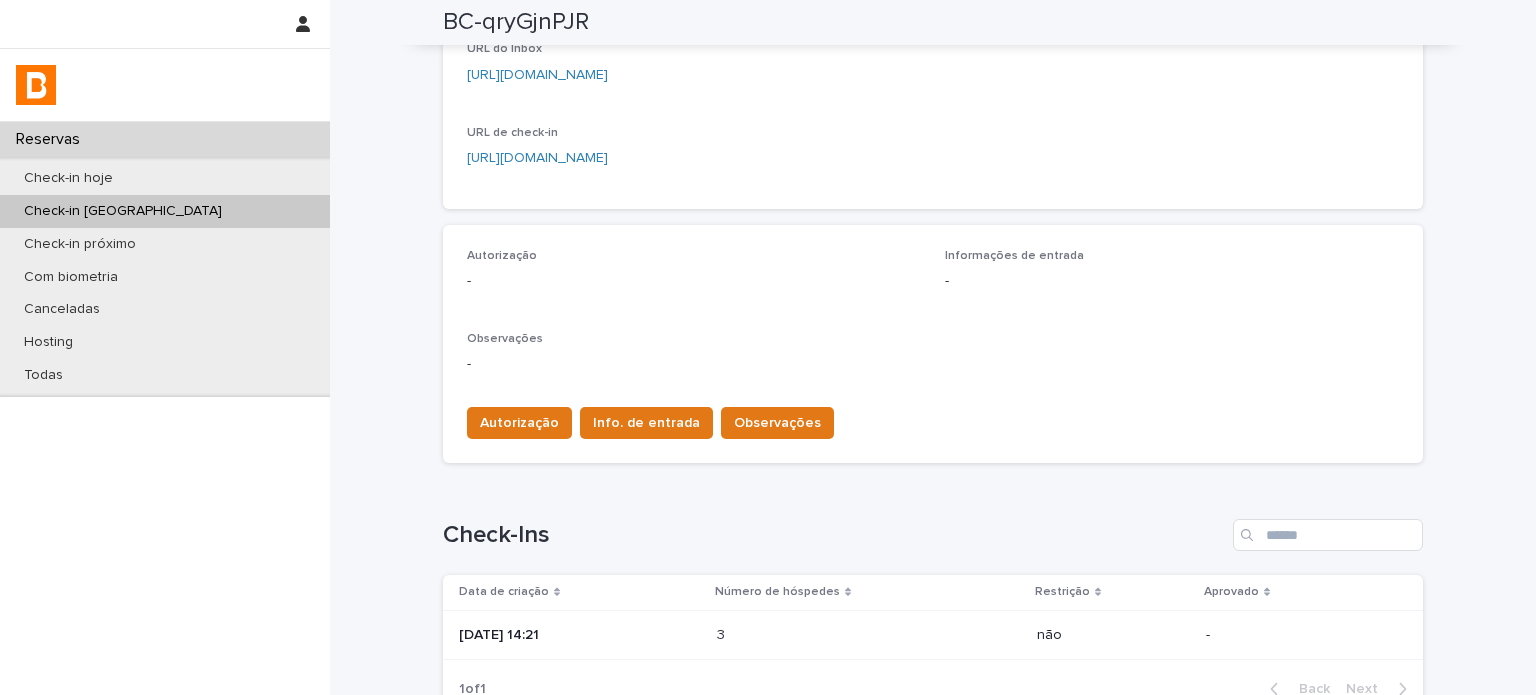 scroll, scrollTop: 454, scrollLeft: 0, axis: vertical 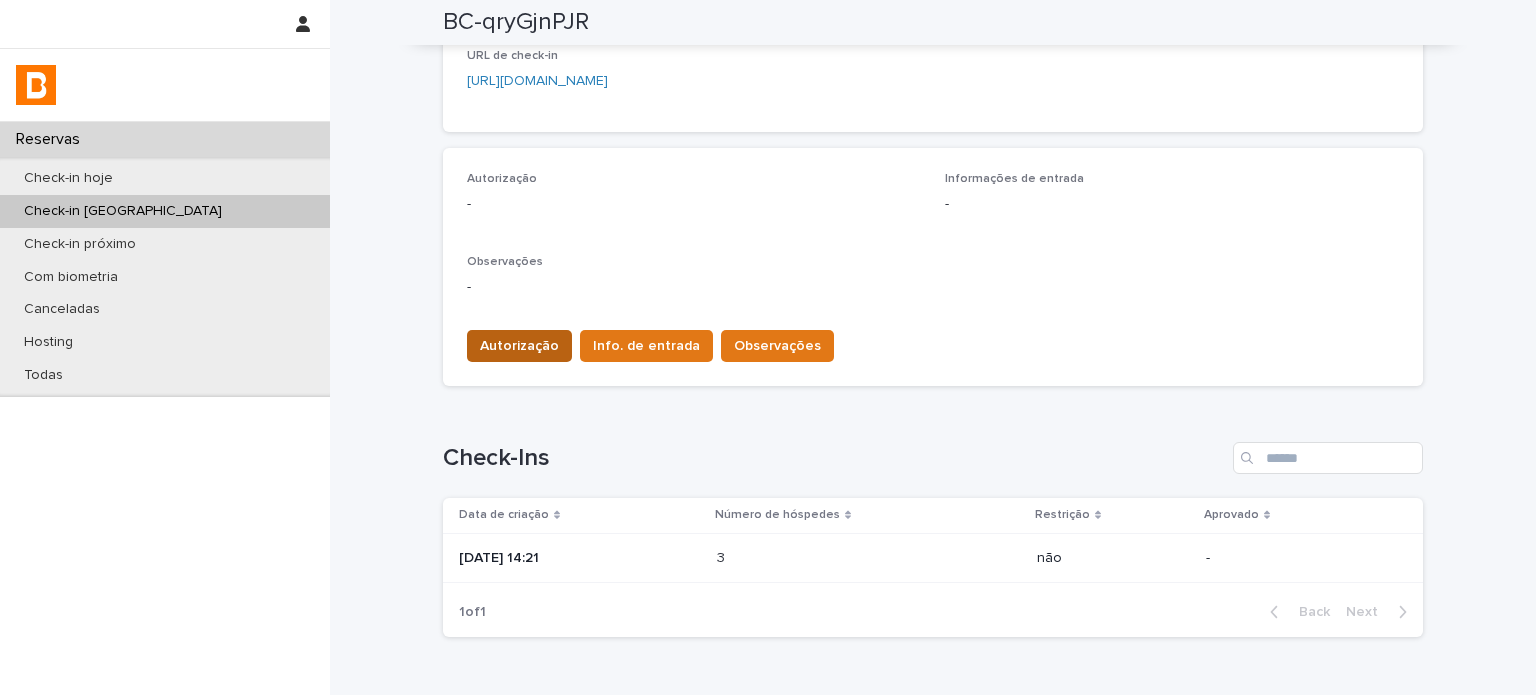 click on "Autorização" at bounding box center [519, 346] 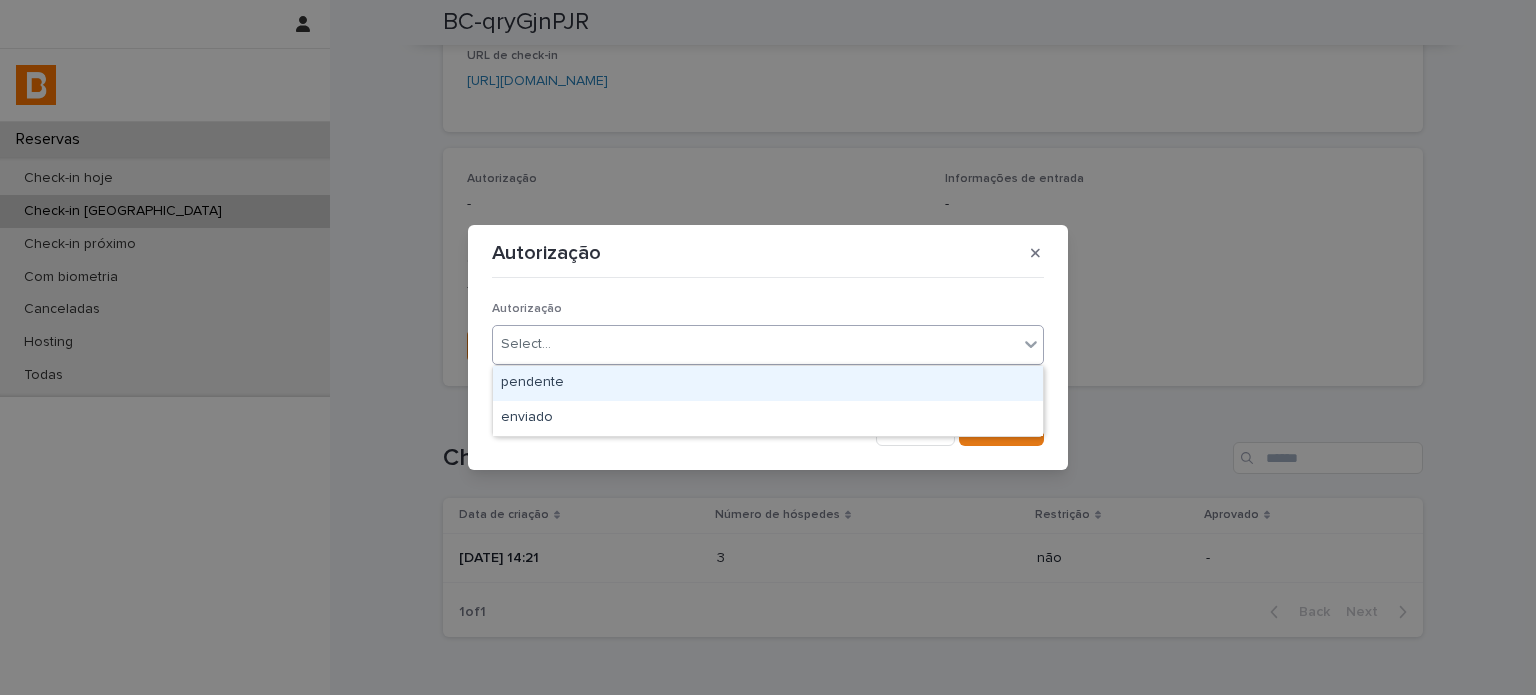 click on "Select..." at bounding box center [755, 344] 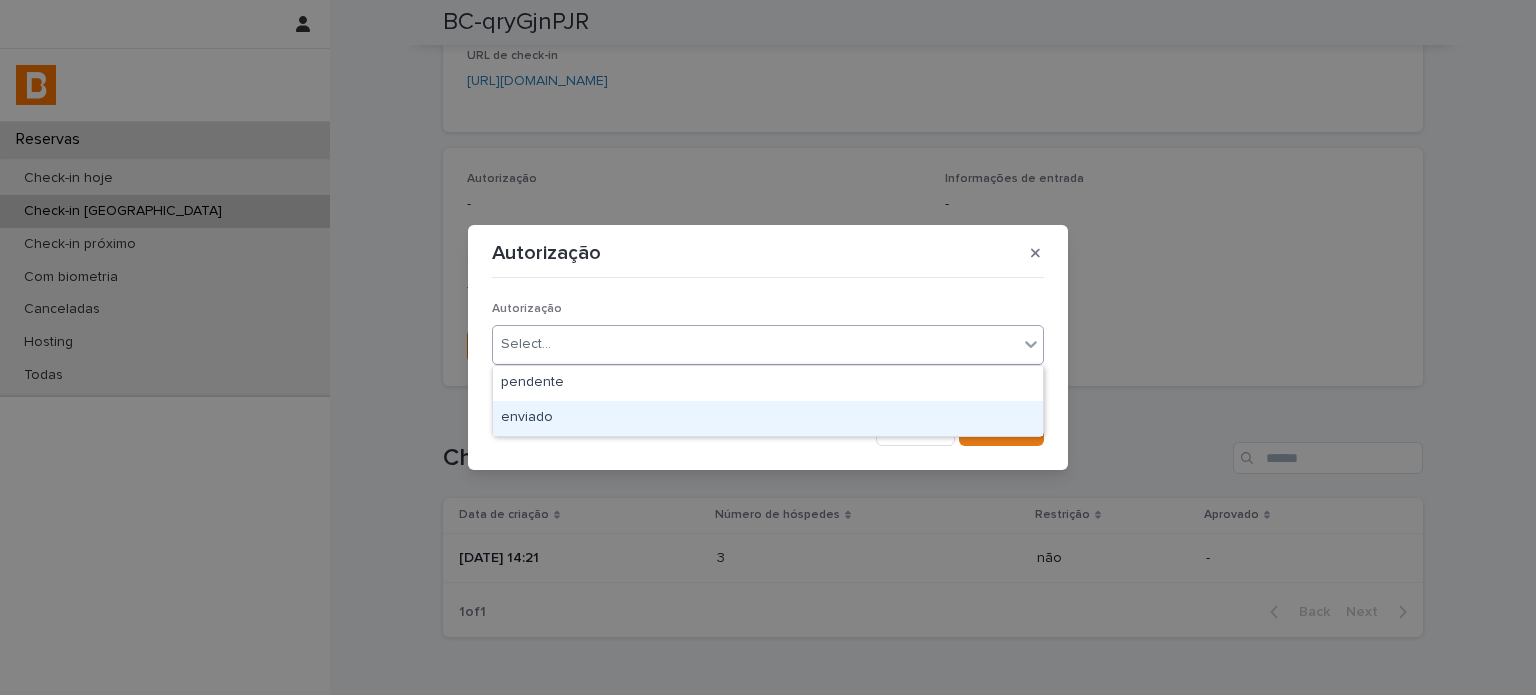 click on "enviado" at bounding box center [768, 418] 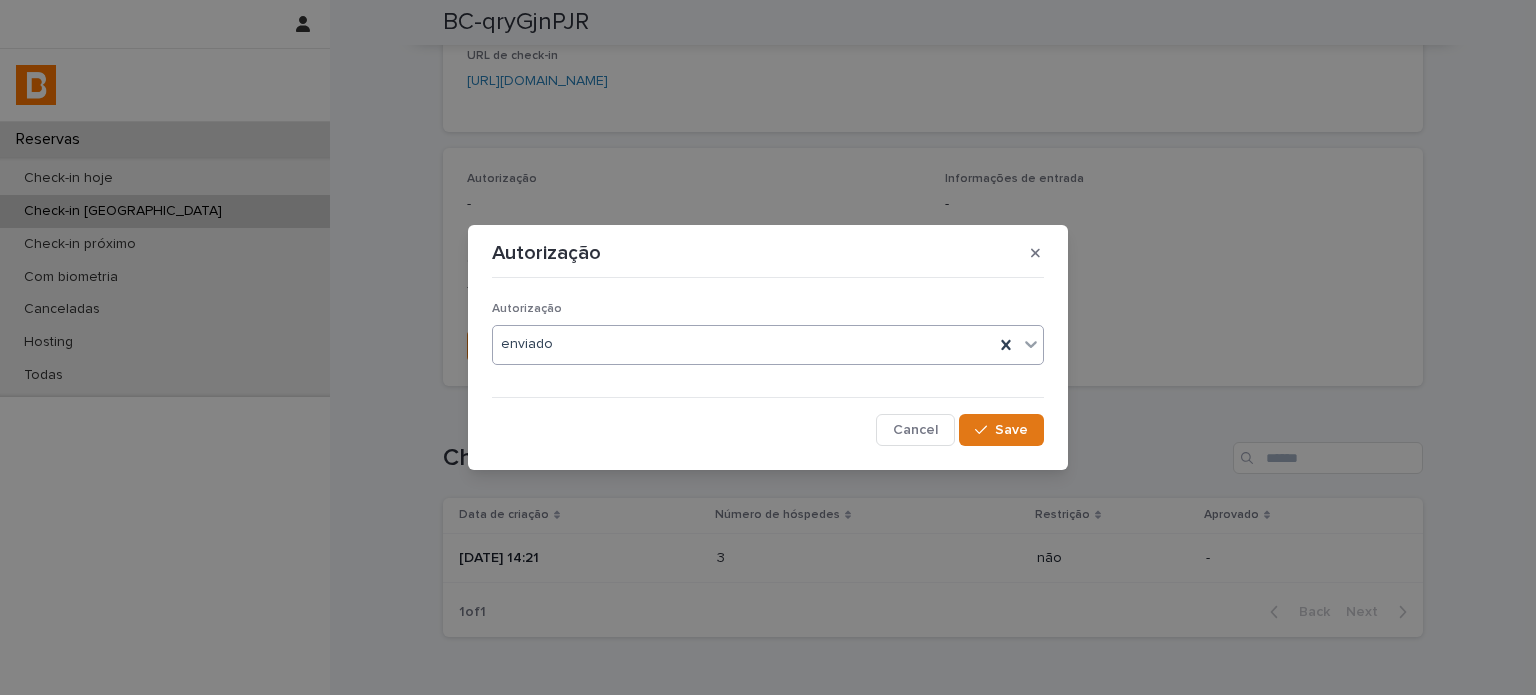 click on "Save" at bounding box center [1001, 430] 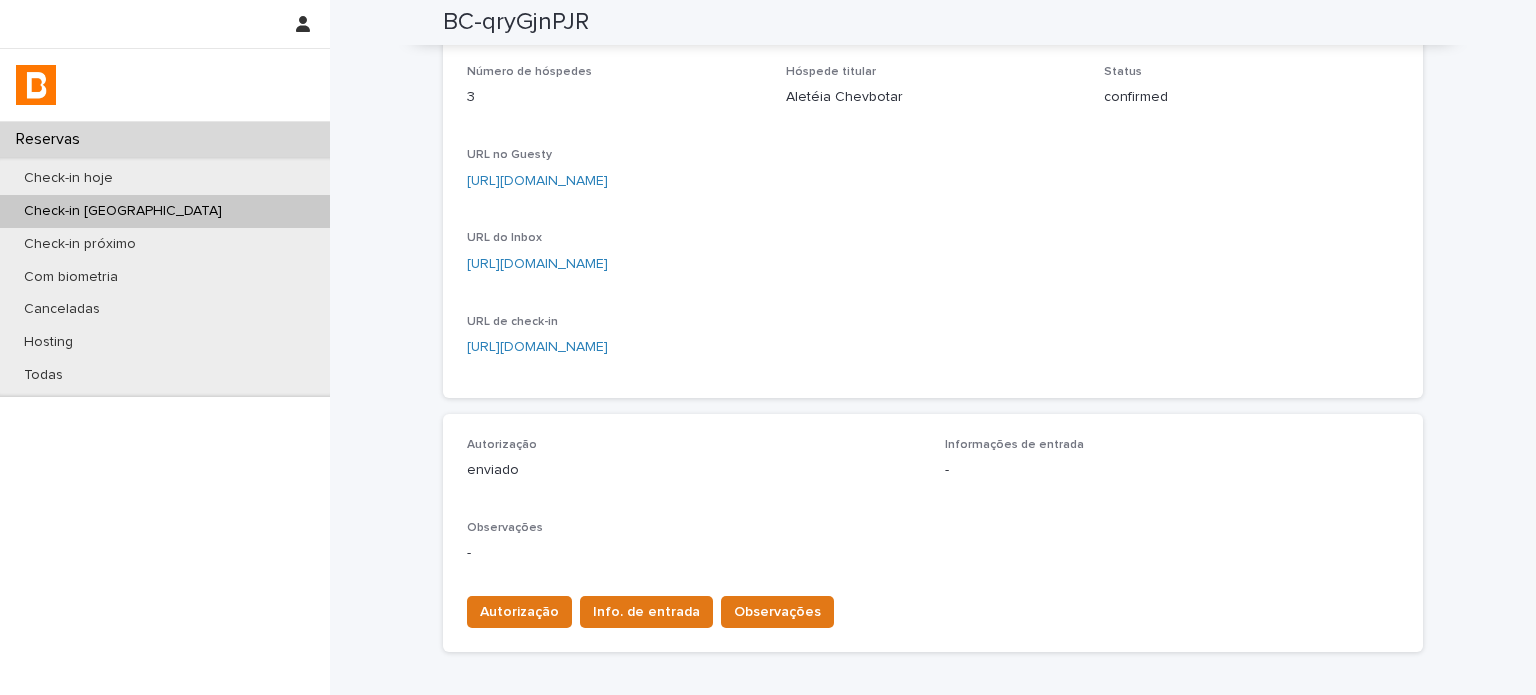 scroll, scrollTop: 20, scrollLeft: 0, axis: vertical 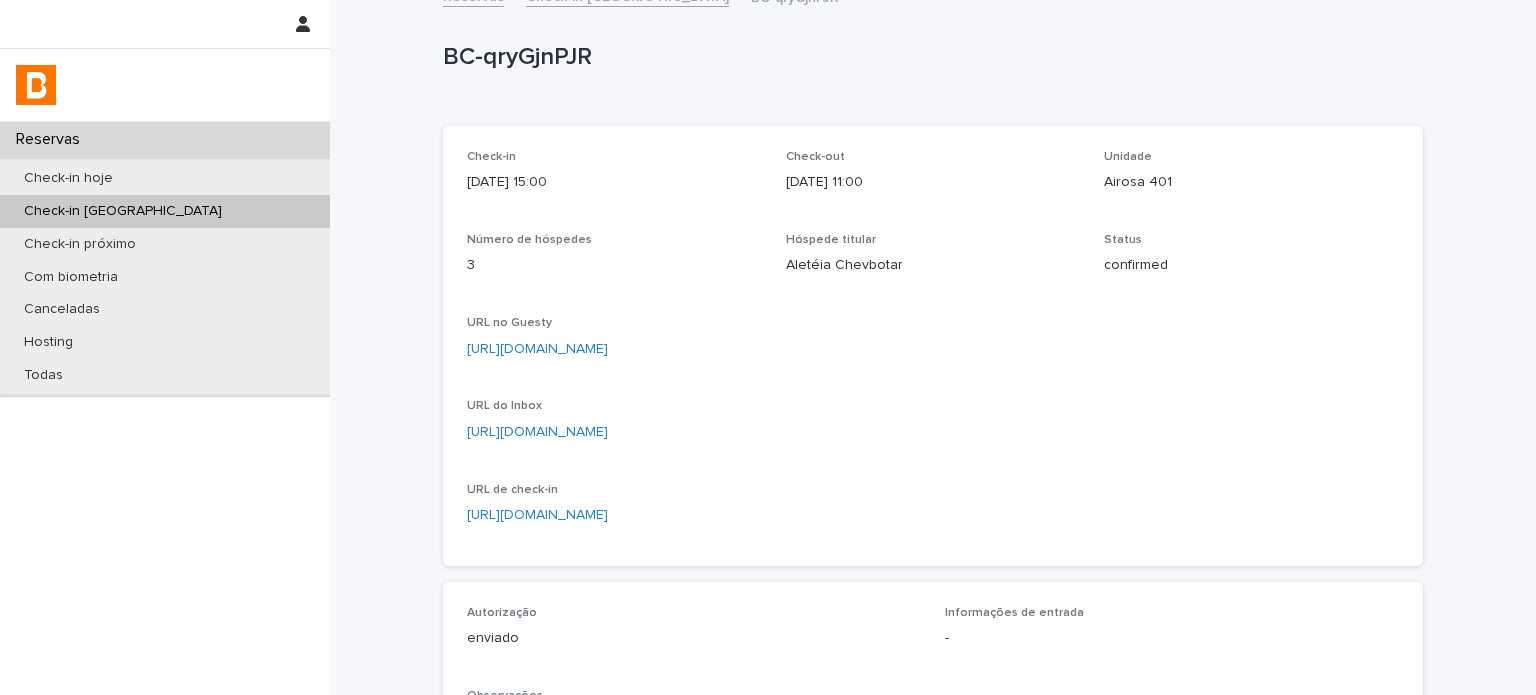 click on "BC-qryGjnPJR" at bounding box center (929, 57) 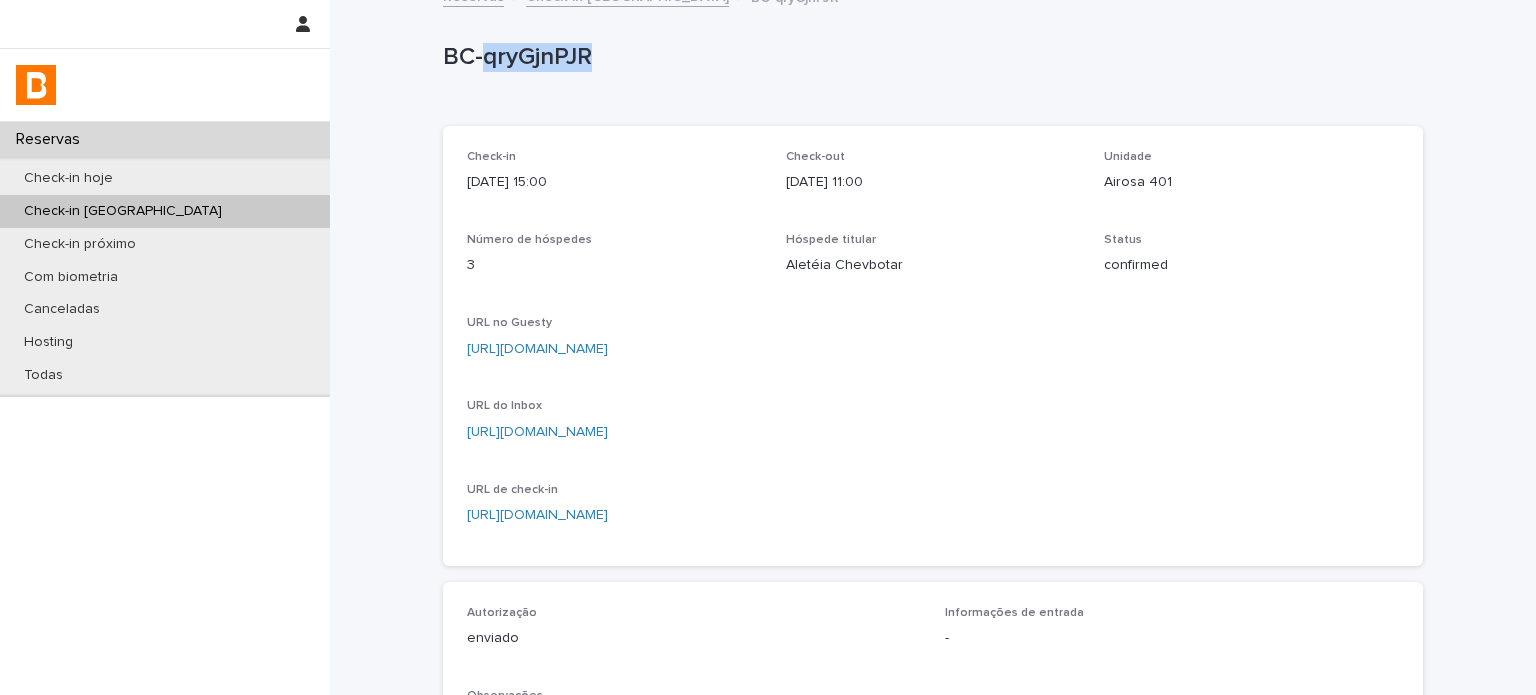 click on "BC-qryGjnPJR" at bounding box center [929, 57] 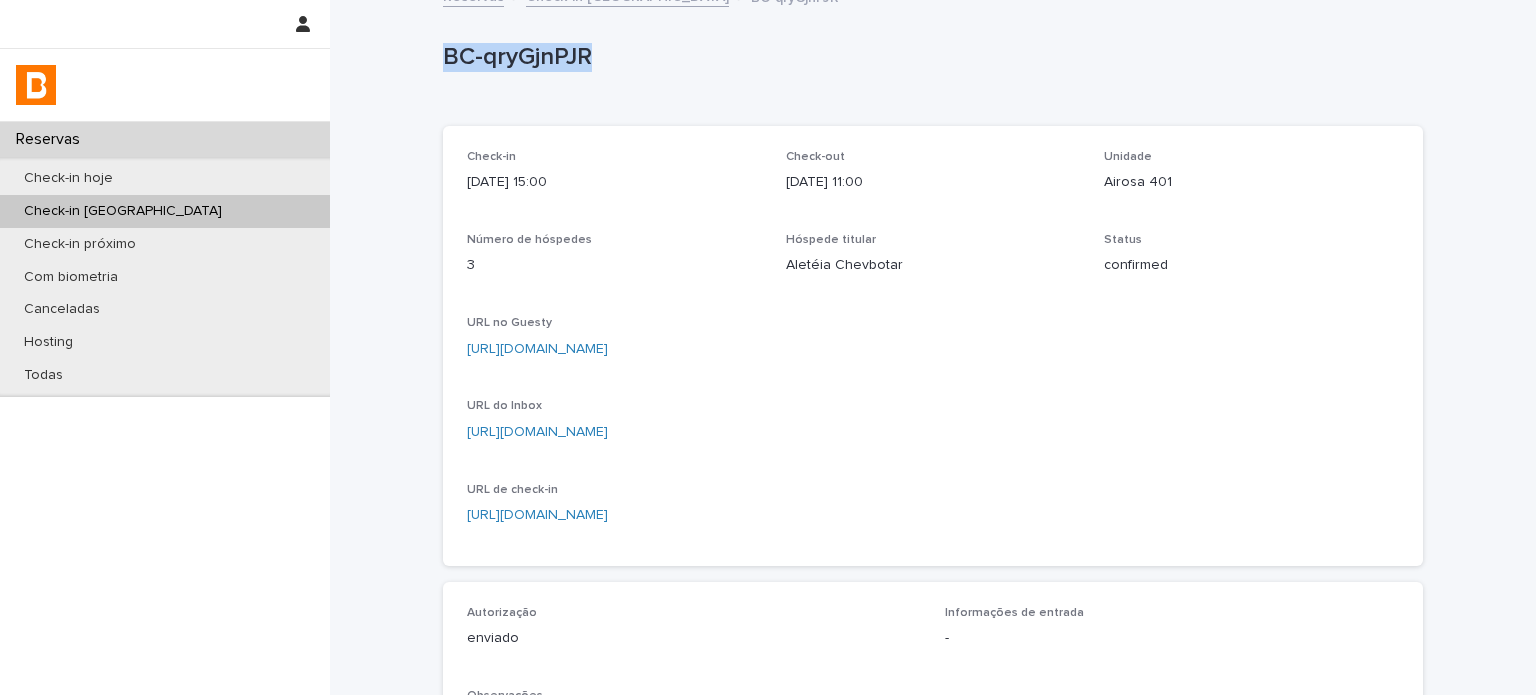 click on "BC-qryGjnPJR" at bounding box center [929, 57] 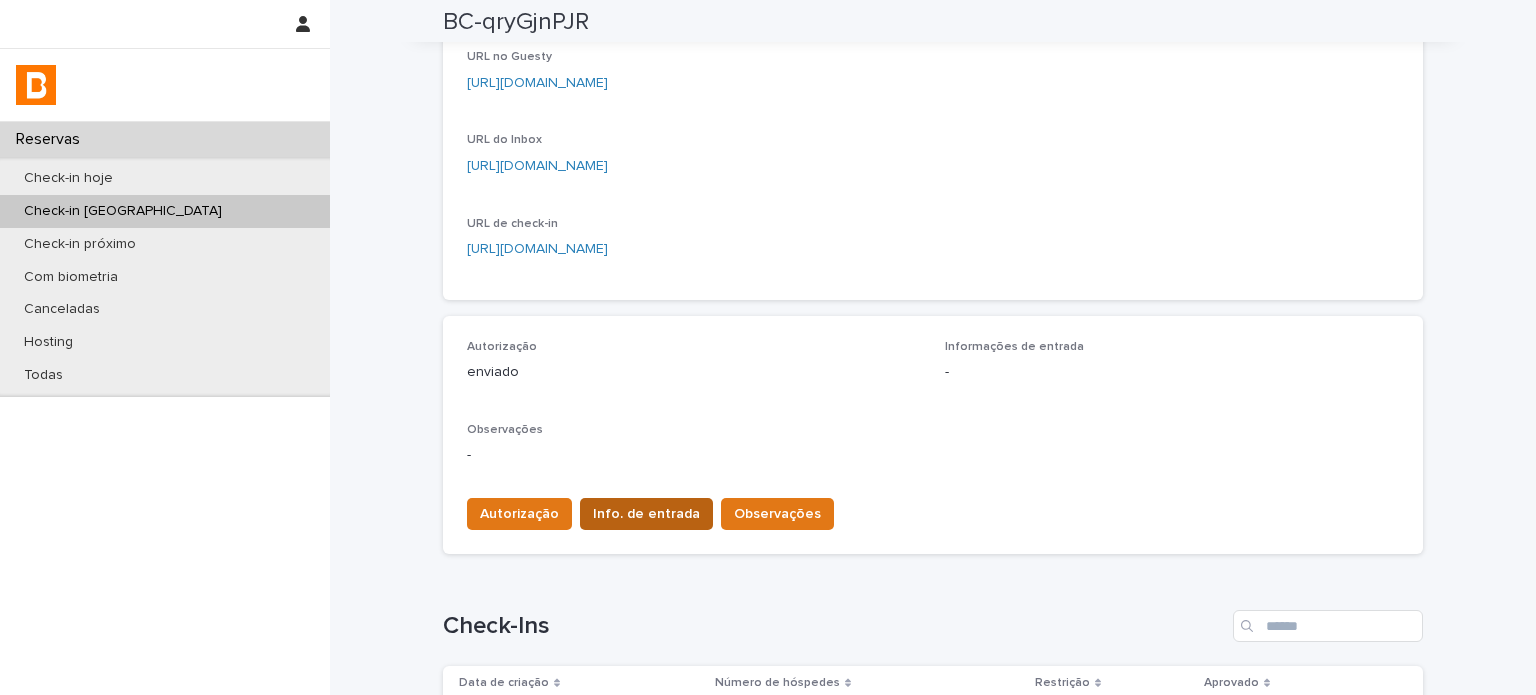 scroll, scrollTop: 288, scrollLeft: 0, axis: vertical 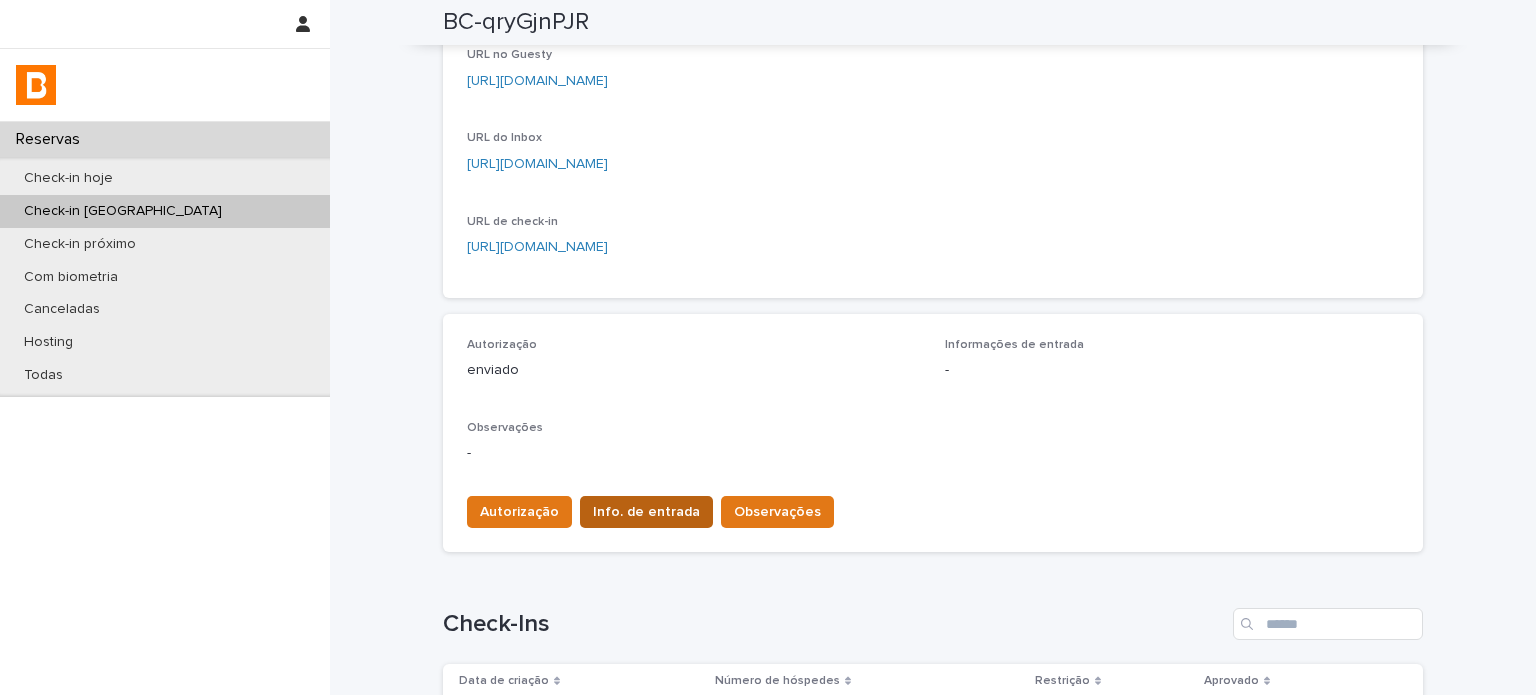 click on "Info. de entrada" at bounding box center (646, 512) 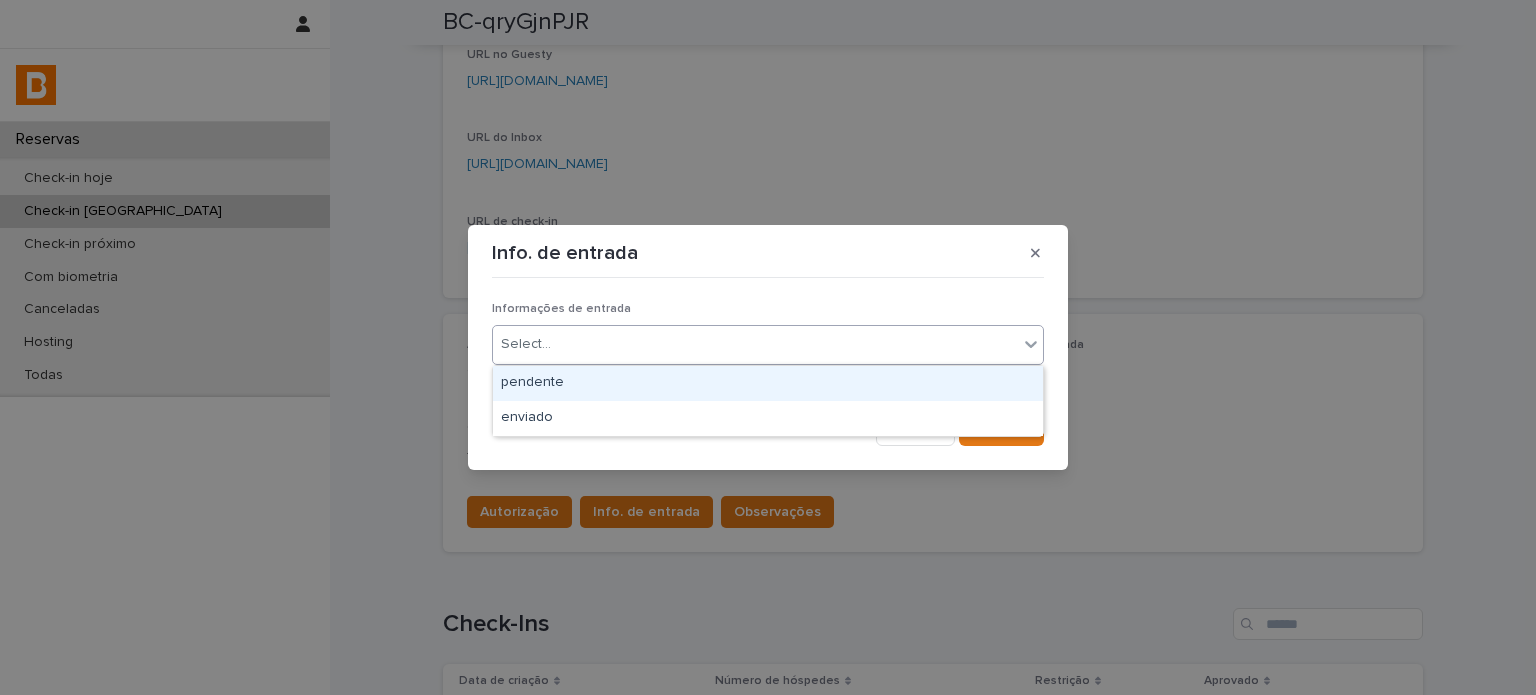 click on "Select..." at bounding box center [755, 344] 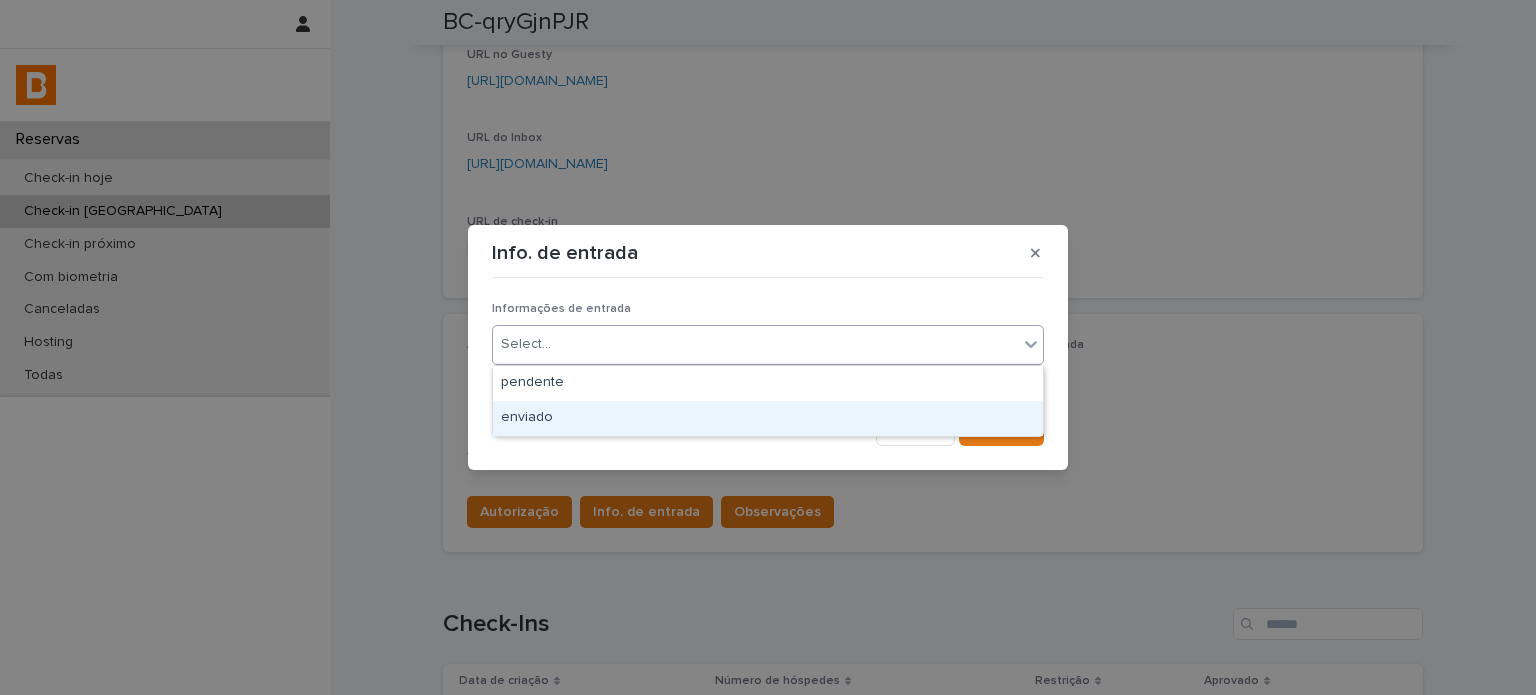 click on "enviado" at bounding box center (768, 418) 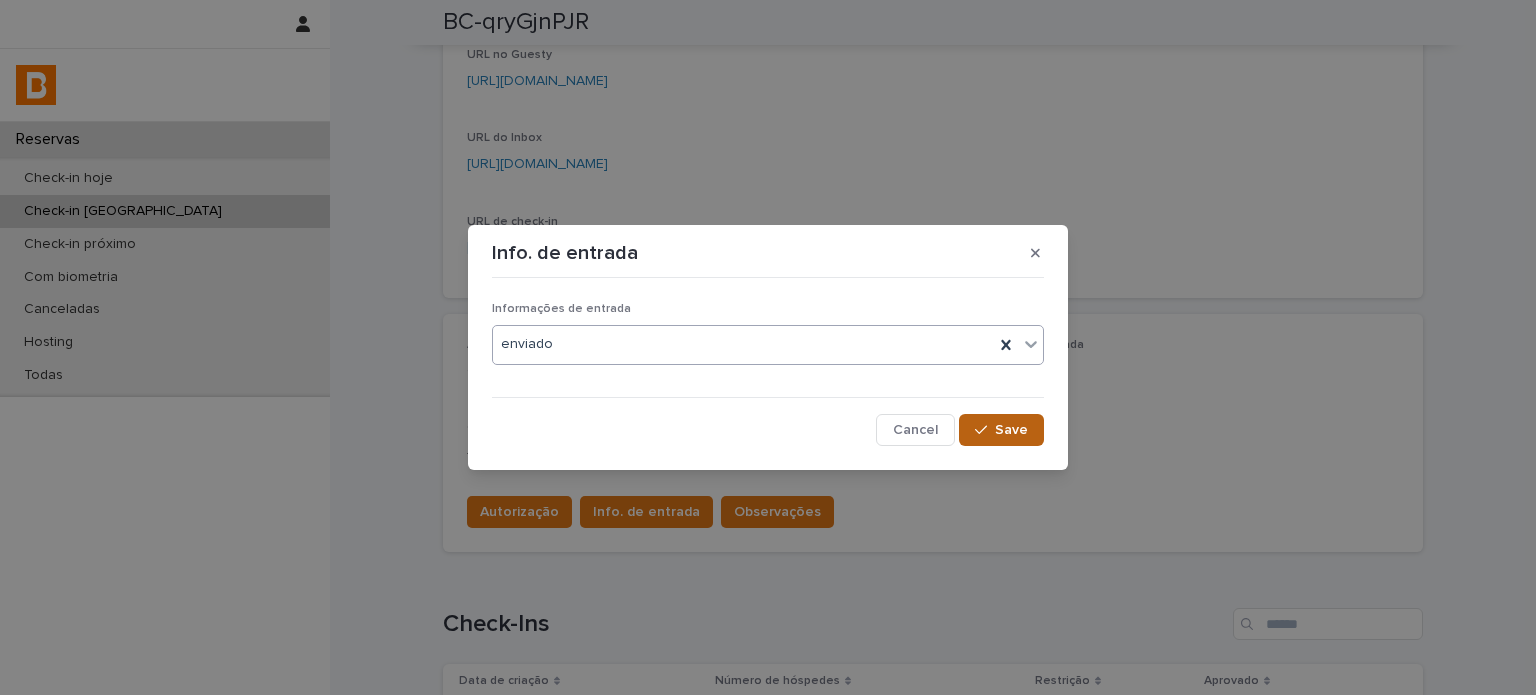 click on "Save" at bounding box center (1001, 430) 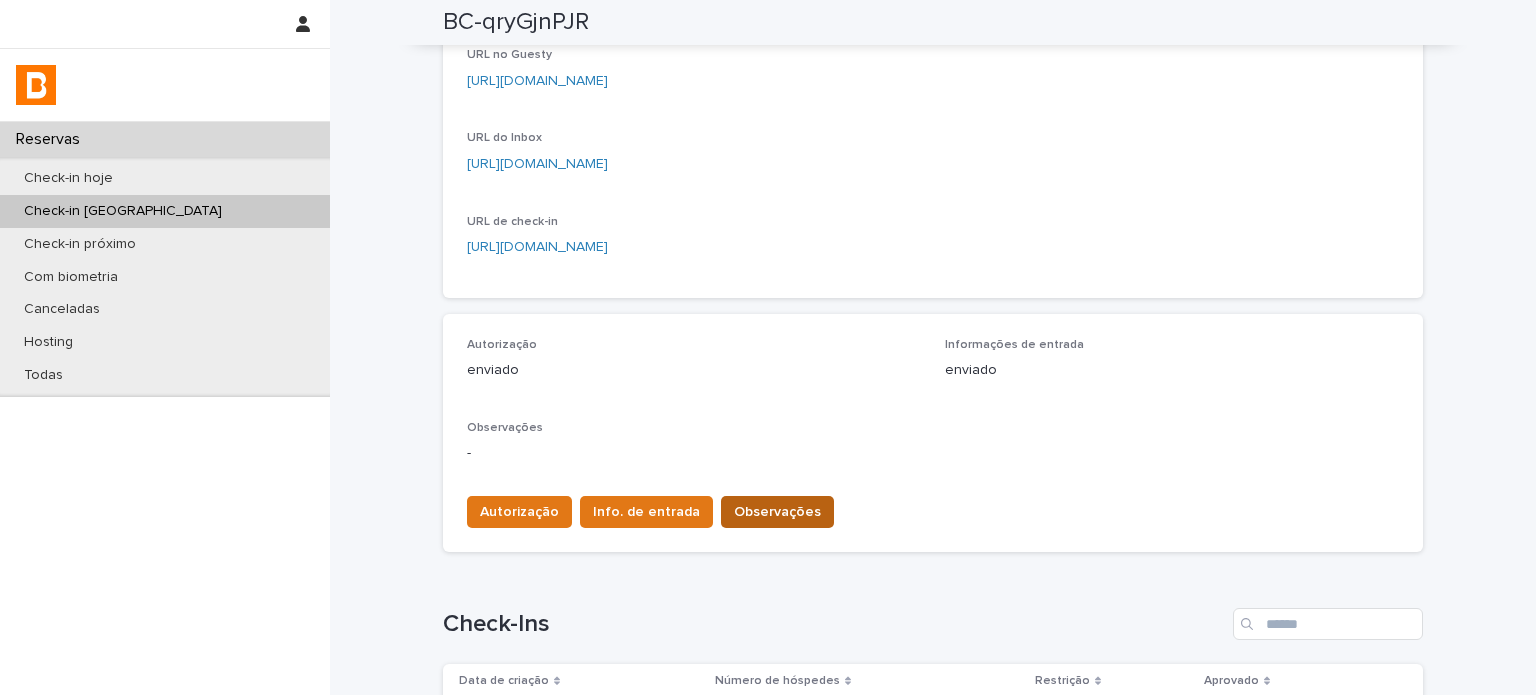 click on "Observações" at bounding box center (777, 512) 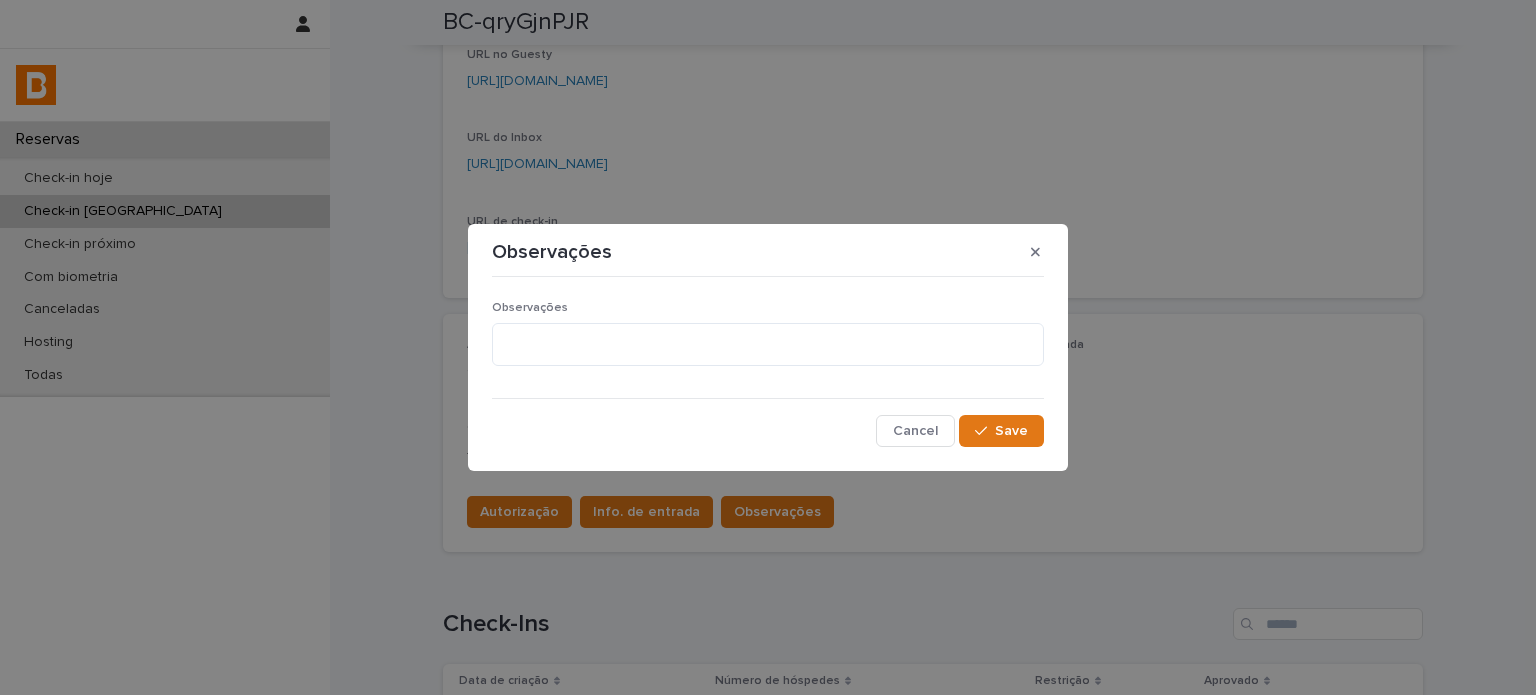 click on "Observações" at bounding box center (768, 341) 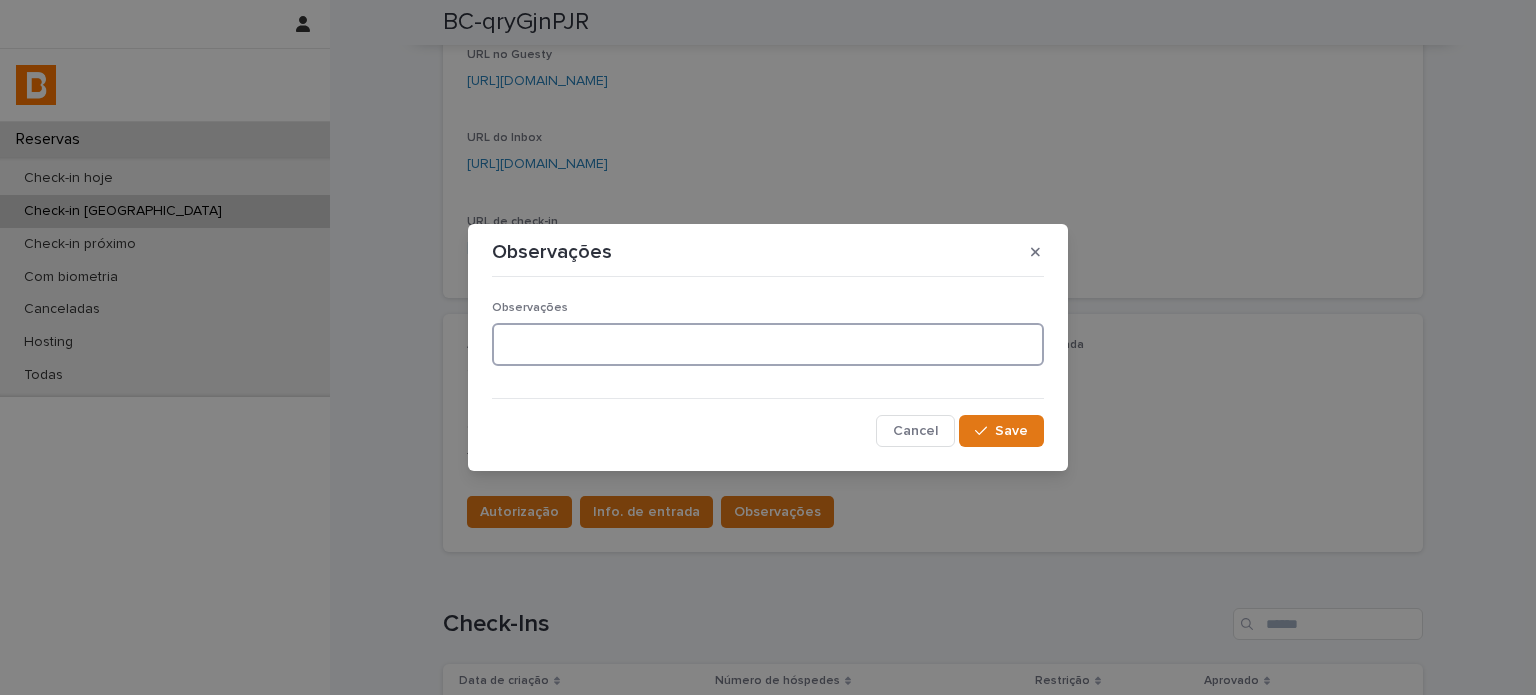 click at bounding box center [768, 344] 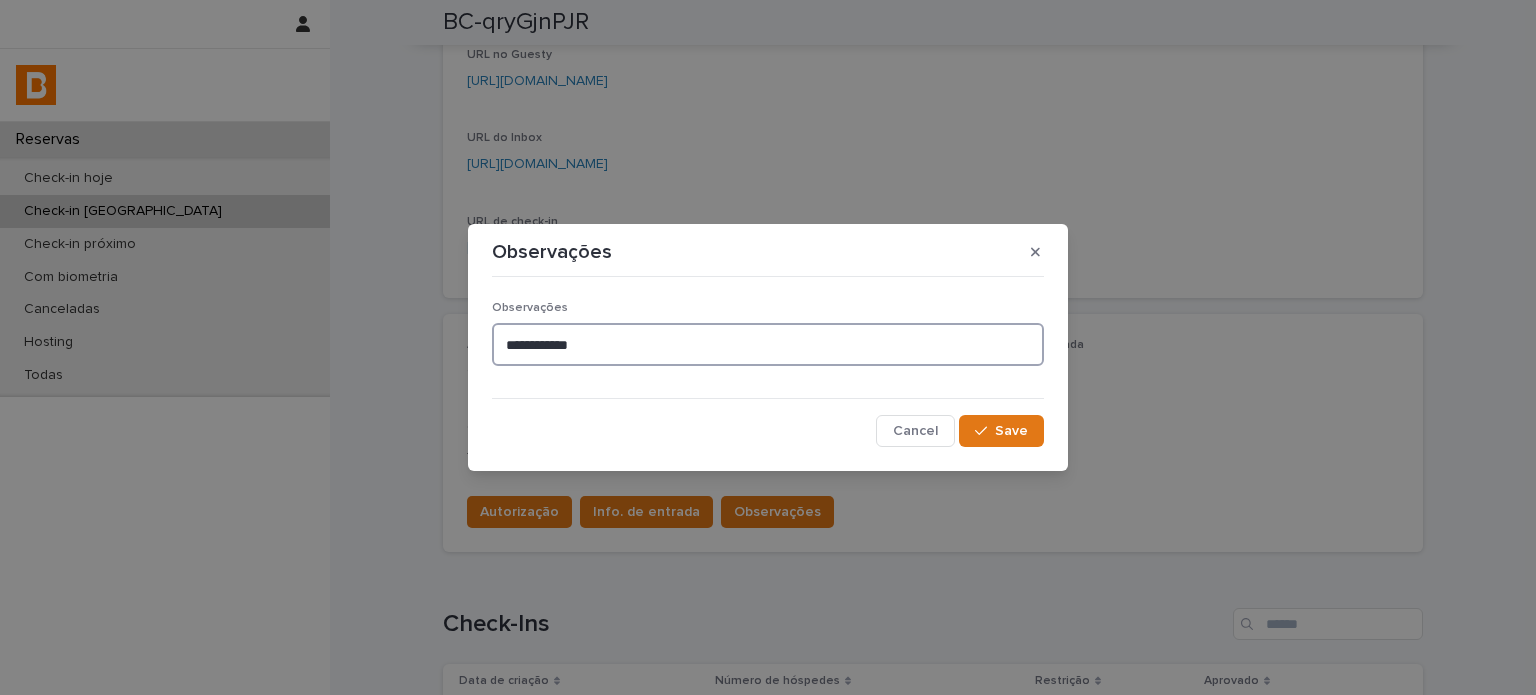 type on "**********" 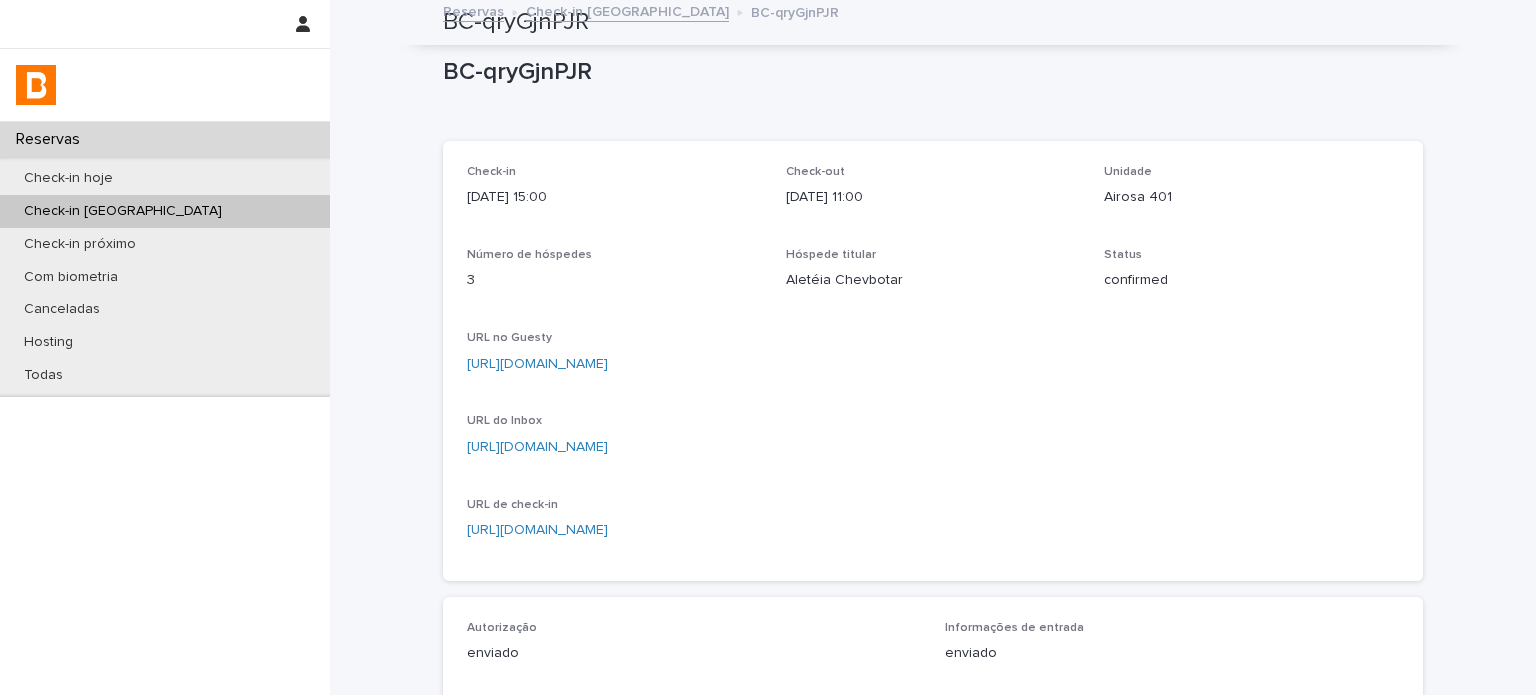 scroll, scrollTop: 0, scrollLeft: 0, axis: both 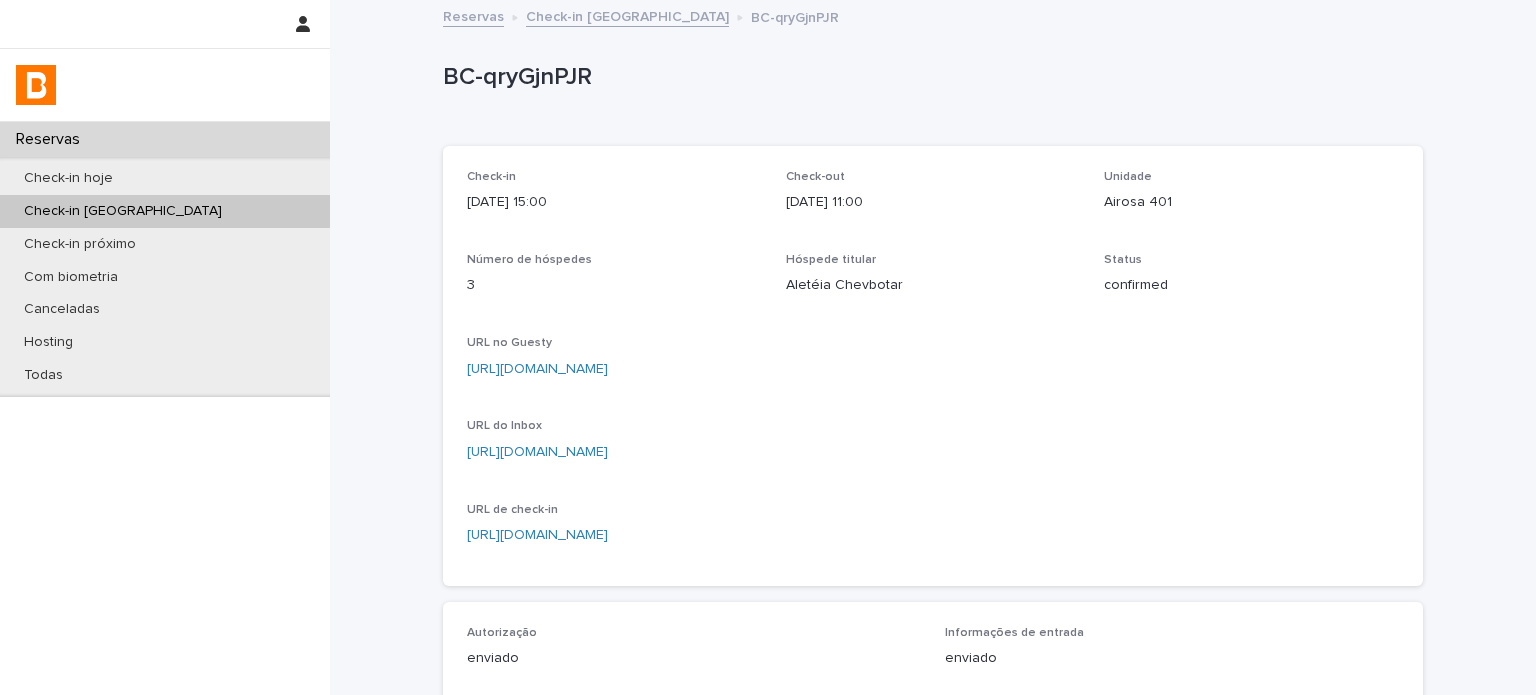 click on "Check-in [GEOGRAPHIC_DATA]" at bounding box center [627, 15] 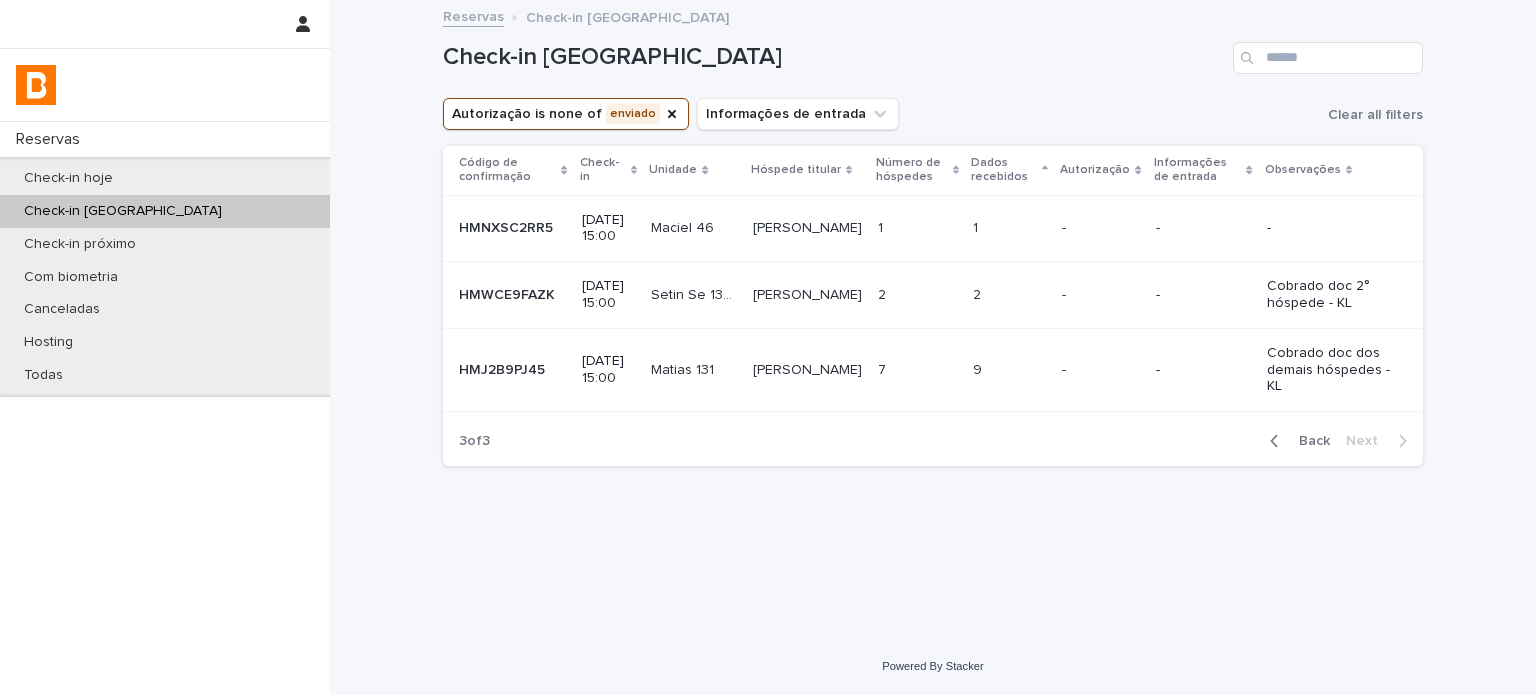 click on "Back" at bounding box center [1308, 441] 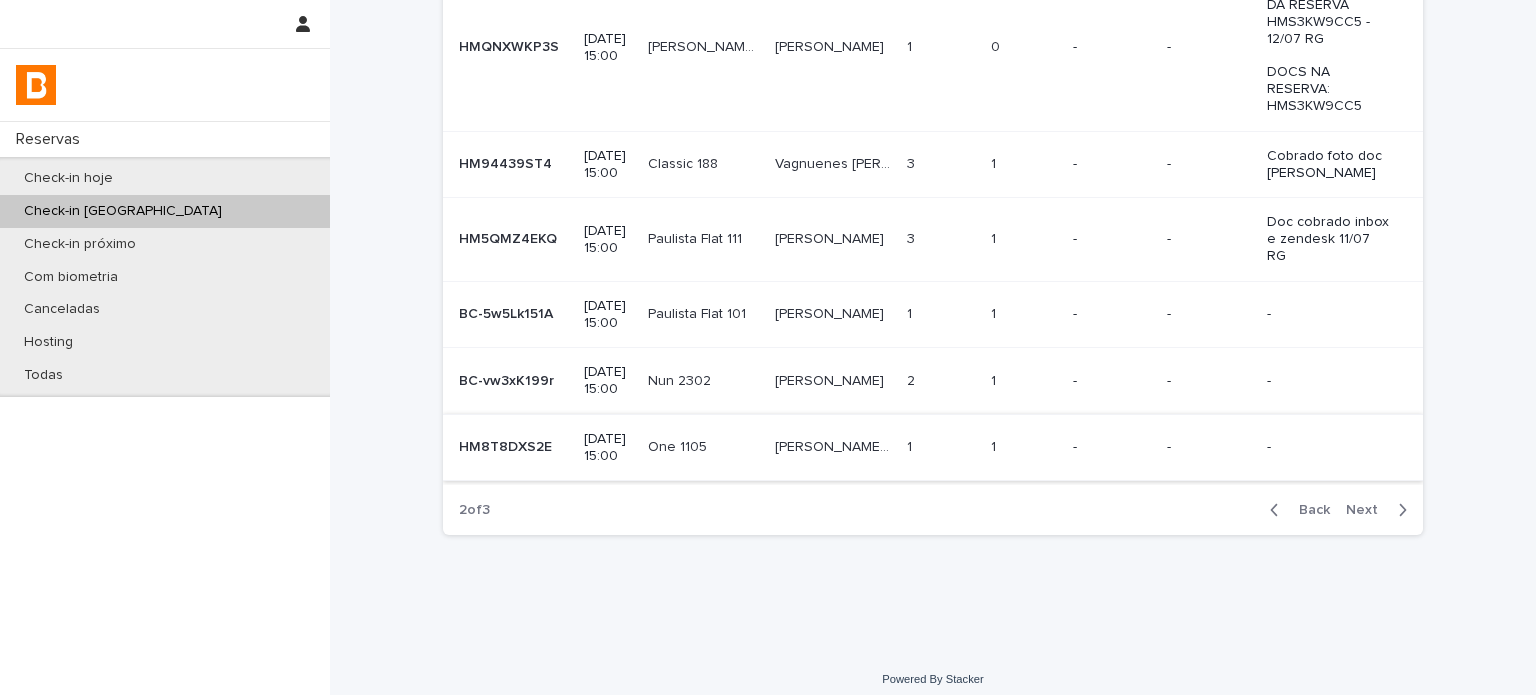 scroll, scrollTop: 600, scrollLeft: 0, axis: vertical 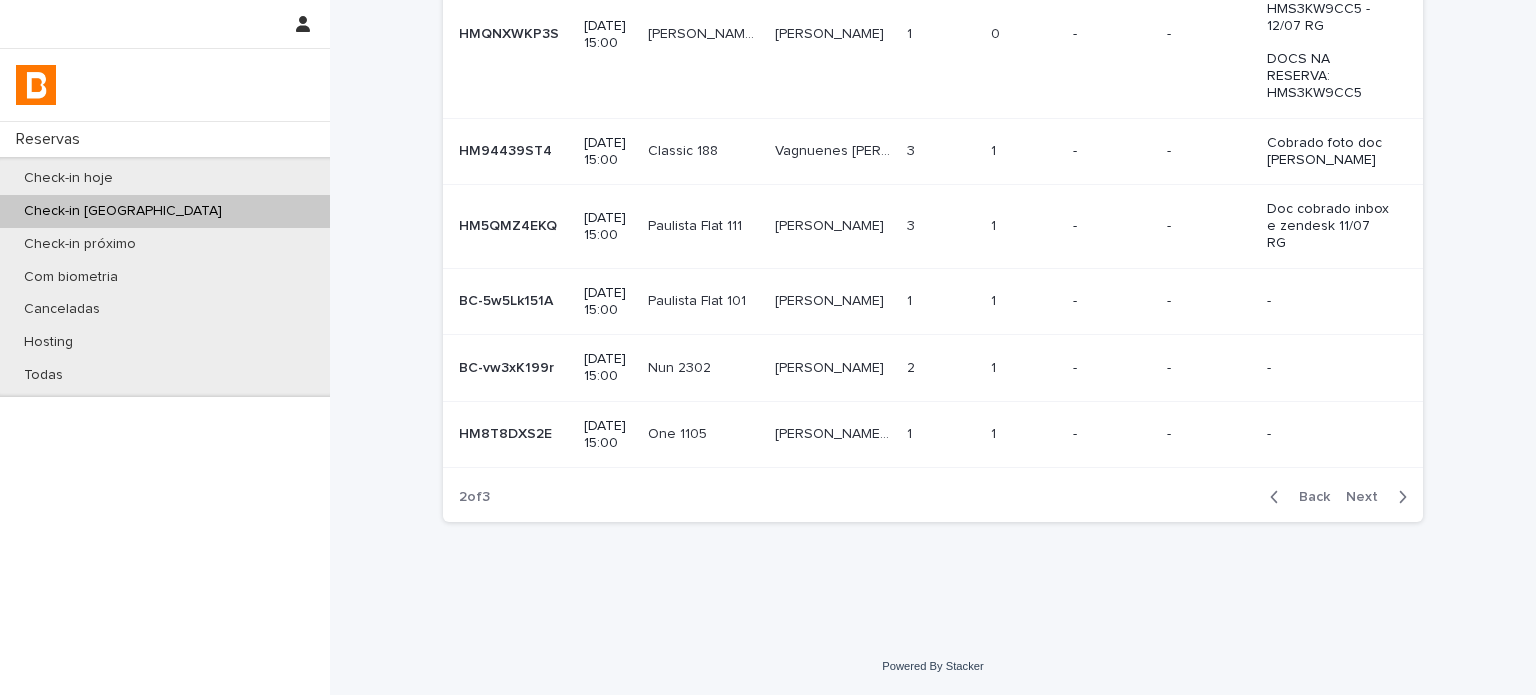 click on "1" at bounding box center [911, 432] 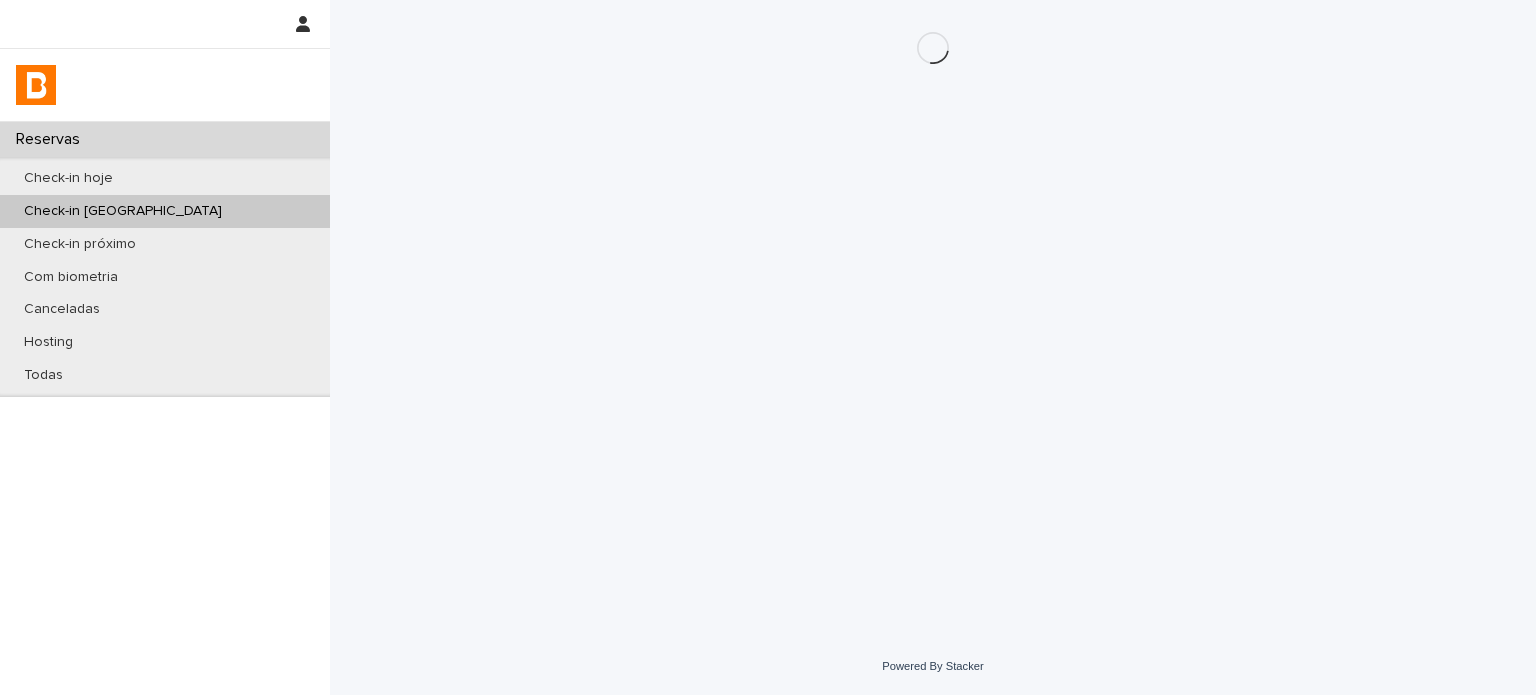 scroll, scrollTop: 0, scrollLeft: 0, axis: both 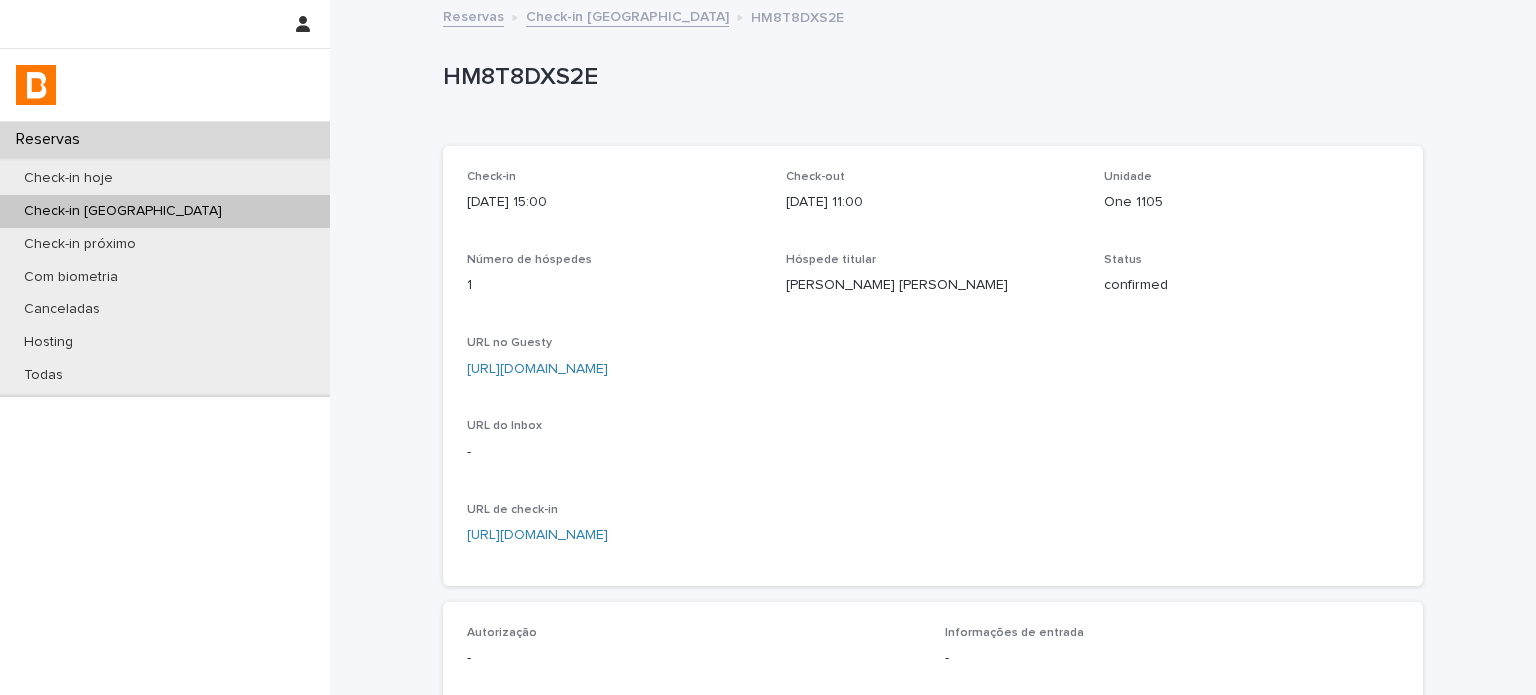 click on "One 1105" at bounding box center (1251, 202) 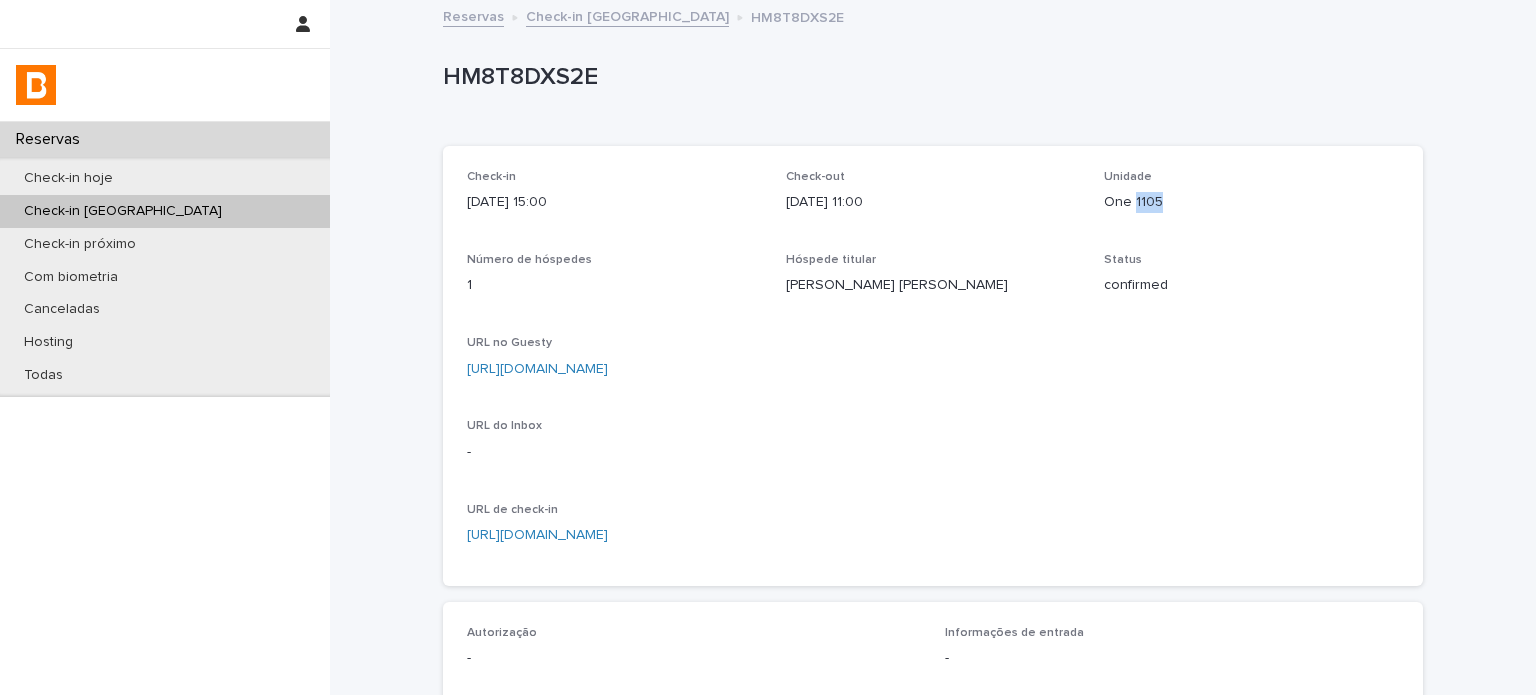 click on "One 1105" at bounding box center [1251, 202] 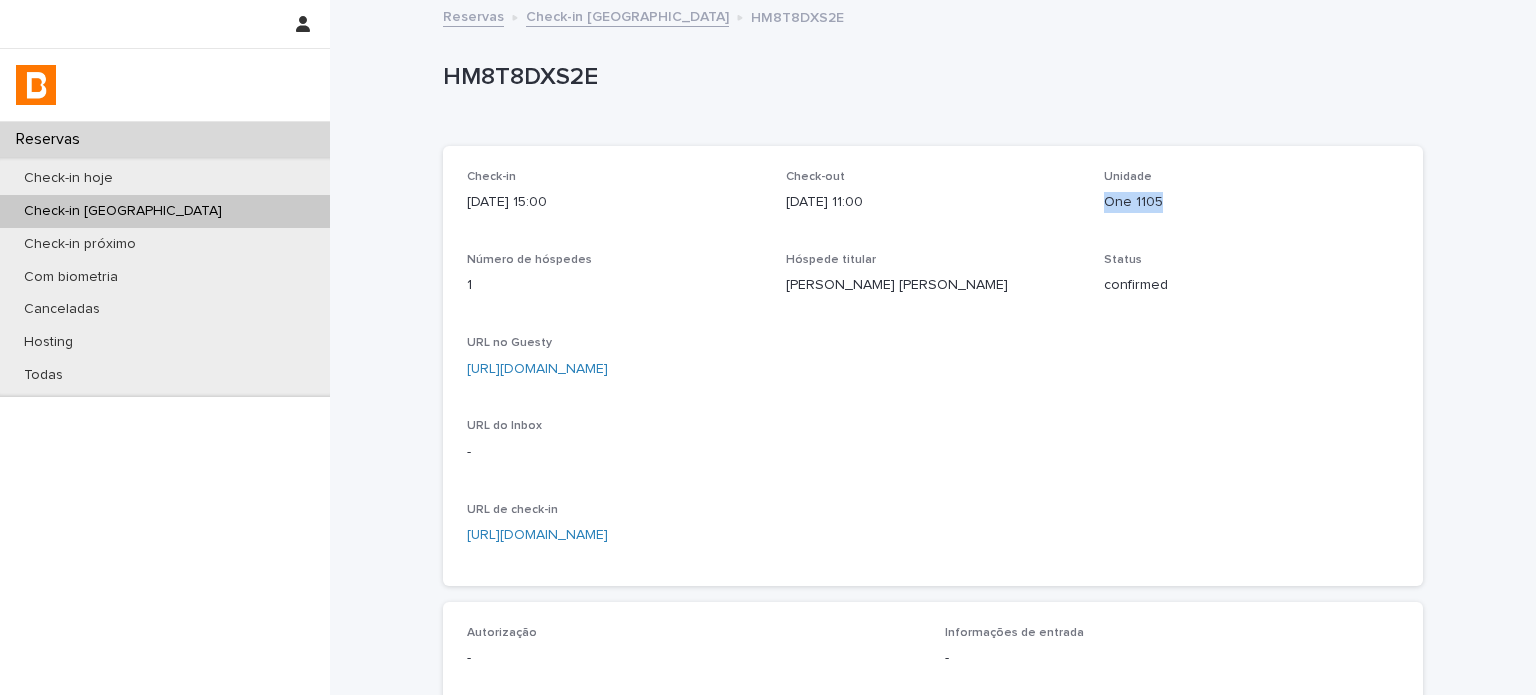 click on "One 1105" at bounding box center [1251, 202] 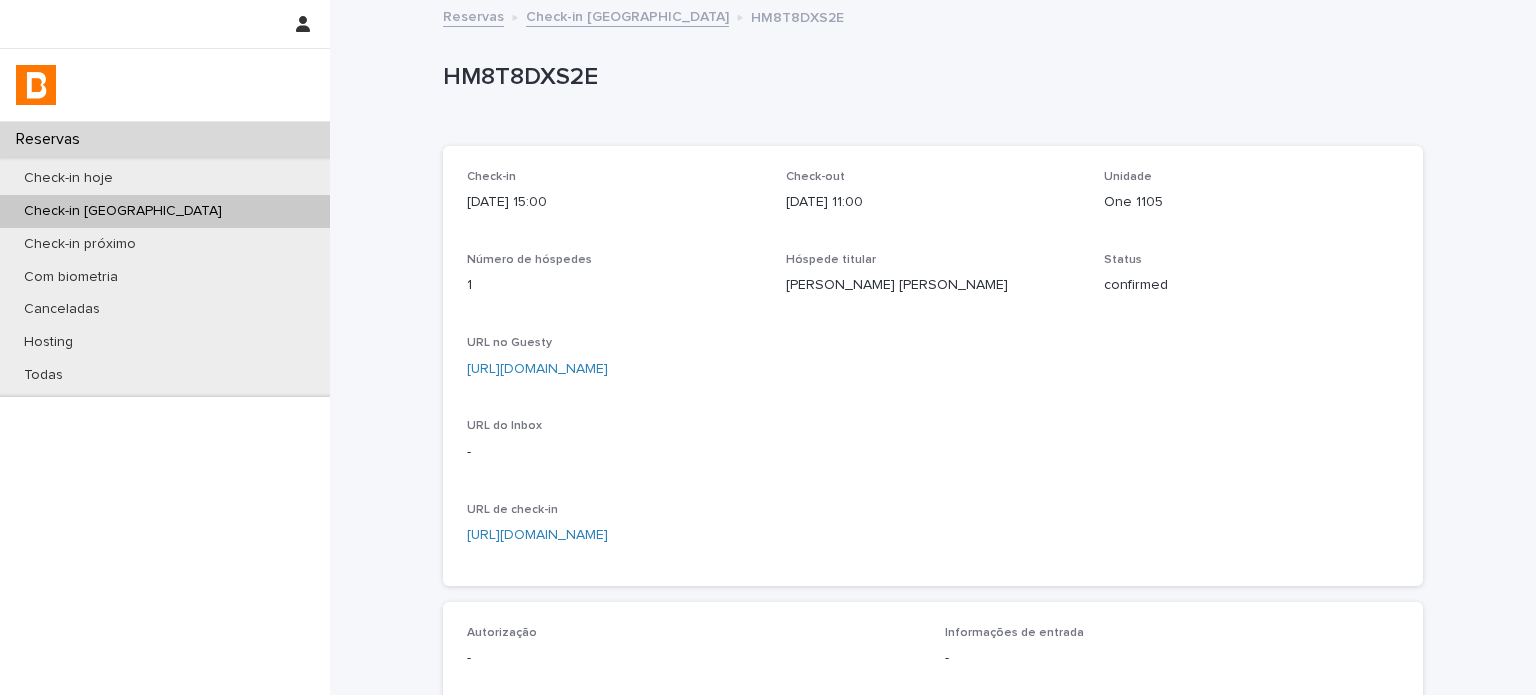 click on "Check-out [DATE] 11:00" at bounding box center [933, 199] 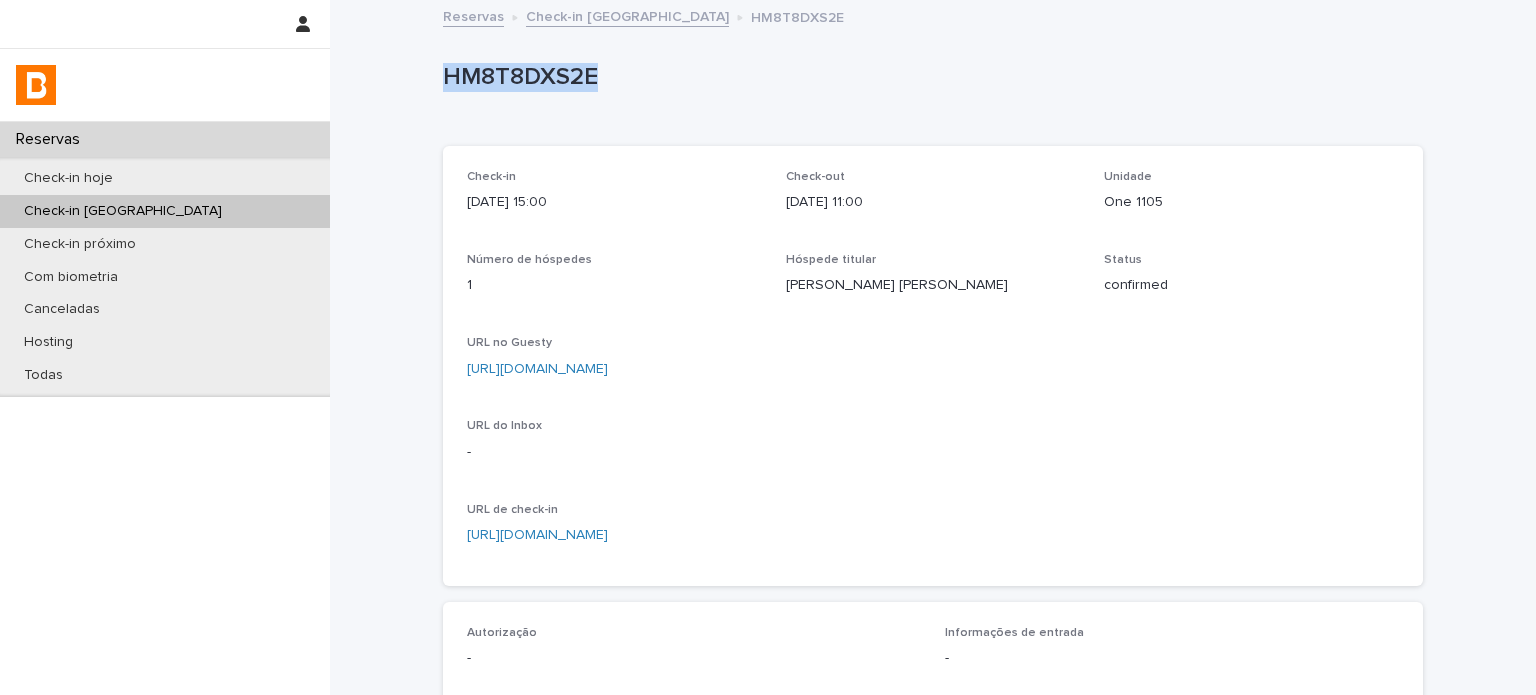 click on "HM8T8DXS2E" at bounding box center [929, 77] 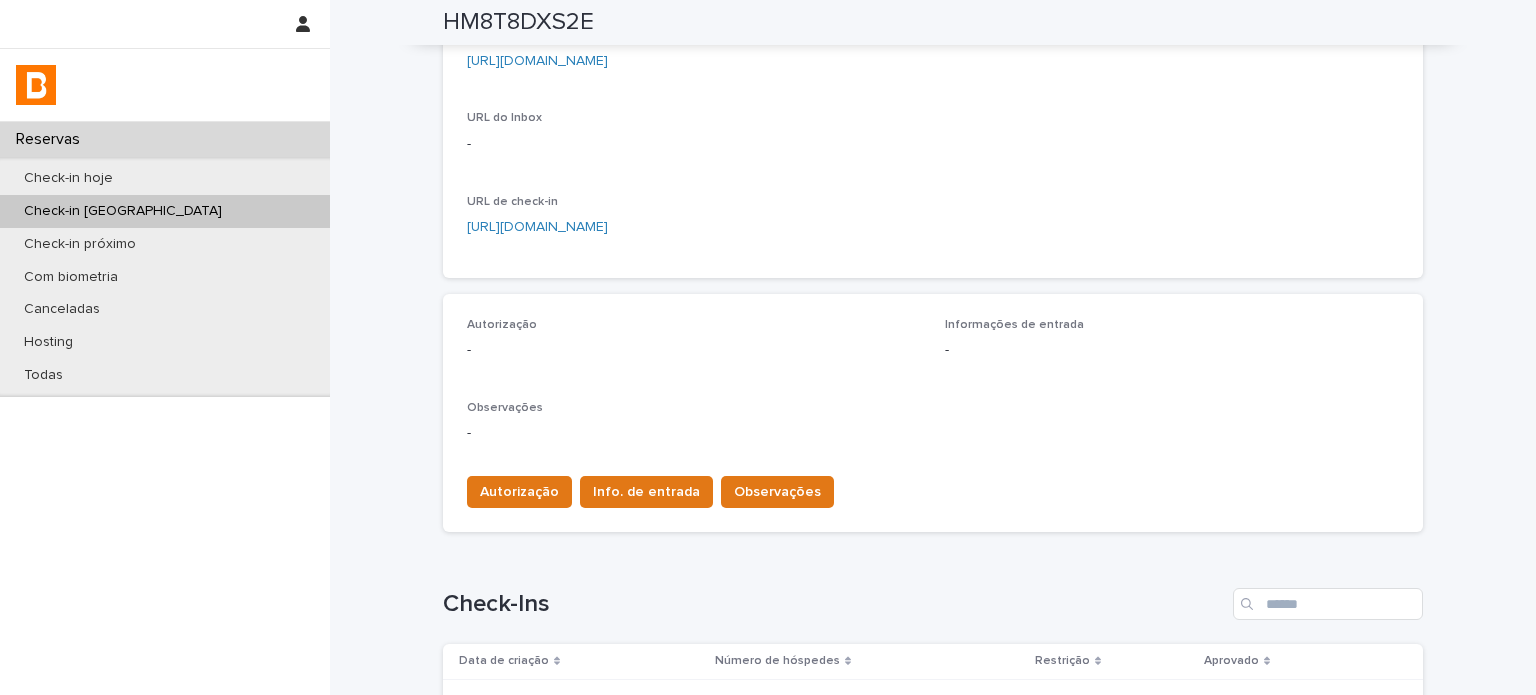 scroll, scrollTop: 400, scrollLeft: 0, axis: vertical 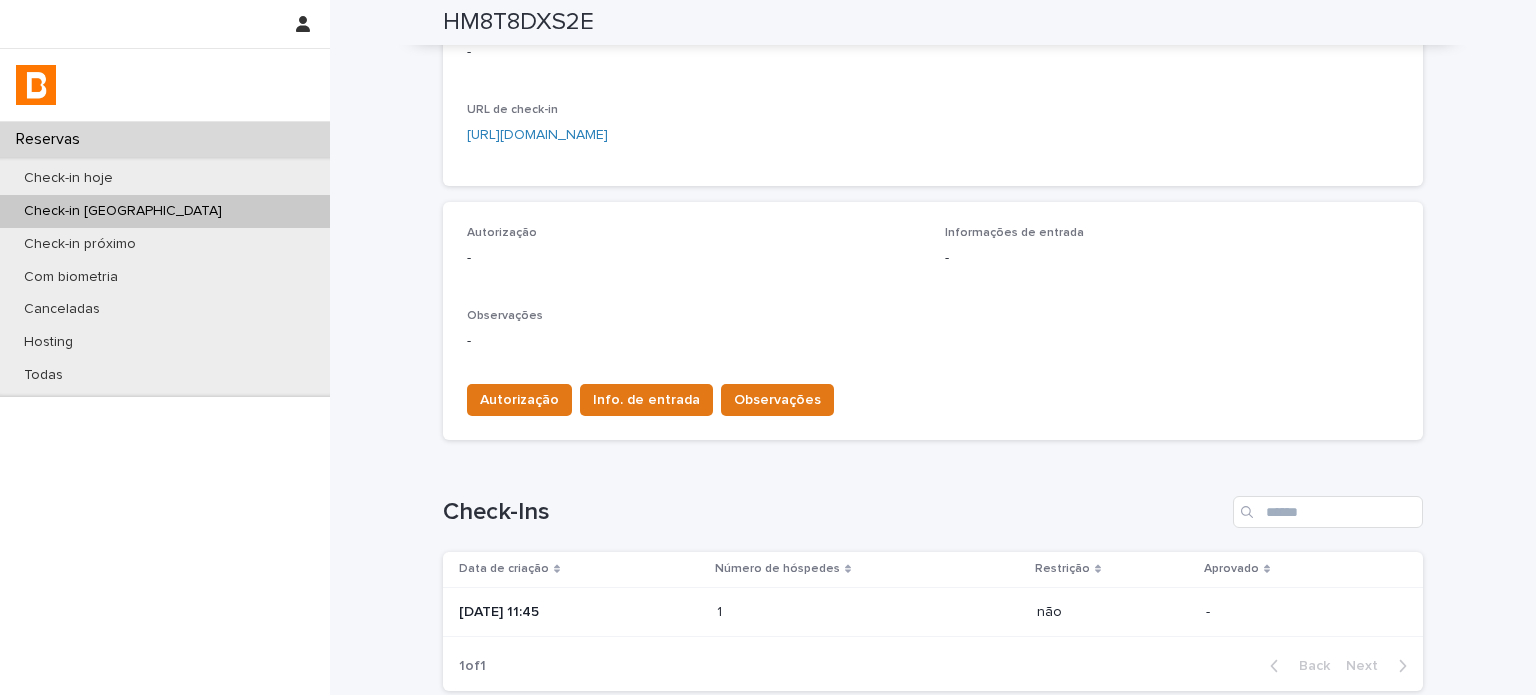 click on "[DATE] 11:45" at bounding box center (580, 612) 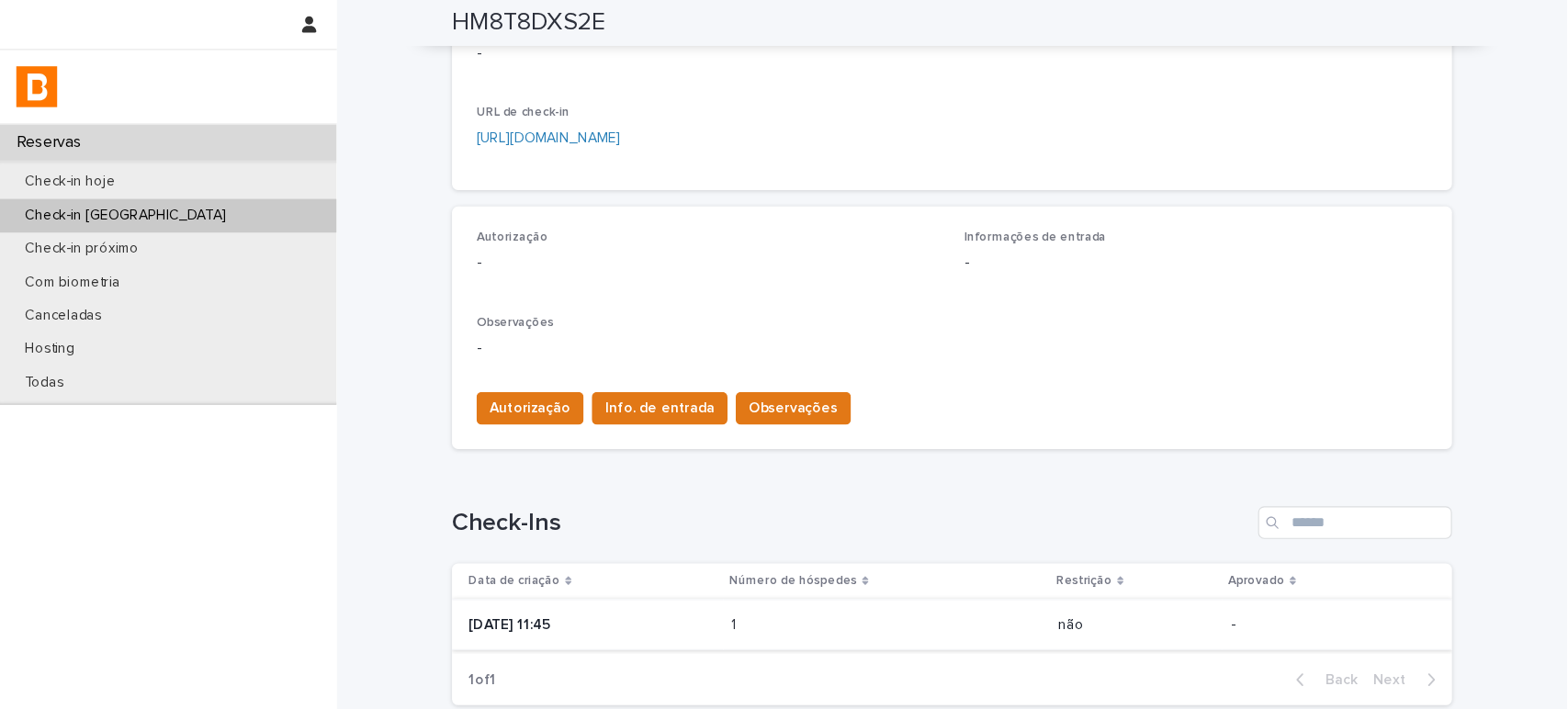 scroll, scrollTop: 0, scrollLeft: 0, axis: both 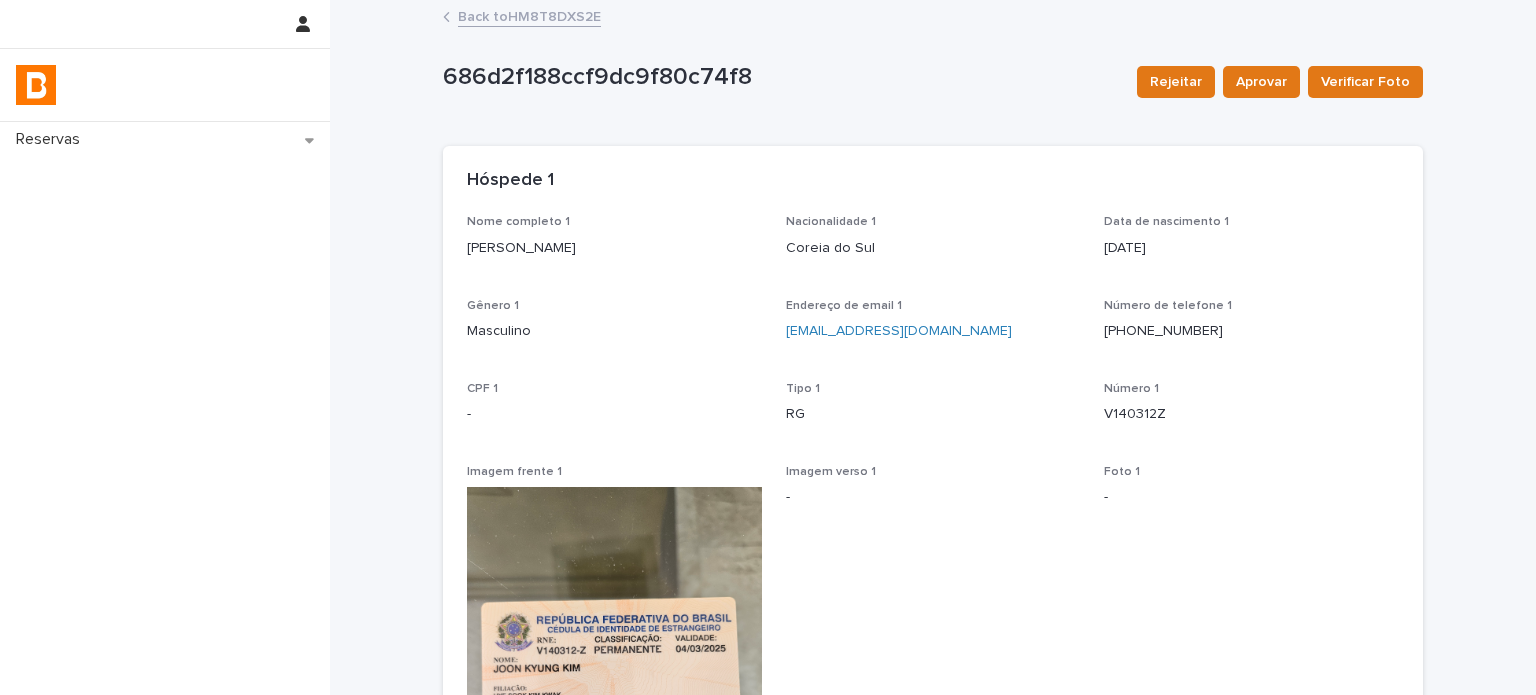 click on "[PERSON_NAME]" at bounding box center [614, 248] 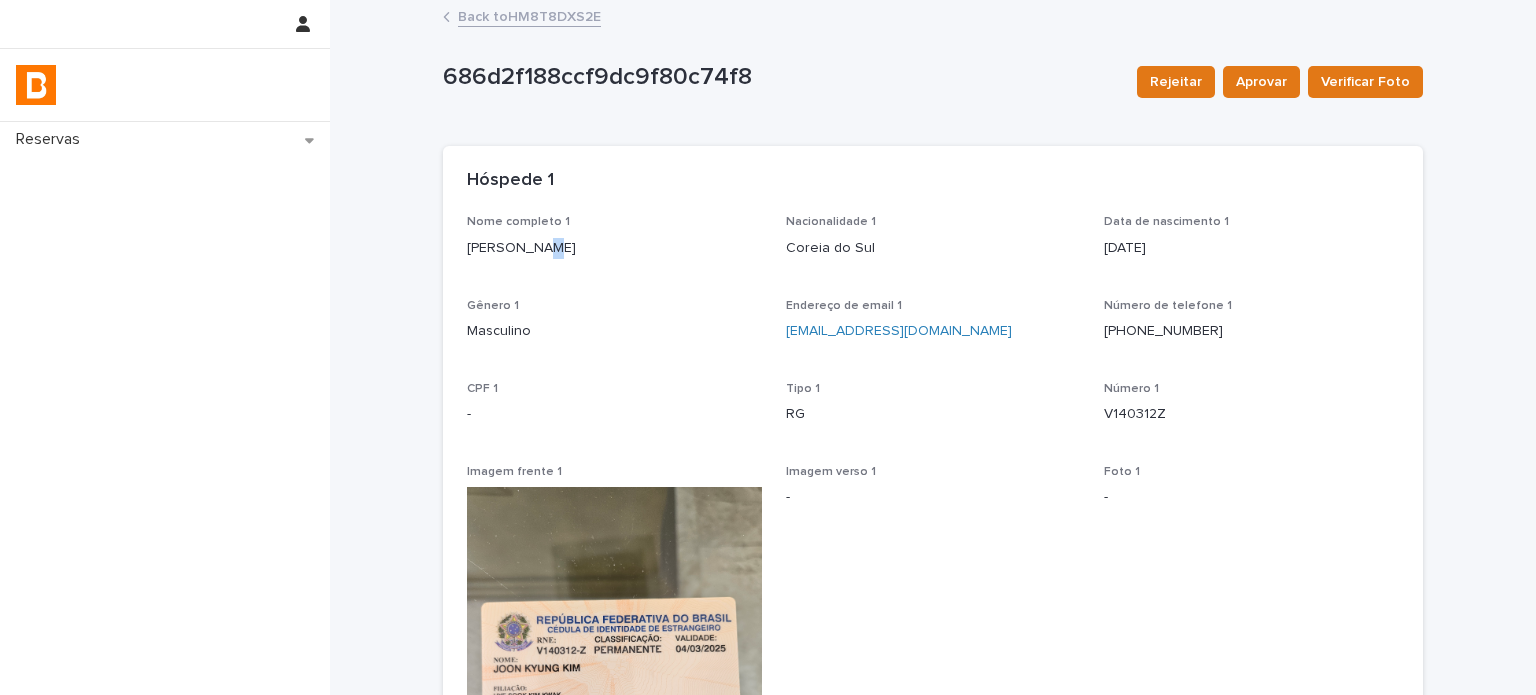 click on "[PERSON_NAME]" at bounding box center (614, 248) 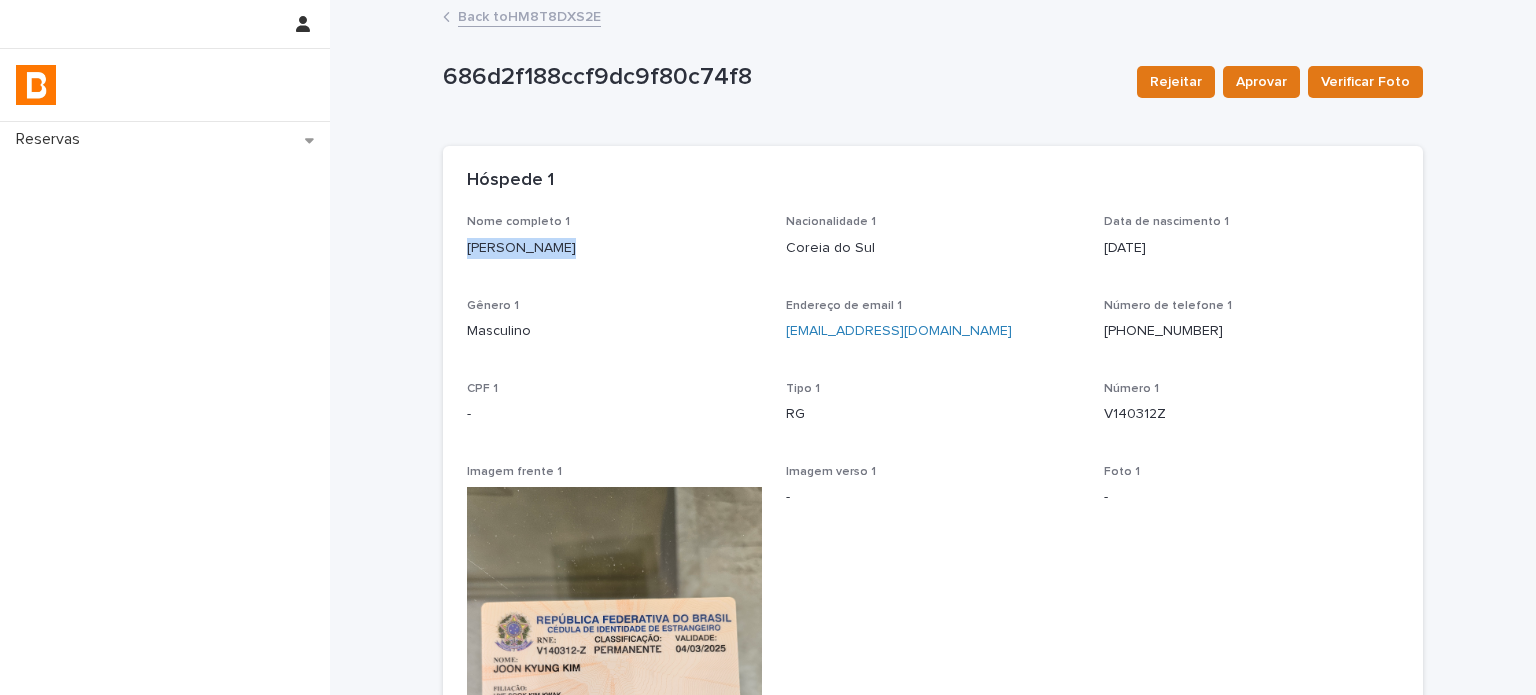 click on "[PERSON_NAME]" at bounding box center (614, 248) 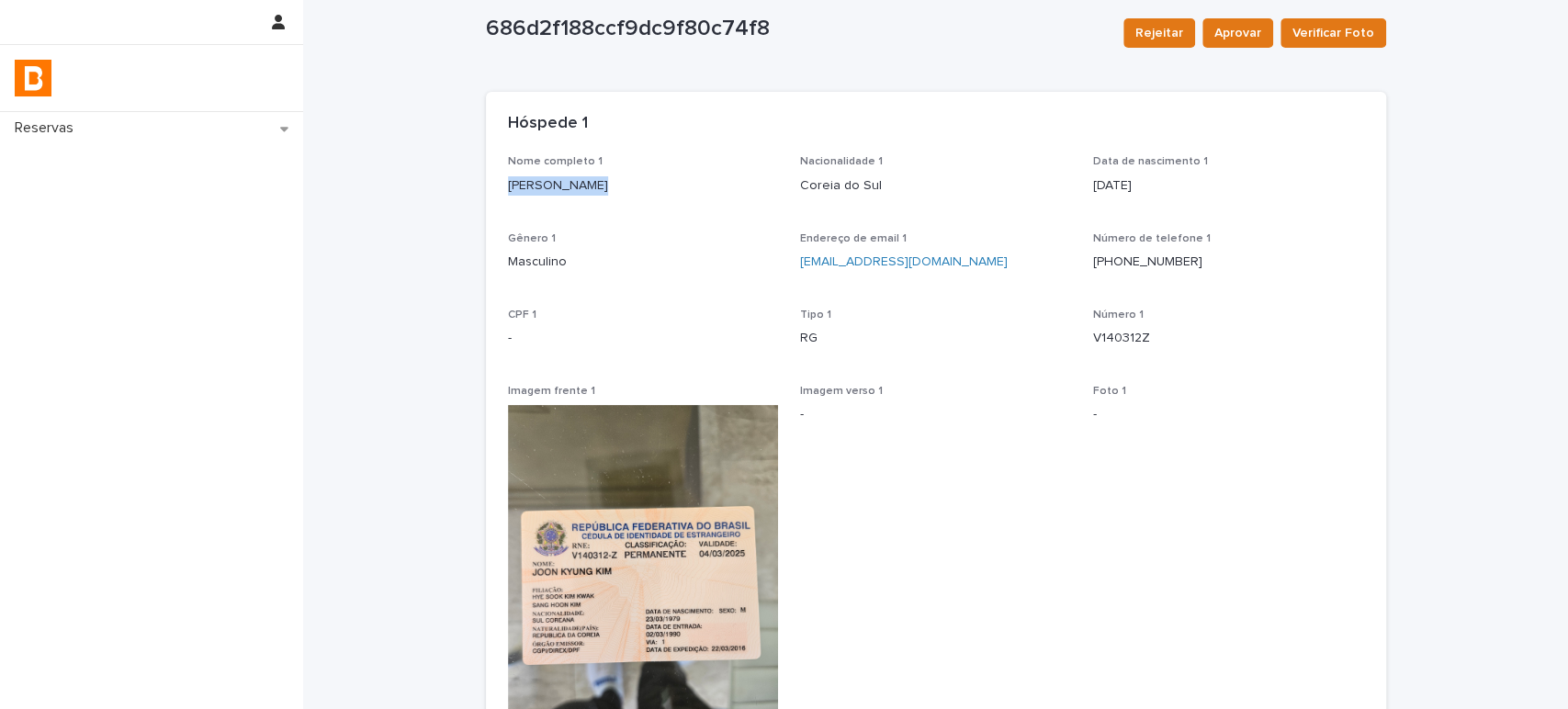 scroll, scrollTop: 0, scrollLeft: 0, axis: both 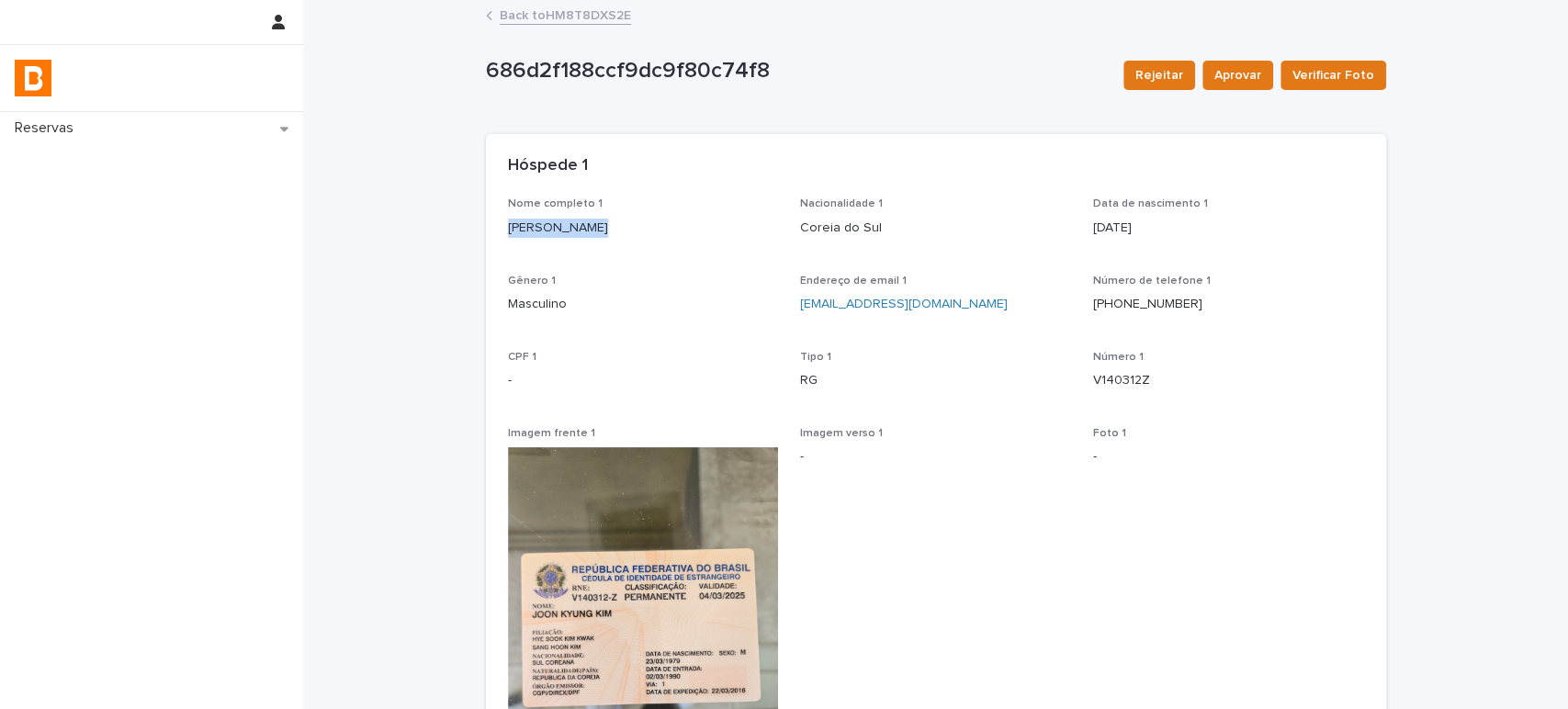 click on "Back to  HM8T8DXS2E" at bounding box center [565, 14] 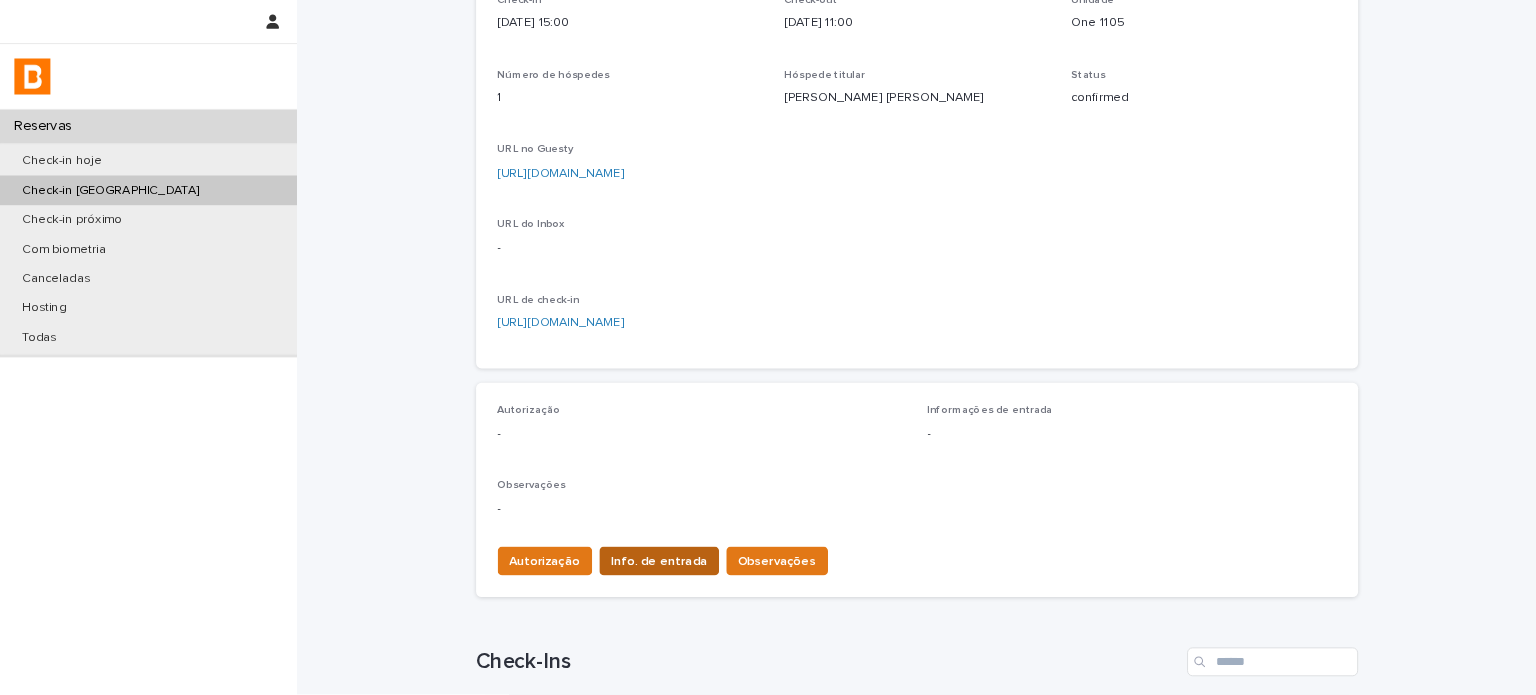scroll, scrollTop: 184, scrollLeft: 0, axis: vertical 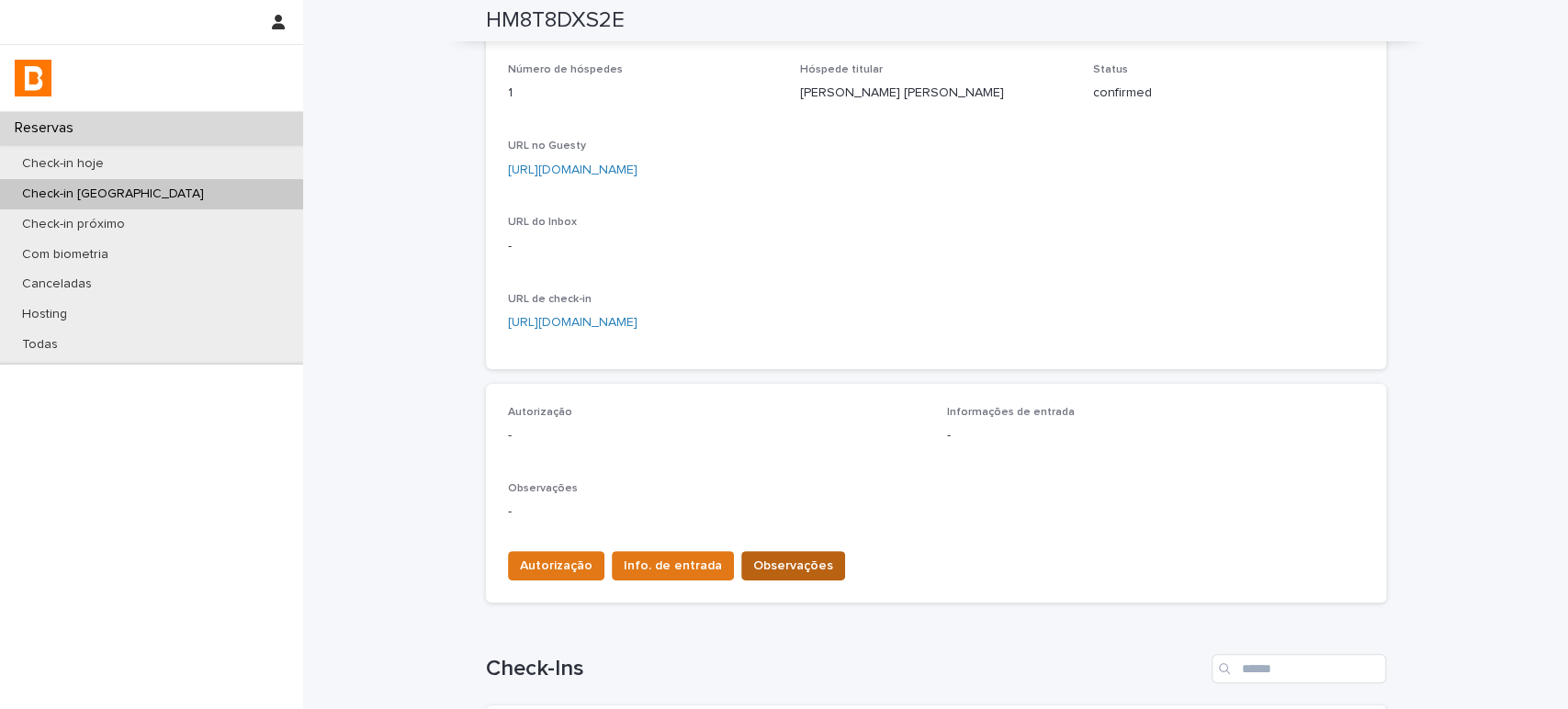 click on "Observações" at bounding box center (793, 566) 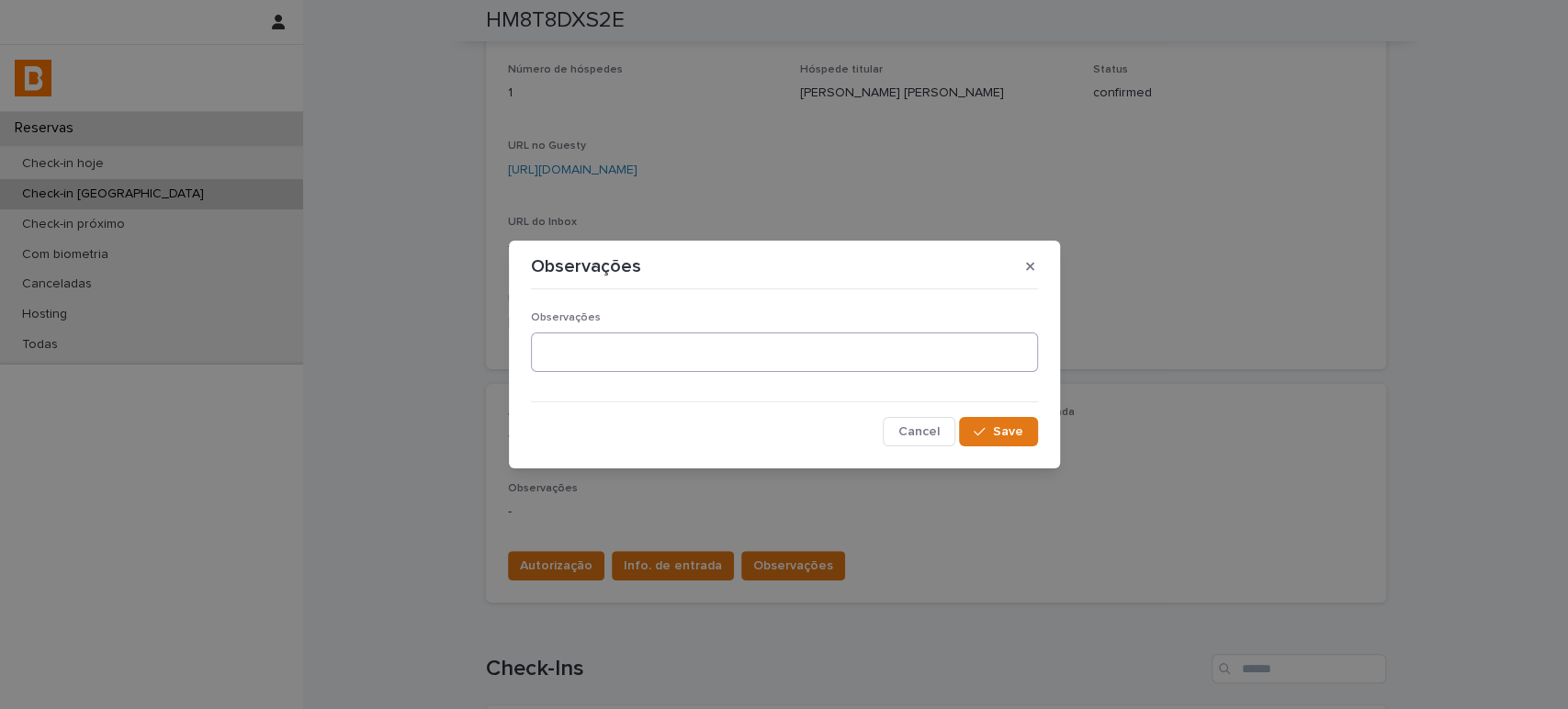 type 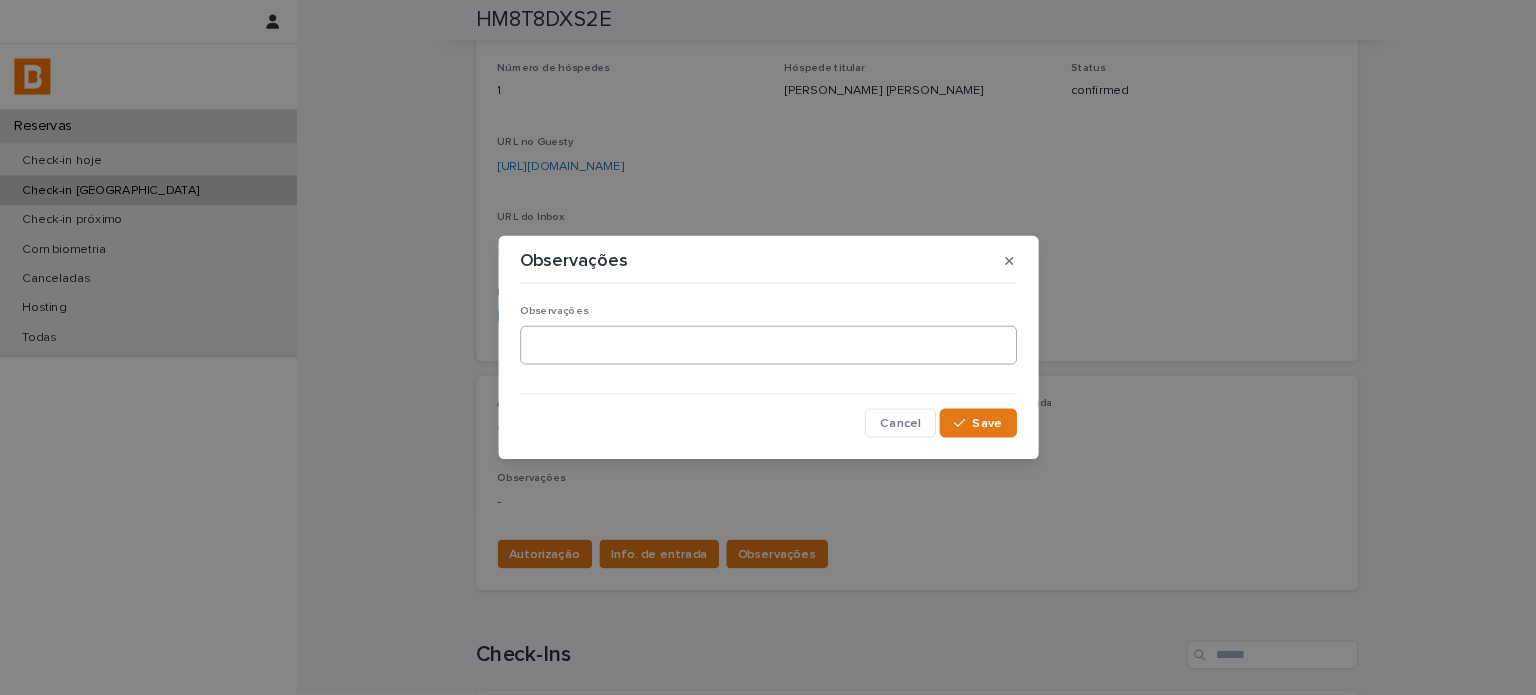 scroll, scrollTop: 184, scrollLeft: 0, axis: vertical 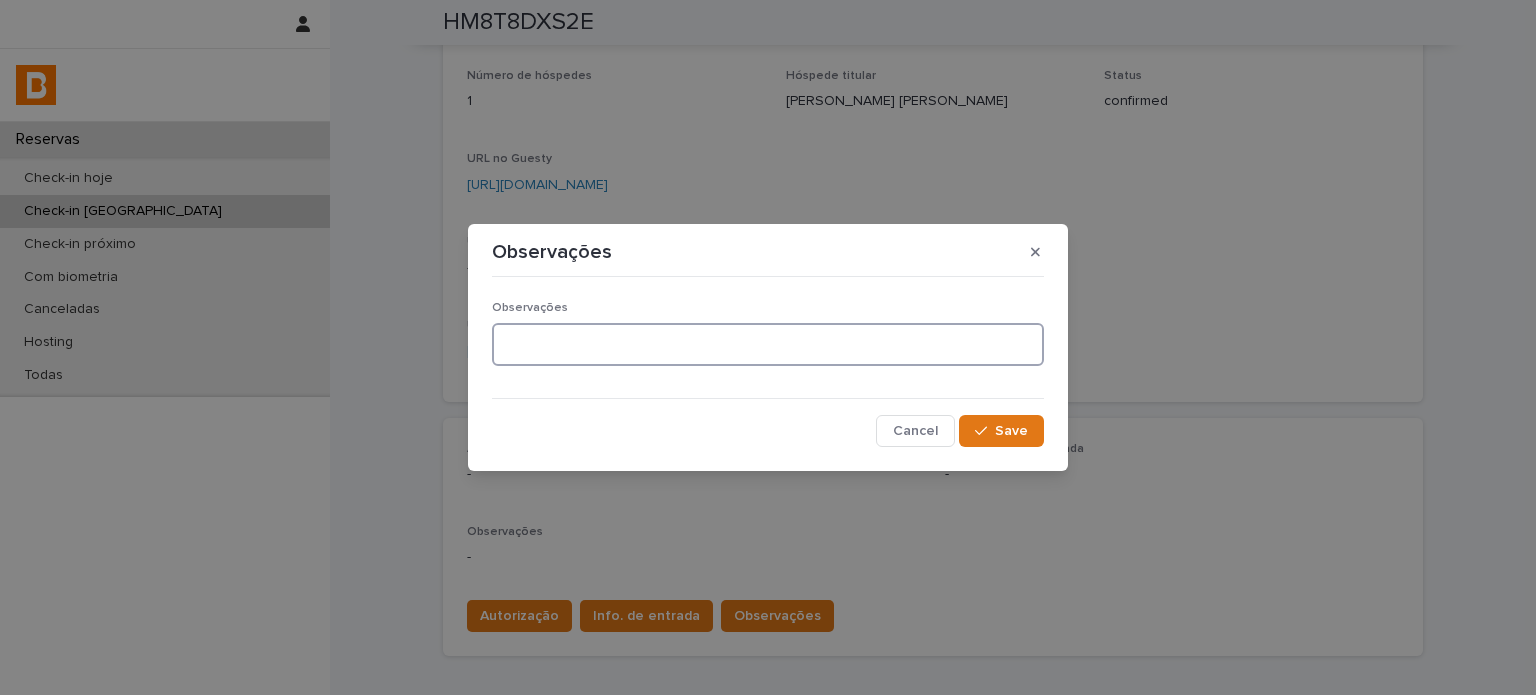 click at bounding box center (768, 344) 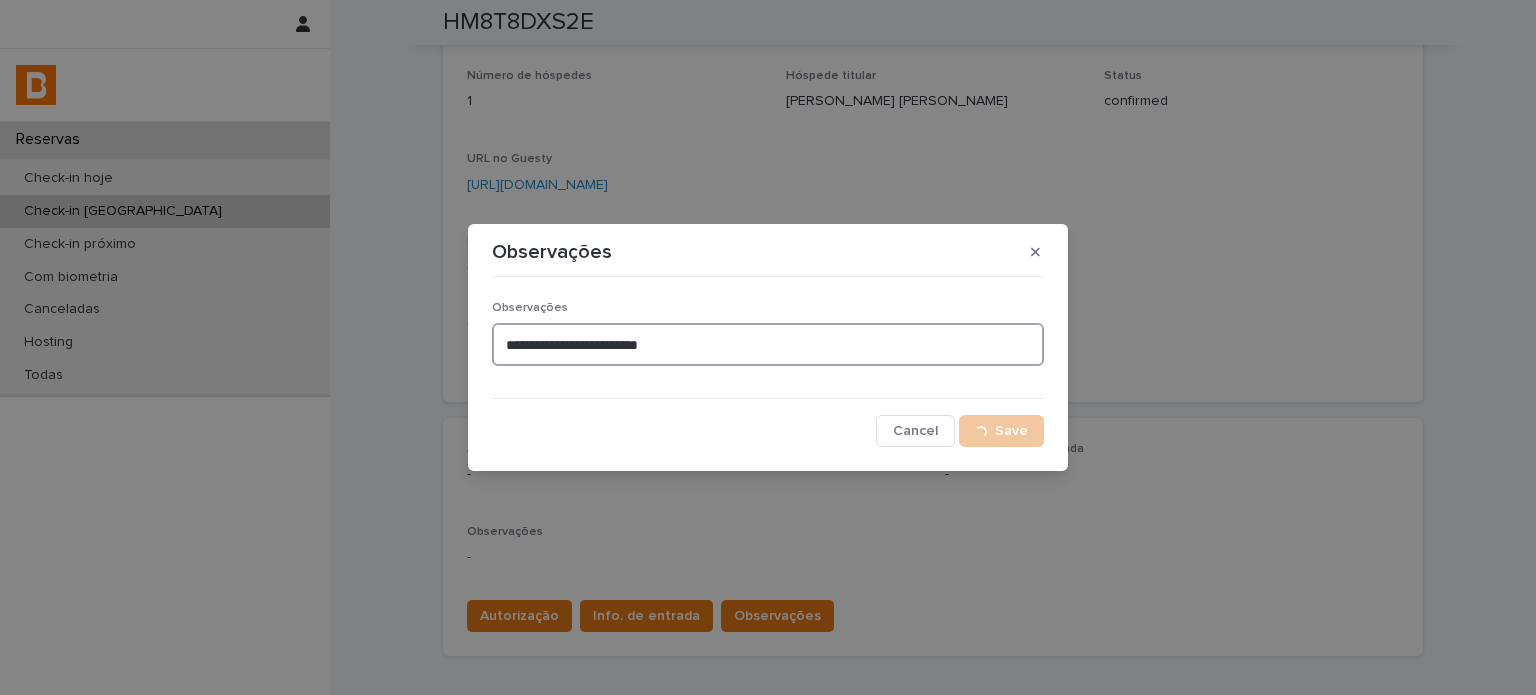 type on "**********" 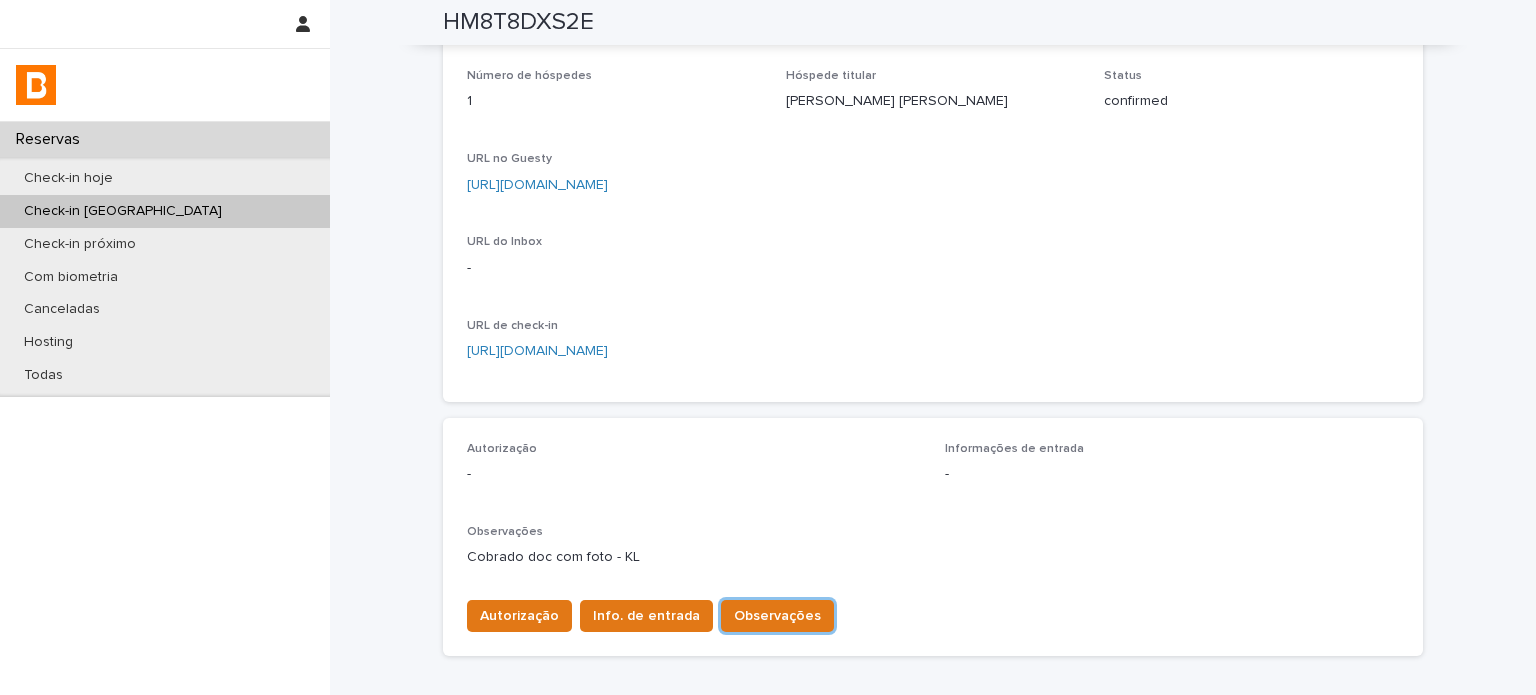scroll, scrollTop: 384, scrollLeft: 0, axis: vertical 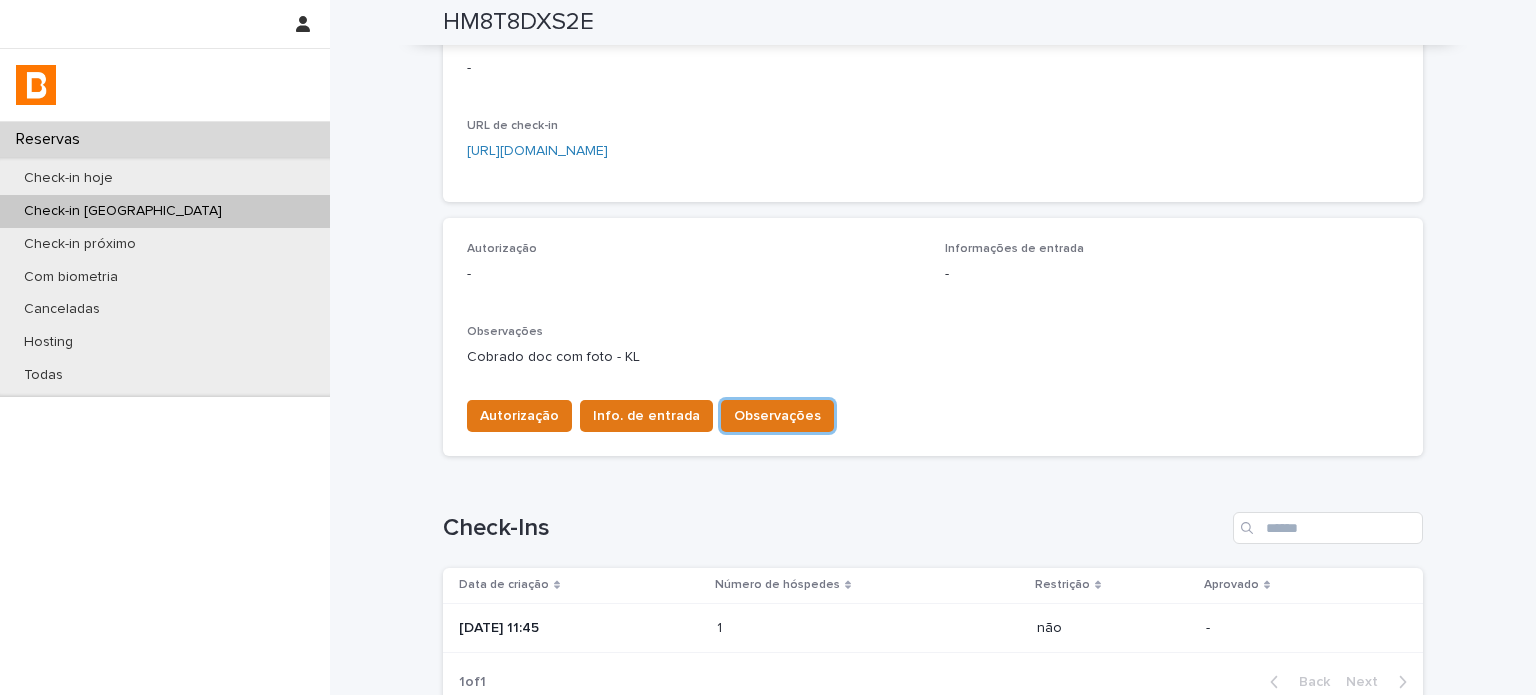 click on "[DATE] 11:45" at bounding box center [580, 628] 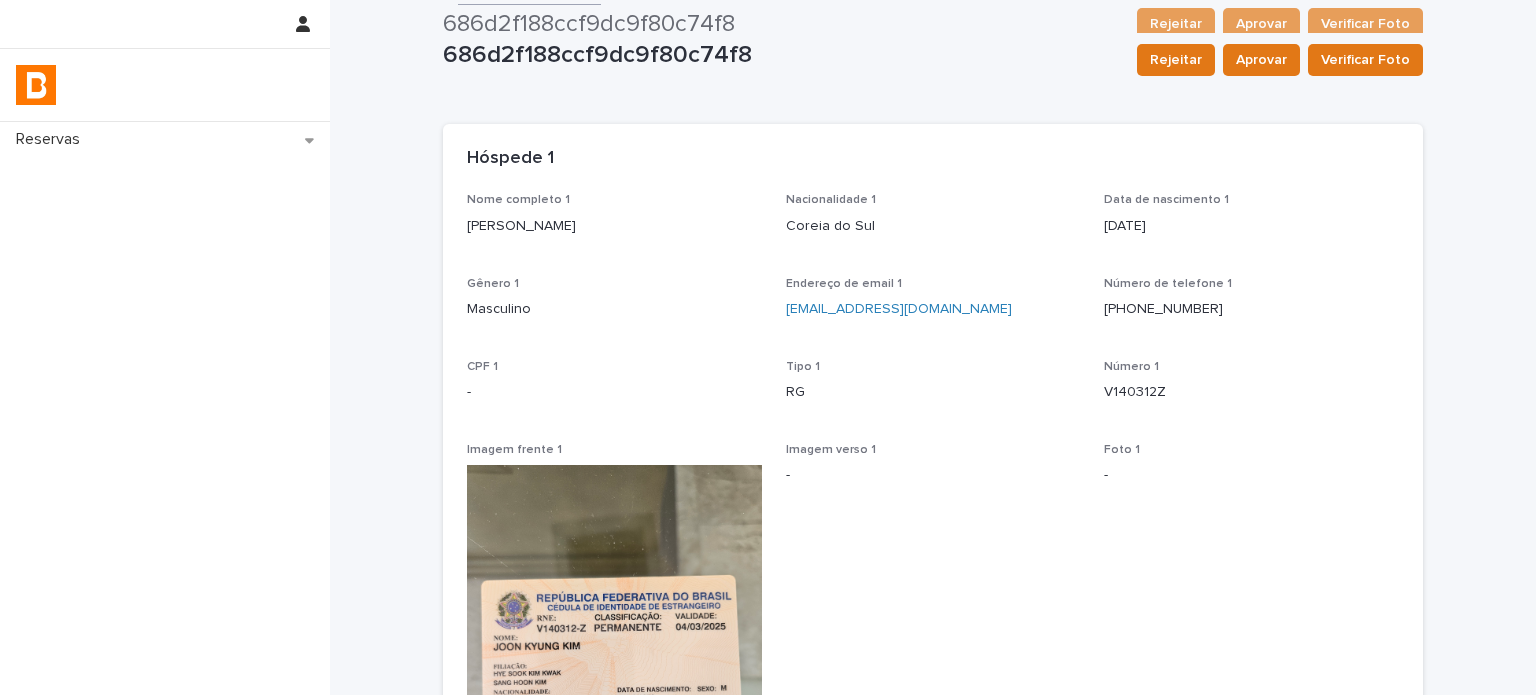 scroll, scrollTop: 0, scrollLeft: 0, axis: both 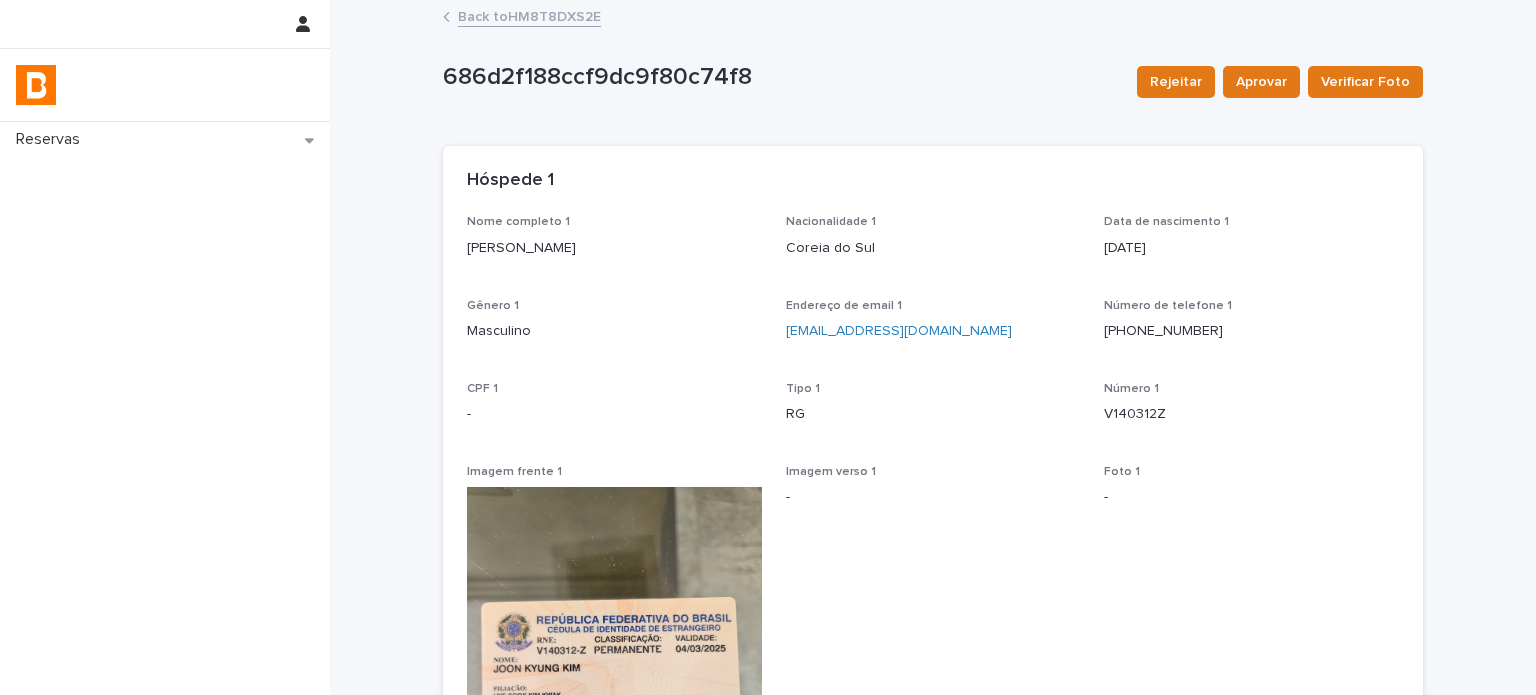 click on "Back to  HM8T8DXS2E" at bounding box center [529, 15] 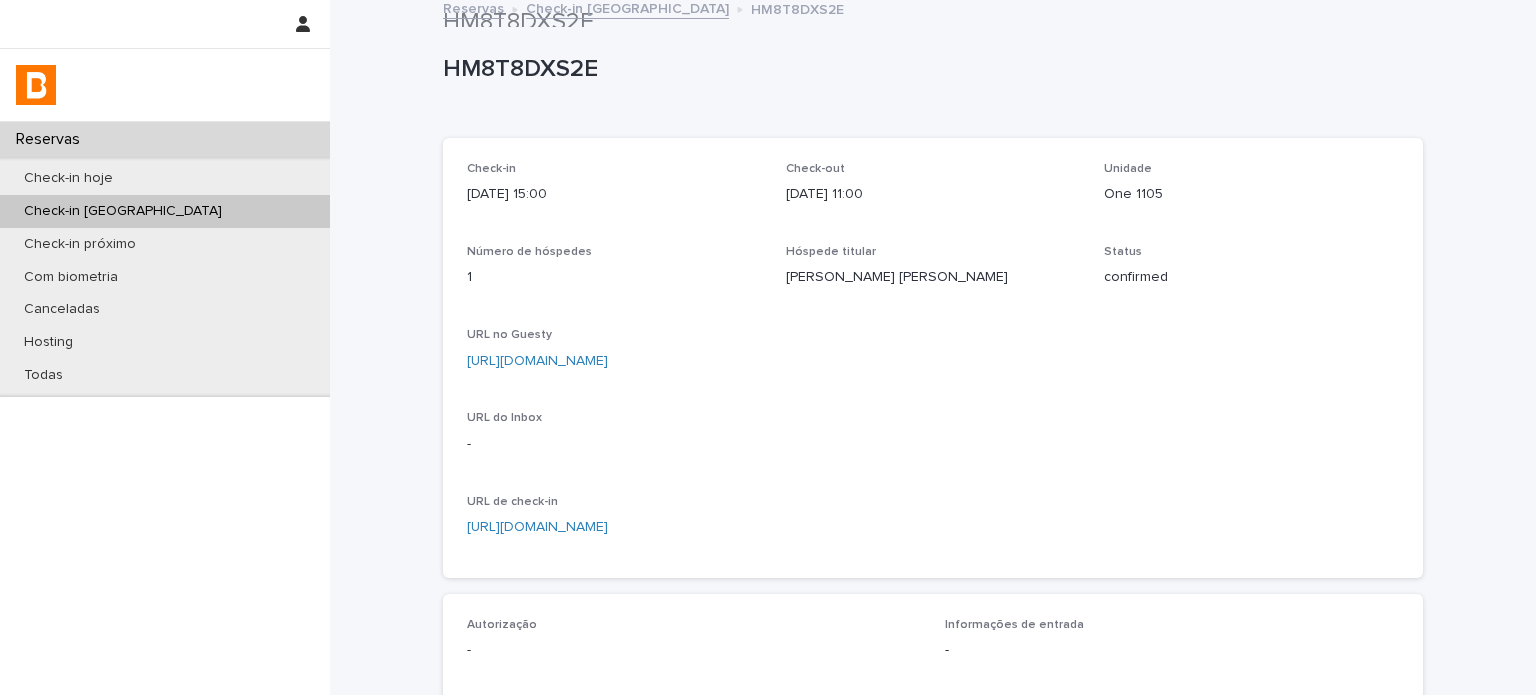 scroll, scrollTop: 0, scrollLeft: 0, axis: both 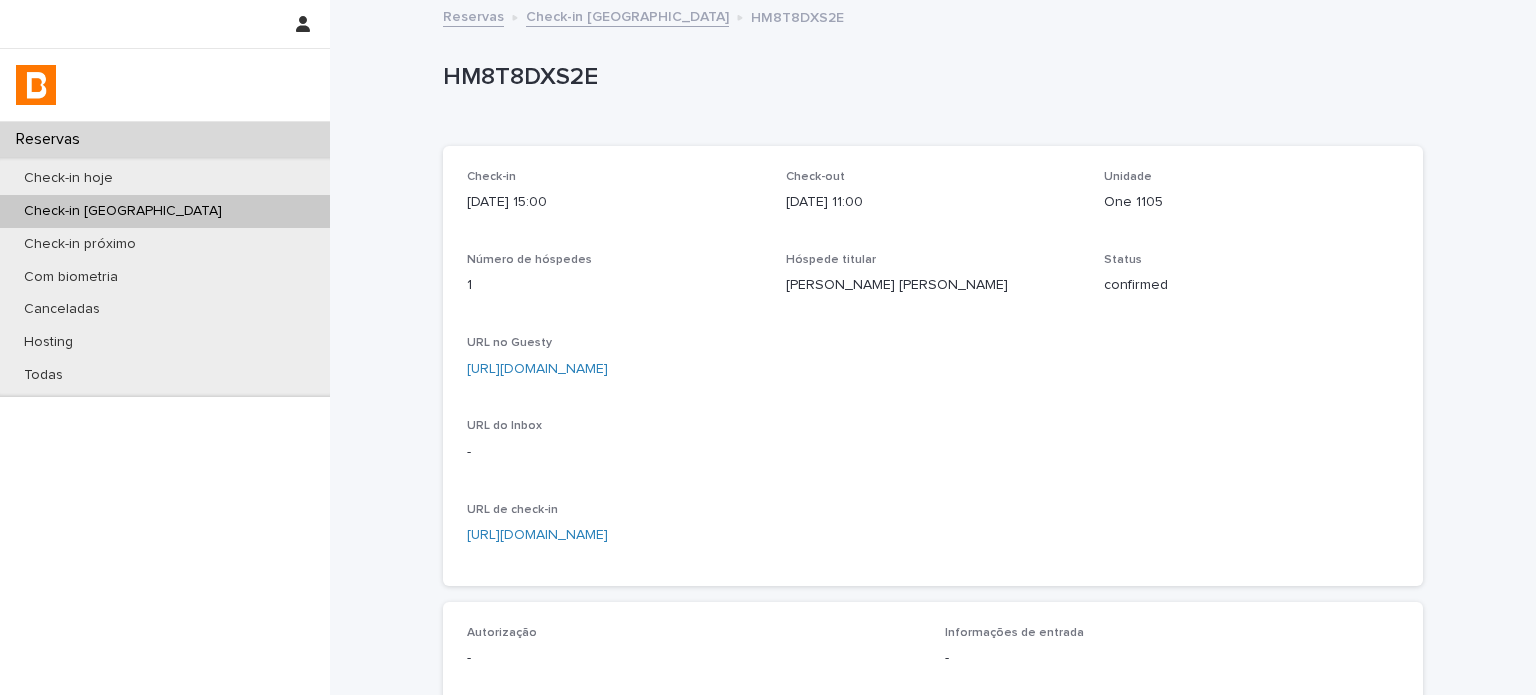 click on "Check-in [GEOGRAPHIC_DATA]" at bounding box center [627, 15] 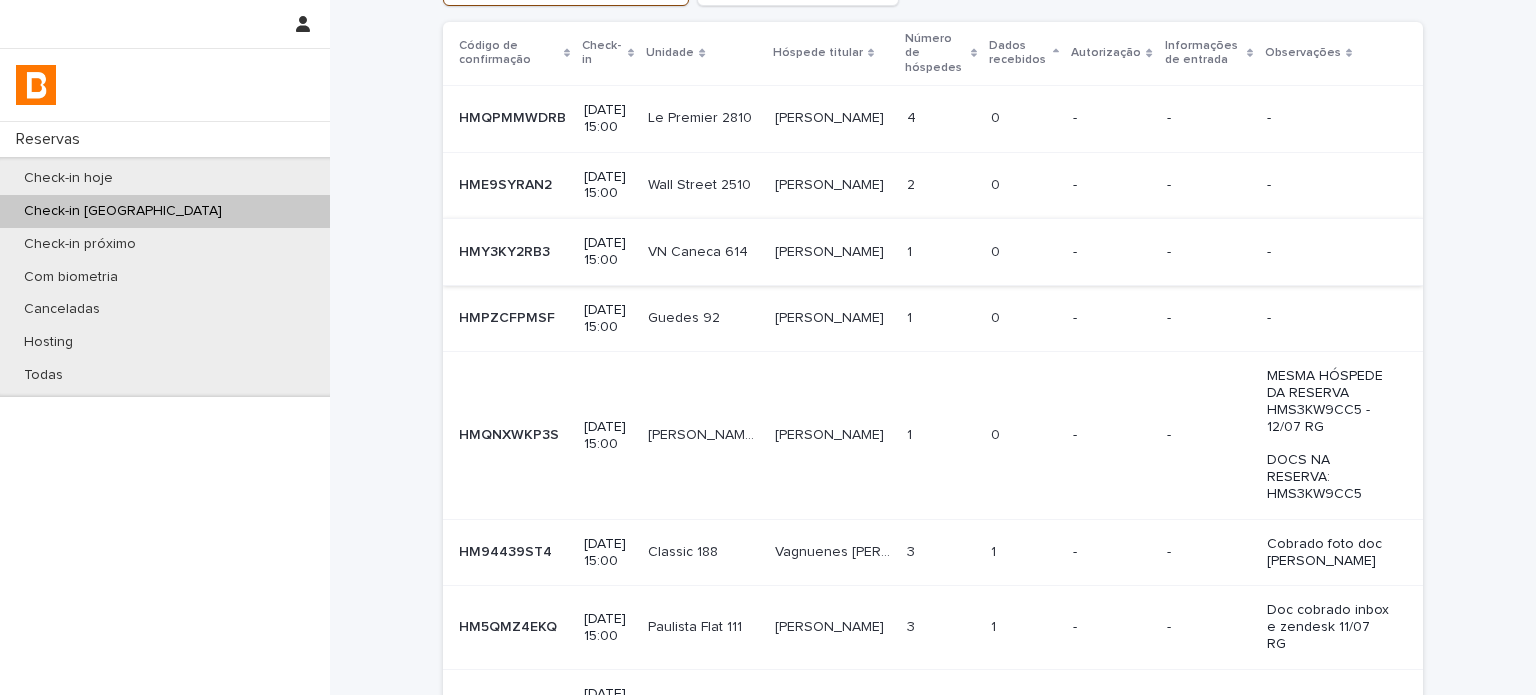 scroll, scrollTop: 233, scrollLeft: 0, axis: vertical 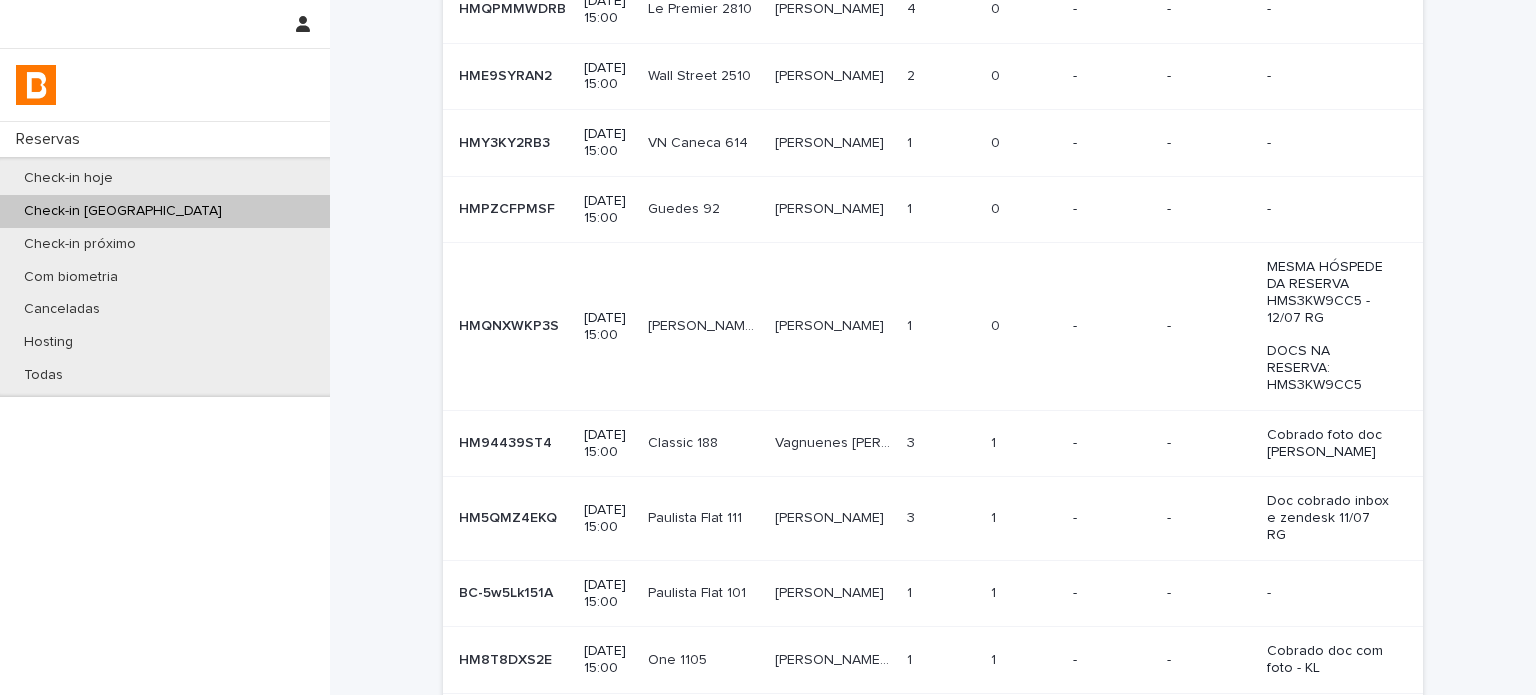 click on "-" at bounding box center (1111, 443) 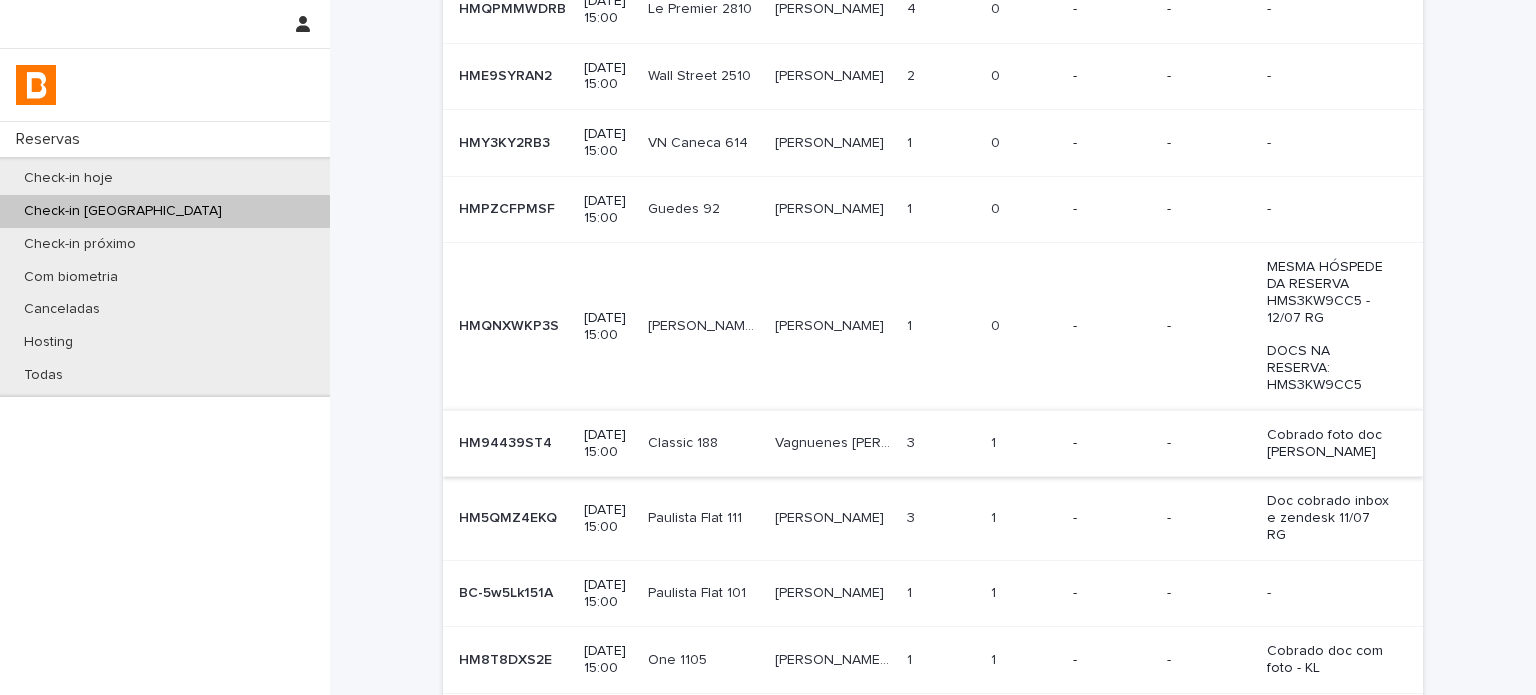 scroll, scrollTop: 0, scrollLeft: 0, axis: both 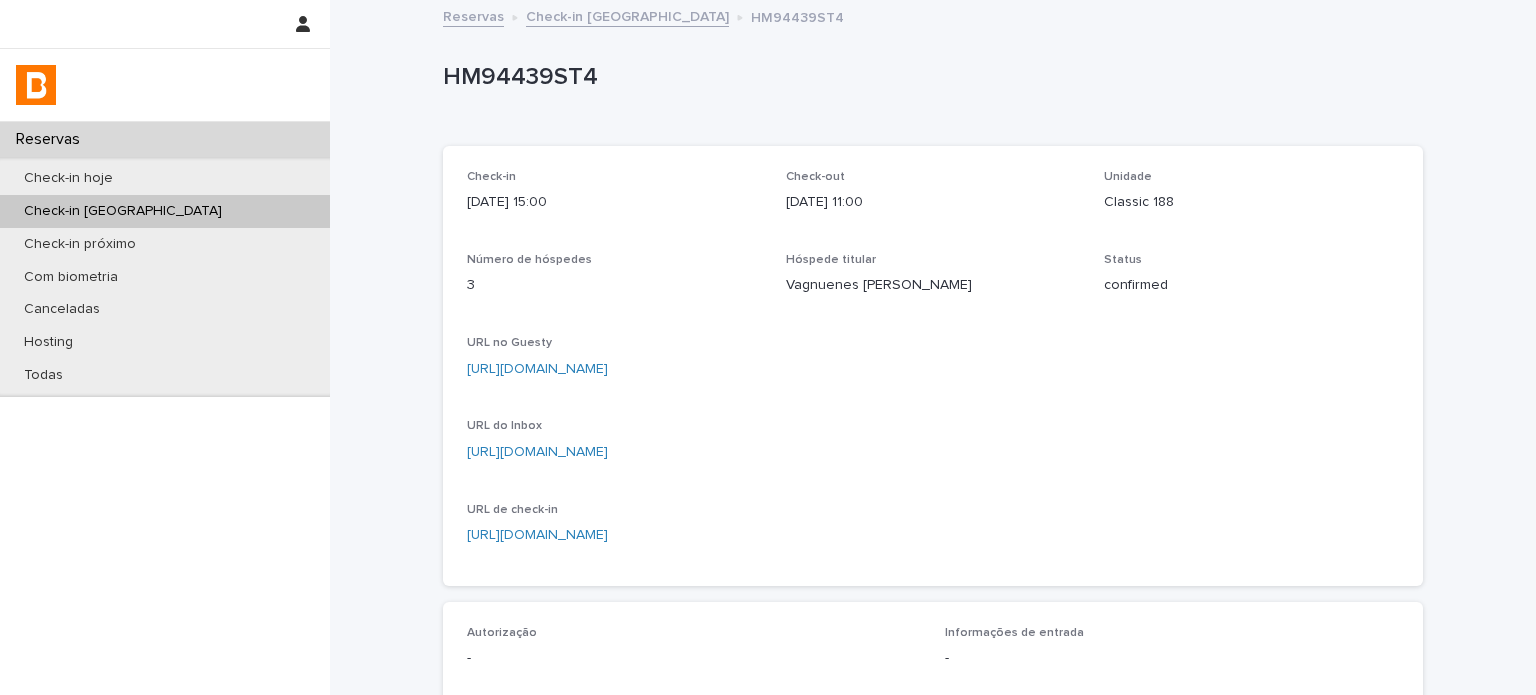 click on "HM94439ST4" at bounding box center (929, 77) 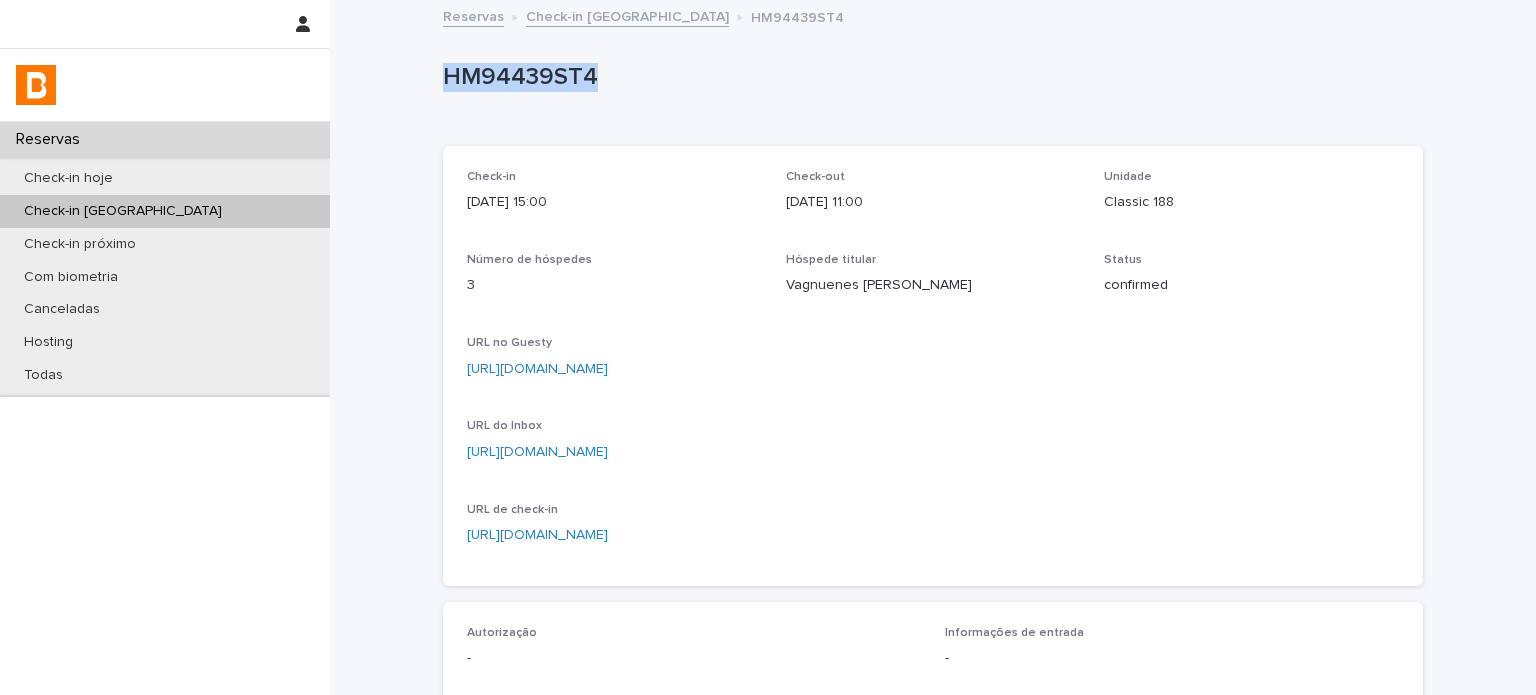 click on "HM94439ST4" at bounding box center [929, 77] 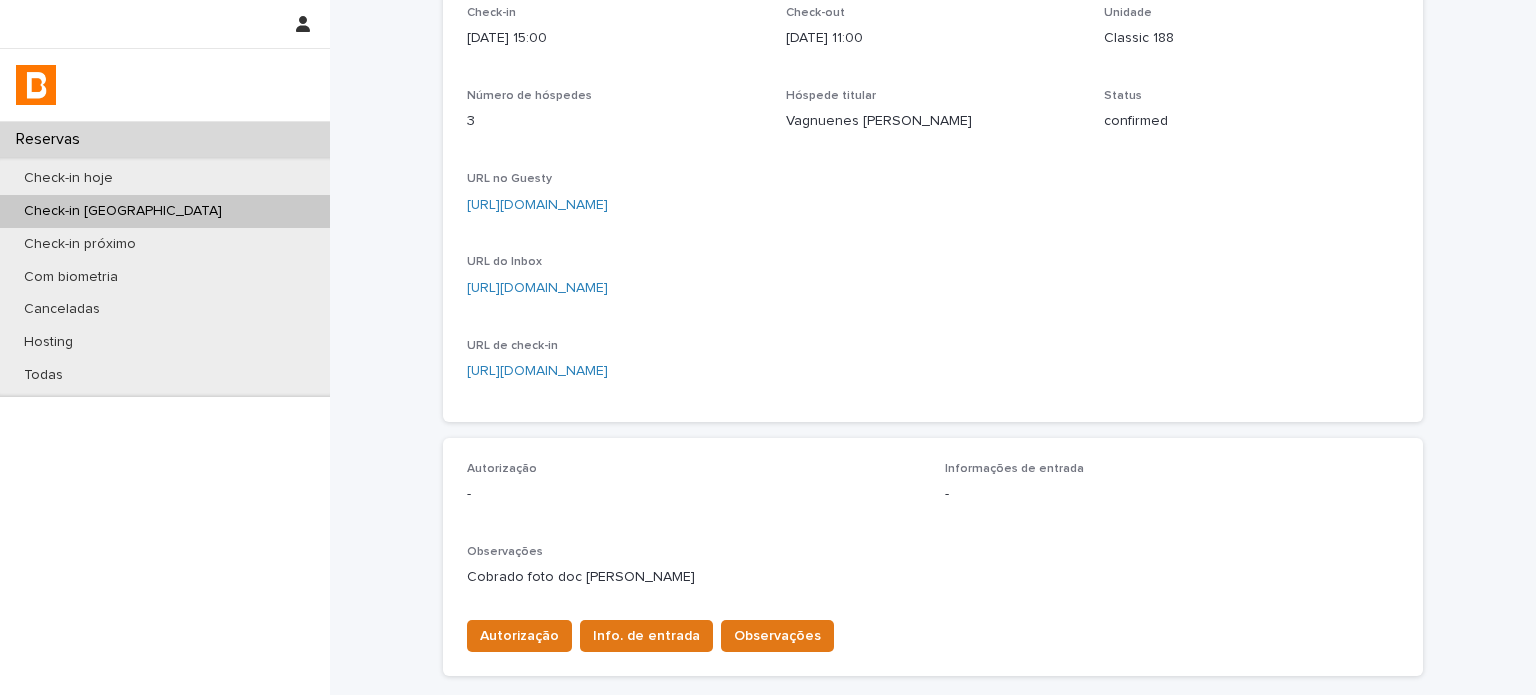scroll, scrollTop: 166, scrollLeft: 0, axis: vertical 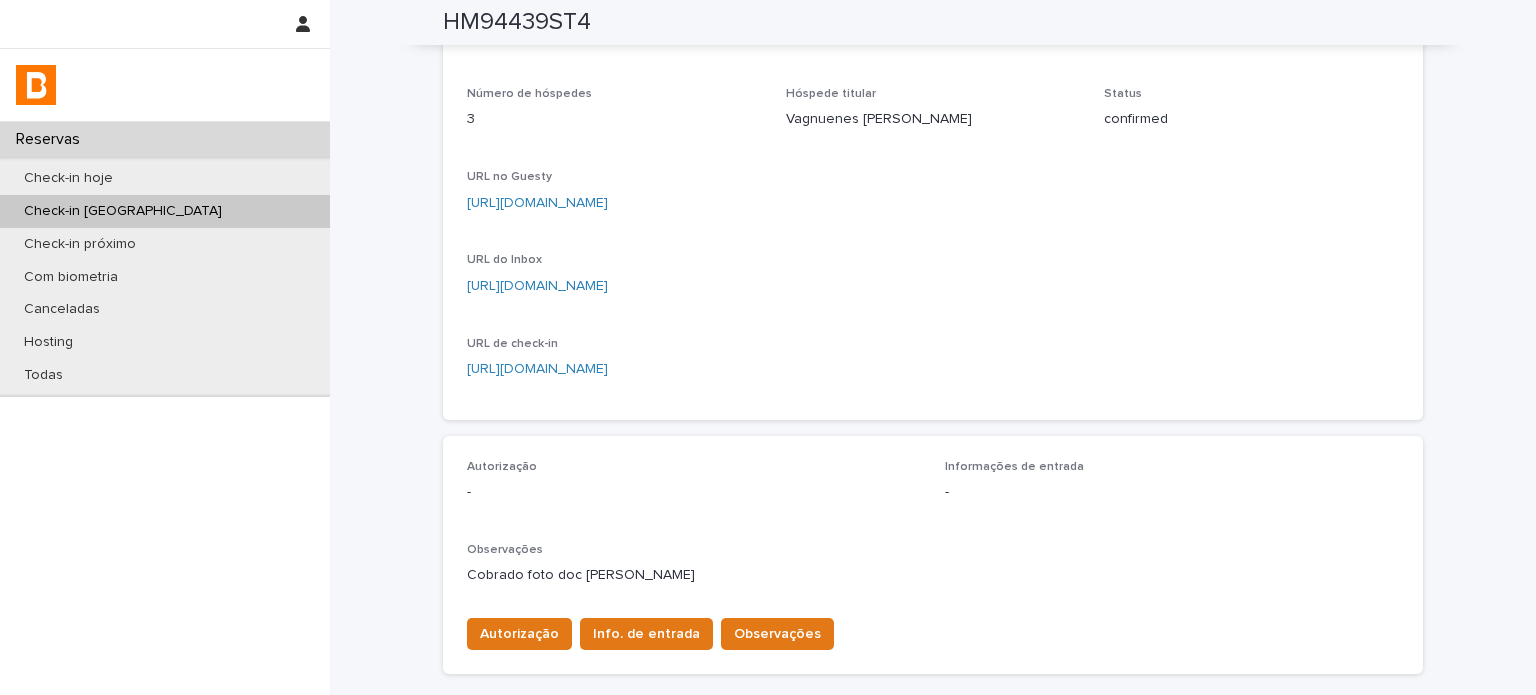 click on "Check-in [GEOGRAPHIC_DATA]" at bounding box center [165, 211] 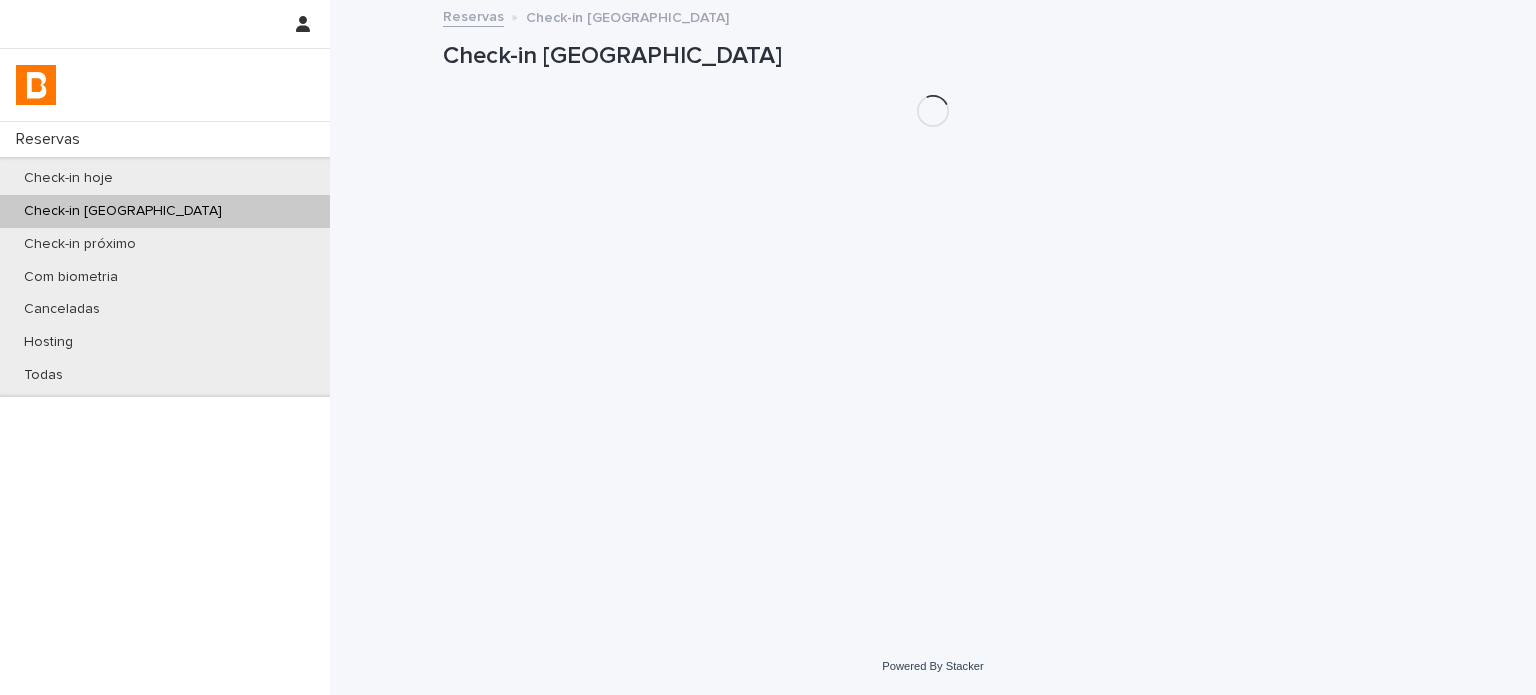 scroll, scrollTop: 0, scrollLeft: 0, axis: both 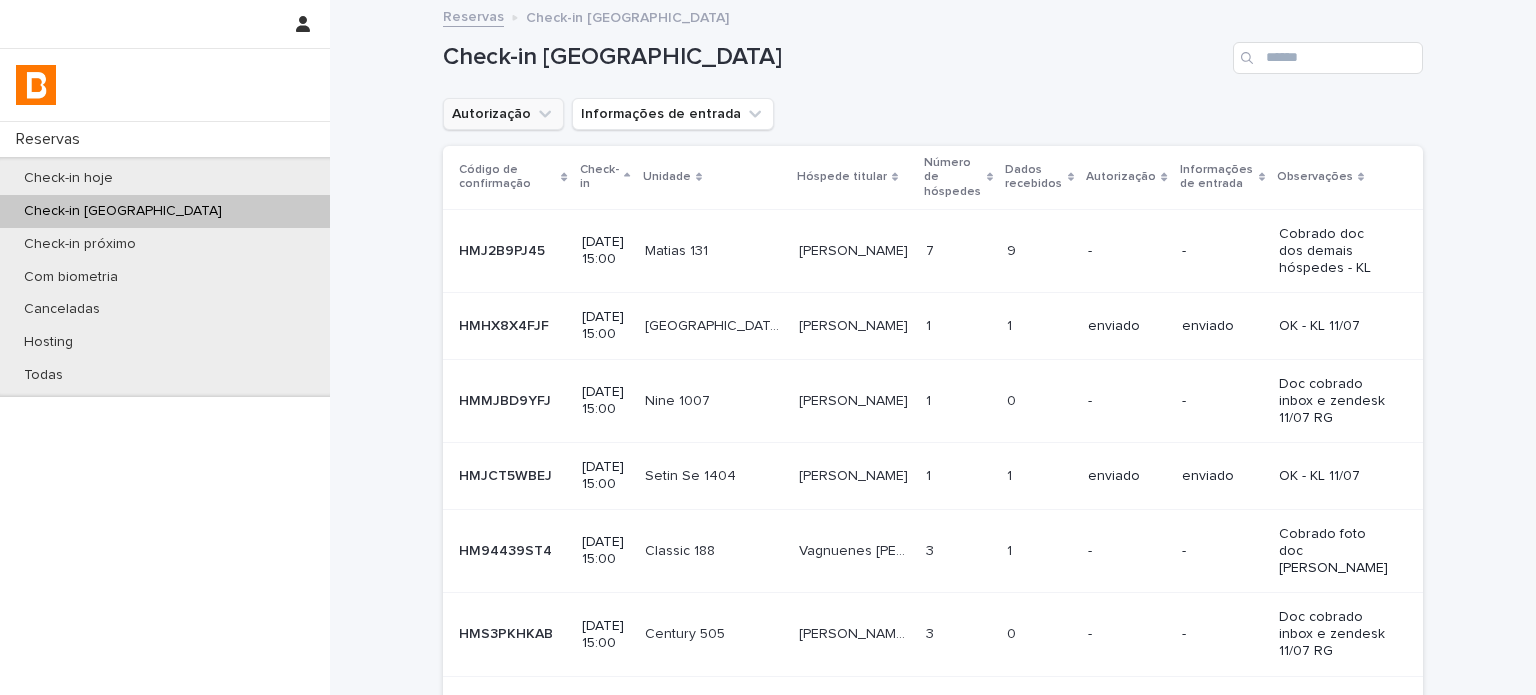 click on "Autorização" at bounding box center [503, 114] 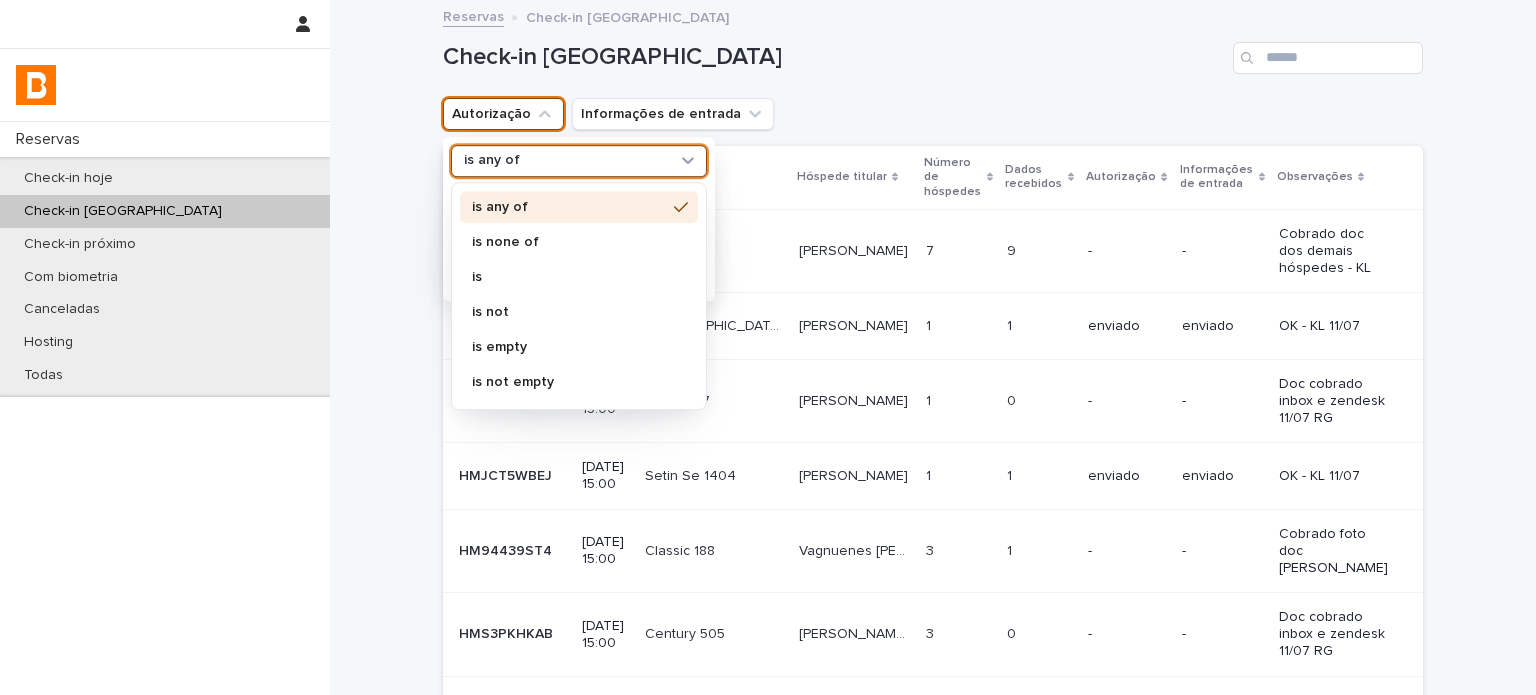 click on "is any of" at bounding box center (566, 161) 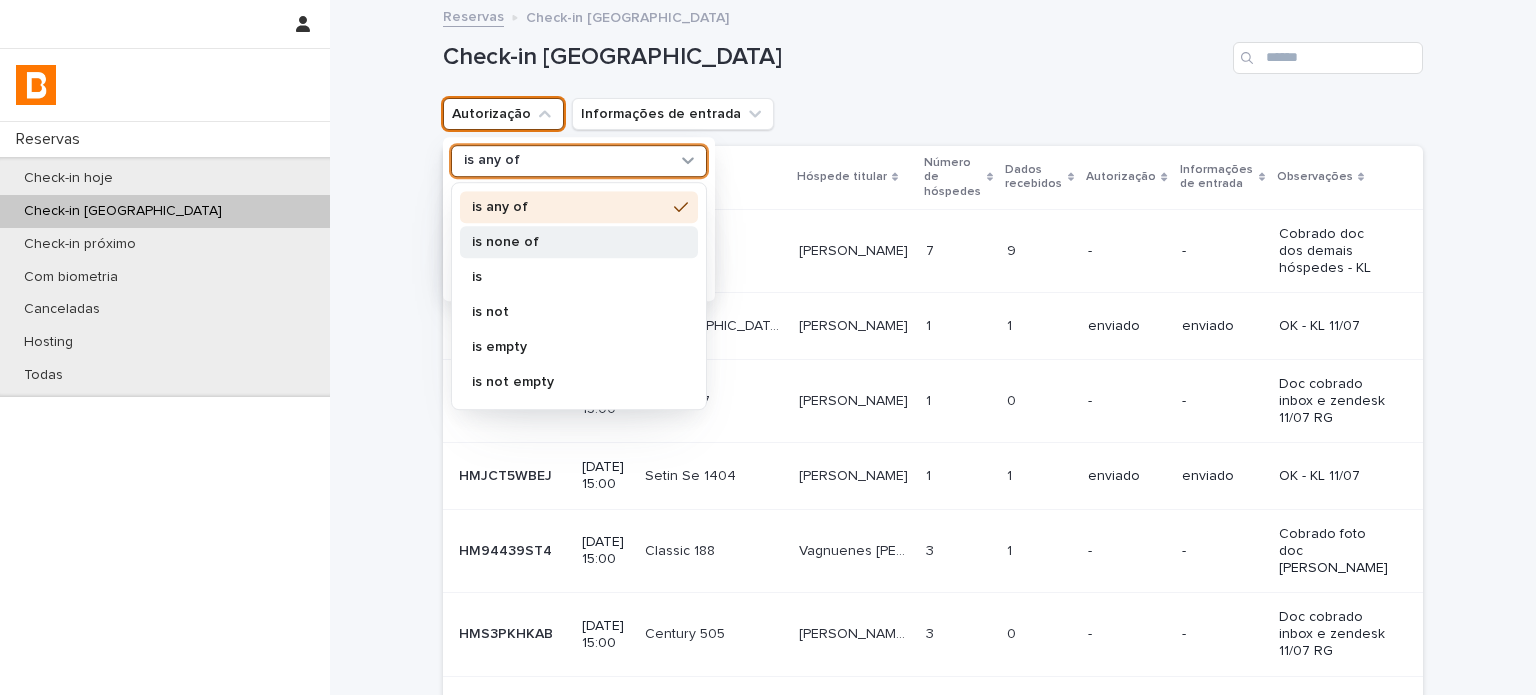 click on "is none of" at bounding box center [569, 242] 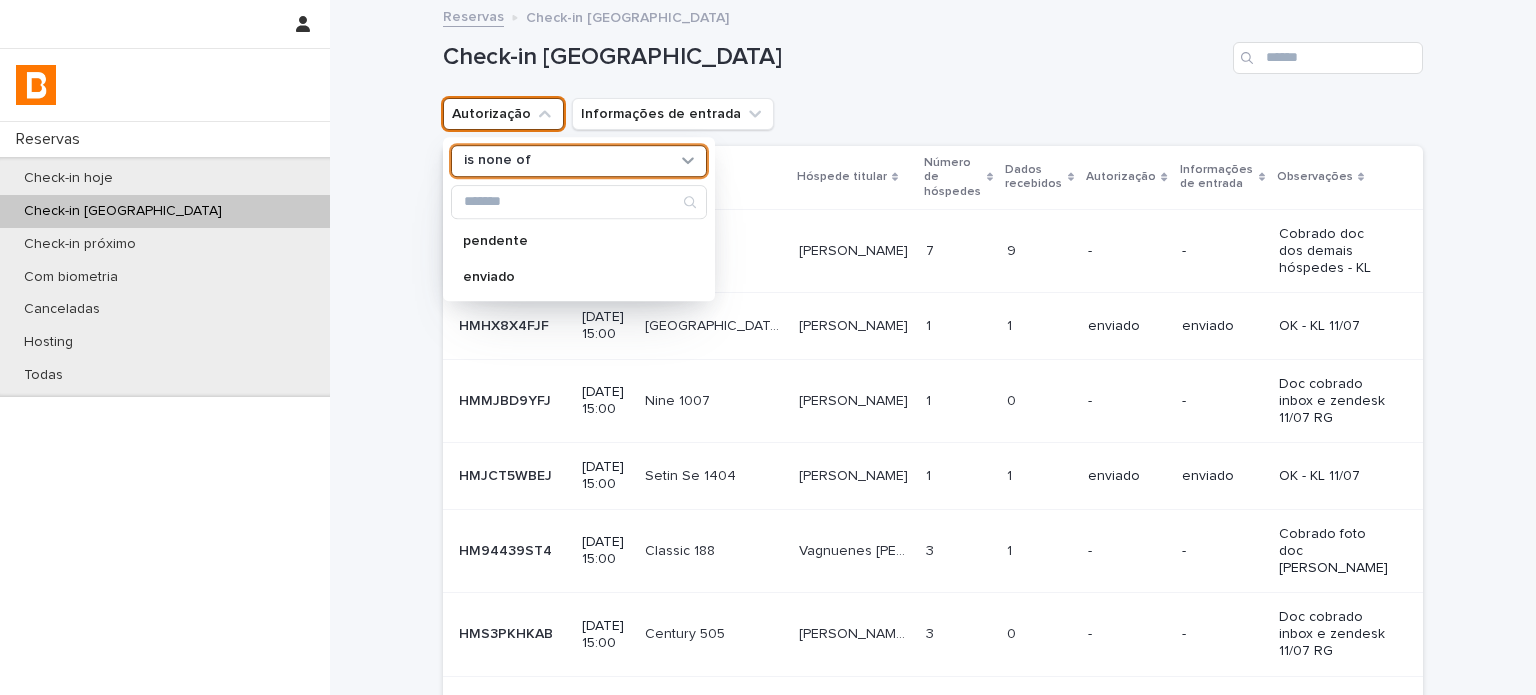 click on "pendente enviado" at bounding box center (579, 259) 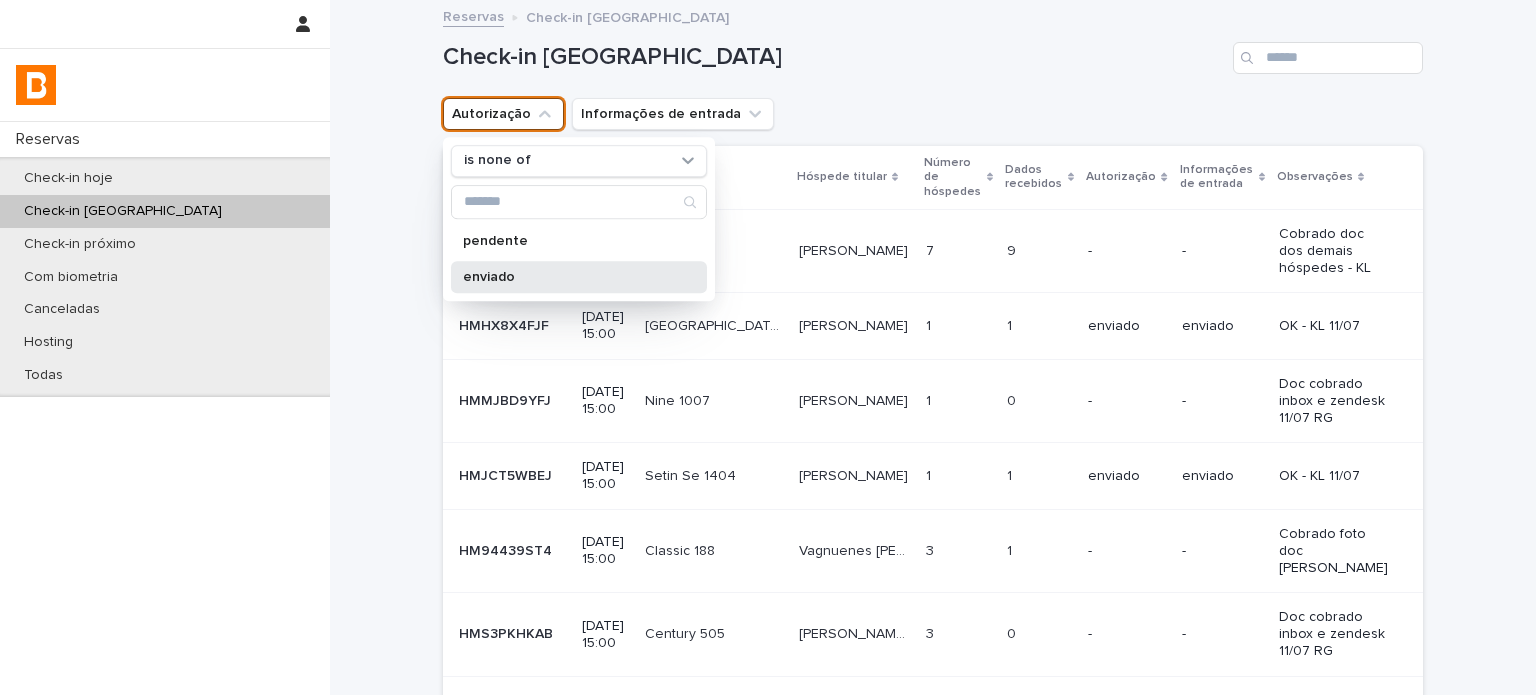 click on "enviado" at bounding box center [579, 277] 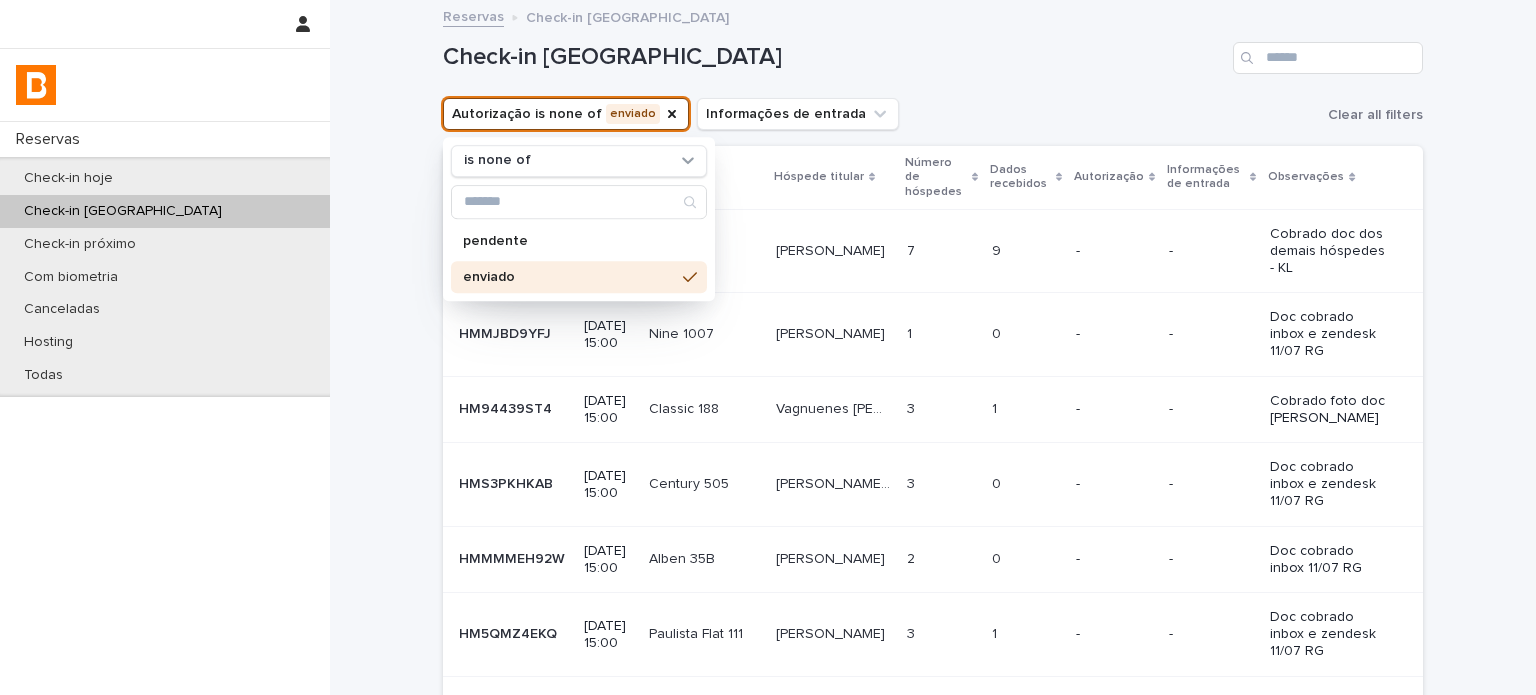 click on "Dados recebidos" at bounding box center (1020, 177) 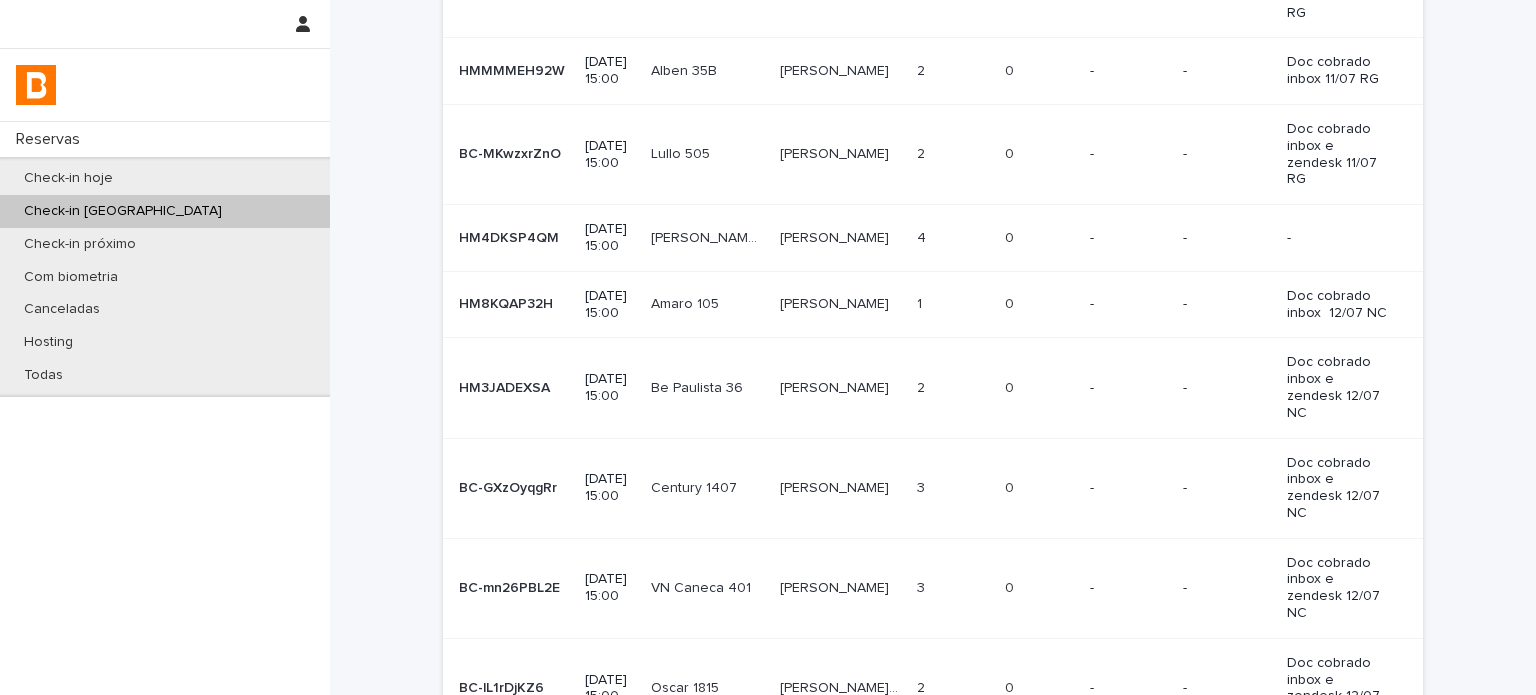scroll, scrollTop: 433, scrollLeft: 0, axis: vertical 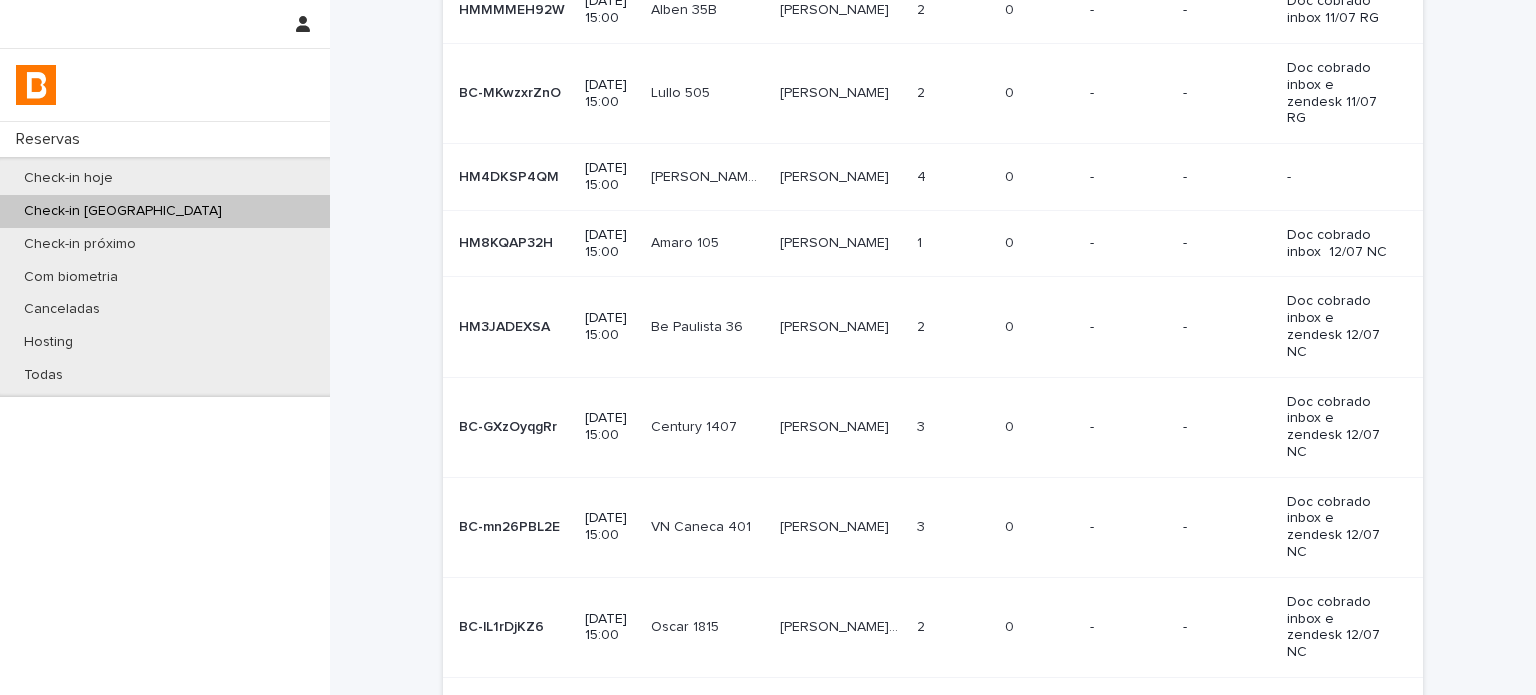 click on "Next" at bounding box center (1368, 707) 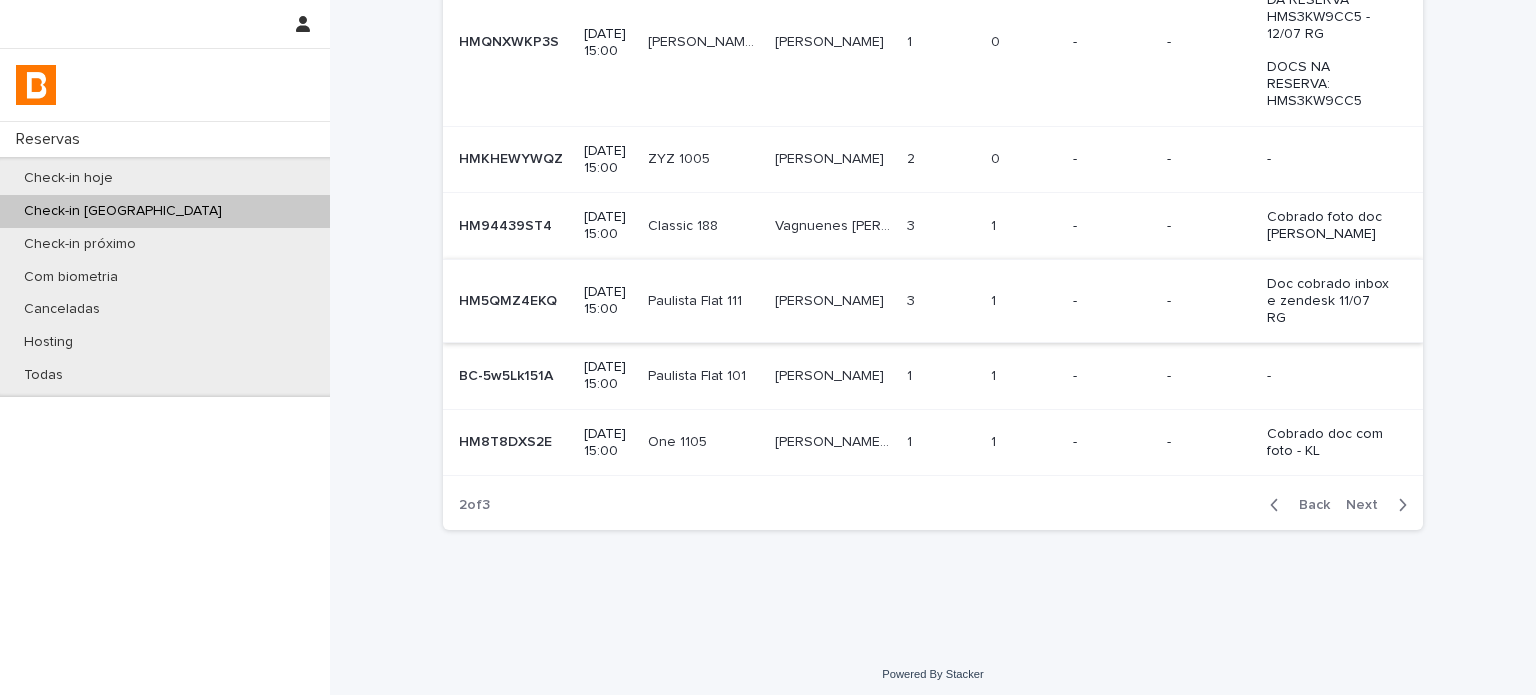 scroll, scrollTop: 417, scrollLeft: 0, axis: vertical 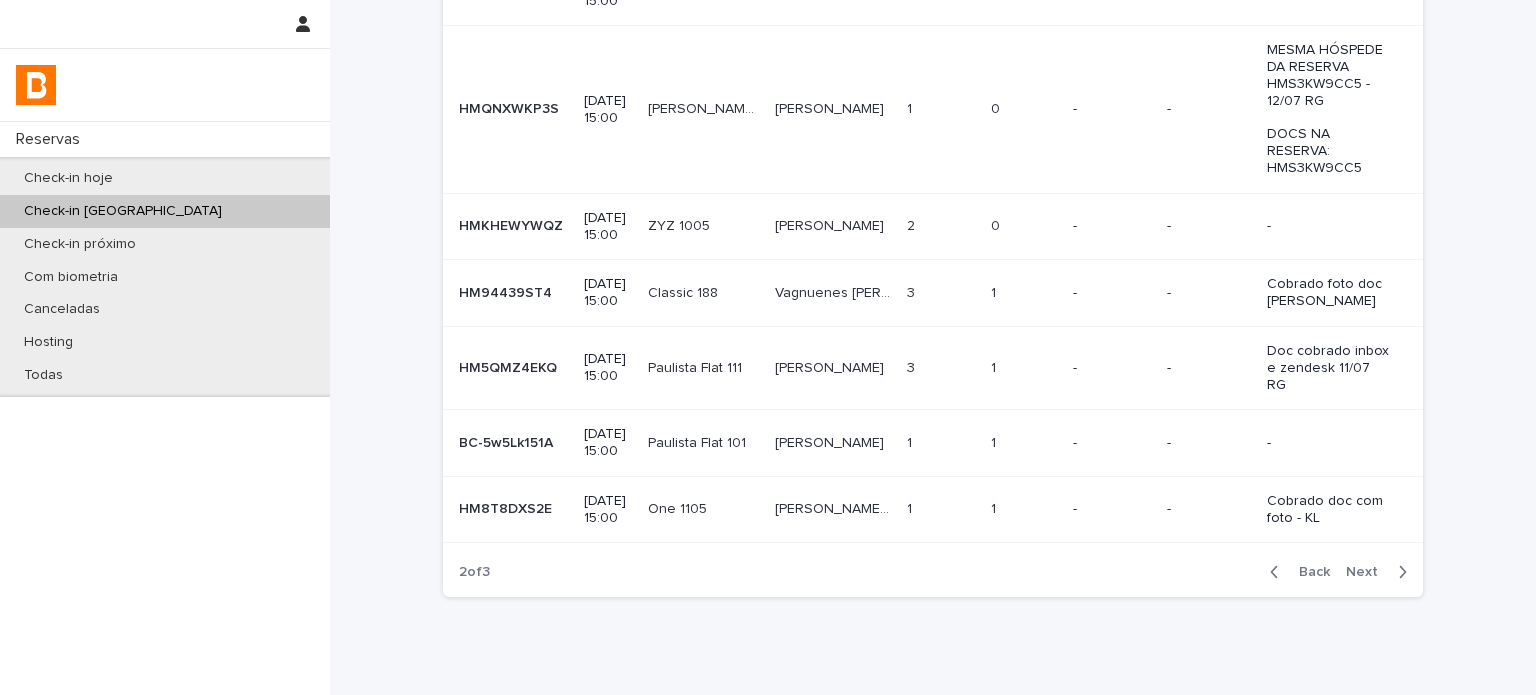 click on "1 1" at bounding box center (1024, 509) 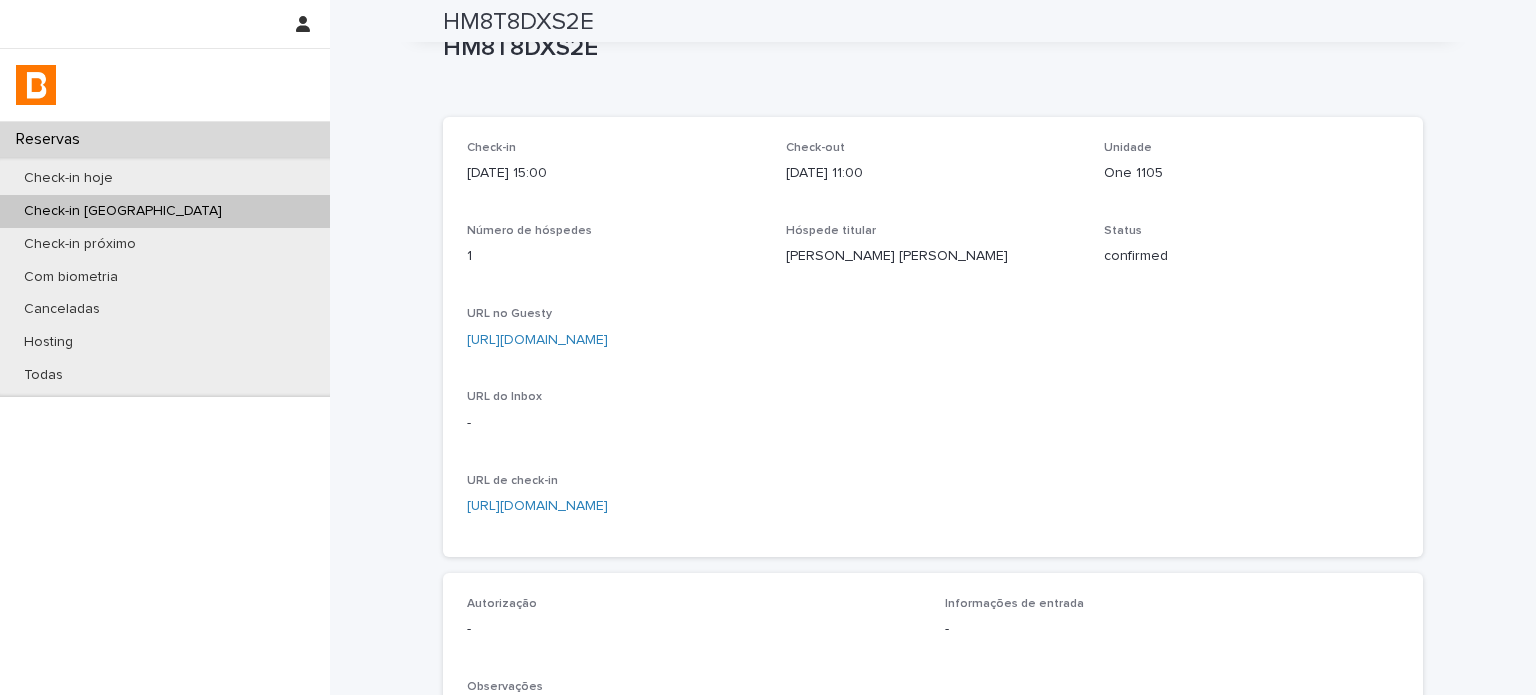 scroll, scrollTop: 0, scrollLeft: 0, axis: both 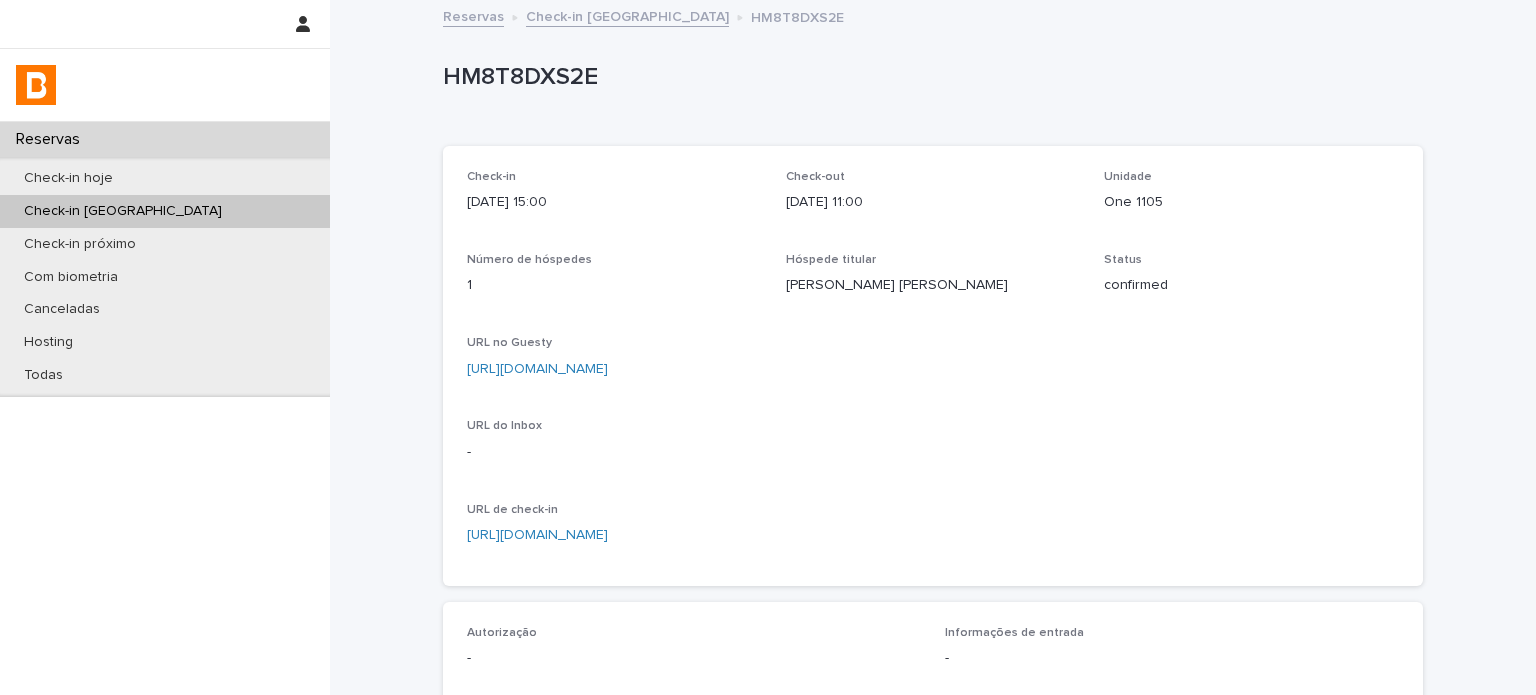 click on "HM8T8DXS2E" at bounding box center [929, 77] 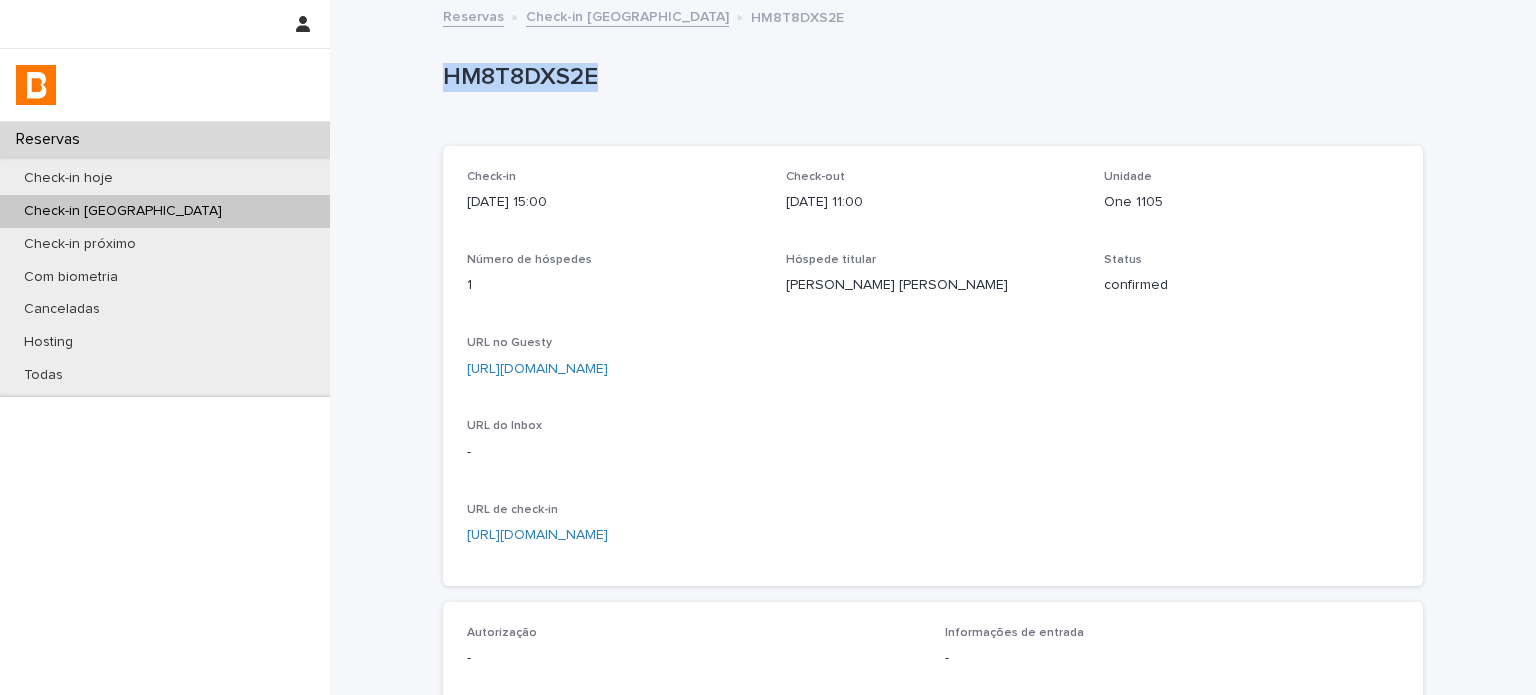 click on "HM8T8DXS2E" at bounding box center (929, 77) 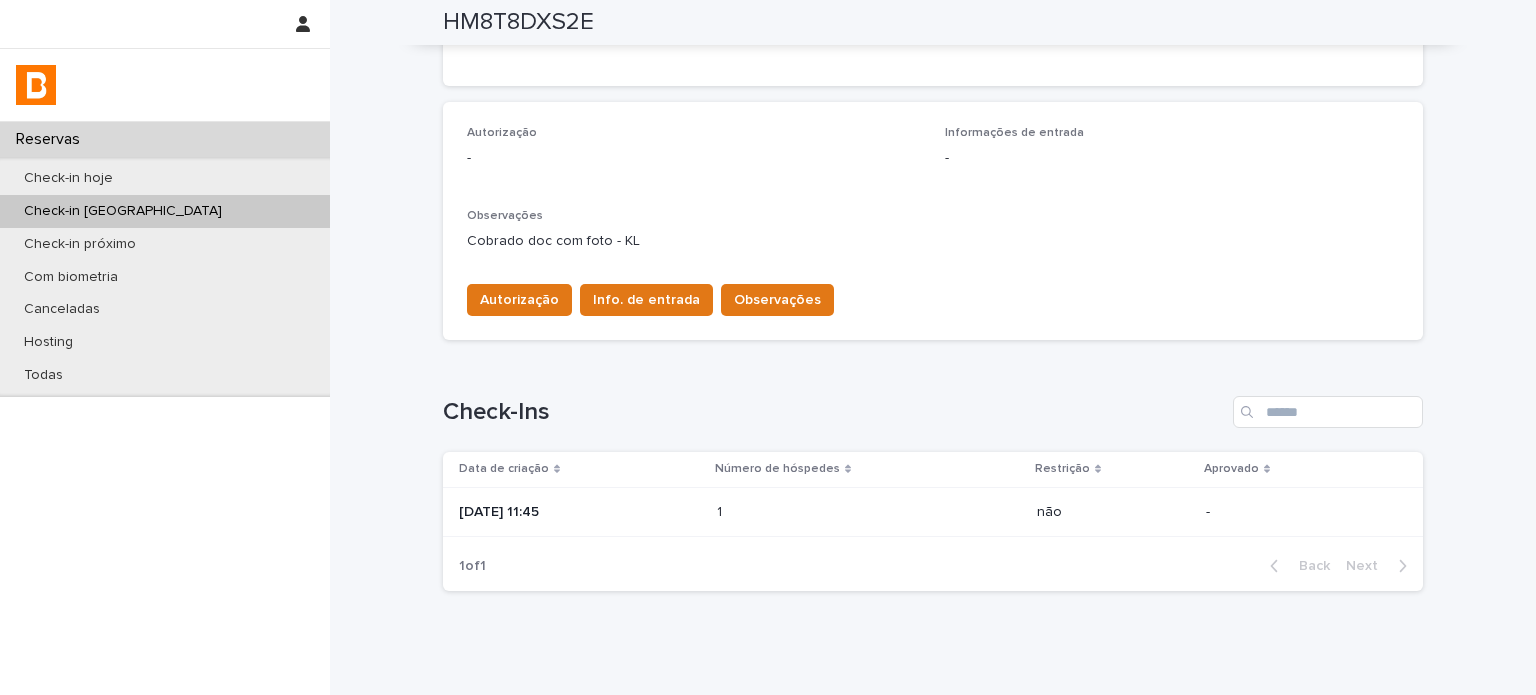 click on "Data de criação" at bounding box center (576, 469) 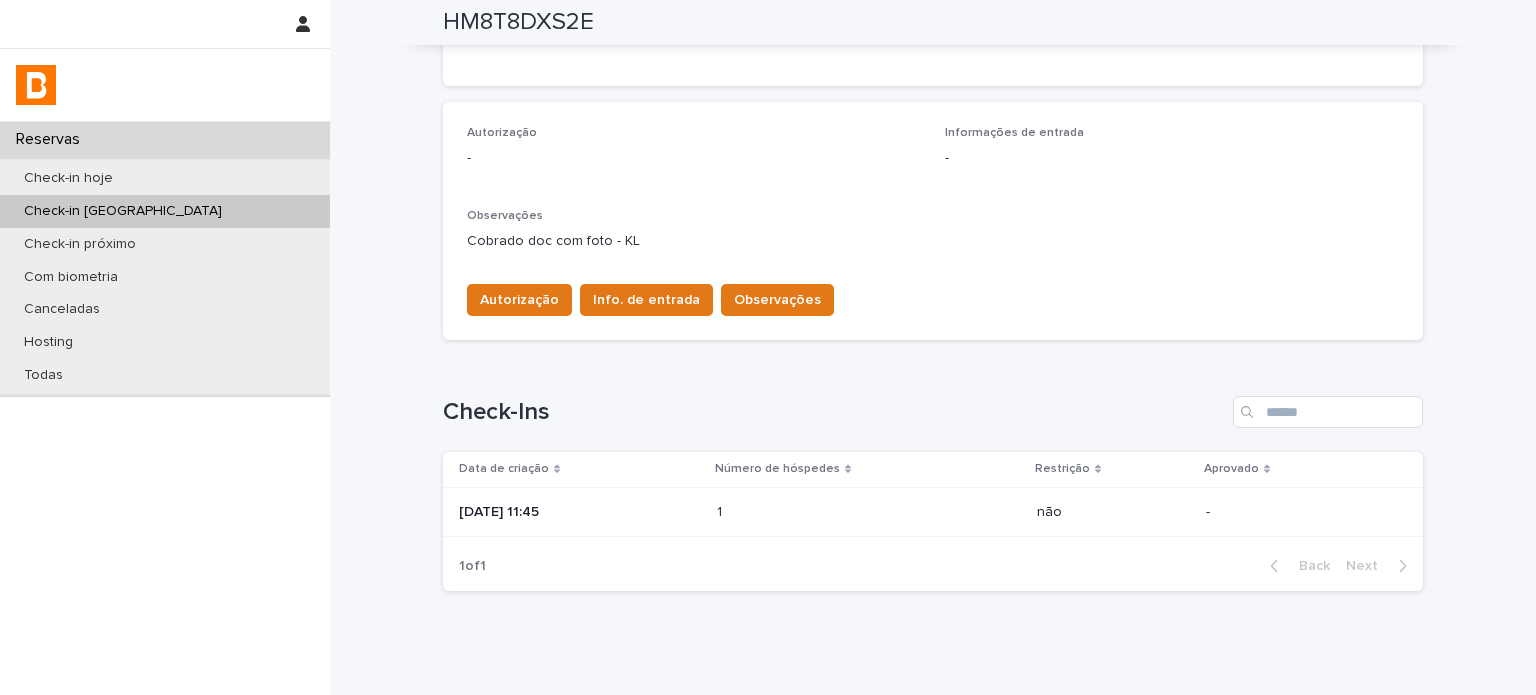 click on "[DATE] 11:45" at bounding box center [580, 510] 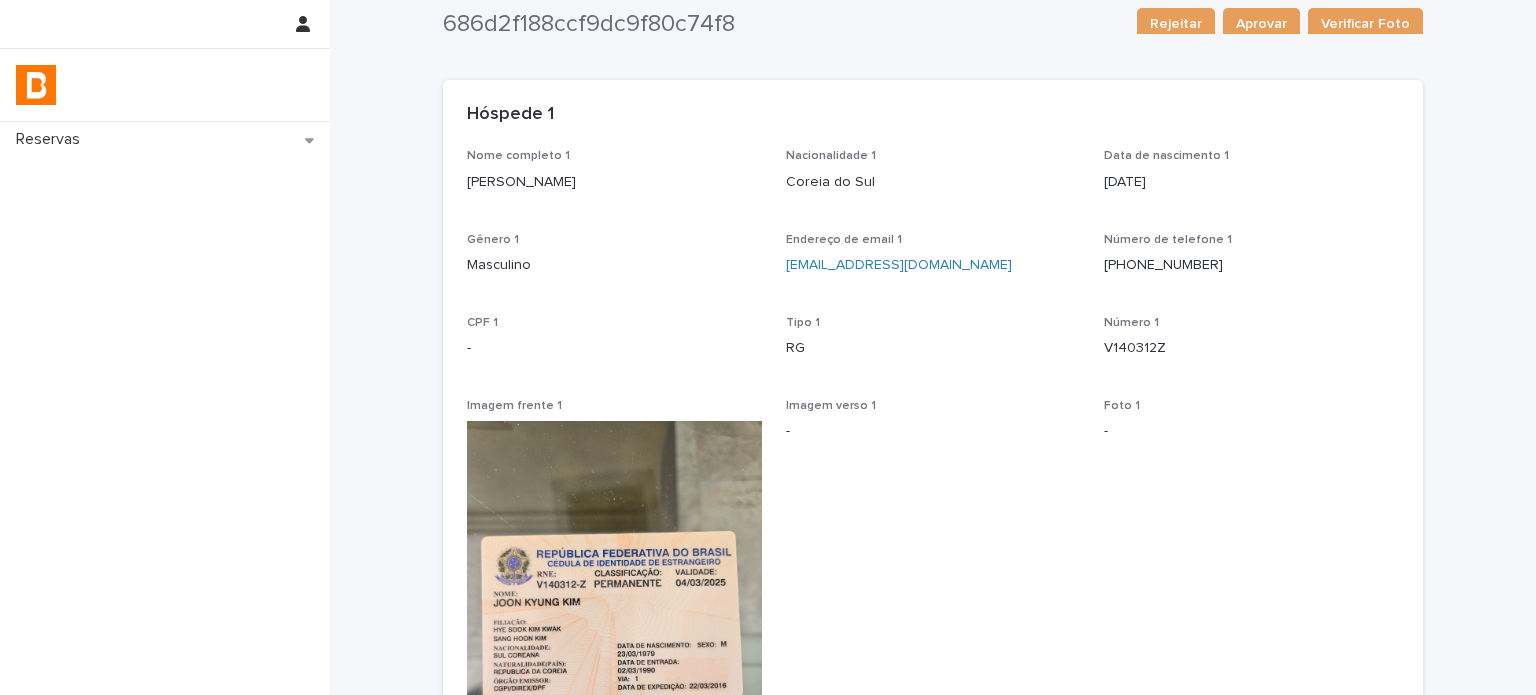 scroll, scrollTop: 47, scrollLeft: 0, axis: vertical 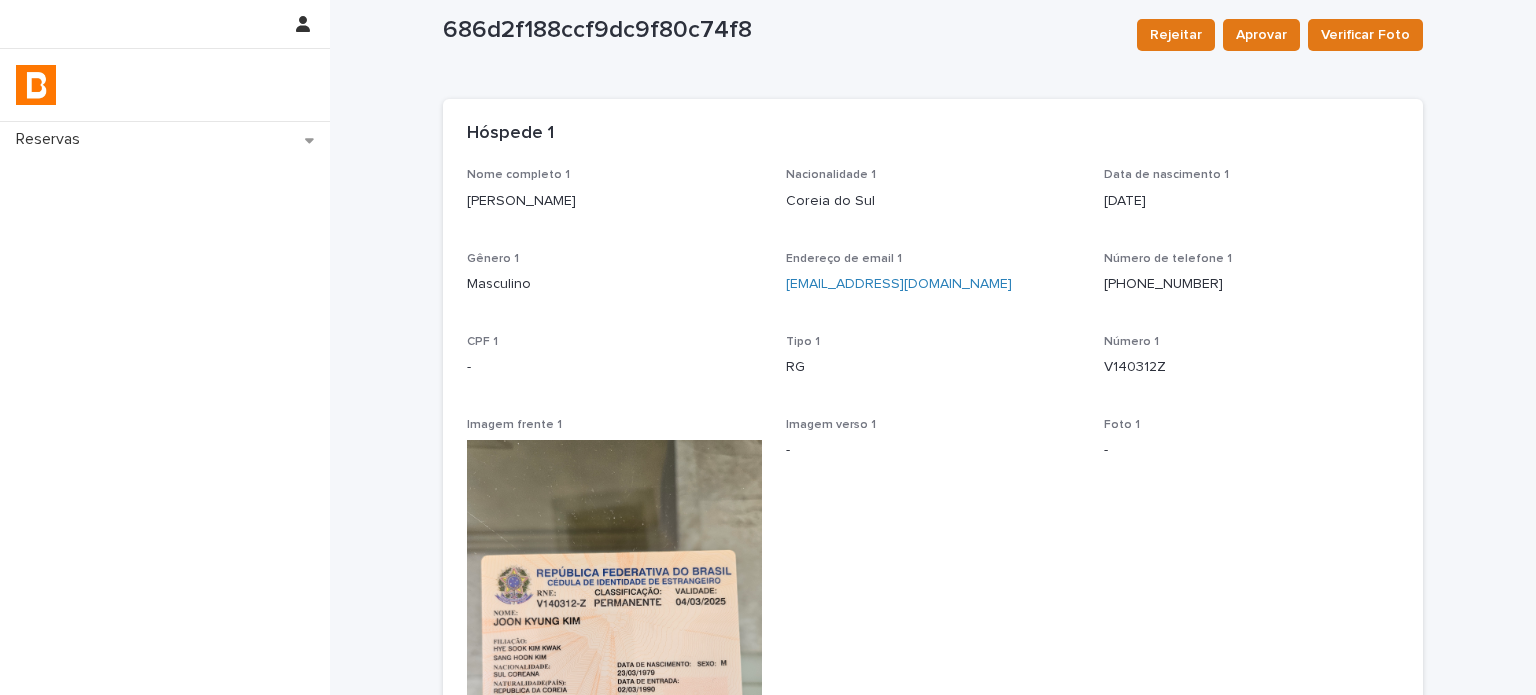 click on "[PERSON_NAME]" at bounding box center (614, 201) 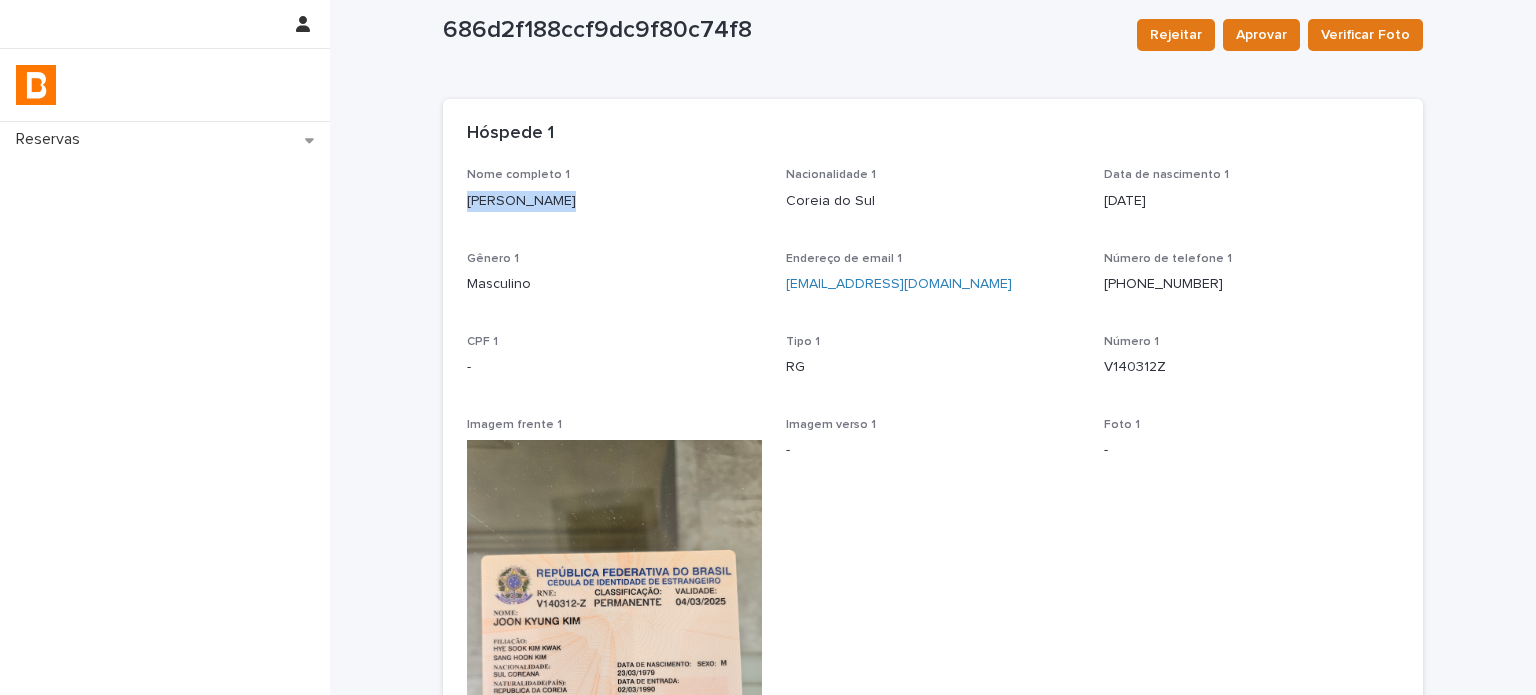 click on "[PERSON_NAME]" at bounding box center (614, 201) 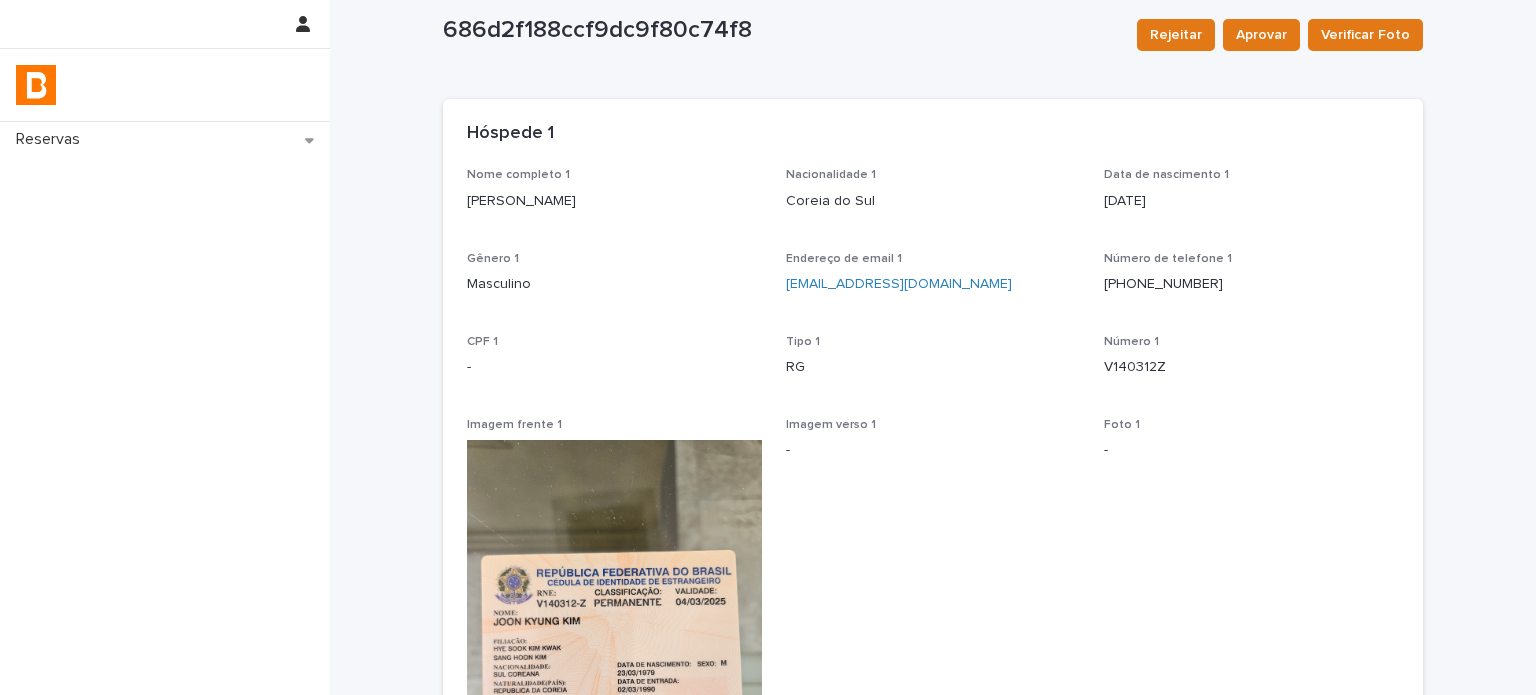 click on "V140312Z" at bounding box center (1251, 367) 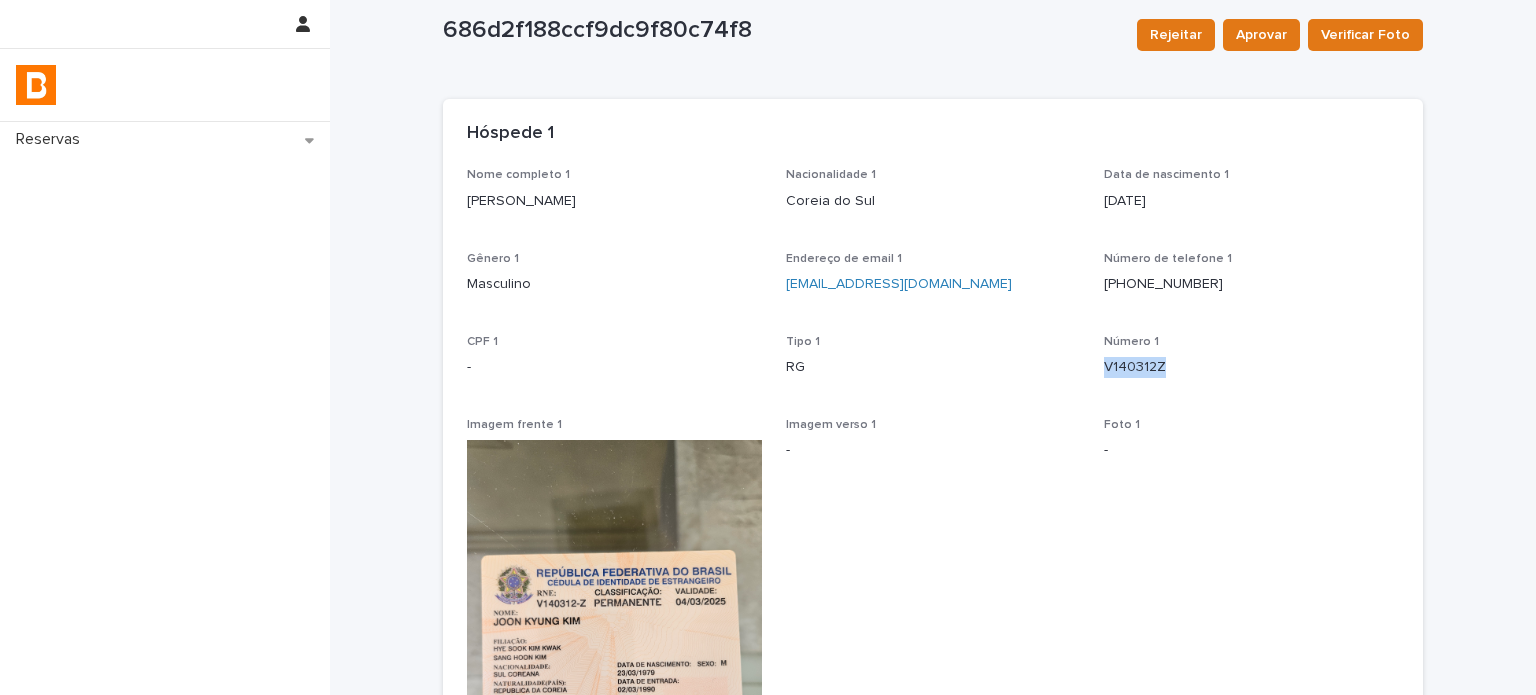 click on "V140312Z" at bounding box center [1251, 367] 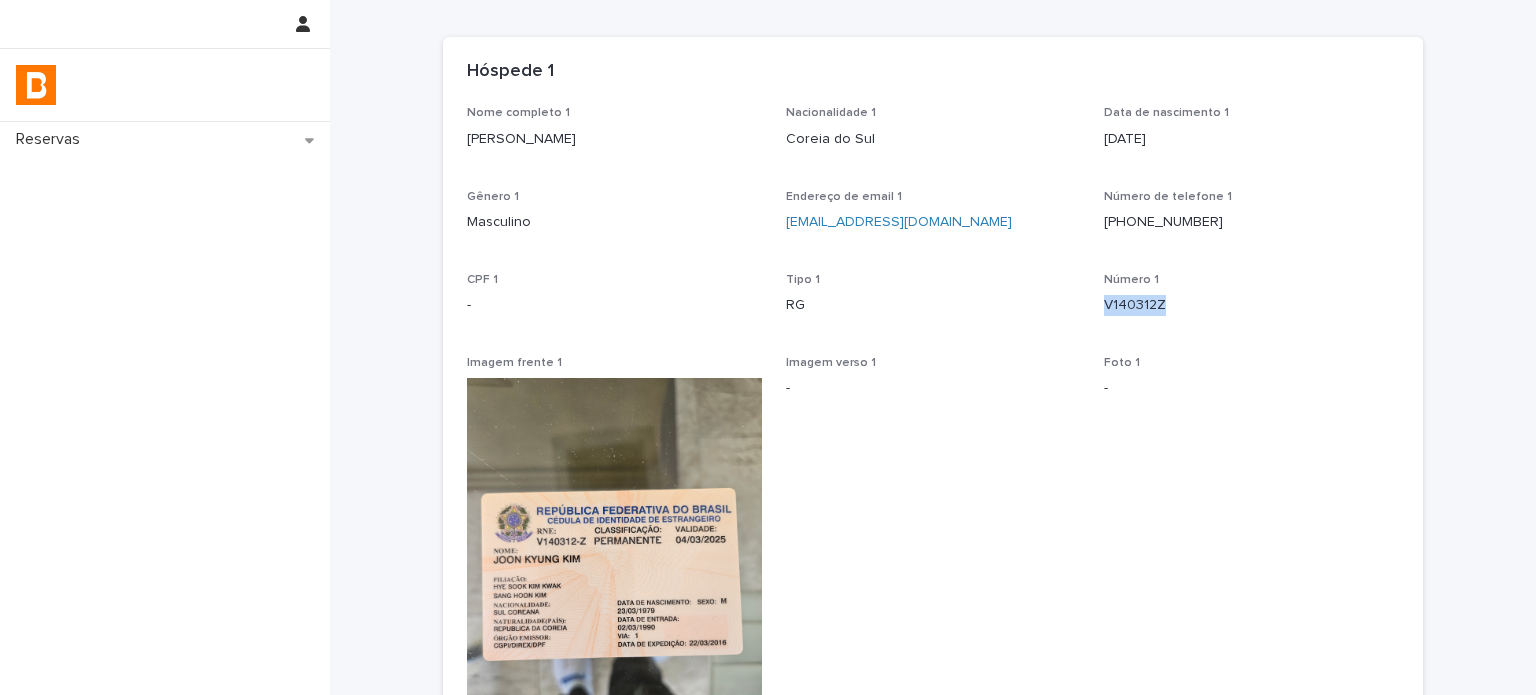 scroll, scrollTop: 180, scrollLeft: 0, axis: vertical 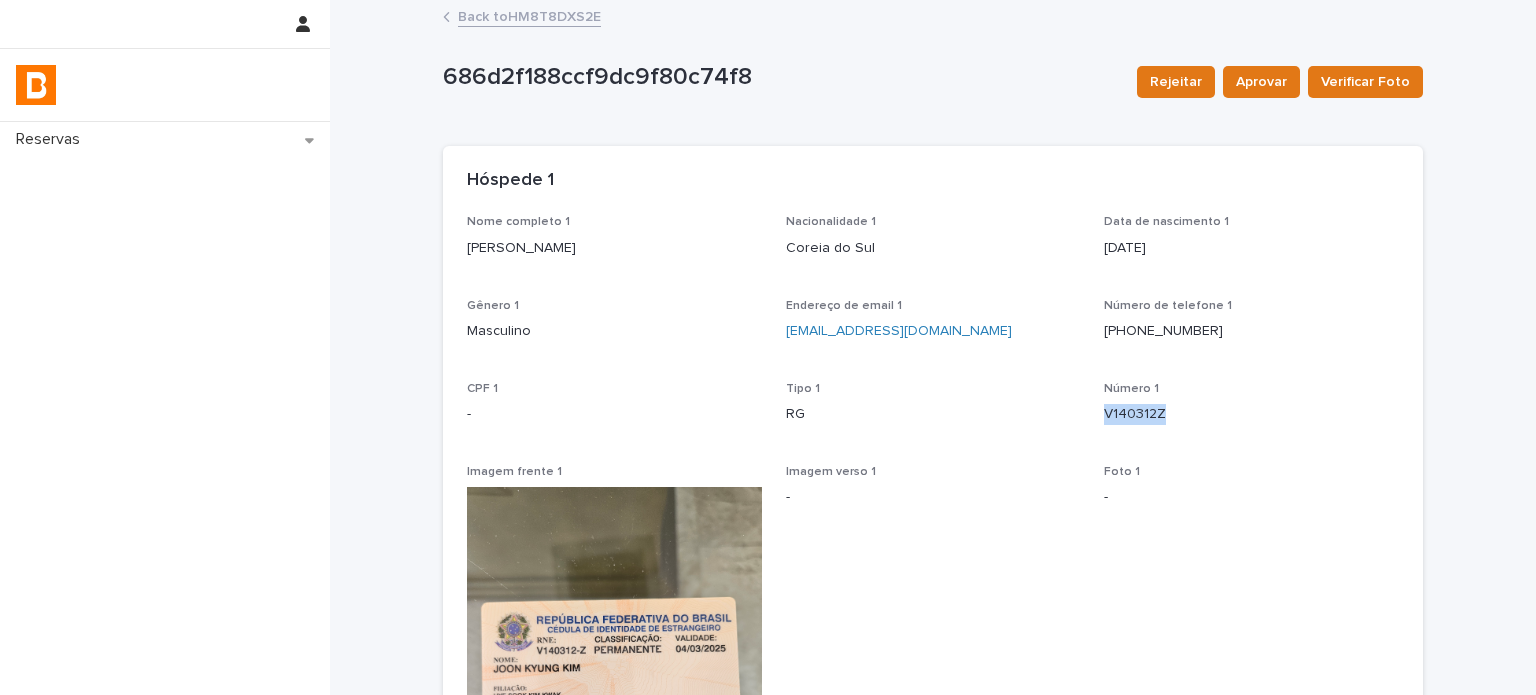 click on "Back to  HM8T8DXS2E" at bounding box center [529, 15] 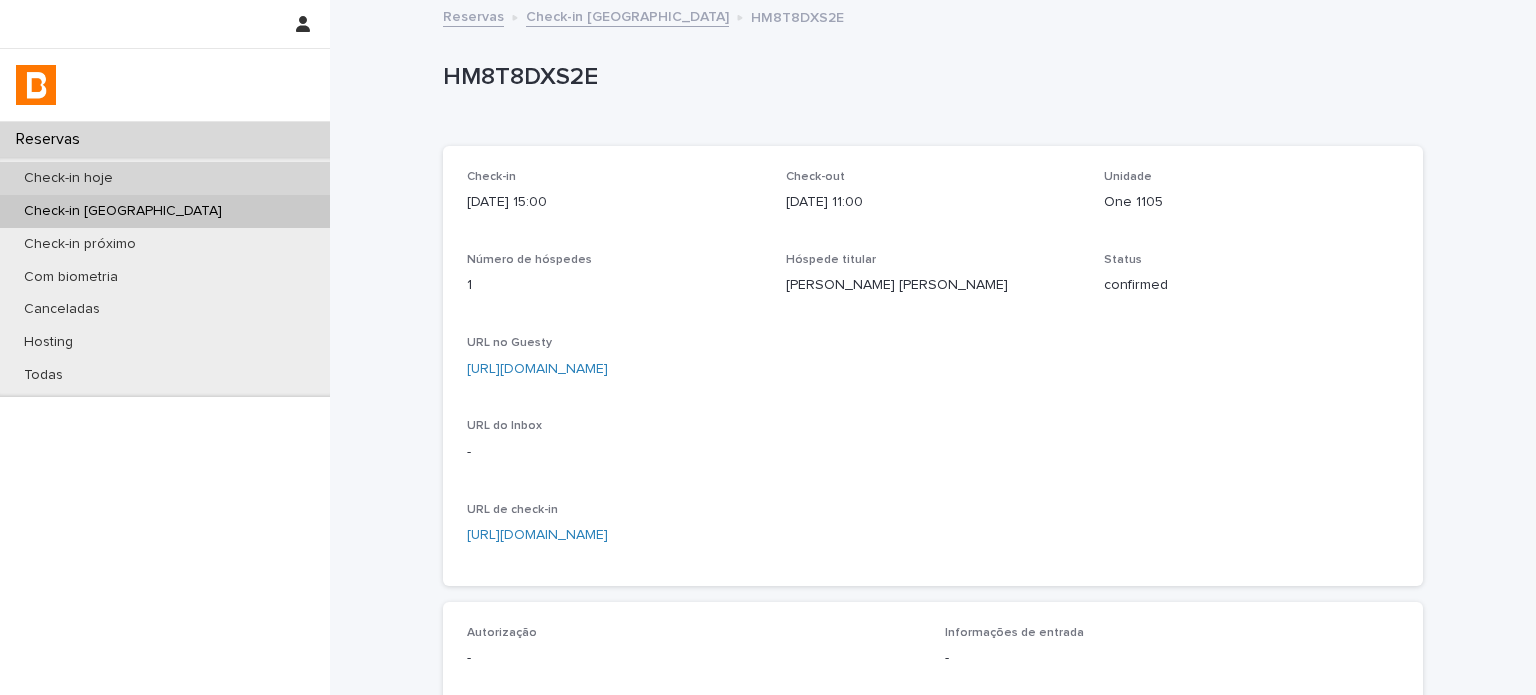click on "Check-in hoje" at bounding box center [165, 178] 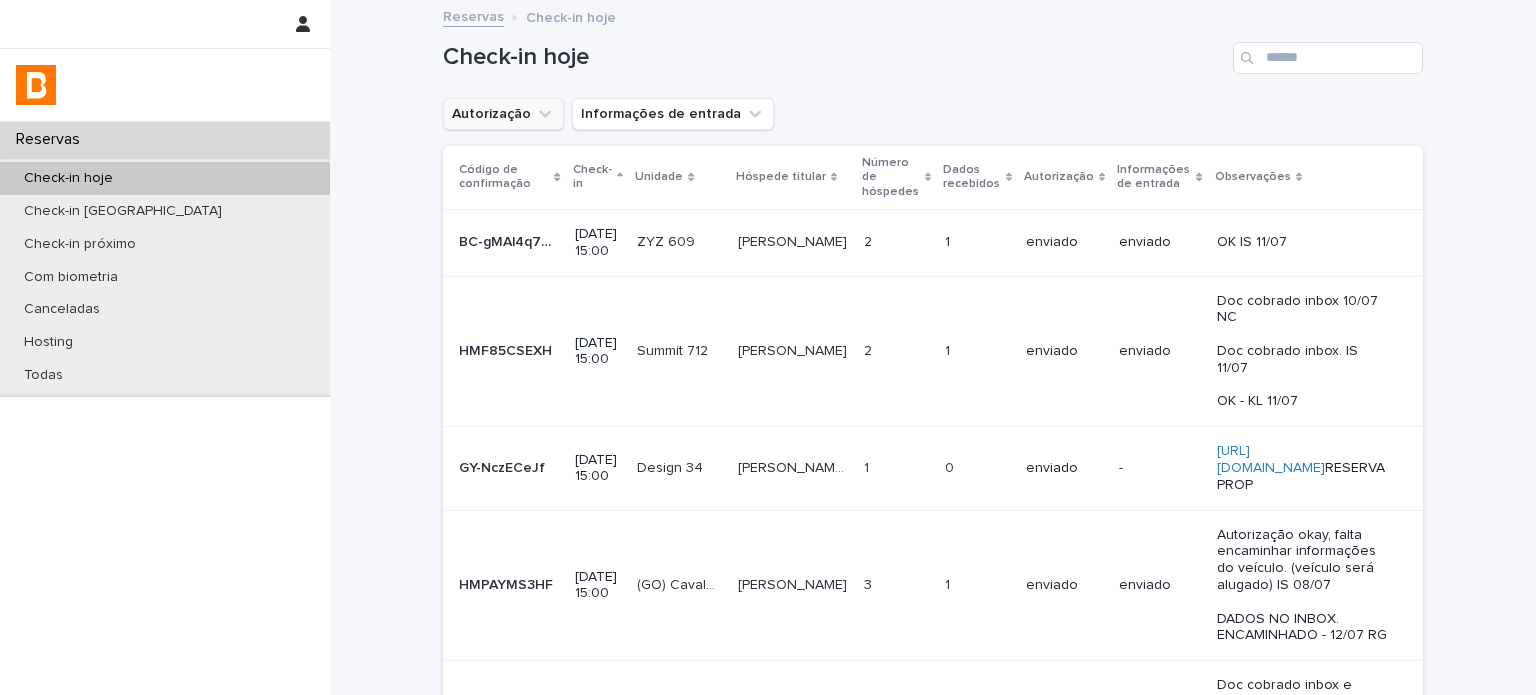 click on "Autorização" at bounding box center (503, 114) 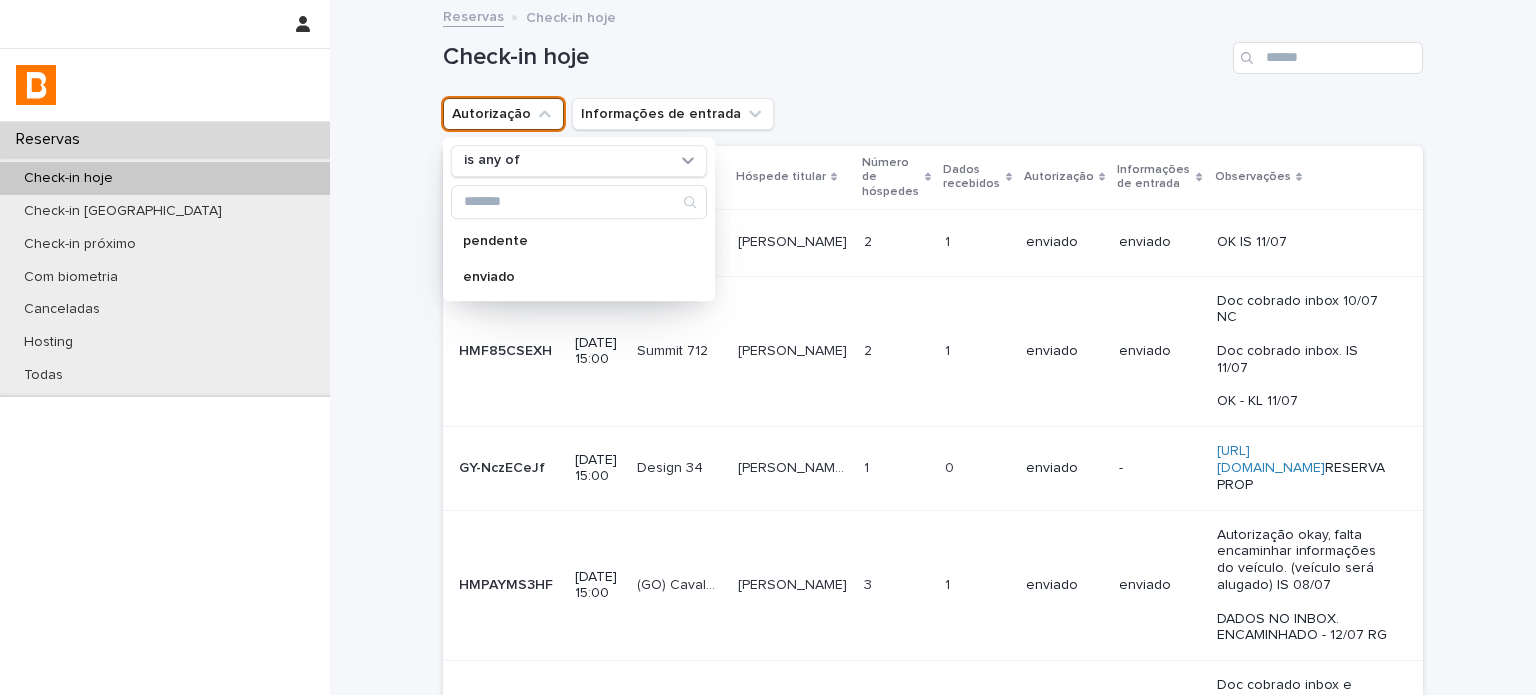 click on "is any of" at bounding box center (579, 161) 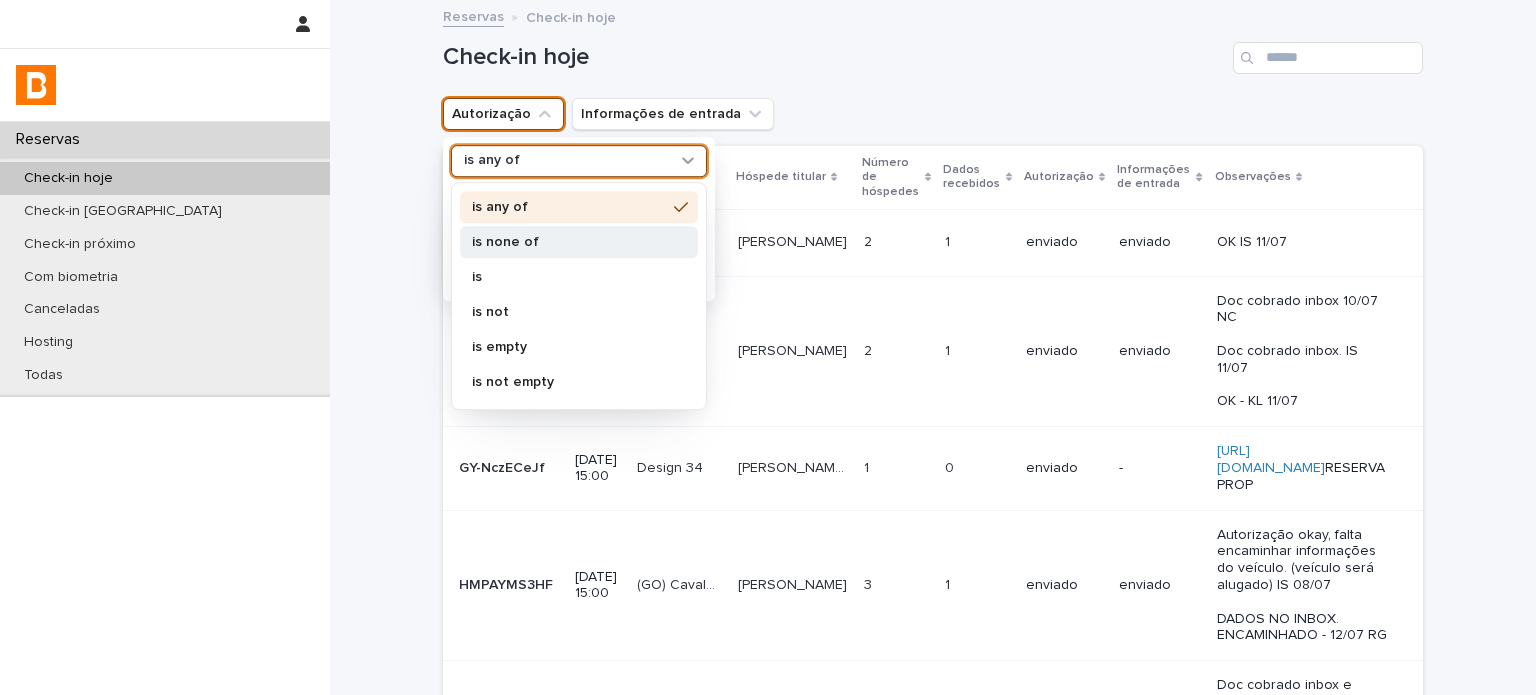 click on "is none of" at bounding box center [569, 242] 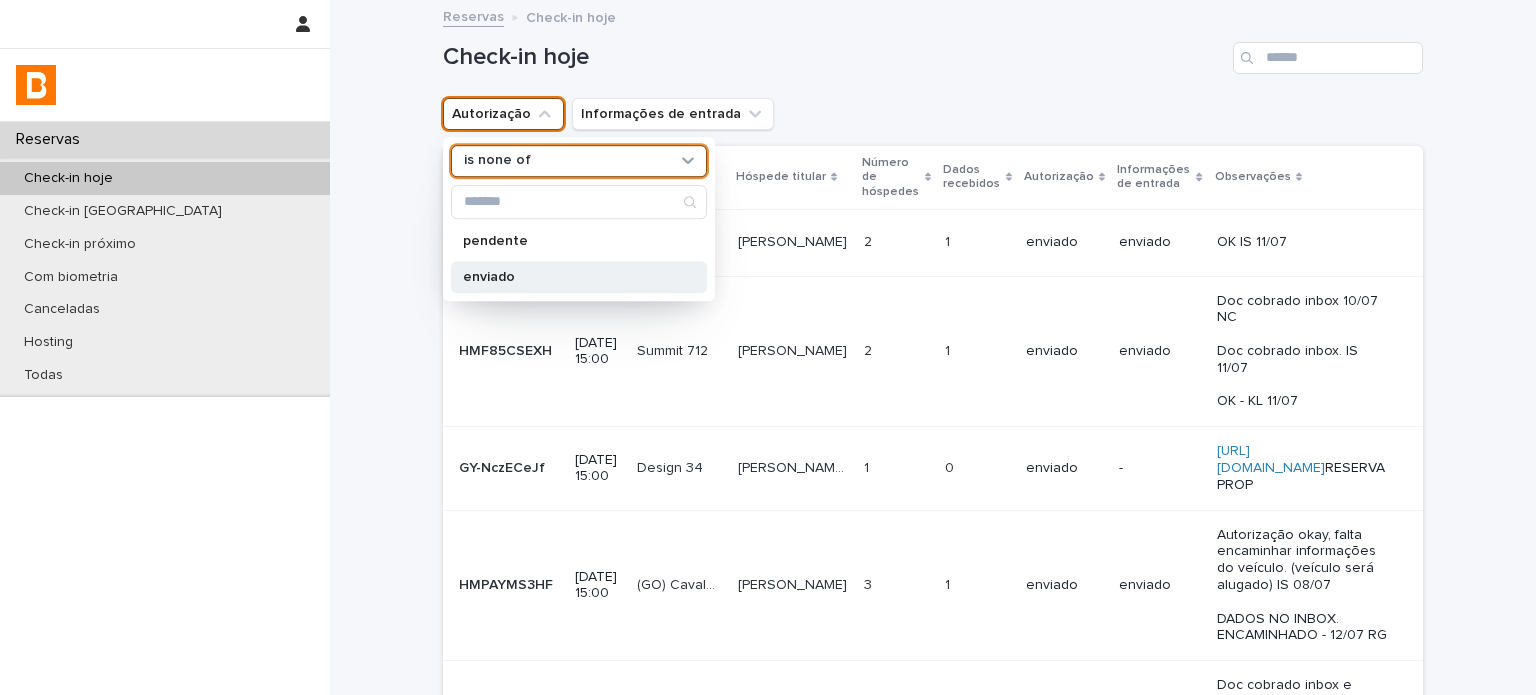 click on "enviado" at bounding box center [569, 277] 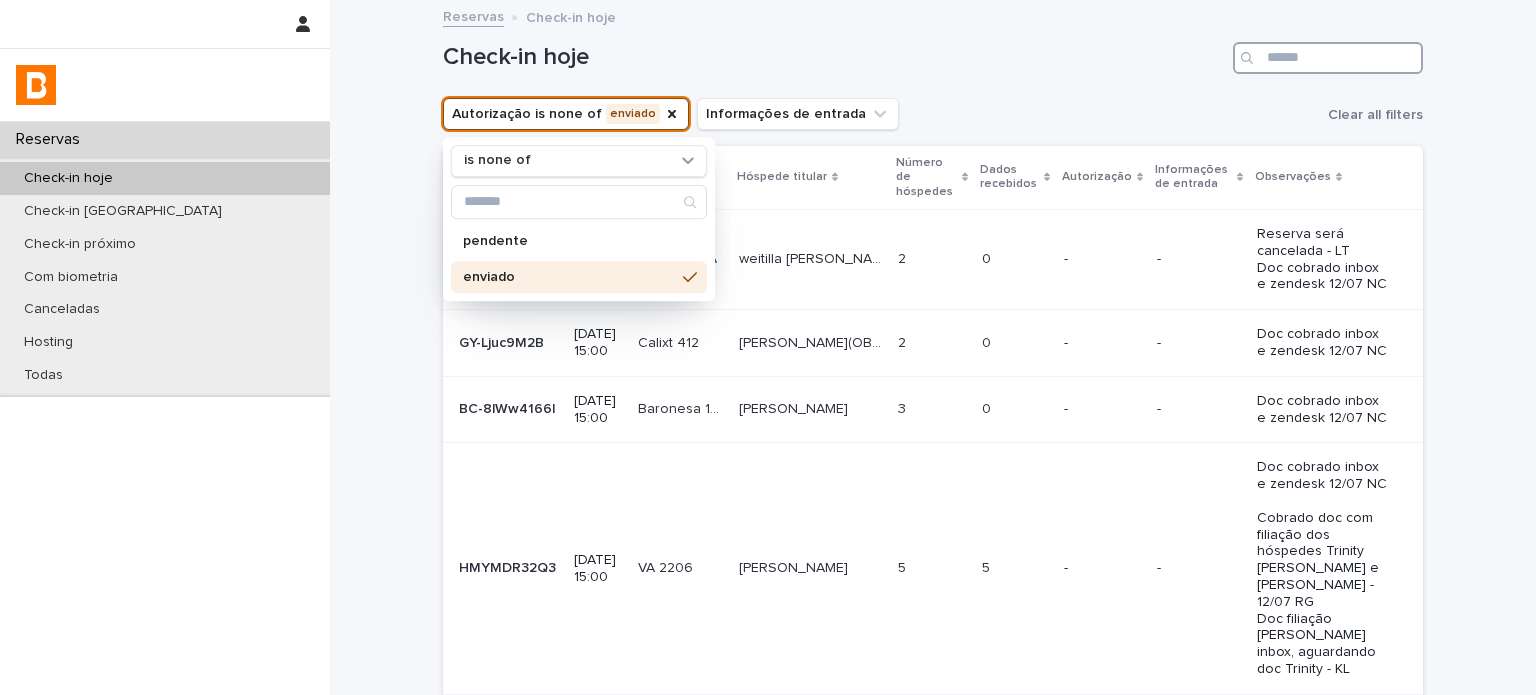click at bounding box center [1328, 58] 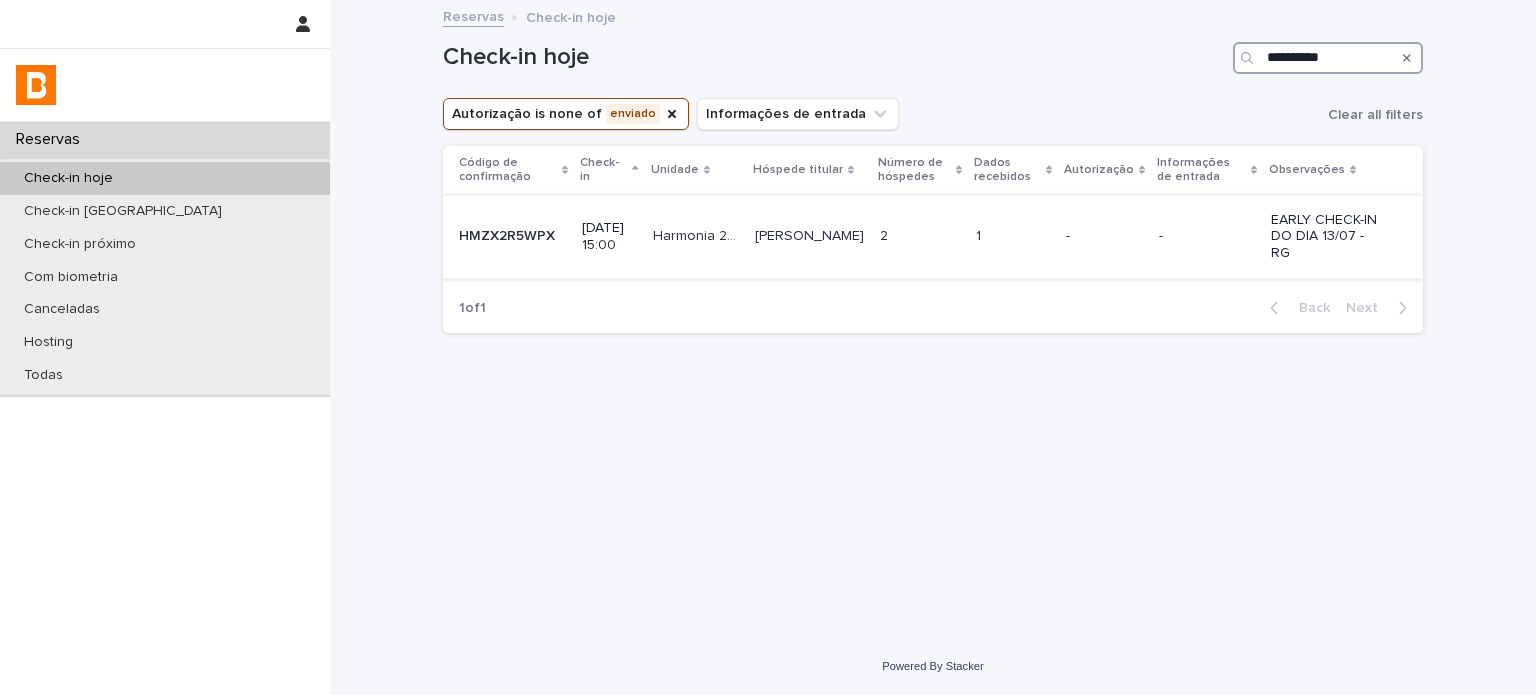 type on "**********" 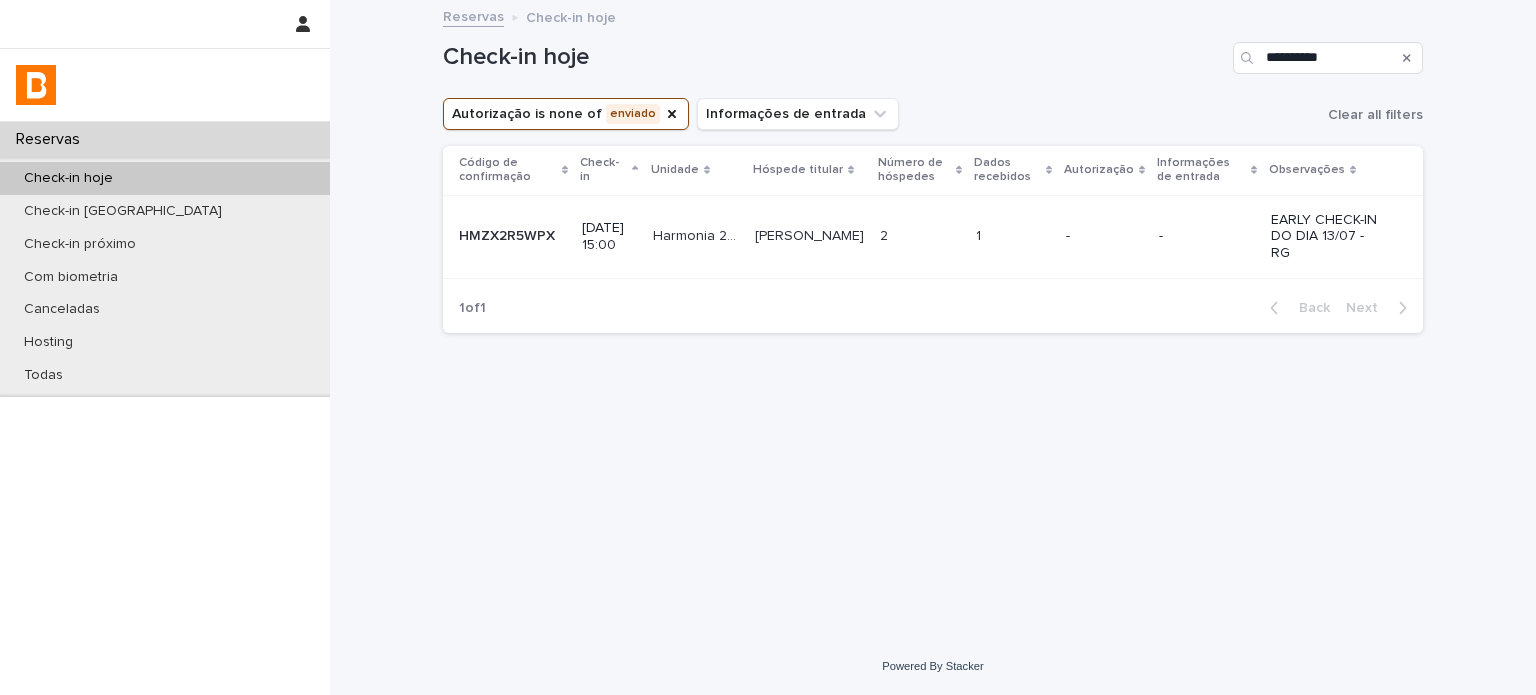 click on "2 2" at bounding box center (920, 236) 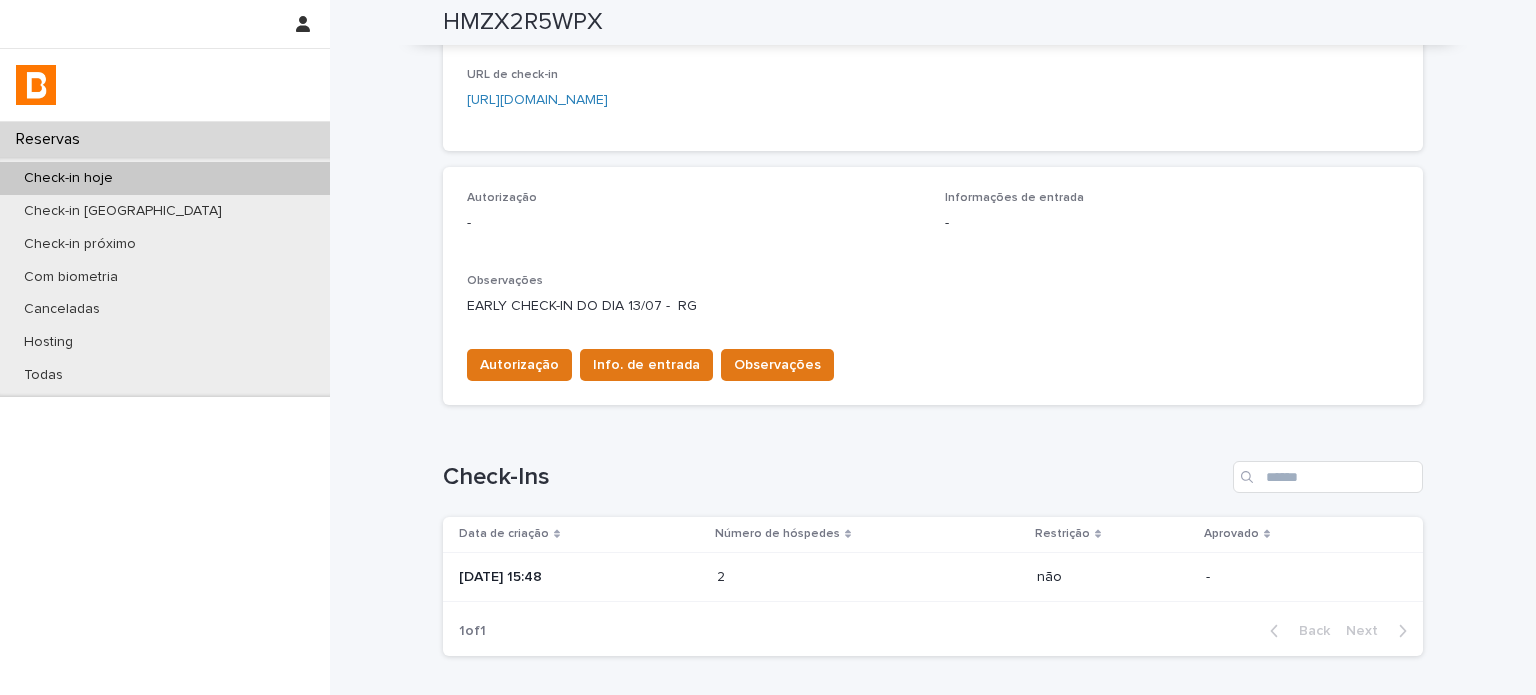 scroll, scrollTop: 568, scrollLeft: 0, axis: vertical 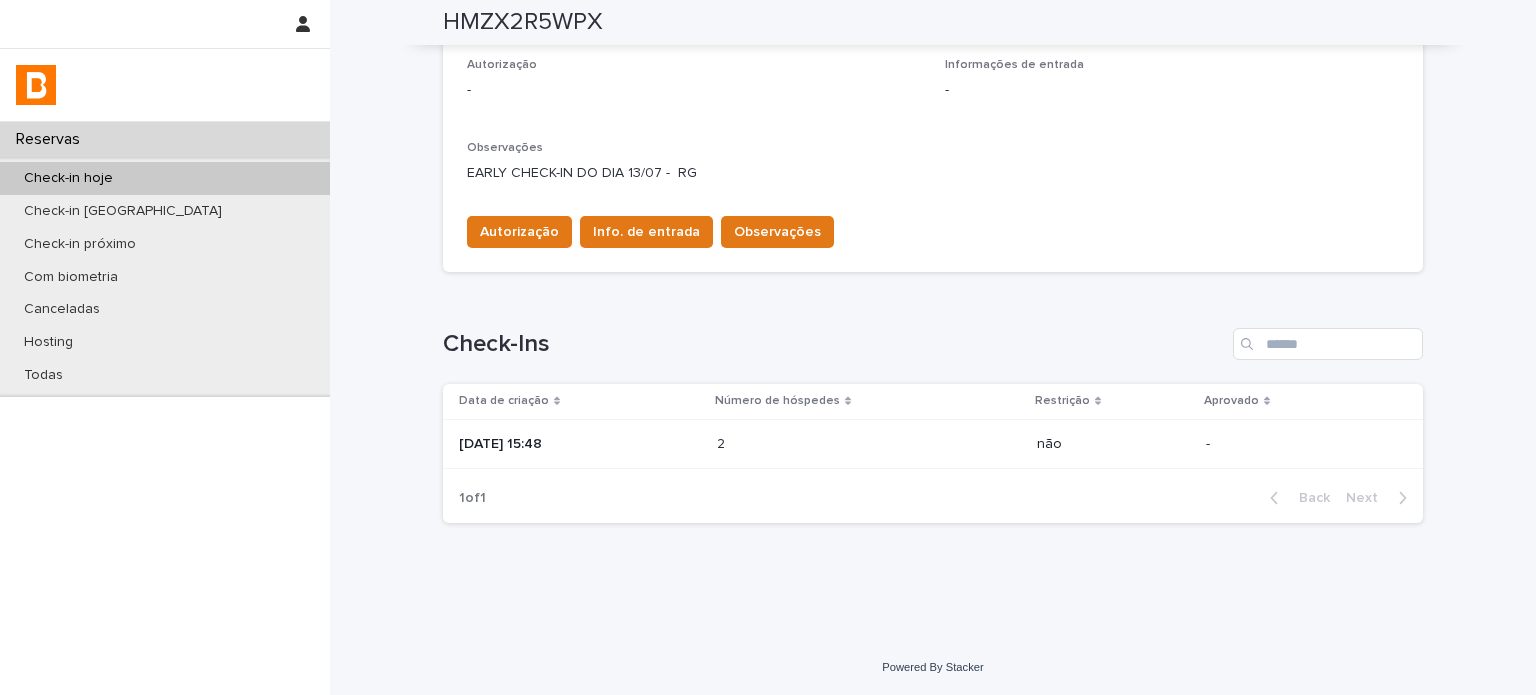 click on "[DATE] 15:48" at bounding box center [580, 444] 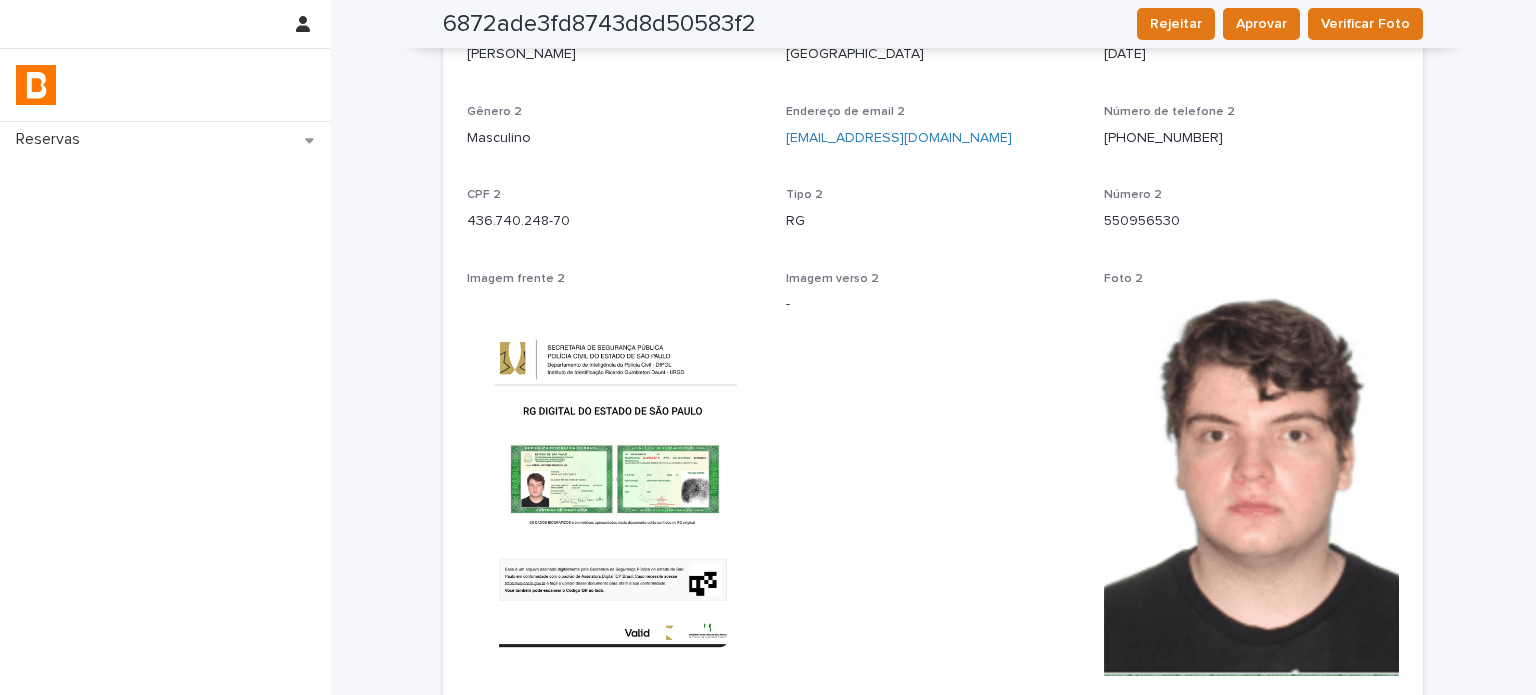 scroll, scrollTop: 1366, scrollLeft: 0, axis: vertical 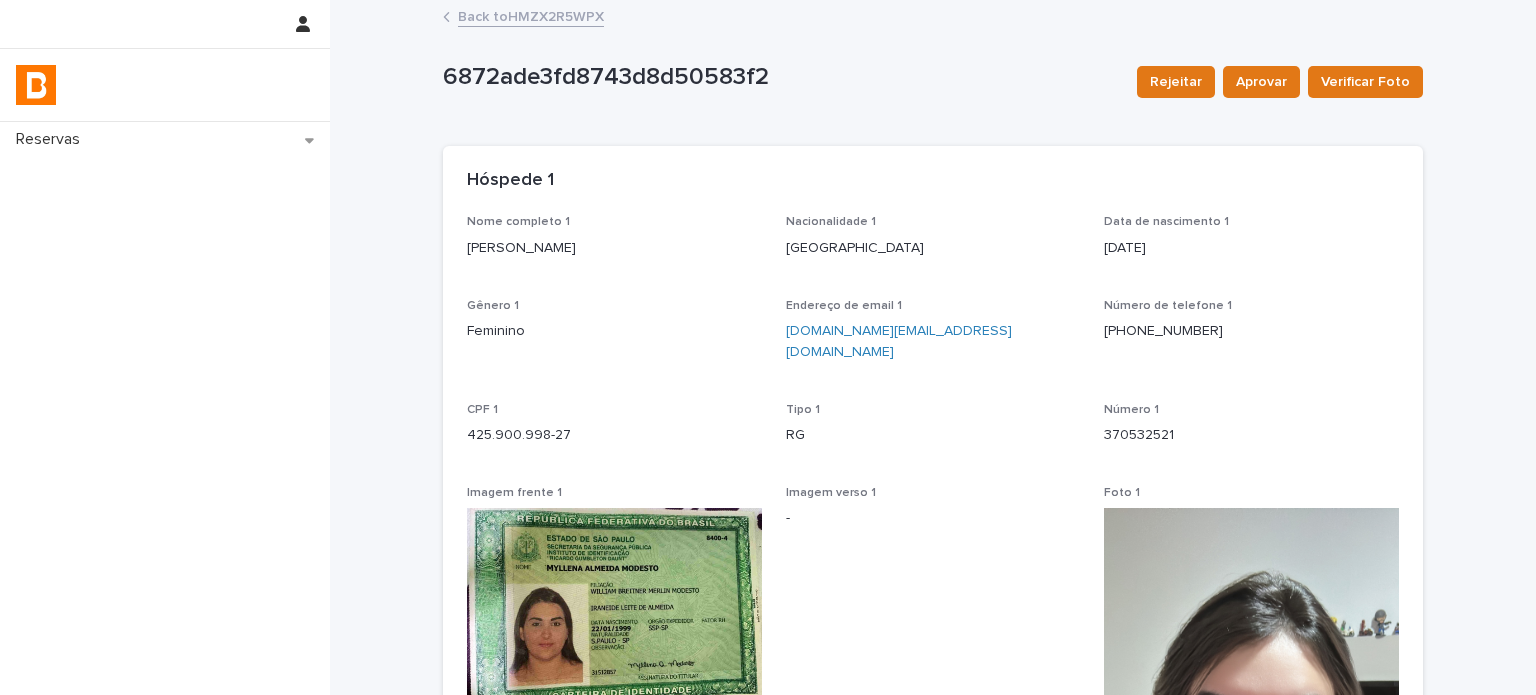click on "Back to  HMZX2R5WPX" at bounding box center (531, 15) 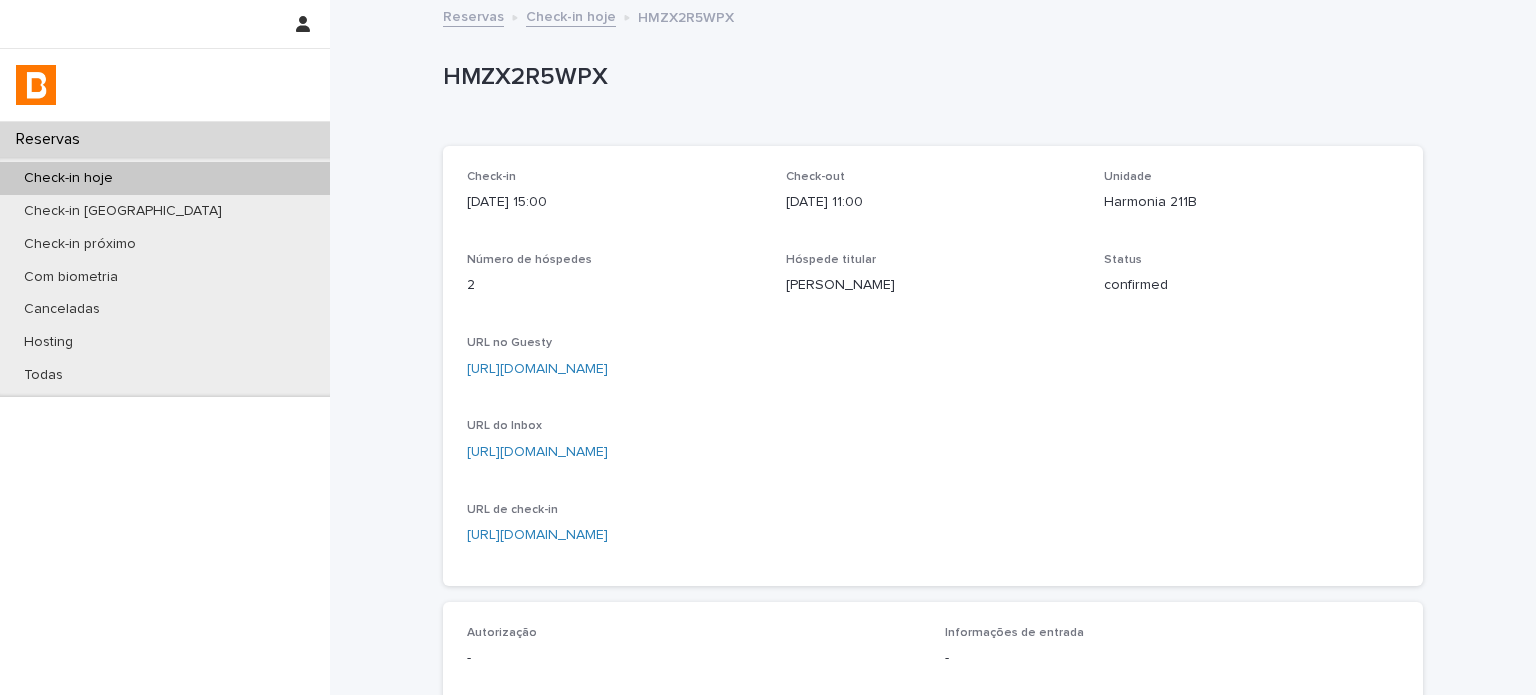 click on "Harmonia 211B" at bounding box center [1251, 202] 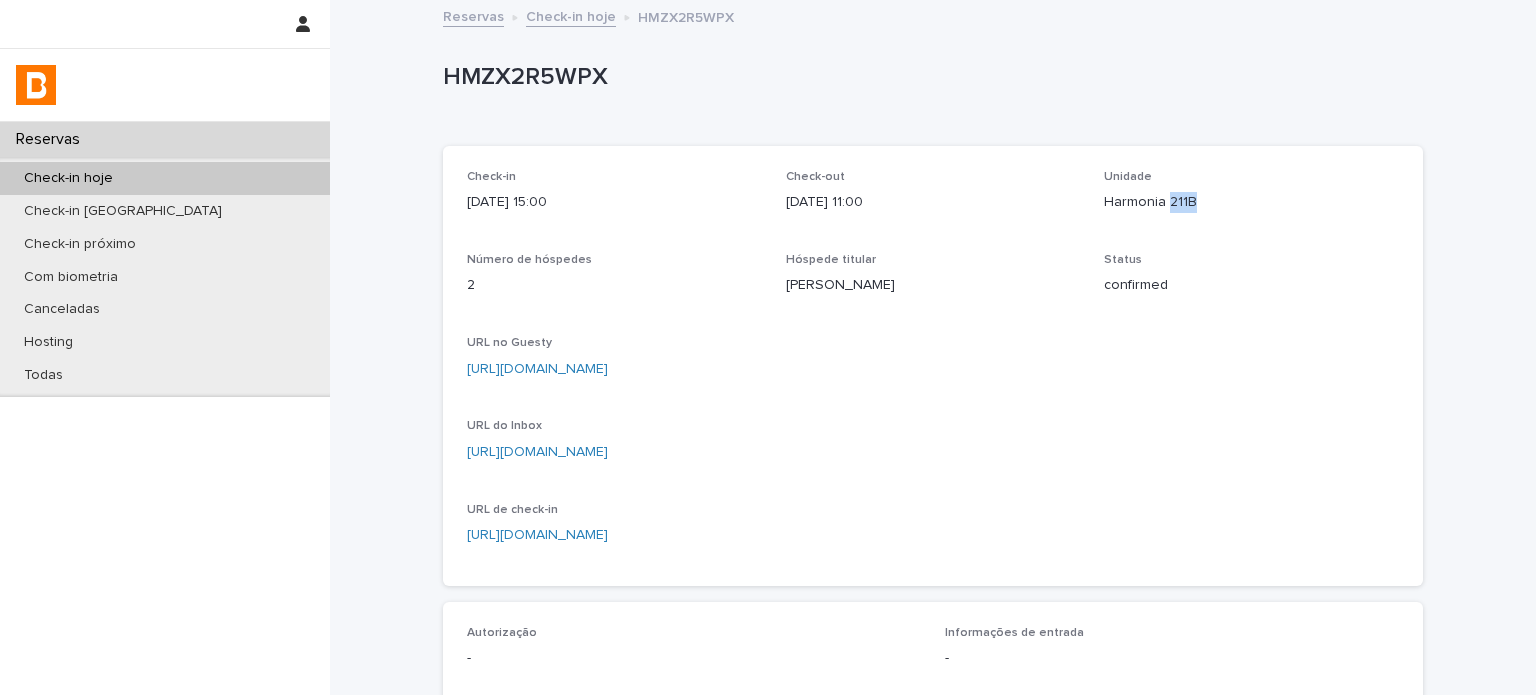 click on "Harmonia 211B" at bounding box center (1251, 202) 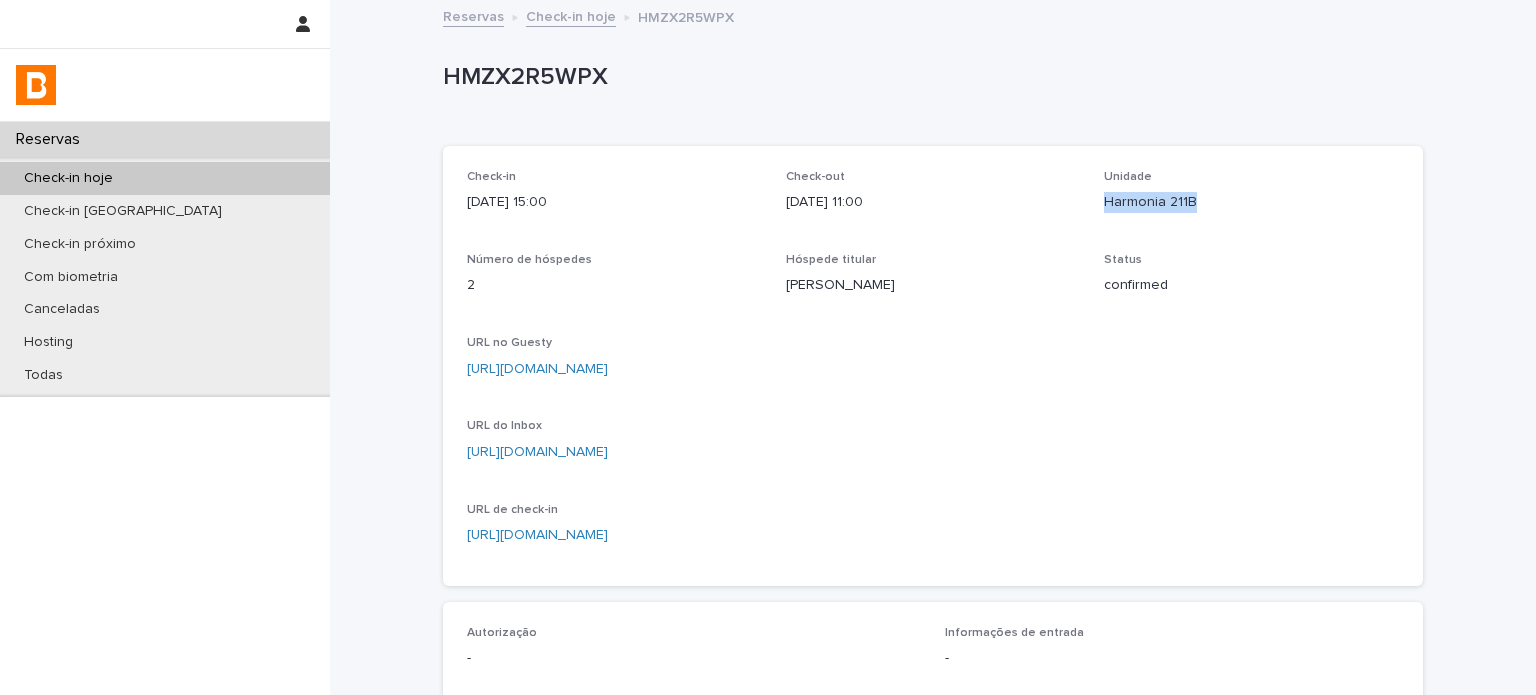 click on "Harmonia 211B" at bounding box center (1251, 202) 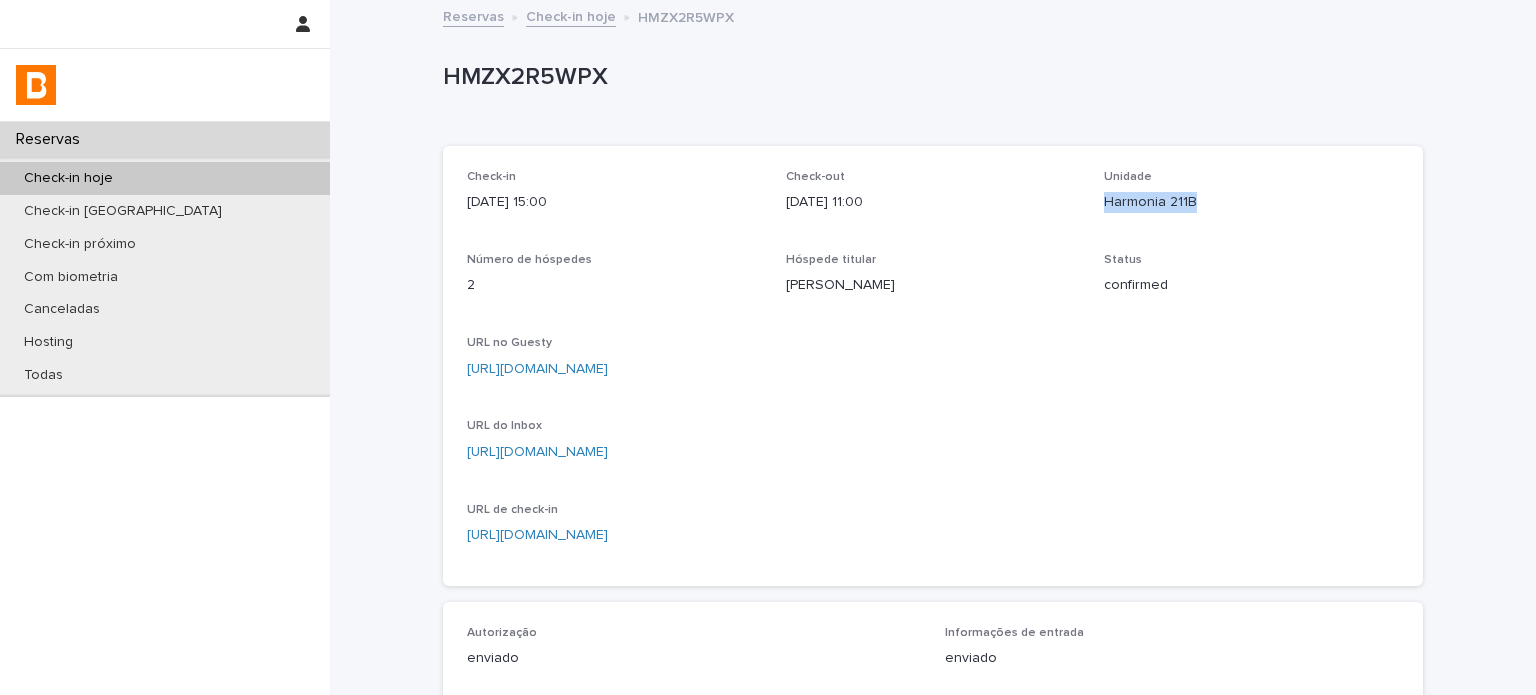 drag, startPoint x: 1023, startPoint y: 210, endPoint x: 977, endPoint y: 205, distance: 46.270943 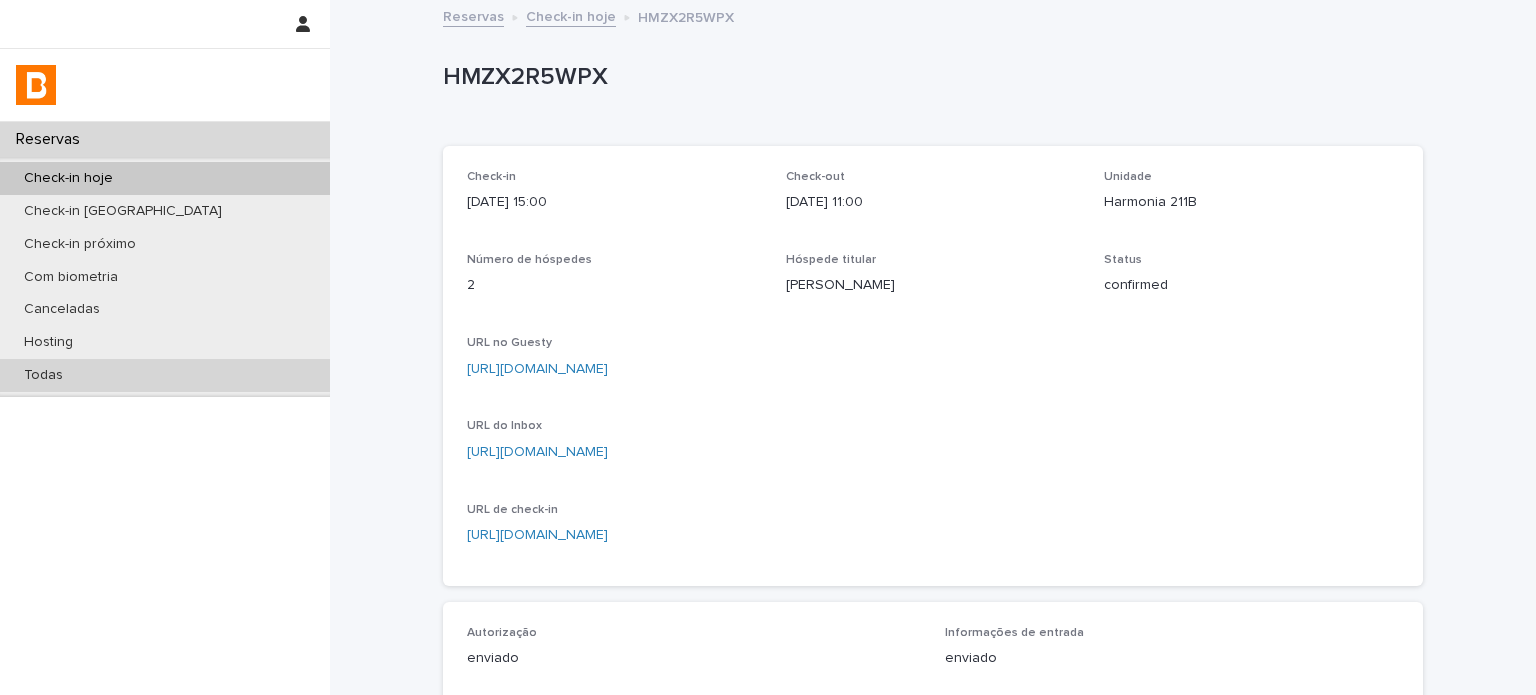 click on "Todas" at bounding box center [165, 375] 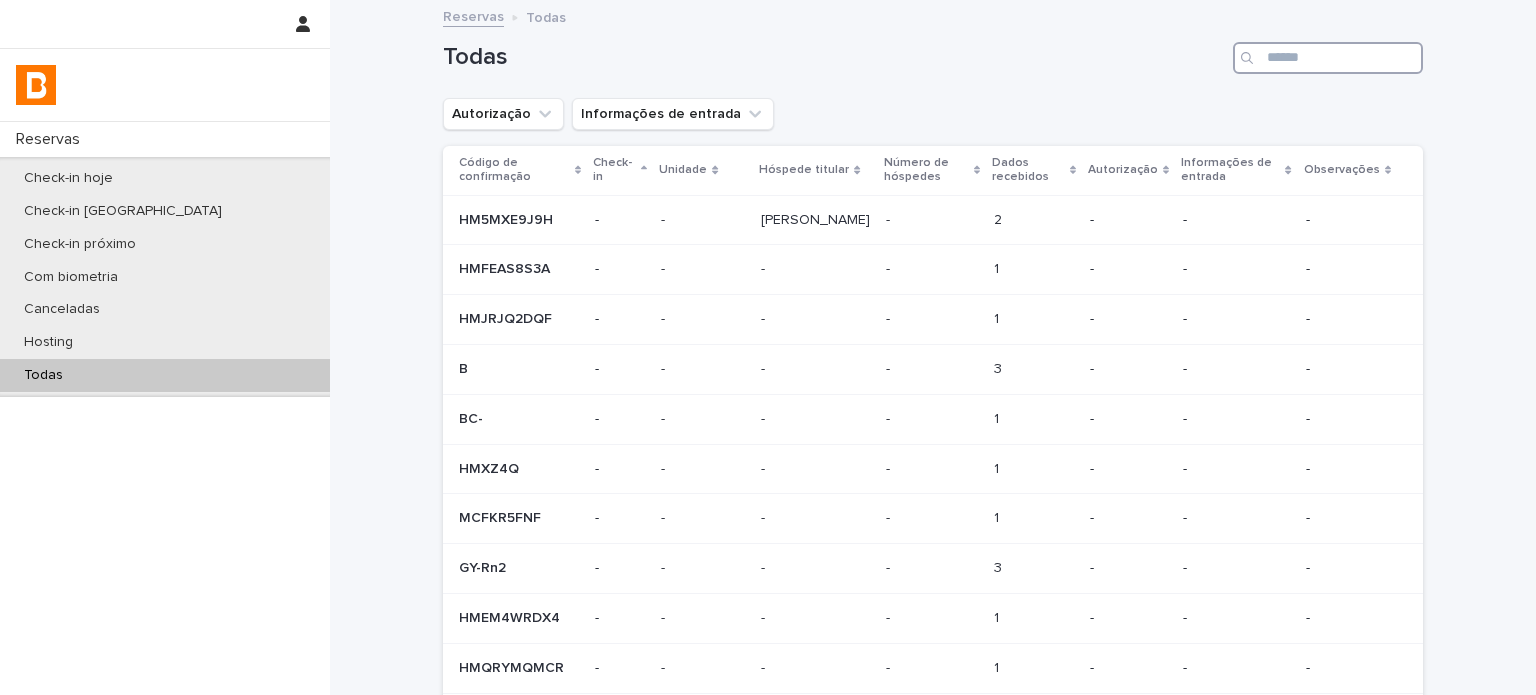 click at bounding box center [1328, 58] 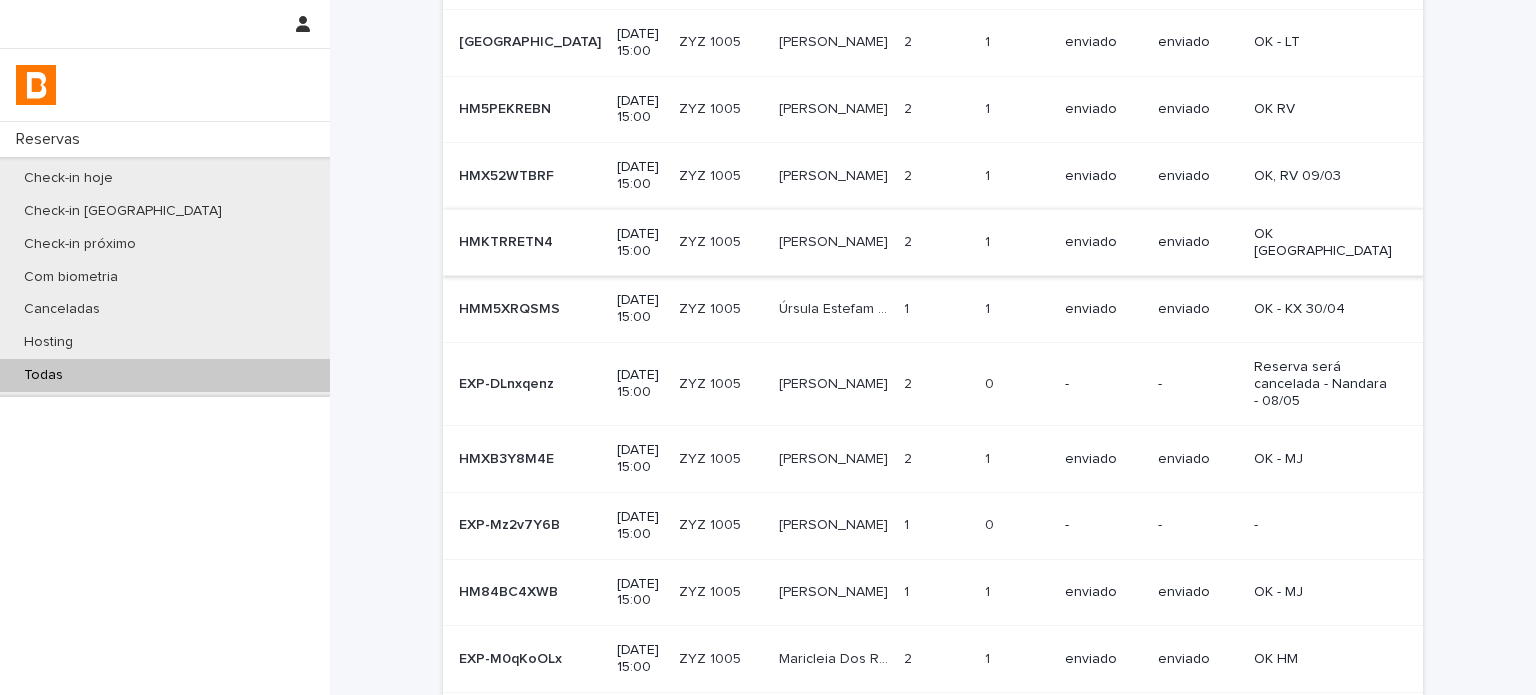 scroll, scrollTop: 407, scrollLeft: 0, axis: vertical 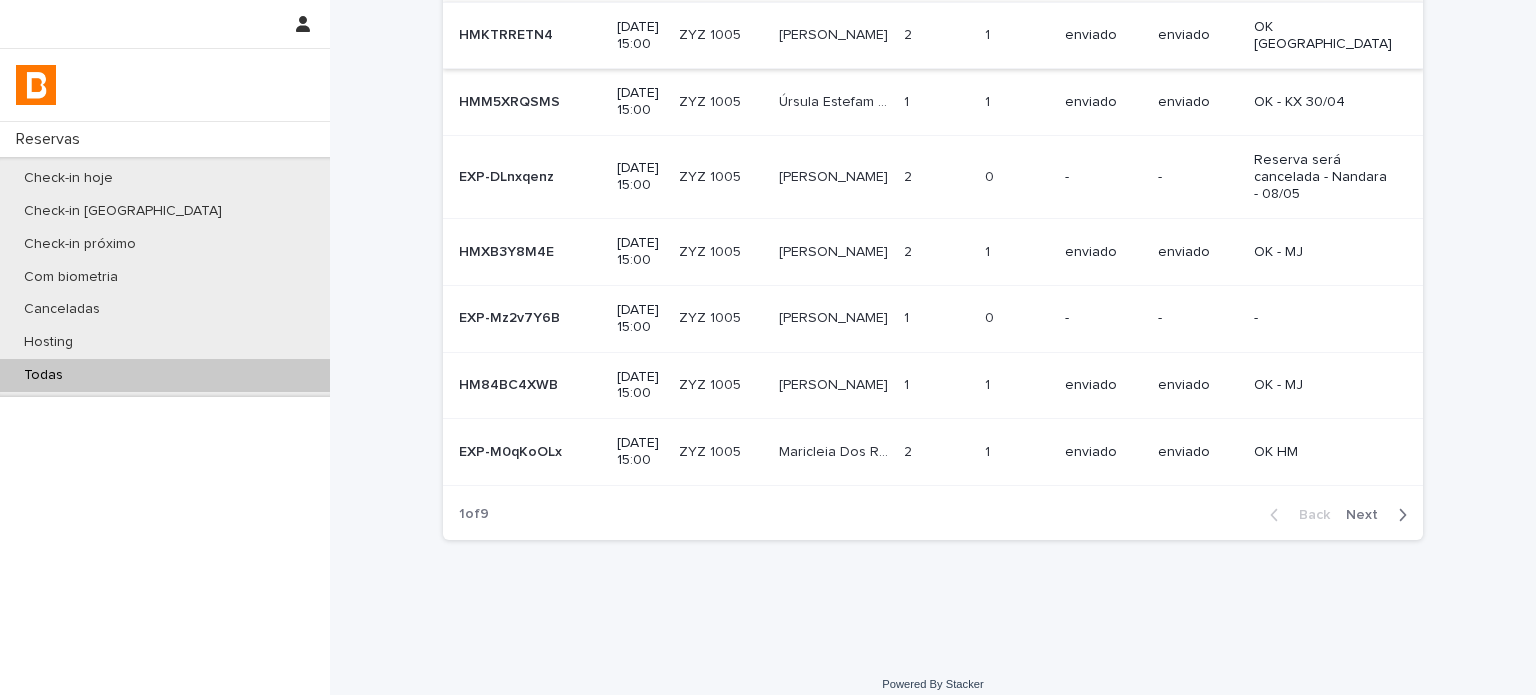 type on "********" 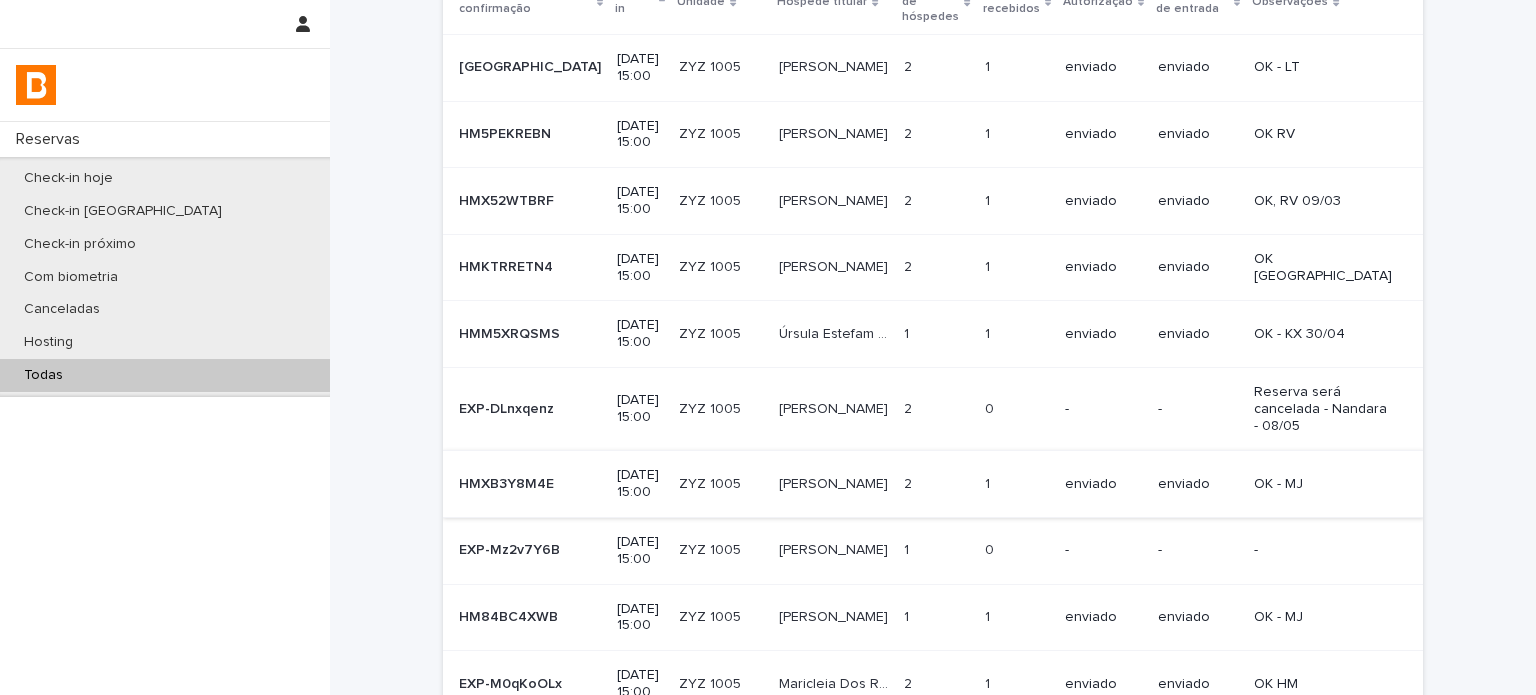 scroll, scrollTop: 173, scrollLeft: 0, axis: vertical 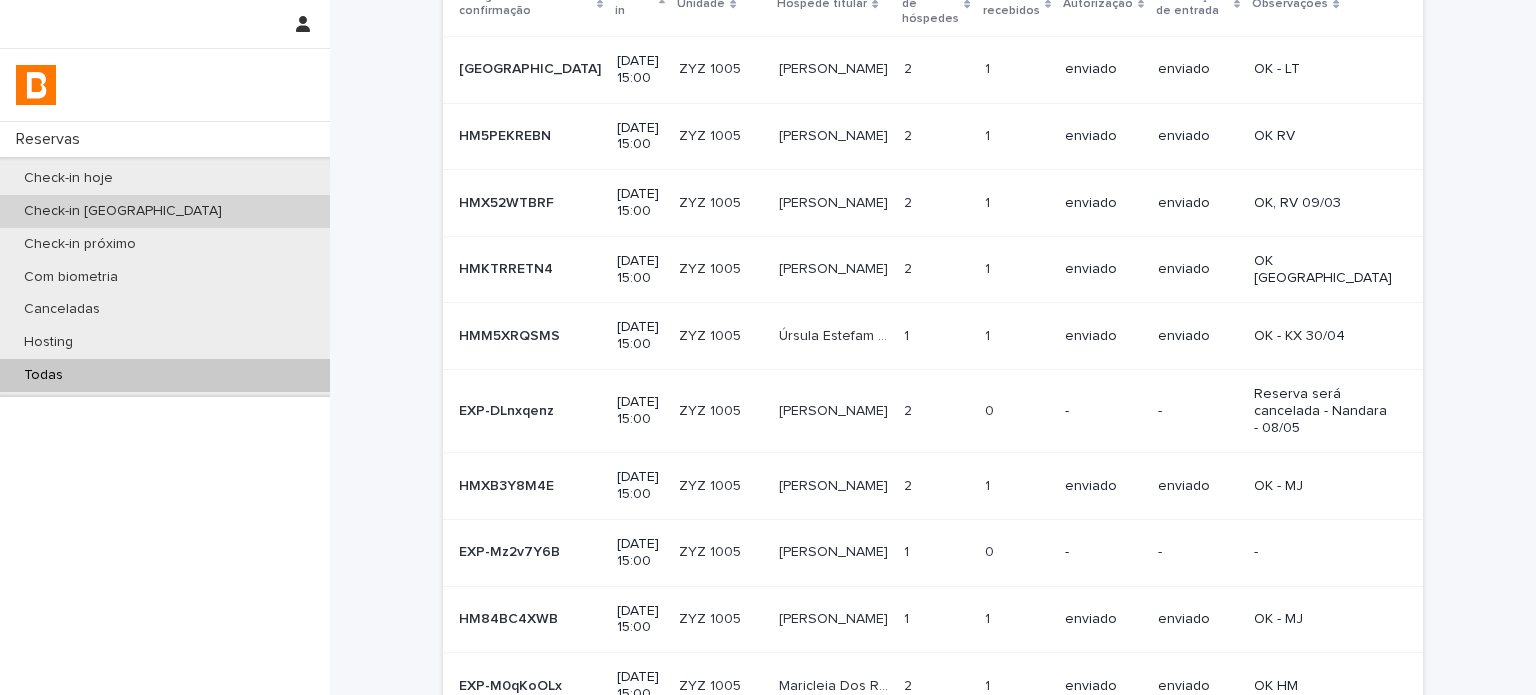 click on "Check-in [GEOGRAPHIC_DATA]" at bounding box center [165, 211] 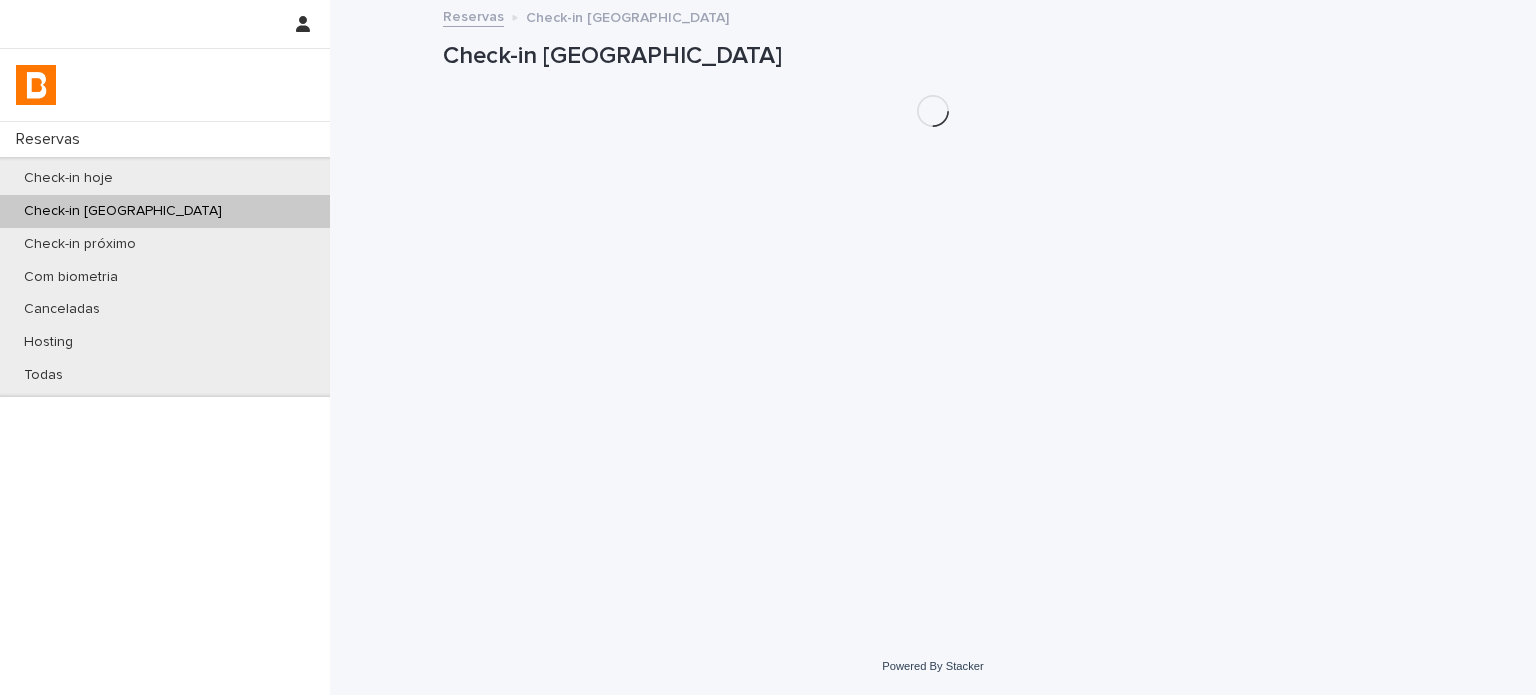 scroll, scrollTop: 0, scrollLeft: 0, axis: both 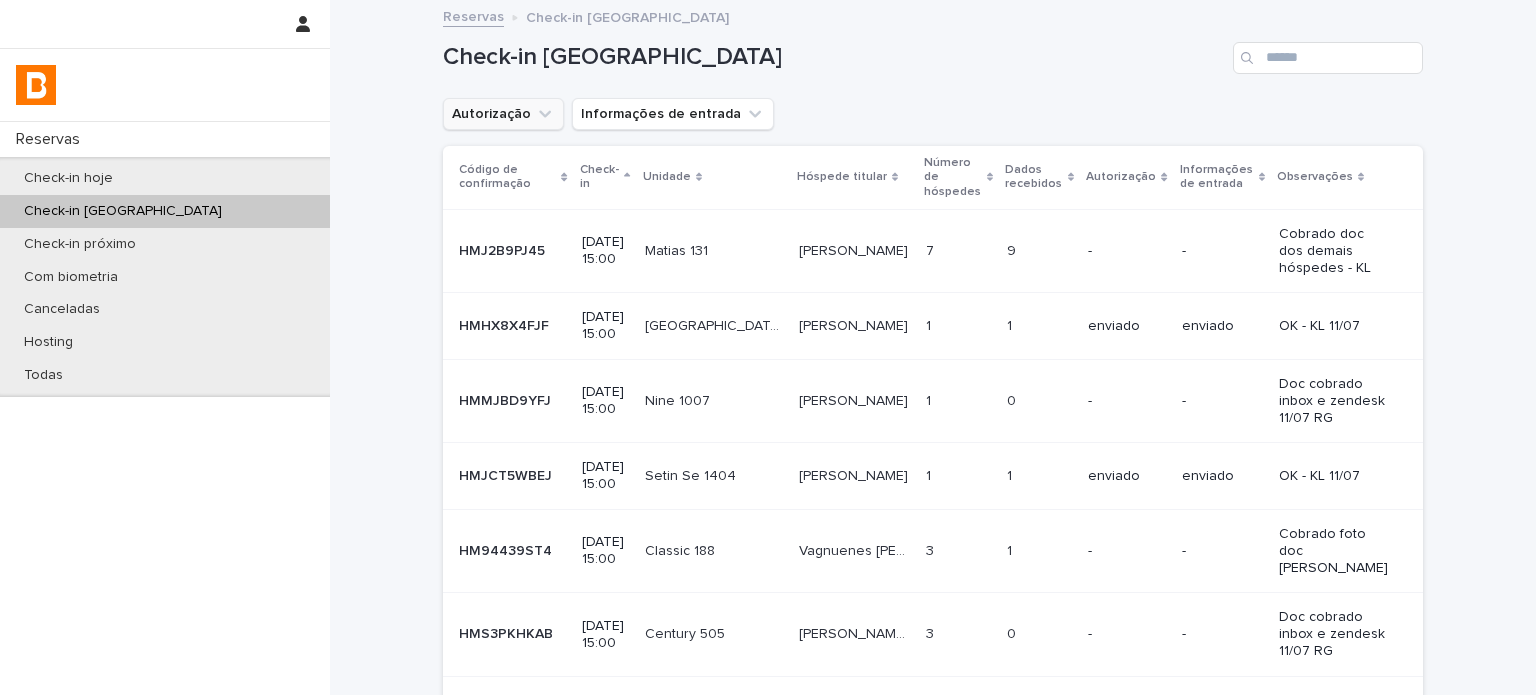 click on "Autorização" at bounding box center [503, 114] 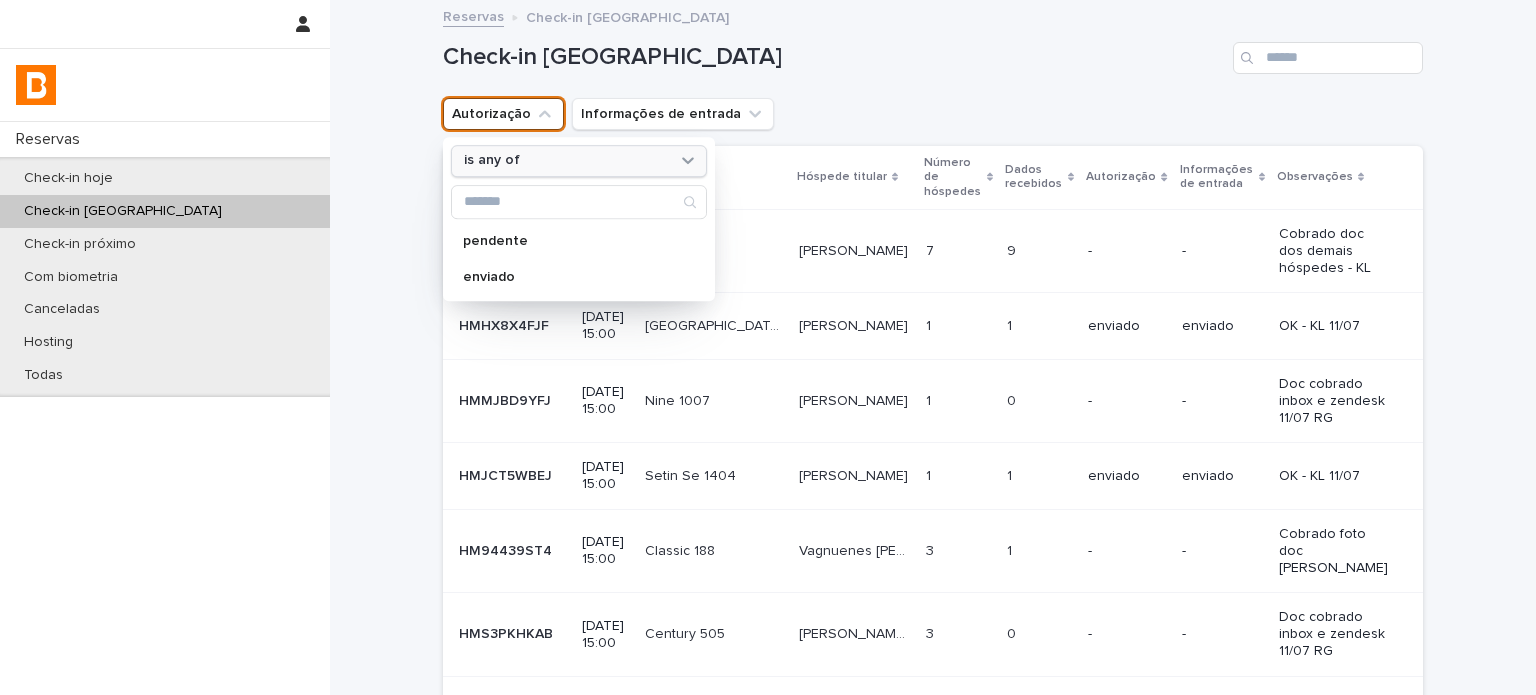 click on "is any of" at bounding box center (566, 161) 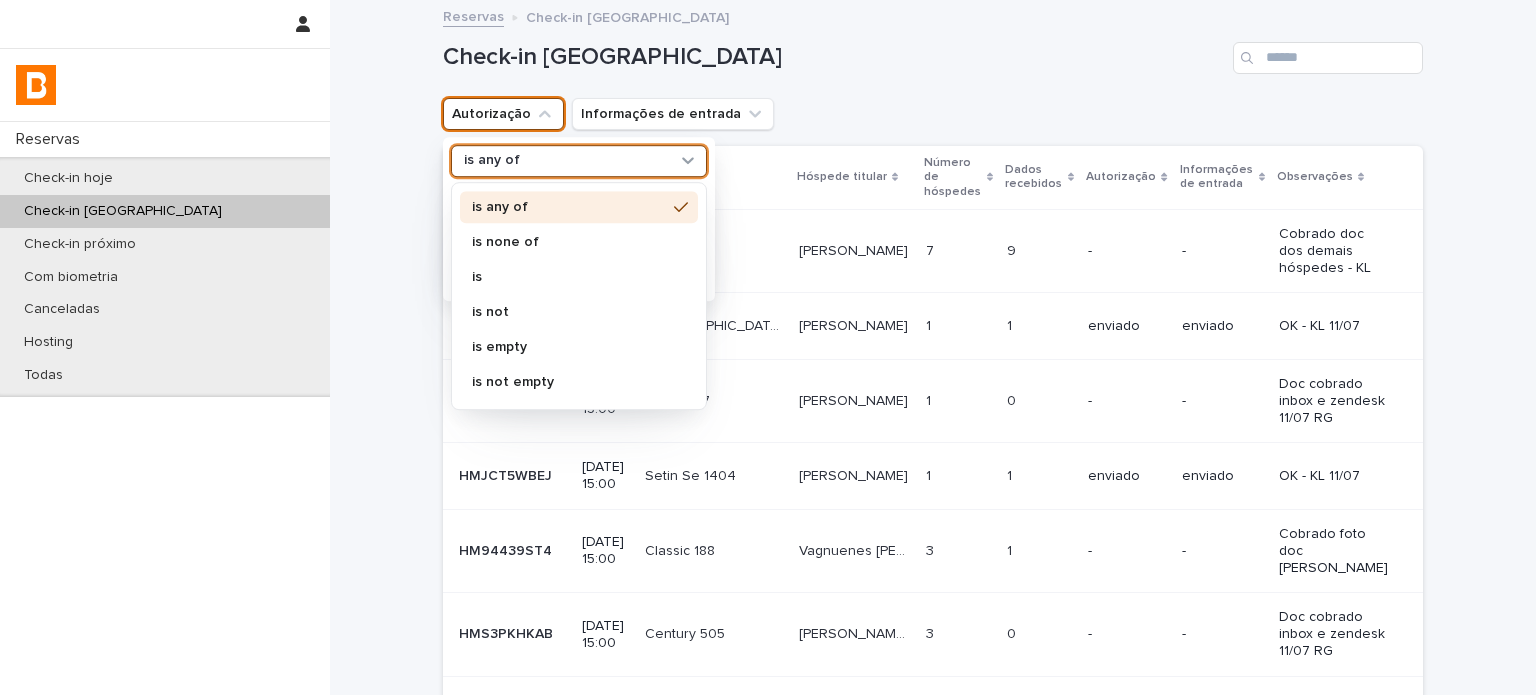 click on "is none of" at bounding box center [579, 242] 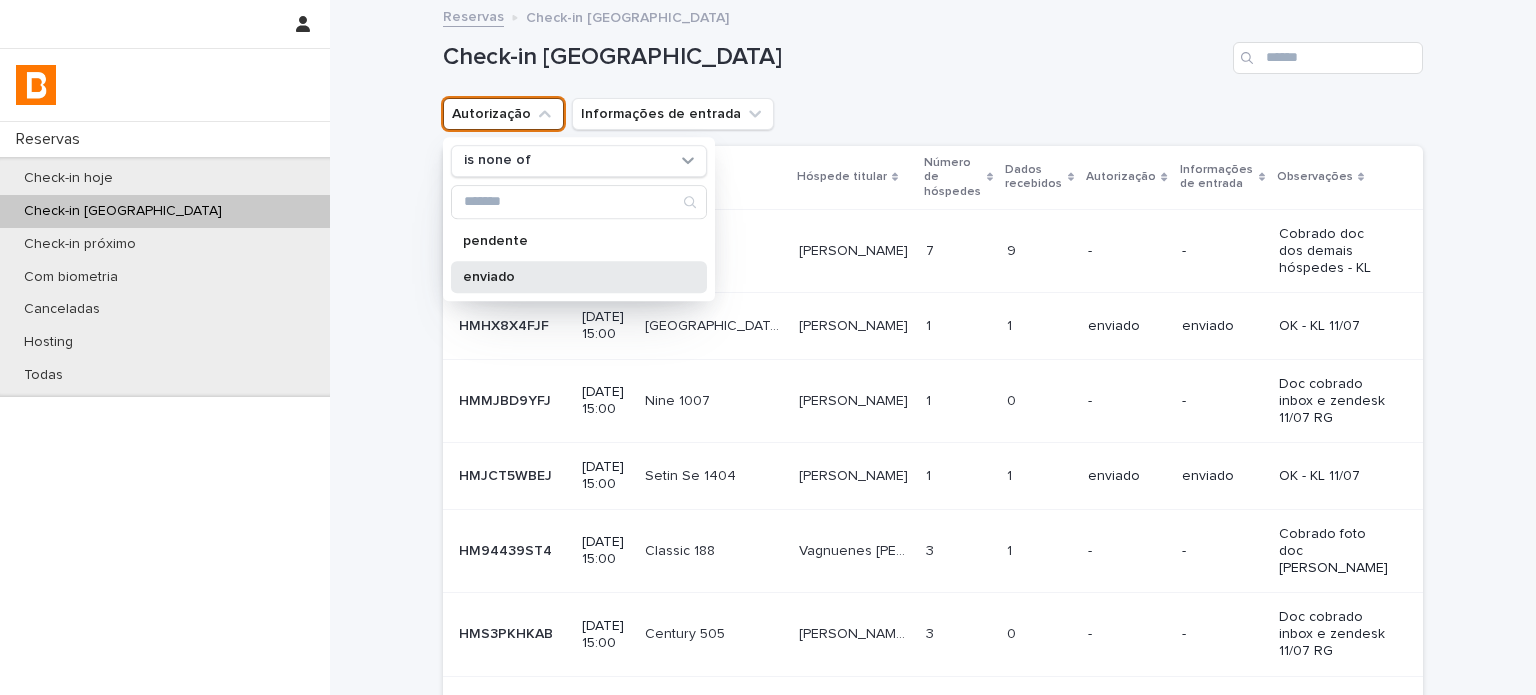 click on "enviado" at bounding box center (579, 277) 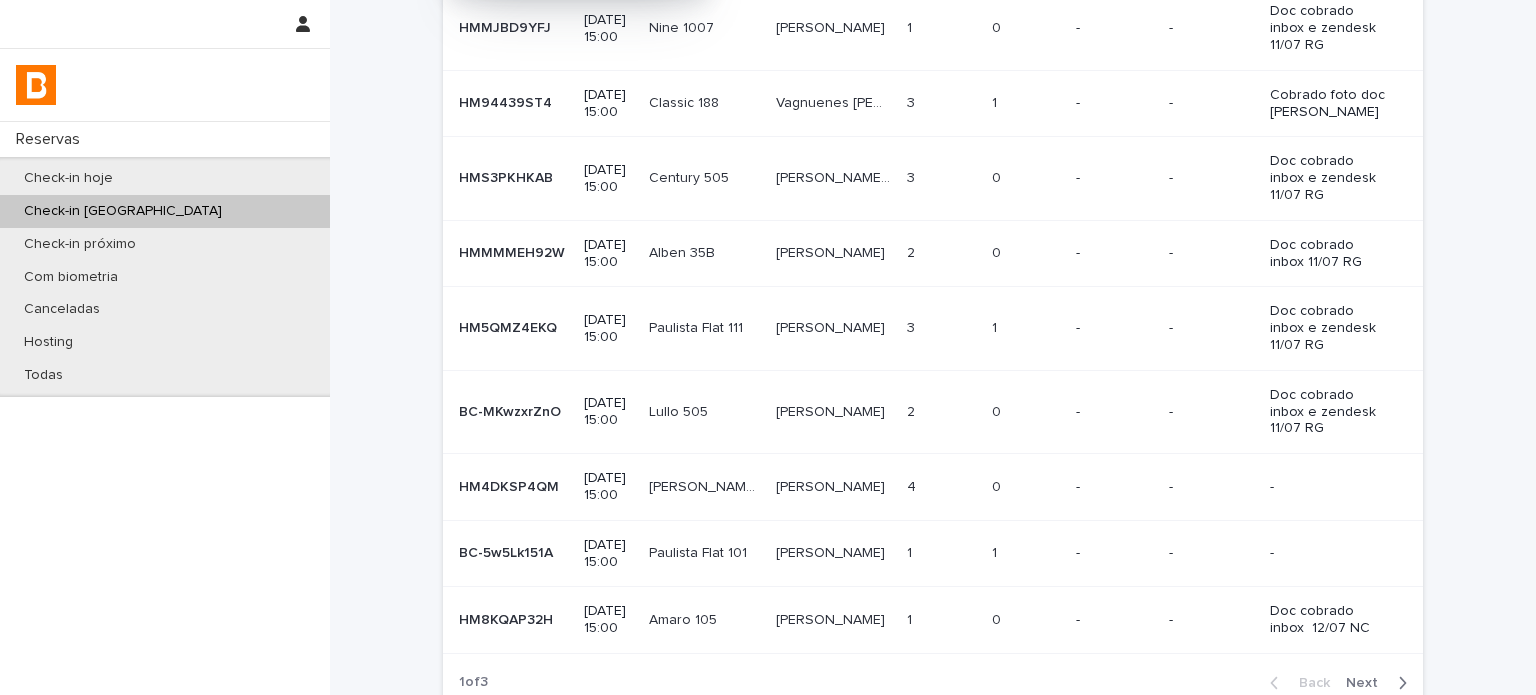 scroll, scrollTop: 366, scrollLeft: 0, axis: vertical 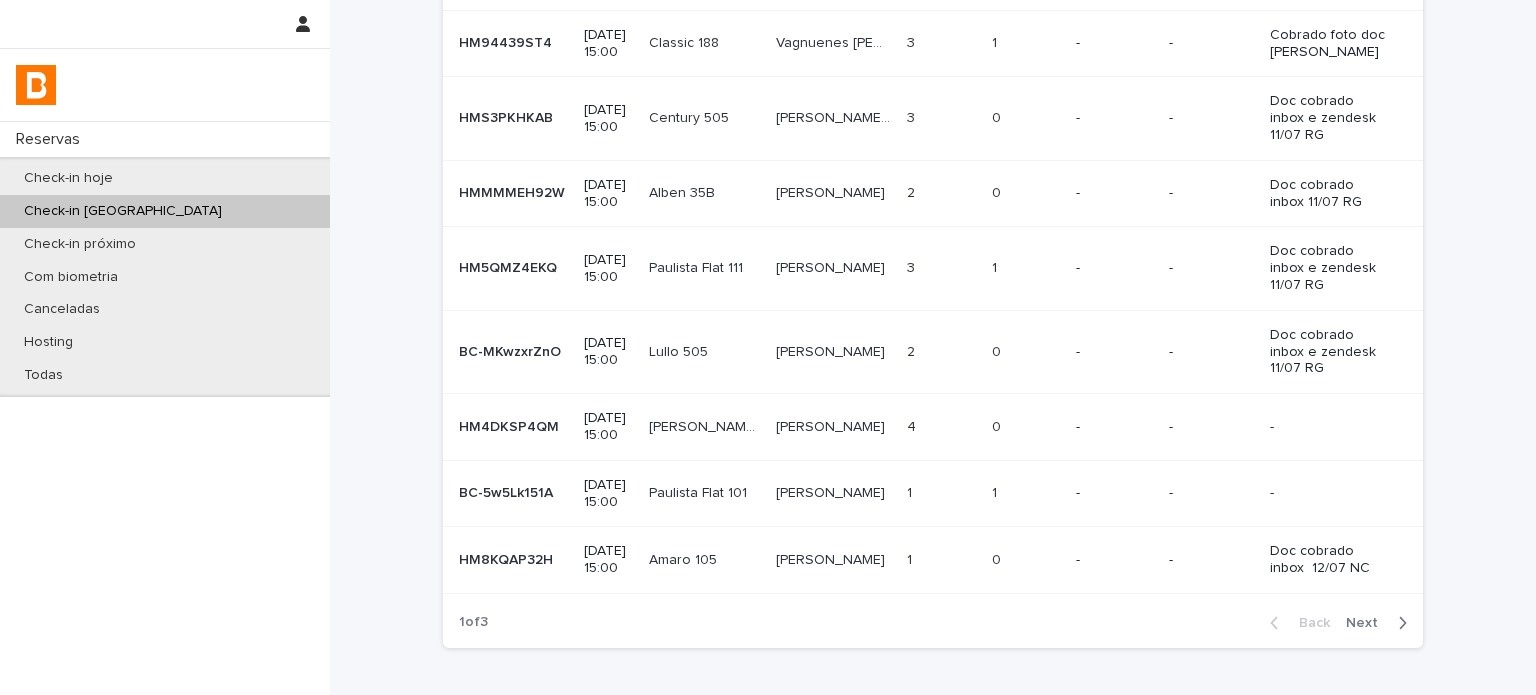 click on "Next" at bounding box center (1368, 623) 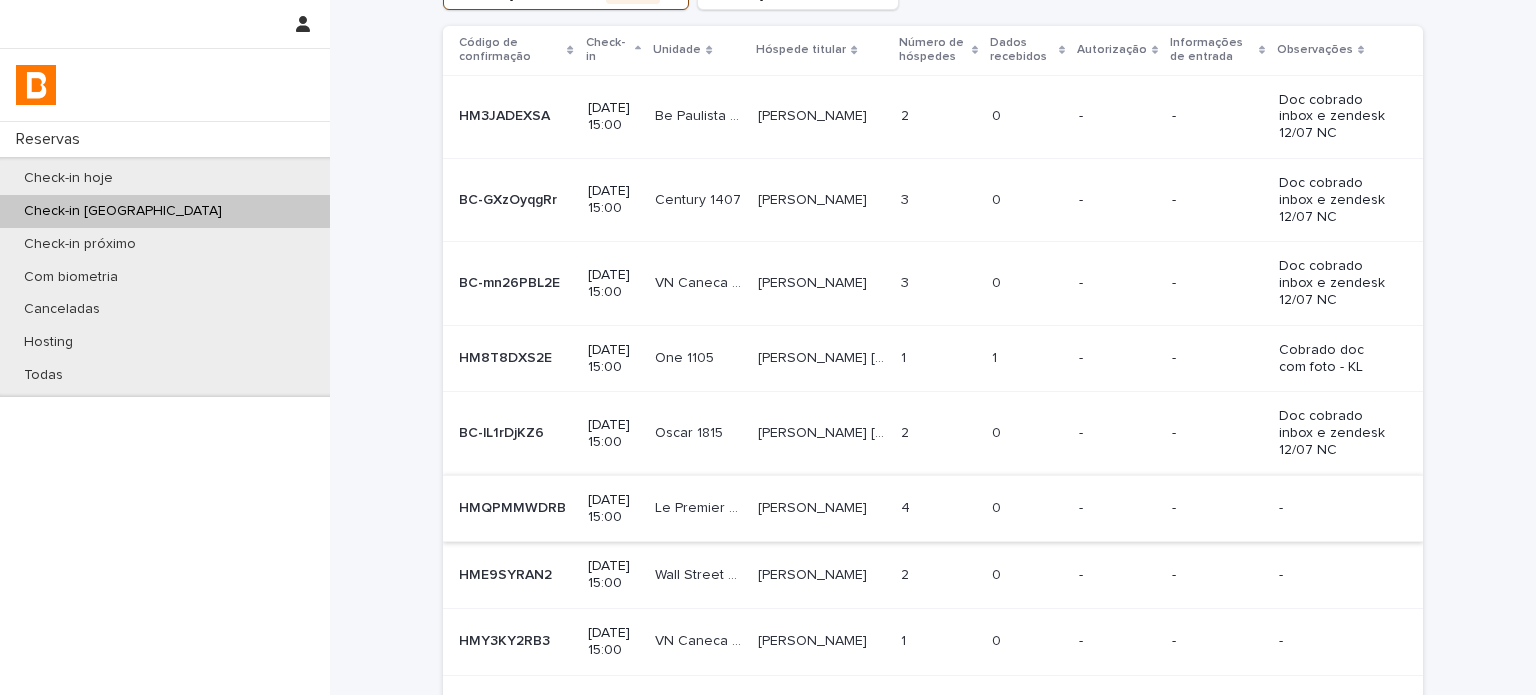 scroll, scrollTop: 0, scrollLeft: 0, axis: both 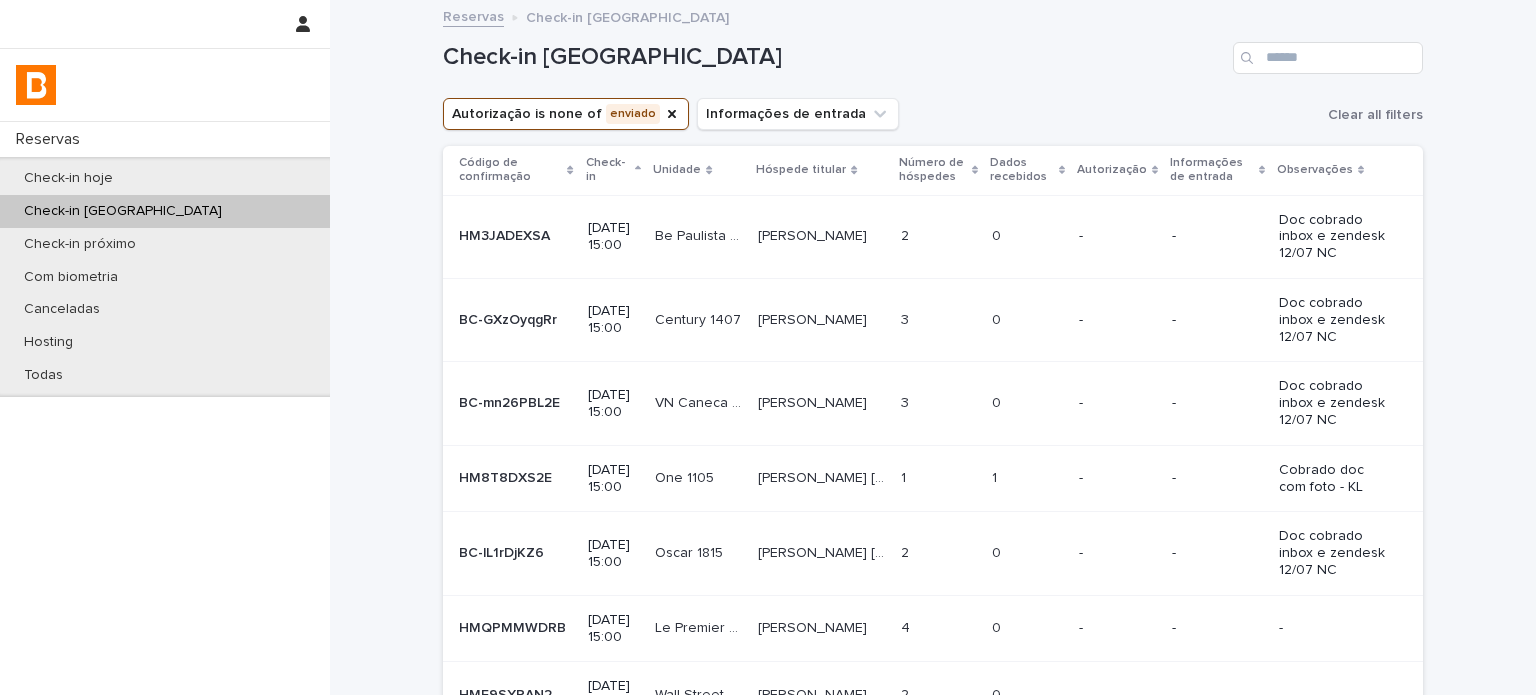 click on "Dados recebidos" at bounding box center [1021, 170] 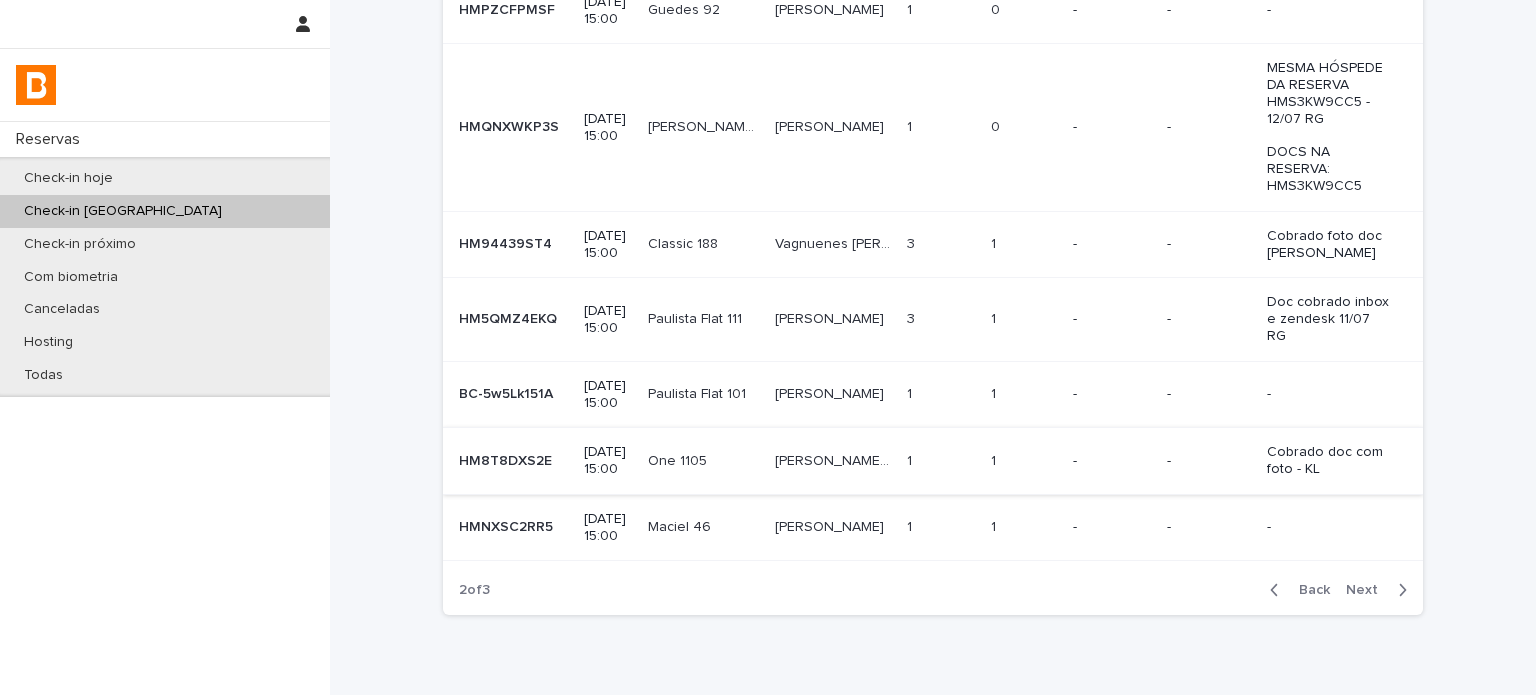scroll, scrollTop: 466, scrollLeft: 0, axis: vertical 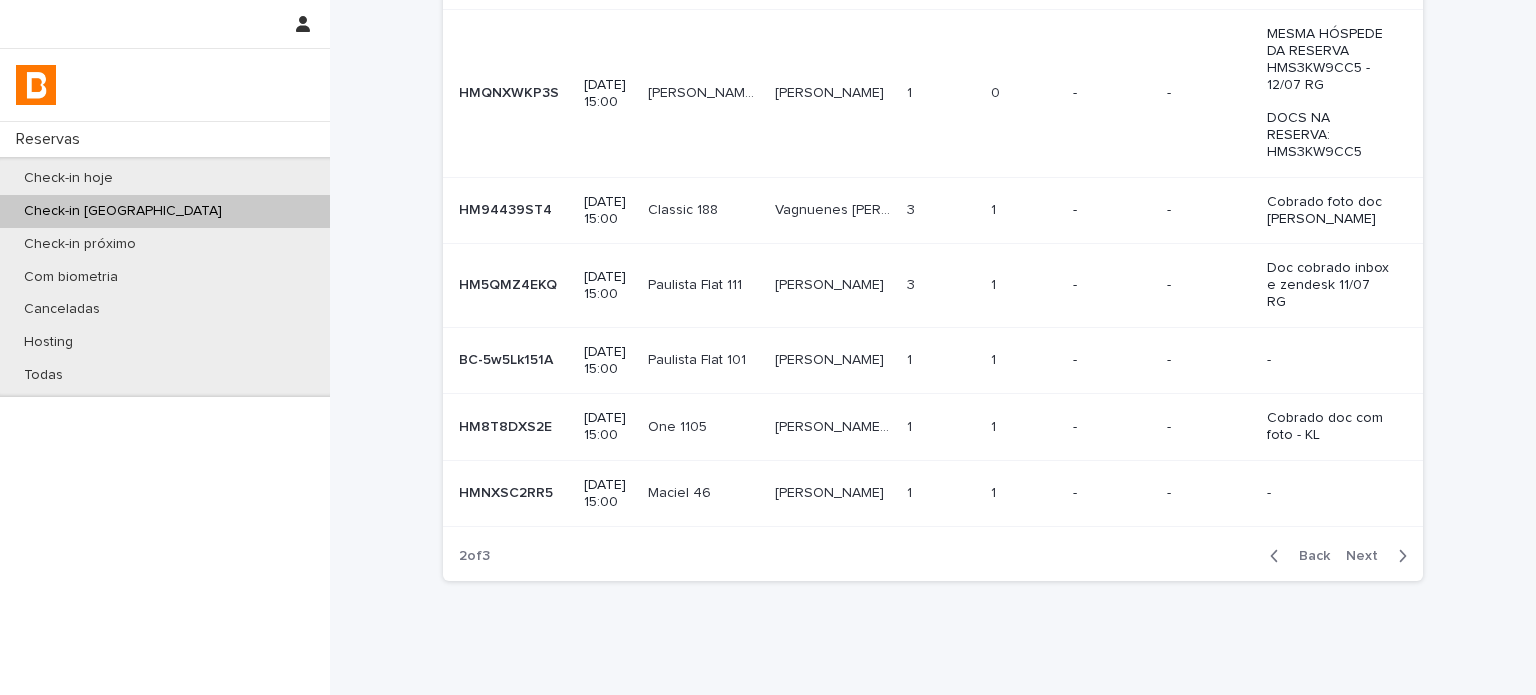 click on "-" at bounding box center (1111, 210) 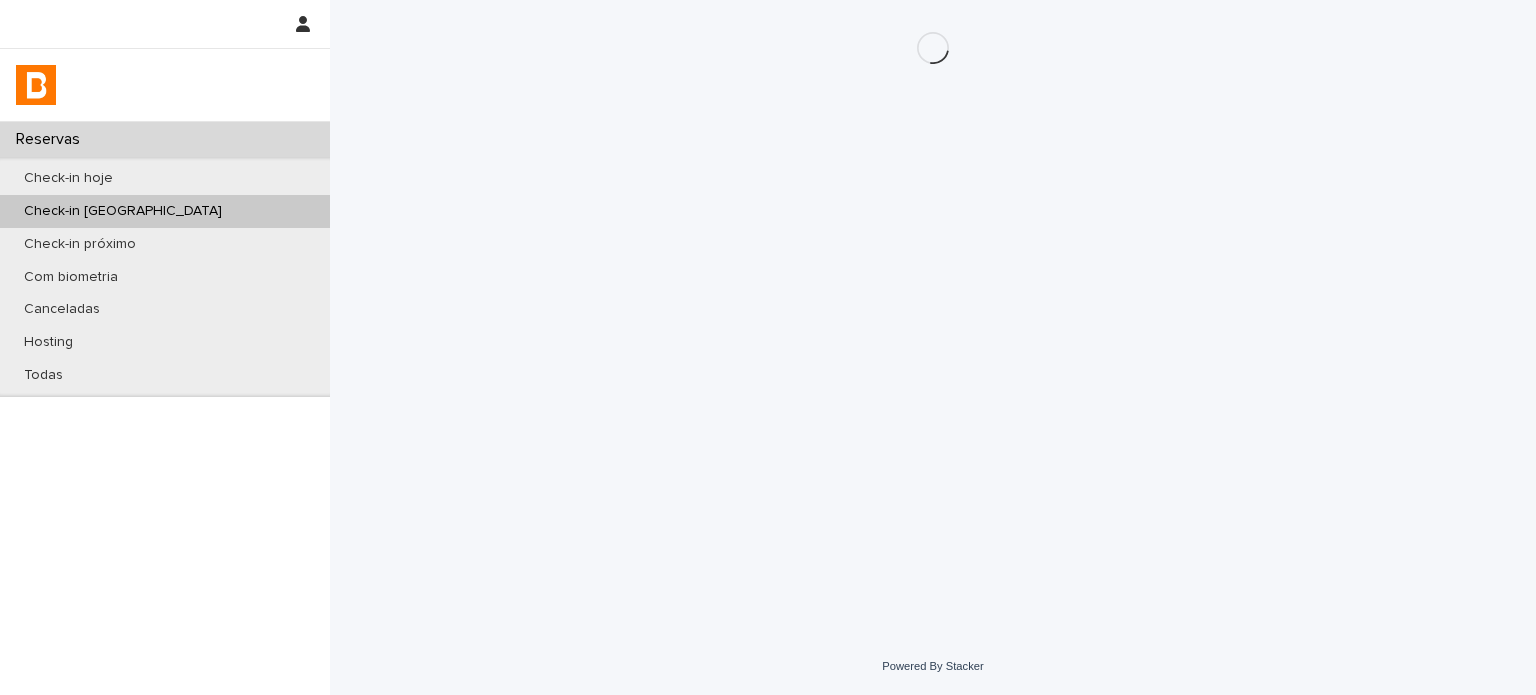 scroll, scrollTop: 0, scrollLeft: 0, axis: both 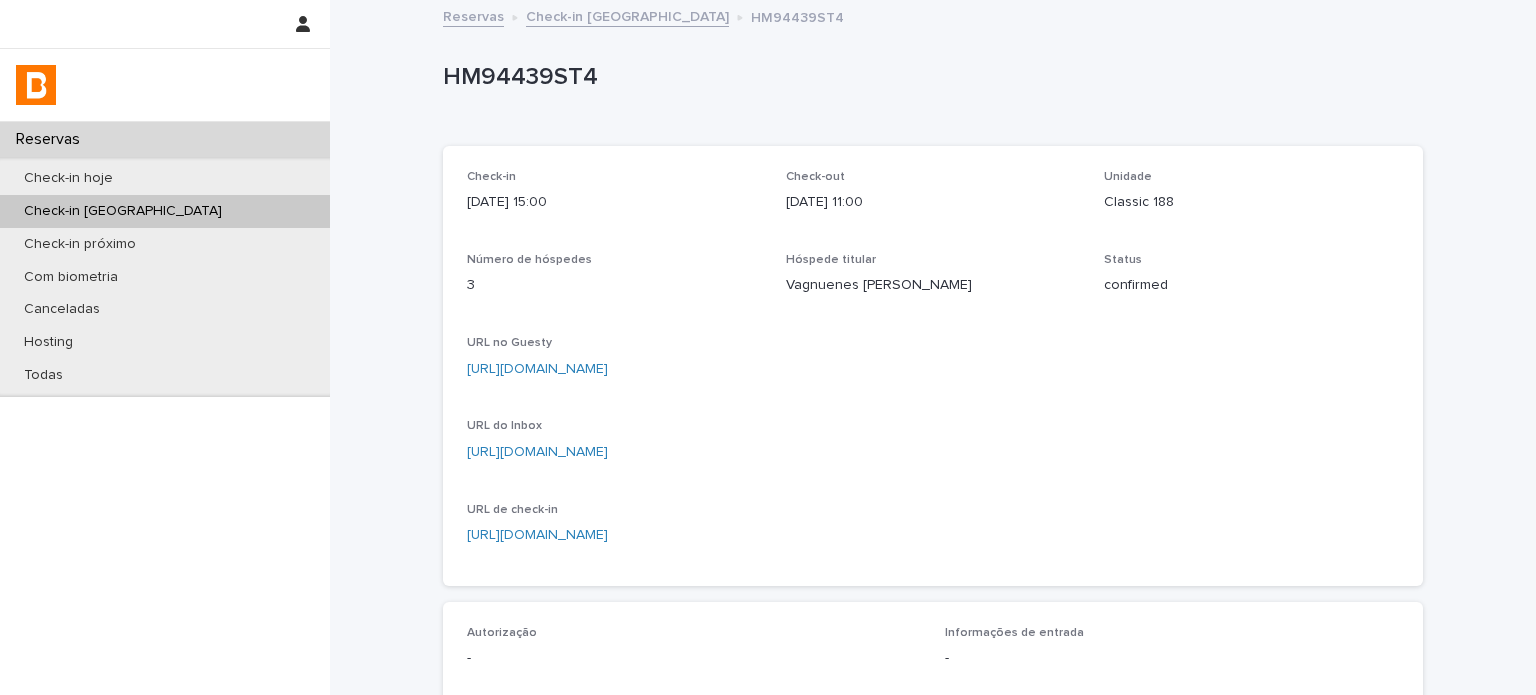 click on "Check-in [GEOGRAPHIC_DATA]" at bounding box center [627, 15] 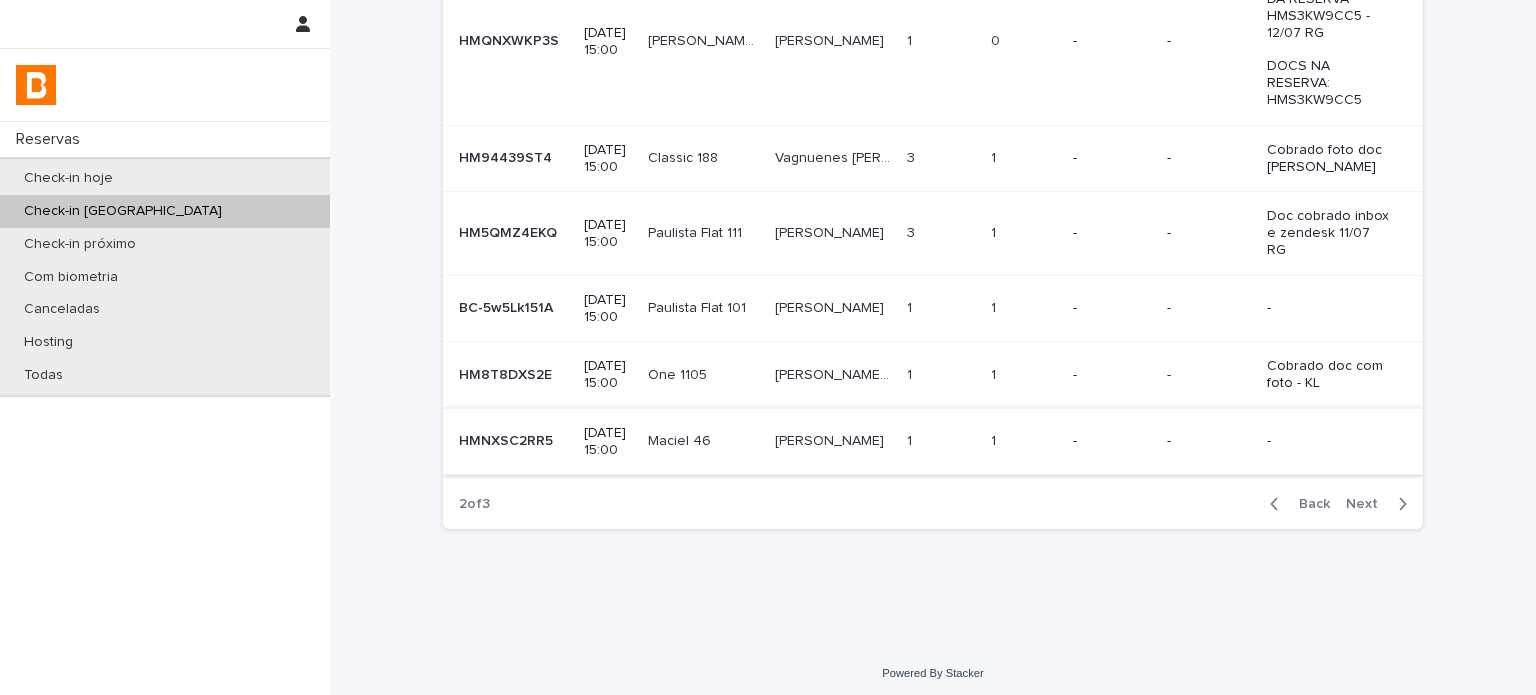 scroll, scrollTop: 533, scrollLeft: 0, axis: vertical 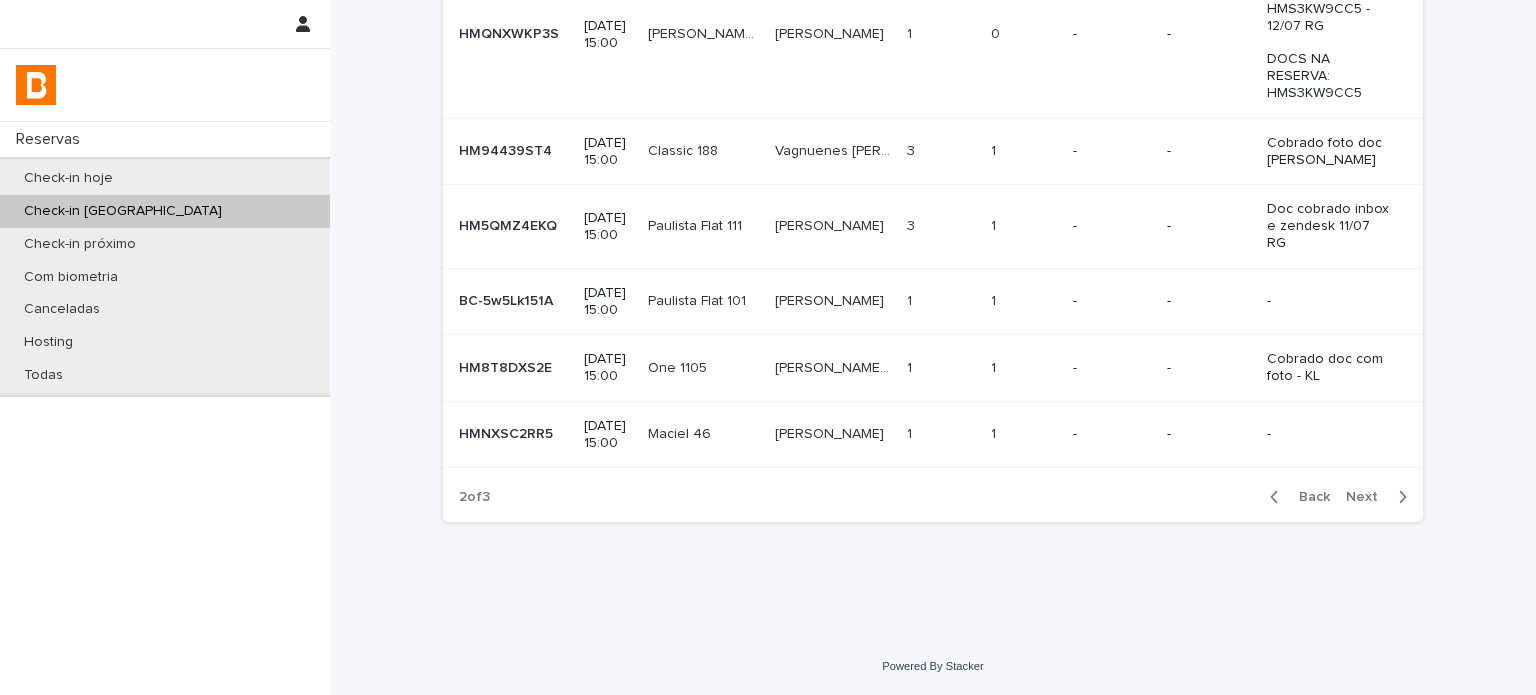 click on "-" at bounding box center (1209, 368) 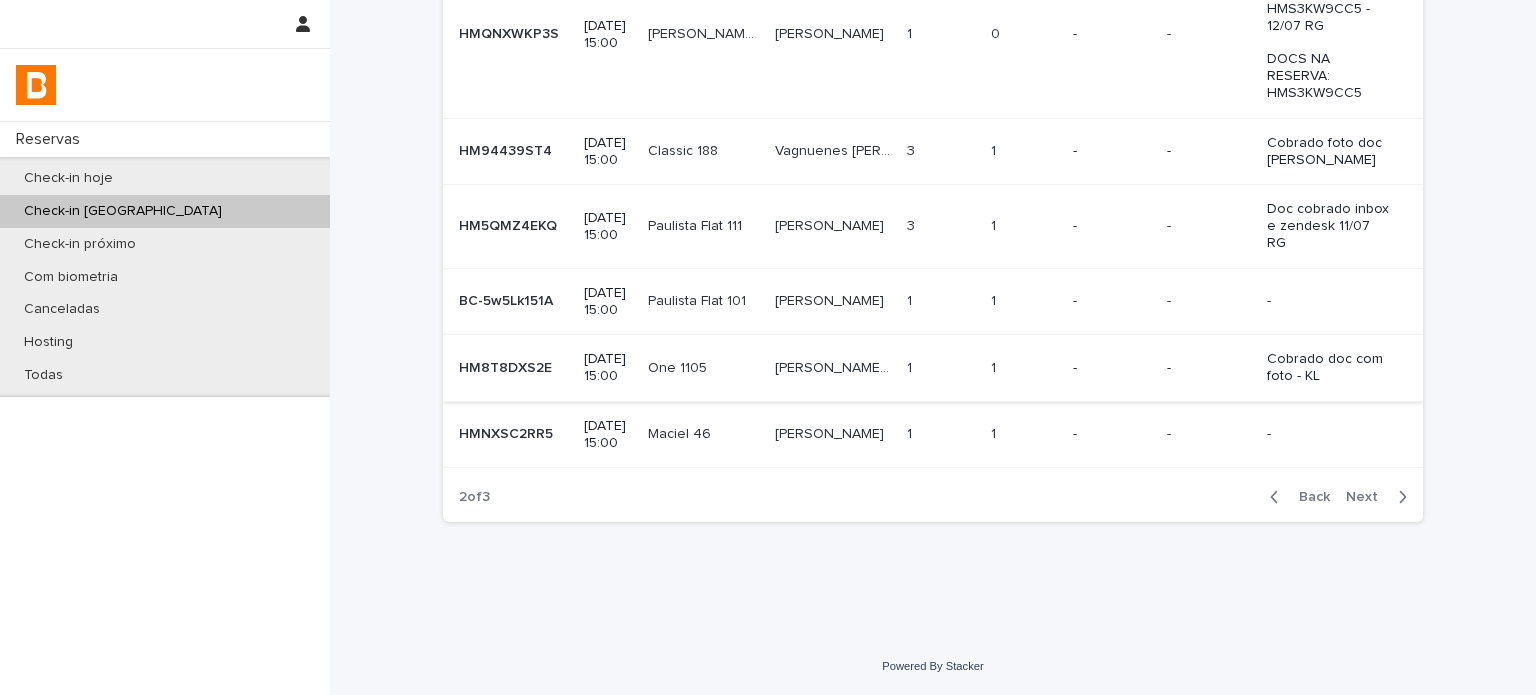 scroll, scrollTop: 0, scrollLeft: 0, axis: both 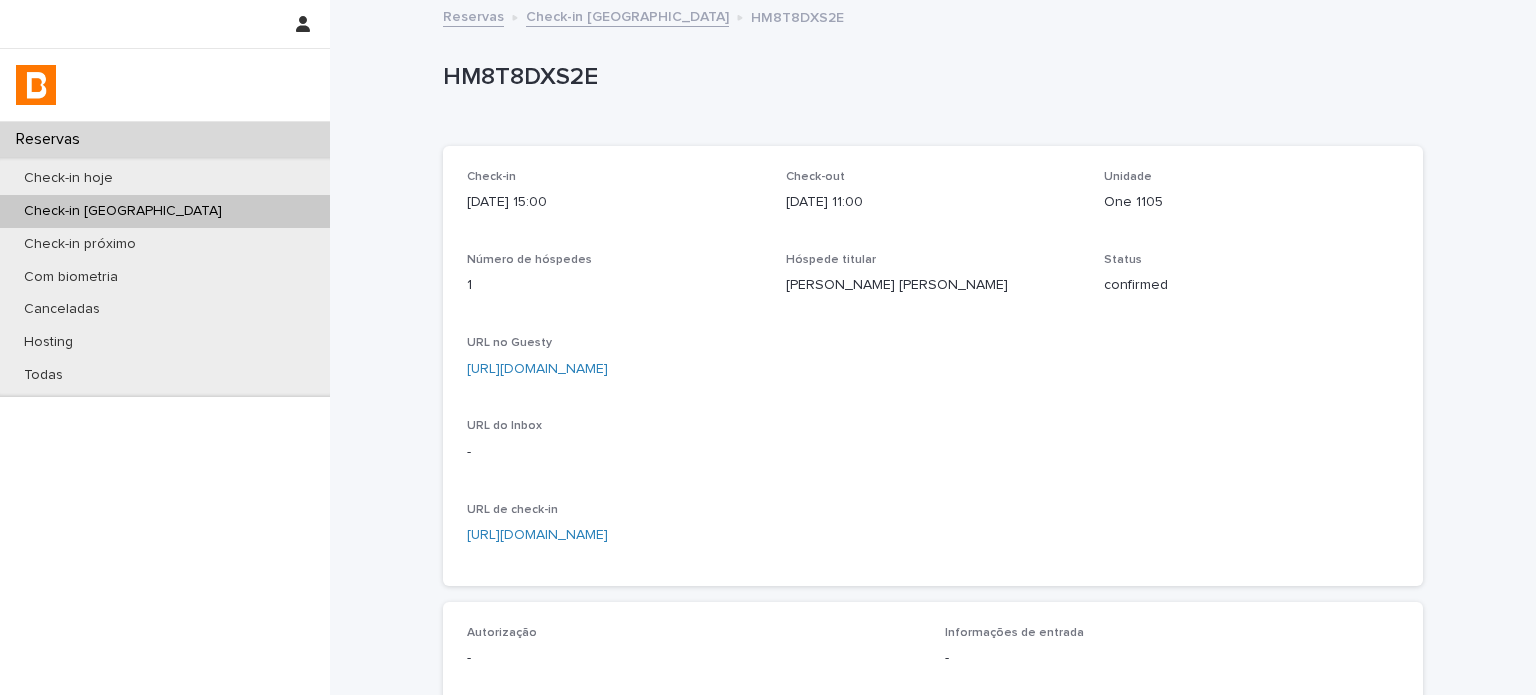 click on "HM8T8DXS2E" at bounding box center (929, 77) 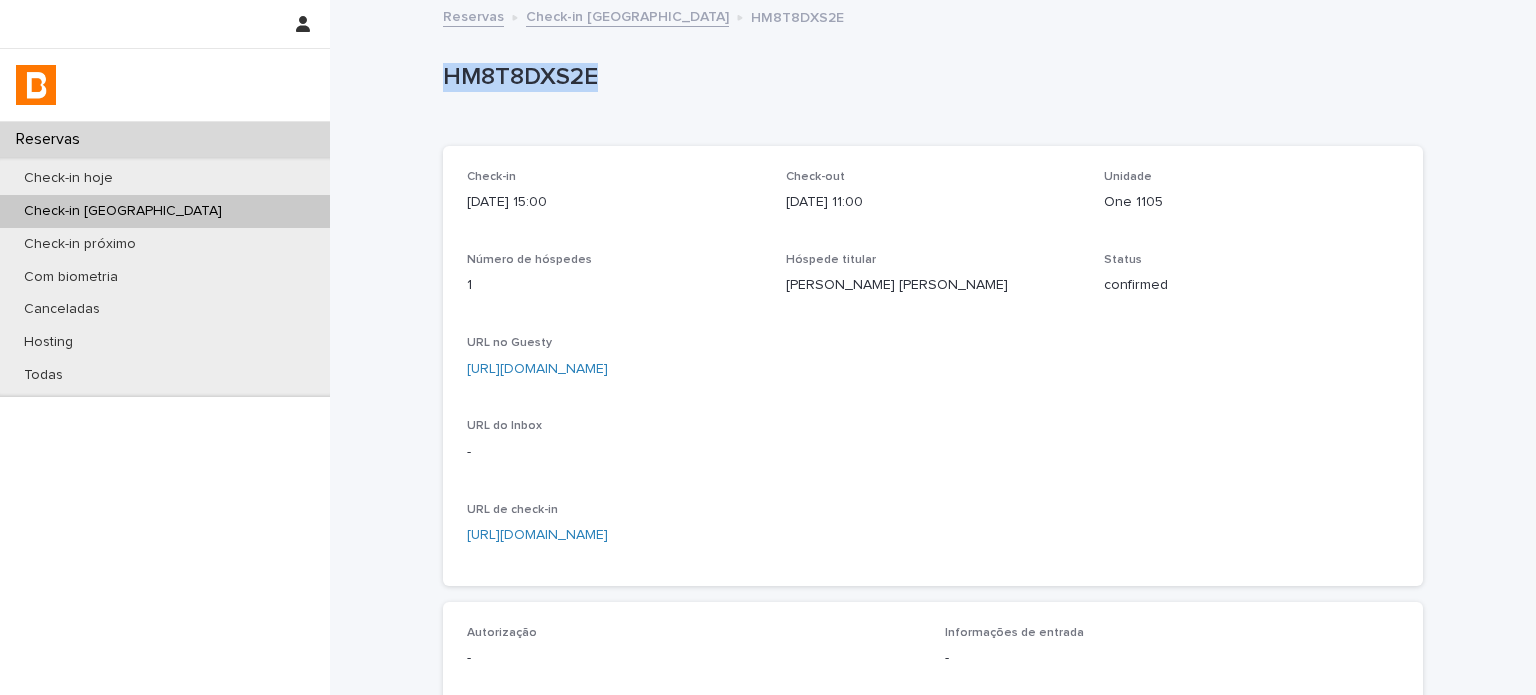 click on "HM8T8DXS2E" at bounding box center (929, 77) 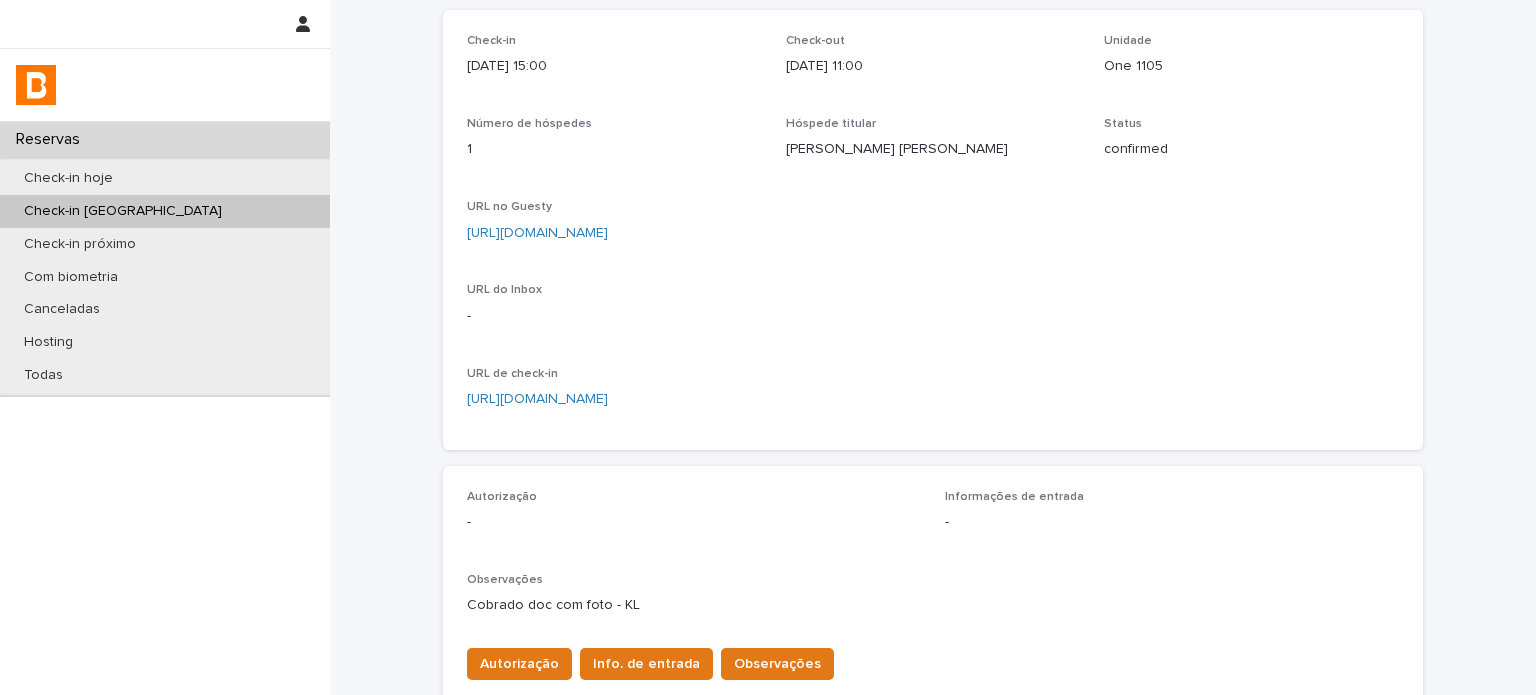 scroll, scrollTop: 266, scrollLeft: 0, axis: vertical 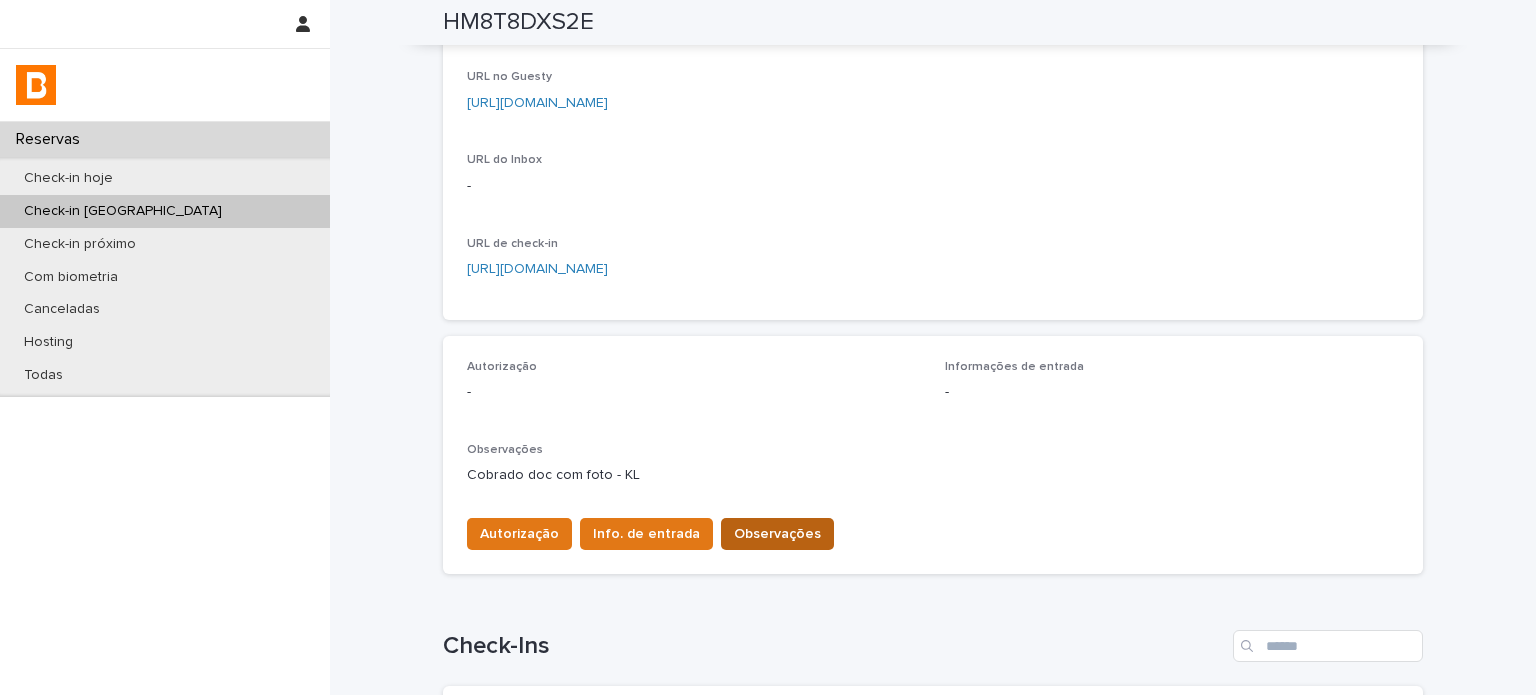 click on "Observações" at bounding box center (777, 534) 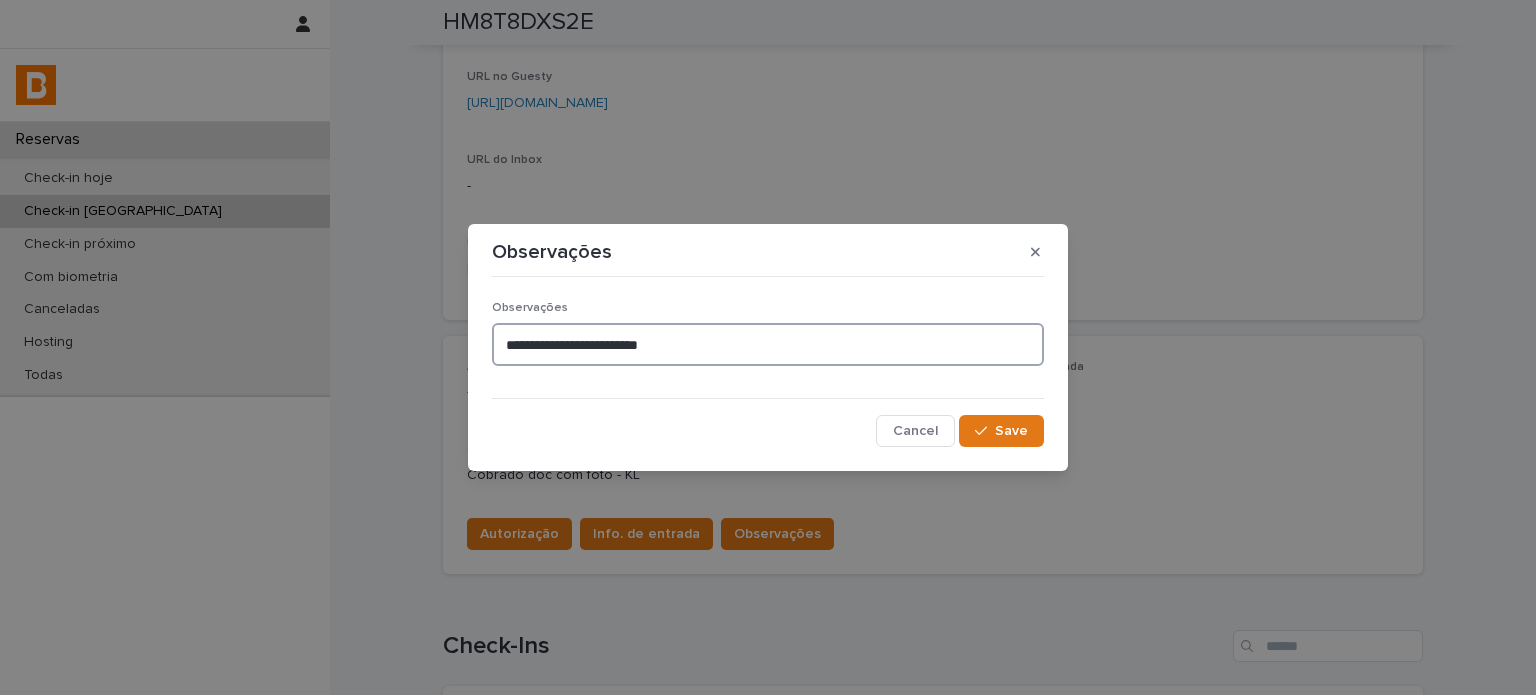 drag, startPoint x: 315, startPoint y: 360, endPoint x: 136, endPoint y: 366, distance: 179.10052 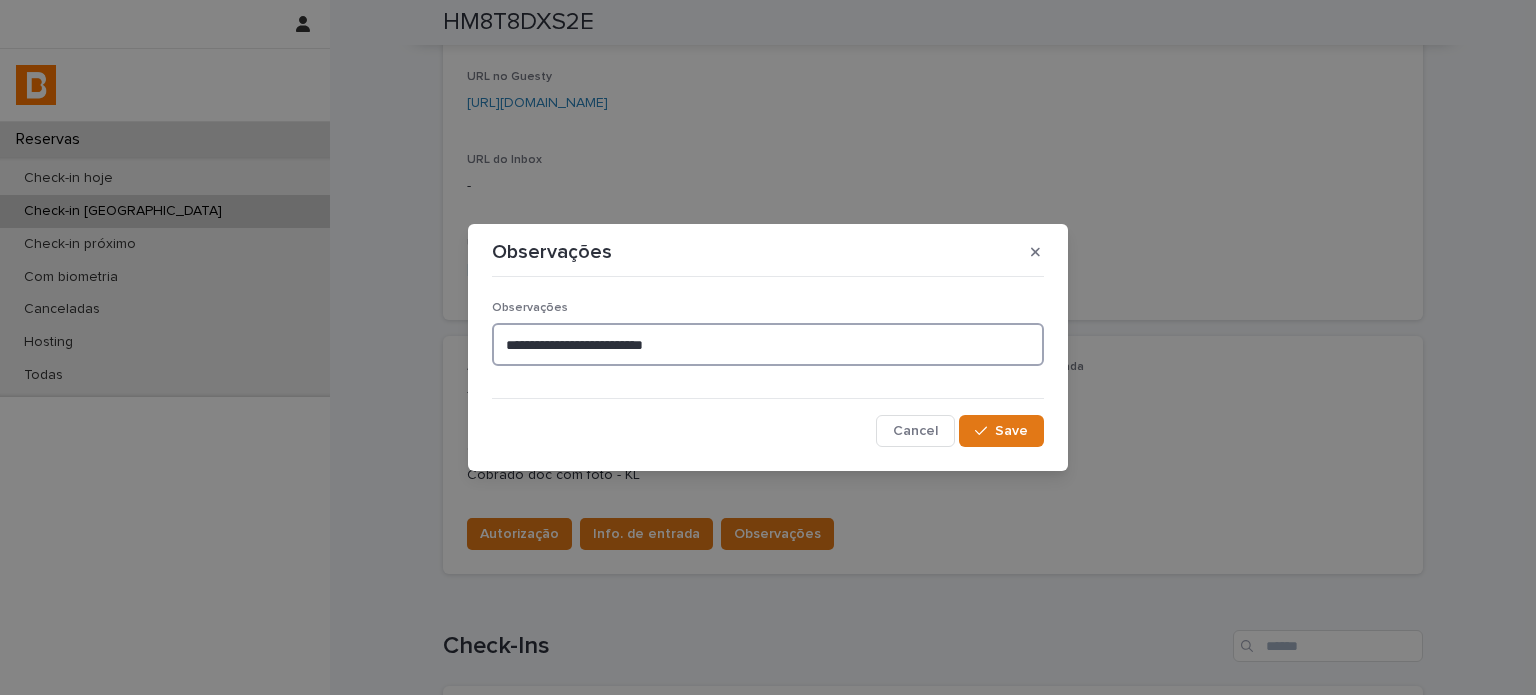 type on "**********" 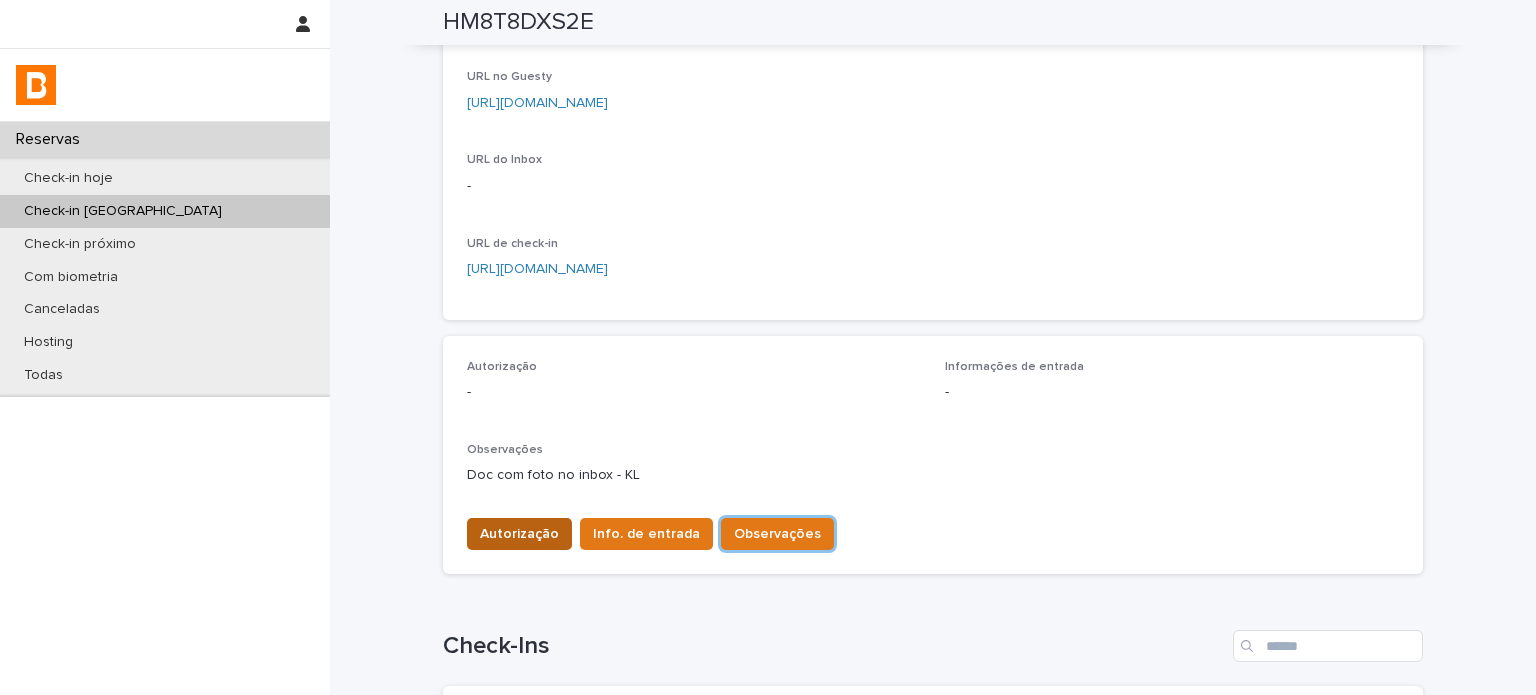 click on "Autorização" at bounding box center [519, 534] 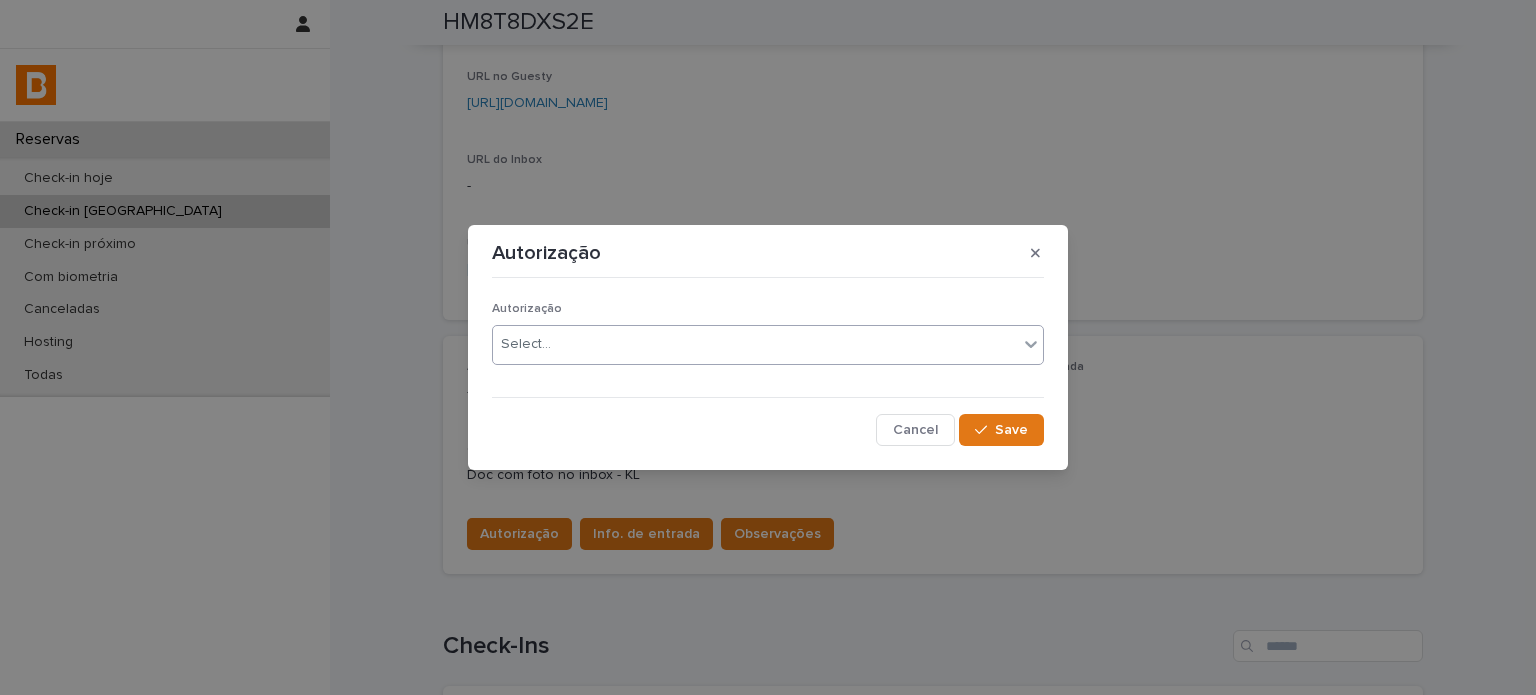 click on "Select..." at bounding box center (755, 344) 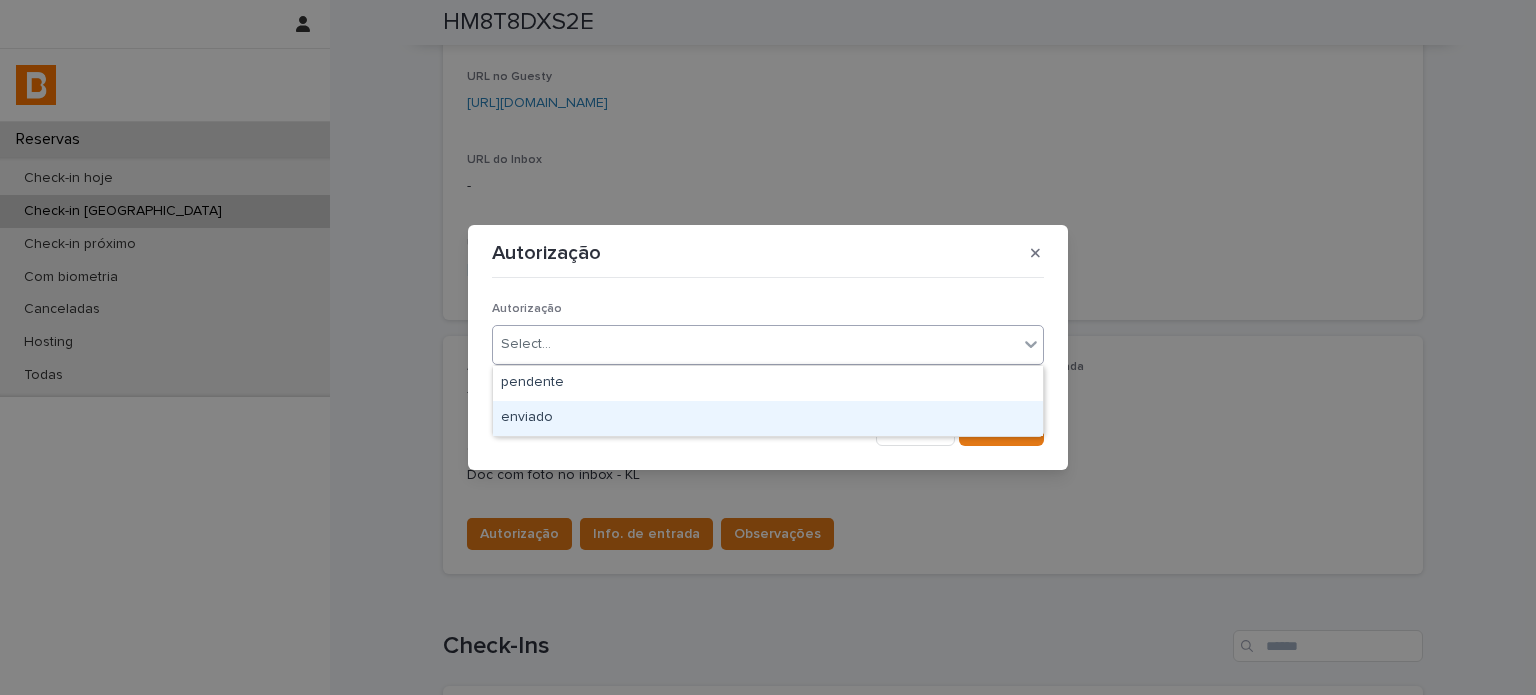 click on "enviado" at bounding box center [768, 418] 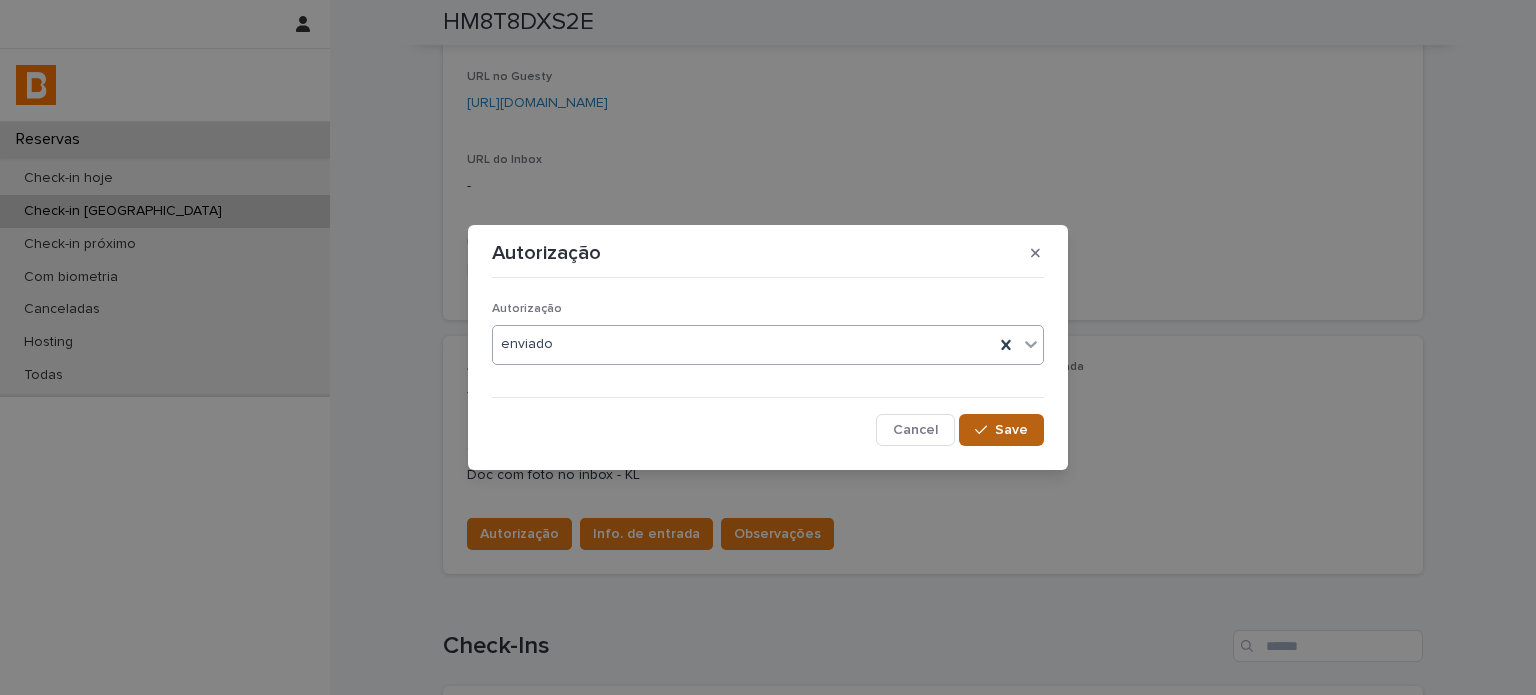 click on "Save" at bounding box center (1001, 430) 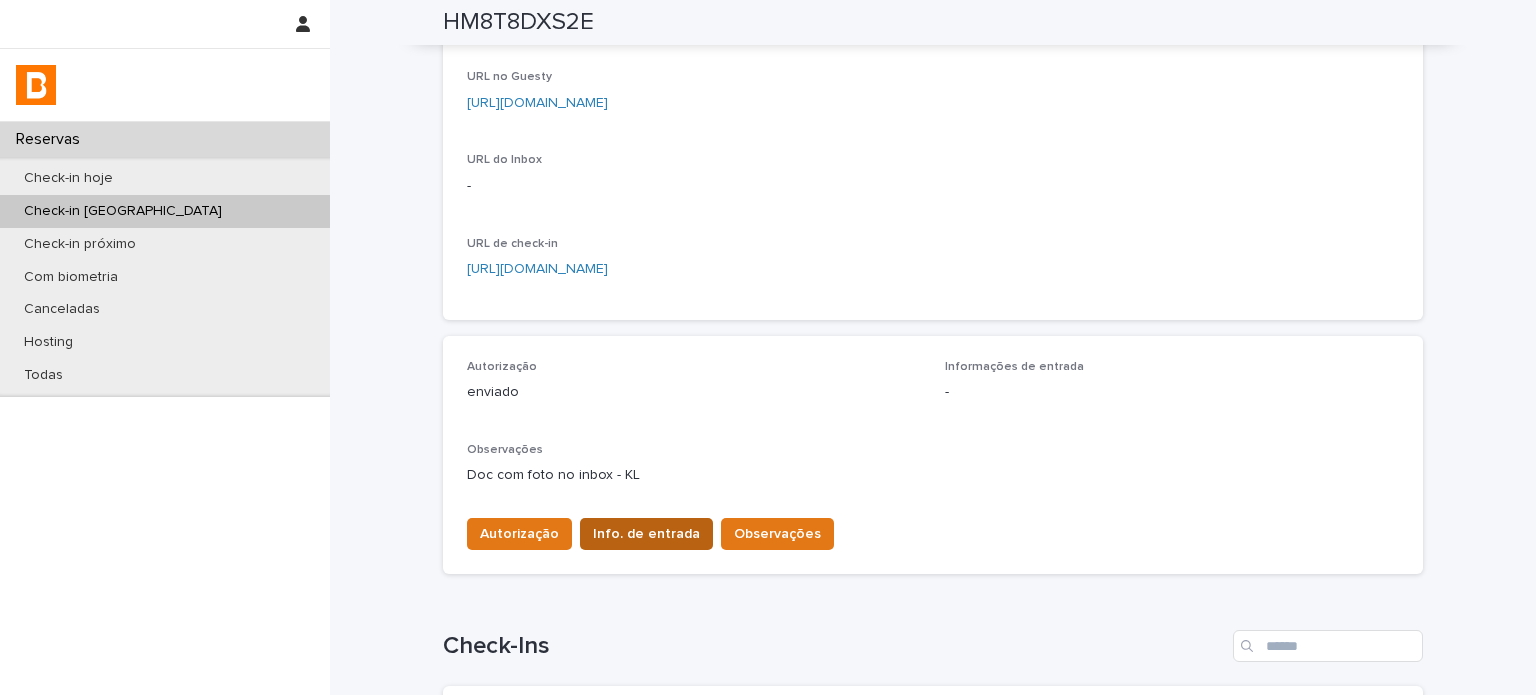 click on "Info. de entrada" at bounding box center (646, 534) 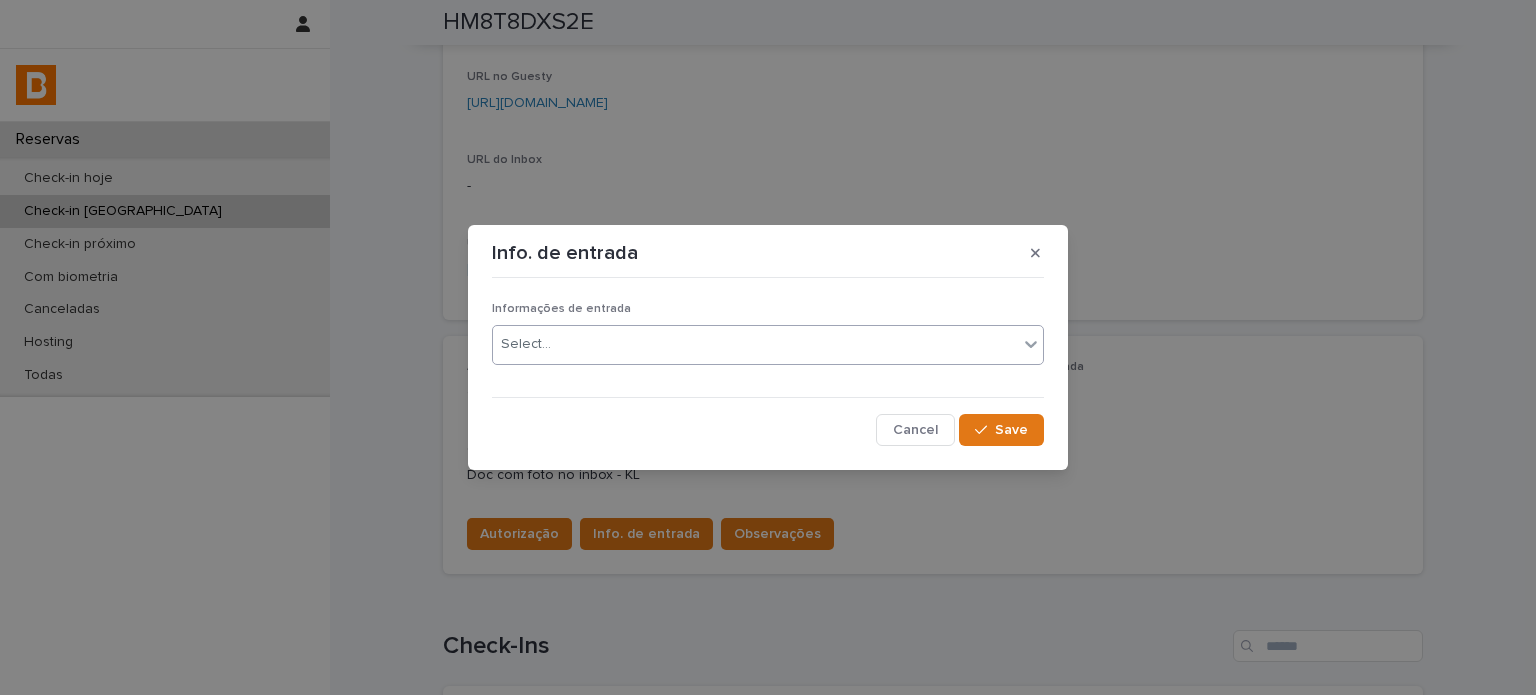 click on "Select..." at bounding box center [755, 344] 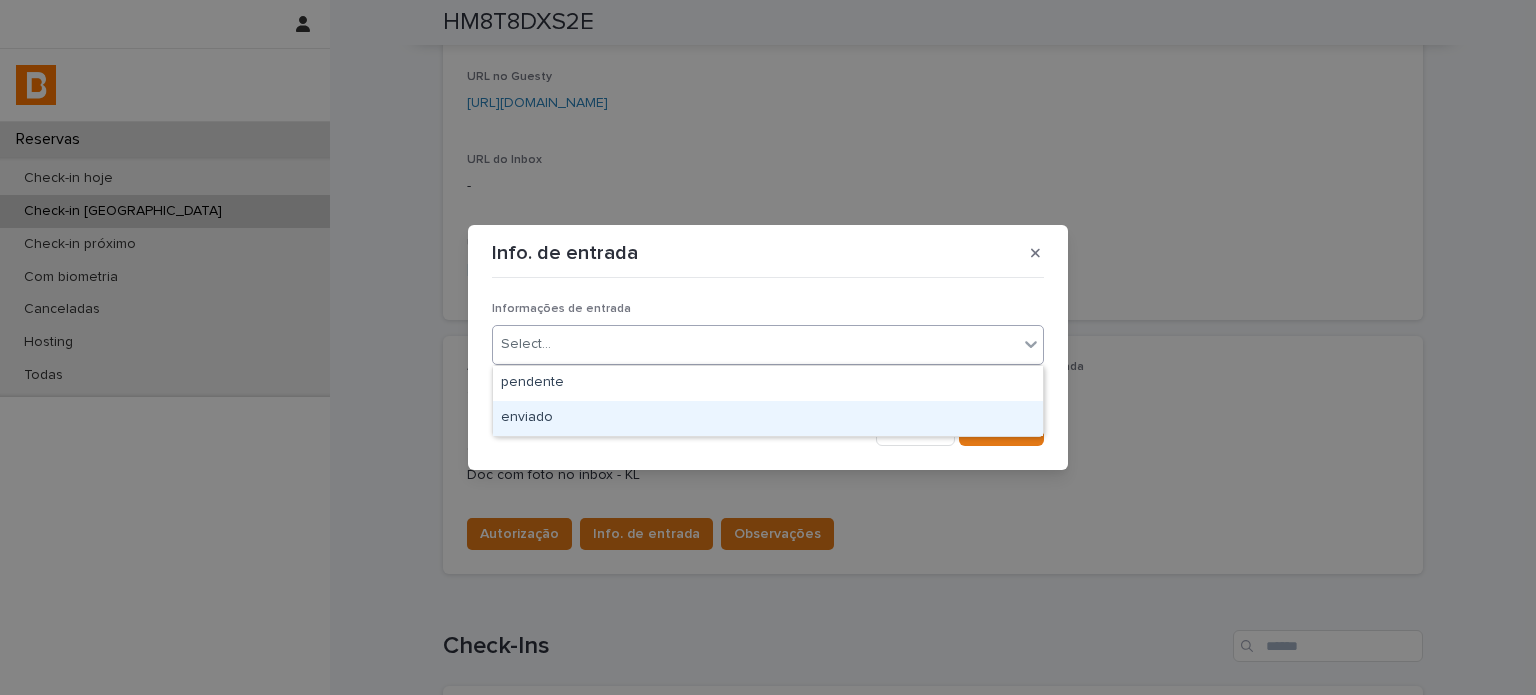 click on "enviado" at bounding box center (768, 418) 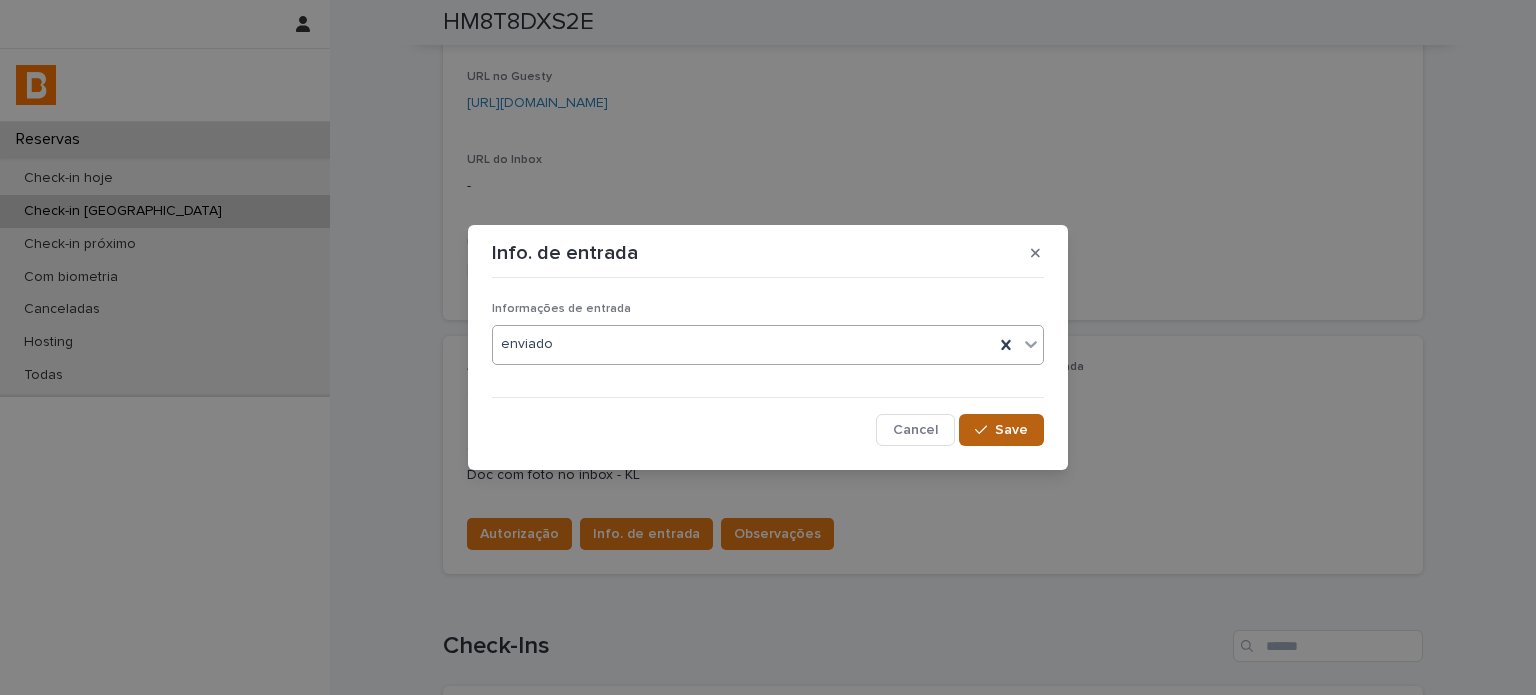 click on "Save" at bounding box center [1001, 430] 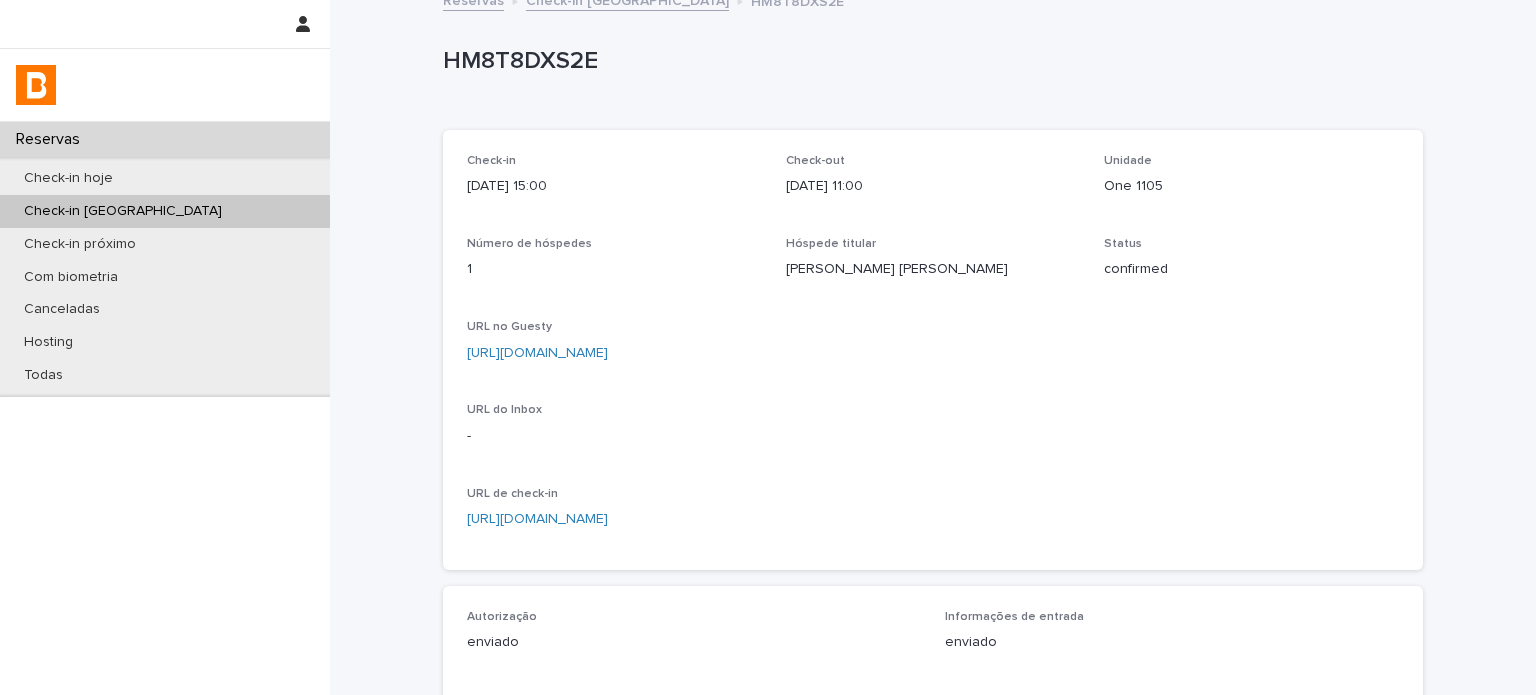 scroll, scrollTop: 0, scrollLeft: 0, axis: both 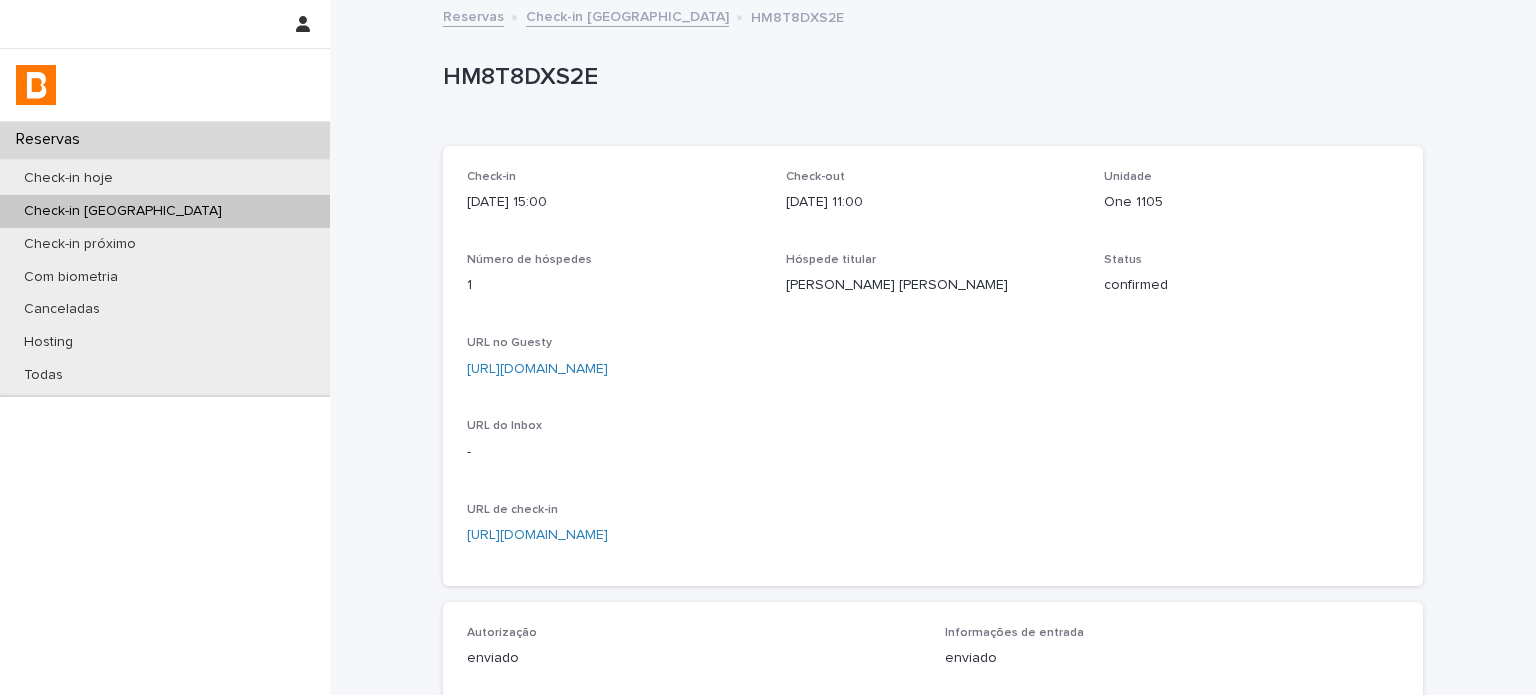 click on "HM8T8DXS2E" at bounding box center [929, 77] 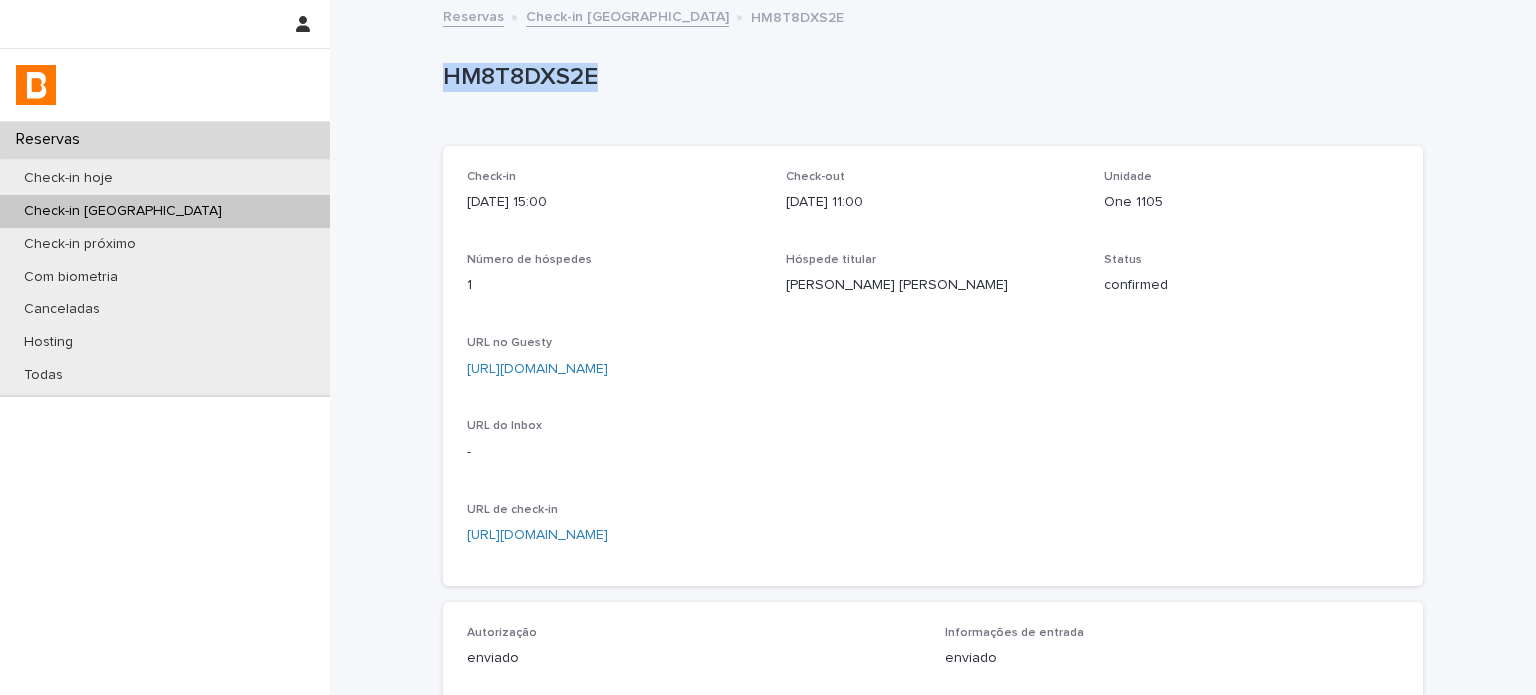 click on "HM8T8DXS2E" at bounding box center [929, 77] 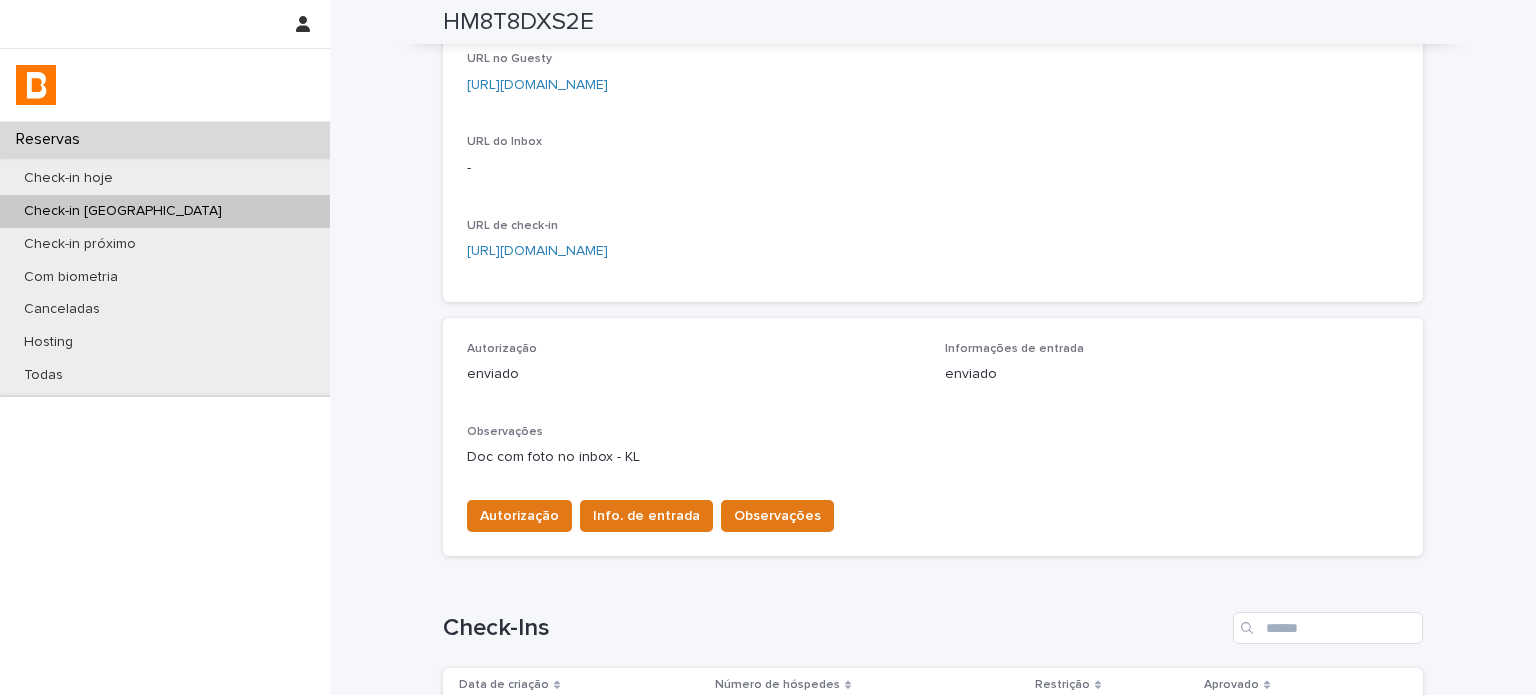 scroll, scrollTop: 466, scrollLeft: 0, axis: vertical 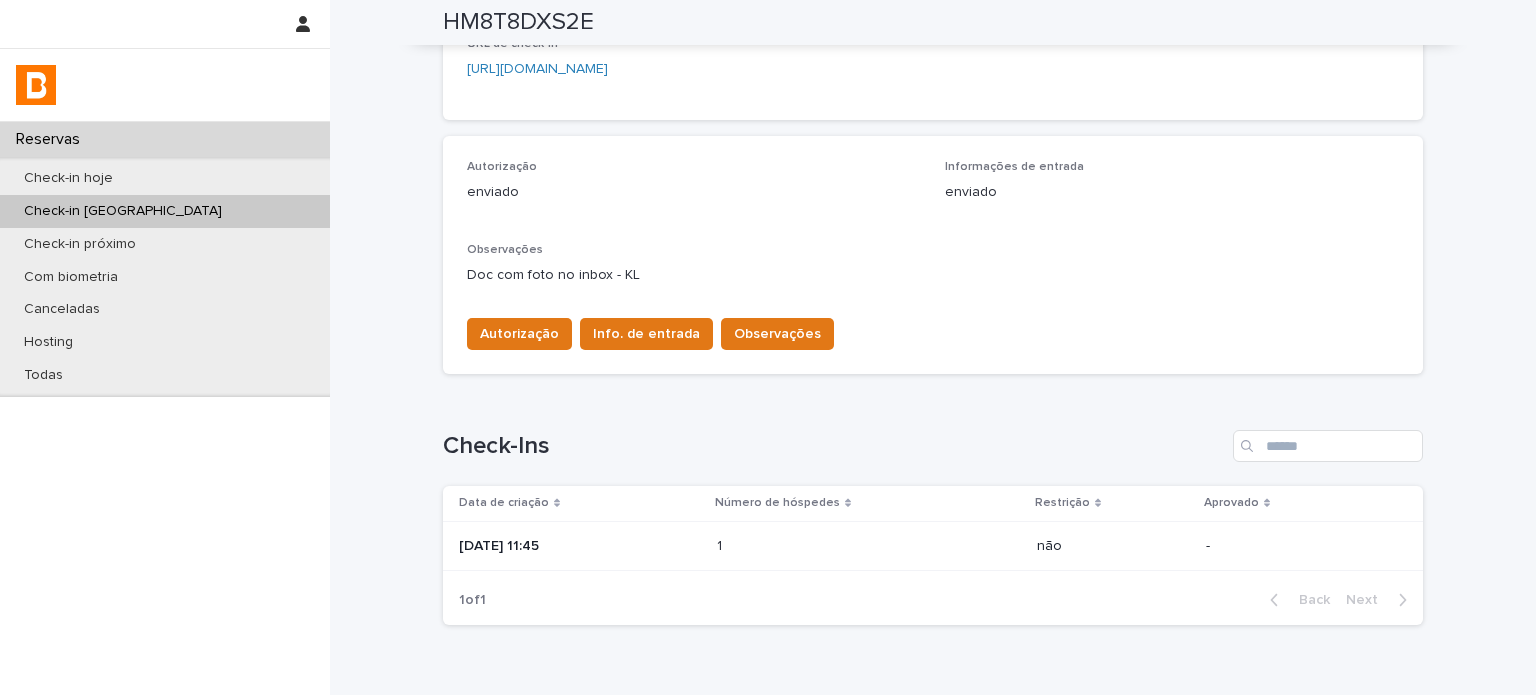 click on "[DATE] 11:45" at bounding box center (580, 546) 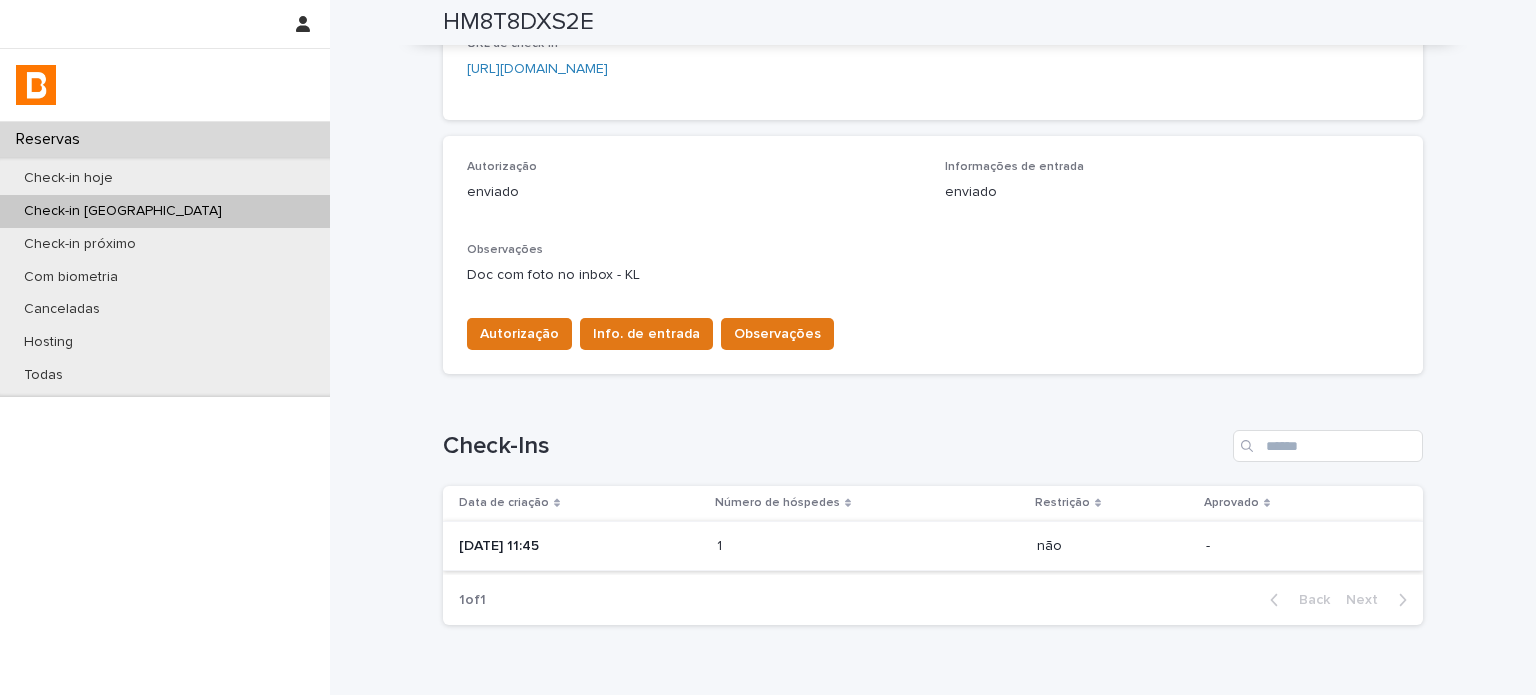 scroll, scrollTop: 0, scrollLeft: 0, axis: both 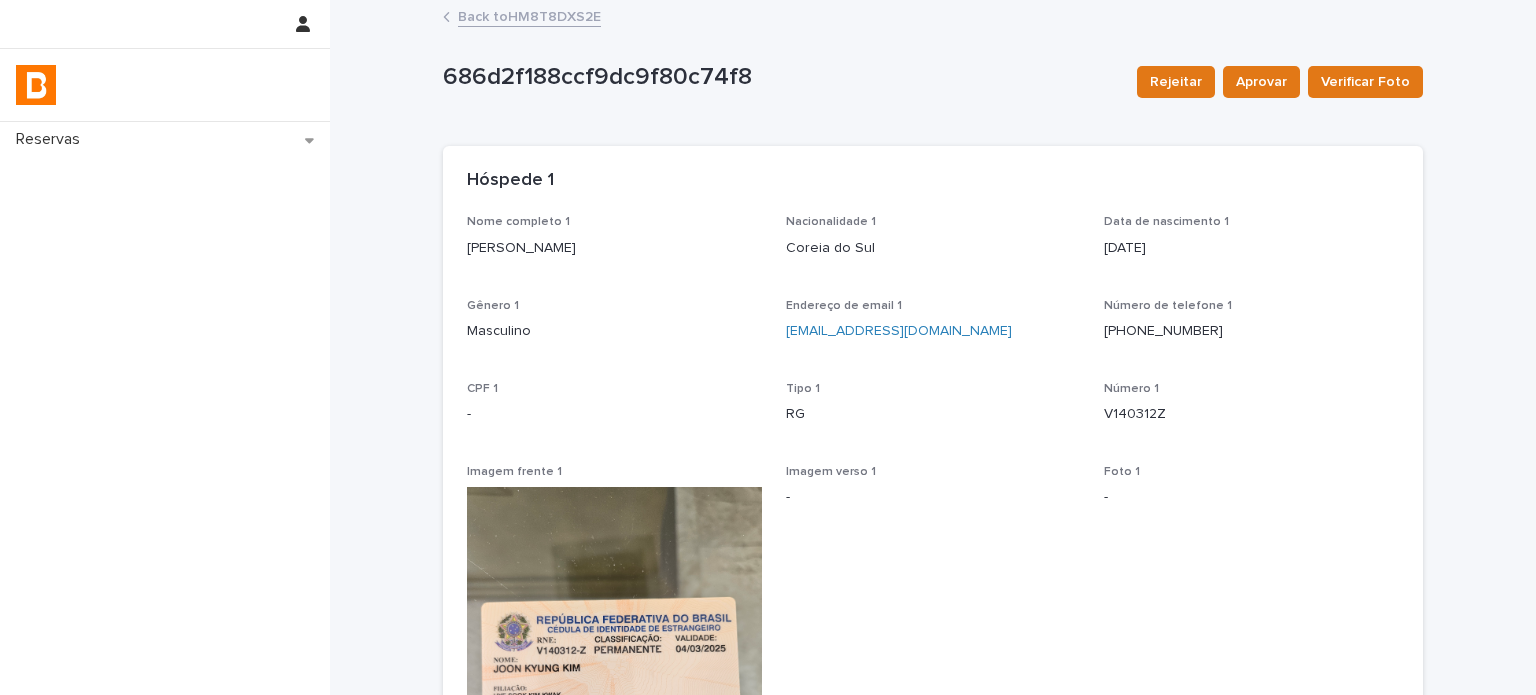 drag, startPoint x: 592, startPoint y: 246, endPoint x: 461, endPoint y: 249, distance: 131.03435 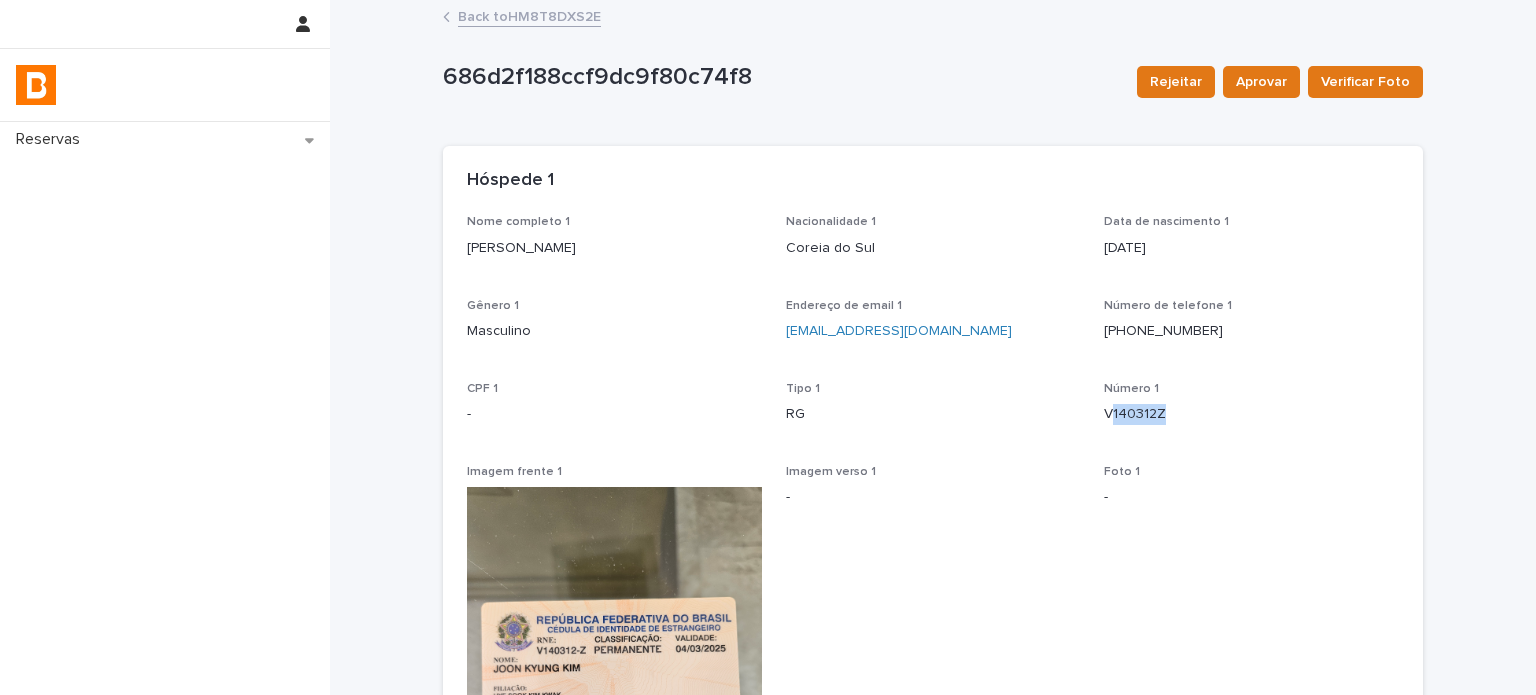 drag, startPoint x: 1189, startPoint y: 419, endPoint x: 1101, endPoint y: 423, distance: 88.09086 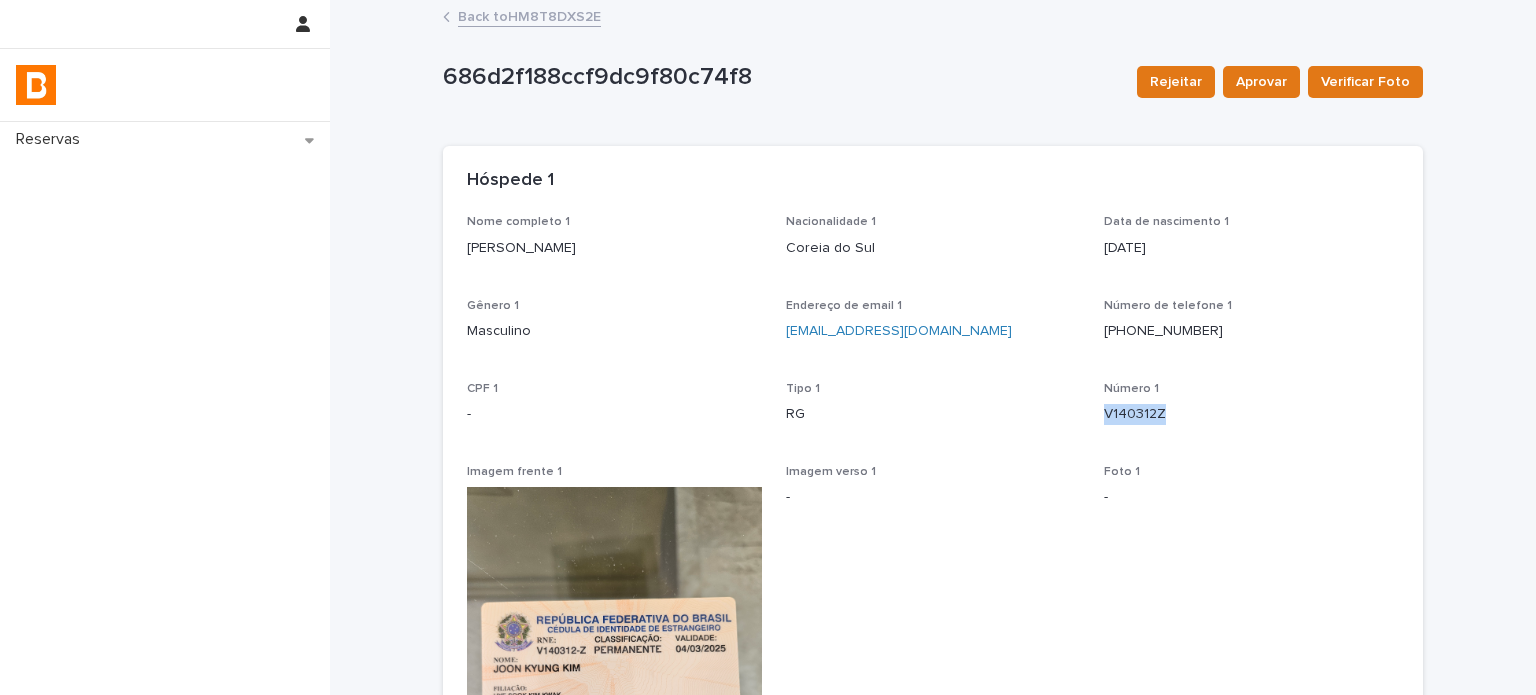 click on "V140312Z" at bounding box center [1251, 414] 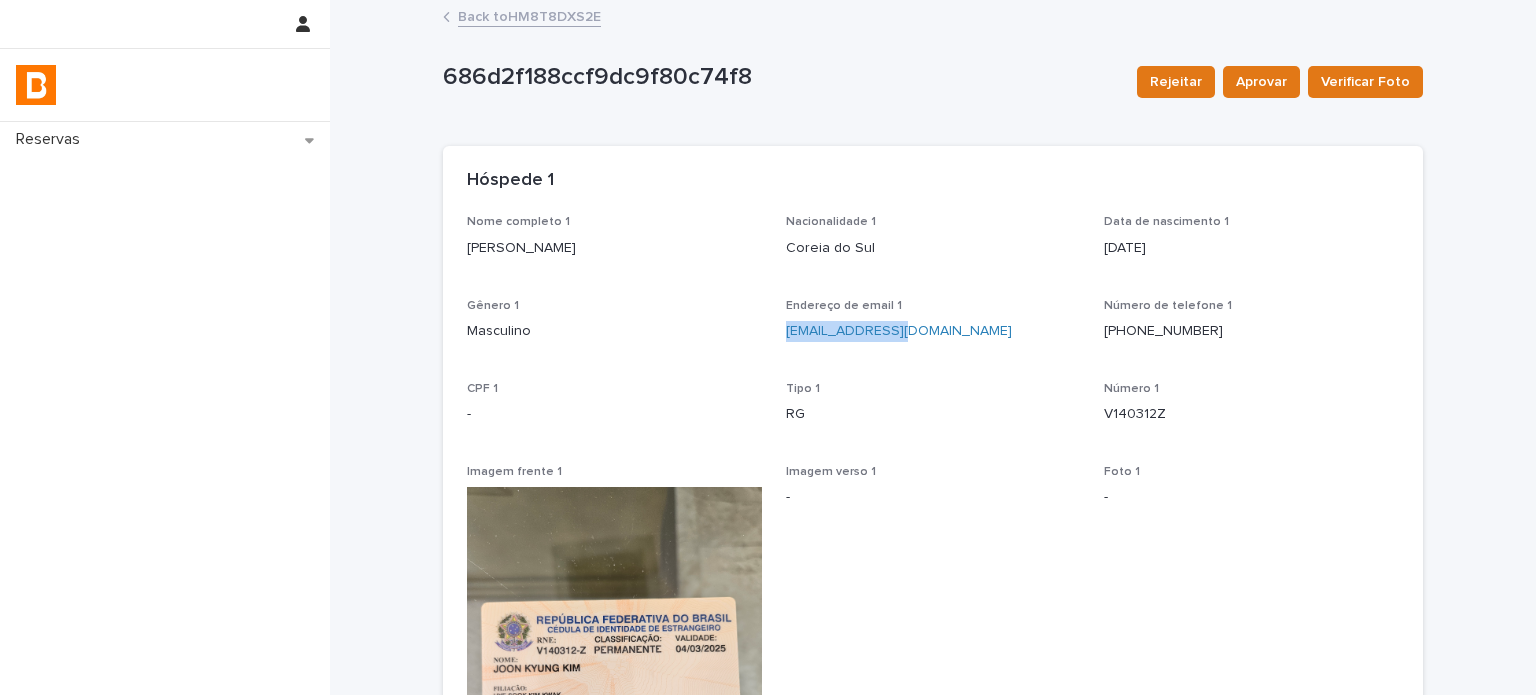 drag, startPoint x: 844, startPoint y: 355, endPoint x: 773, endPoint y: 352, distance: 71.063354 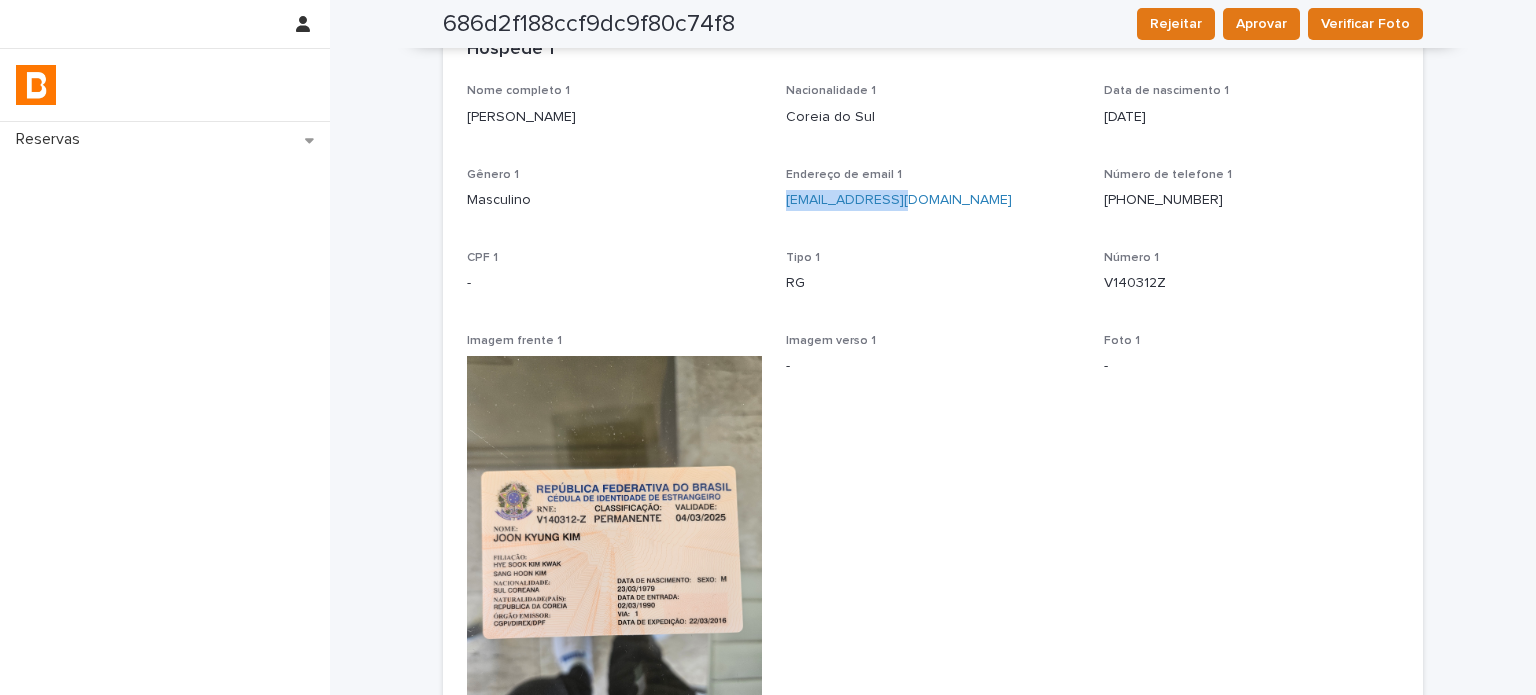 scroll, scrollTop: 0, scrollLeft: 0, axis: both 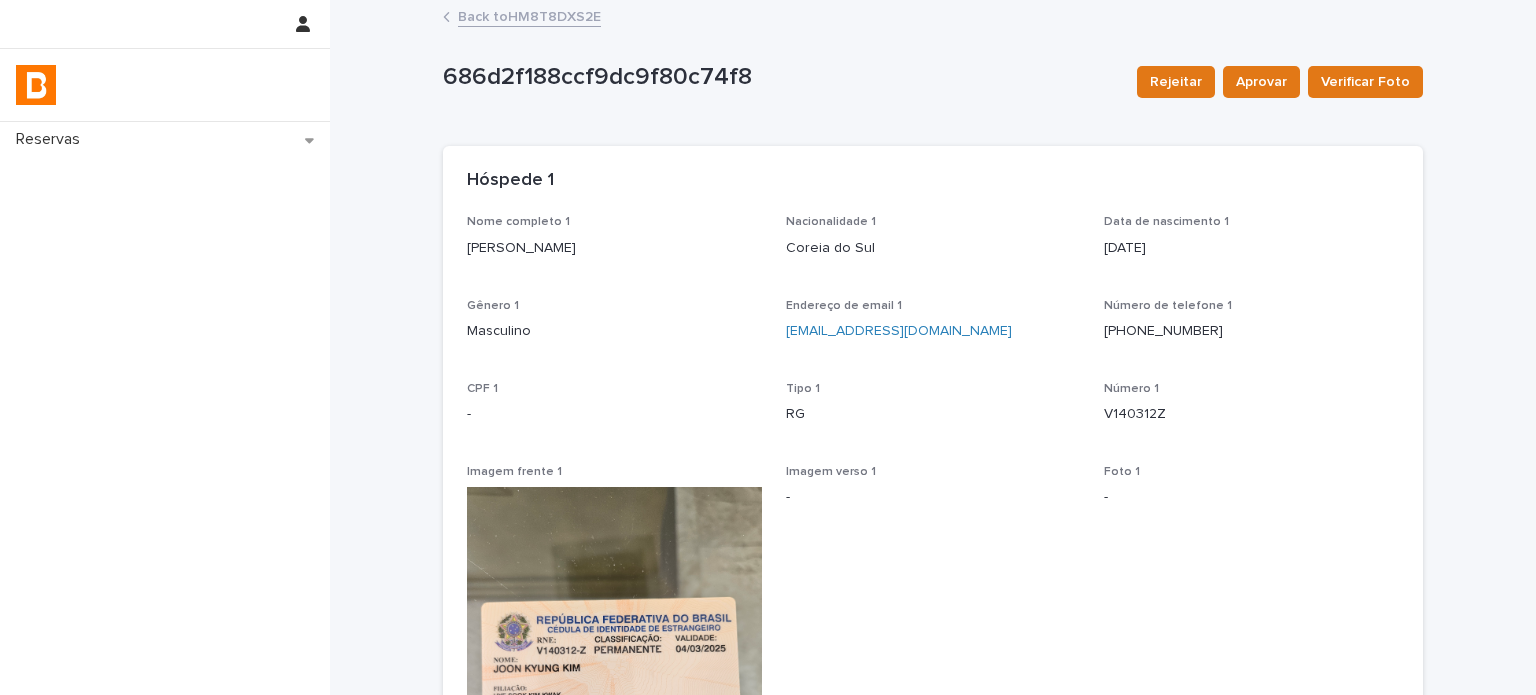click on "686d2f188ccf9dc9f80c74f8 Rejeitar Aprovar Verificar Foto 686d2f188ccf9dc9f80c74f8 Rejeitar Aprovar Verificar Foto Sorry, there was an error saving your record. Please try again. Please fill out the required fields below. Loading... Saving… Loading... Saving… Loading... Saving… Restrição não Loading... Saving… Hóspede 1 Nome completo 1 [PERSON_NAME] KIM  Nacionalidade 1 [DEMOGRAPHIC_DATA] do Sul Data de nascimento 1 [DEMOGRAPHIC_DATA] Gênero 1 Masculino Endereço de email 1 [EMAIL_ADDRESS][DOMAIN_NAME] Número de telefone [PHONE_NUMBER] CPF 1 - Tipo 1 RG Número 1 V140312Z Imagem frente 1 Imagem verso 1 - Foto 1 - Status foto 1 - Loading... Saving… Hóspede 2 Loading... Saving… Hóspede 3 Loading... Saving… Hóspede 4 Loading... Saving… Veículo" at bounding box center [933, 511] 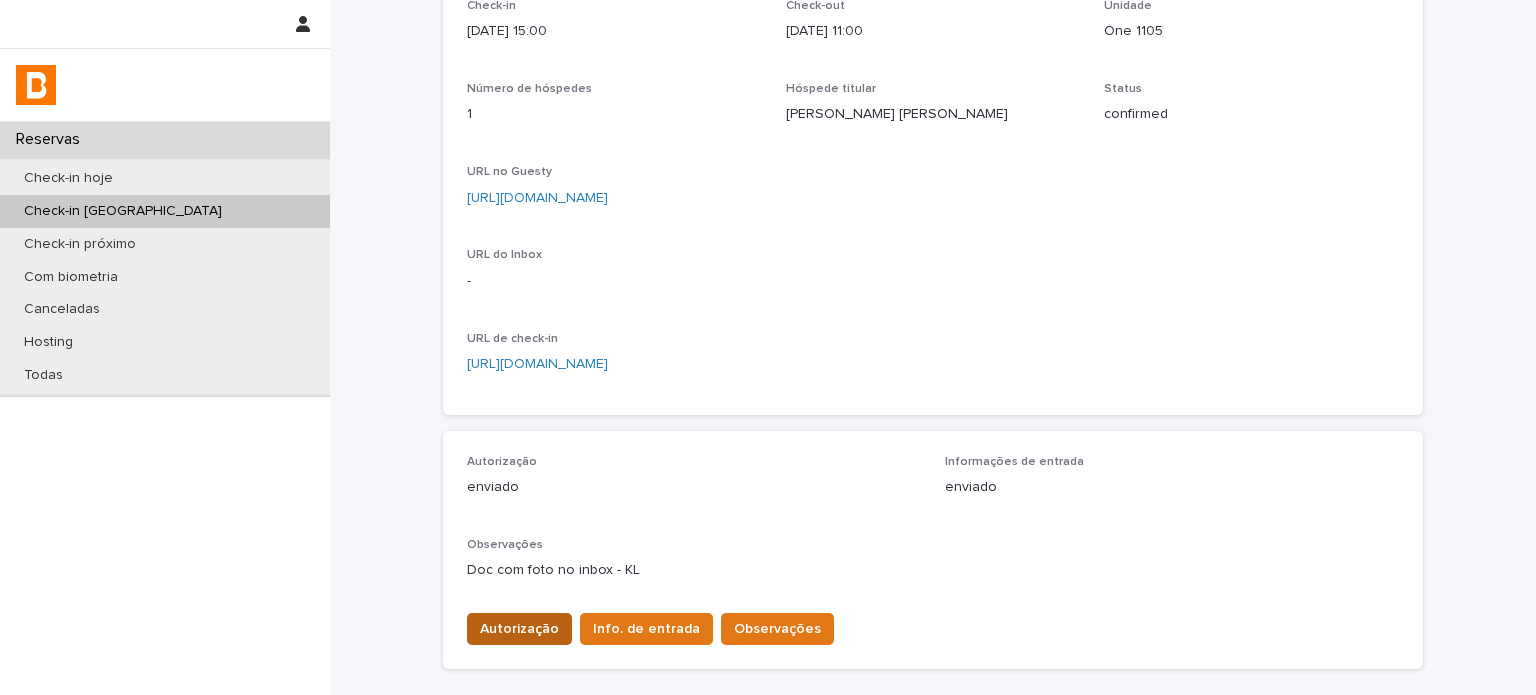 scroll, scrollTop: 300, scrollLeft: 0, axis: vertical 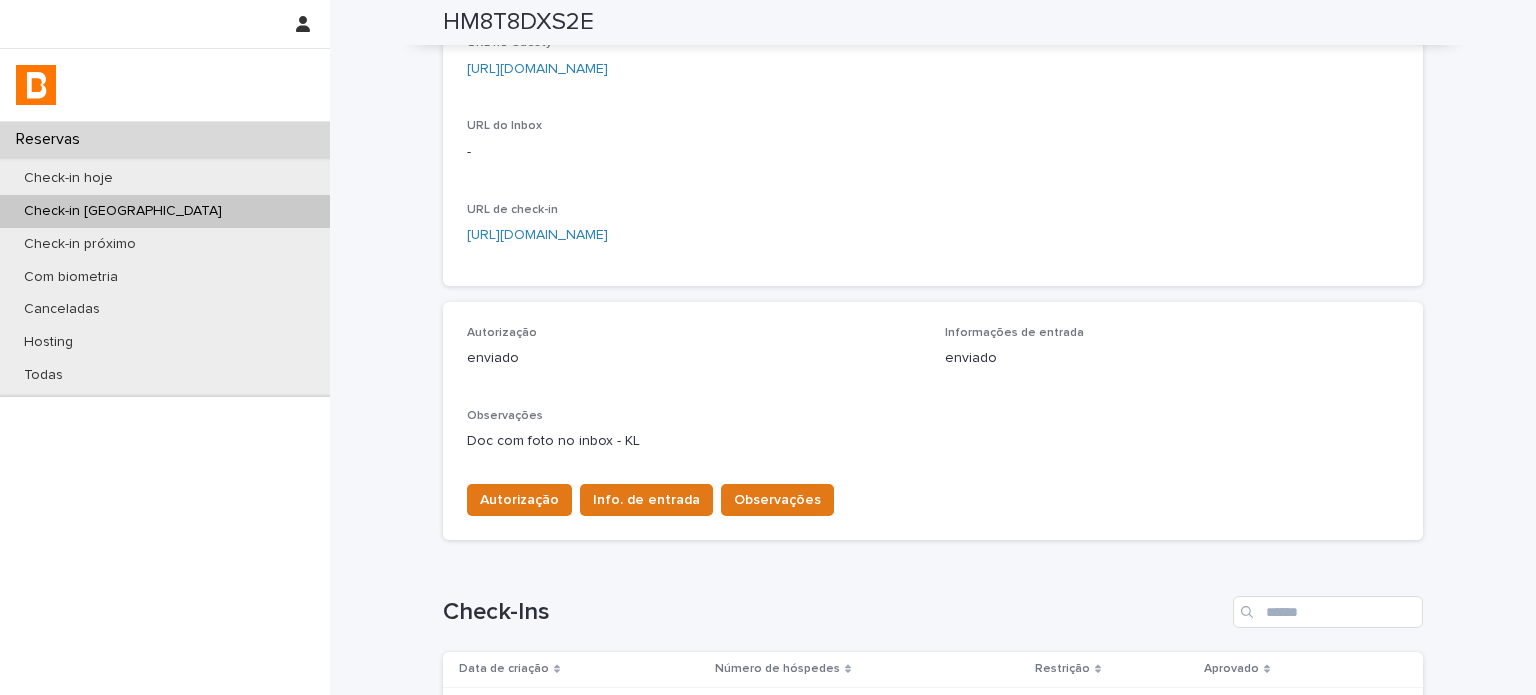 click on "Autorização Info. de entrada Observações" at bounding box center [933, 496] 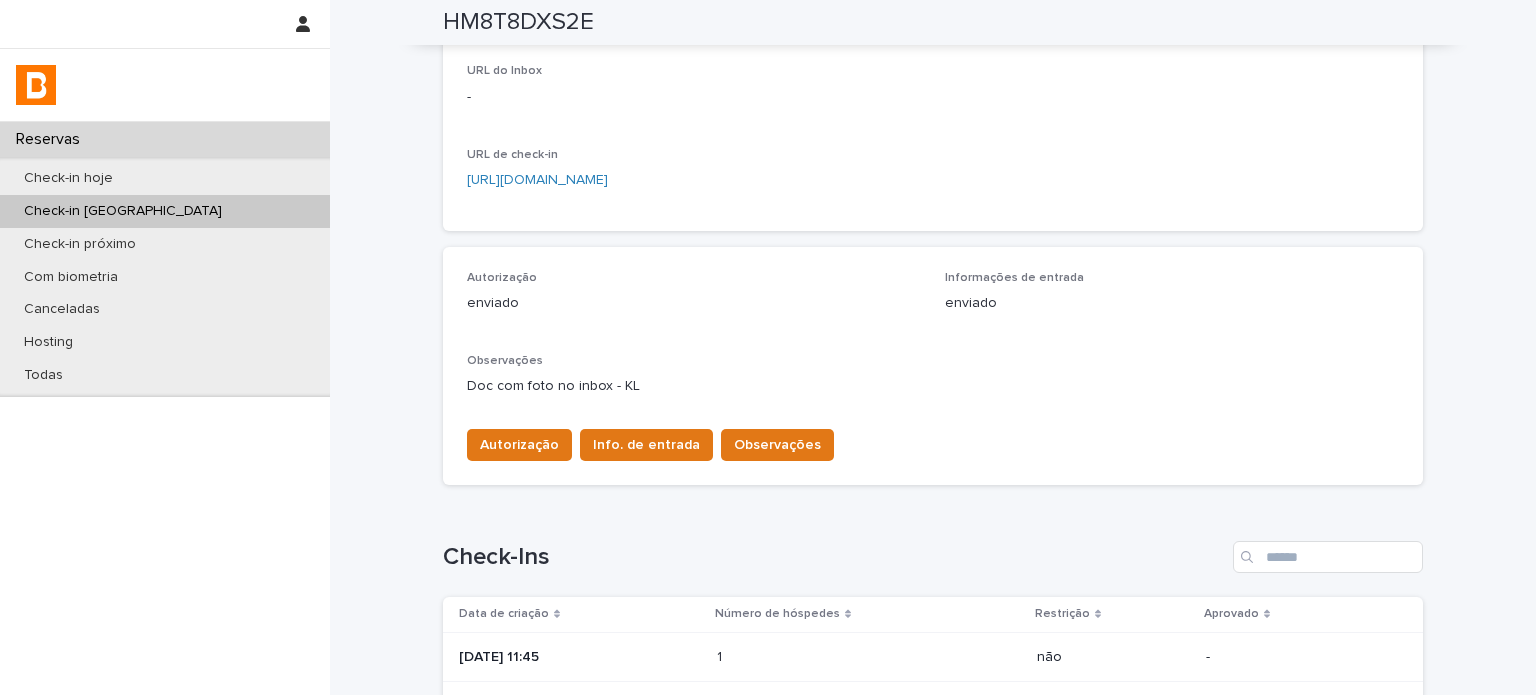 scroll, scrollTop: 466, scrollLeft: 0, axis: vertical 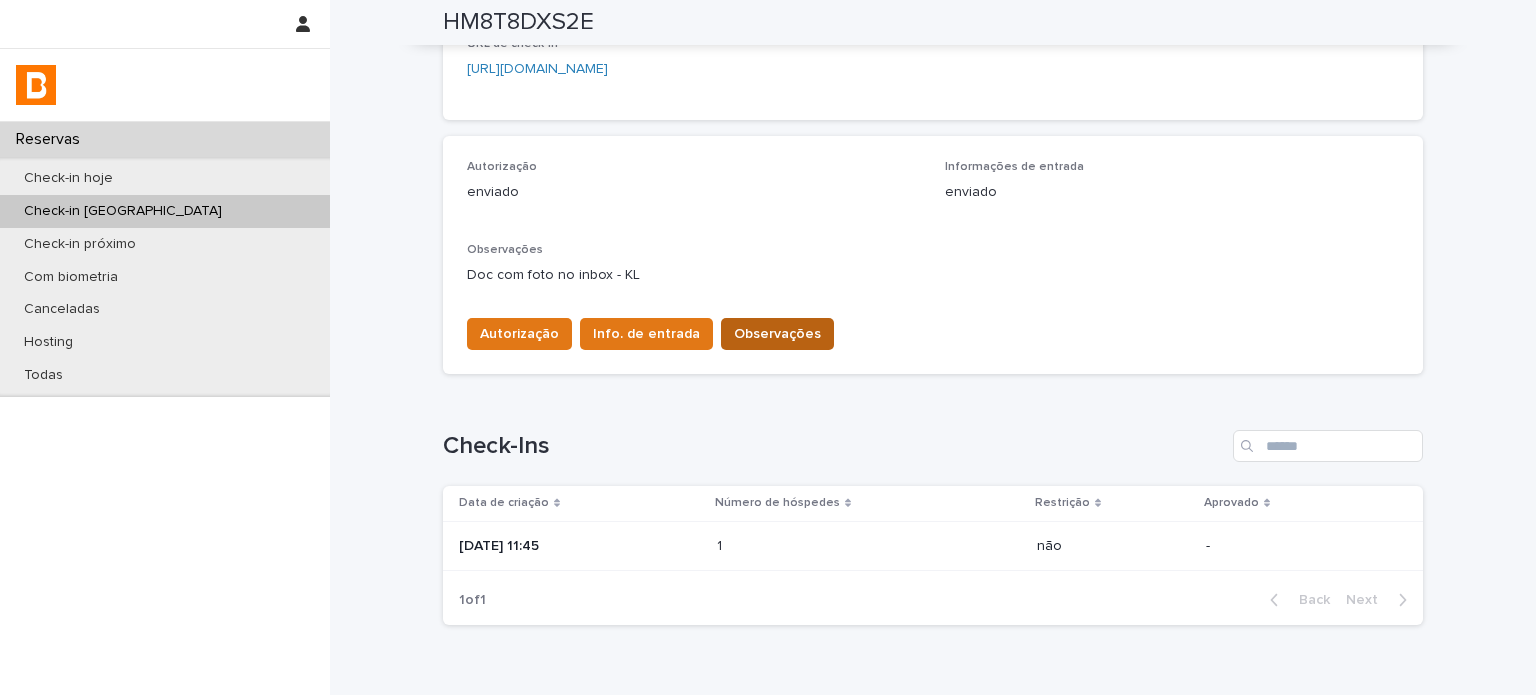 click on "Observações" at bounding box center [777, 334] 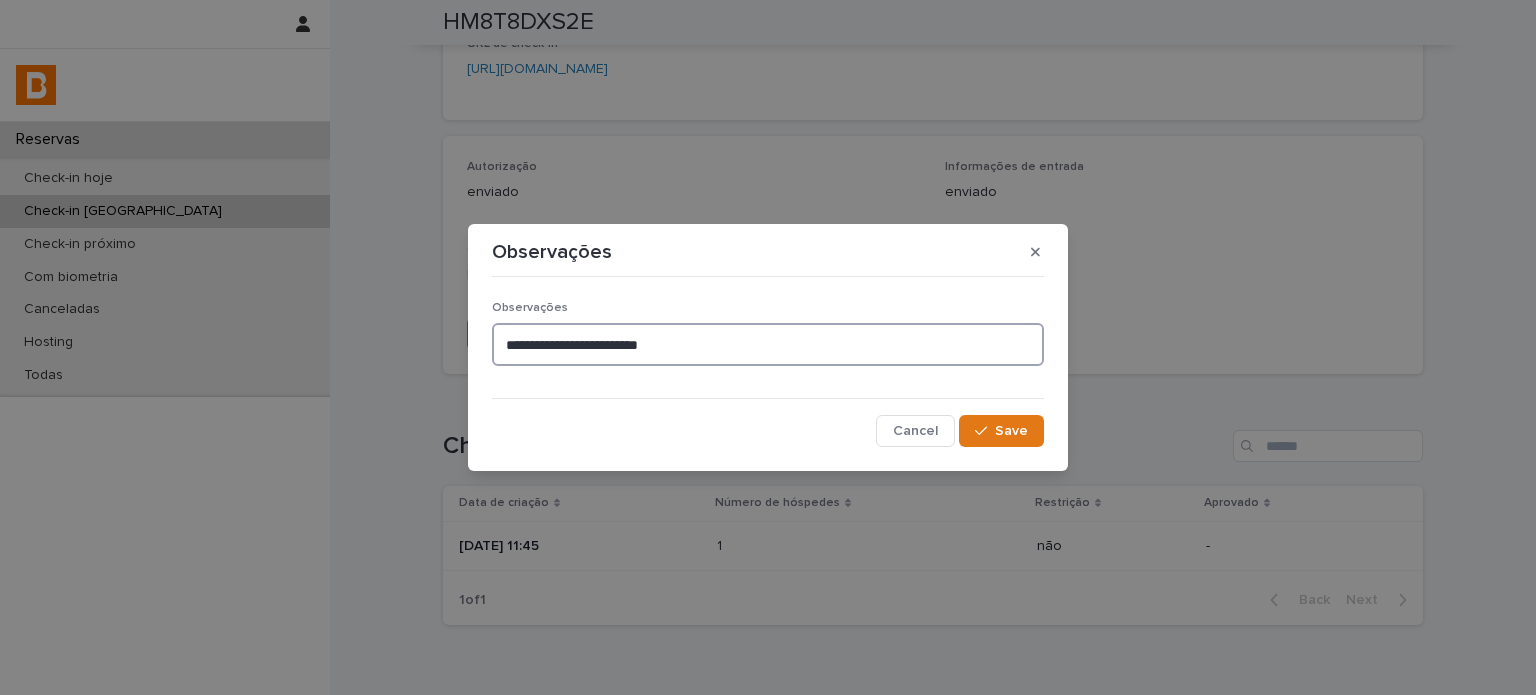 click on "**********" at bounding box center [768, 344] 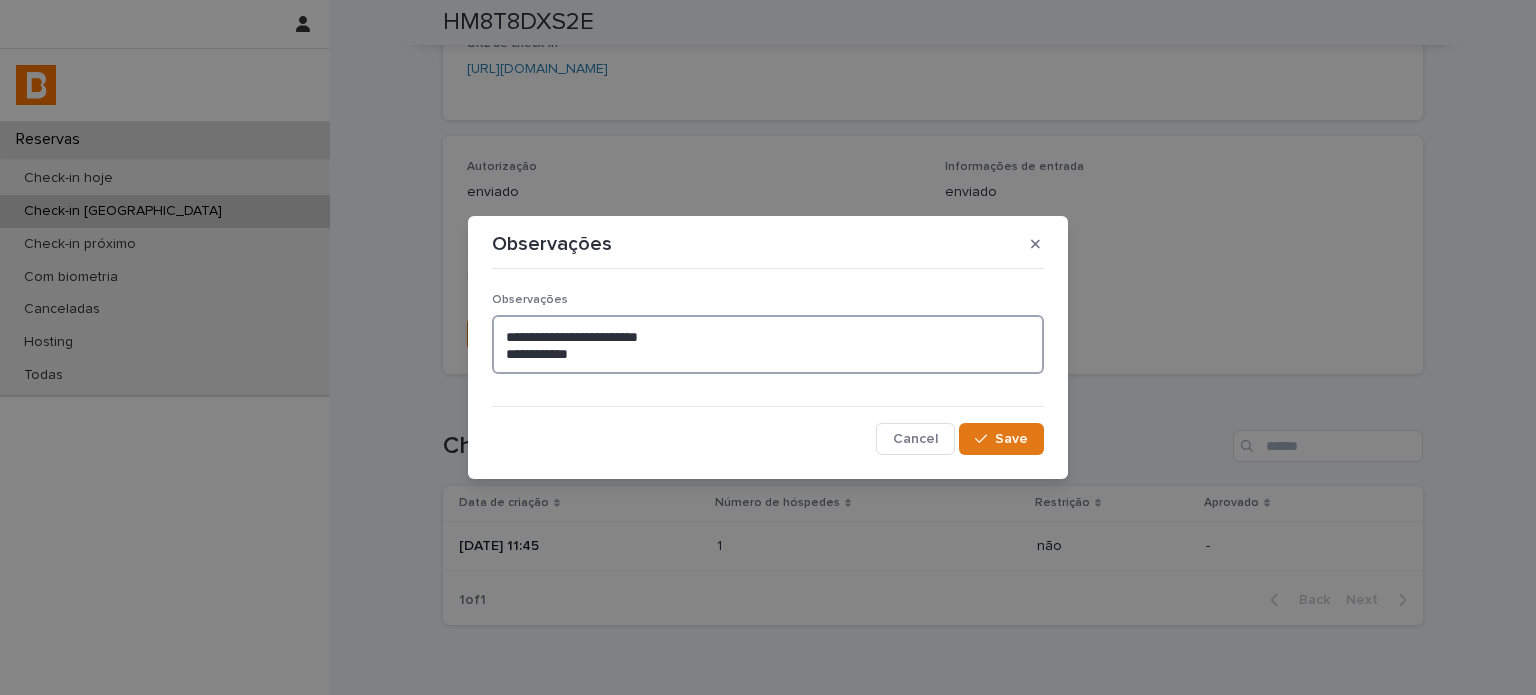 type on "**********" 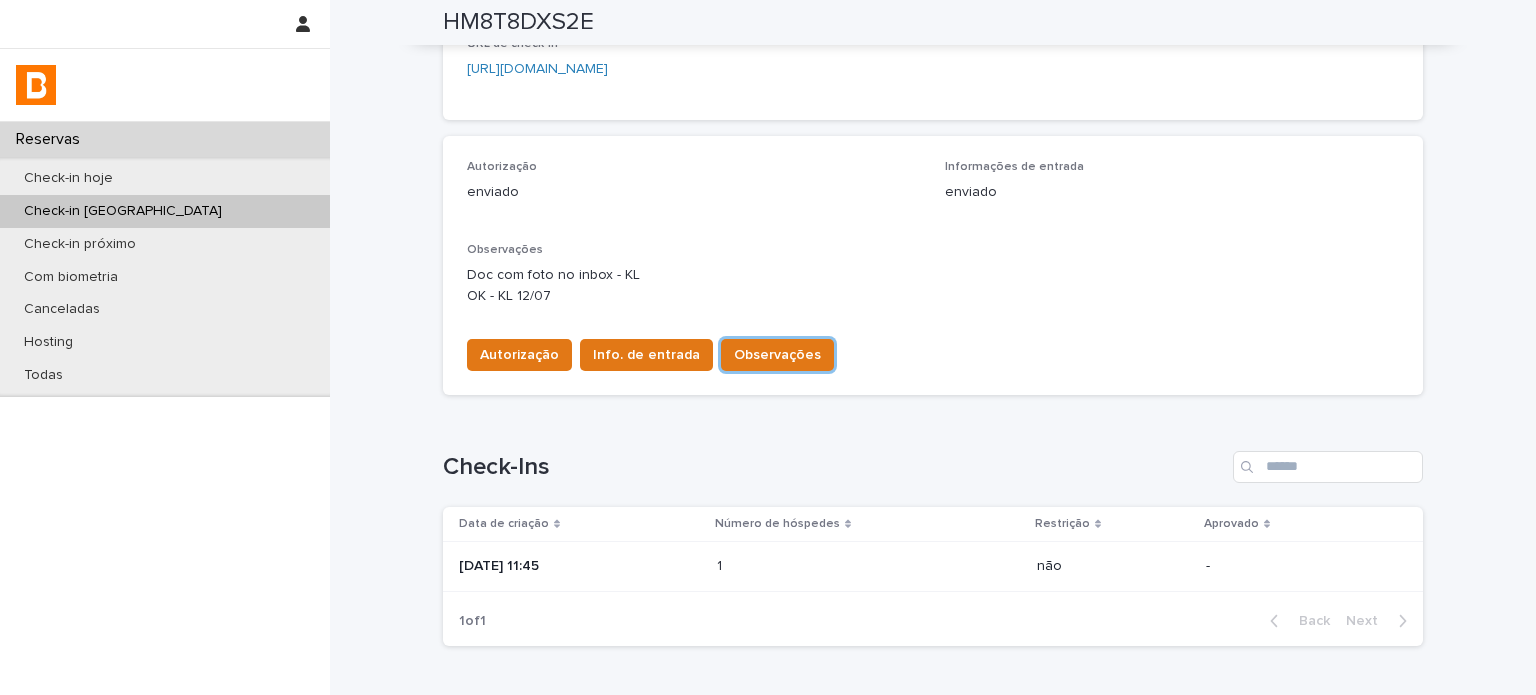 scroll, scrollTop: 476, scrollLeft: 0, axis: vertical 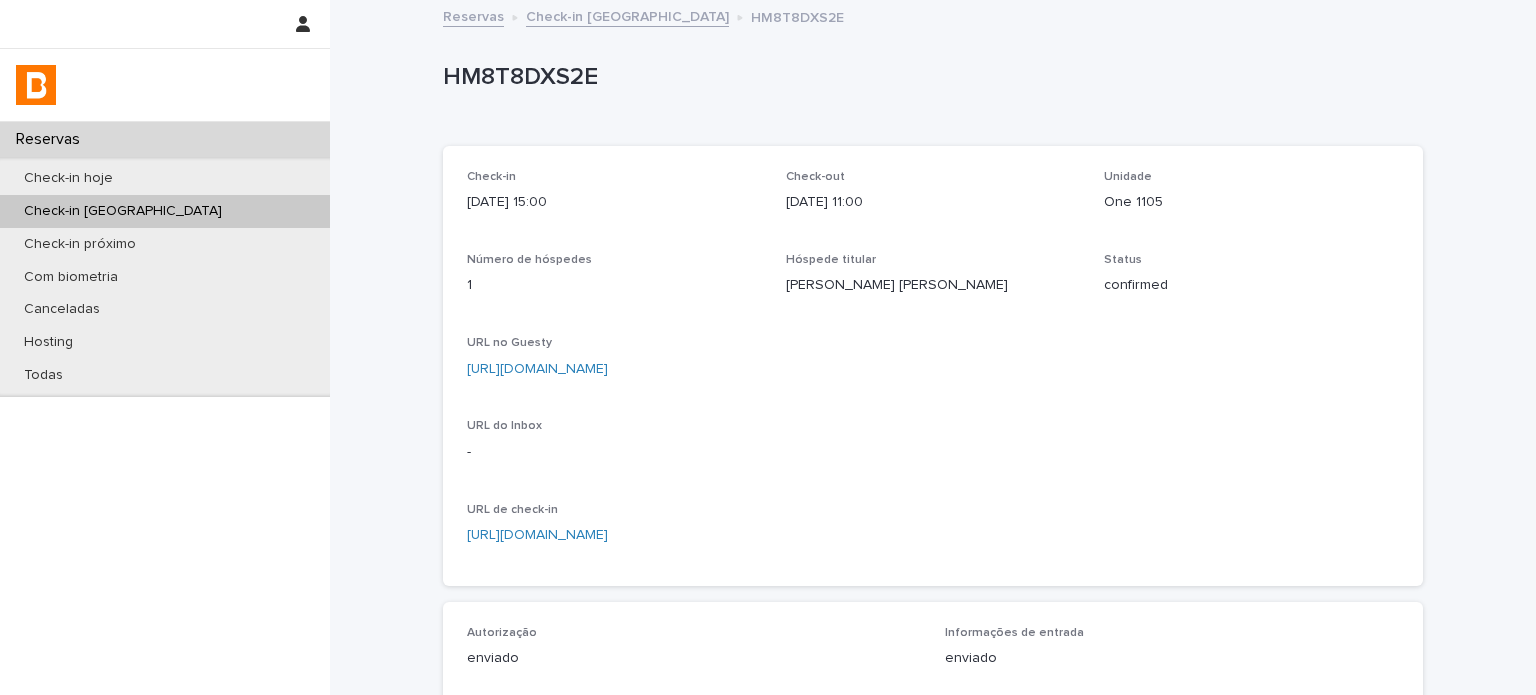 click on "Check-in [GEOGRAPHIC_DATA]" at bounding box center [627, 15] 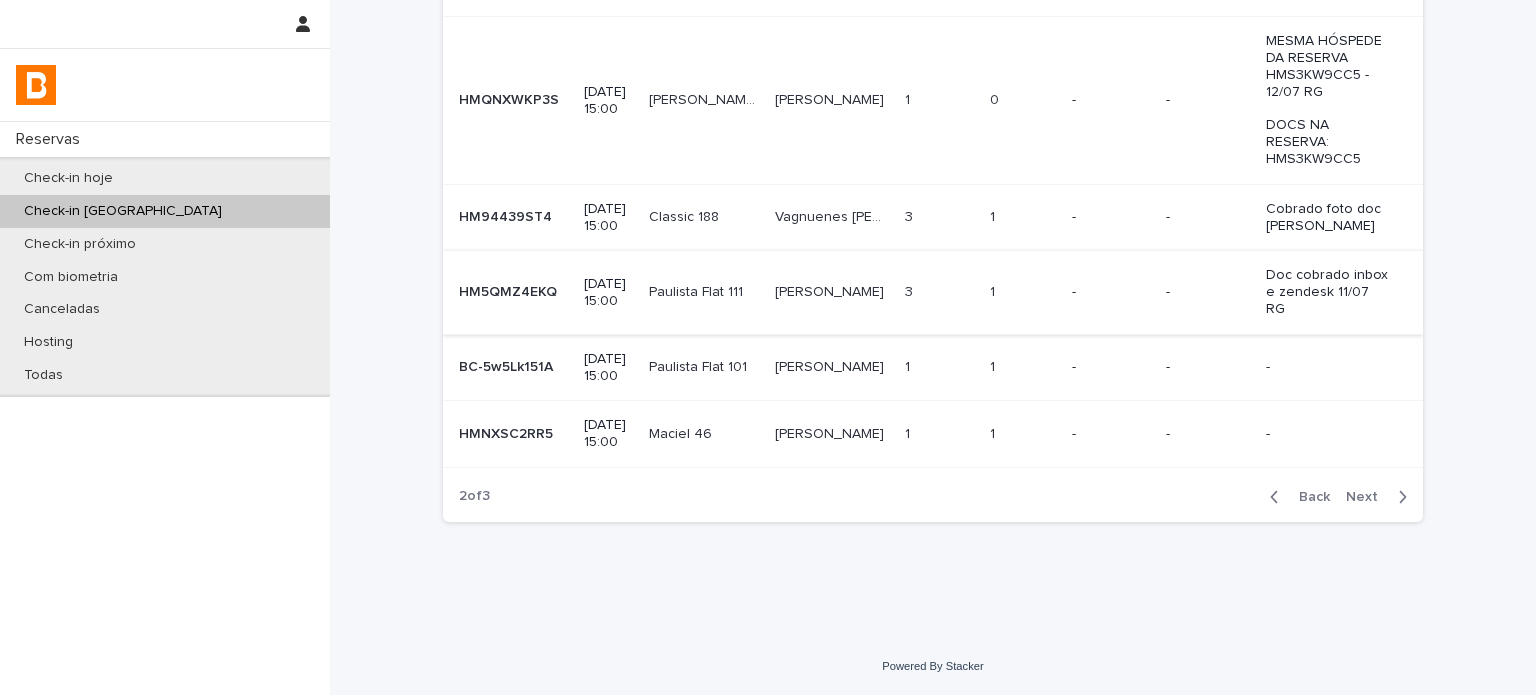 scroll, scrollTop: 533, scrollLeft: 0, axis: vertical 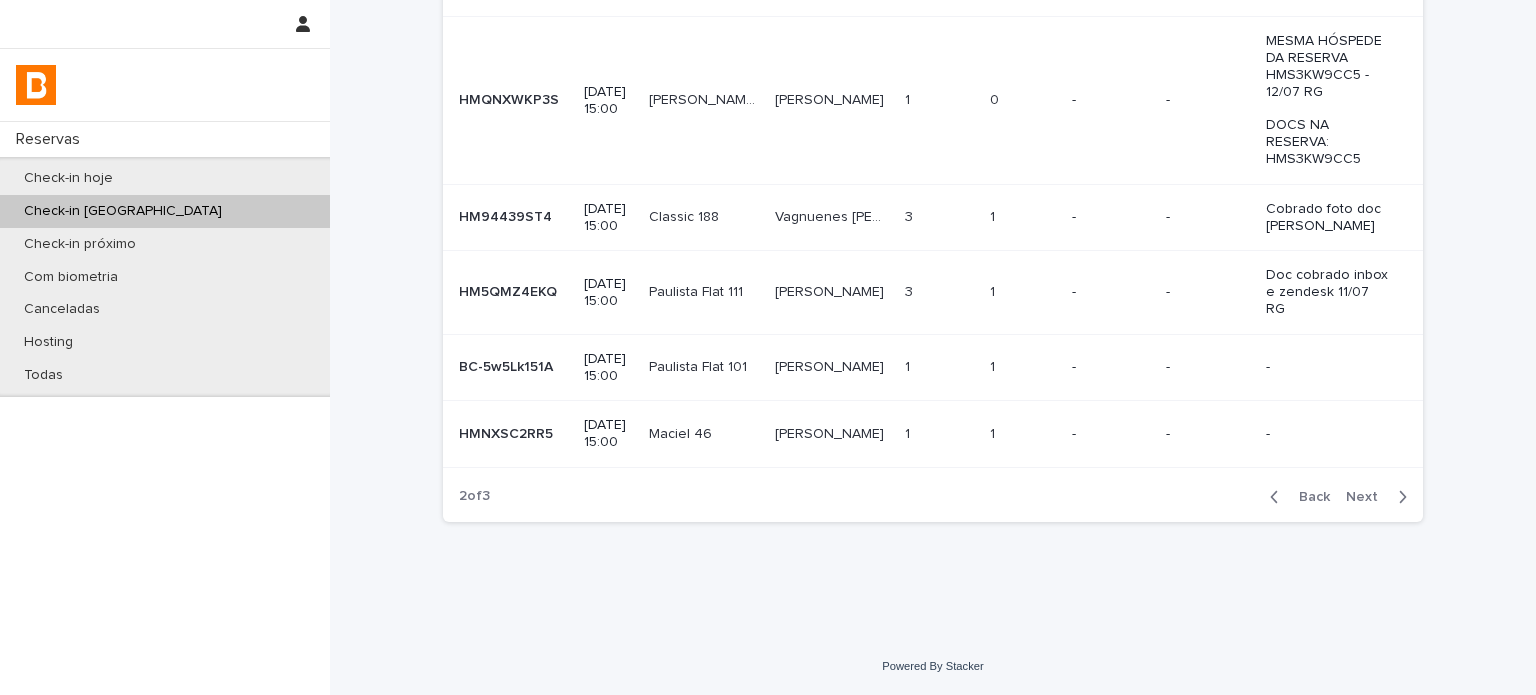click on "Next" at bounding box center (1380, 497) 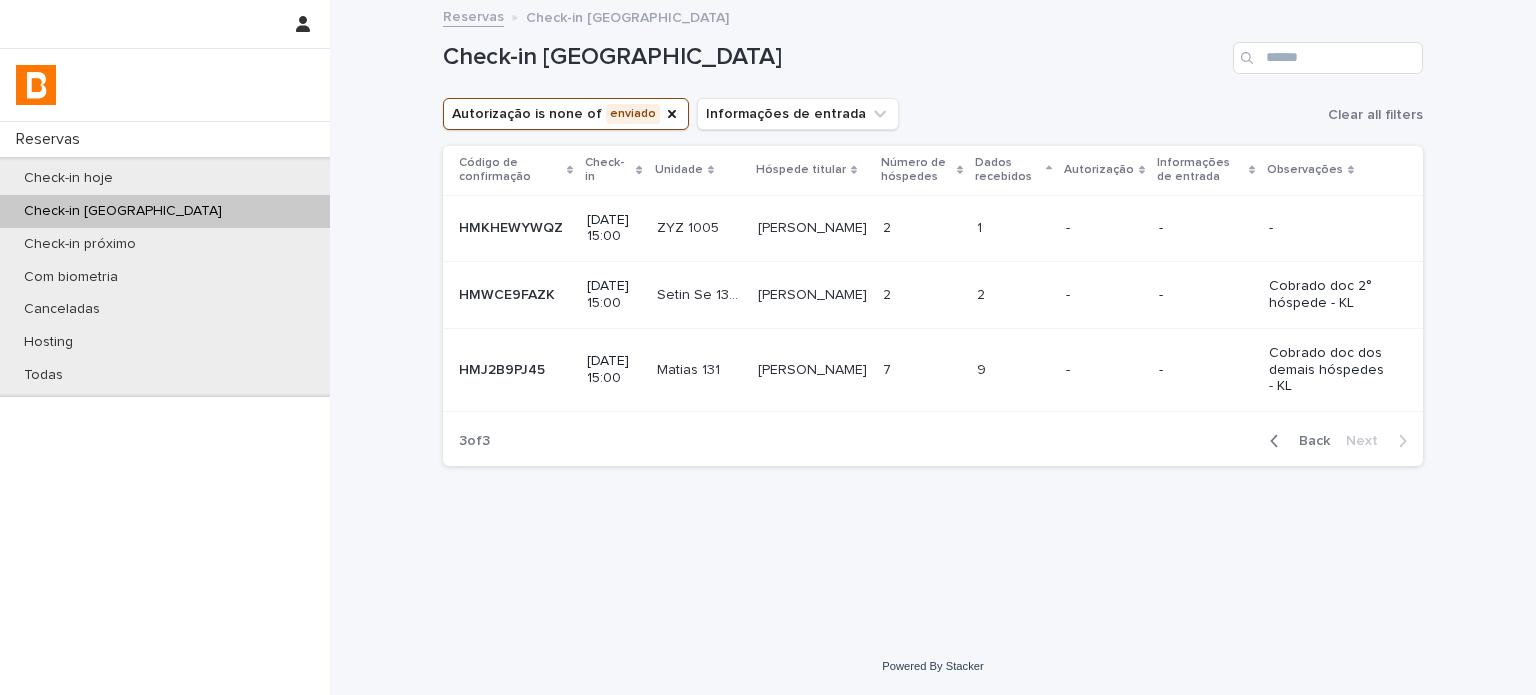 scroll, scrollTop: 0, scrollLeft: 0, axis: both 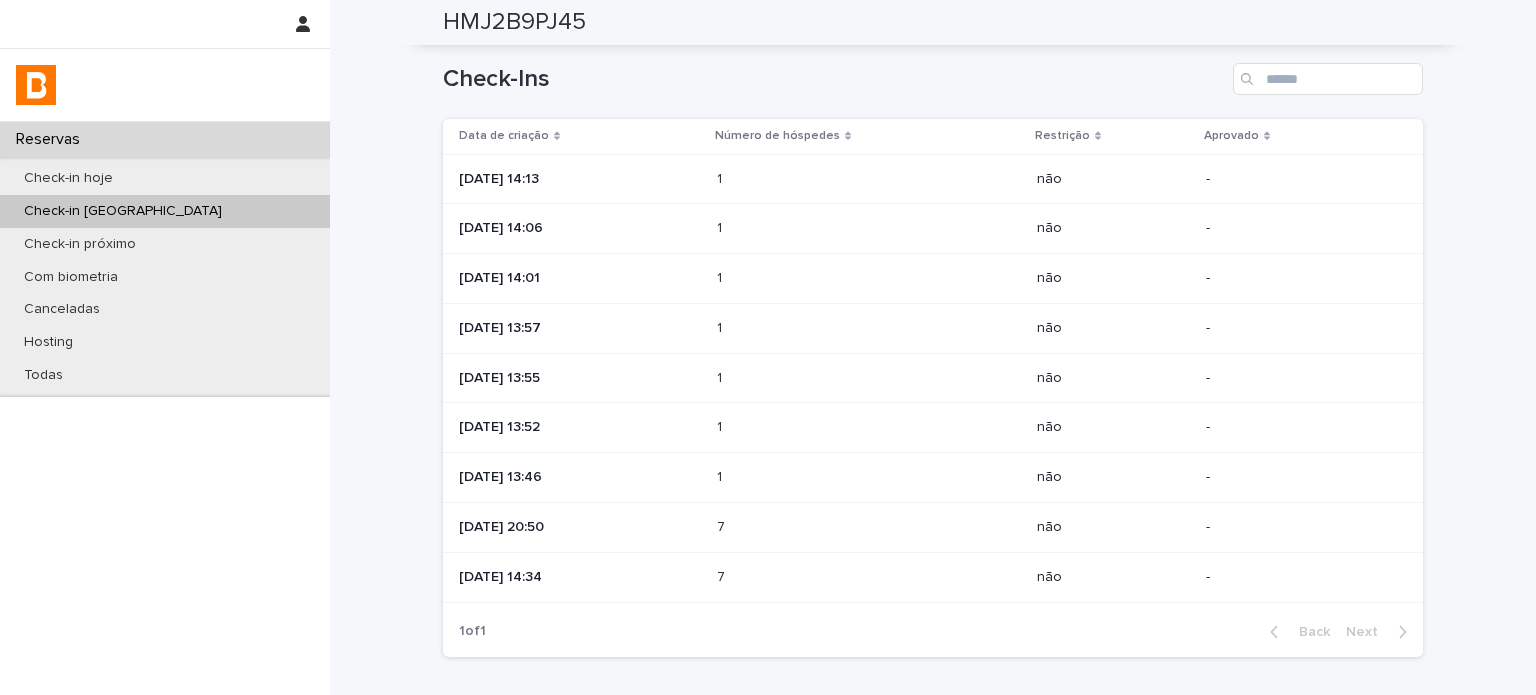 click on "7 7" at bounding box center (869, 577) 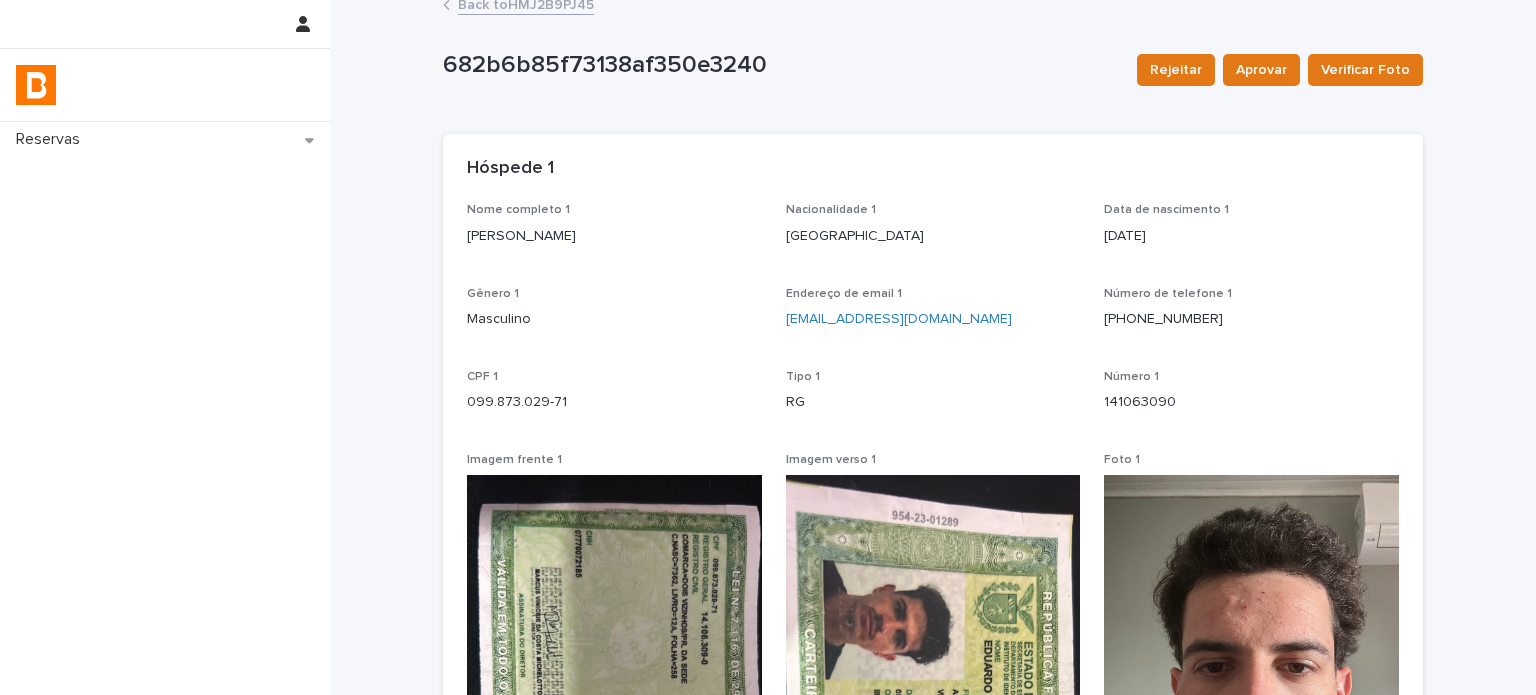 scroll, scrollTop: 0, scrollLeft: 0, axis: both 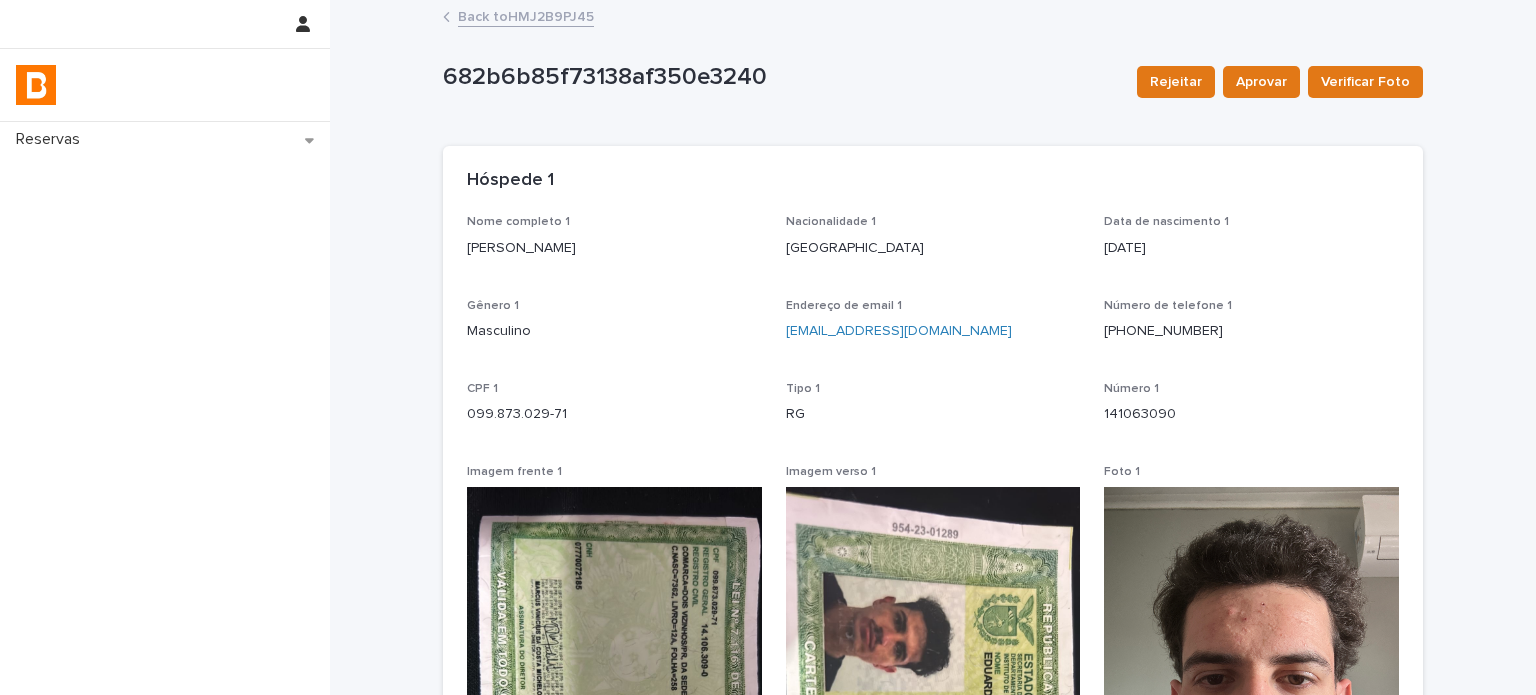 click on "Back to  HMJ2B9PJ45" at bounding box center (526, 15) 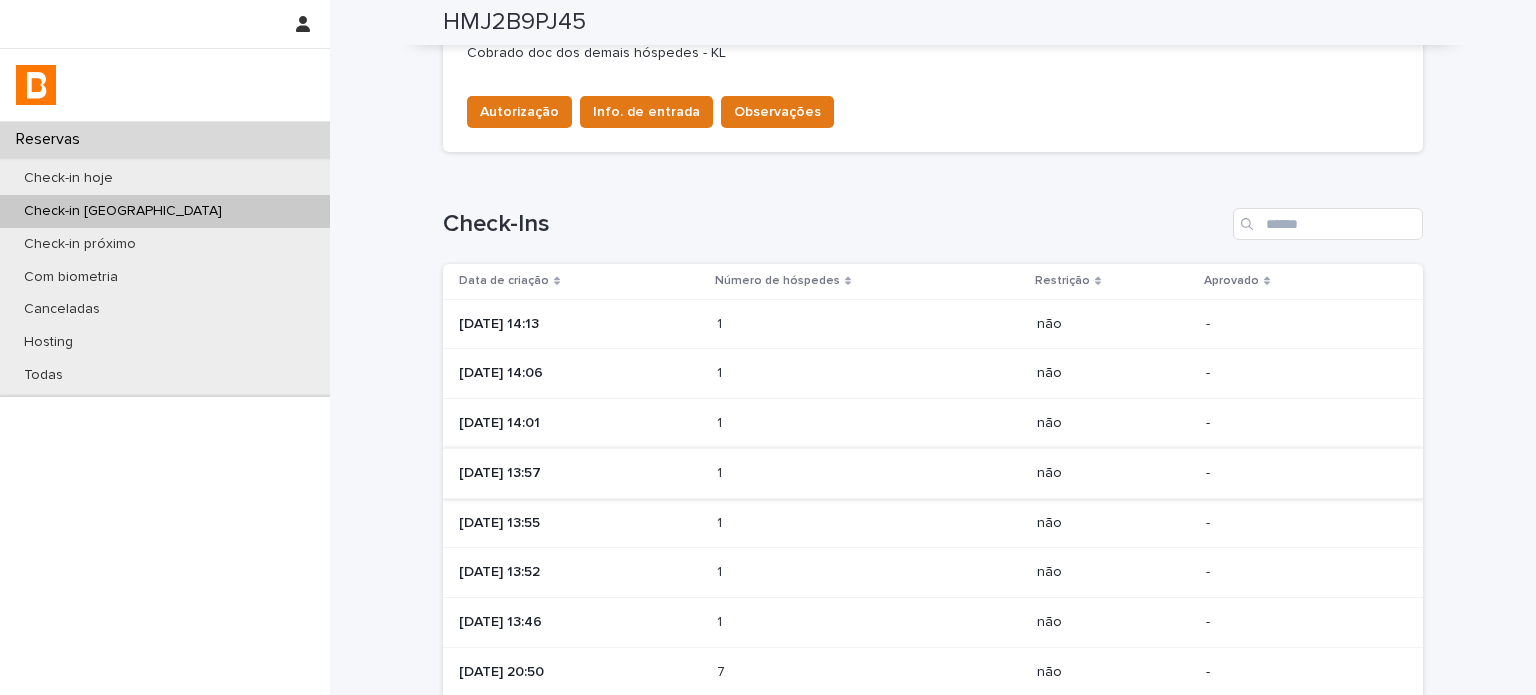 scroll, scrollTop: 766, scrollLeft: 0, axis: vertical 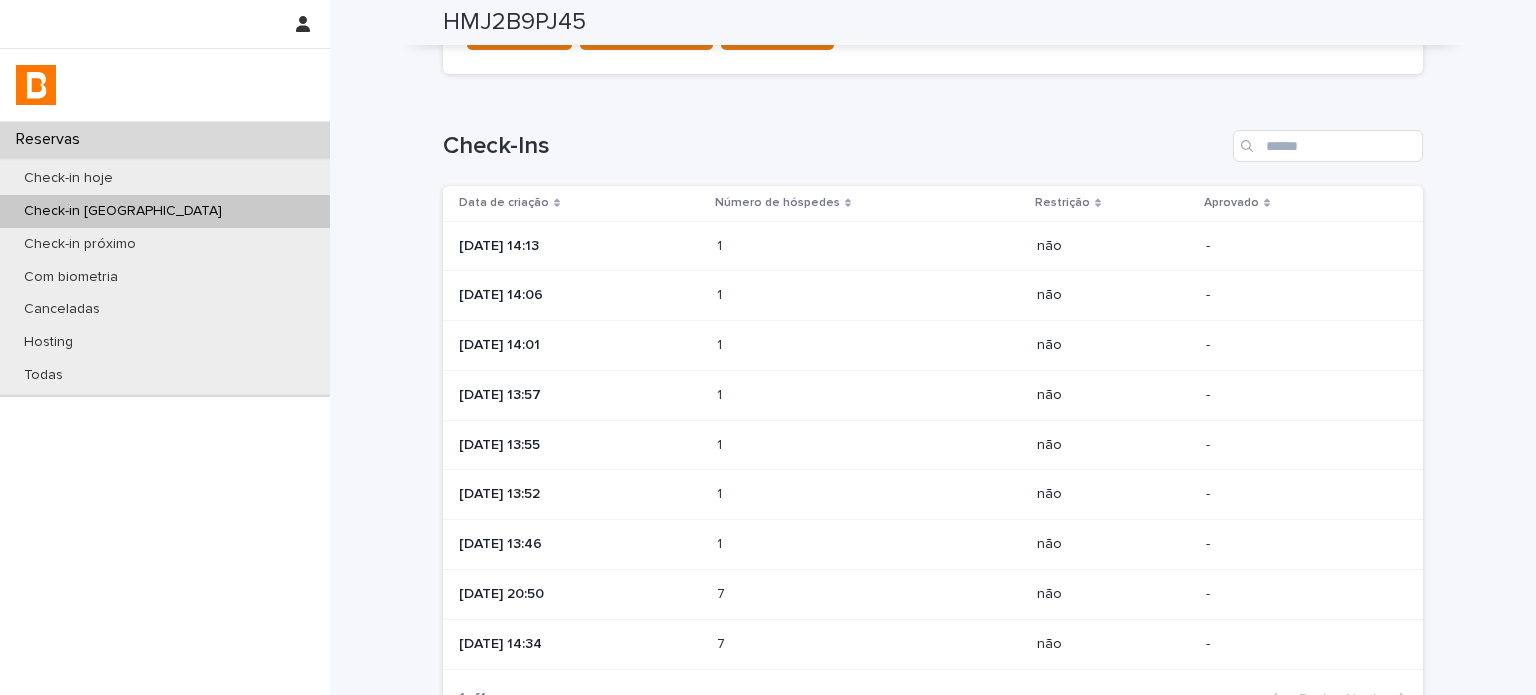 click at bounding box center [804, 594] 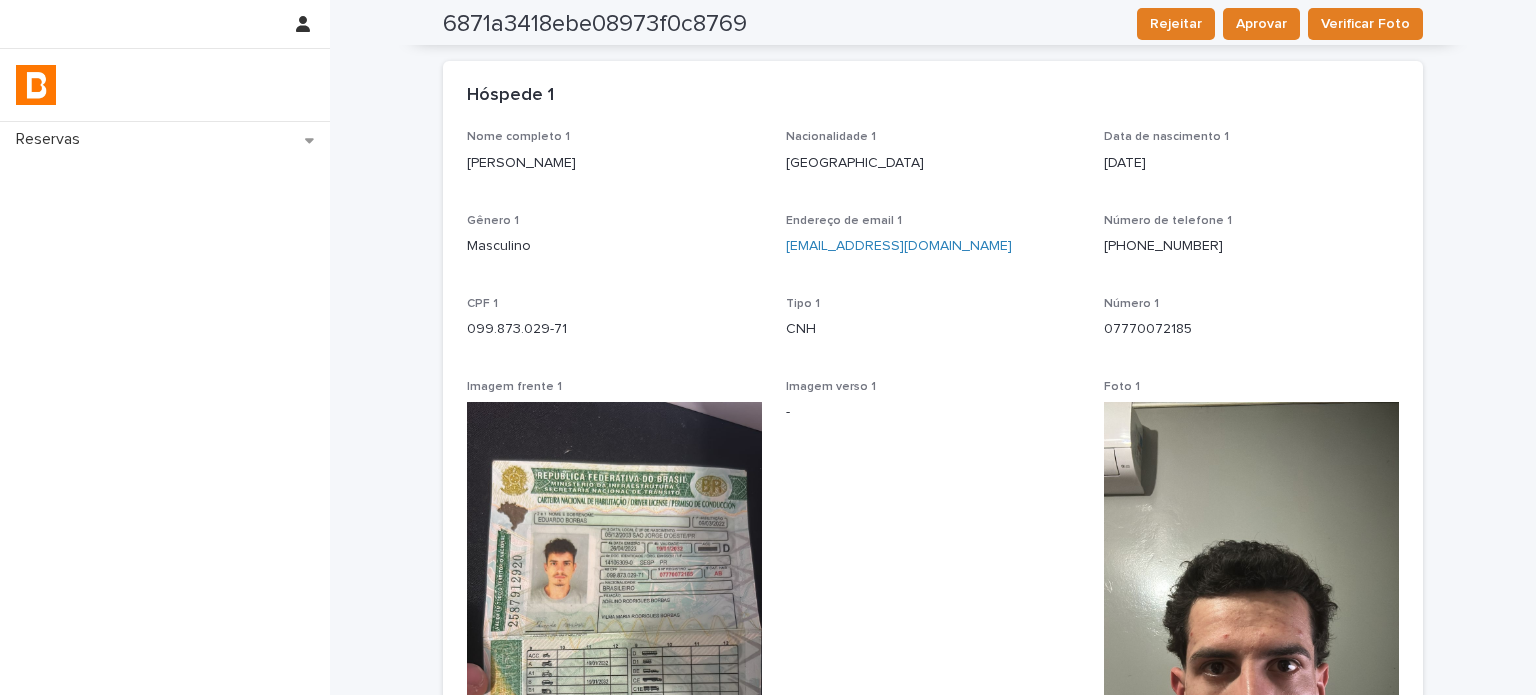 scroll, scrollTop: 0, scrollLeft: 0, axis: both 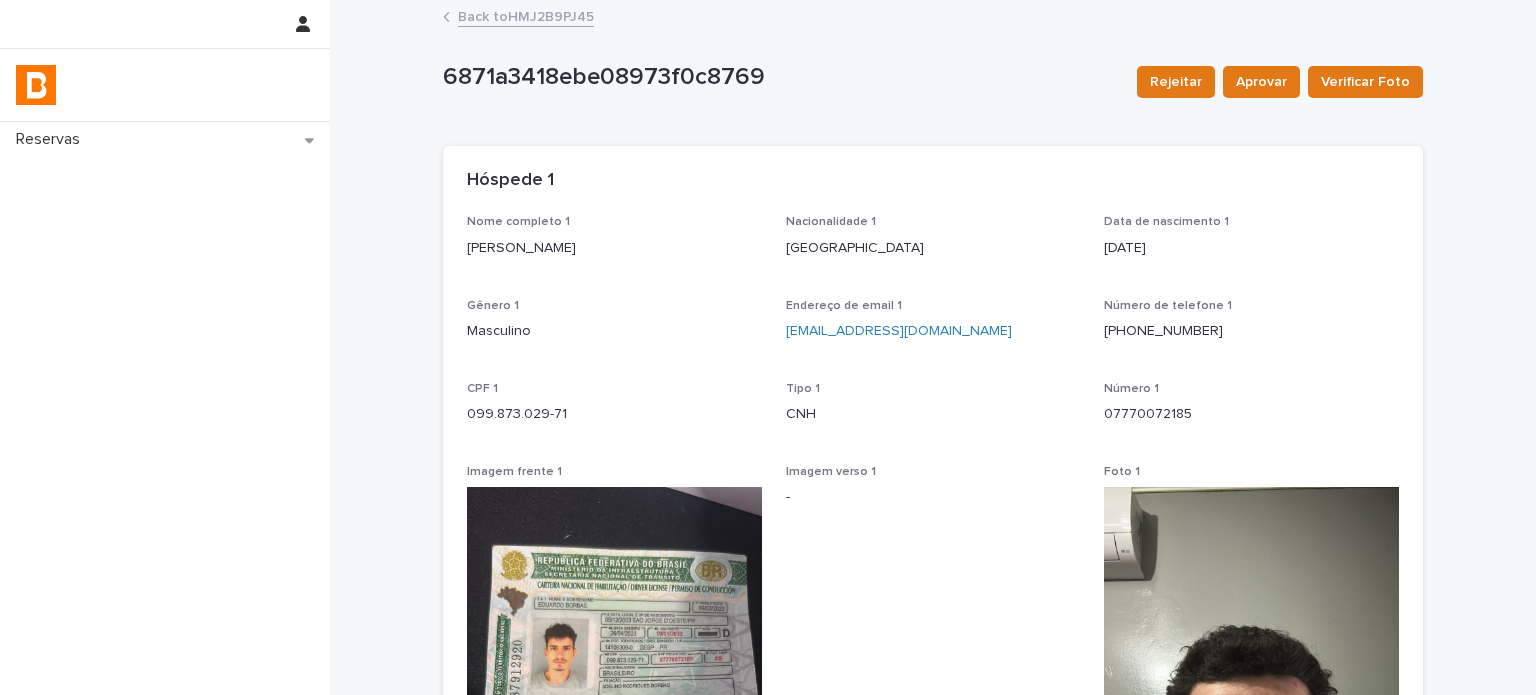 click on "6871a3418ebe08973f0c8769 Rejeitar Aprovar Verificar Foto 6871a3418ebe08973f0c8769 Rejeitar Aprovar Verificar Foto Sorry, there was an error saving your record. Please try again. Please fill out the required fields below. Loading... Saving… Loading... Saving… Loading... Saving… Restrição não Loading... Saving… Hóspede 1 Nome completo 1 [PERSON_NAME] Nacionalidade 1 [DEMOGRAPHIC_DATA] Data de nascimento 1 [DEMOGRAPHIC_DATA] Gênero 1 Masculino Endereço de email 1 [EMAIL_ADDRESS][DOMAIN_NAME] Número de telefone [PHONE_NUMBER] CPF 1 099.873.029-71 Tipo 1 CNH Número 1 07770072185 Imagem frente 1 Imagem verso 1 - Foto 1 Status foto 1 - Loading... Saving… Hóspede 2 Loading... Saving… Hóspede 3 Loading... Saving… Hóspede 4 Loading... Saving… Veículo" at bounding box center (933, 576) 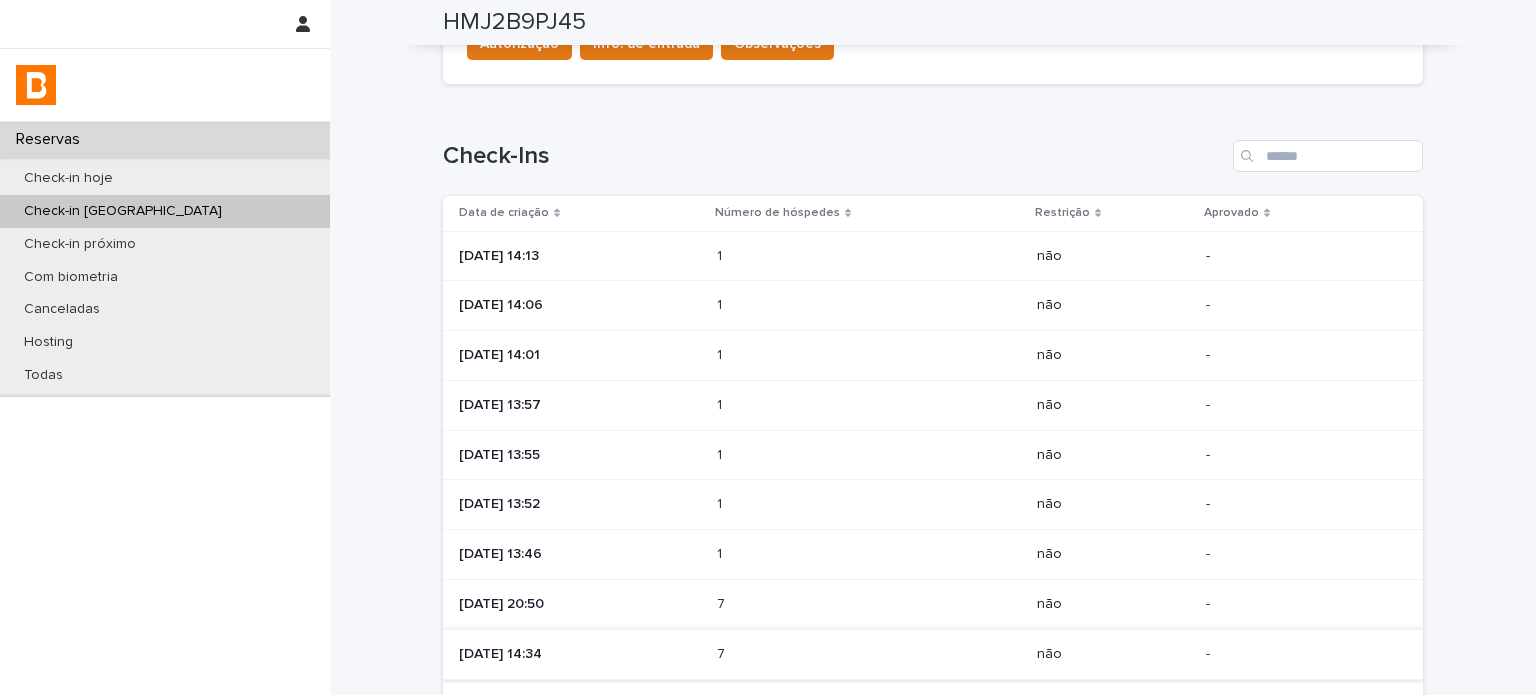 scroll, scrollTop: 866, scrollLeft: 0, axis: vertical 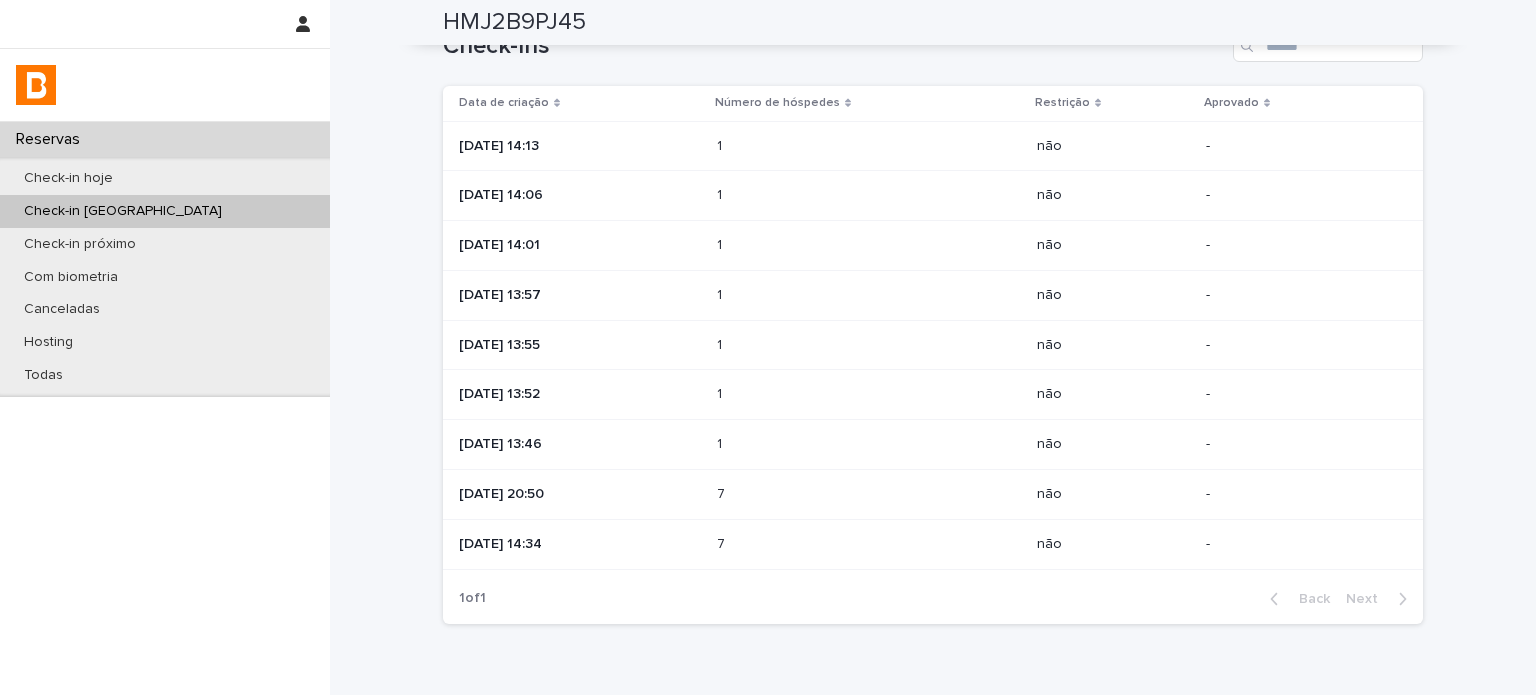 click on "1 1" at bounding box center [869, 444] 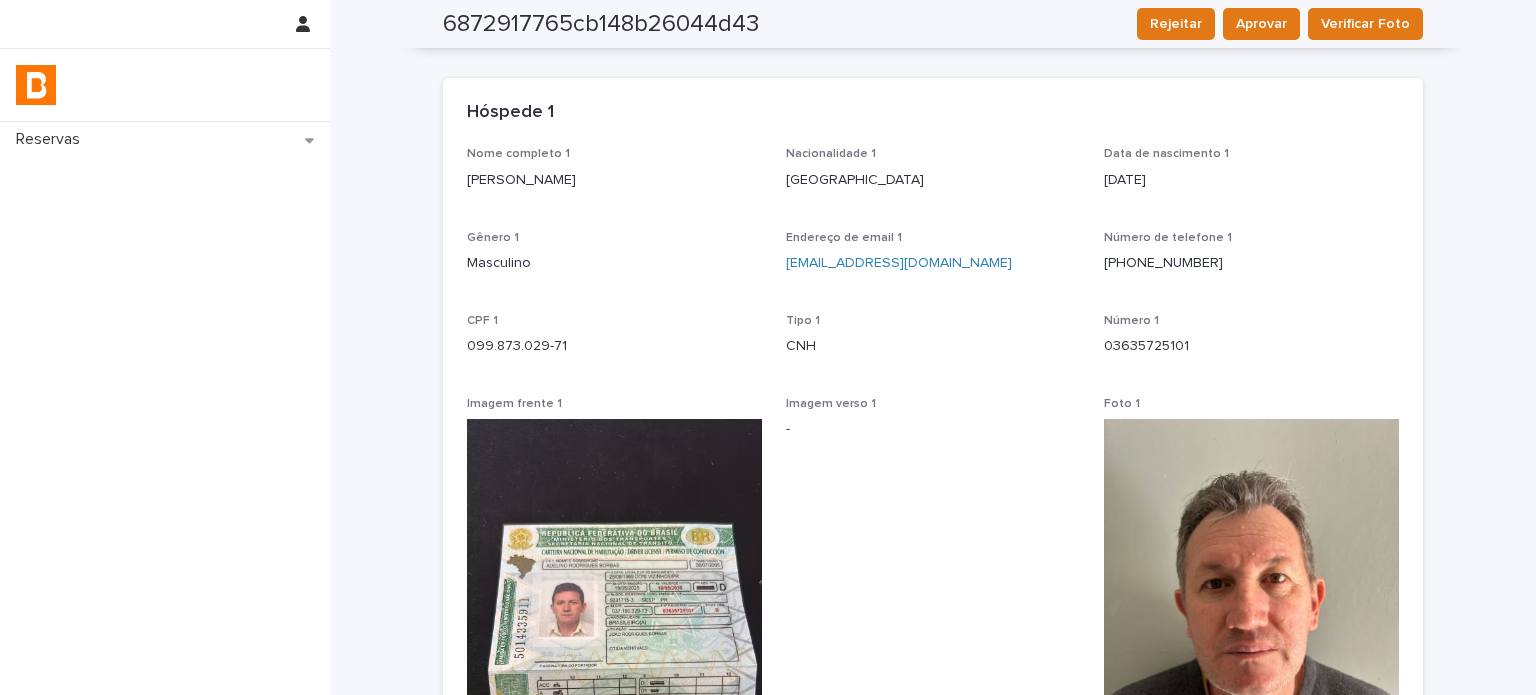 scroll, scrollTop: 0, scrollLeft: 0, axis: both 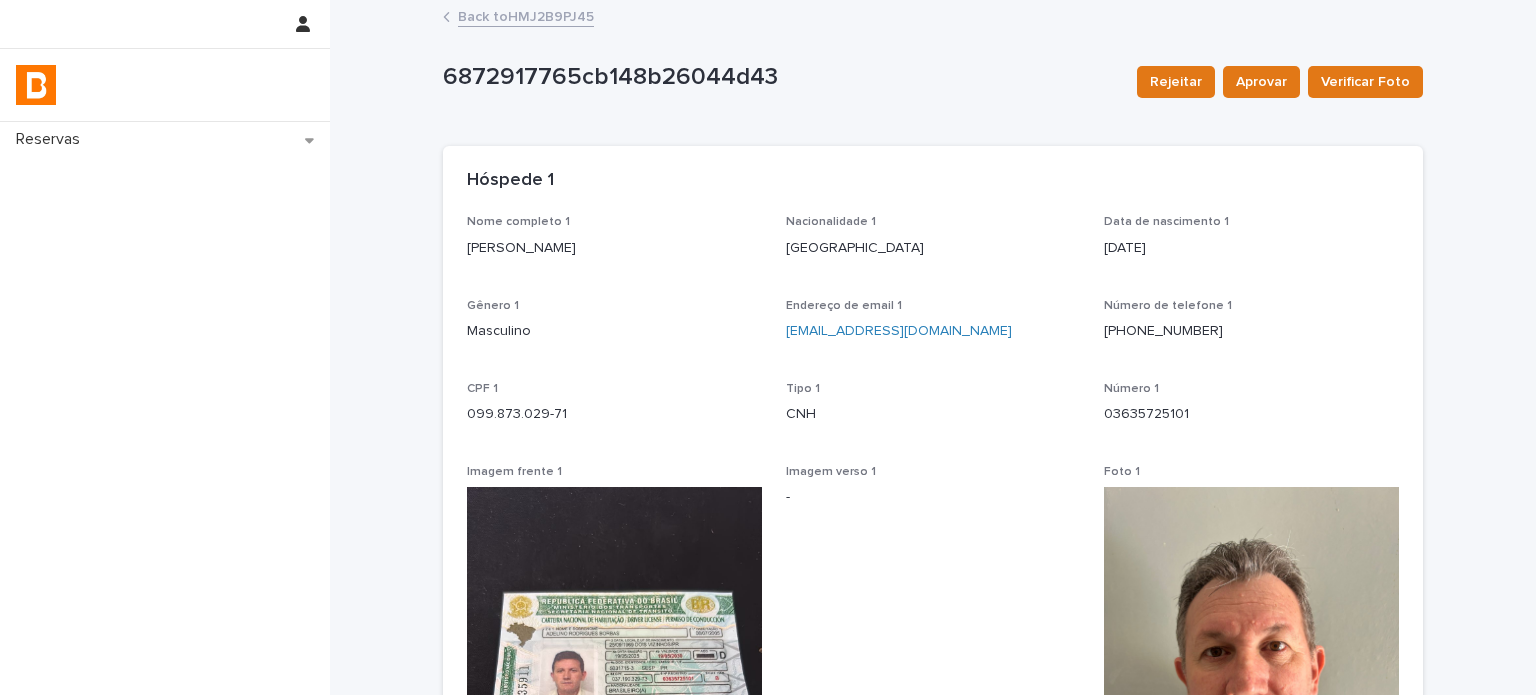 click on "Back to  HMJ2B9PJ45" at bounding box center [526, 15] 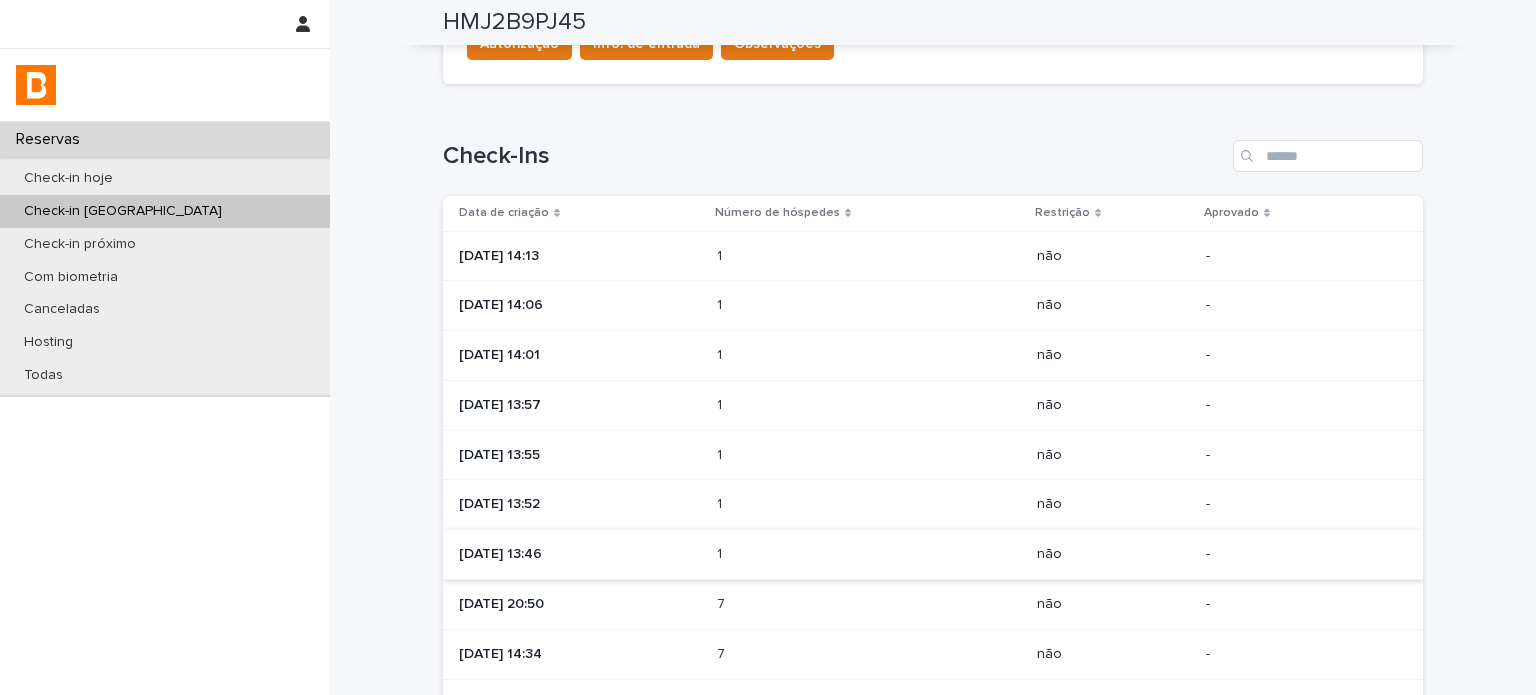 scroll, scrollTop: 866, scrollLeft: 0, axis: vertical 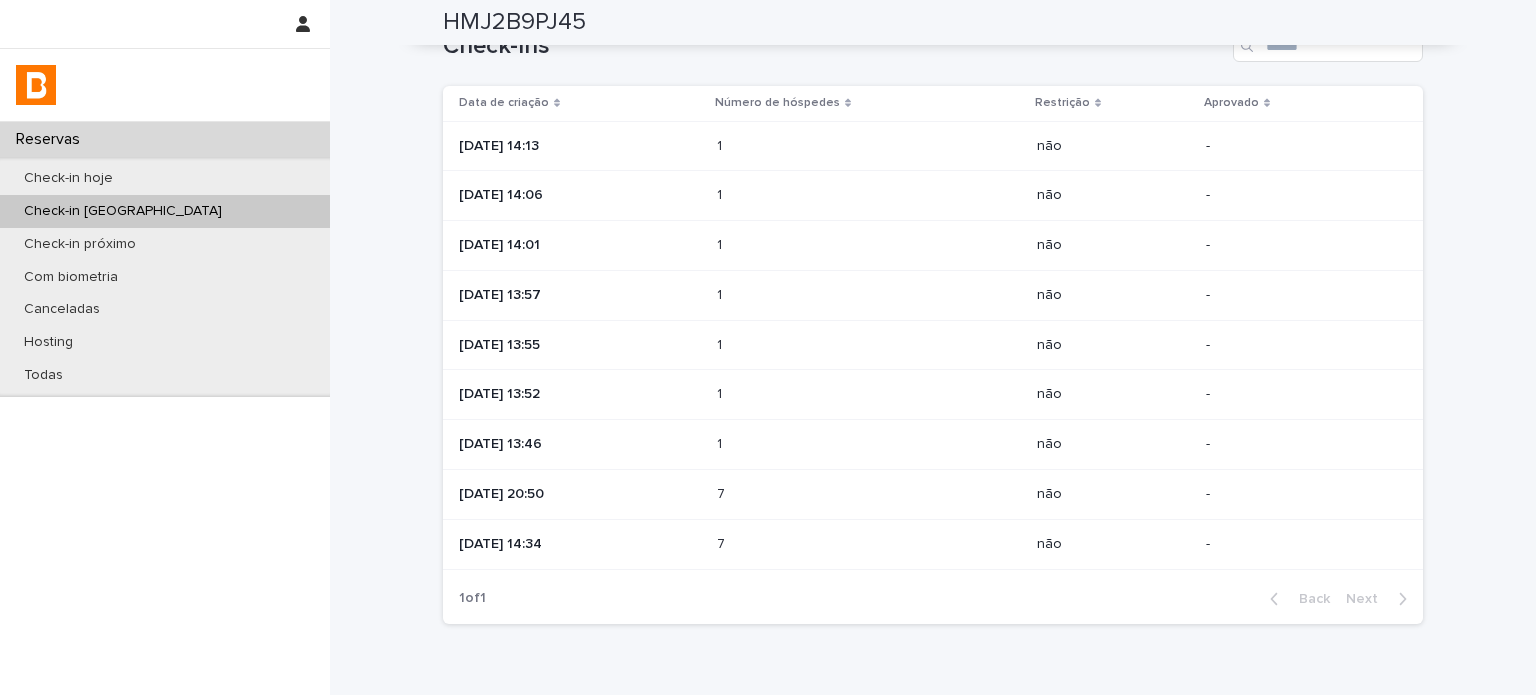 click on "[DATE] 13:52" at bounding box center (580, 392) 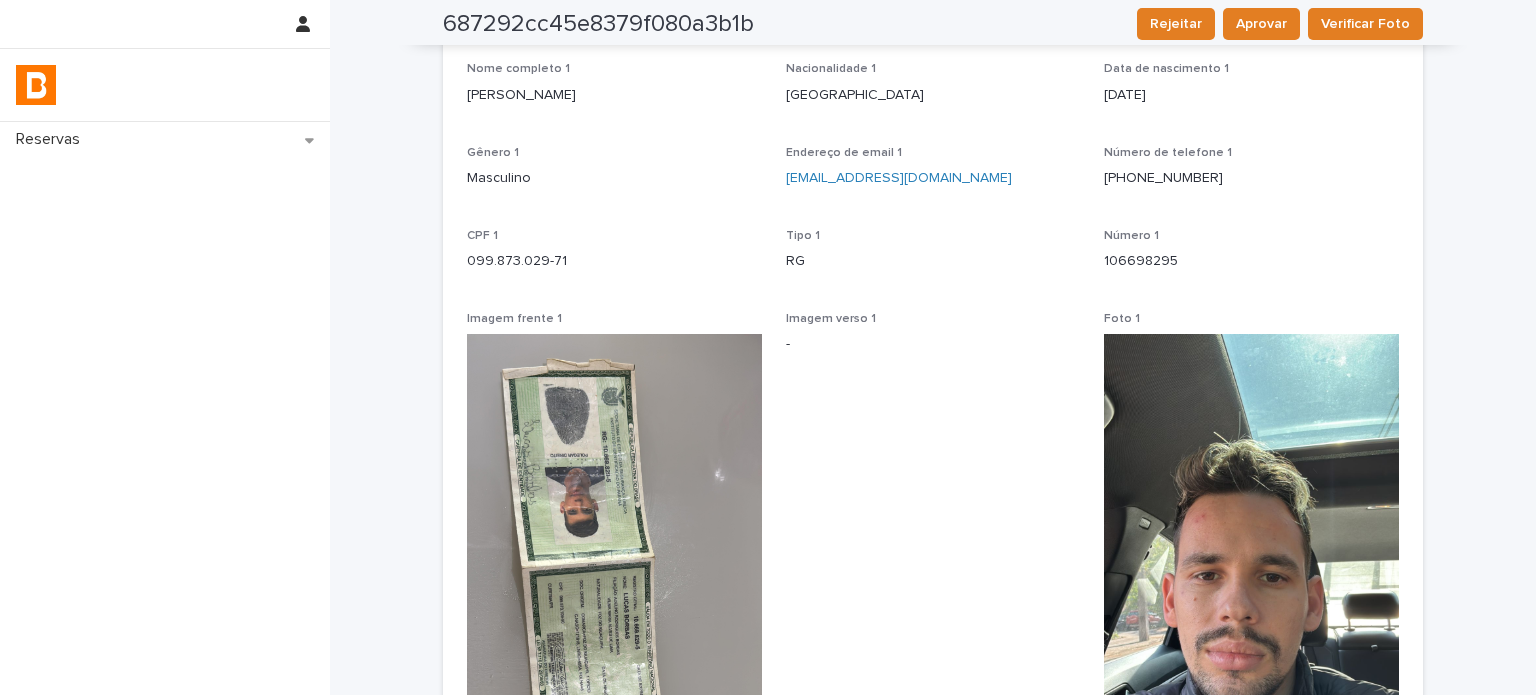 scroll, scrollTop: 0, scrollLeft: 0, axis: both 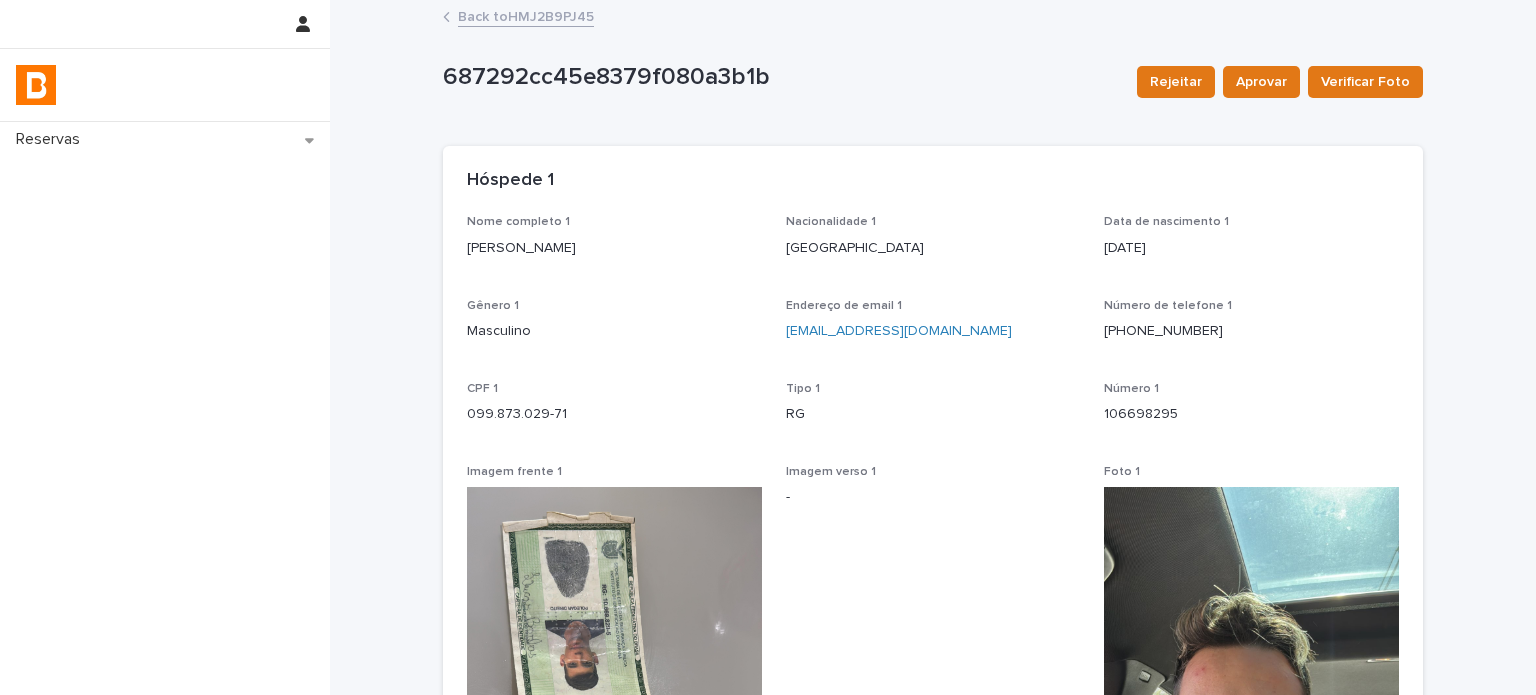 click on "Back to  HMJ2B9PJ45" at bounding box center [526, 15] 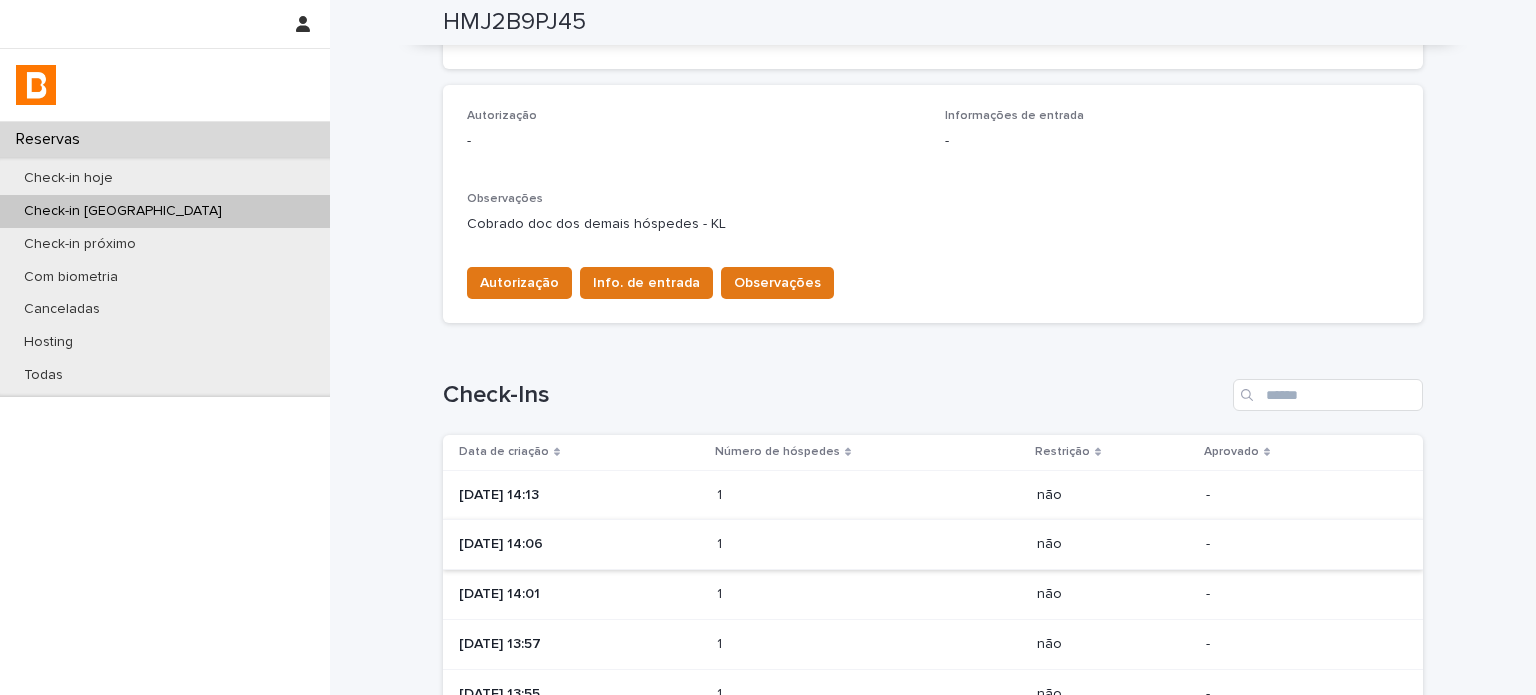 scroll, scrollTop: 633, scrollLeft: 0, axis: vertical 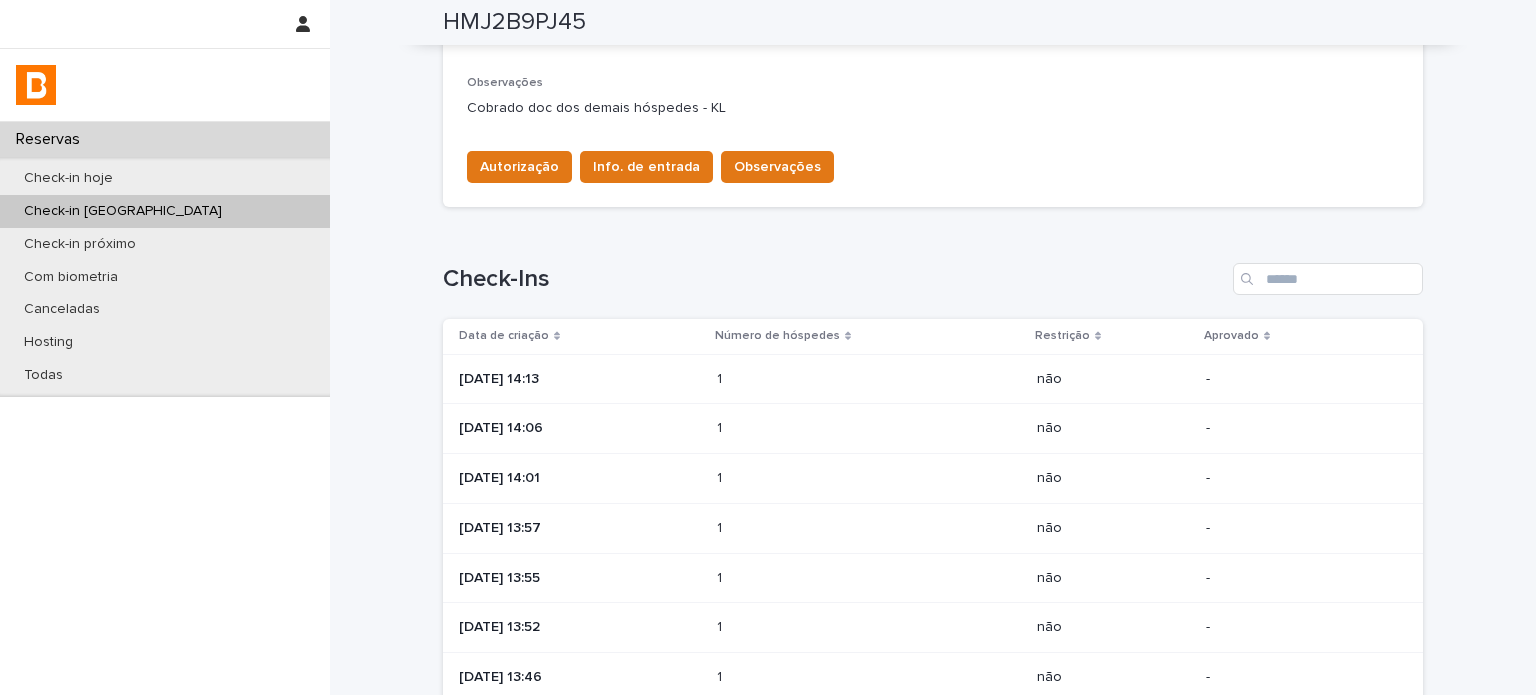 click at bounding box center (804, 528) 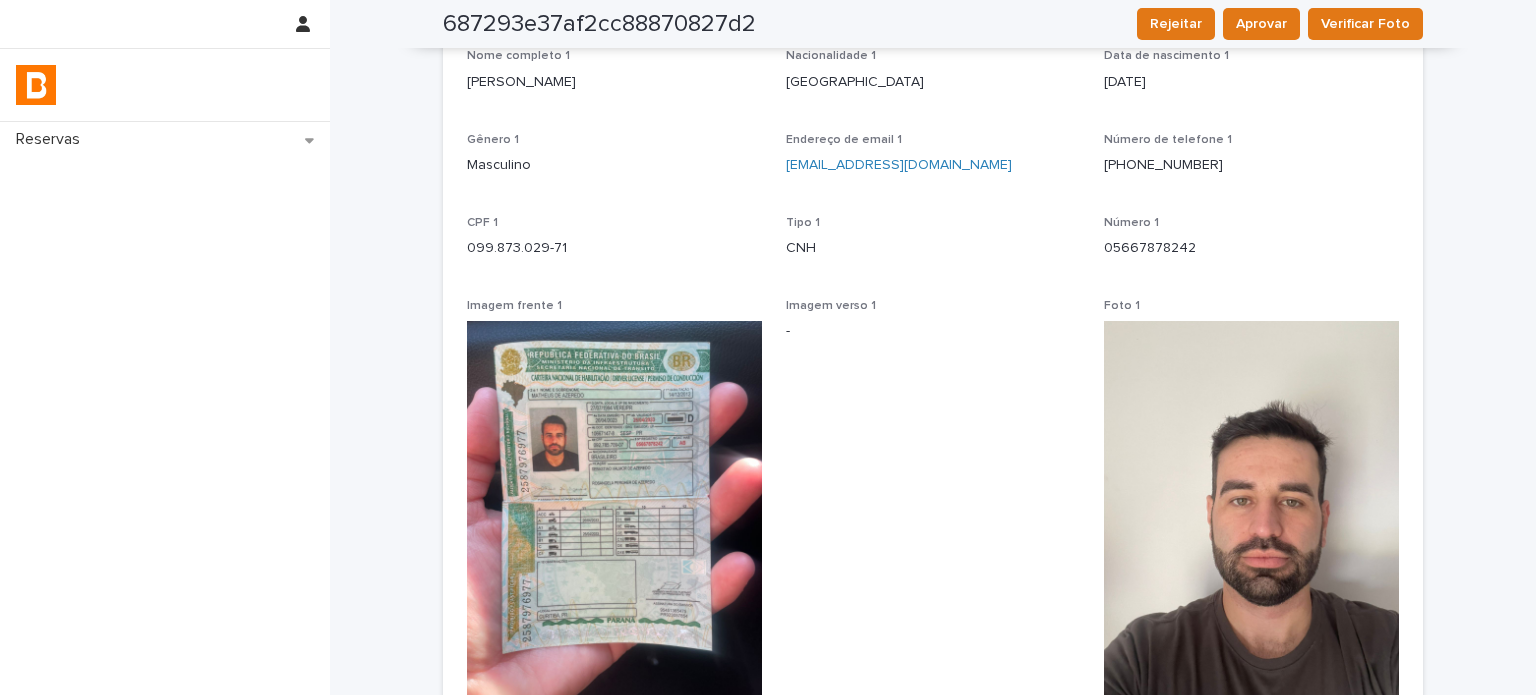 scroll, scrollTop: 0, scrollLeft: 0, axis: both 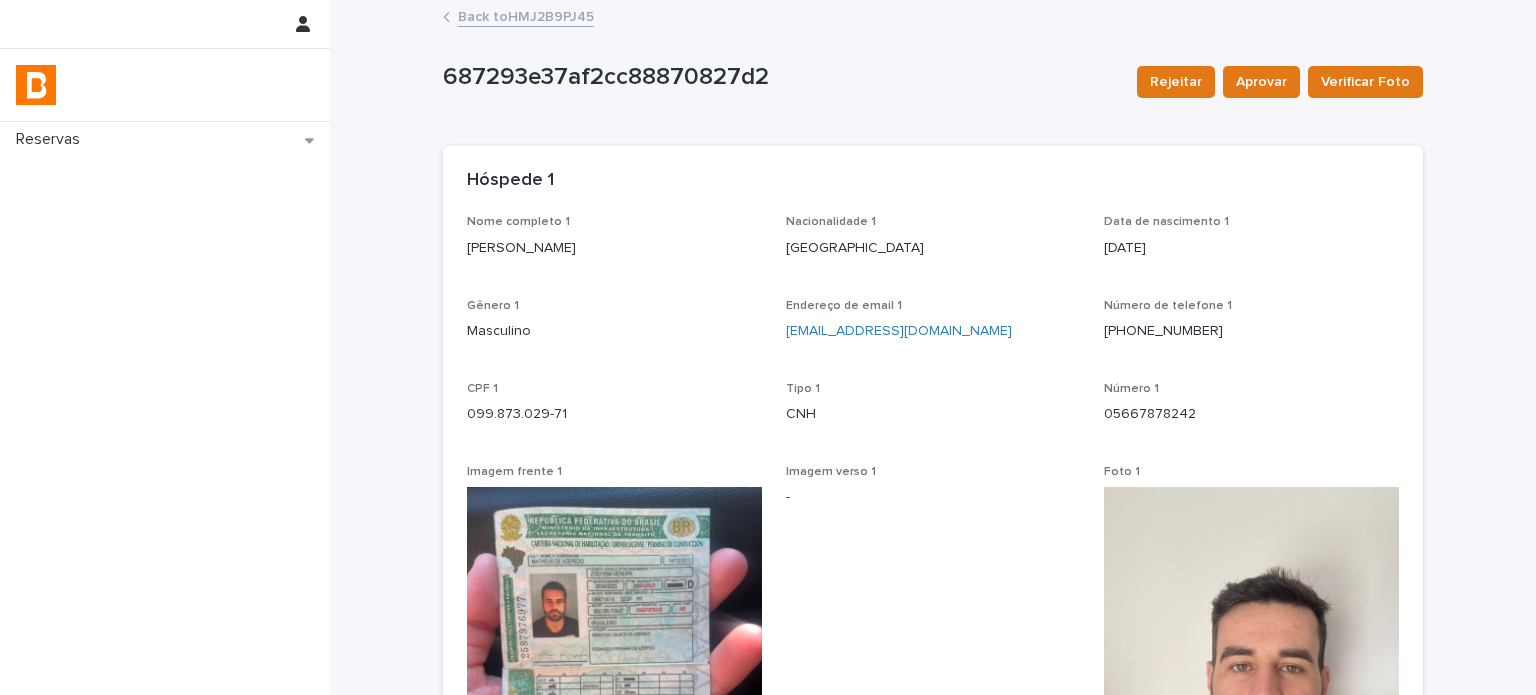 click on "Back to  HMJ2B9PJ45" at bounding box center (526, 15) 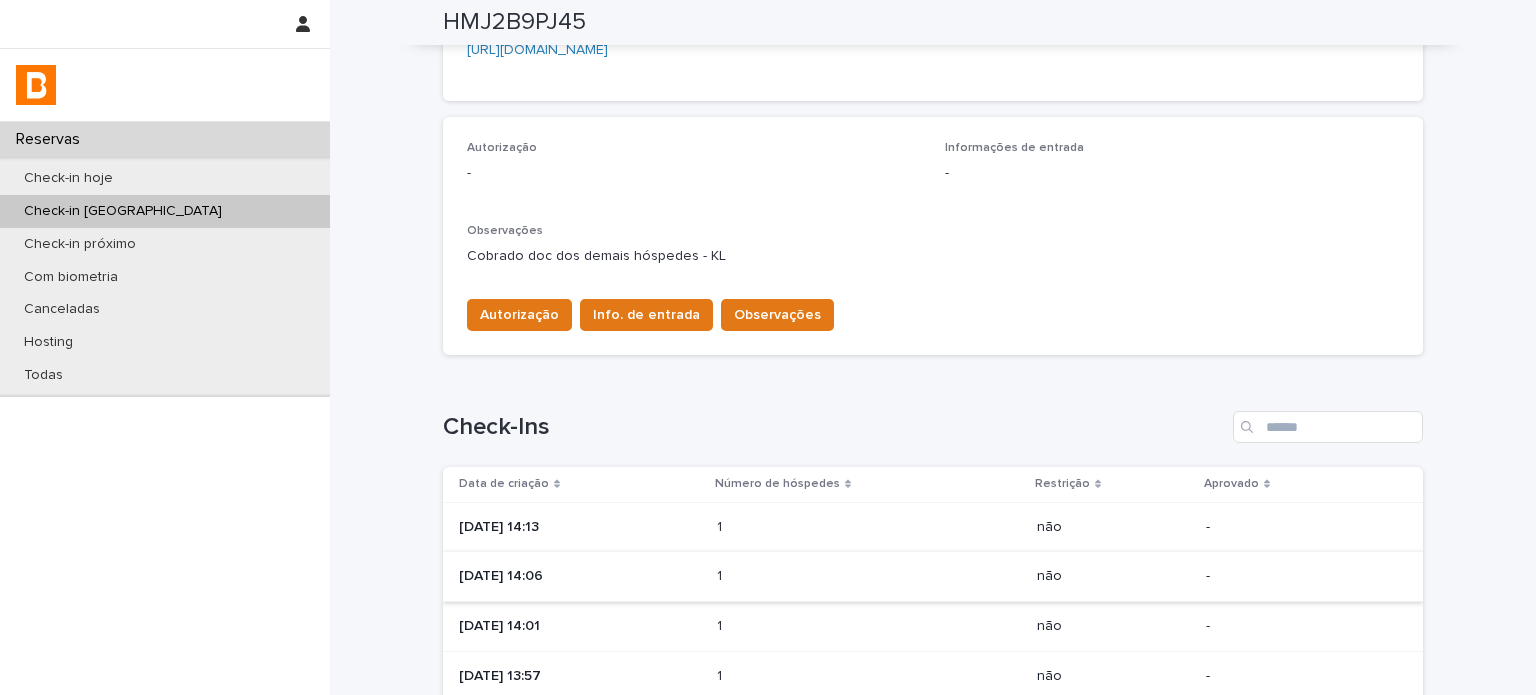 scroll, scrollTop: 500, scrollLeft: 0, axis: vertical 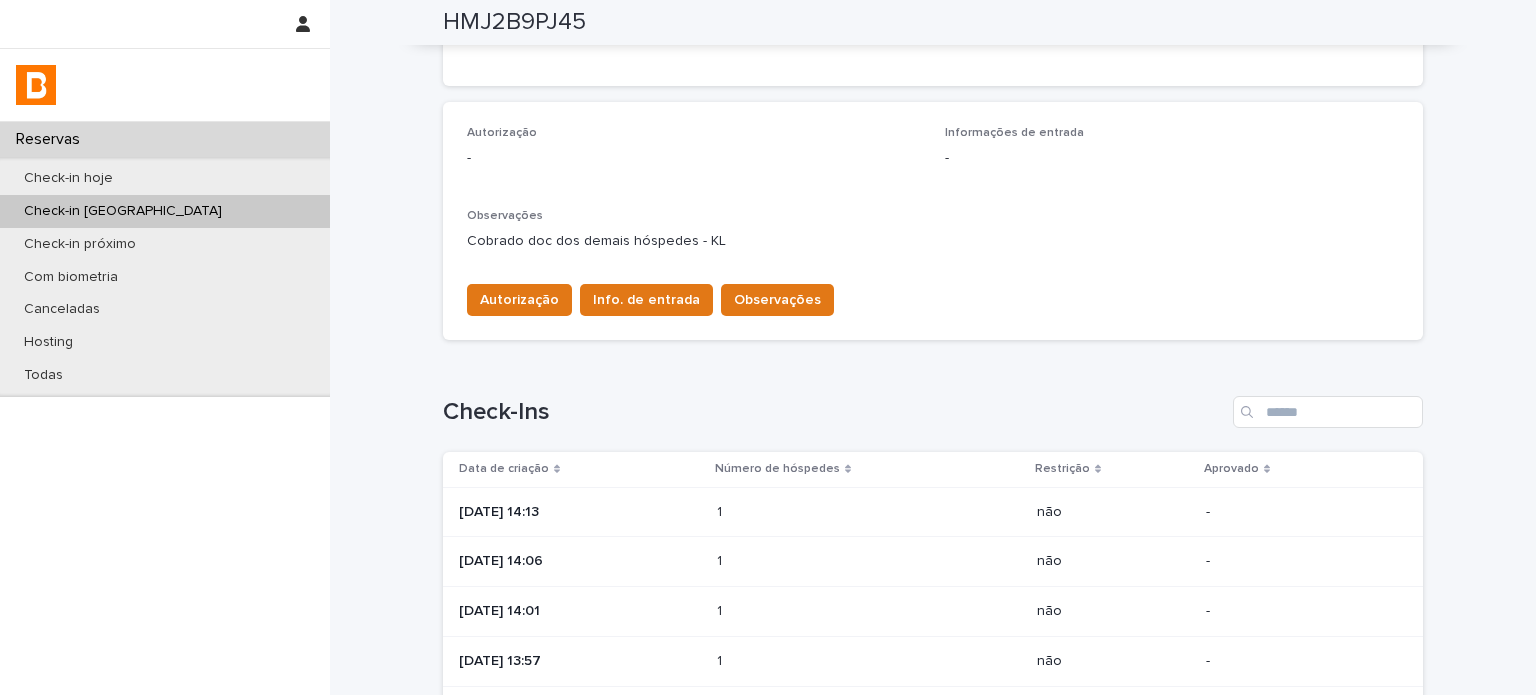 click on "1" at bounding box center [721, 559] 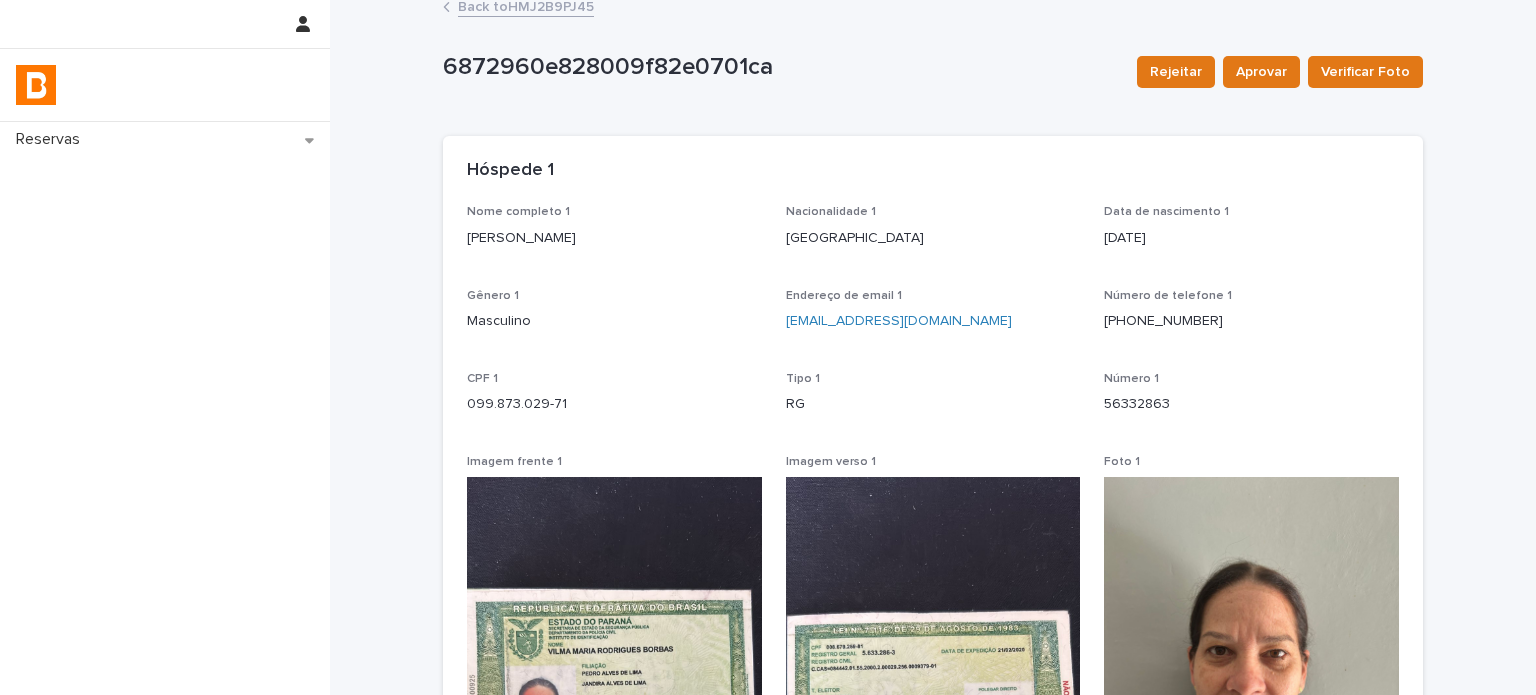 scroll, scrollTop: 0, scrollLeft: 0, axis: both 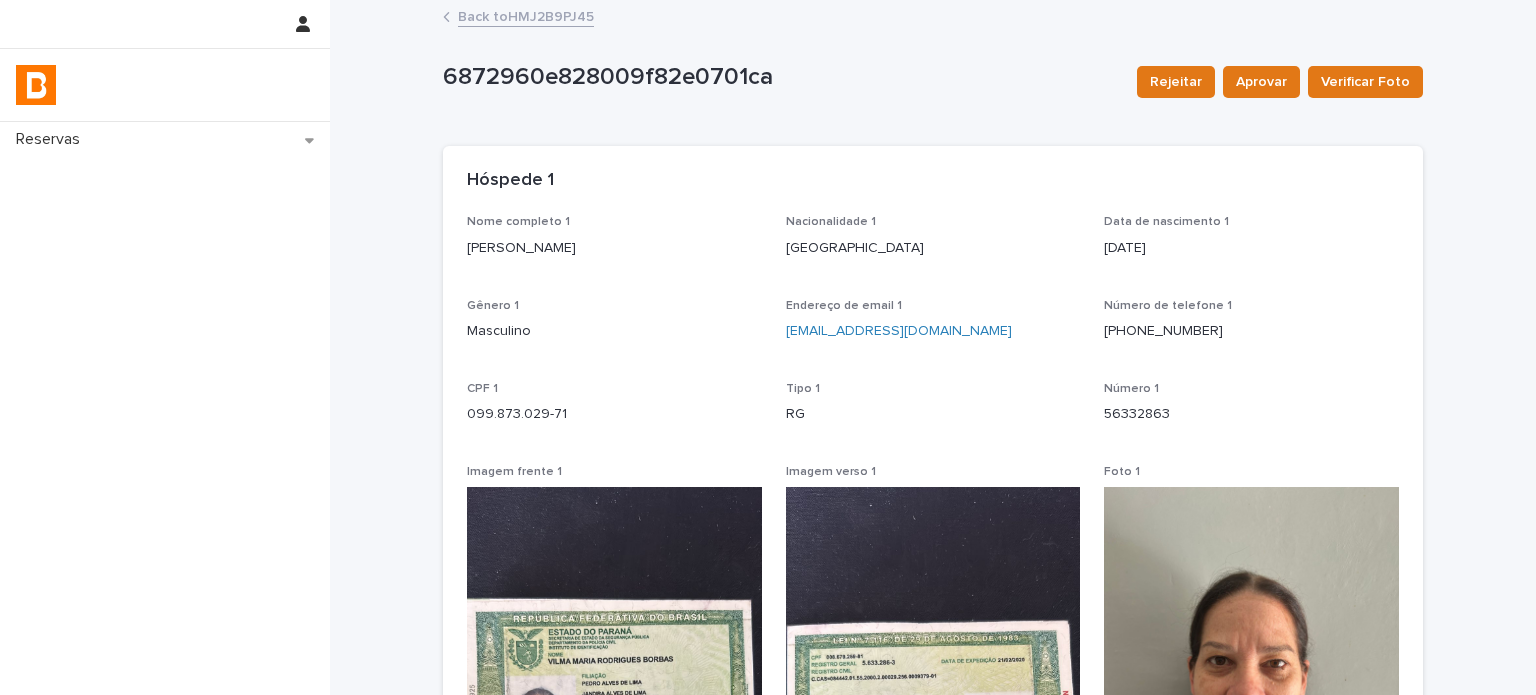 click on "Back to  HMJ2B9PJ45" at bounding box center (526, 15) 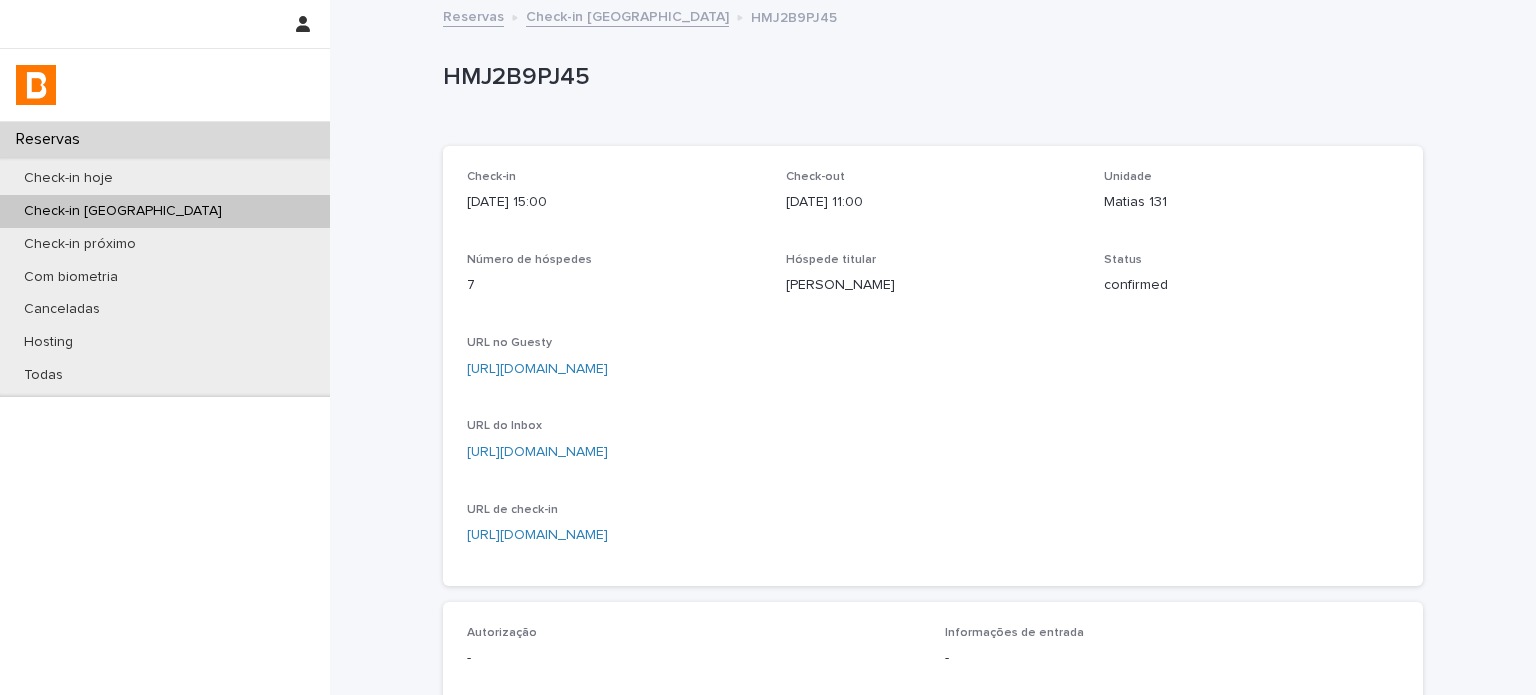 click on "Check-in [GEOGRAPHIC_DATA]" at bounding box center (165, 211) 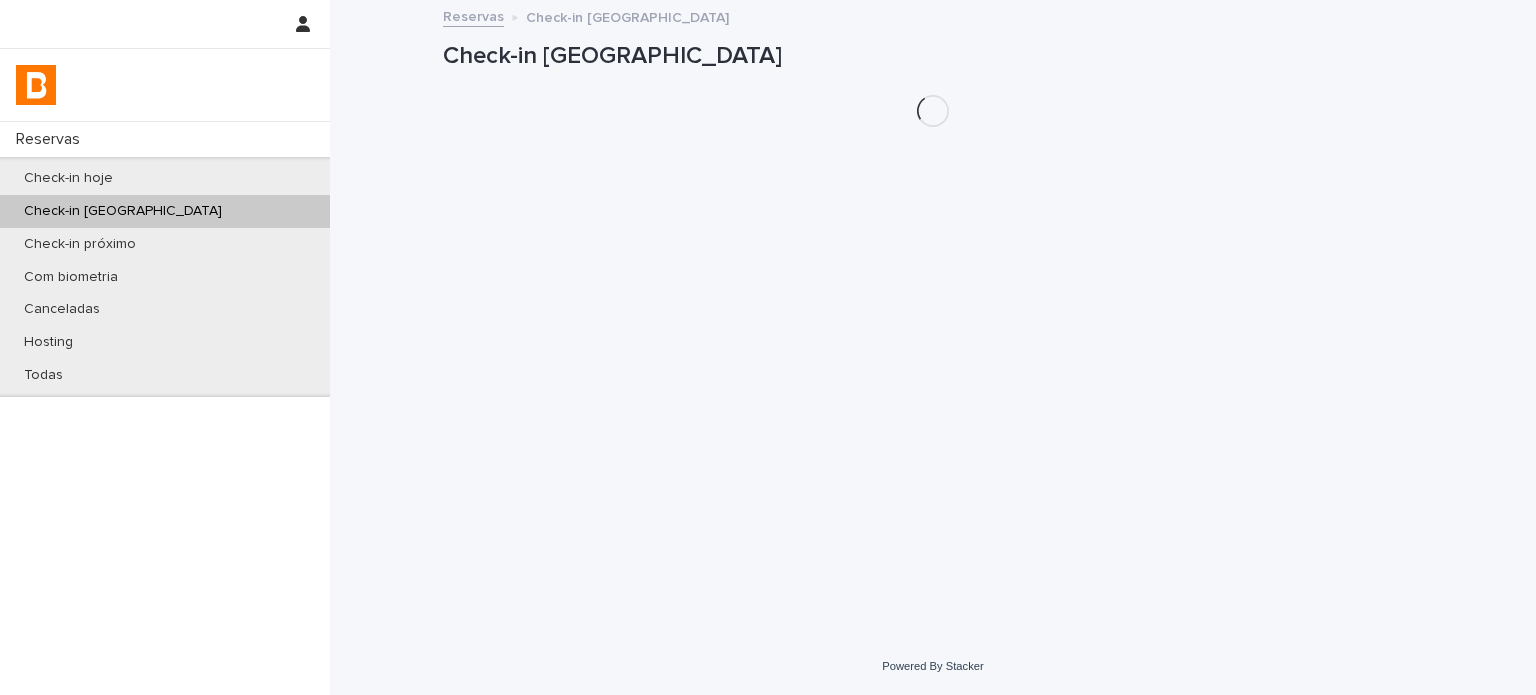 click on "Check-in [GEOGRAPHIC_DATA]" at bounding box center (165, 211) 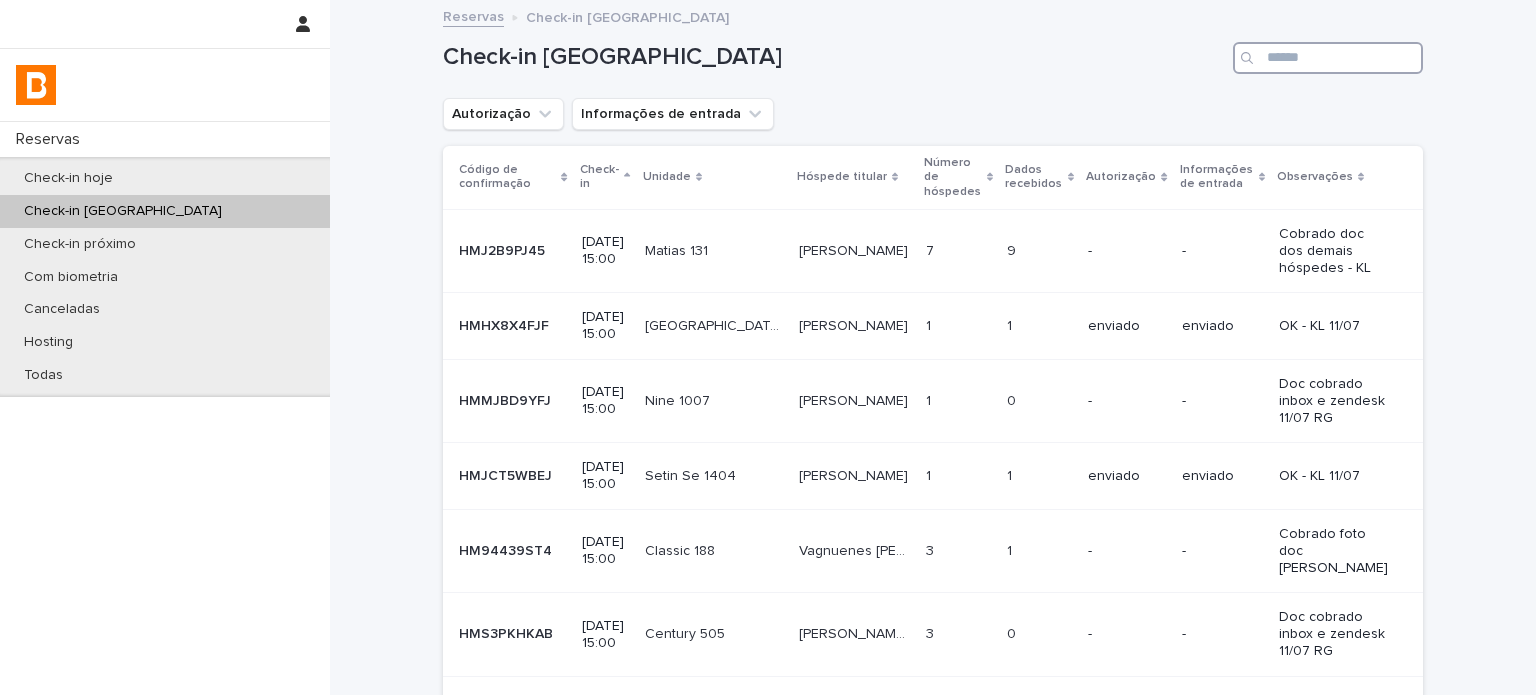 click at bounding box center [1328, 58] 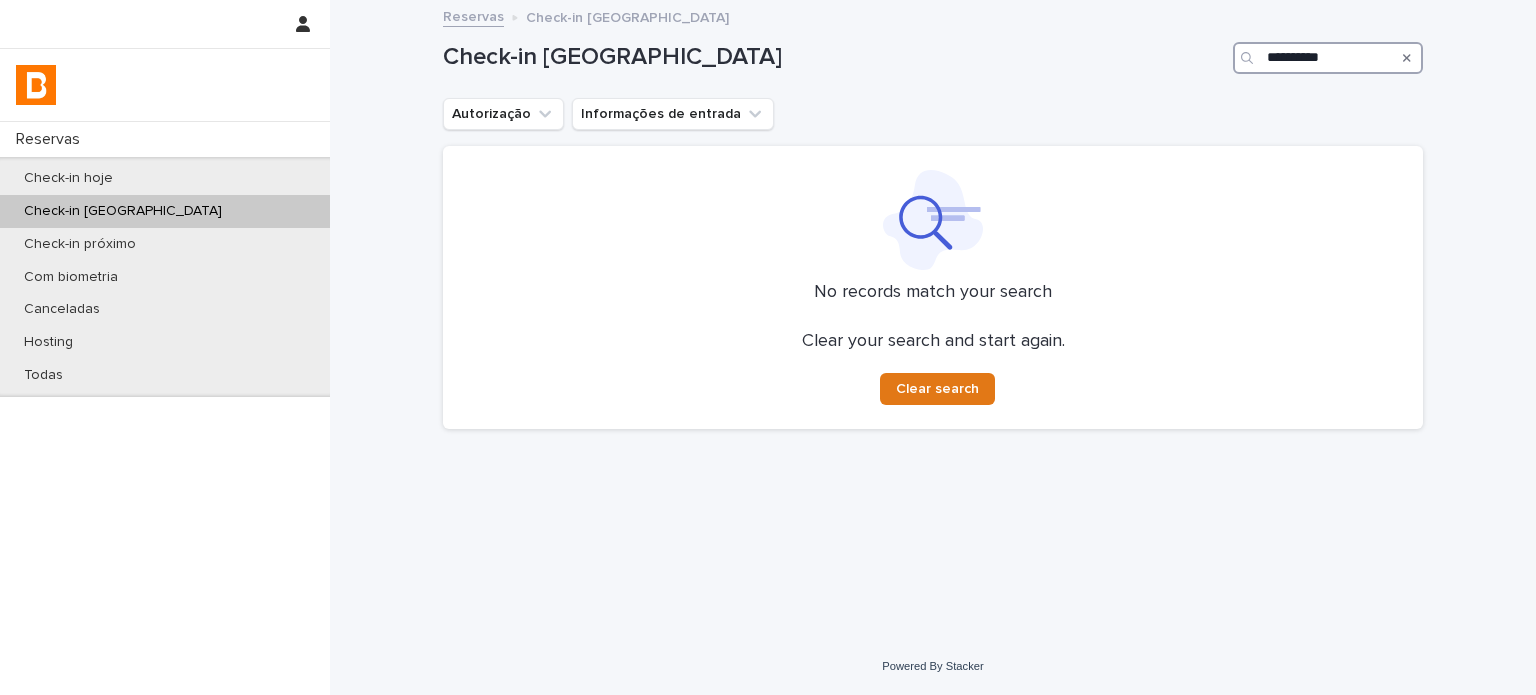 click on "**********" at bounding box center [1328, 58] 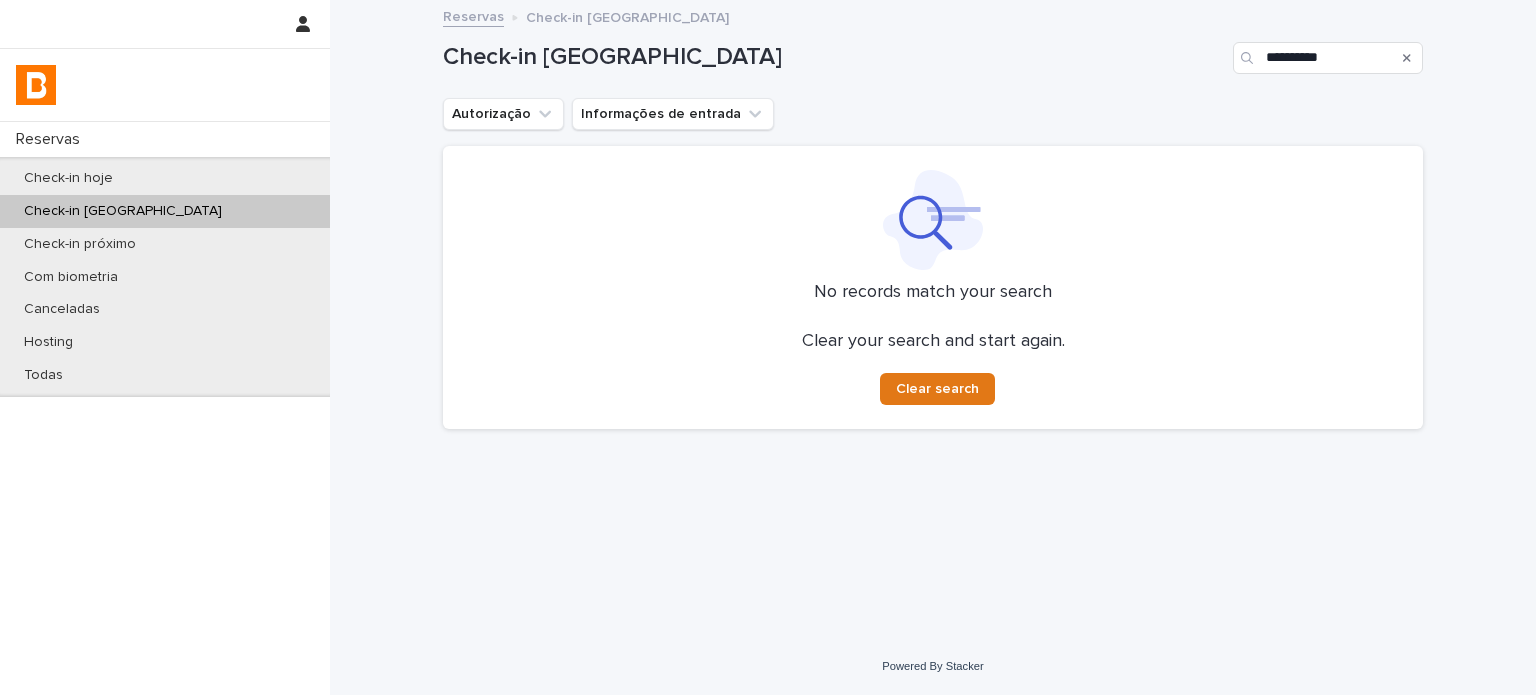 click on "Check-in hoje Check-in amanhã Check-in próximo Com biometria Canceladas Hosting Todas" at bounding box center (165, 277) 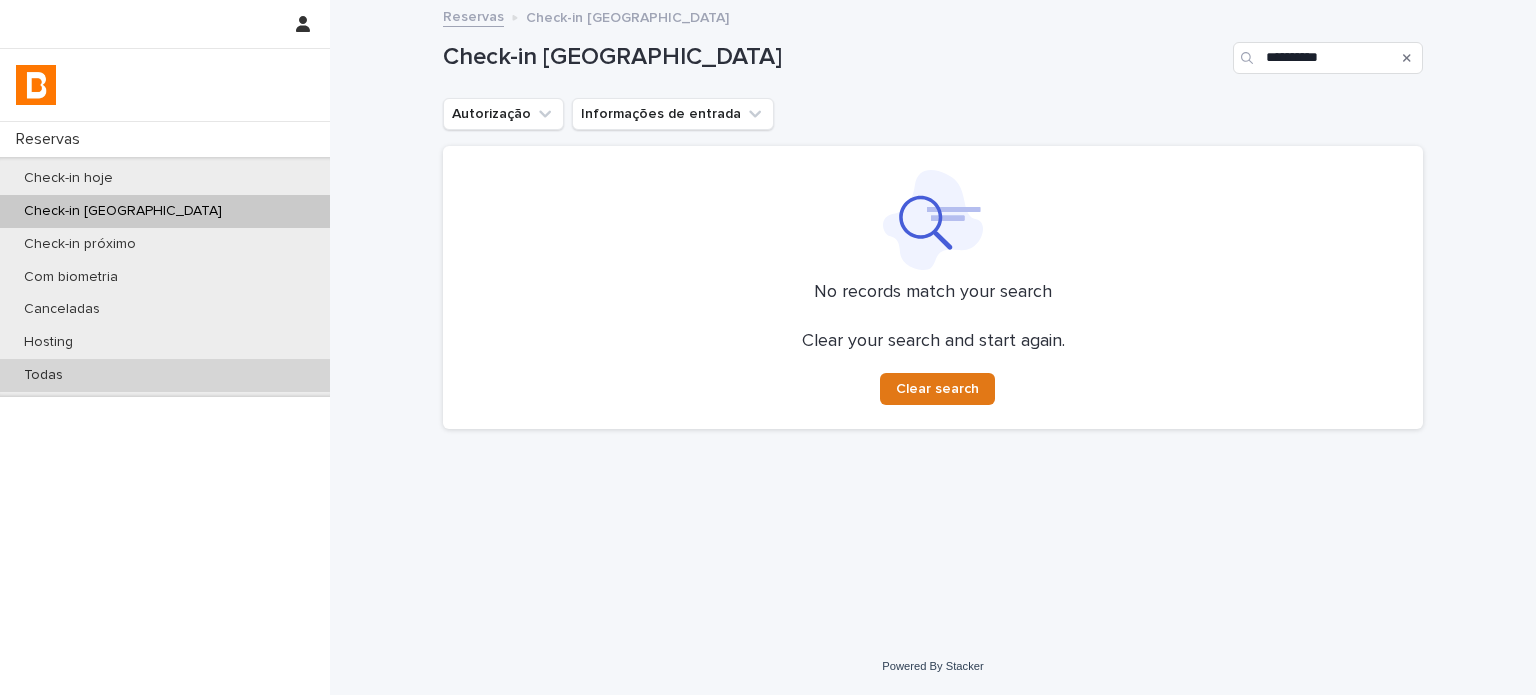 click on "Todas" at bounding box center [165, 375] 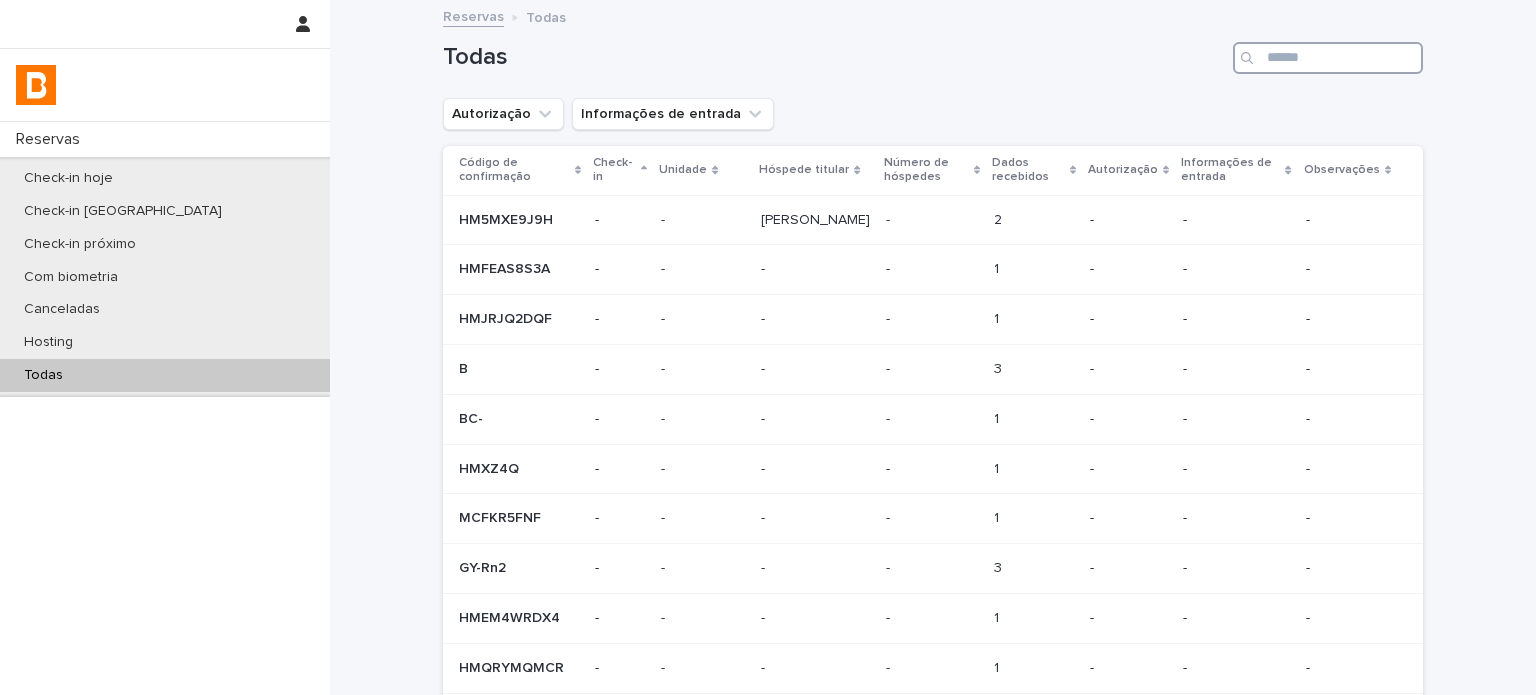 click at bounding box center (1328, 58) 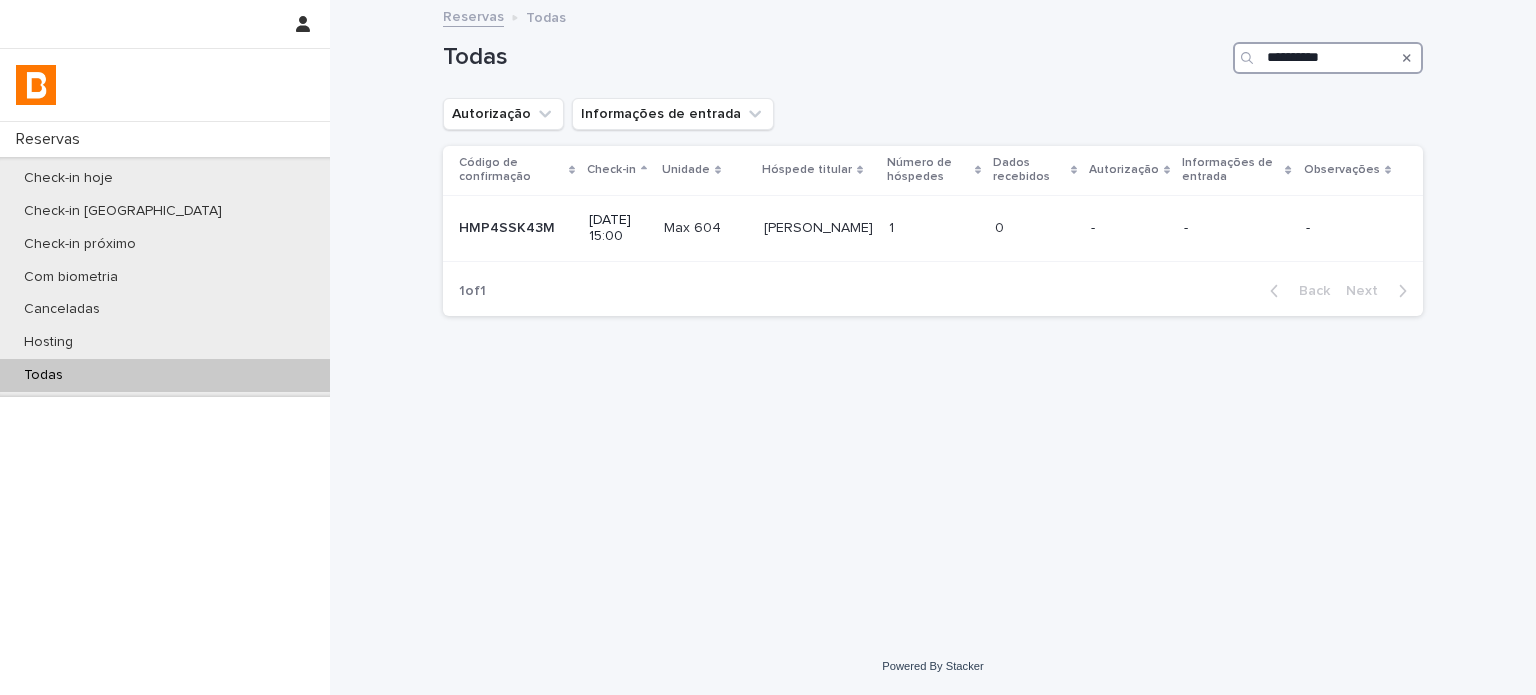 type on "**********" 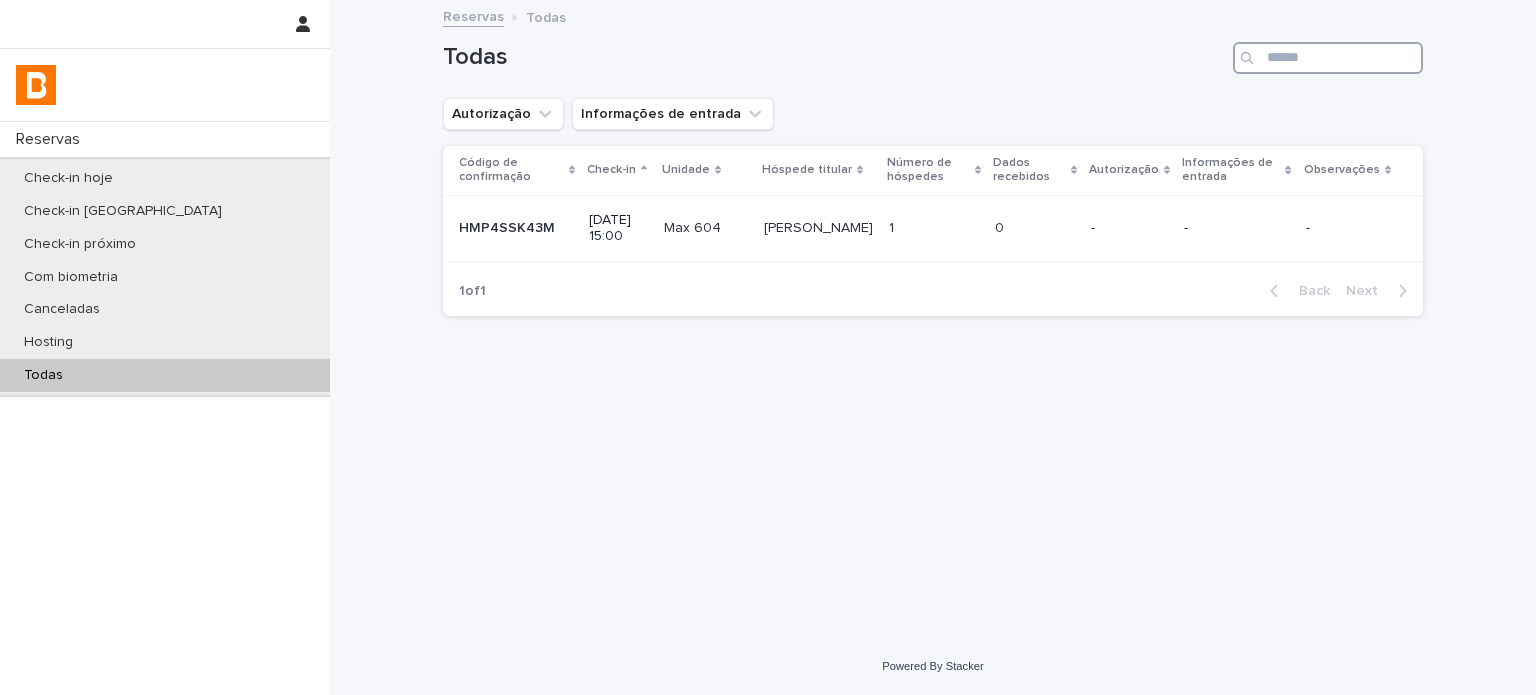 paste on "**********" 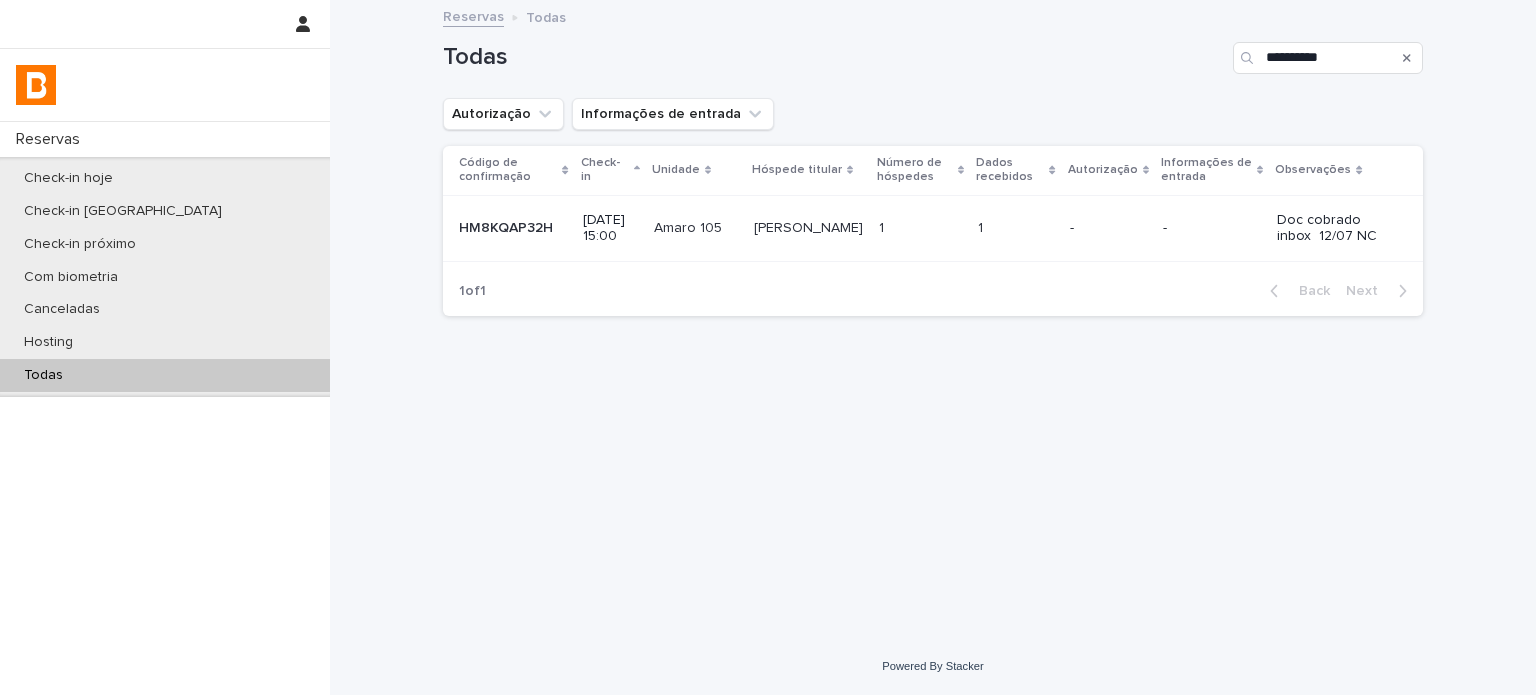 click on "Amaro 105 Amaro 105" at bounding box center [696, 228] 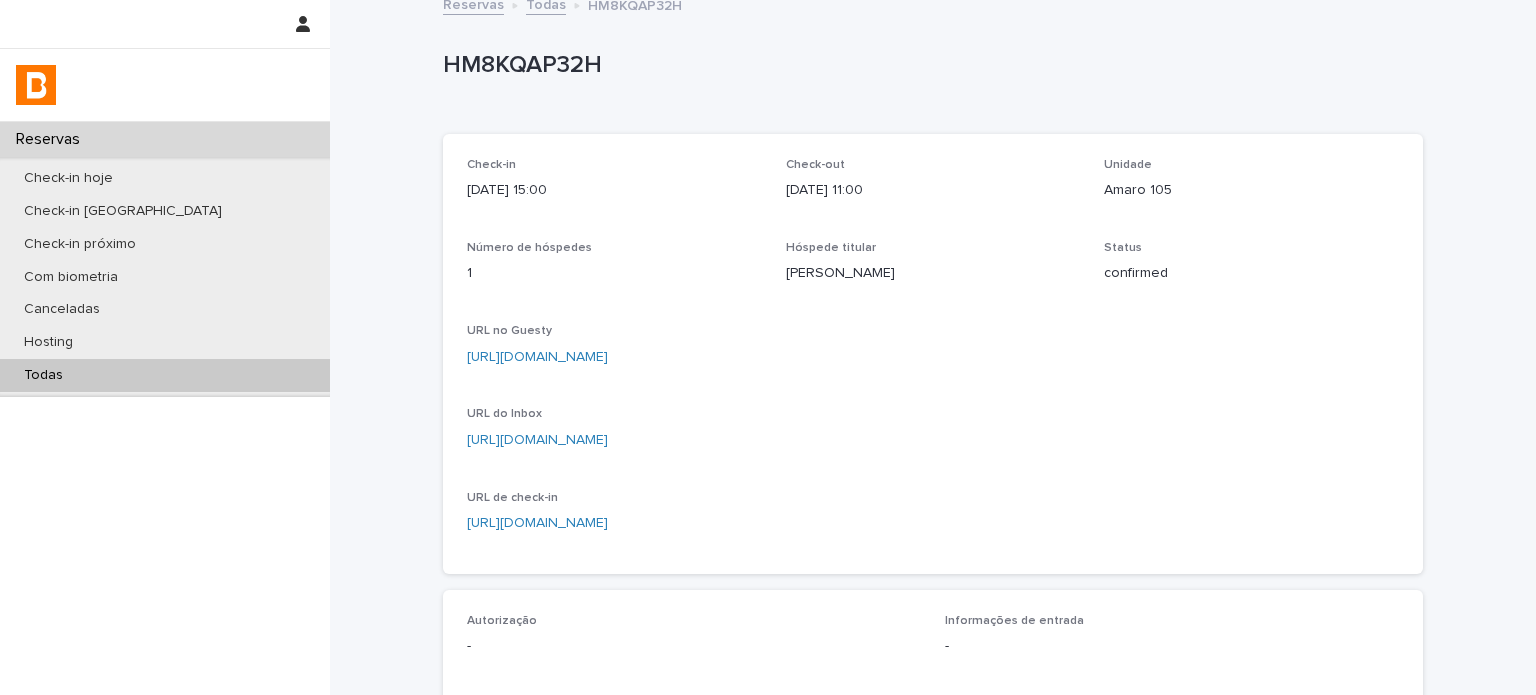 scroll, scrollTop: 0, scrollLeft: 0, axis: both 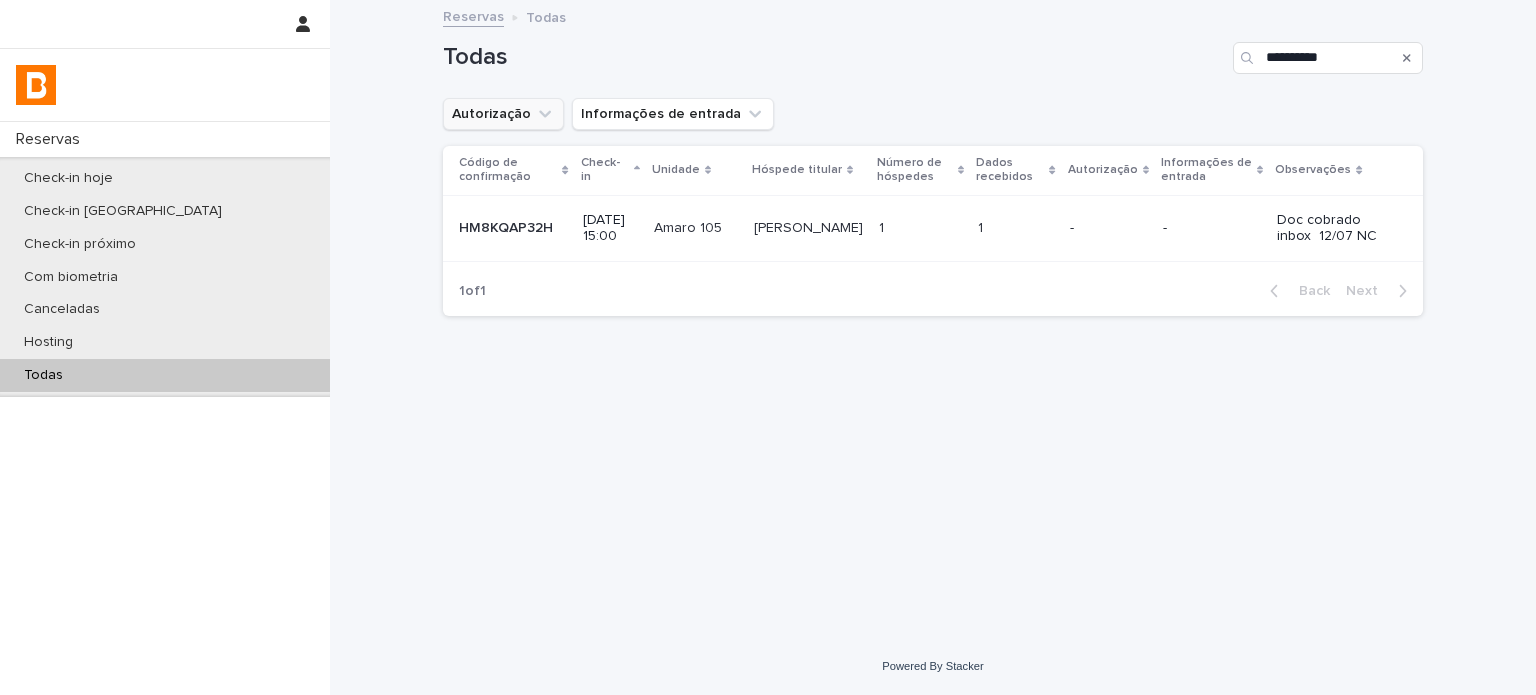 click 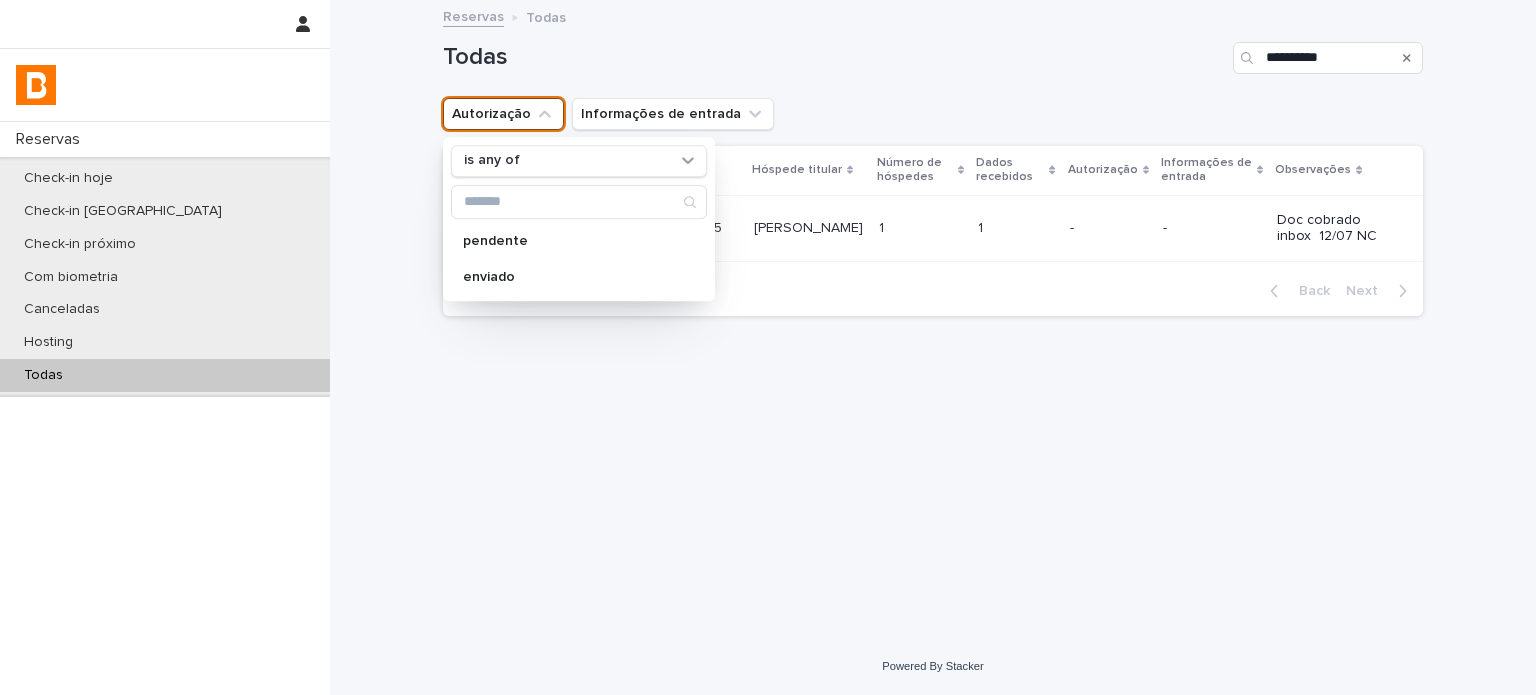 click on "Todas" at bounding box center [834, 57] 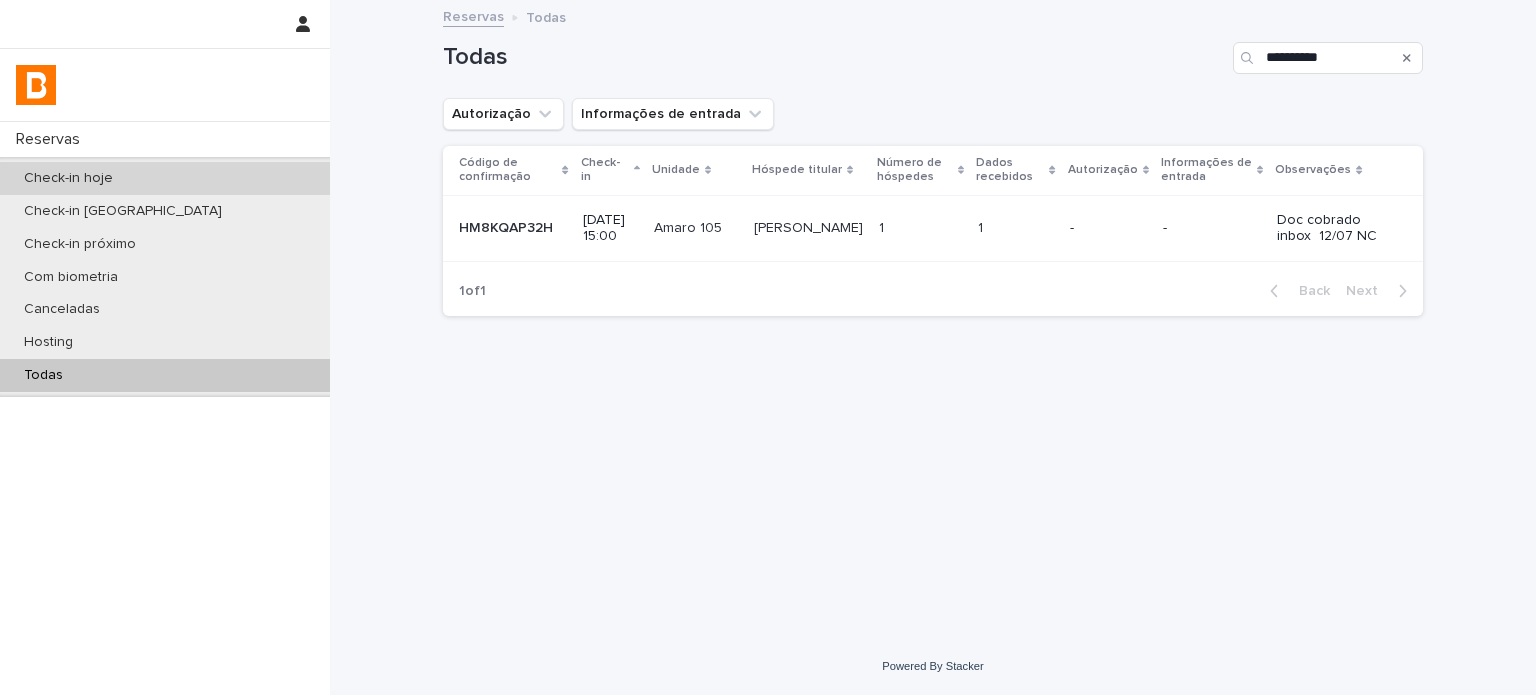click on "Check-in hoje" at bounding box center [165, 178] 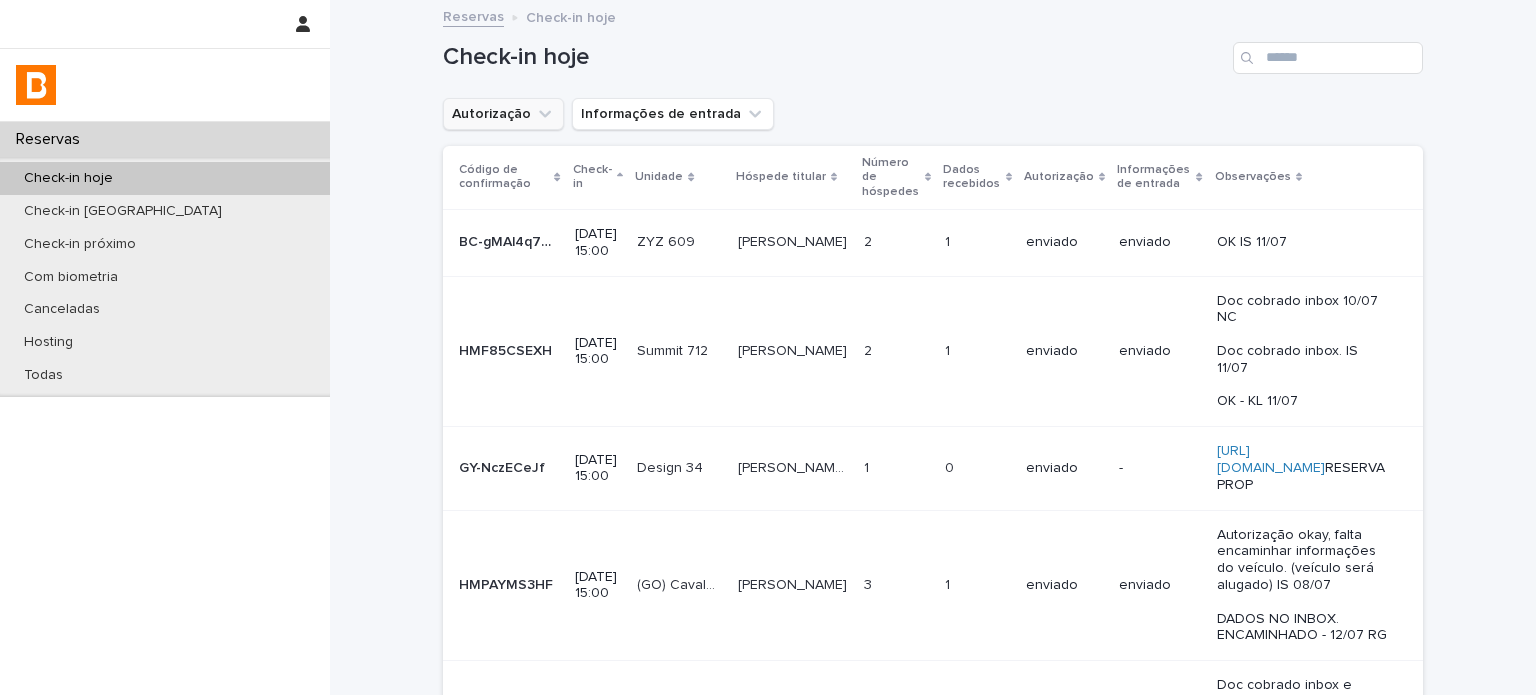 click on "Autorização" at bounding box center (503, 114) 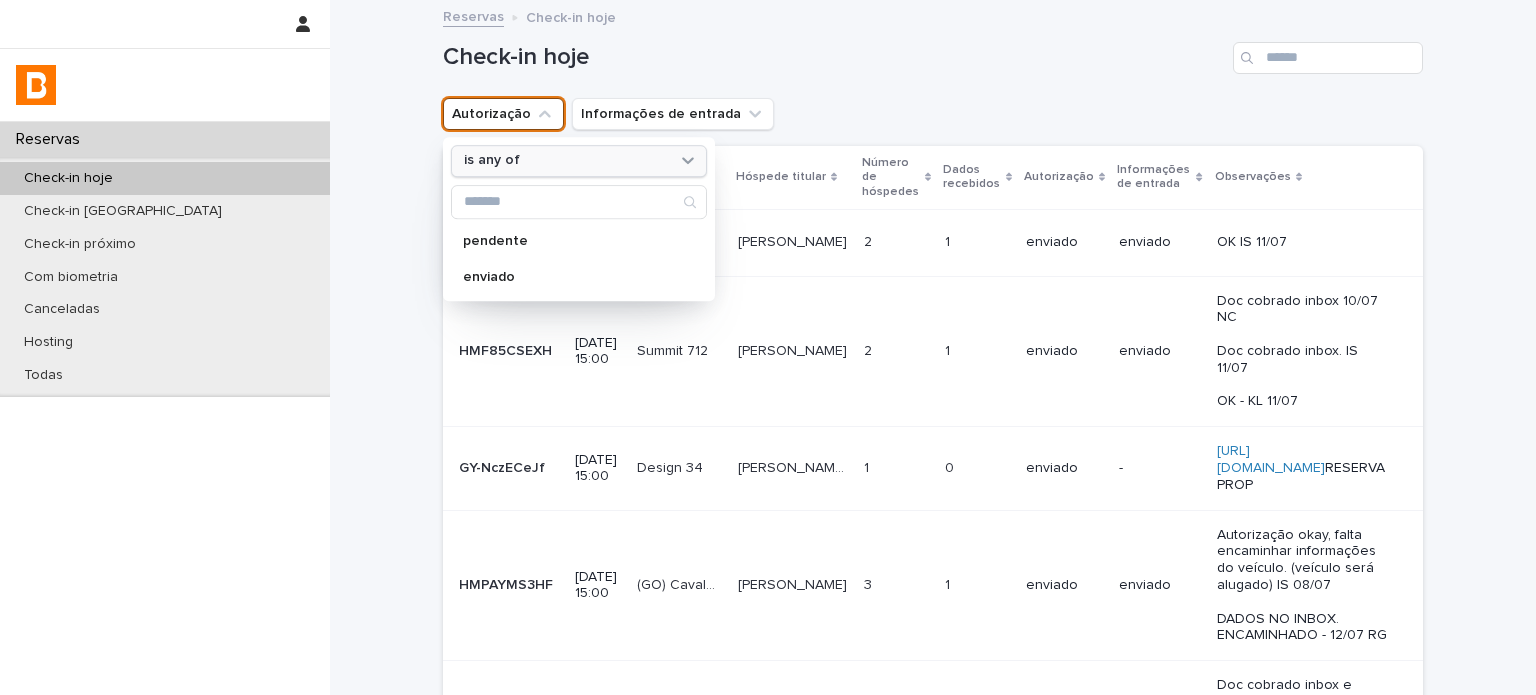click on "is any of" at bounding box center [566, 161] 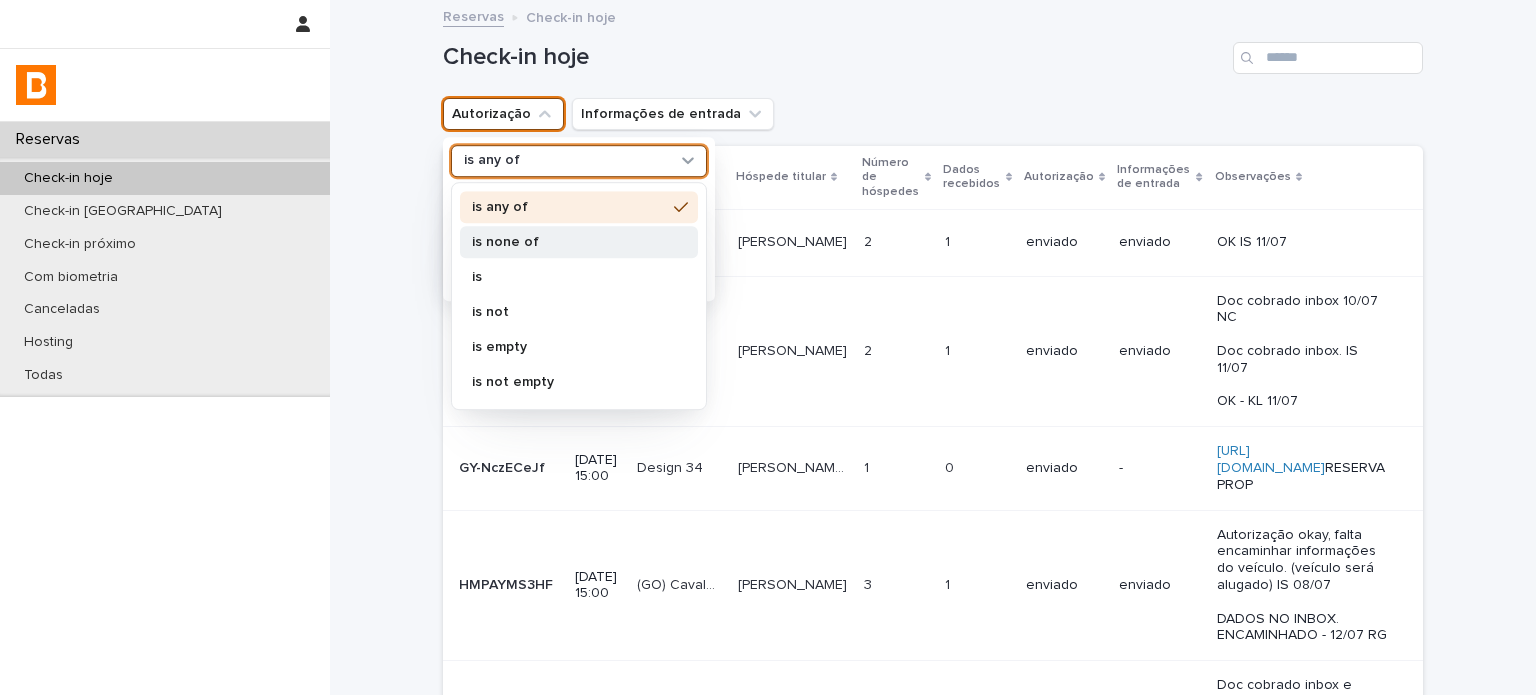 click on "is none of" at bounding box center [569, 242] 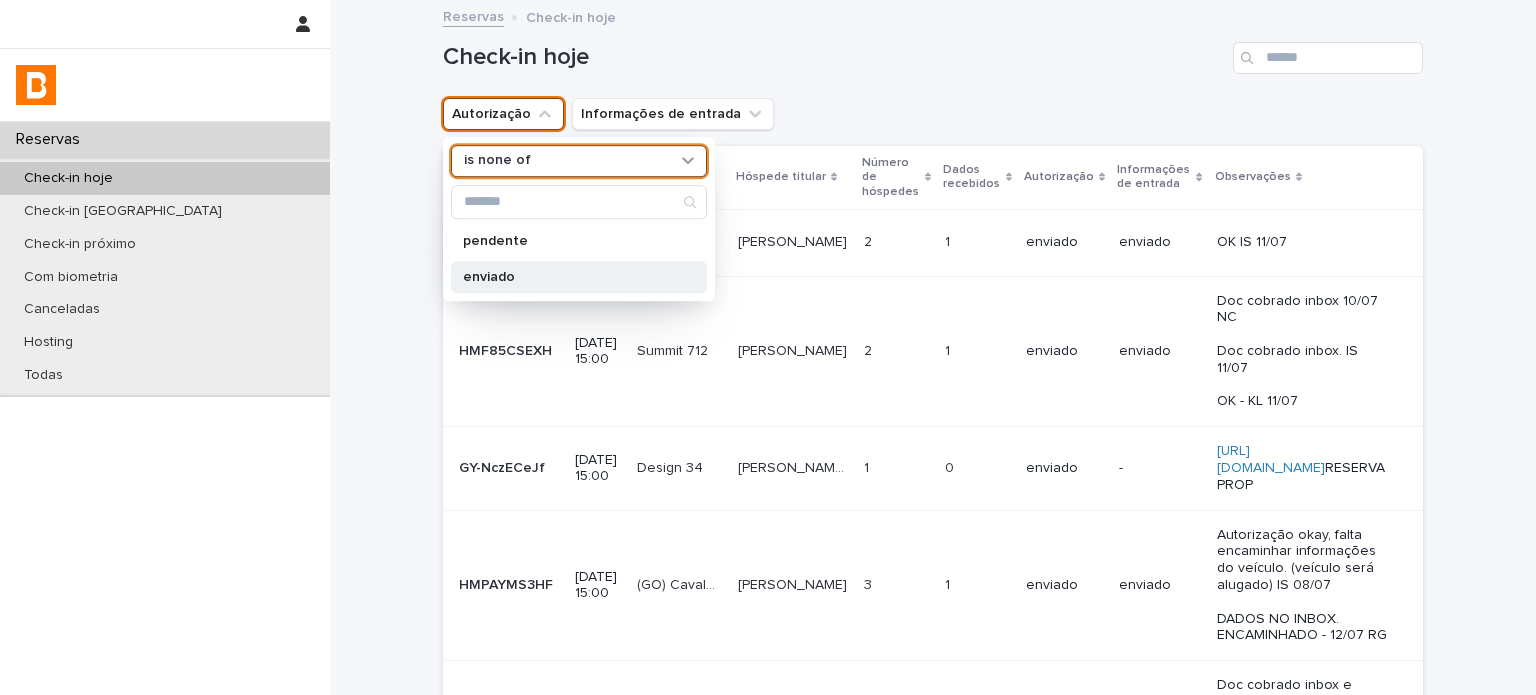 click on "enviado" at bounding box center [579, 277] 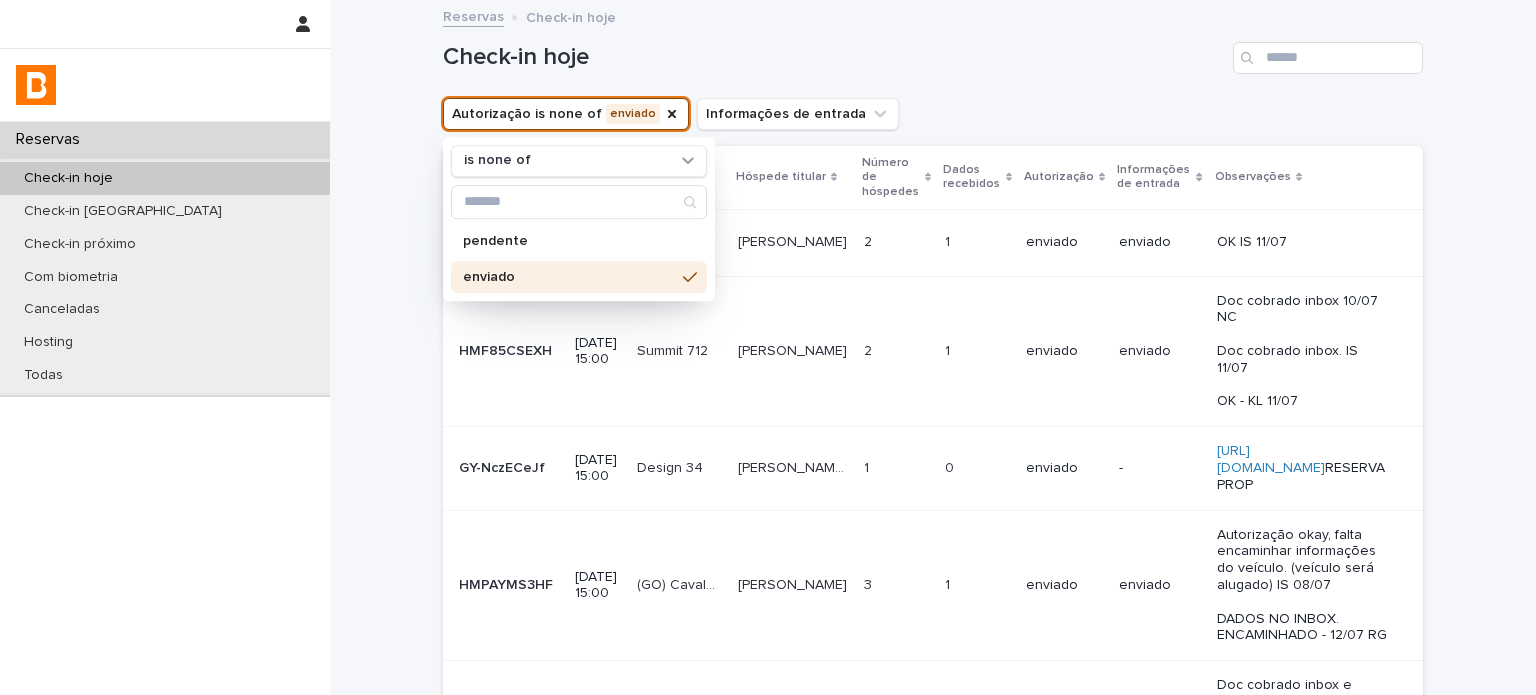 click on "Autorização is none of enviado is none of pendente enviado Informações de entrada" at bounding box center [933, 114] 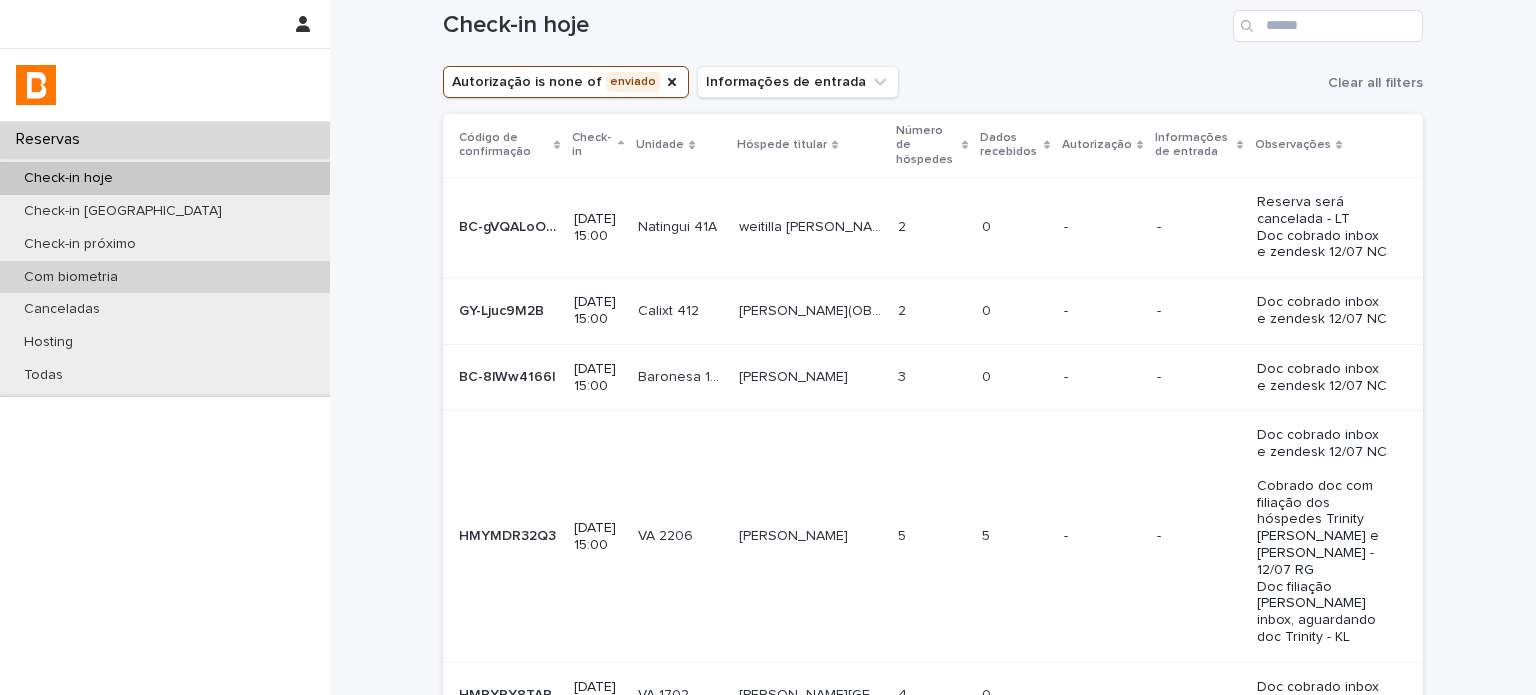 scroll, scrollTop: 0, scrollLeft: 0, axis: both 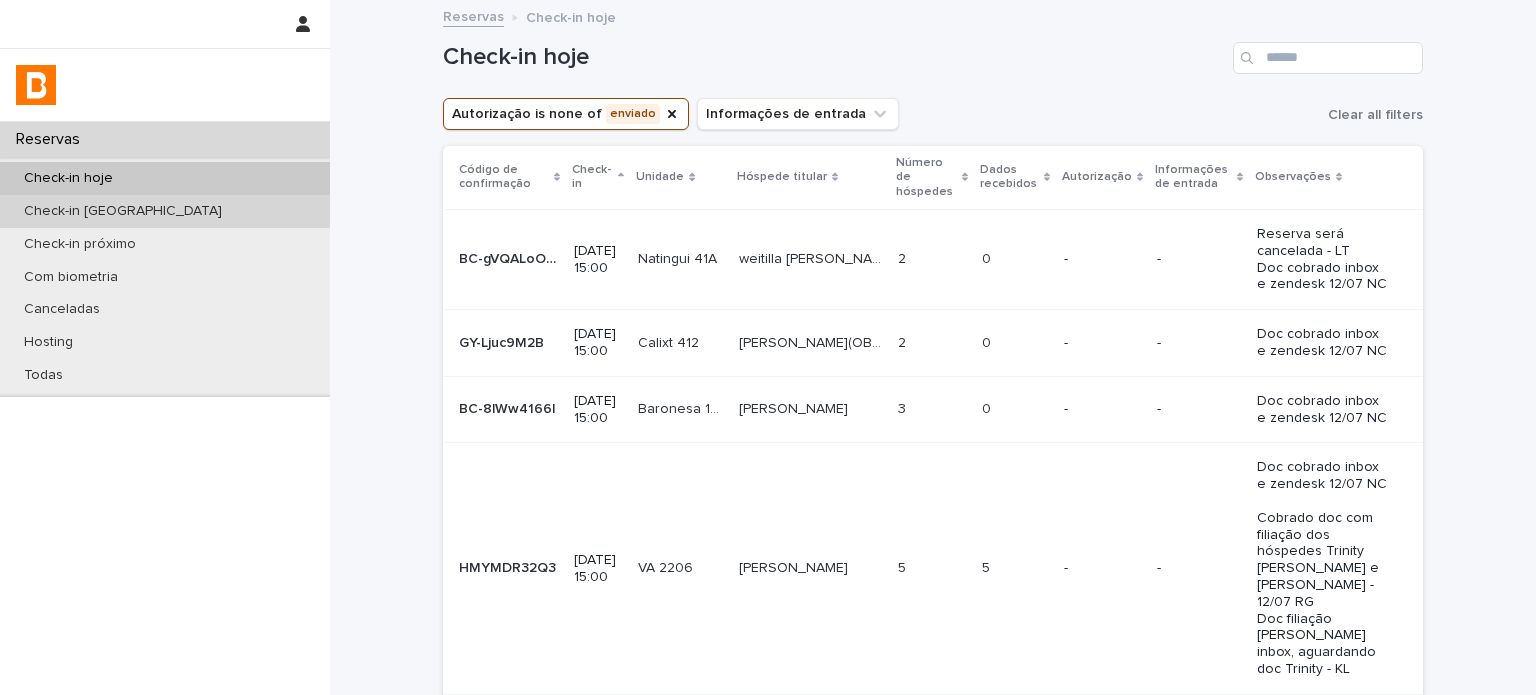 click on "Check-in [GEOGRAPHIC_DATA]" at bounding box center [165, 211] 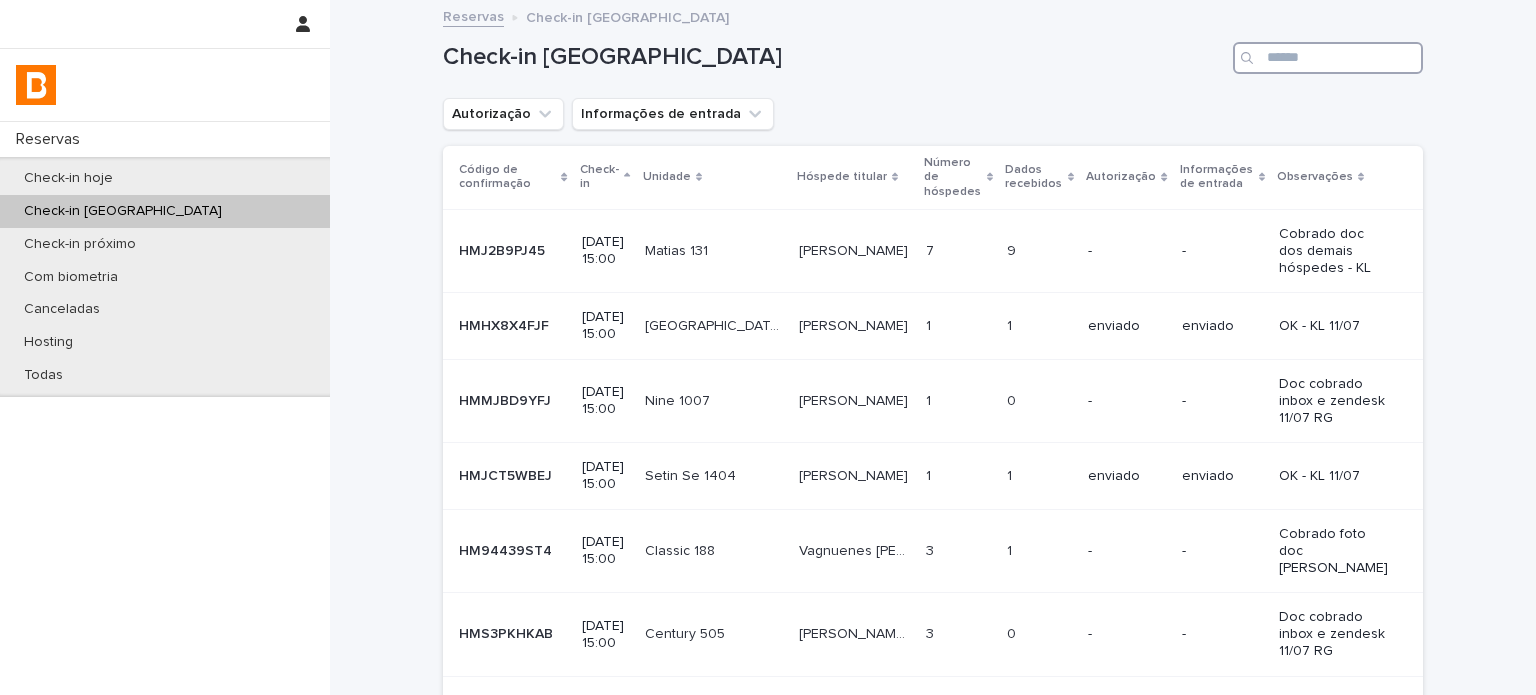 click at bounding box center [1328, 58] 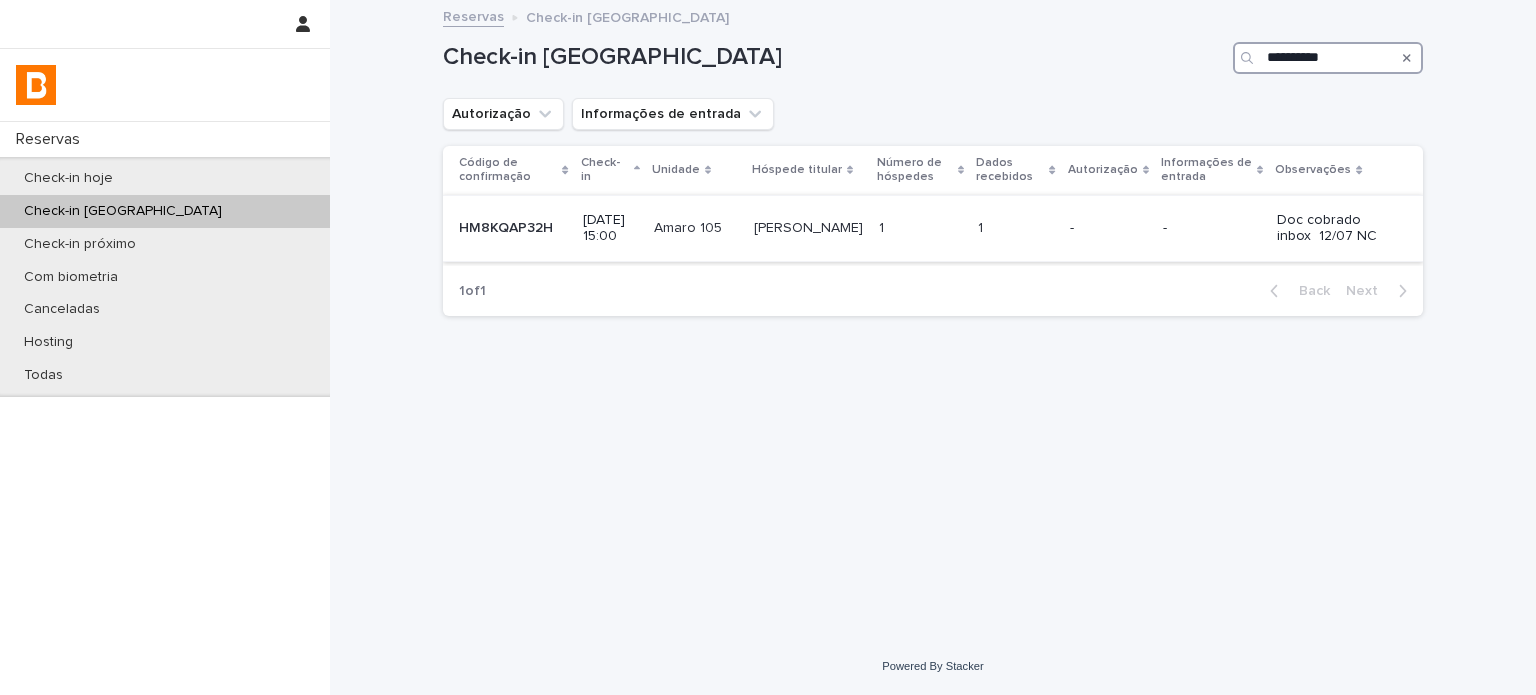 type on "**********" 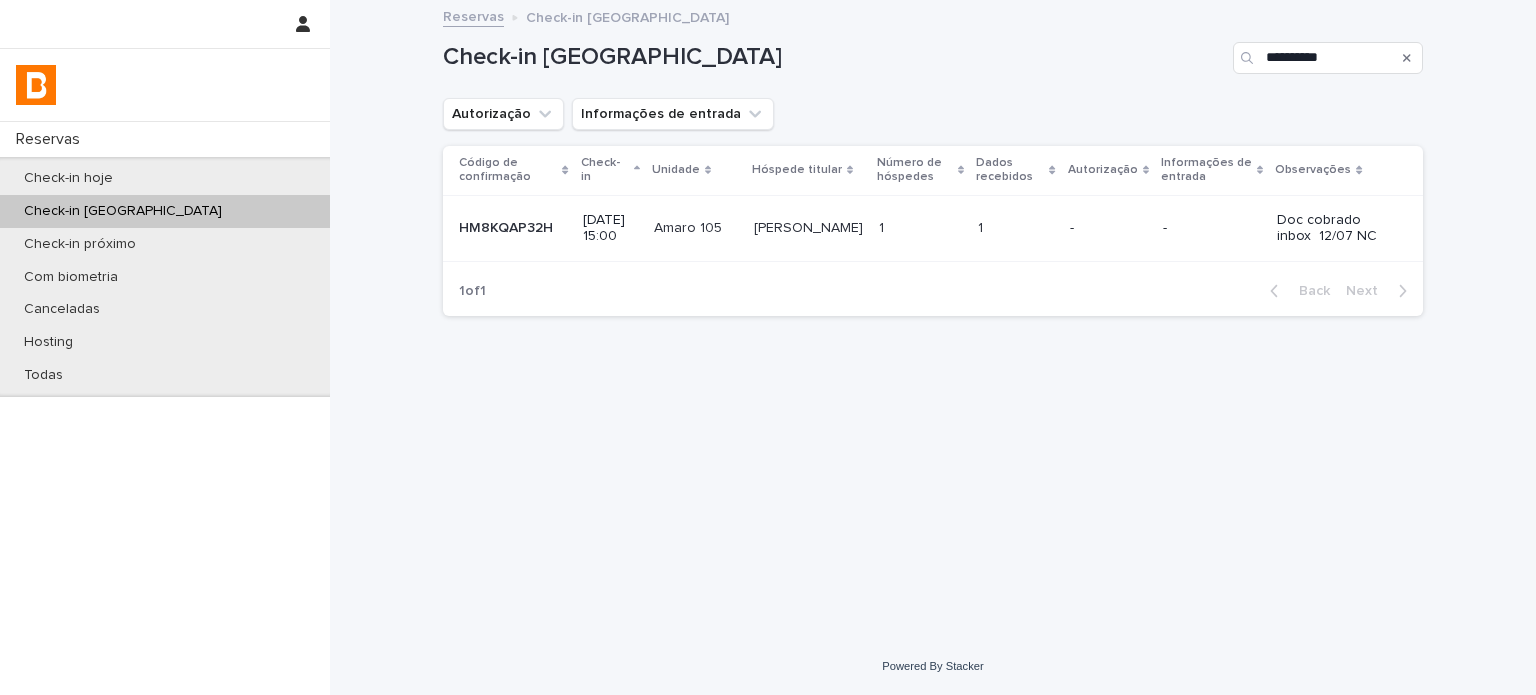 click on "-" at bounding box center (1212, 228) 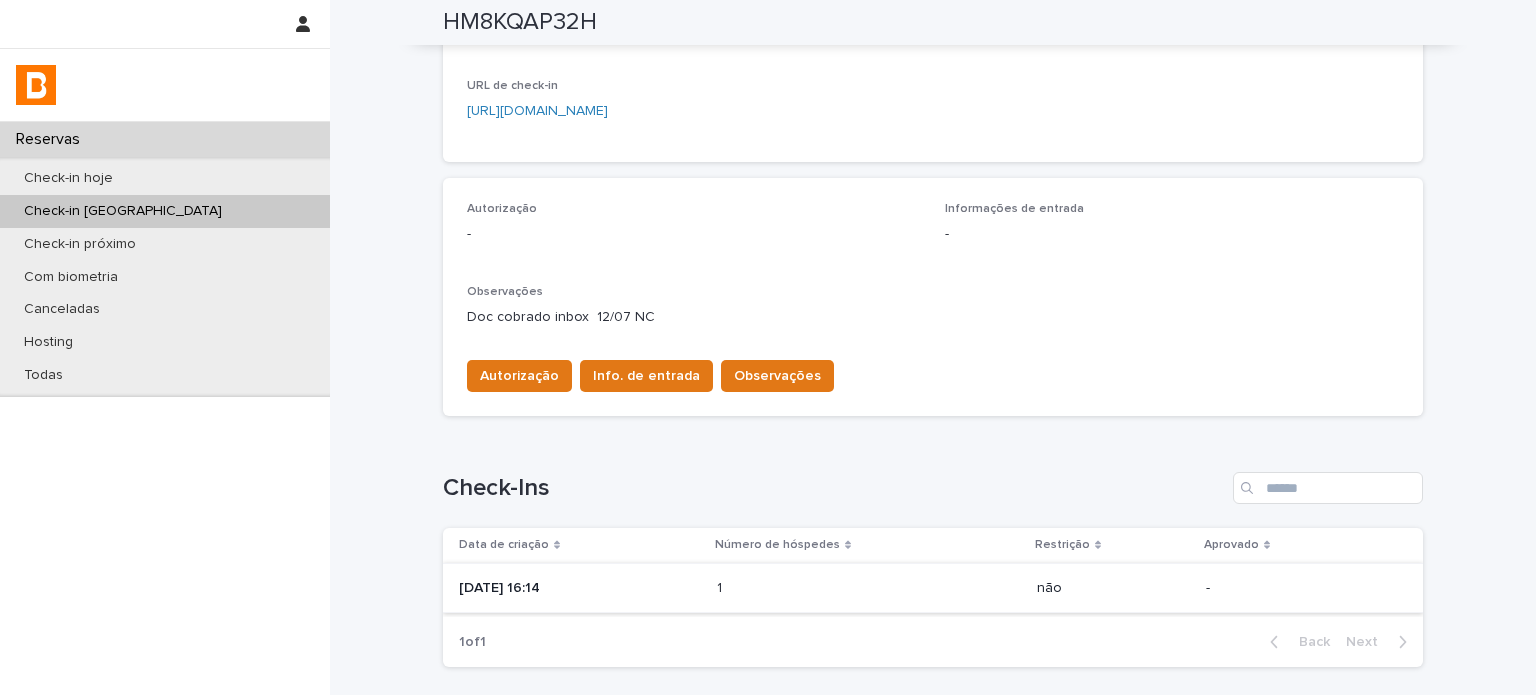 scroll, scrollTop: 502, scrollLeft: 0, axis: vertical 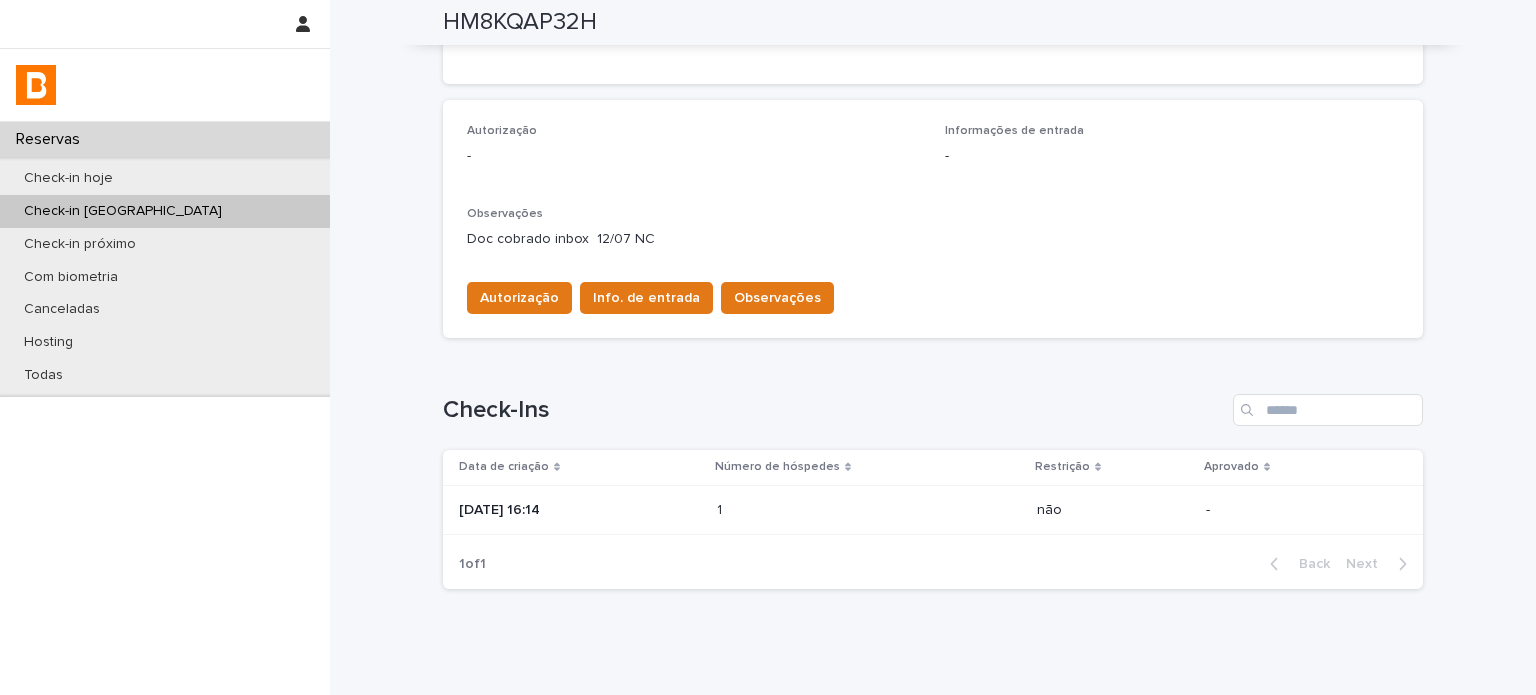 click at bounding box center (804, 510) 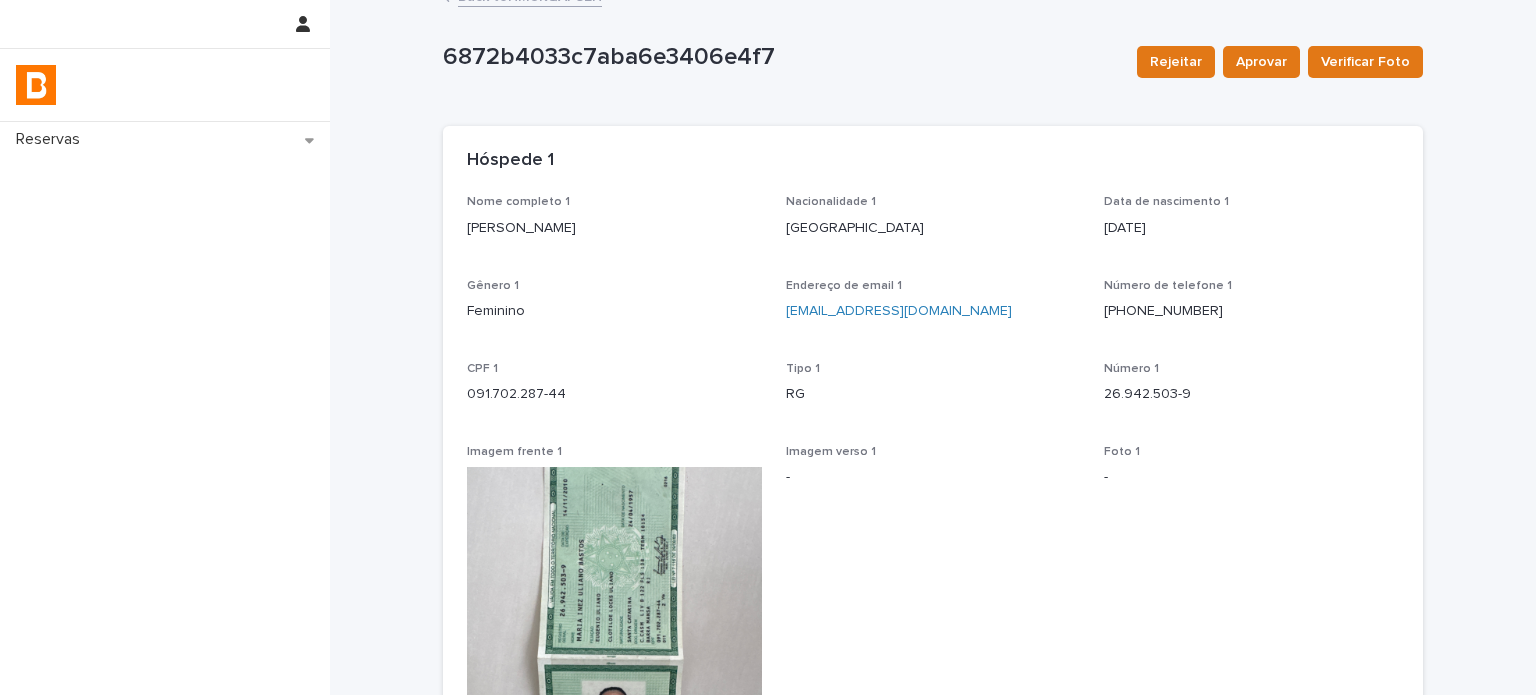 scroll, scrollTop: 0, scrollLeft: 0, axis: both 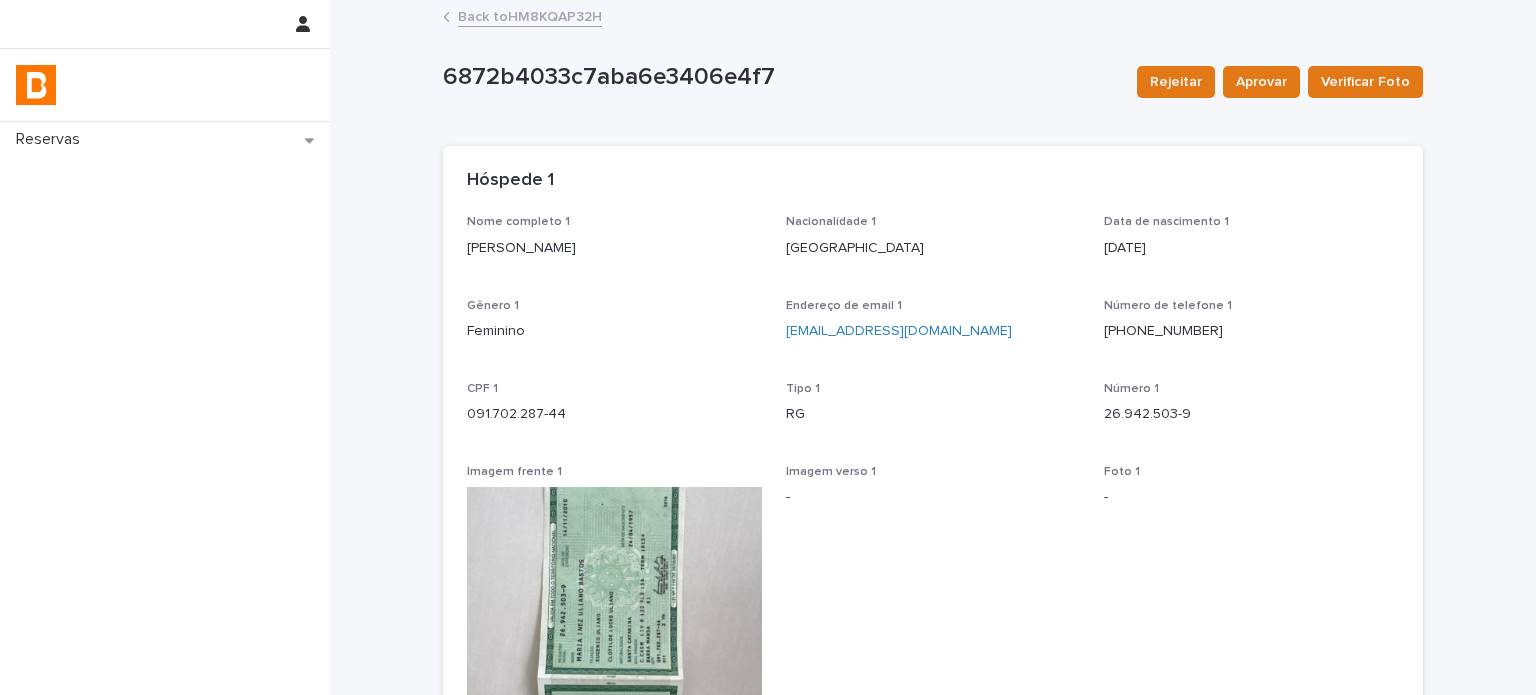 click on "6872b4033c7aba6e3406e4f7 Rejeitar Aprovar Verificar Foto 6872b4033c7aba6e3406e4f7 Rejeitar Aprovar Verificar Foto Sorry, there was an error saving your record. Please try again. Please fill out the required fields below. Loading... Saving… Loading... Saving… Loading... Saving… Restrição não Loading... Saving… Hóspede 1 Nome completo 1 [PERSON_NAME] badtos Nacionalidade 1 [DEMOGRAPHIC_DATA] Data de nascimento 1 [DEMOGRAPHIC_DATA] Gênero 1 Feminino Endereço de email 1 [EMAIL_ADDRESS][DOMAIN_NAME] Número de telefone [PHONE_NUMBER] CPF 1 091.702.287-44 Tipo 1 RG Número 1 26.942.503-9 Imagem frente 1 Imagem verso 1 - Foto 1 - Status foto 1 - Loading... Saving… Hóspede 2 Loading... Saving… Hóspede 3 Loading... Saving… Hóspede 4 Loading... Saving… Veículo" at bounding box center [933, 511] 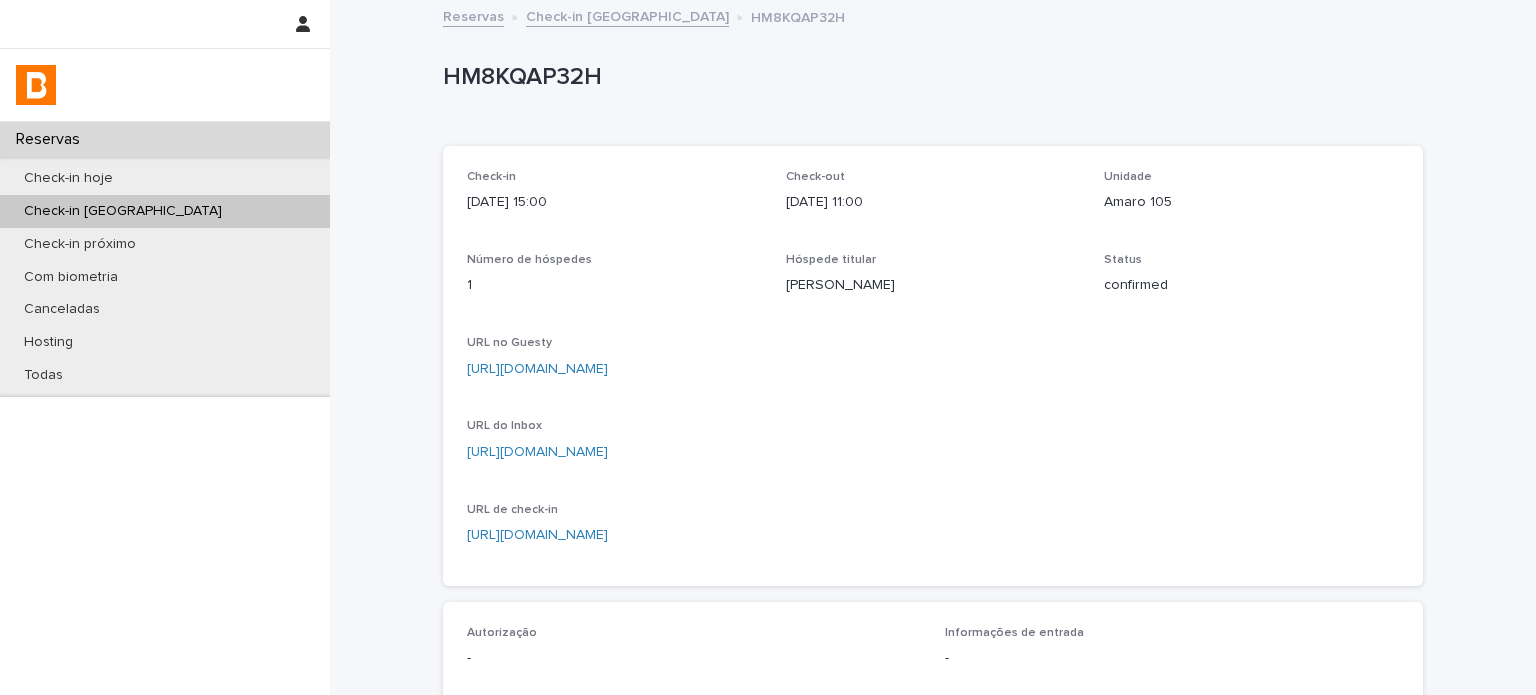 click on "Unidade Amaro 105" at bounding box center (1251, 199) 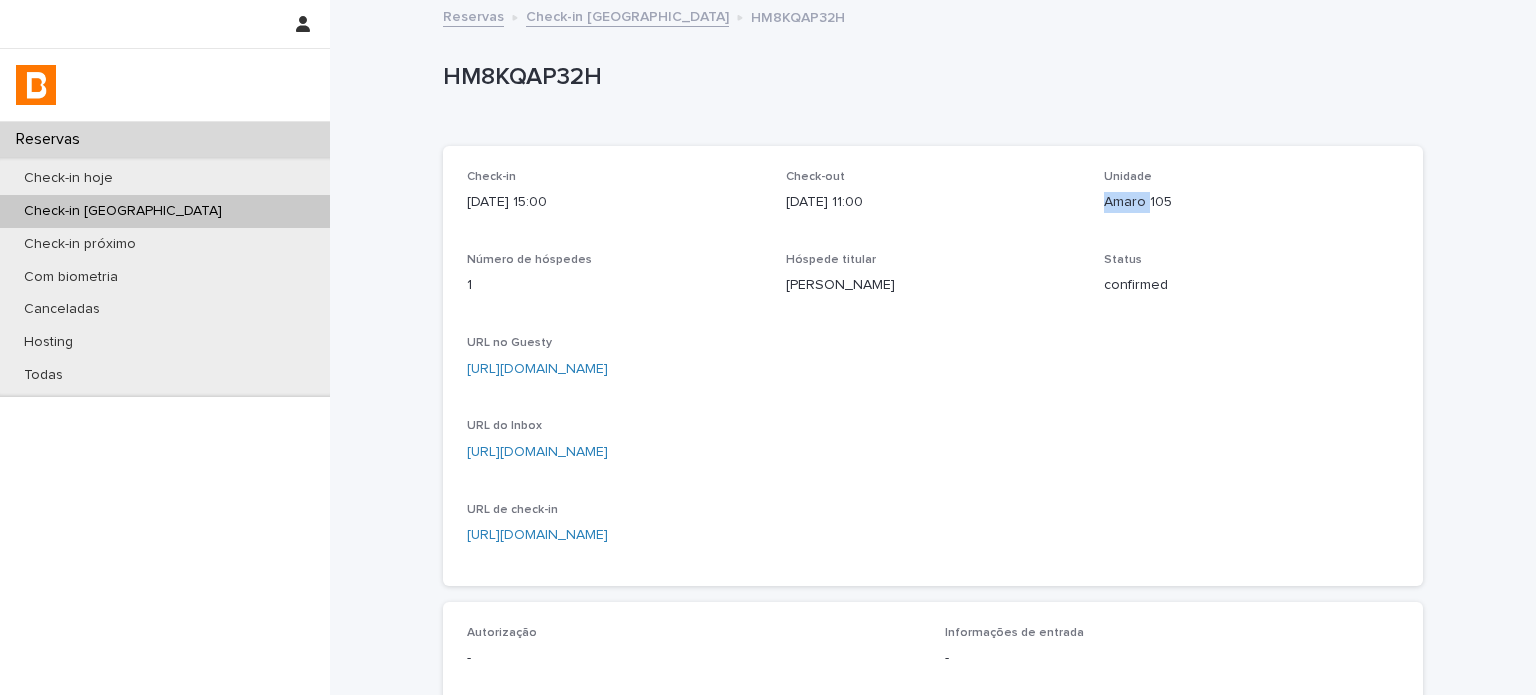 click on "Amaro 105" at bounding box center (1251, 202) 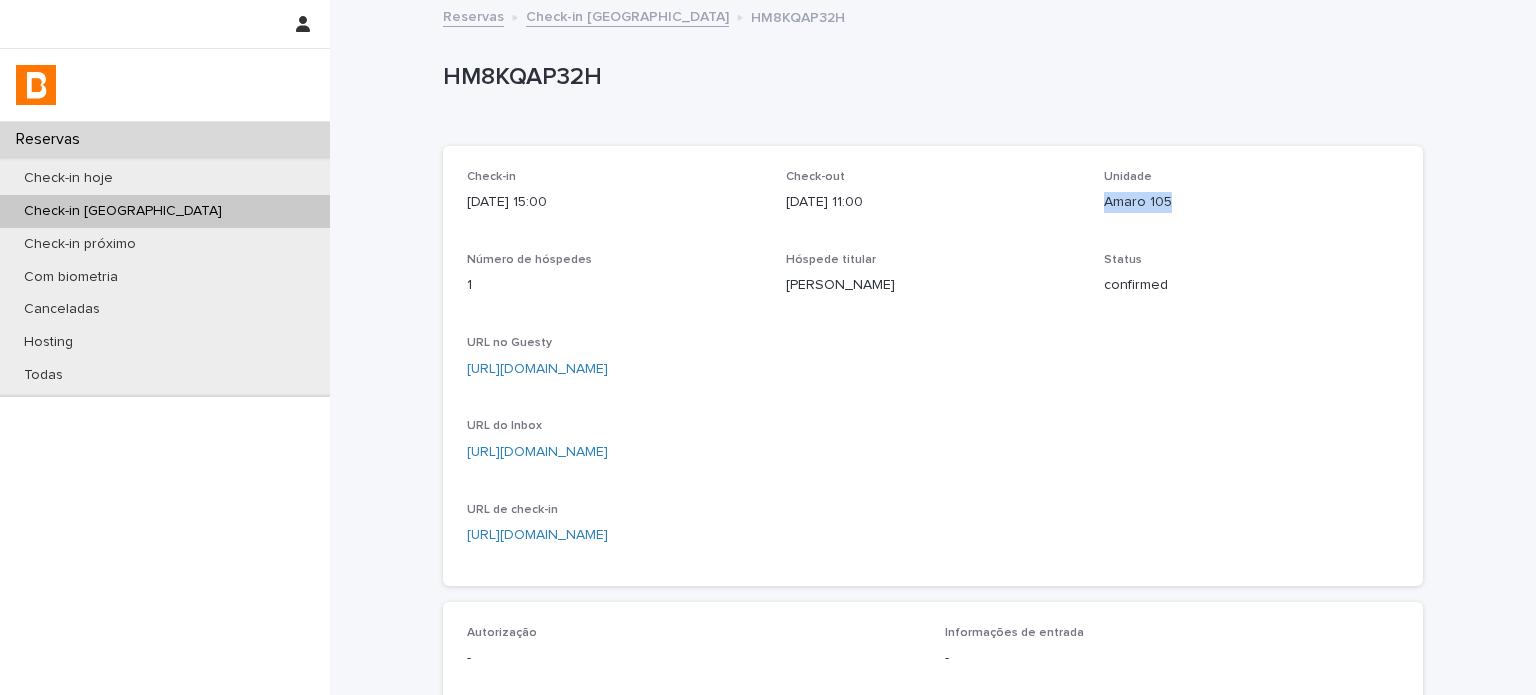 click on "Amaro 105" at bounding box center [1251, 202] 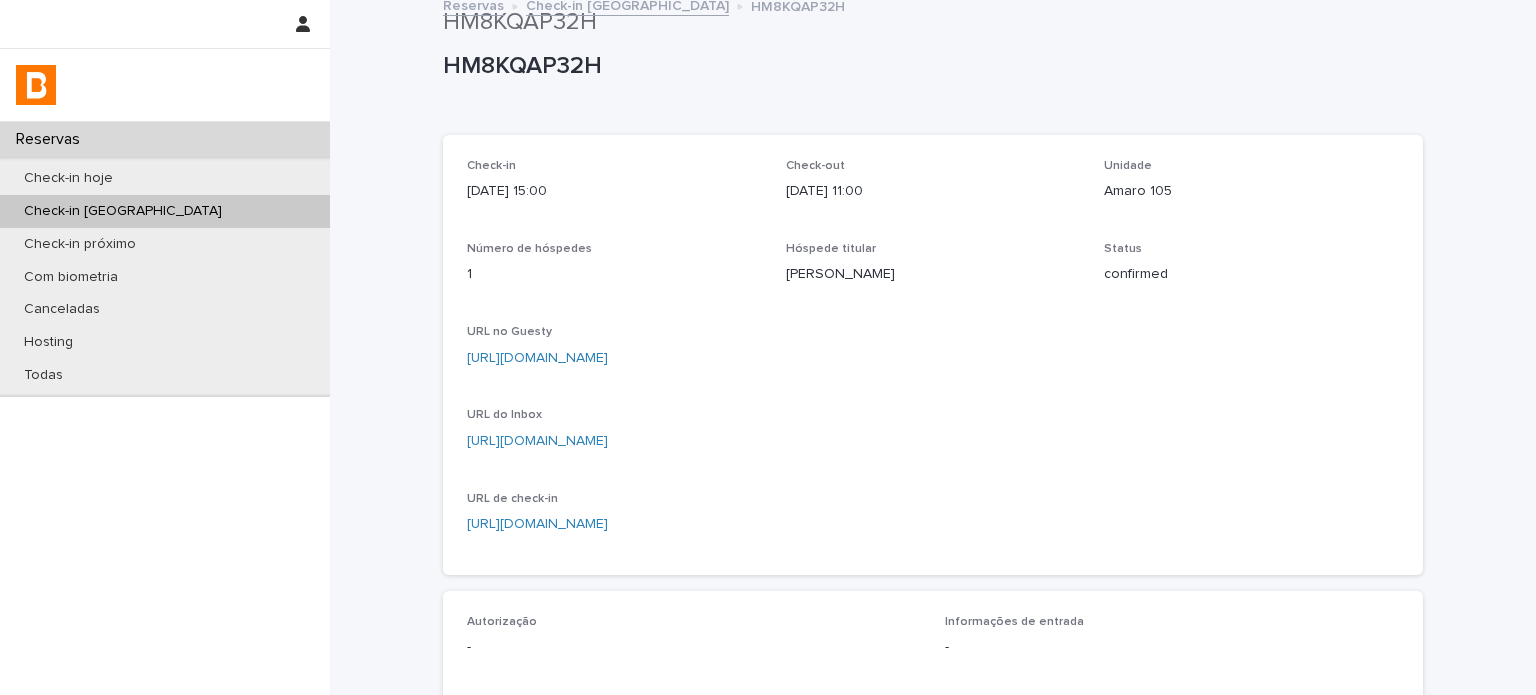 scroll, scrollTop: 0, scrollLeft: 0, axis: both 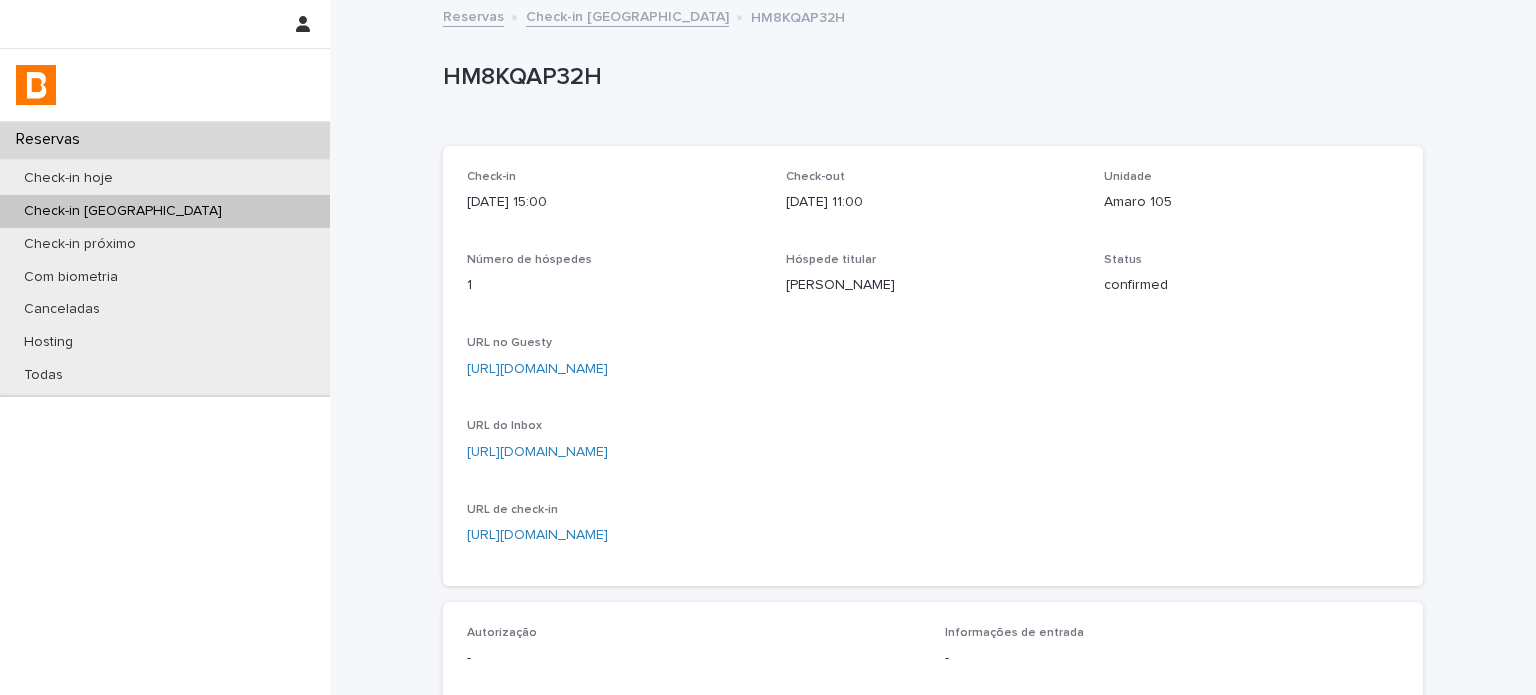click on "HM8KQAP32H" at bounding box center [929, 77] 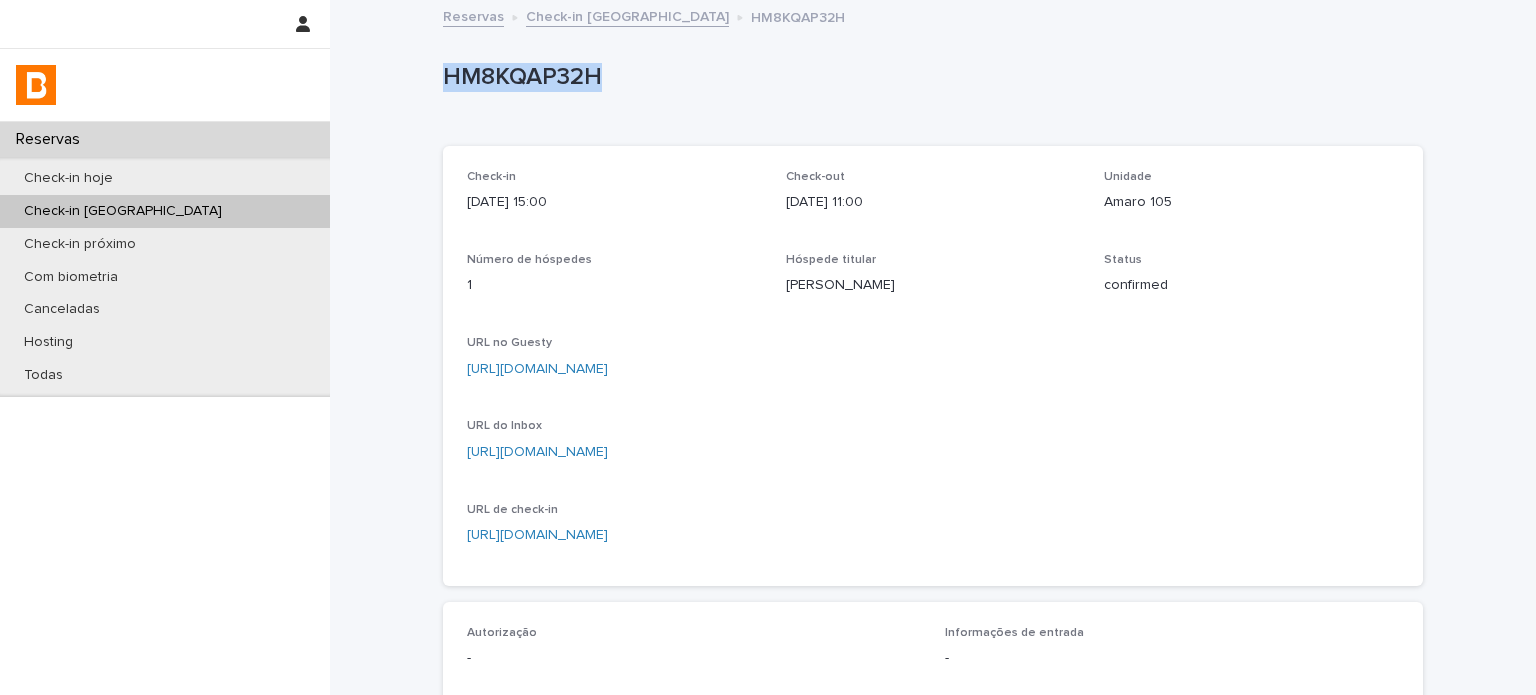 click on "HM8KQAP32H" at bounding box center [929, 77] 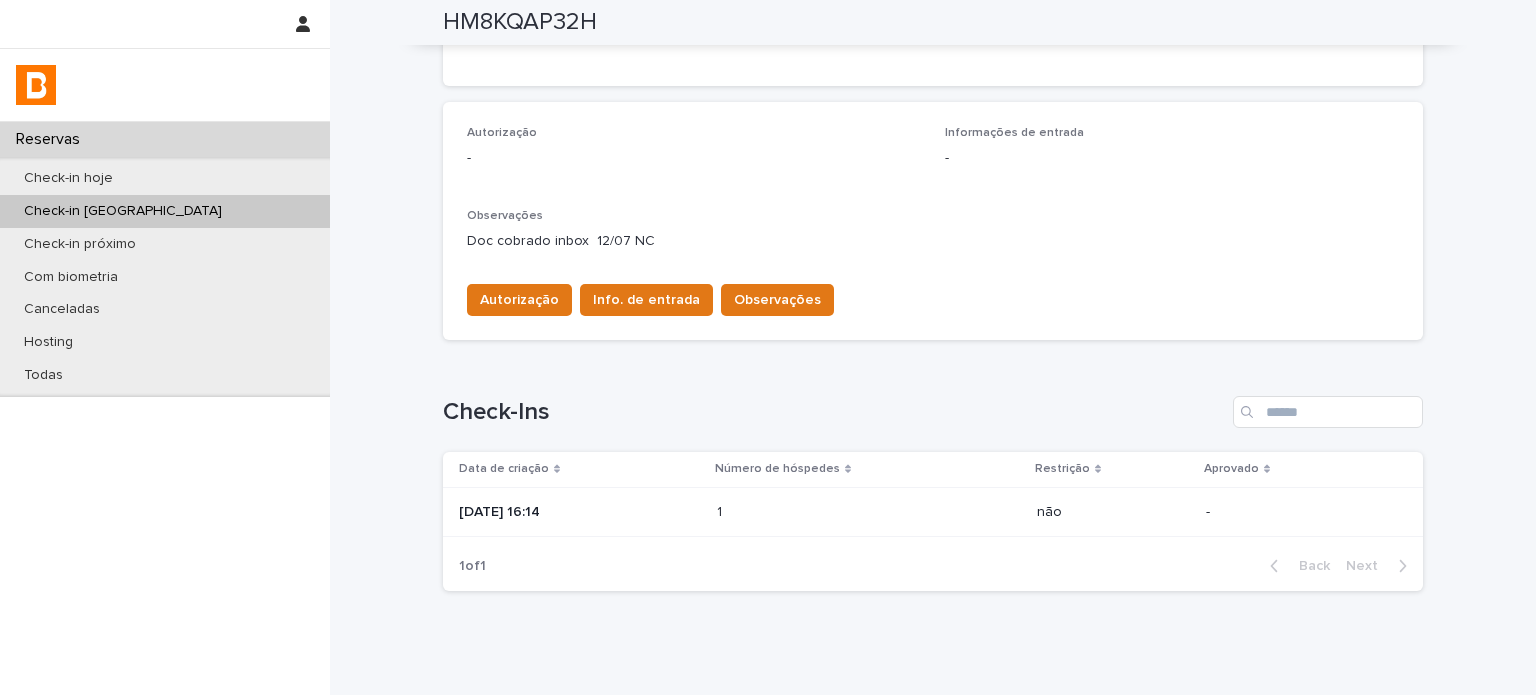 click on "[DATE] 16:14" at bounding box center [580, 512] 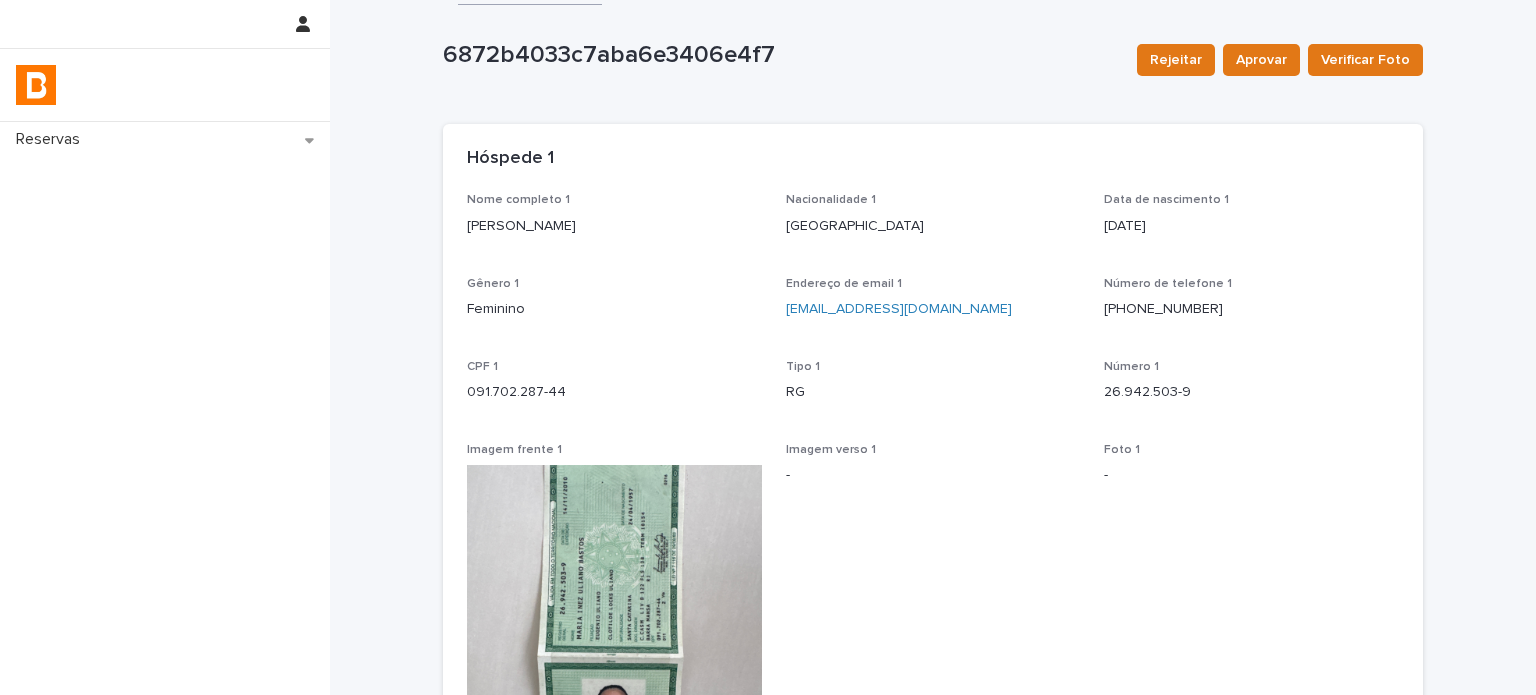 scroll, scrollTop: 0, scrollLeft: 0, axis: both 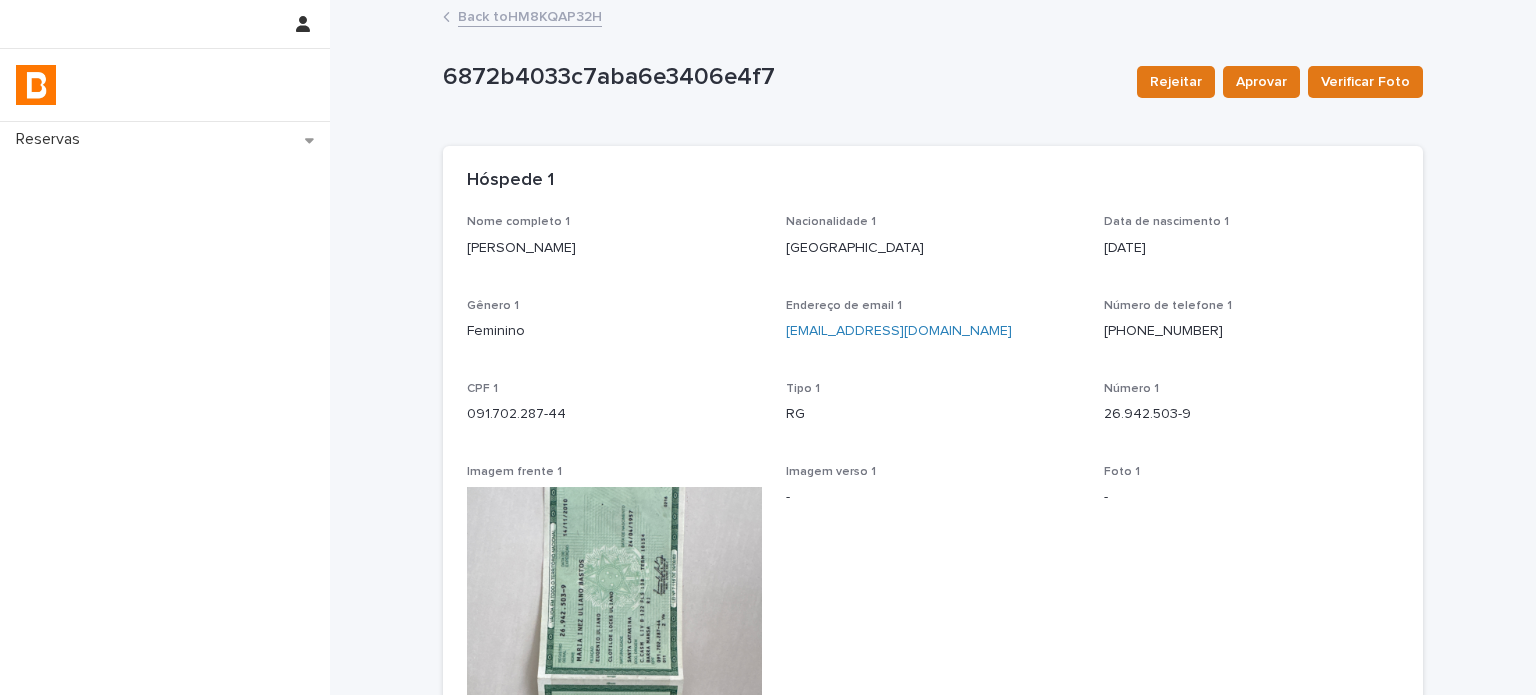 click on "Back to  HM8KQAP32H" at bounding box center (530, 15) 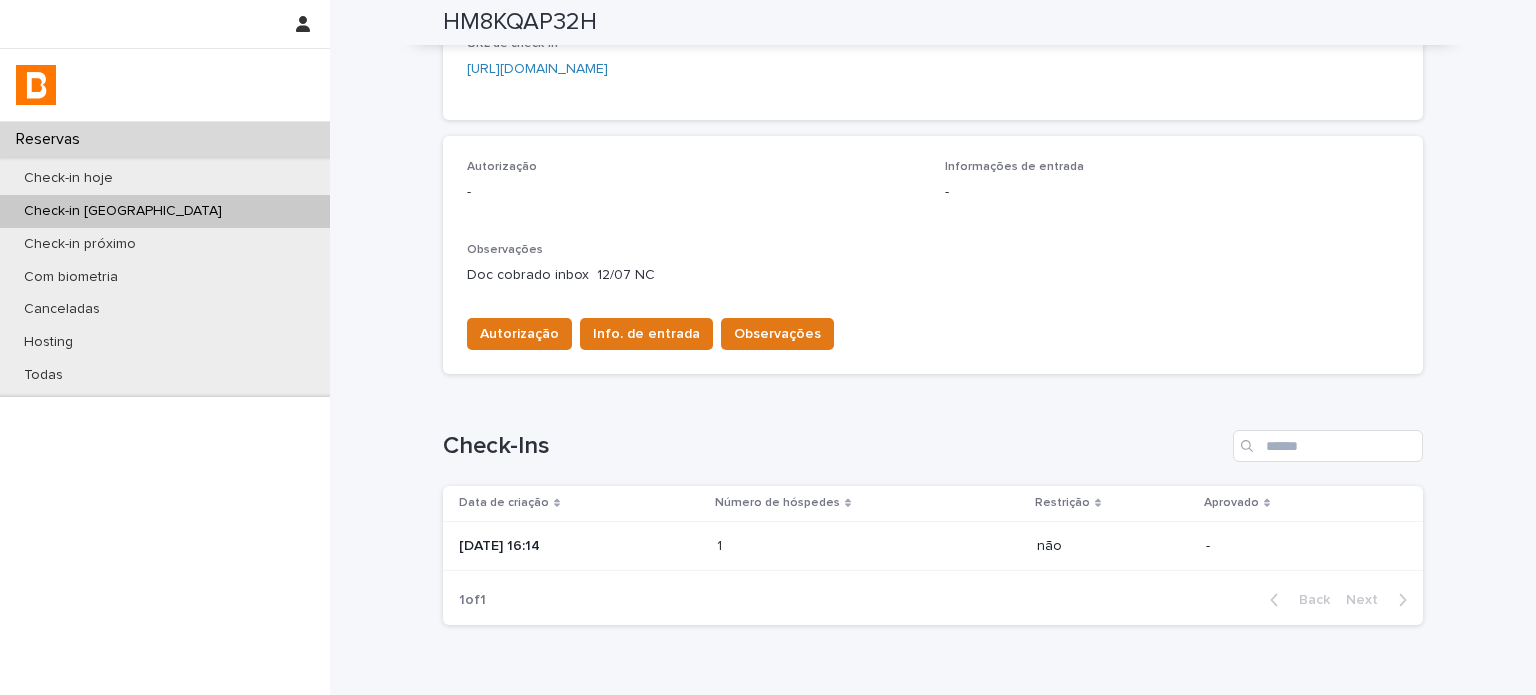 click on "[DATE] 16:14" at bounding box center [580, 546] 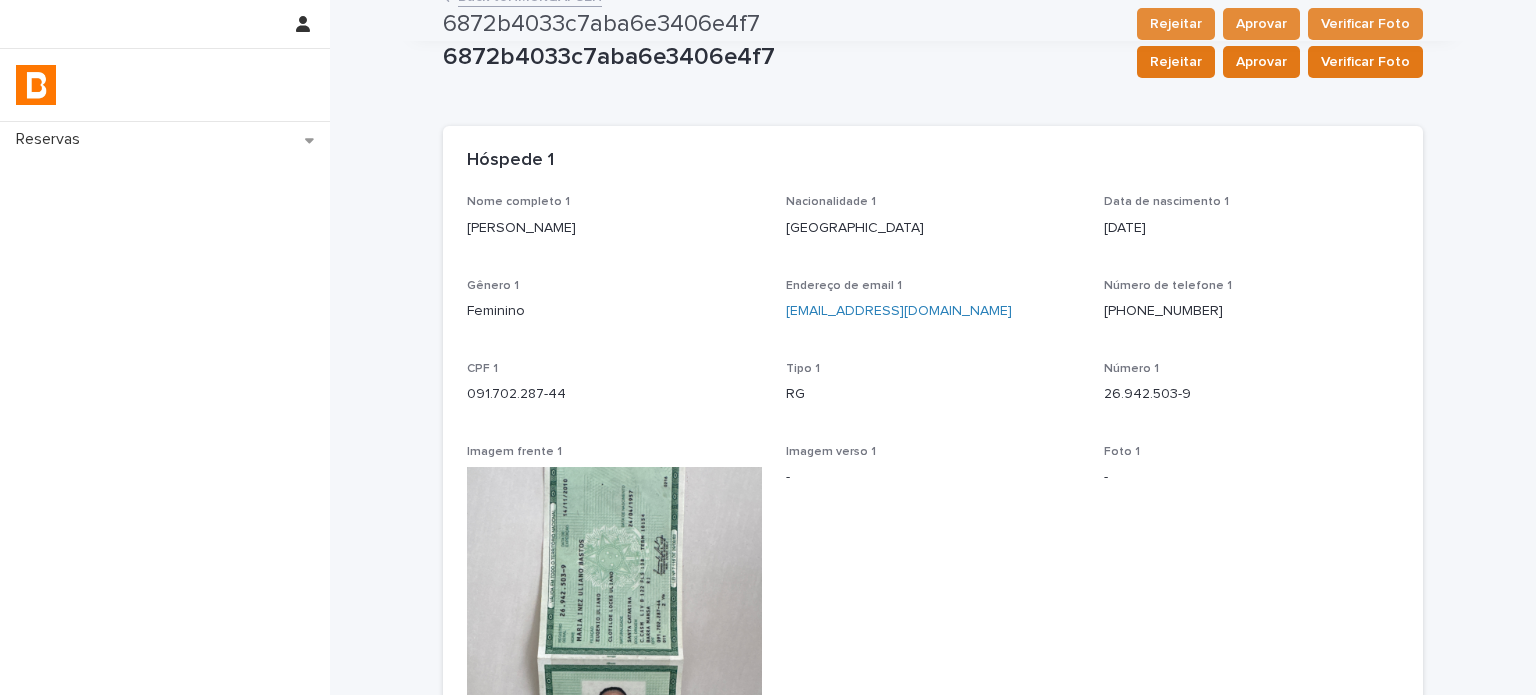 scroll, scrollTop: 0, scrollLeft: 0, axis: both 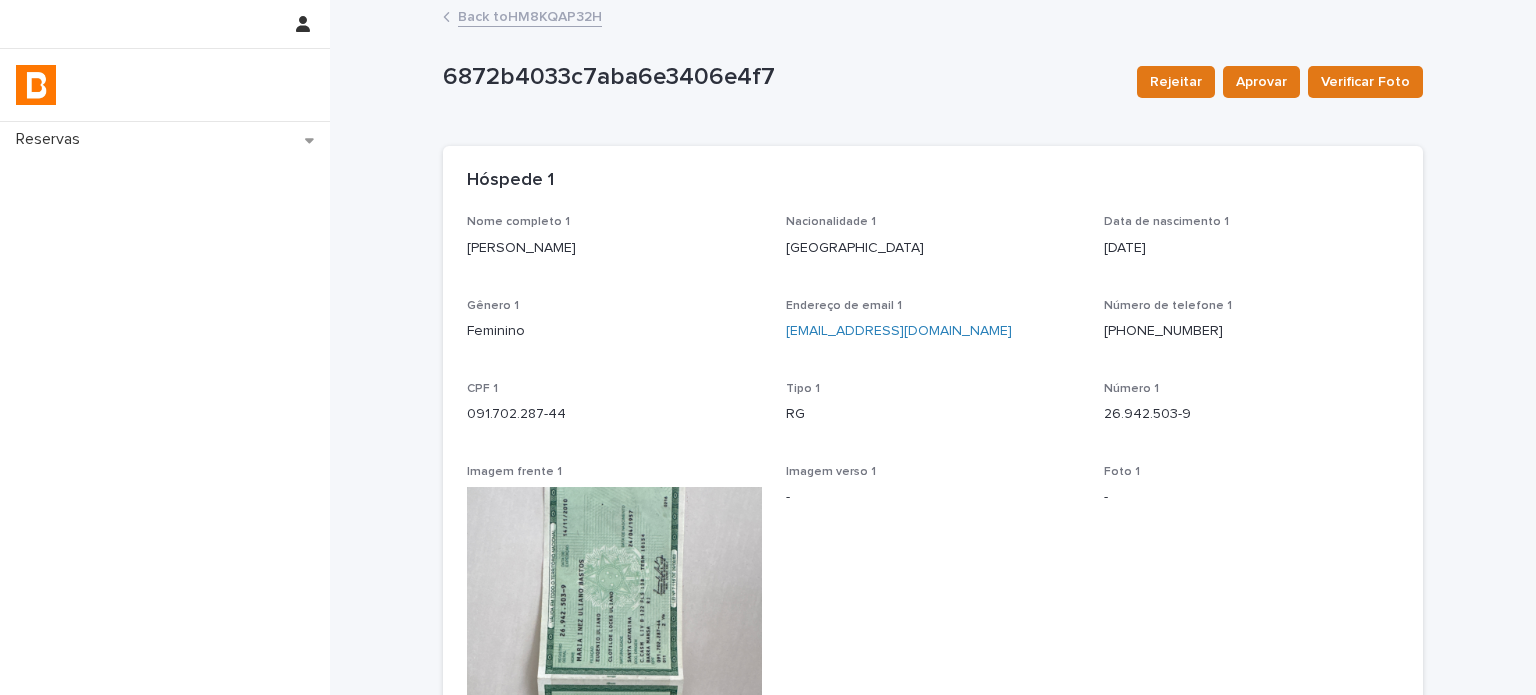 drag, startPoint x: 617, startPoint y: 248, endPoint x: 455, endPoint y: 244, distance: 162.04938 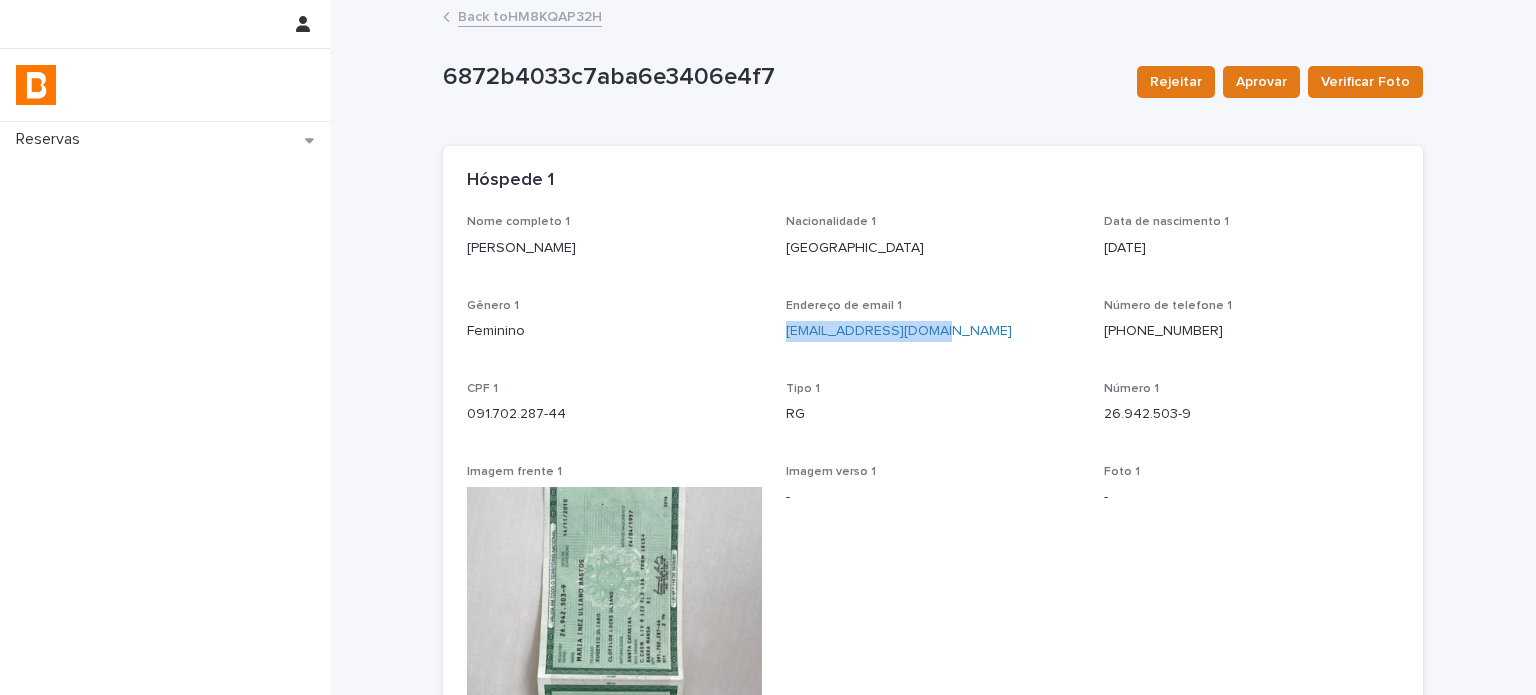drag, startPoint x: 977, startPoint y: 335, endPoint x: 776, endPoint y: 348, distance: 201.41995 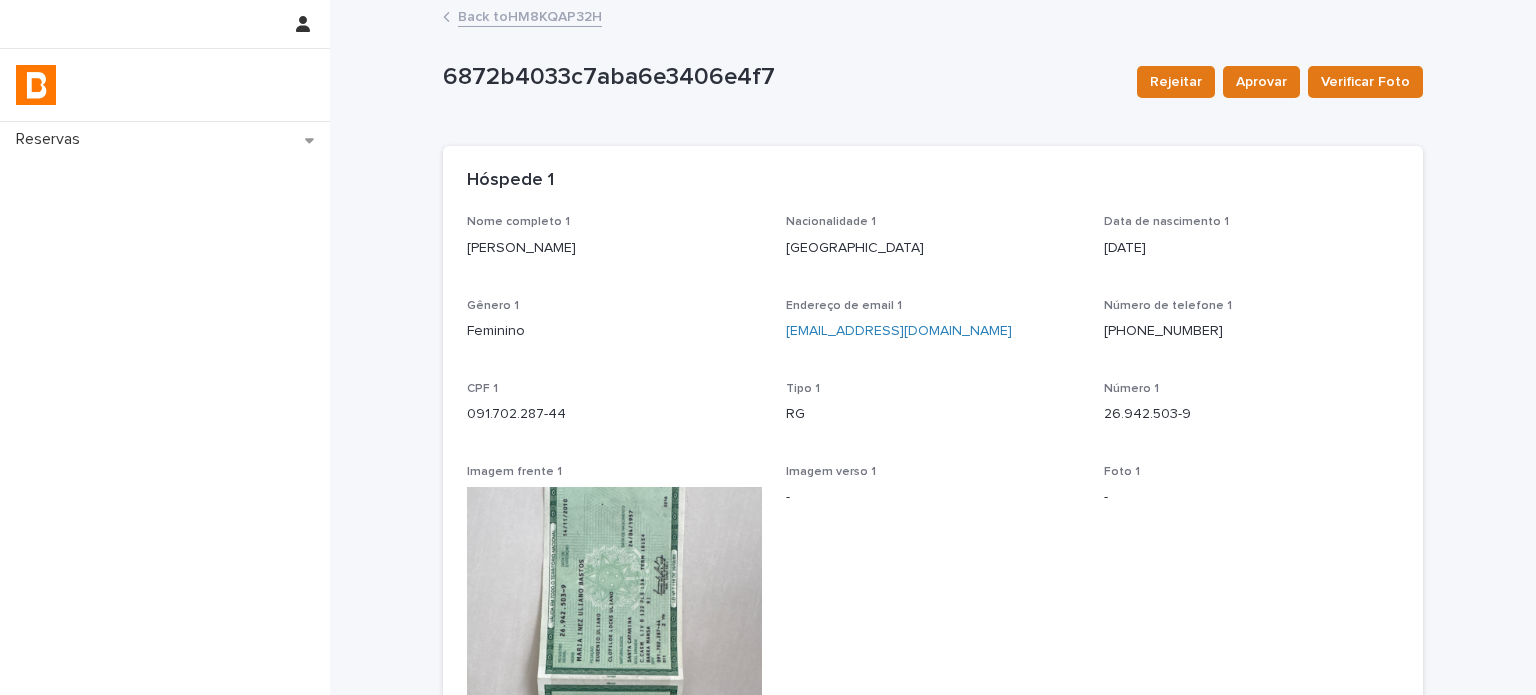 drag, startPoint x: 1231, startPoint y: 335, endPoint x: 1192, endPoint y: 346, distance: 40.5216 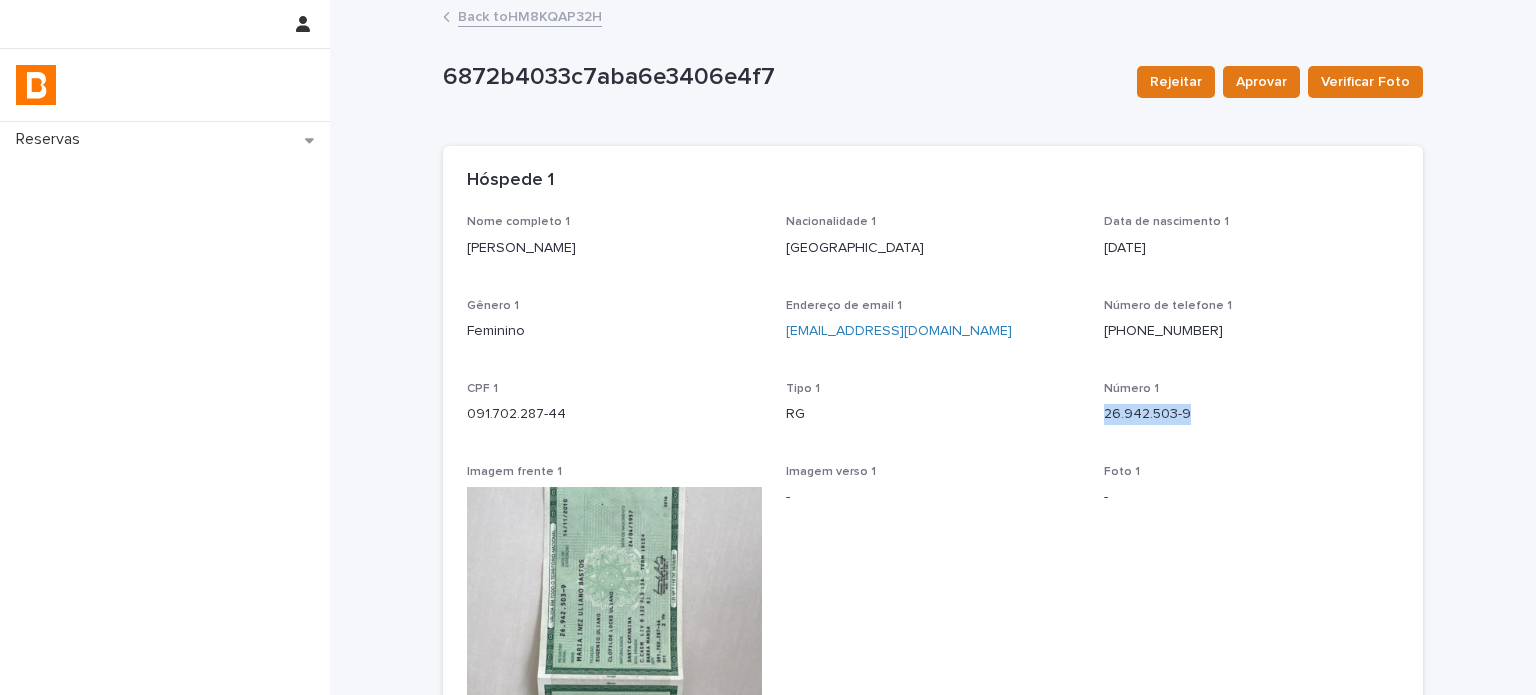 drag, startPoint x: 1208, startPoint y: 432, endPoint x: 1036, endPoint y: 431, distance: 172.00291 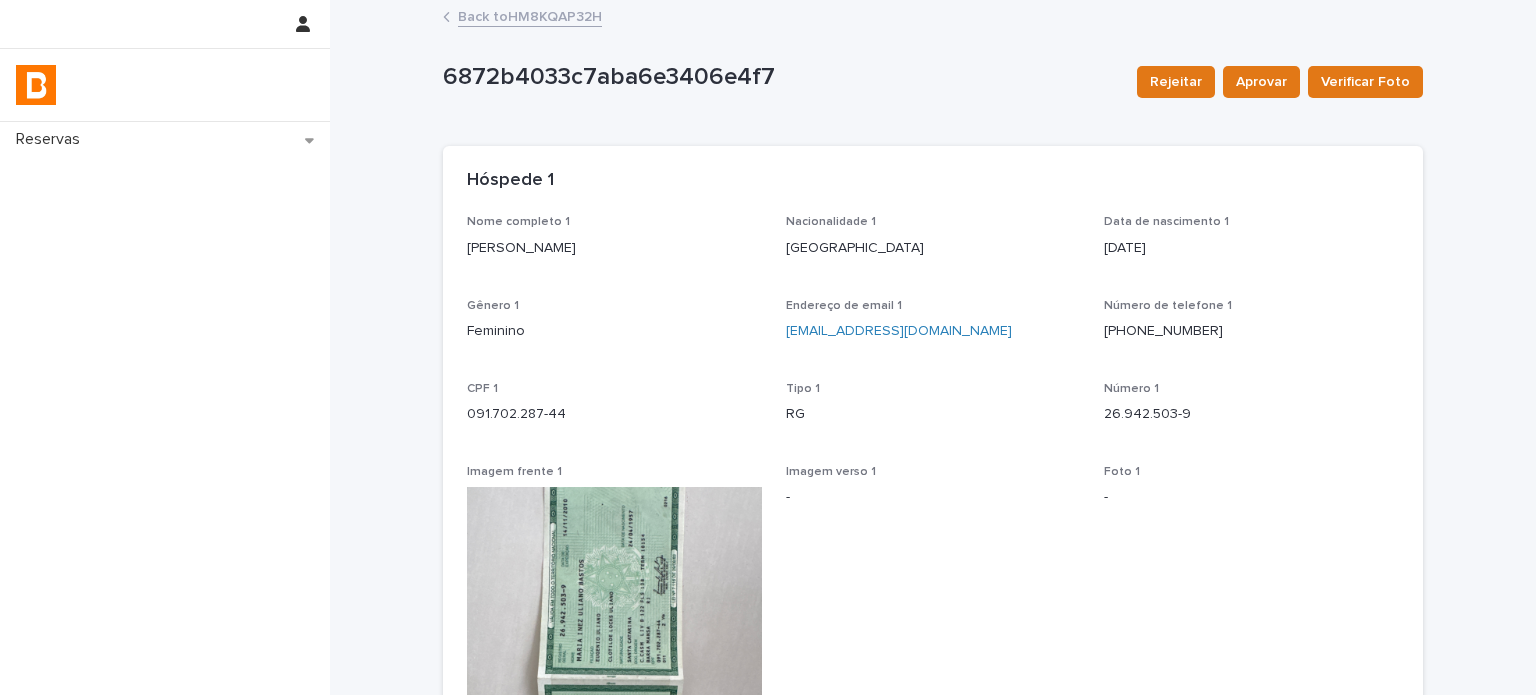 click on "CPF 1" at bounding box center [614, 389] 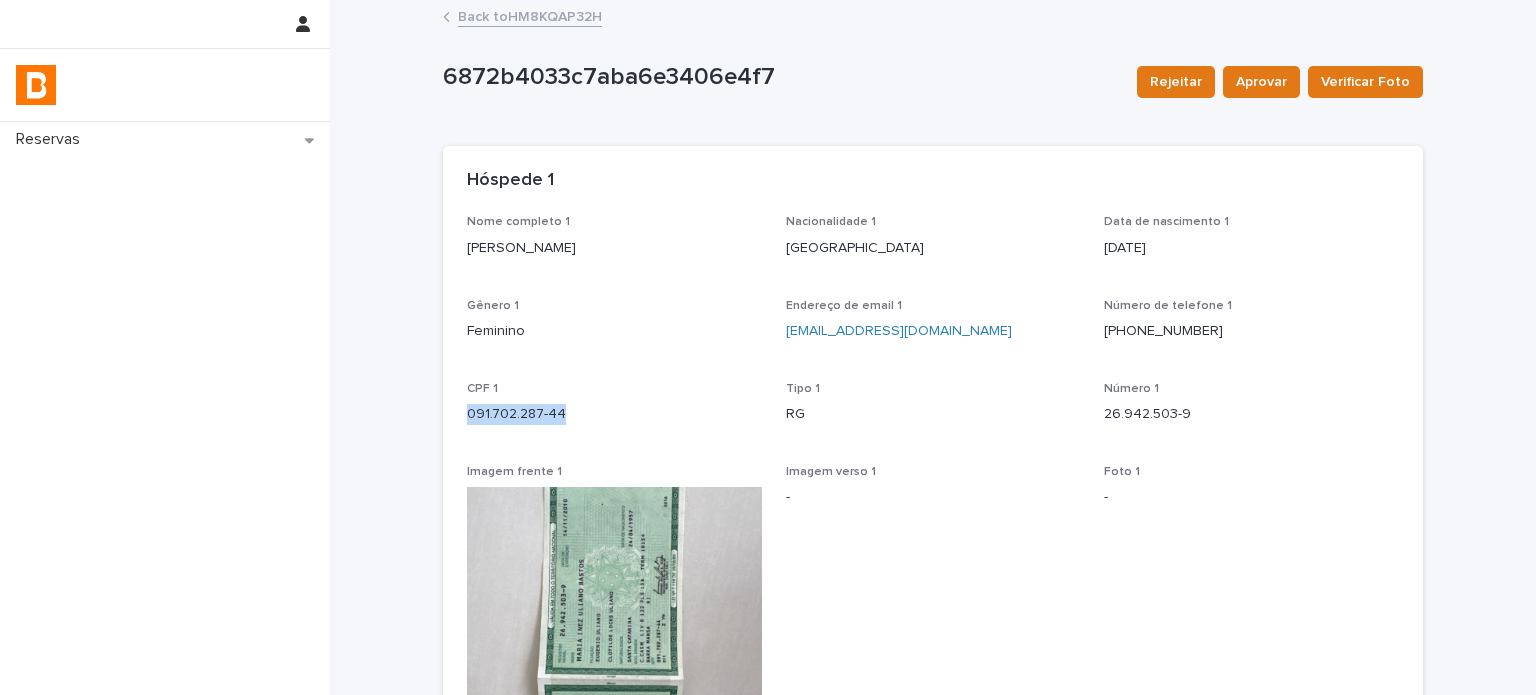 drag, startPoint x: 581, startPoint y: 416, endPoint x: 457, endPoint y: 428, distance: 124.57929 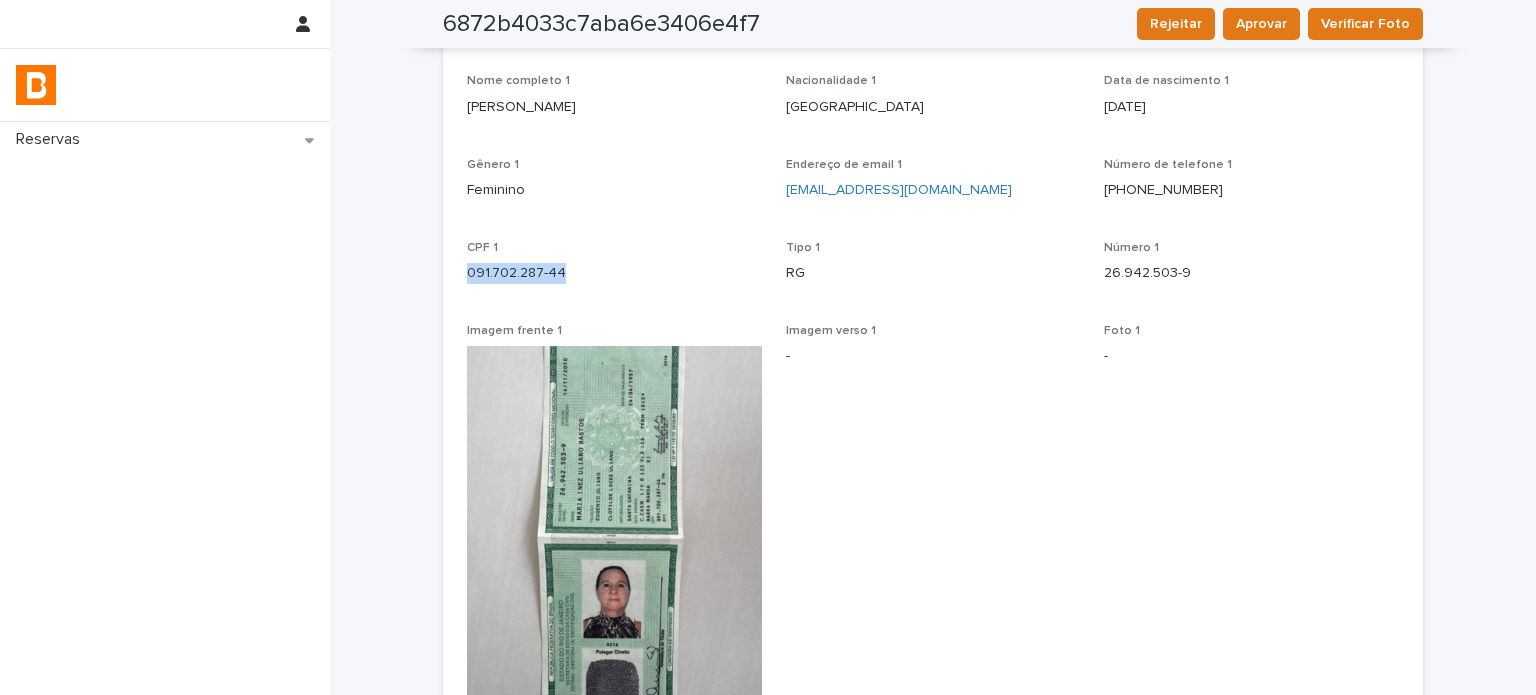 scroll, scrollTop: 0, scrollLeft: 0, axis: both 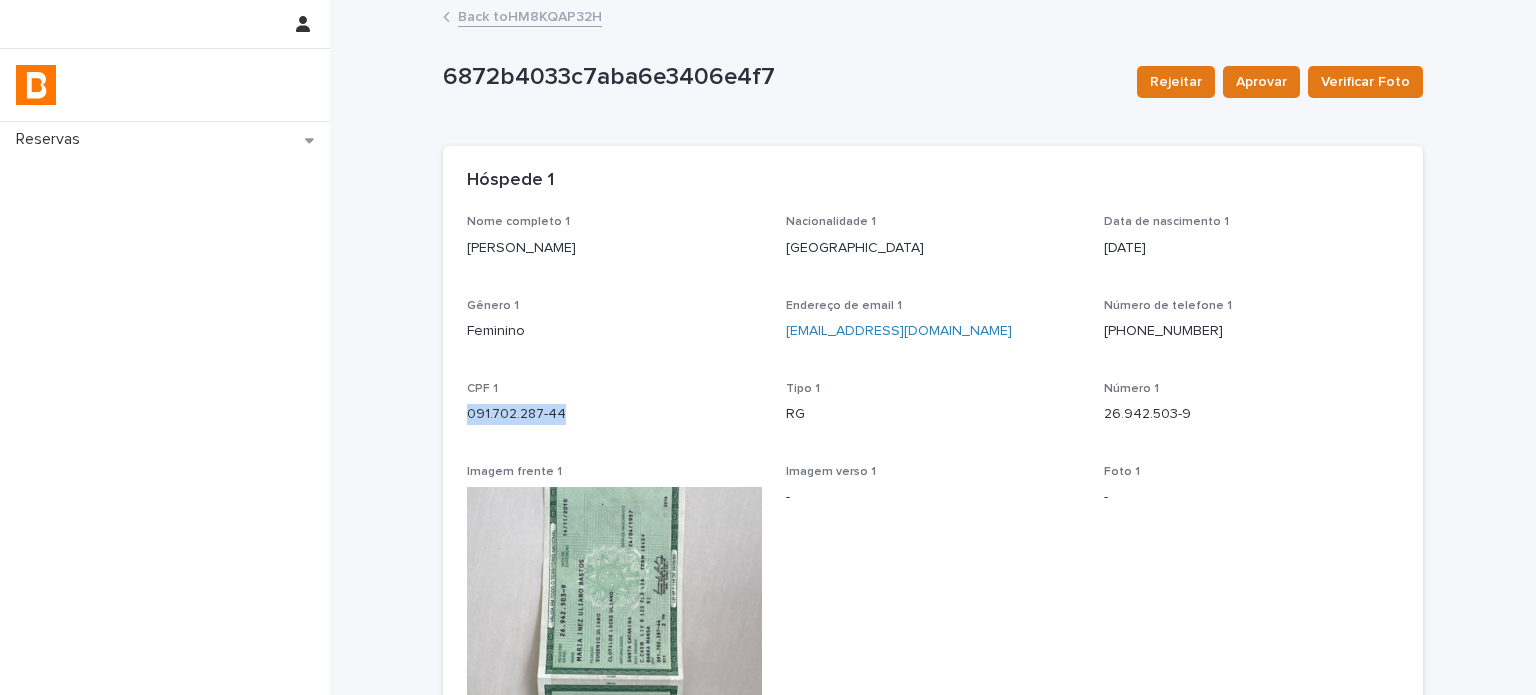 click on "Back to  HM8KQAP32H" at bounding box center [530, 15] 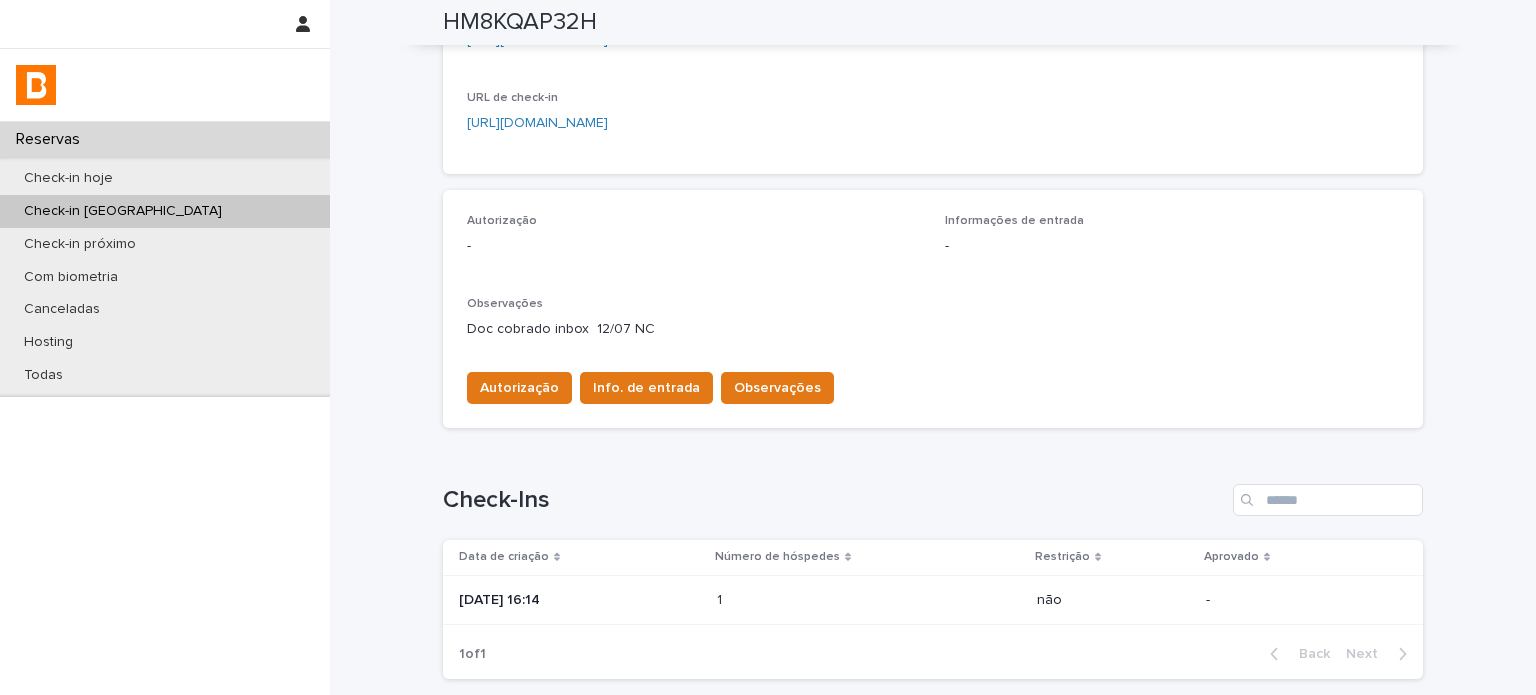 scroll, scrollTop: 500, scrollLeft: 0, axis: vertical 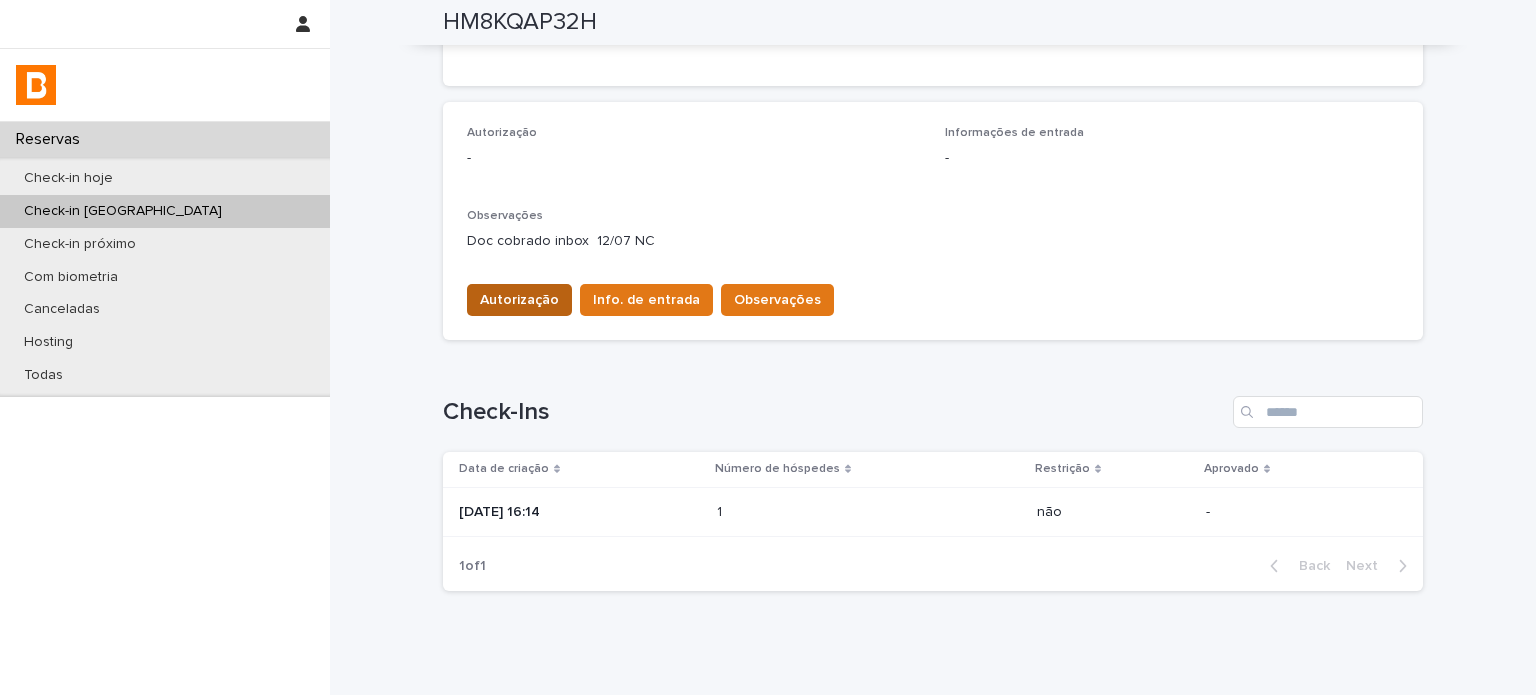 click on "Autorização" at bounding box center [519, 300] 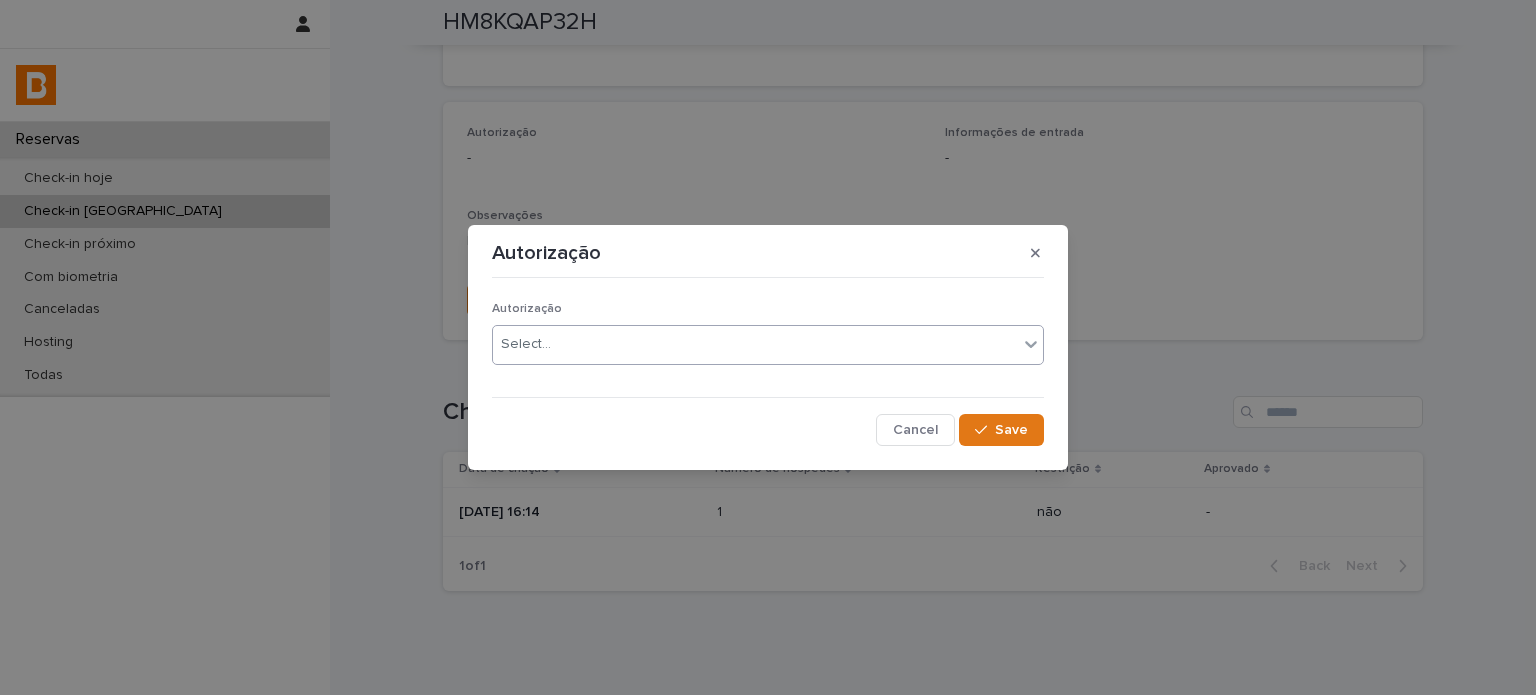 click on "Select..." at bounding box center (755, 344) 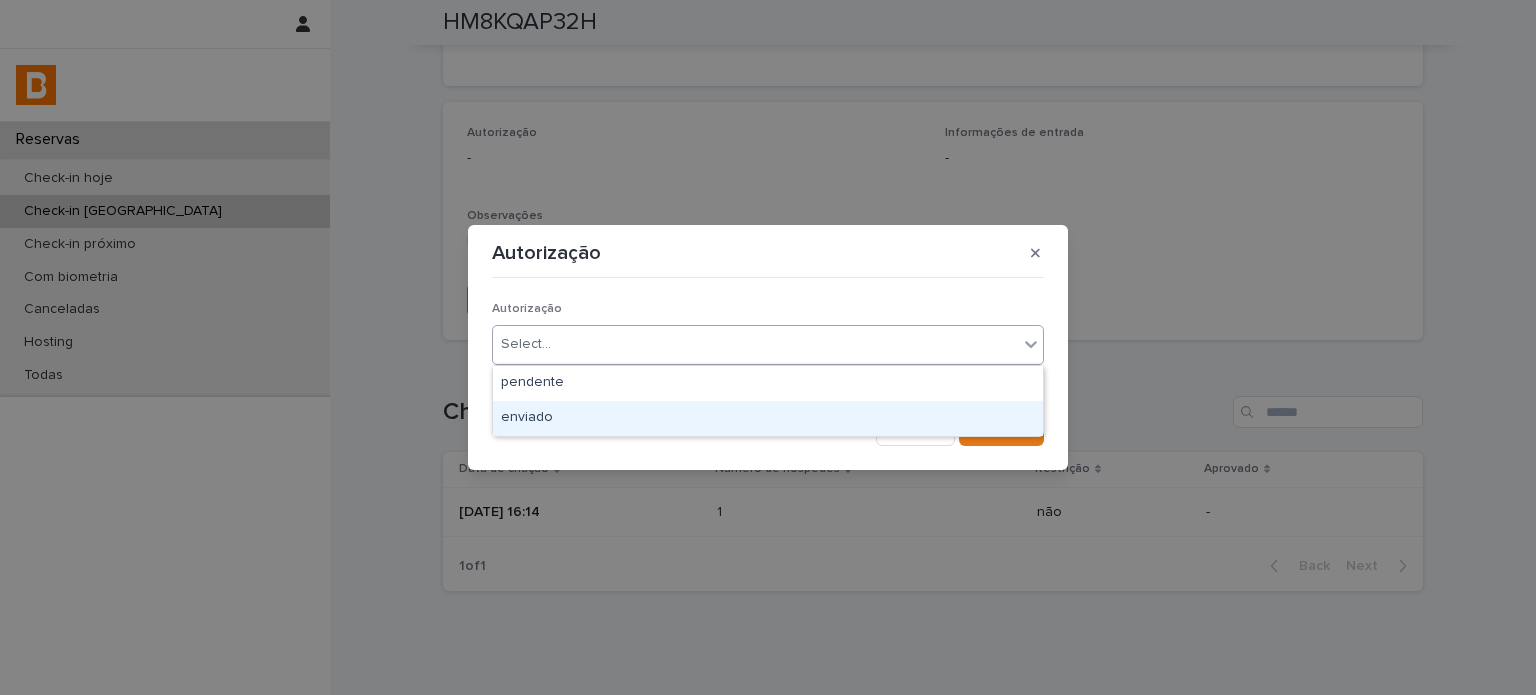 click on "enviado" at bounding box center (768, 418) 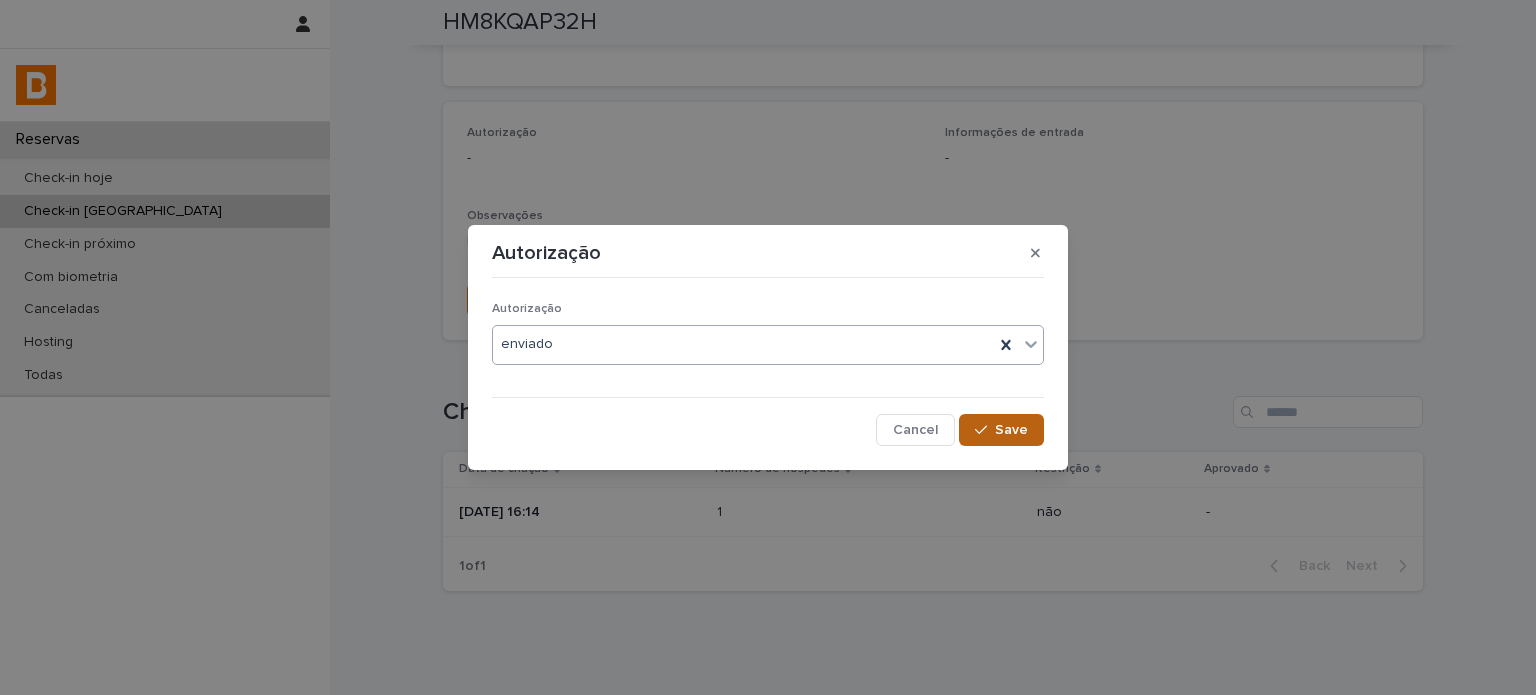 click on "Save" at bounding box center (1011, 430) 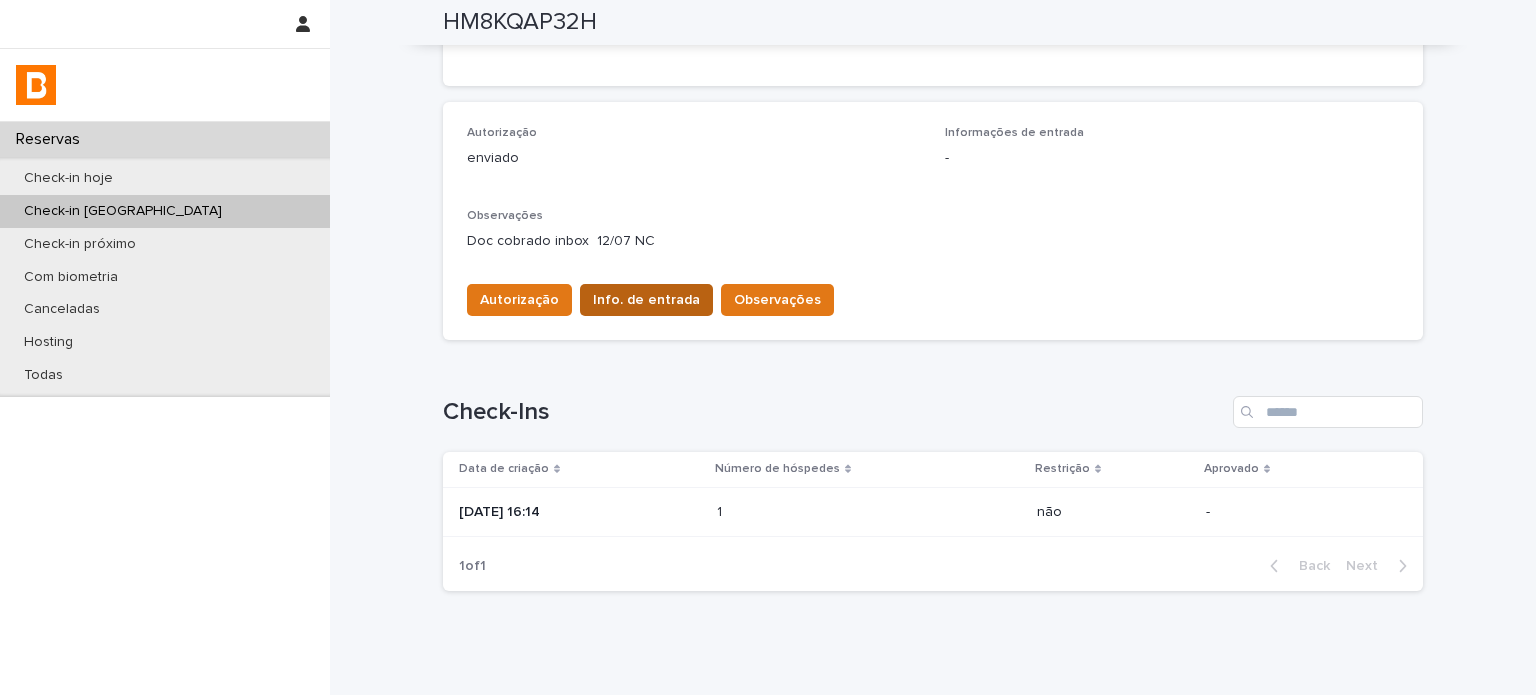 click on "Info. de entrada" at bounding box center [646, 300] 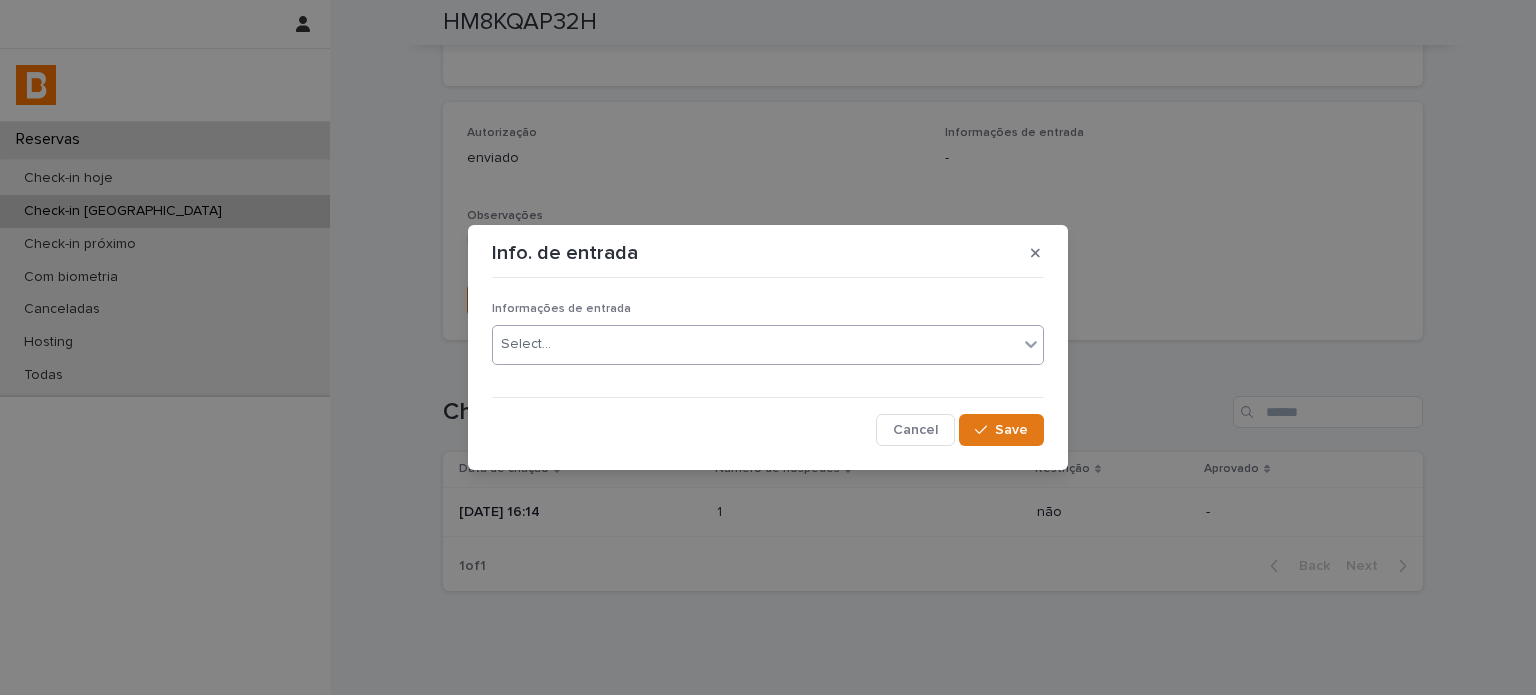 click on "Select..." at bounding box center [755, 344] 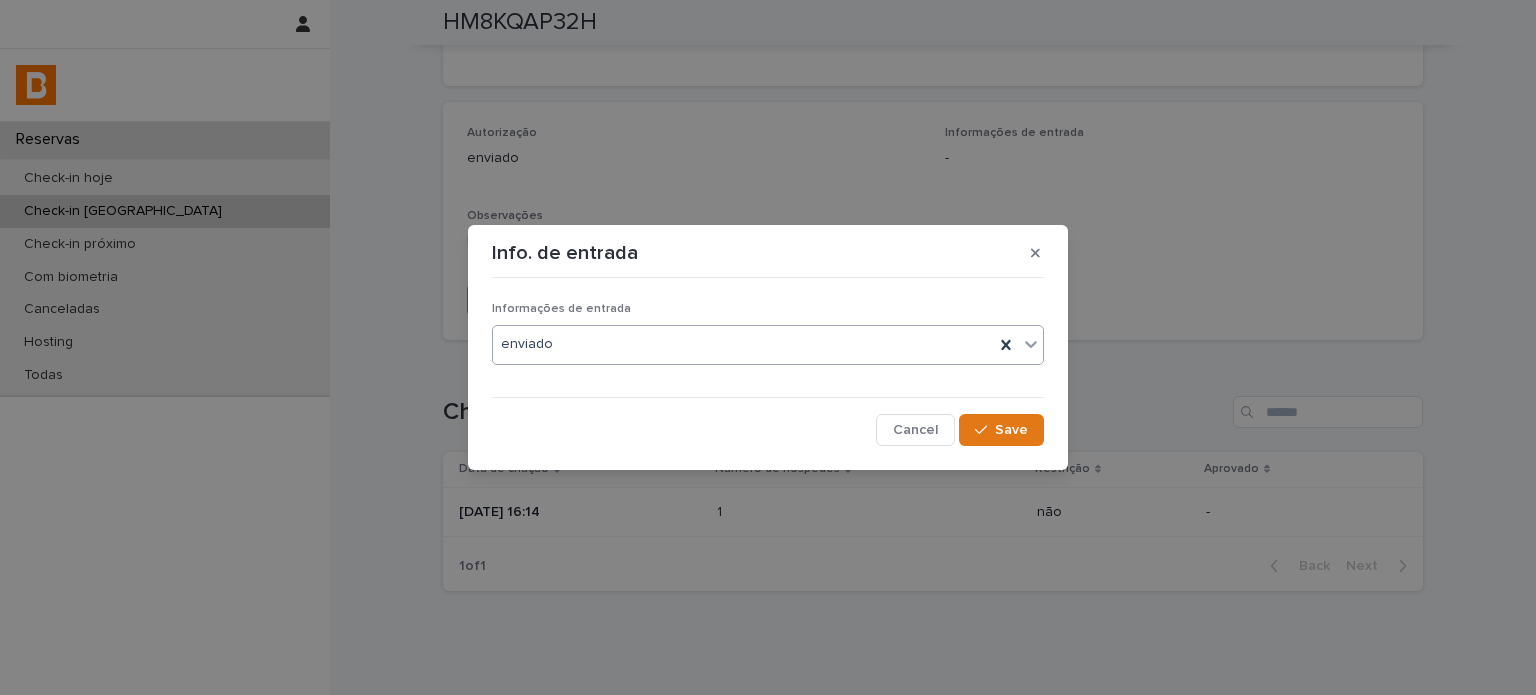 click on "Info. de entrada Informações de entrada   option enviado, selected.     0 results available. Select is focused ,type to refine list, press Down to open the menu,  enviado Cancel Save" at bounding box center [768, 347] 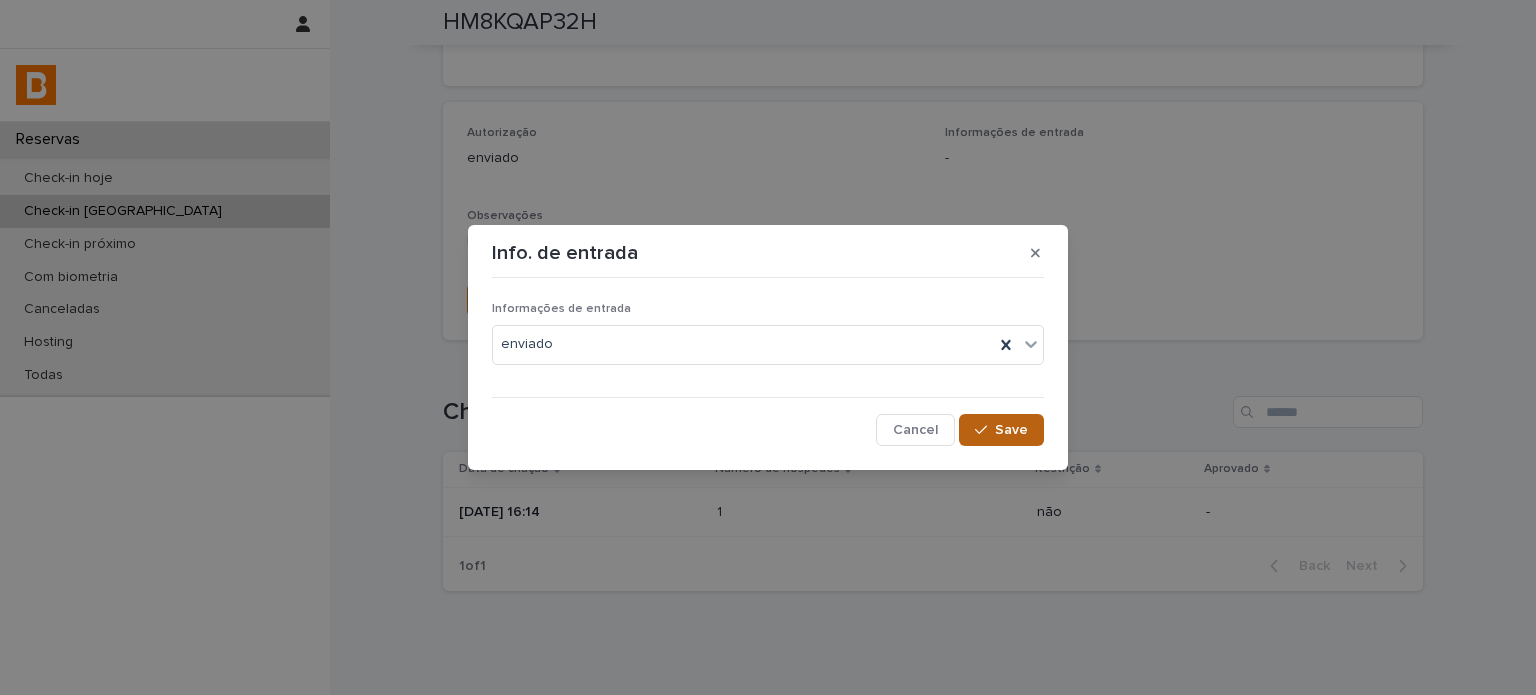 click on "Save" at bounding box center [1001, 430] 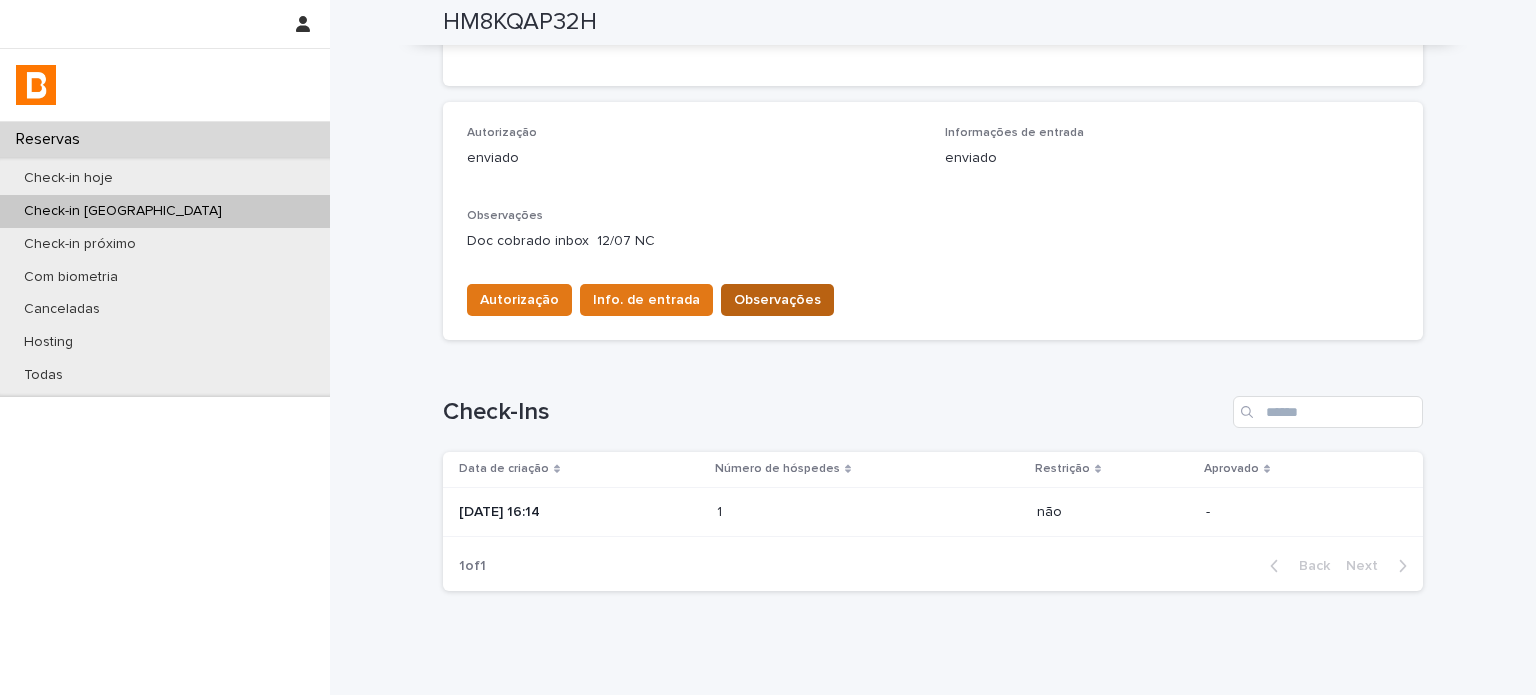 click on "Observações" at bounding box center (777, 300) 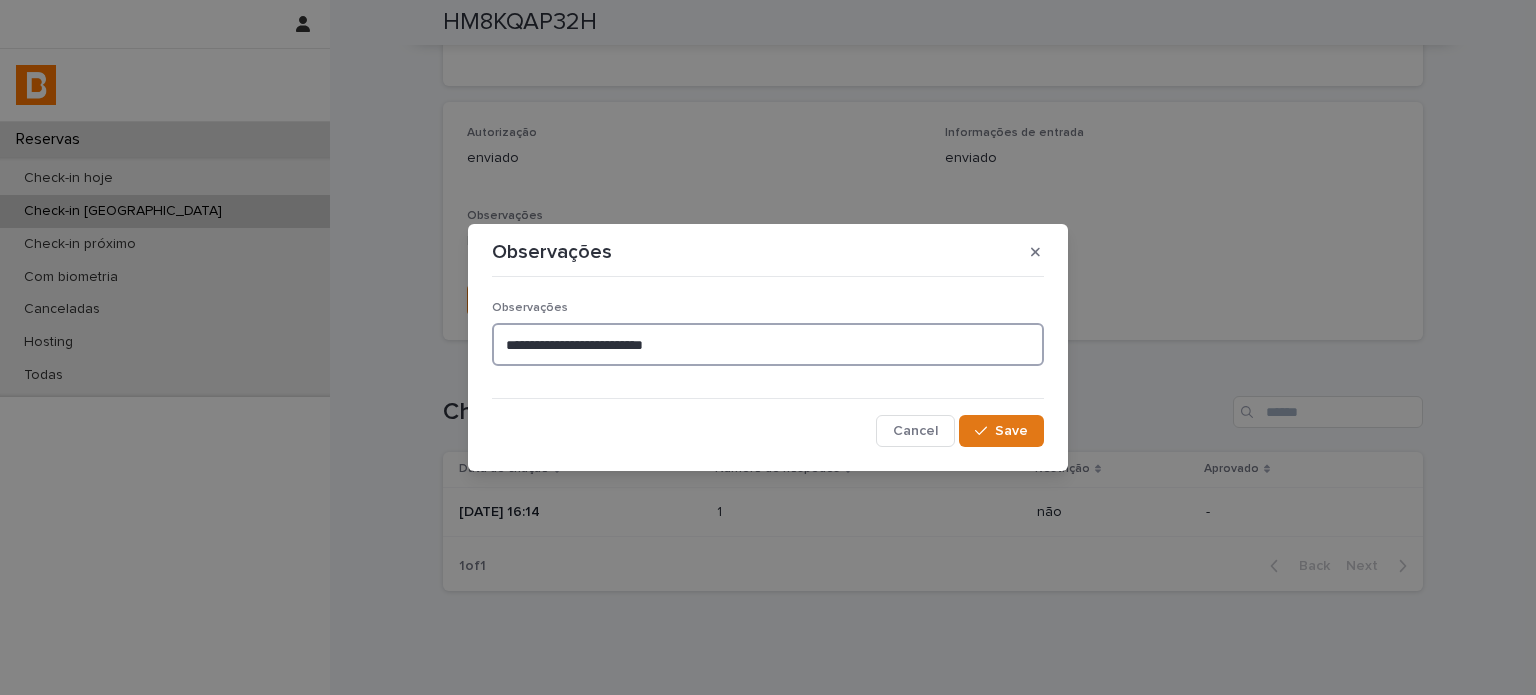click on "**********" at bounding box center [768, 344] 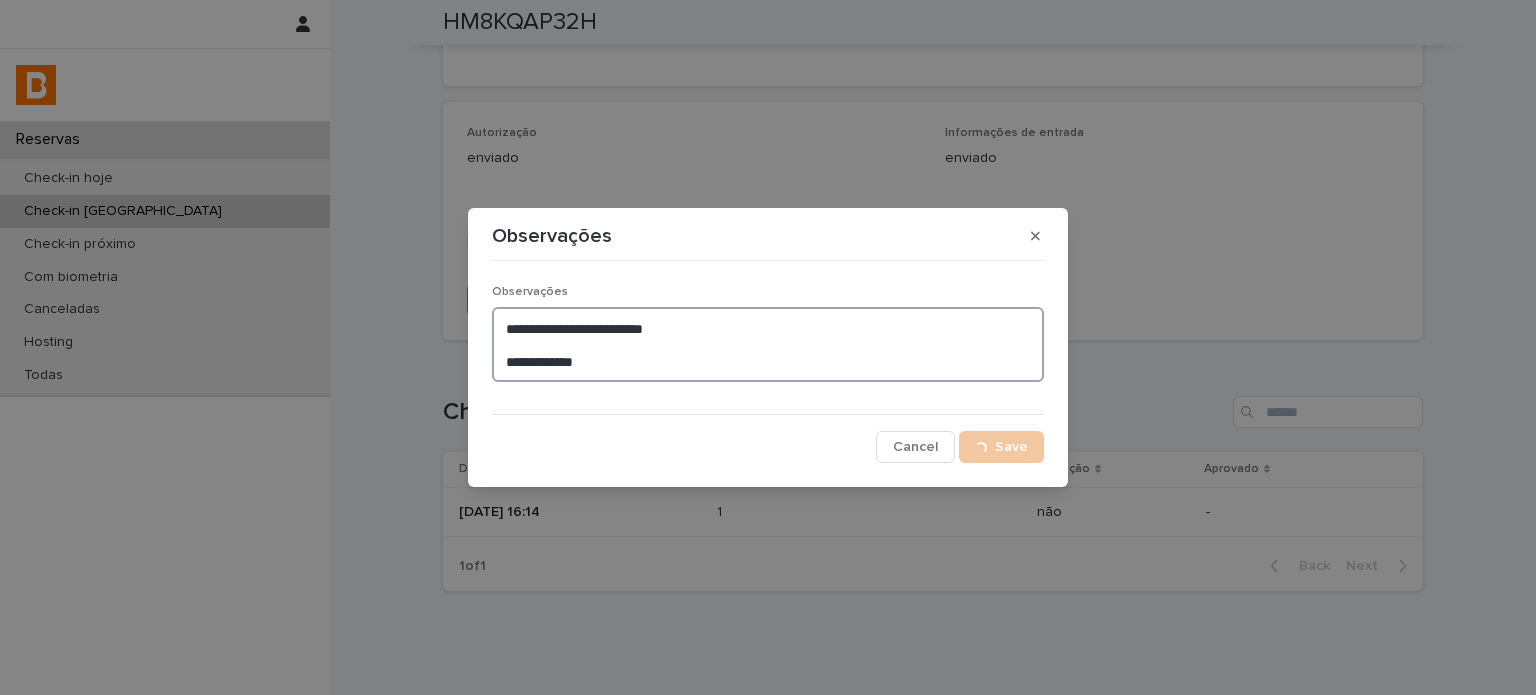 type on "**********" 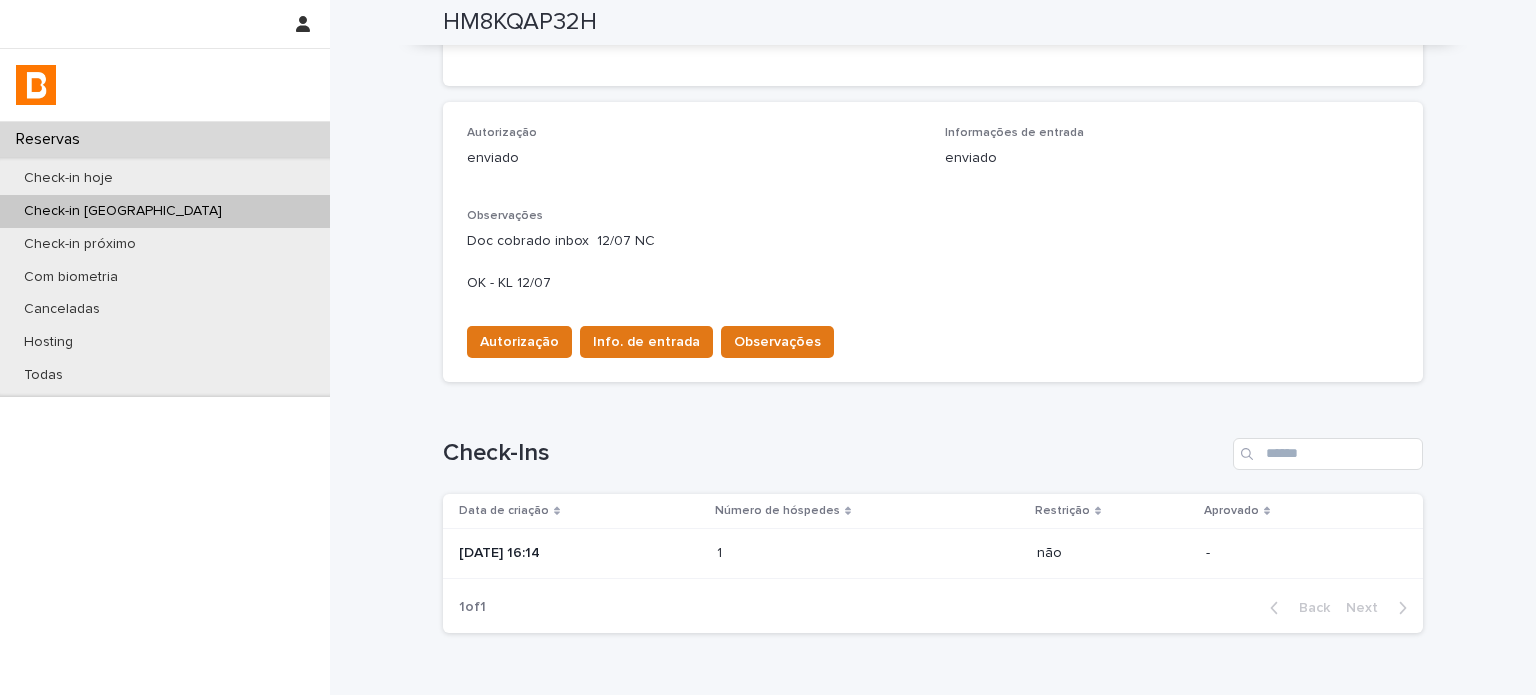 scroll, scrollTop: 520, scrollLeft: 0, axis: vertical 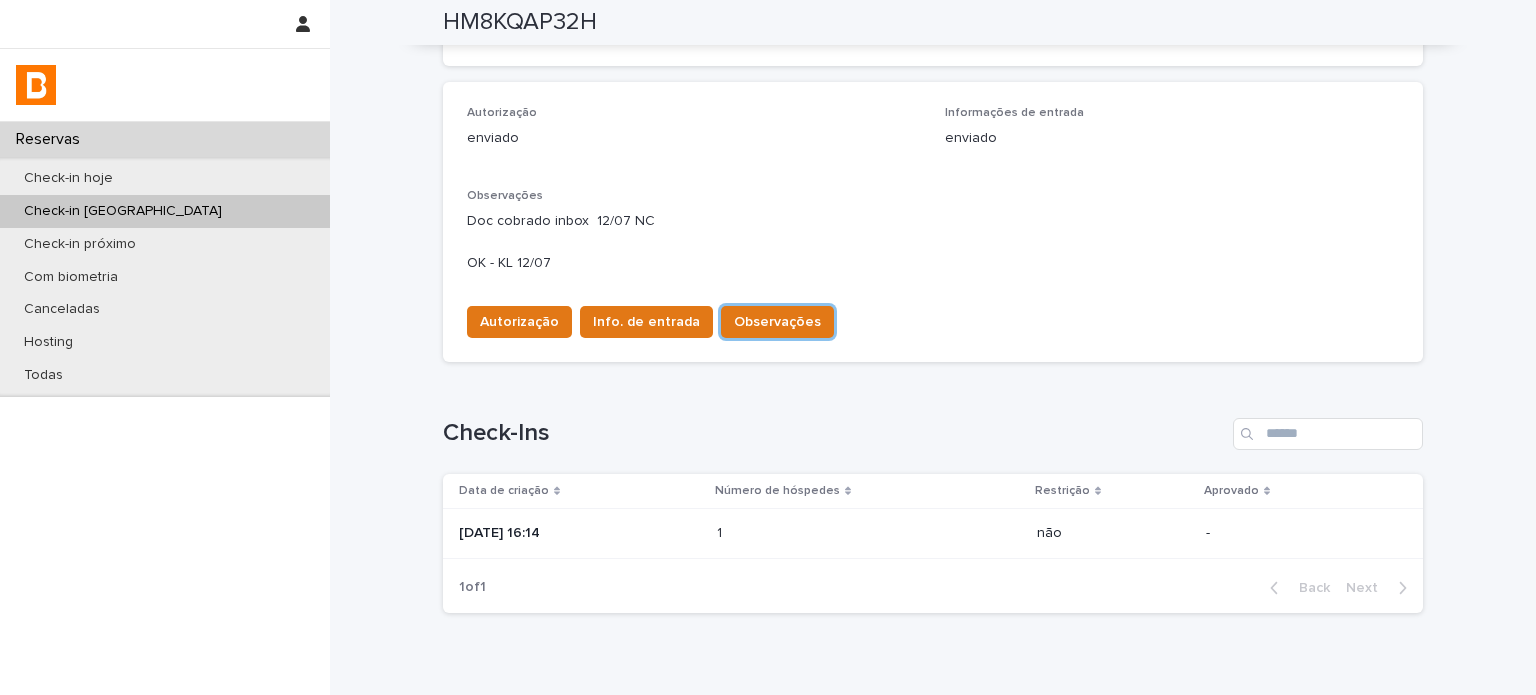 click on "Check-in hoje Check-in amanhã Check-in próximo Com biometria Canceladas Hosting Todas" at bounding box center (165, 277) 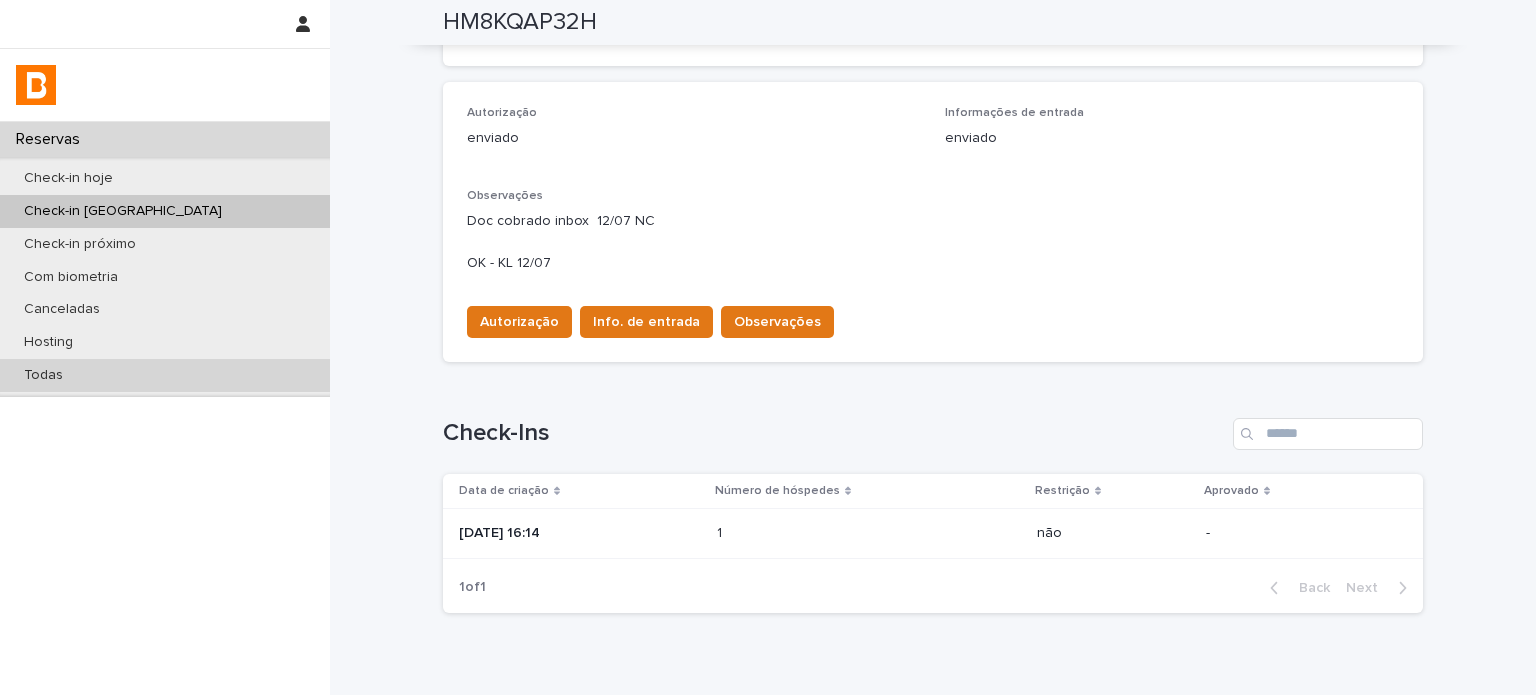 click on "Todas" at bounding box center (165, 375) 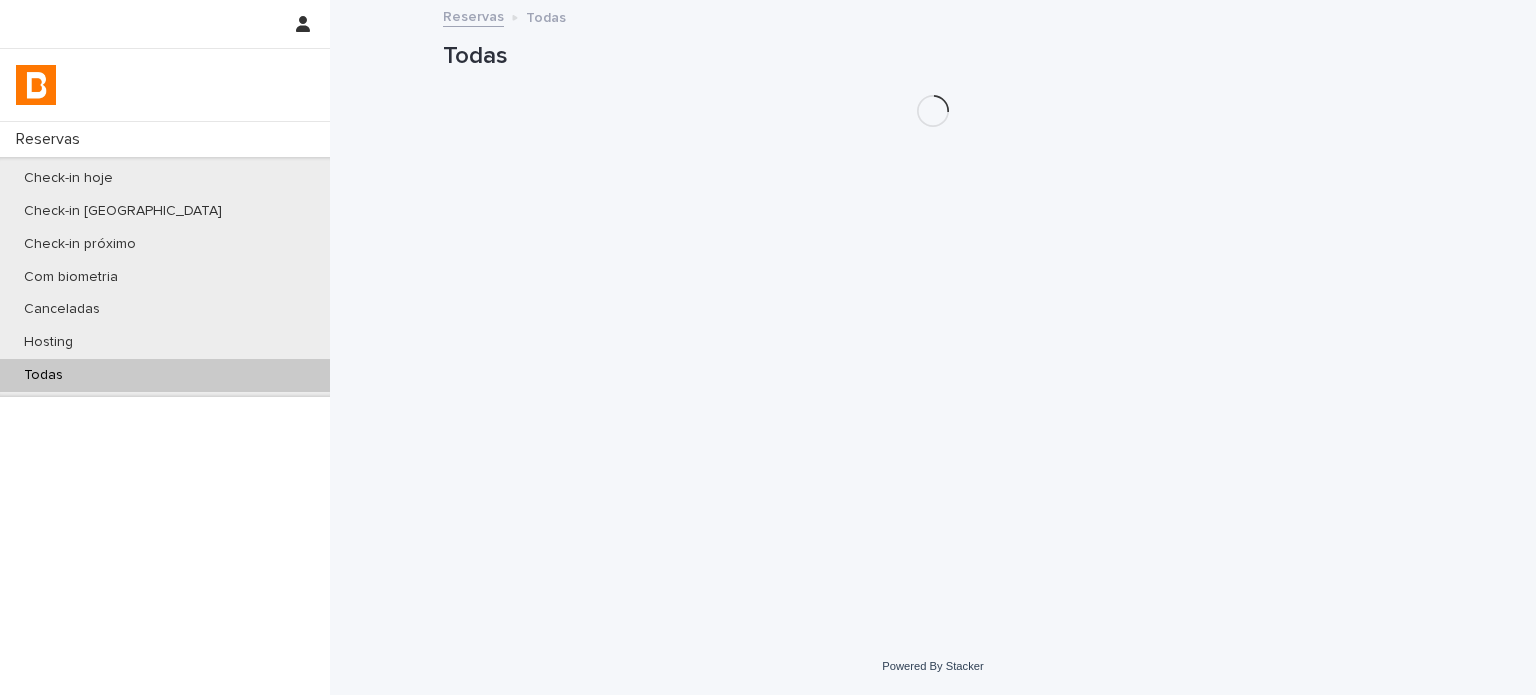 scroll, scrollTop: 0, scrollLeft: 0, axis: both 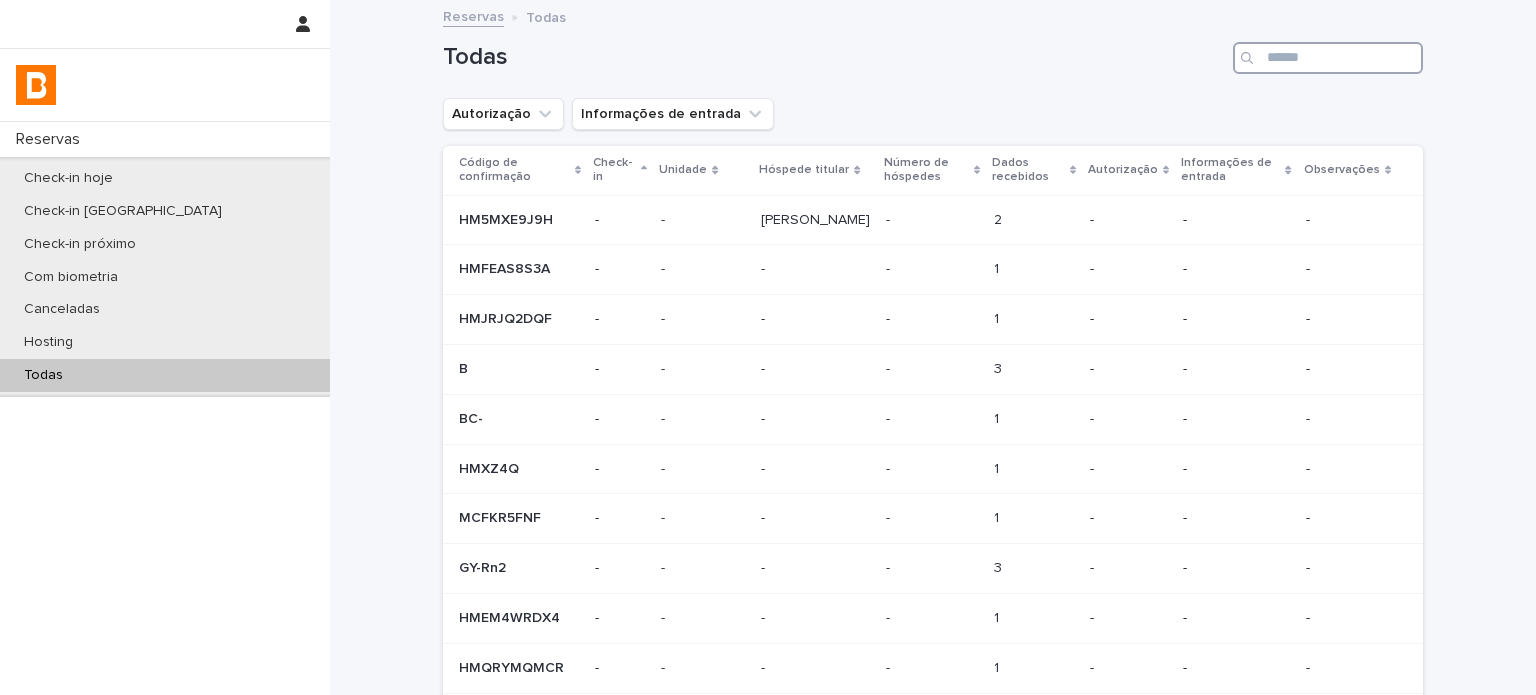 click at bounding box center [1328, 58] 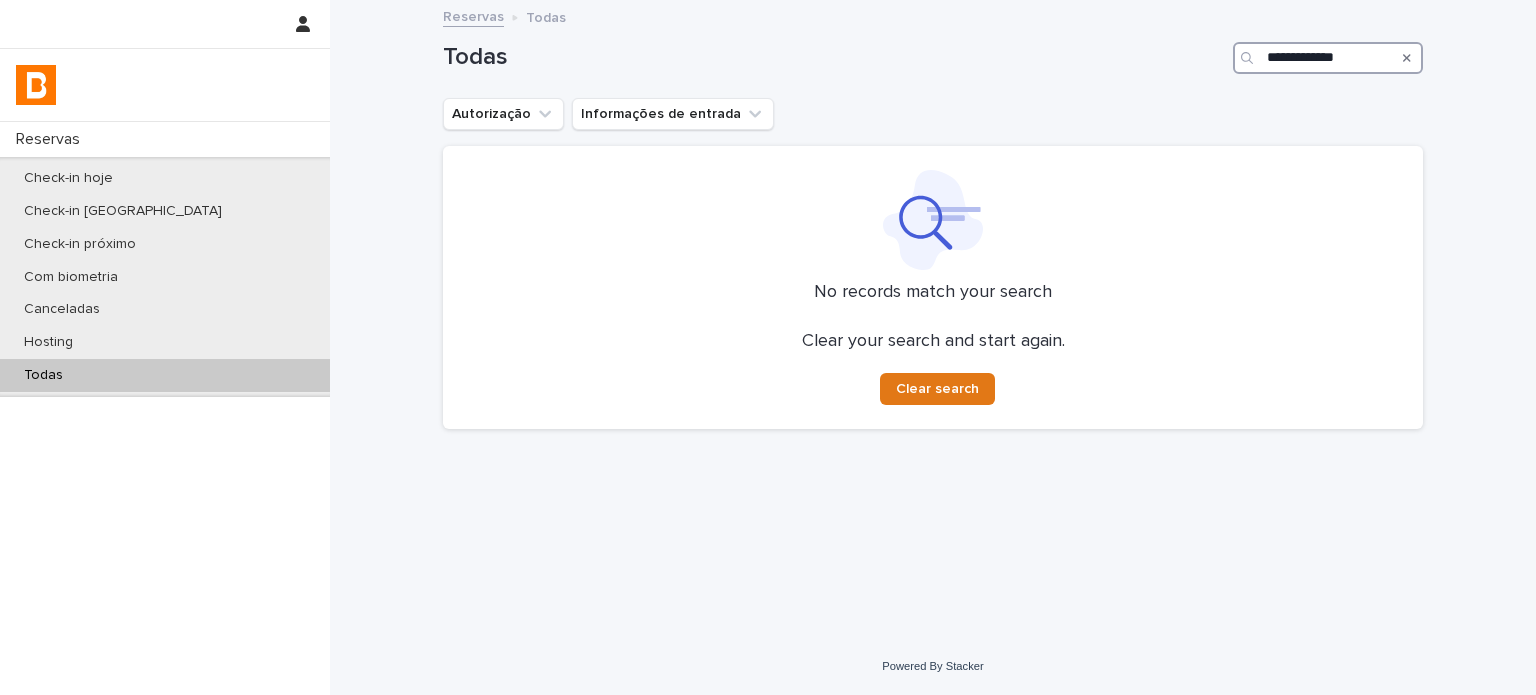 click on "**********" at bounding box center (1328, 58) 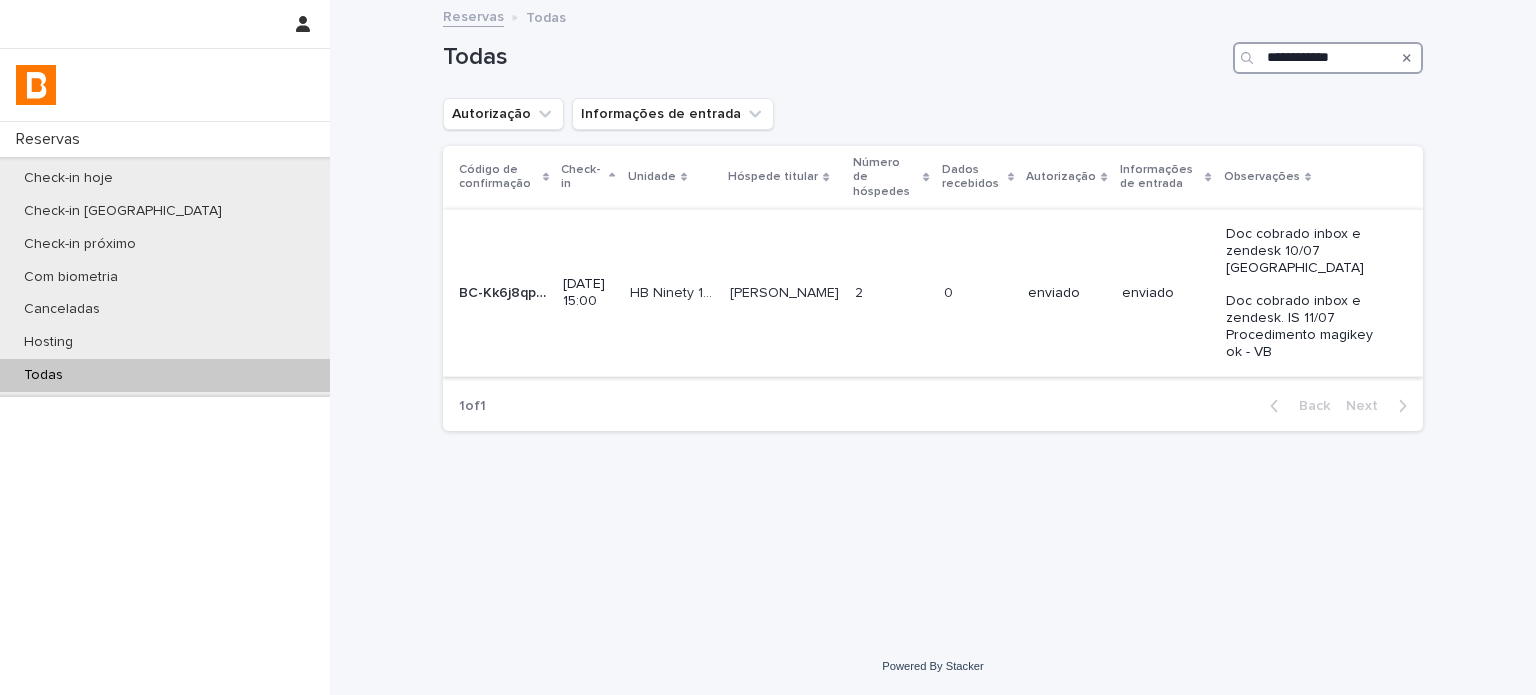 type on "**********" 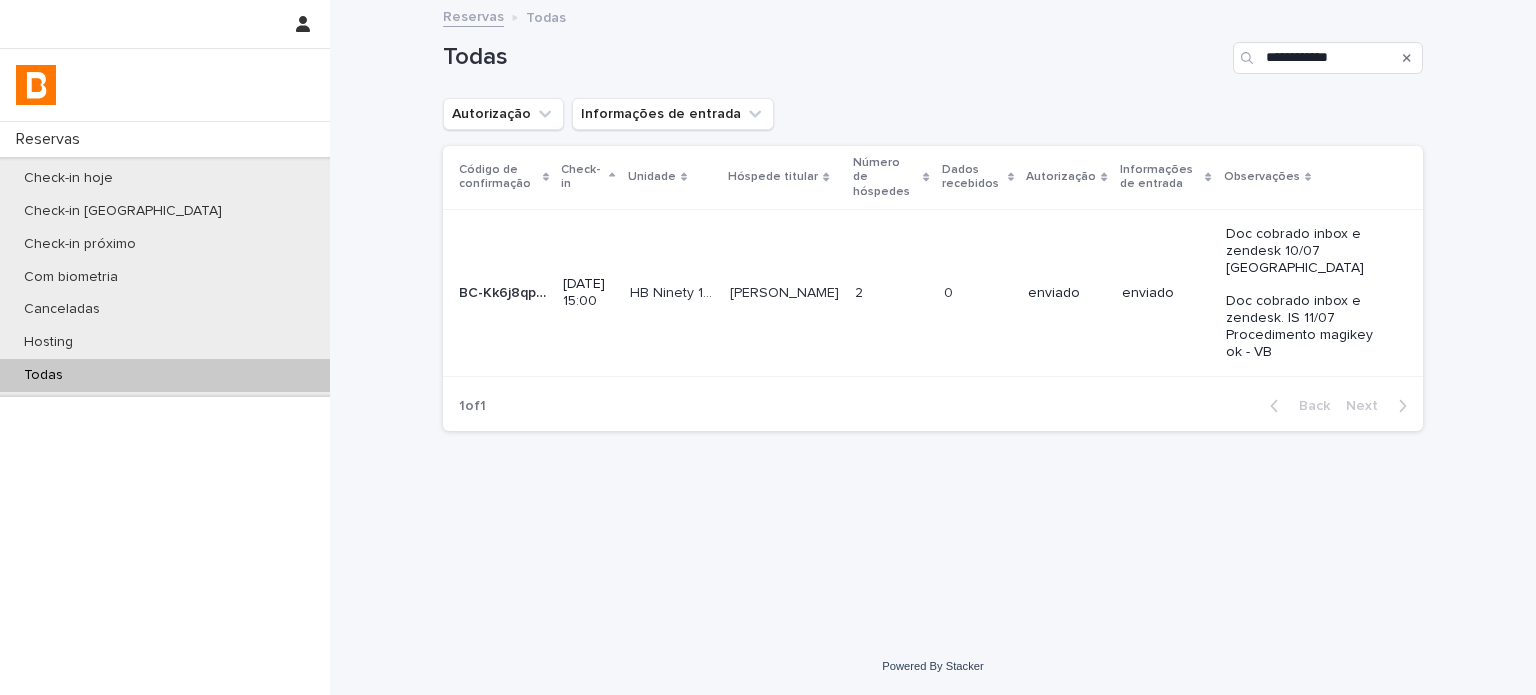 click on "enviado" at bounding box center [1066, 292] 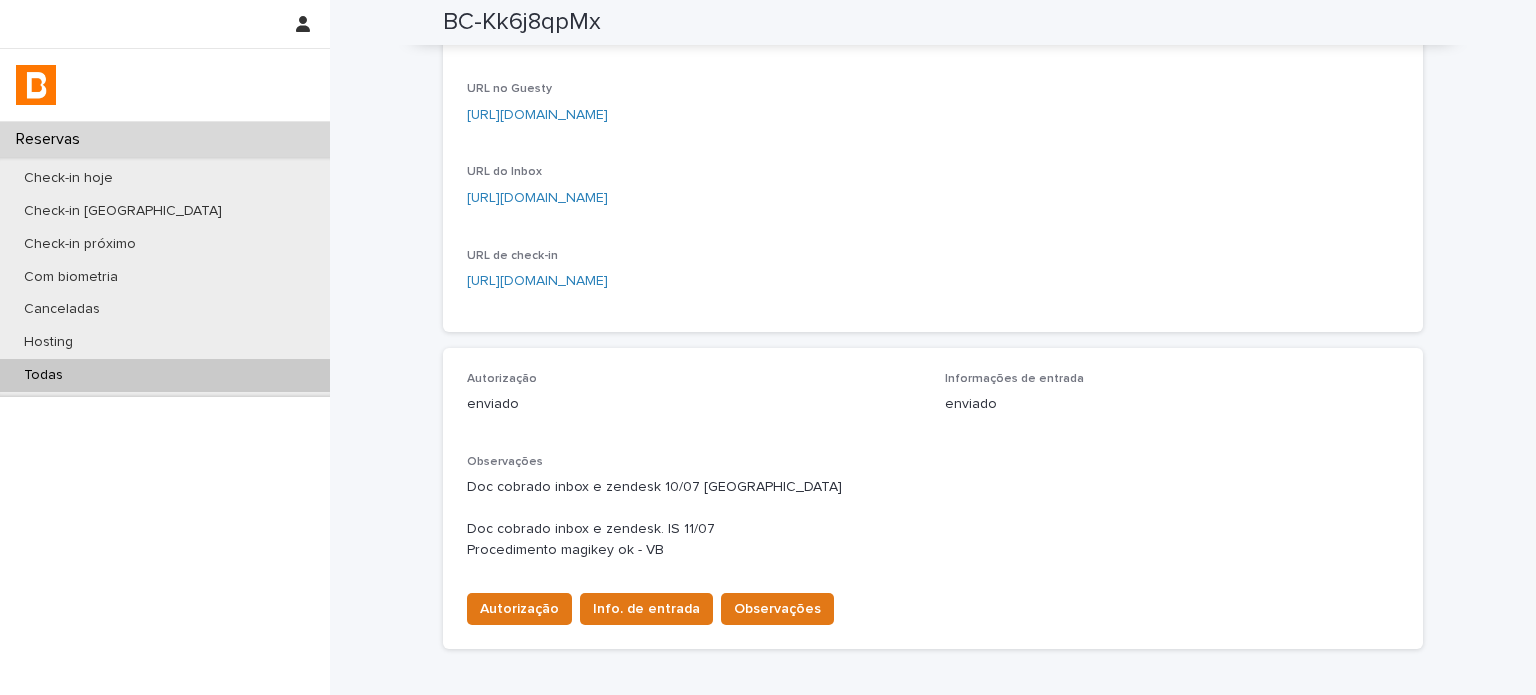 scroll, scrollTop: 400, scrollLeft: 0, axis: vertical 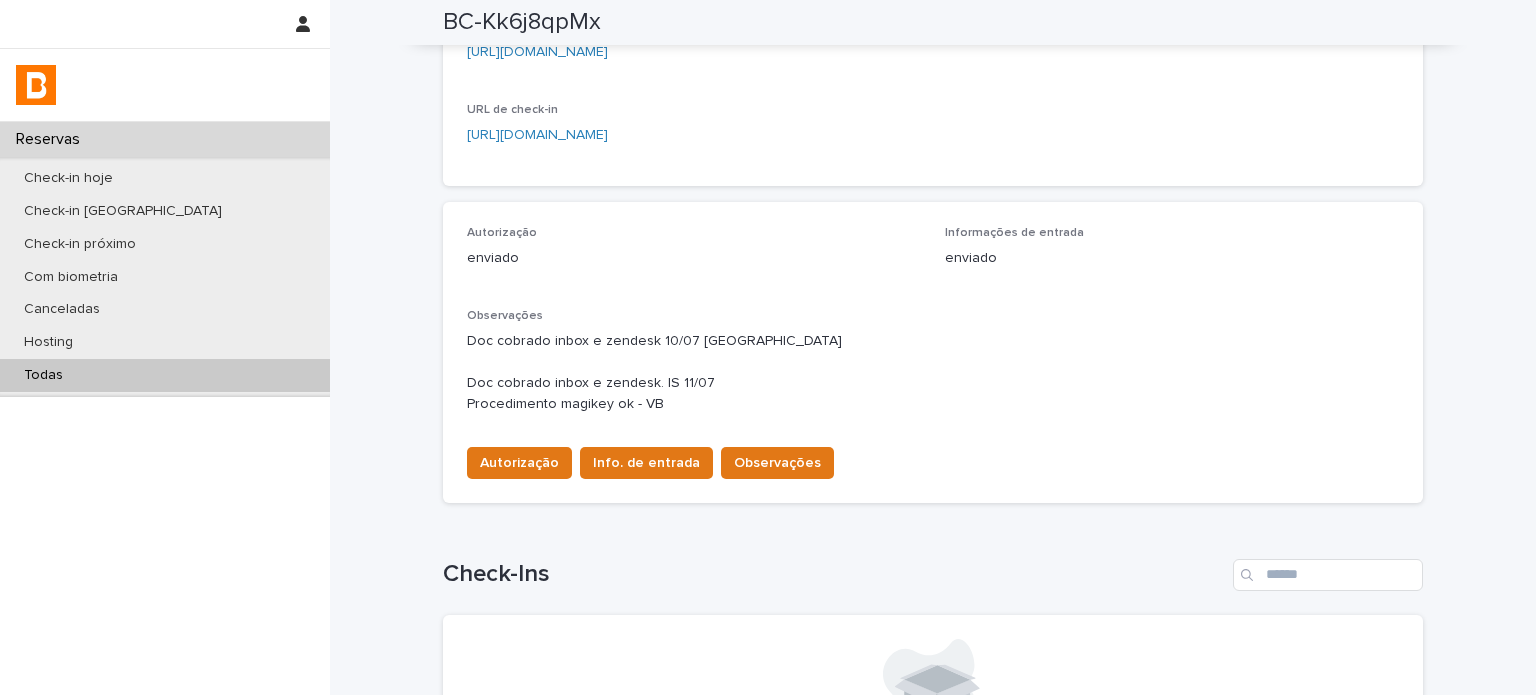 click on "Todas" at bounding box center (165, 375) 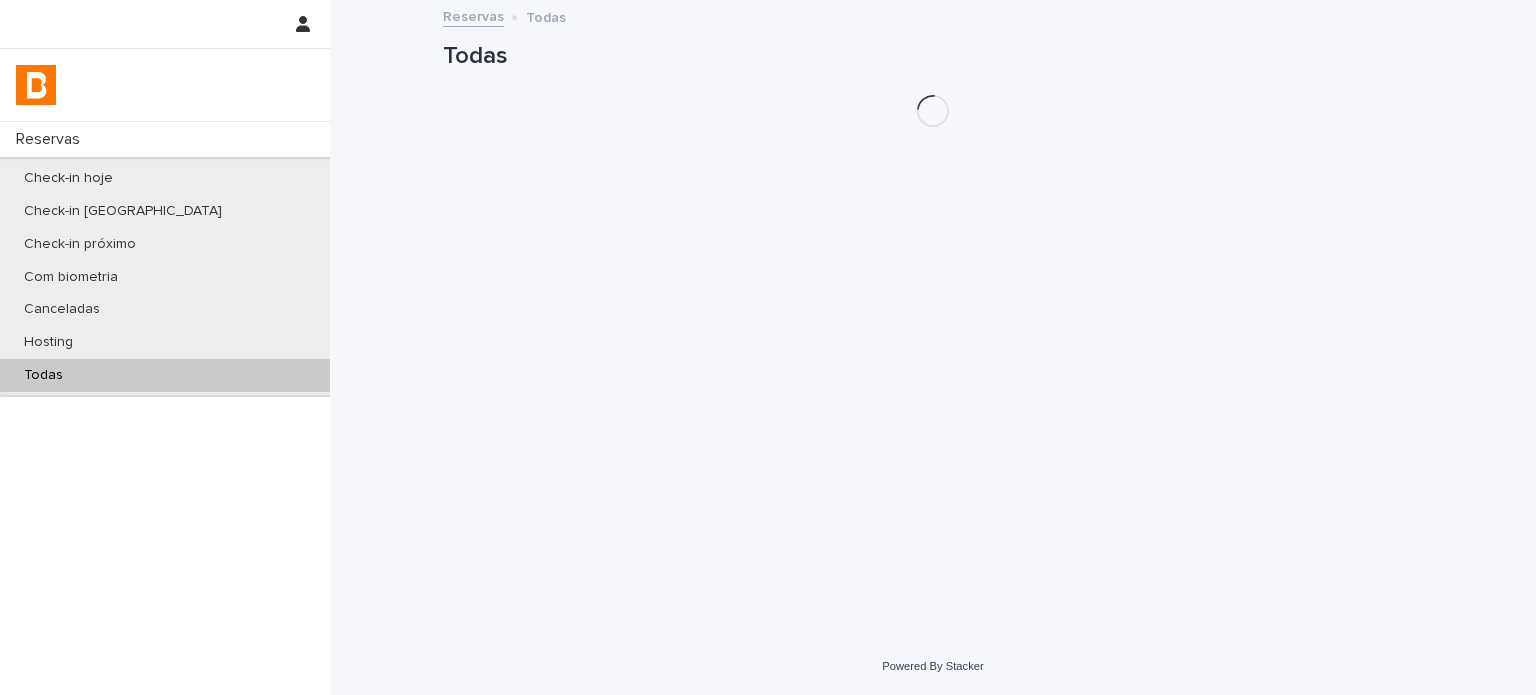 scroll, scrollTop: 0, scrollLeft: 0, axis: both 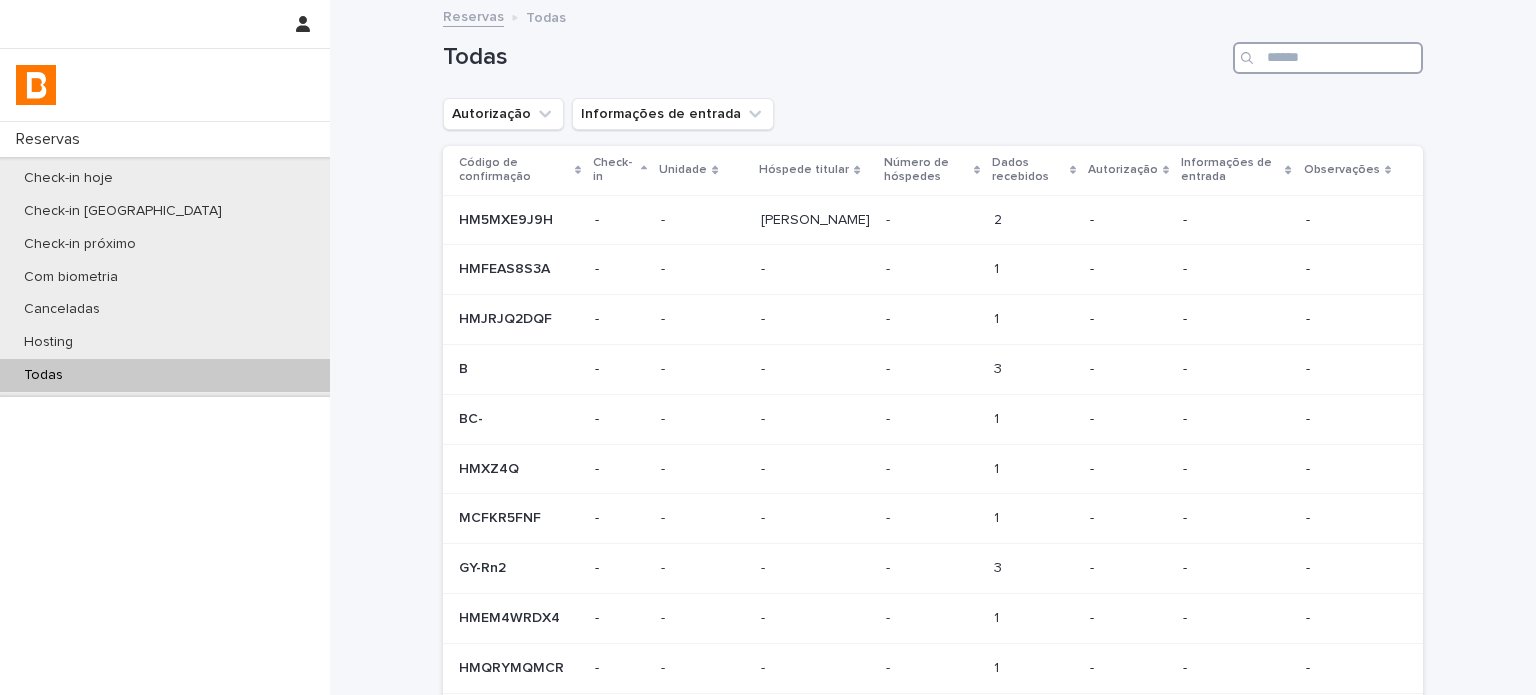 click at bounding box center (1328, 58) 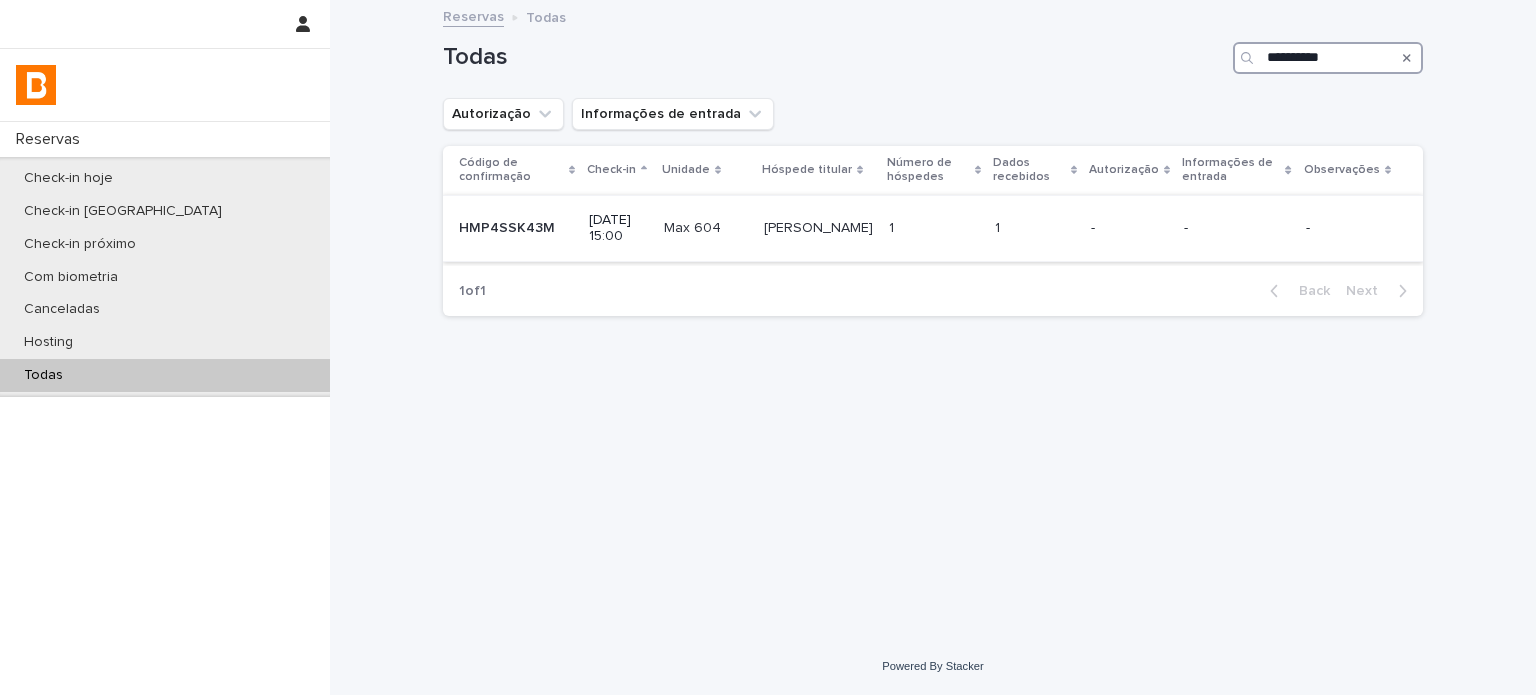 type on "**********" 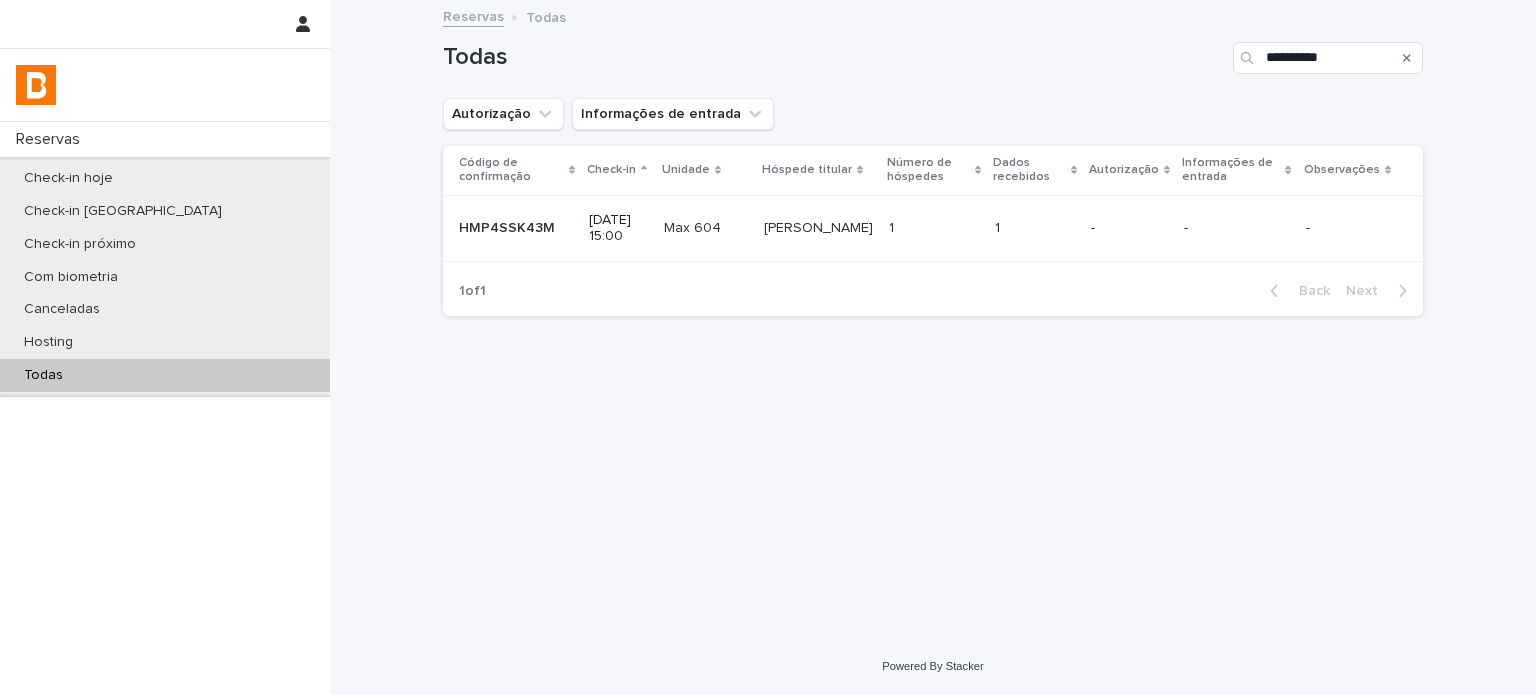 click at bounding box center [934, 228] 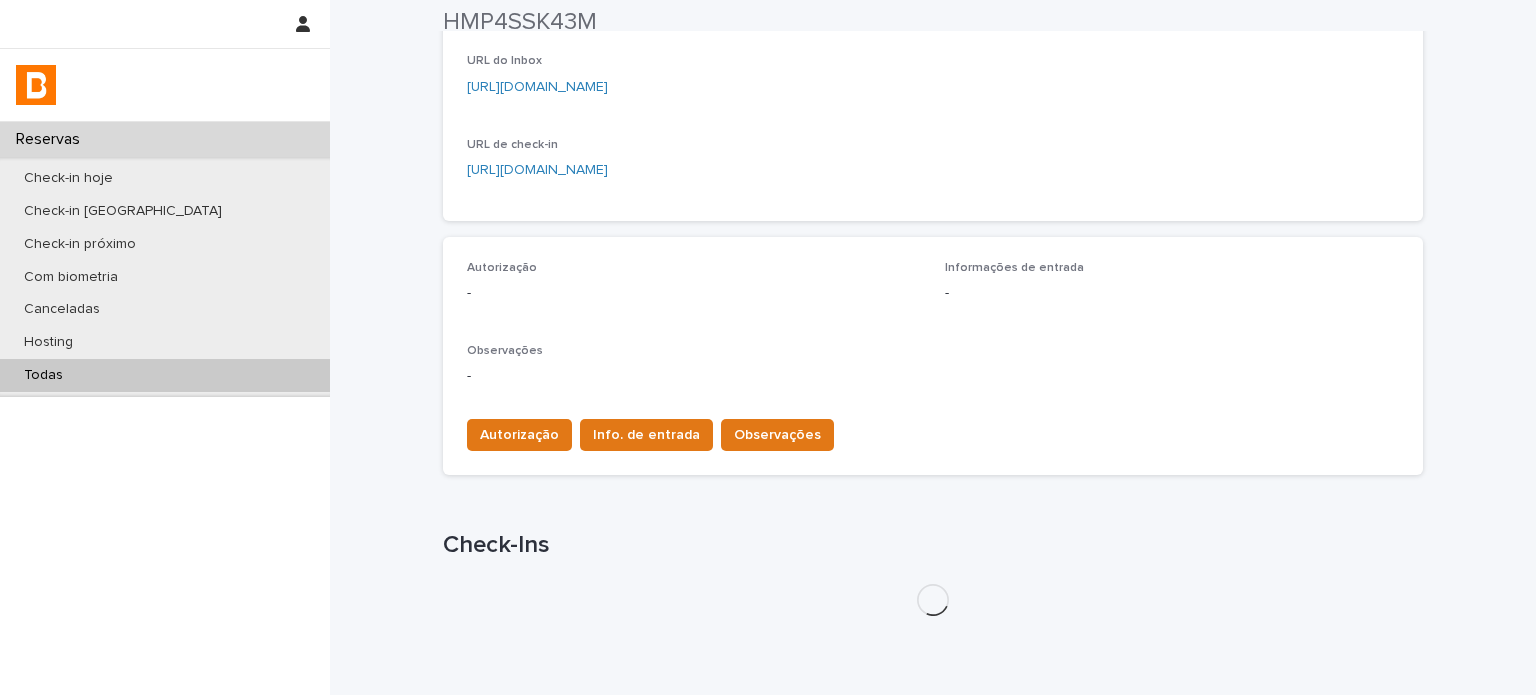 scroll, scrollTop: 512, scrollLeft: 0, axis: vertical 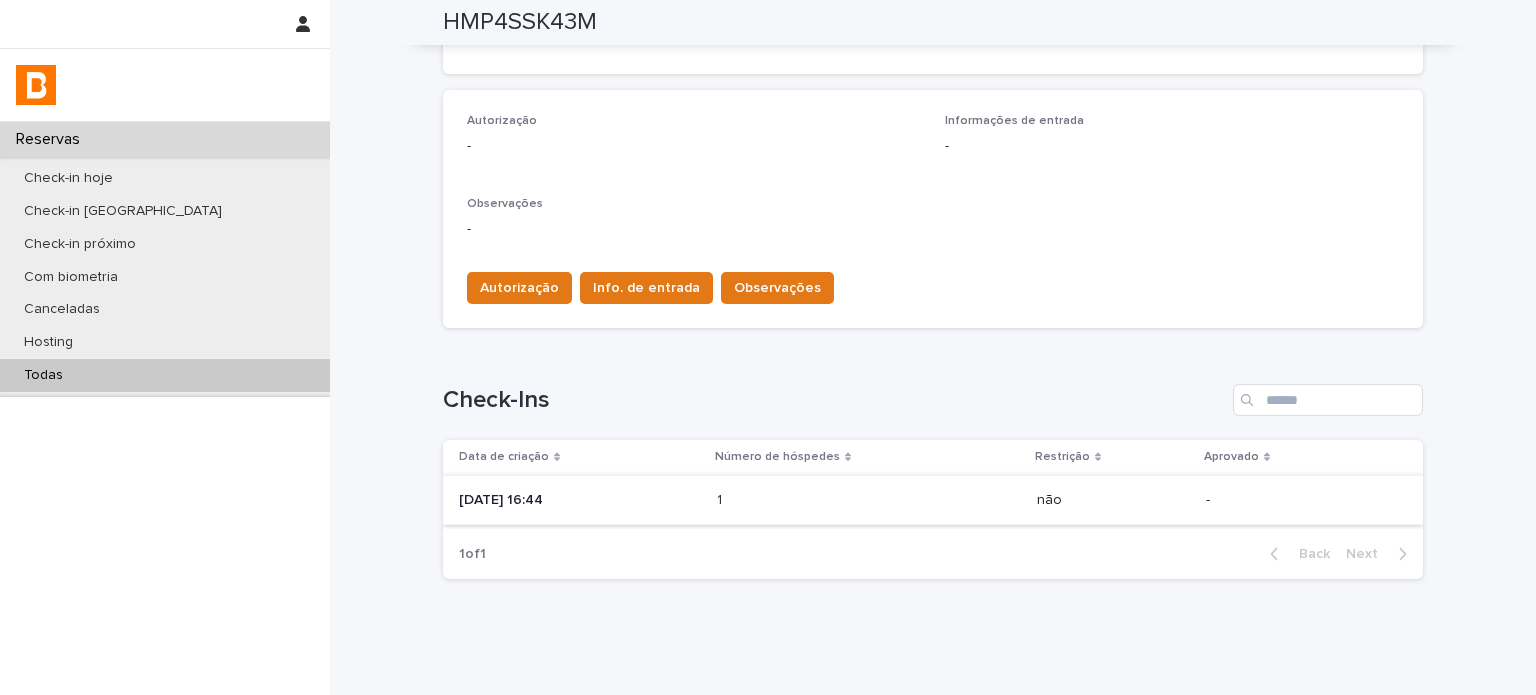 click on "Data de criação Número de hóspedes Restrição Aprovado [DATE] 16:44 1 1   não -" at bounding box center (933, 482) 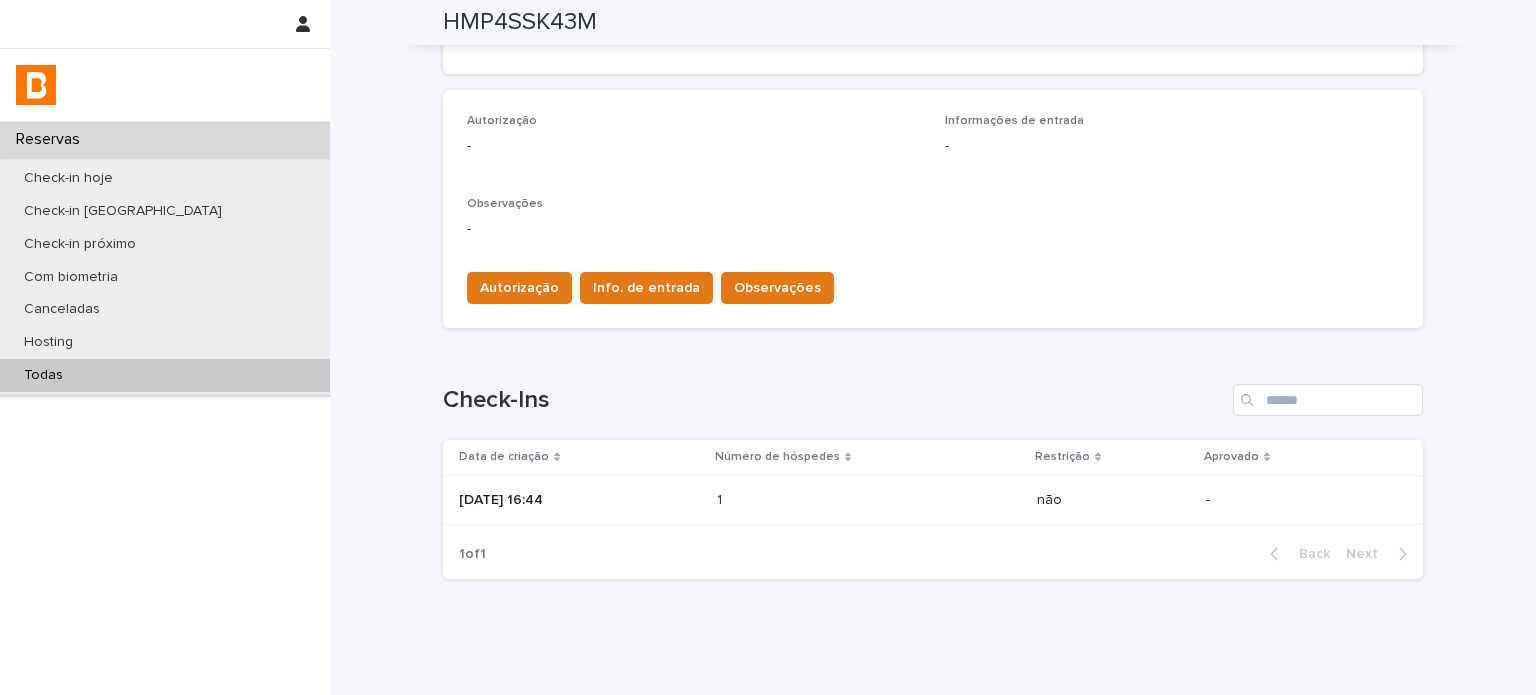click on "[DATE] 16:44" at bounding box center (580, 500) 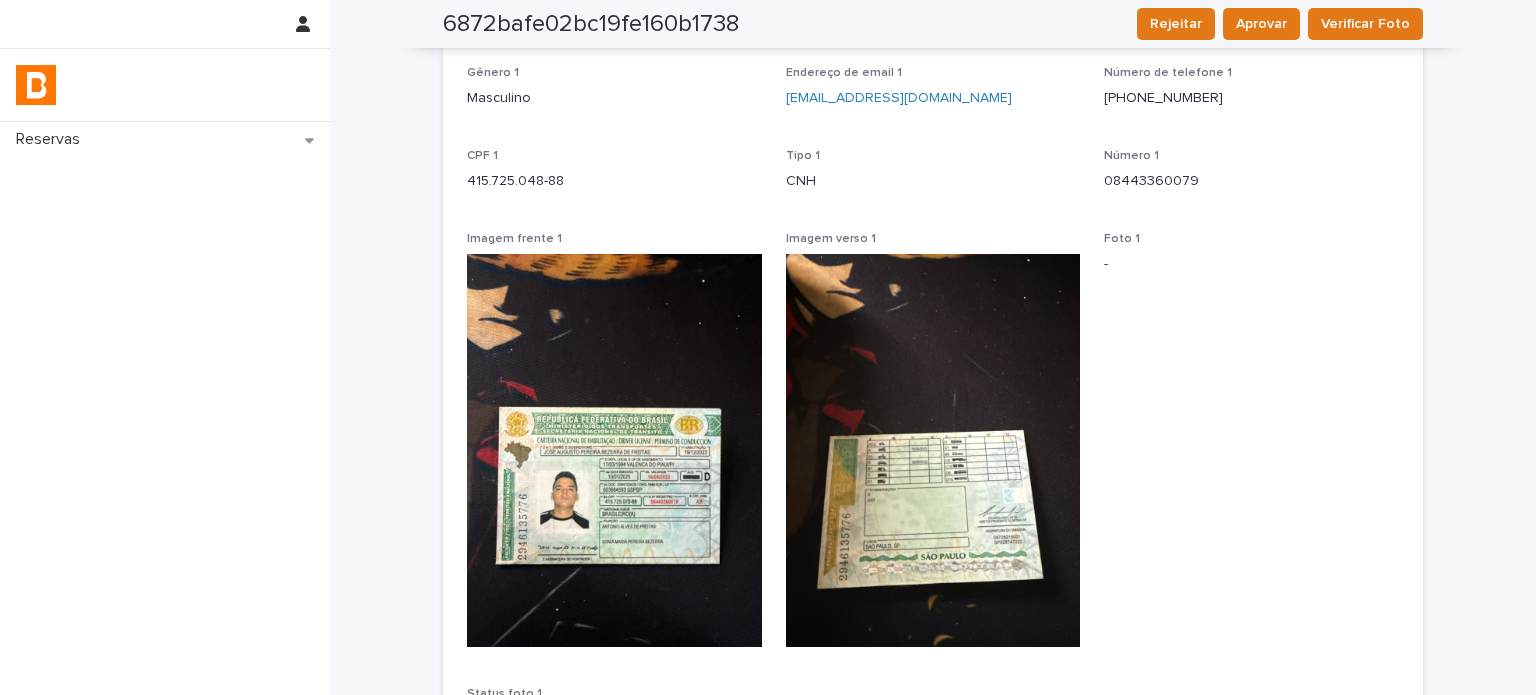 scroll, scrollTop: 0, scrollLeft: 0, axis: both 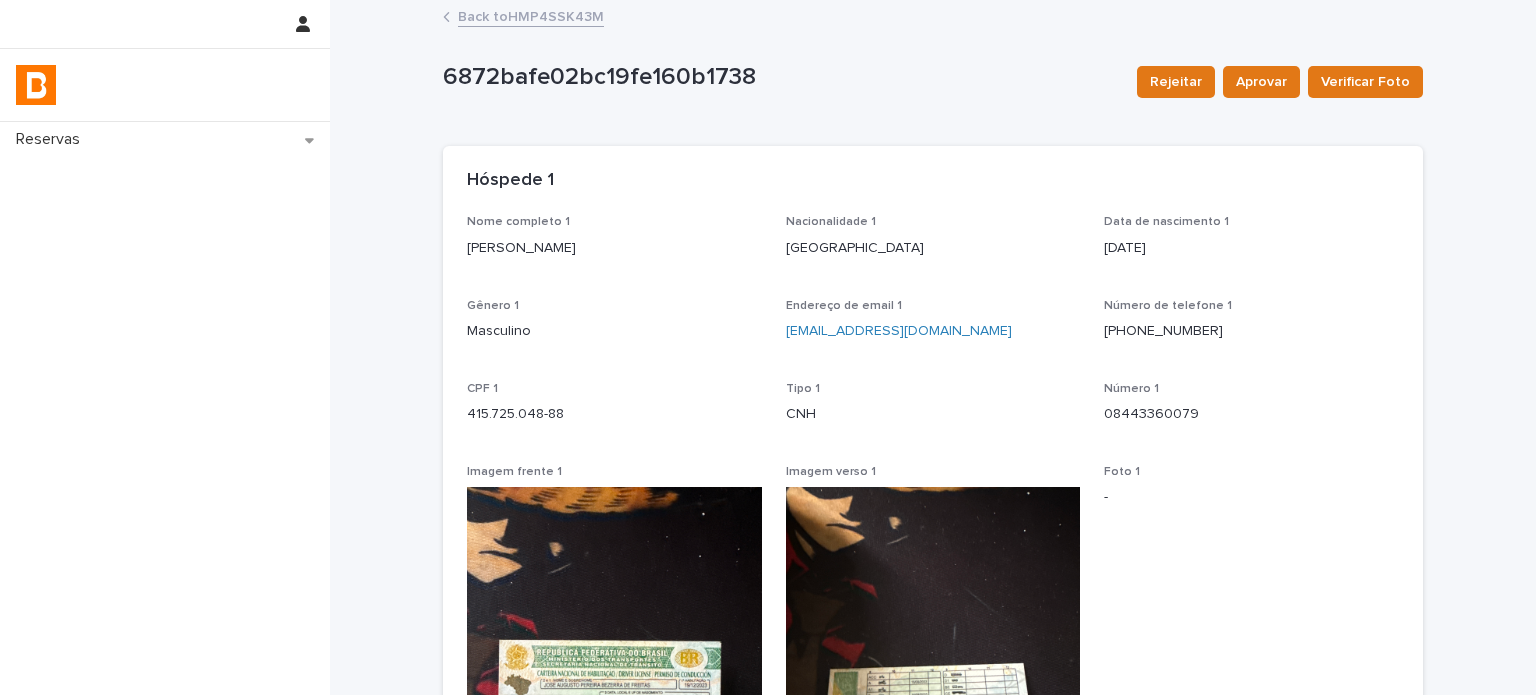 click on "Back to  HMP4SSK43M" at bounding box center [531, 15] 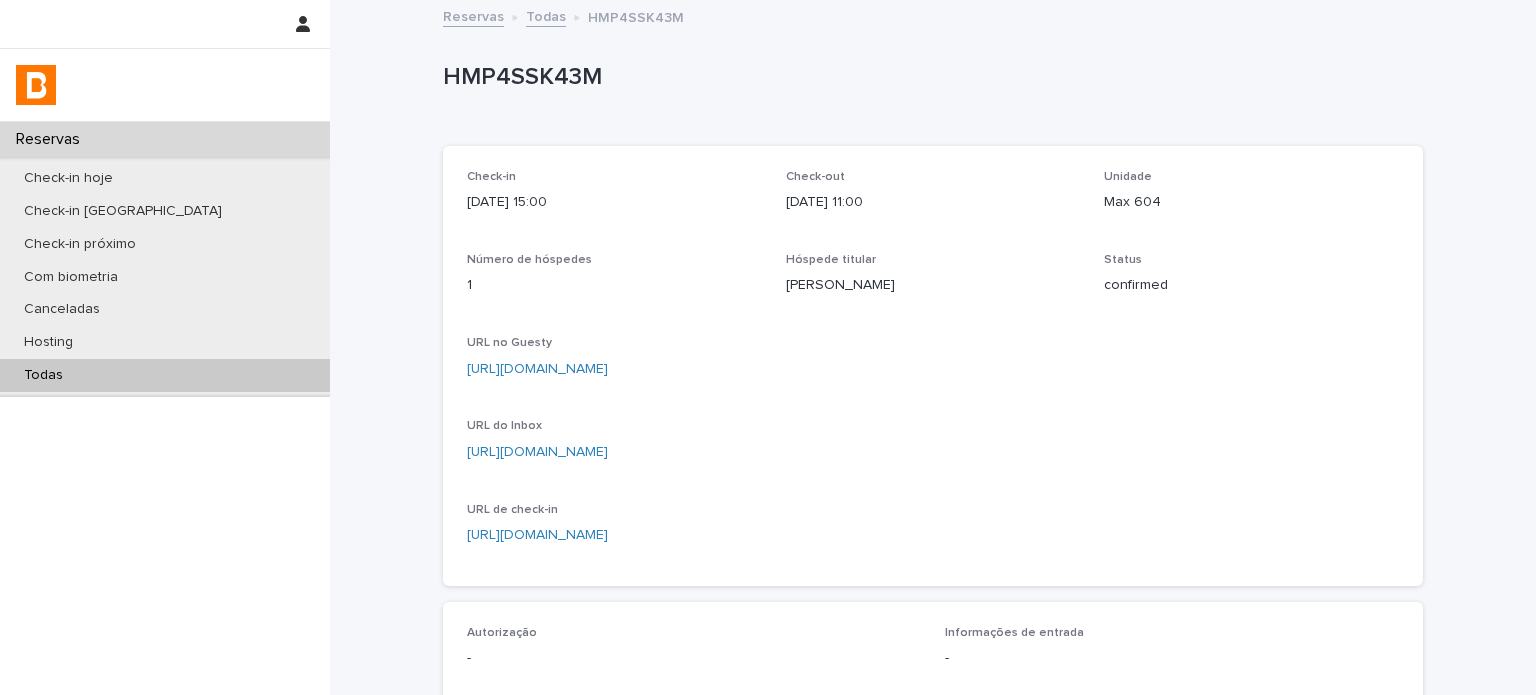 click on "Max 604" at bounding box center [1251, 202] 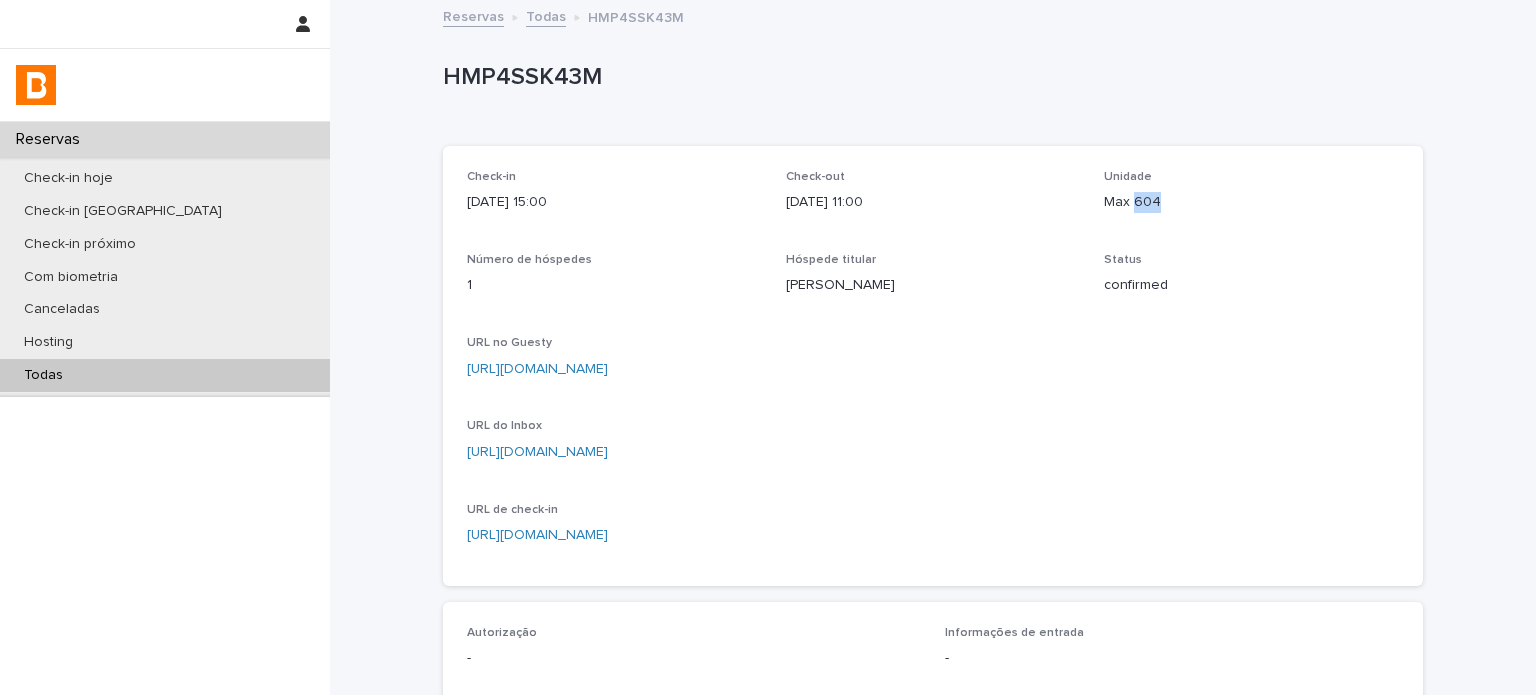 click on "Max 604" at bounding box center [1251, 202] 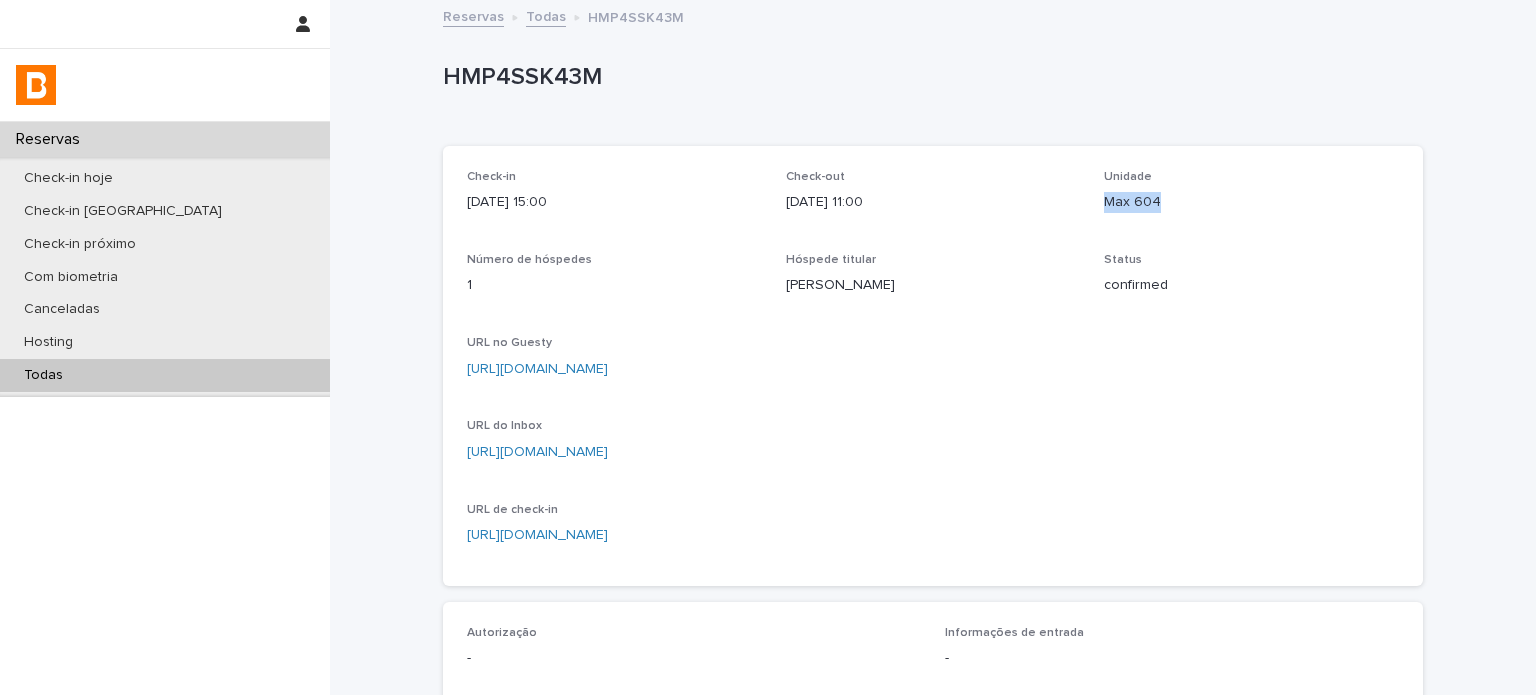 click on "Max 604" at bounding box center (1251, 202) 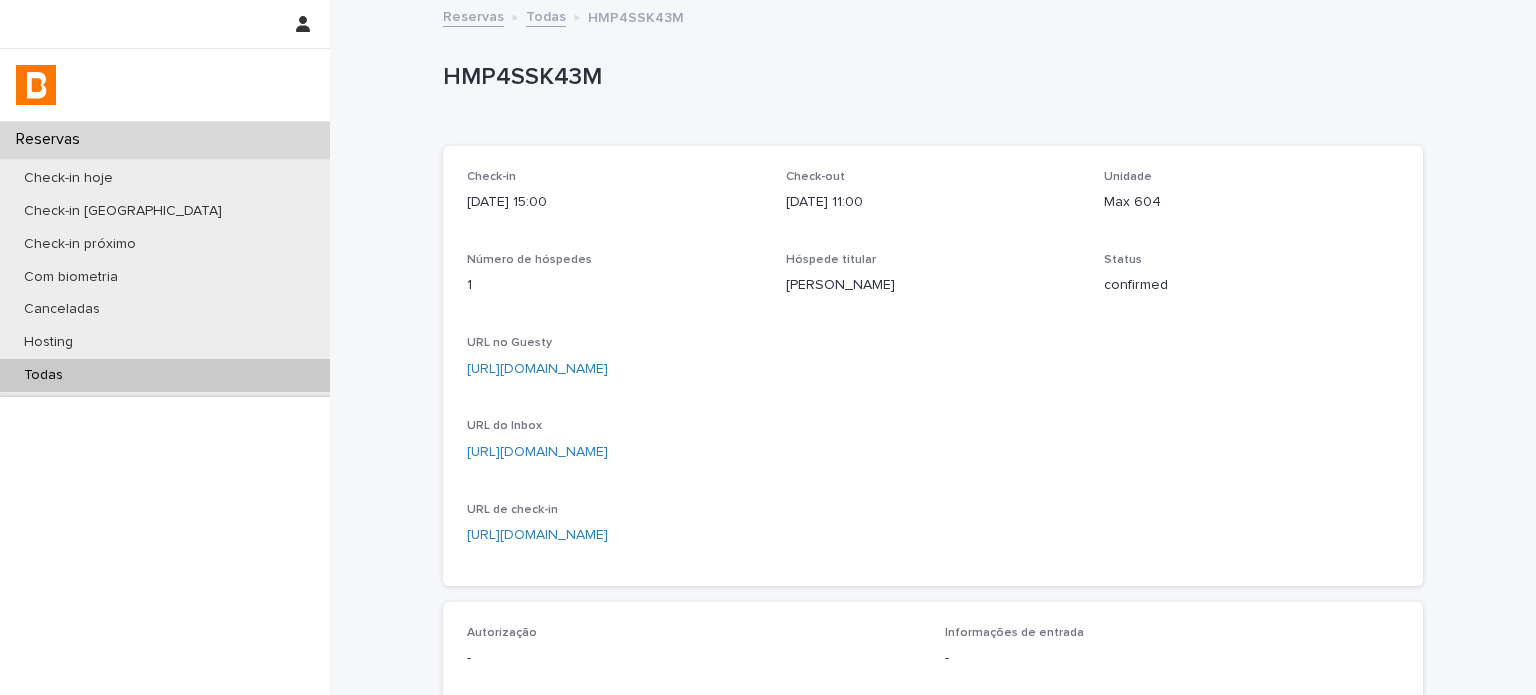 click on "[DATE] 11:00" at bounding box center (933, 202) 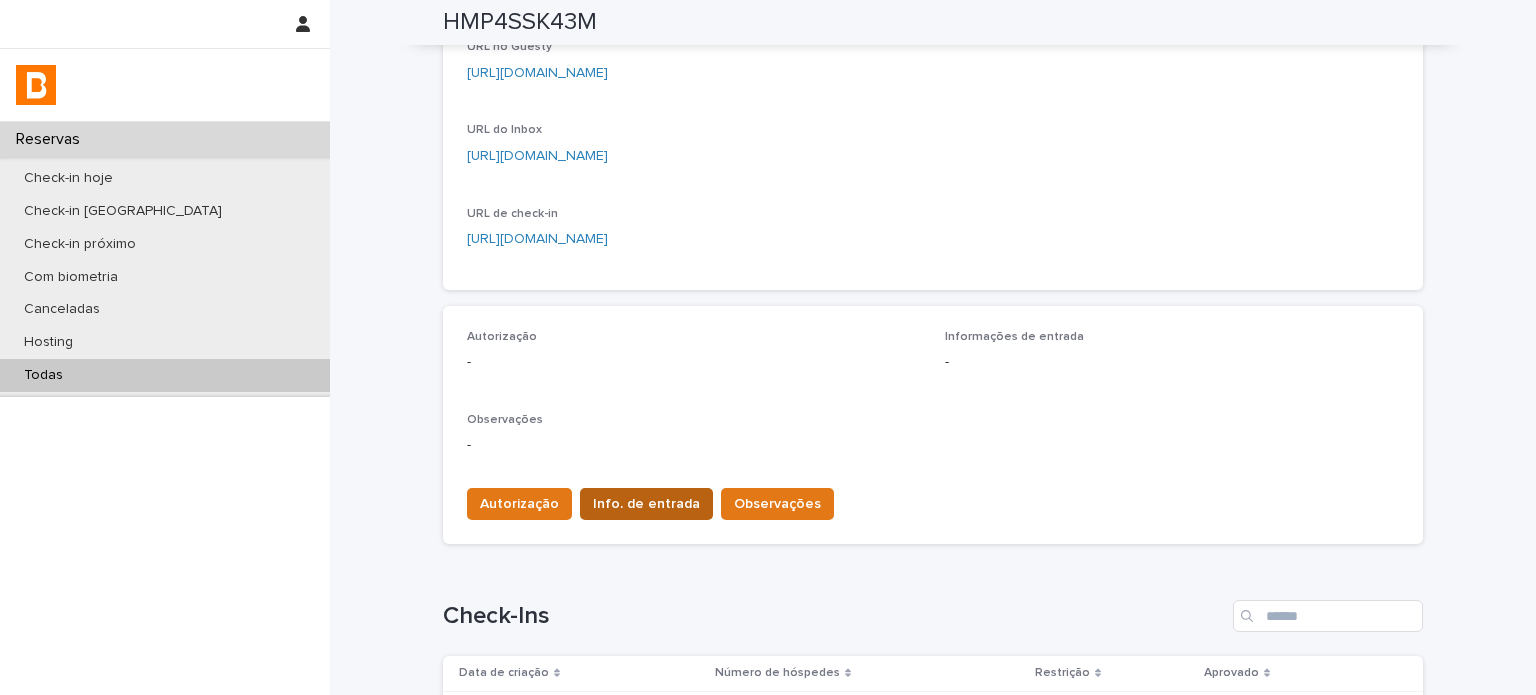 scroll, scrollTop: 333, scrollLeft: 0, axis: vertical 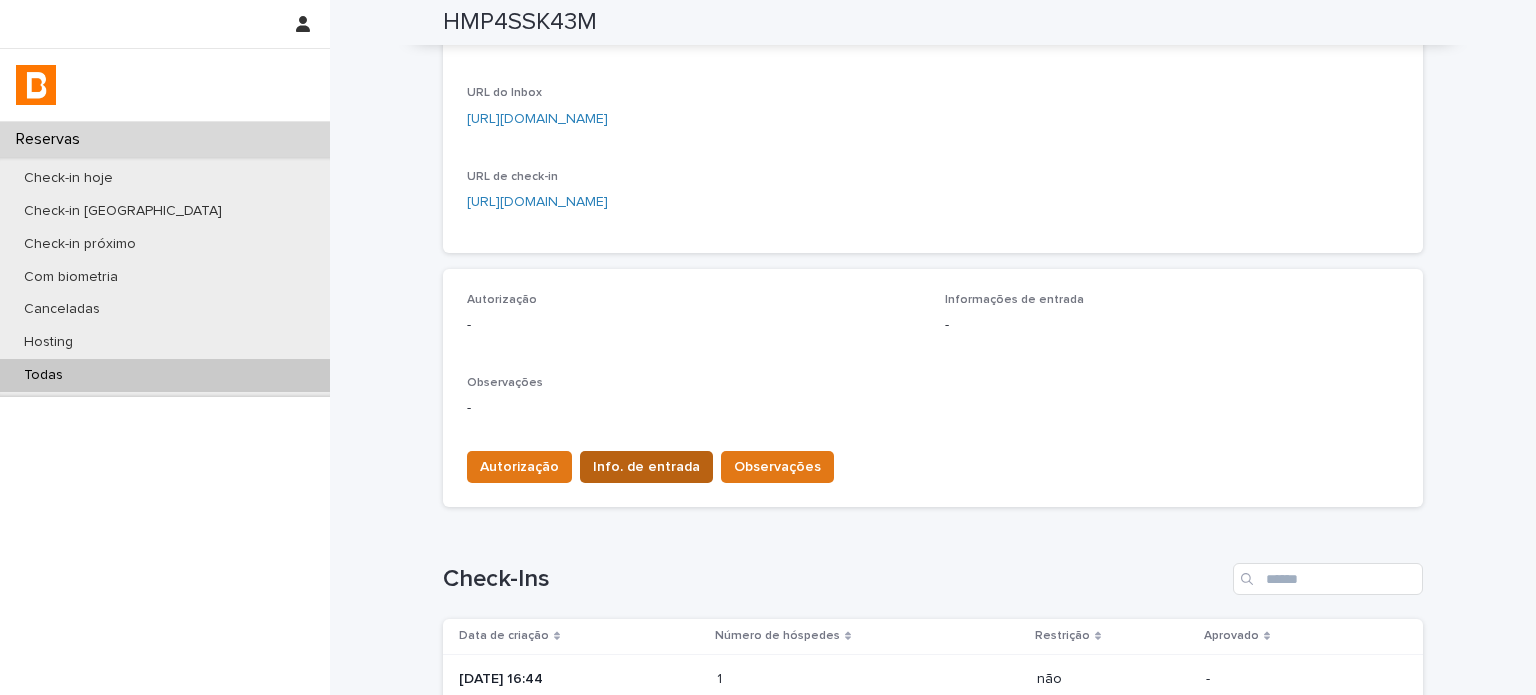 click on "Info. de entrada" at bounding box center (646, 467) 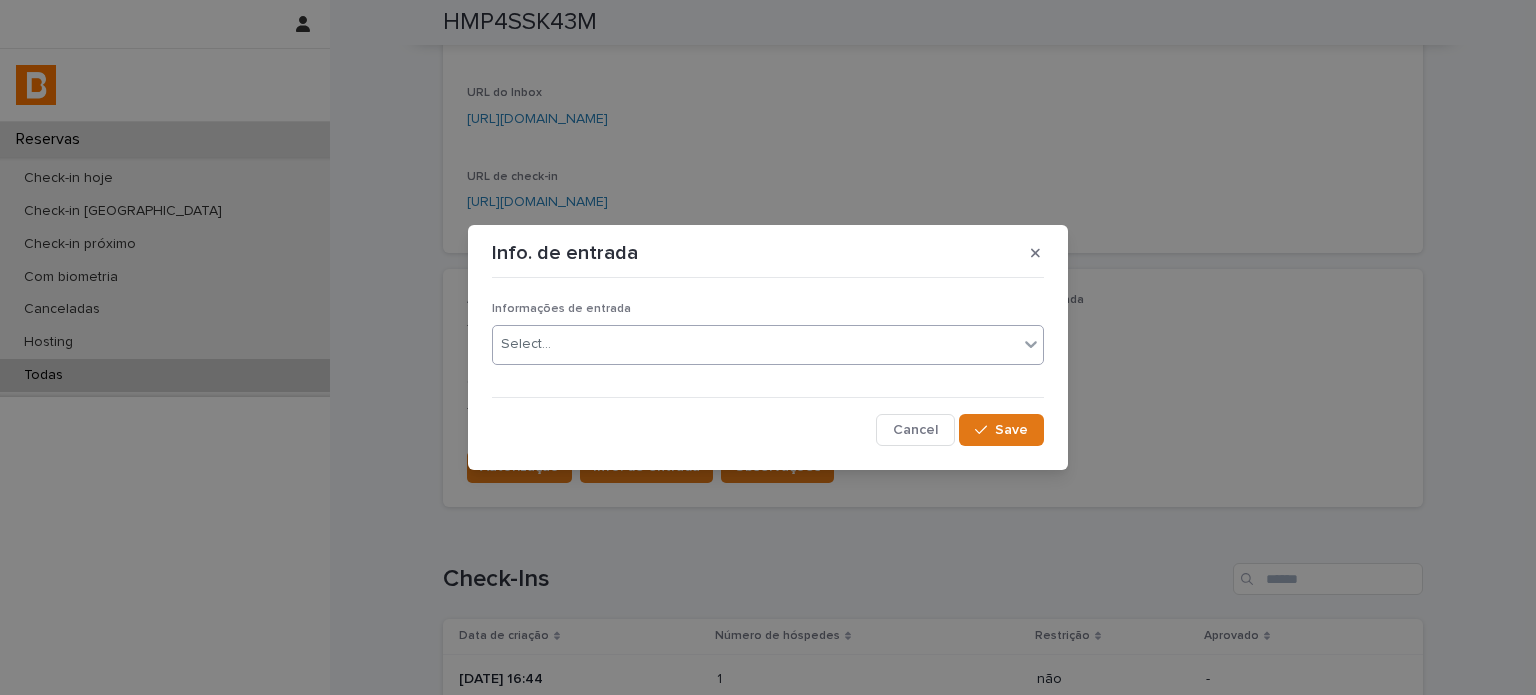 click on "Select..." at bounding box center [755, 344] 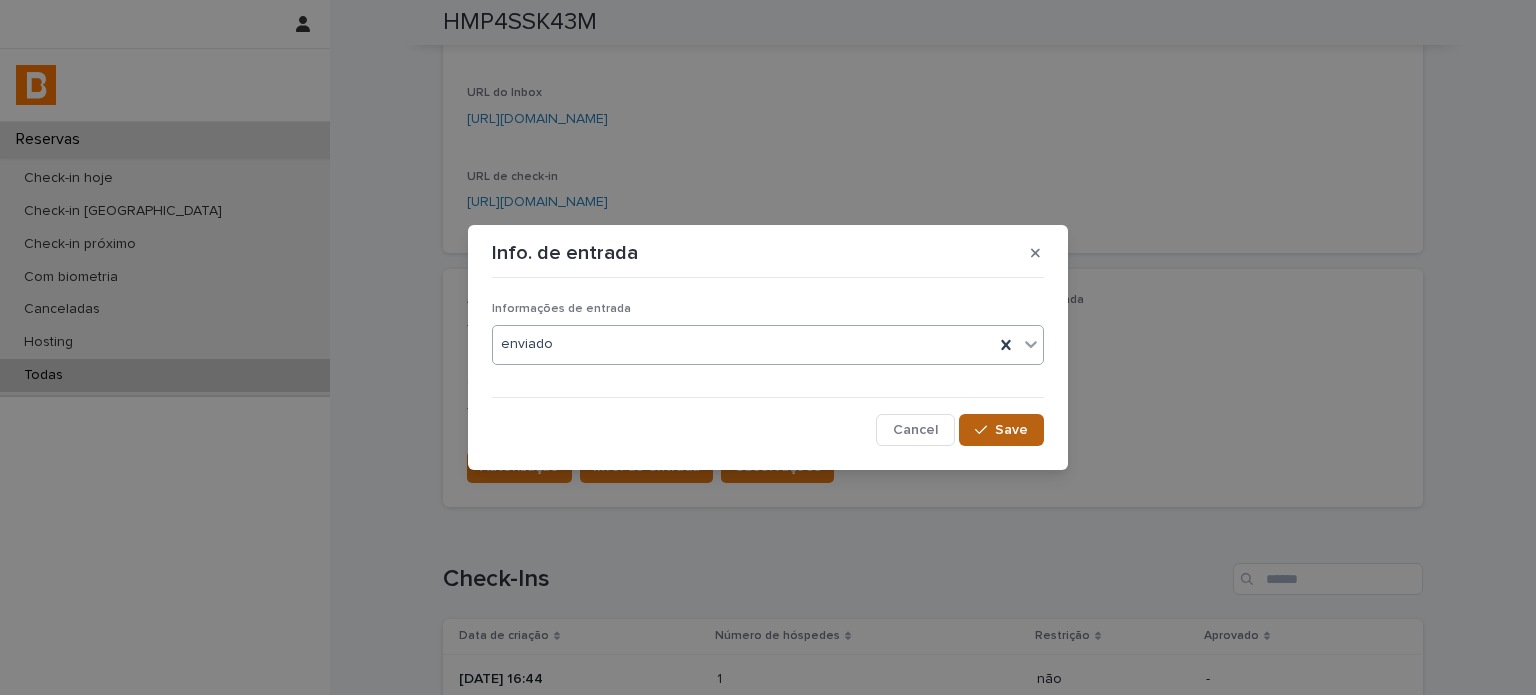 click on "Save" at bounding box center (1011, 430) 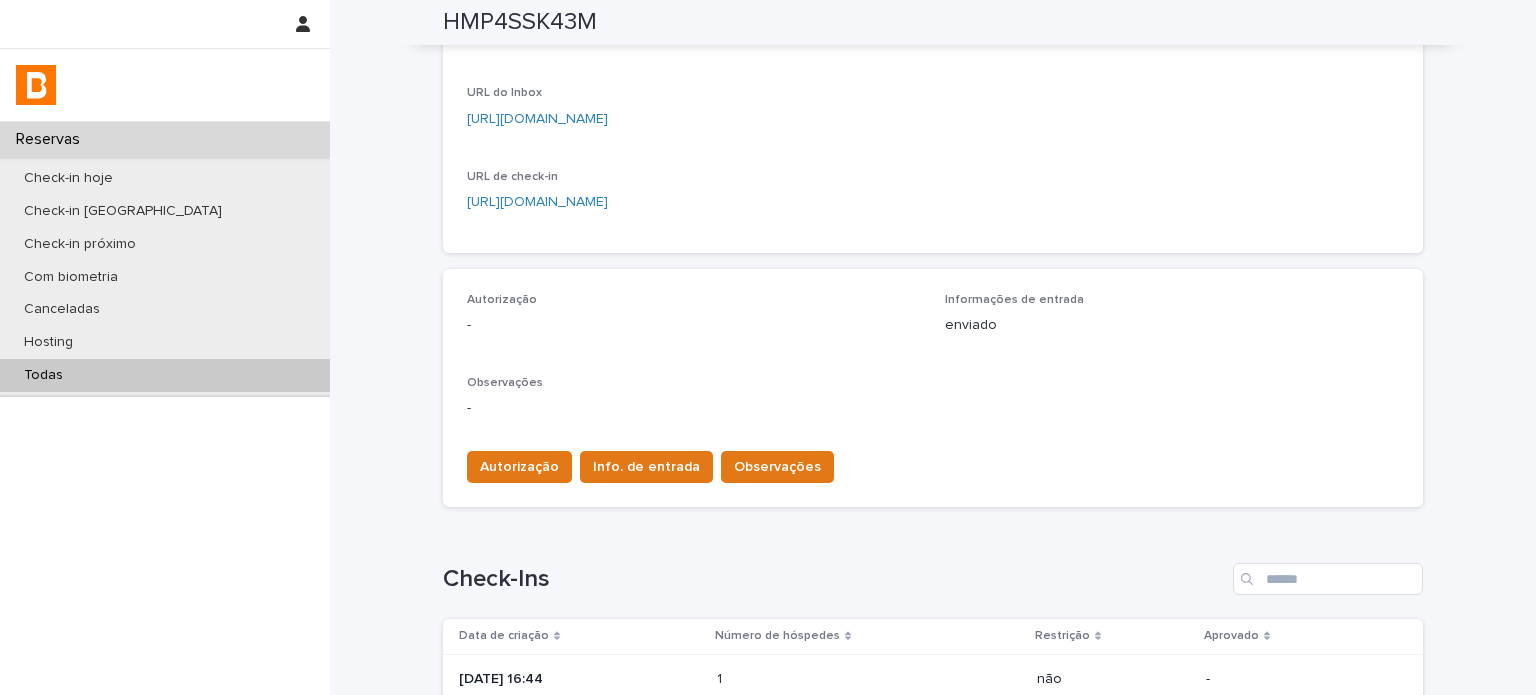 click on "Todas" at bounding box center (165, 375) 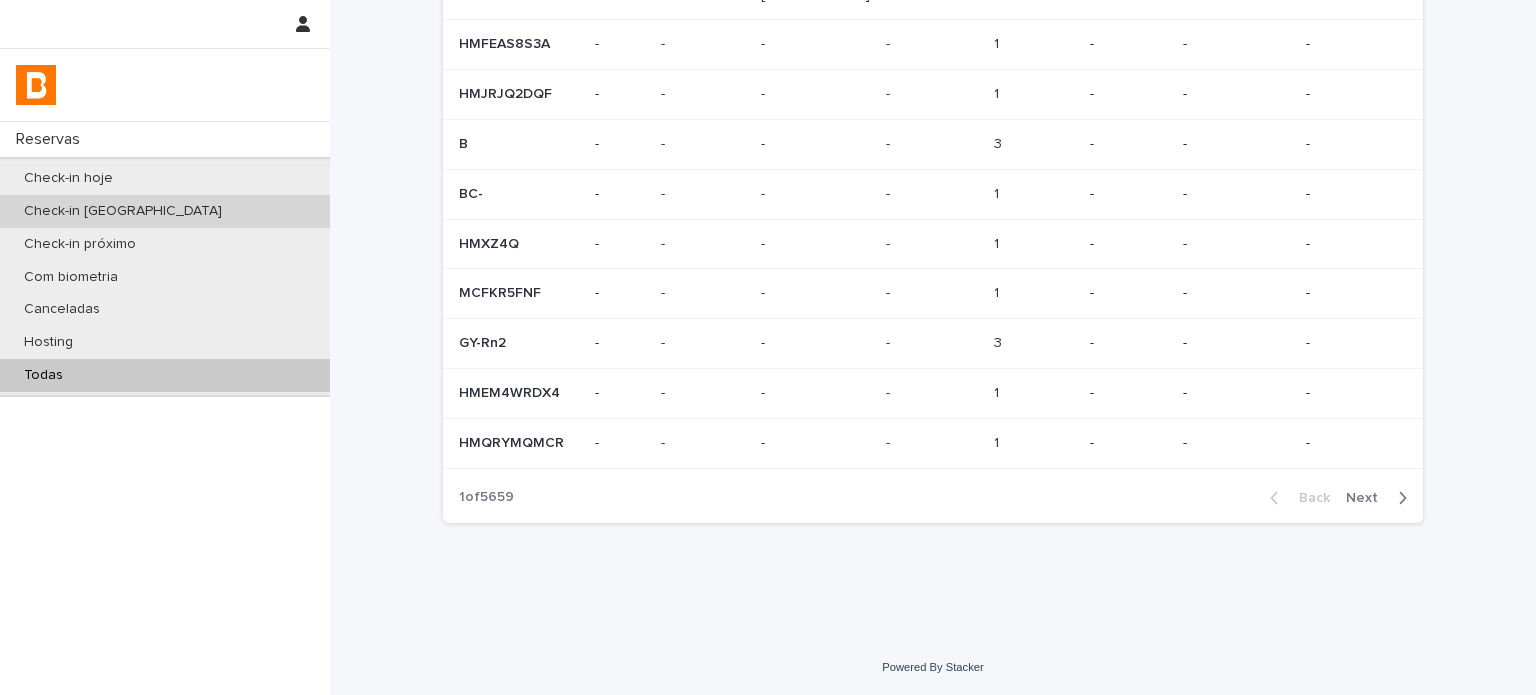 scroll, scrollTop: 0, scrollLeft: 0, axis: both 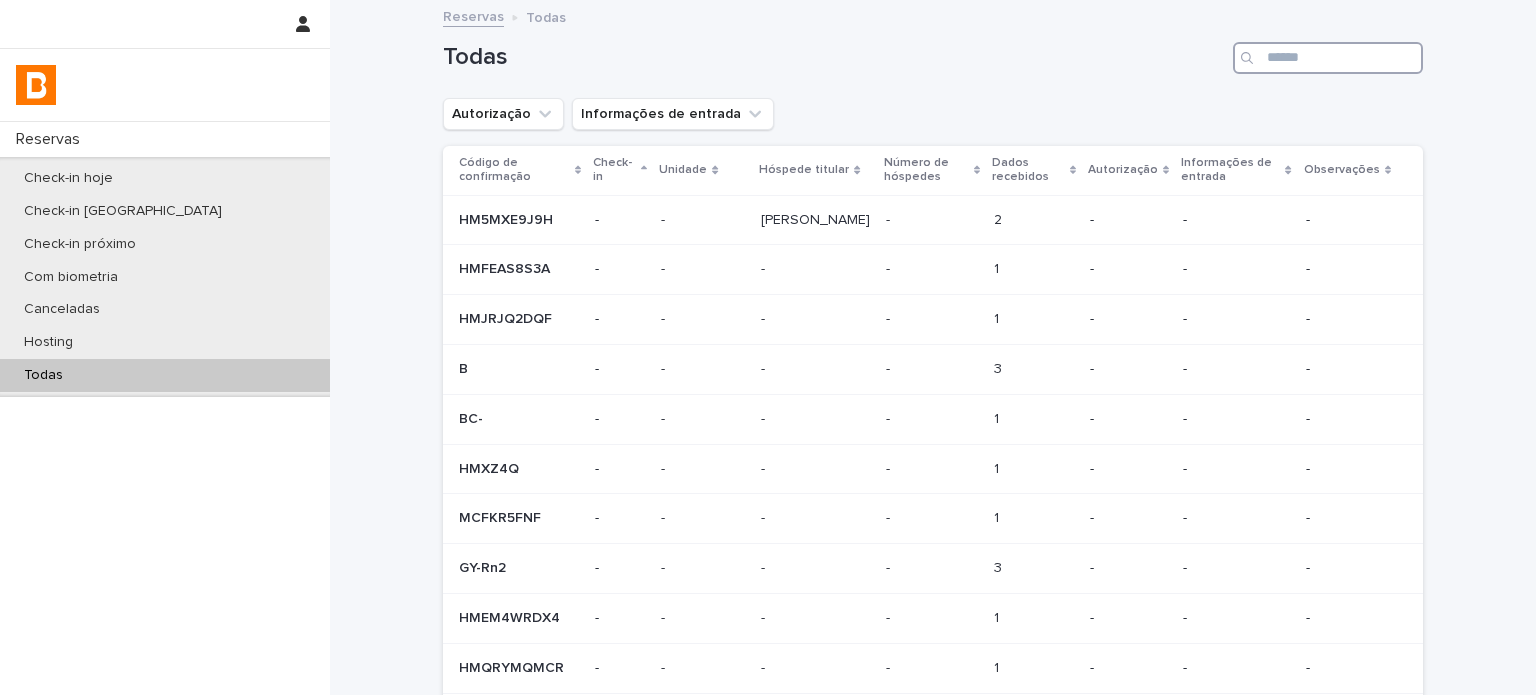 click at bounding box center (1328, 58) 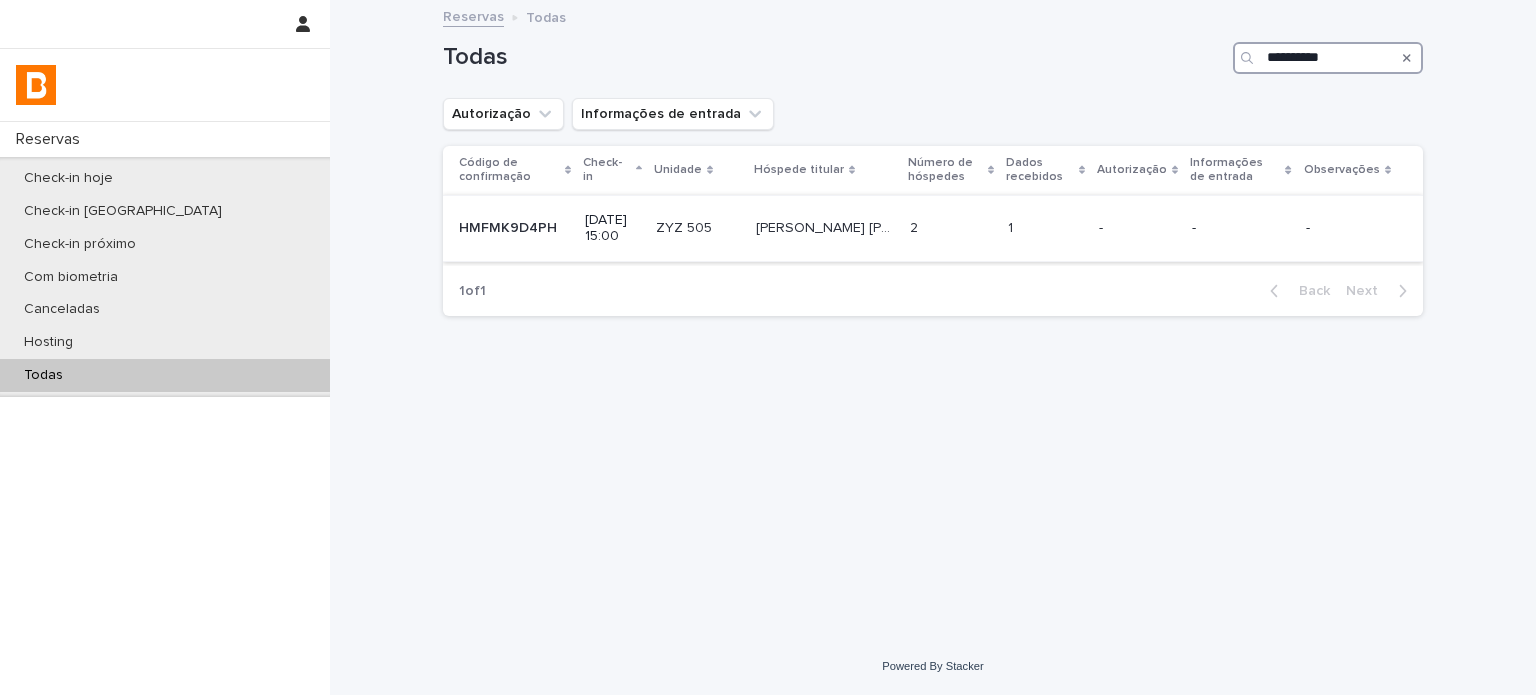 type on "**********" 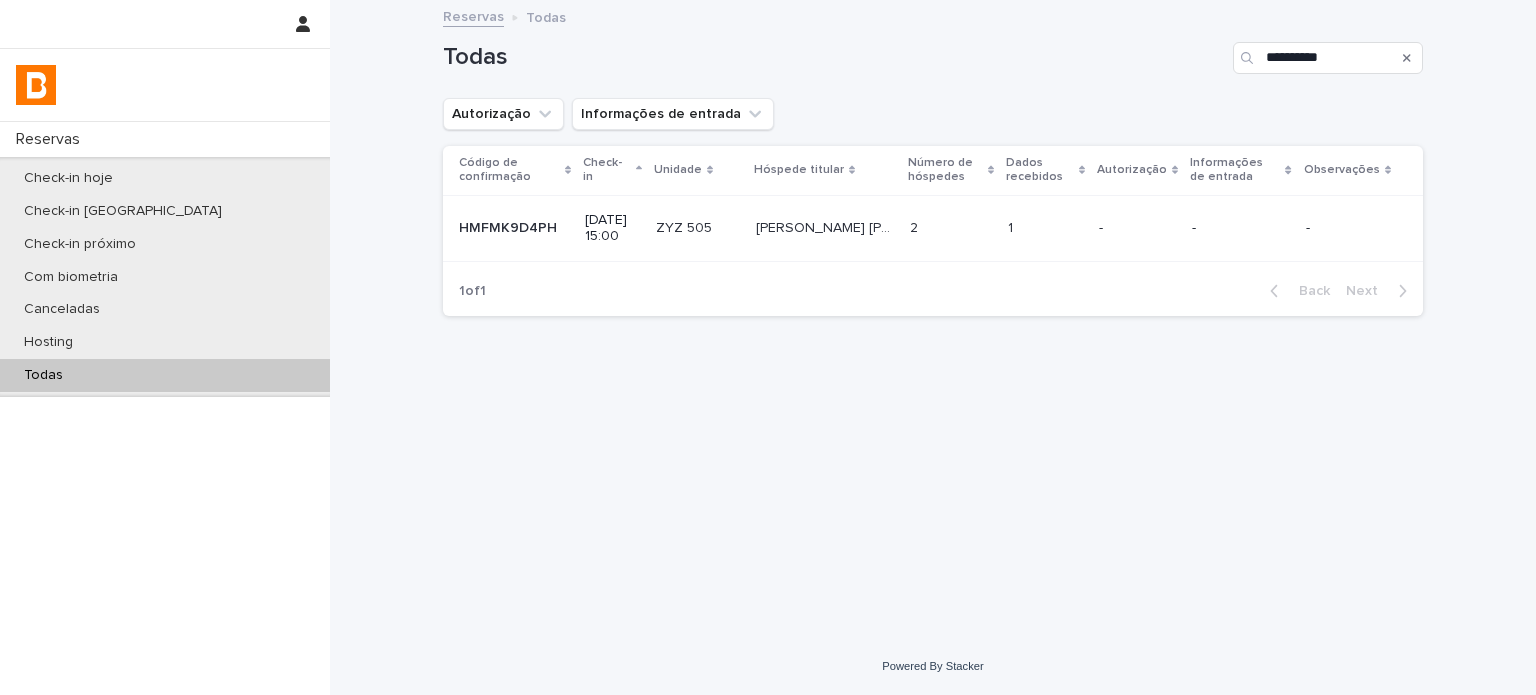 click on "1 1" at bounding box center (1045, 228) 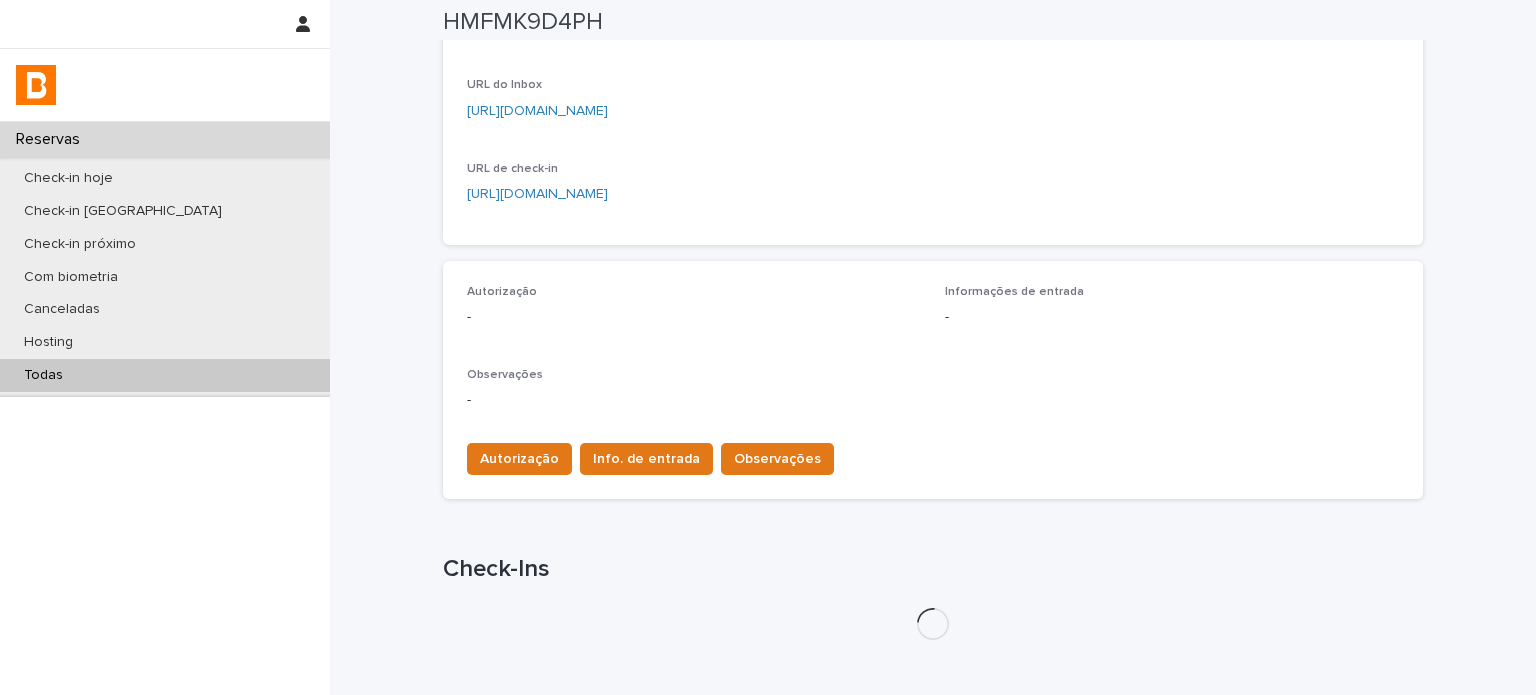 scroll, scrollTop: 512, scrollLeft: 0, axis: vertical 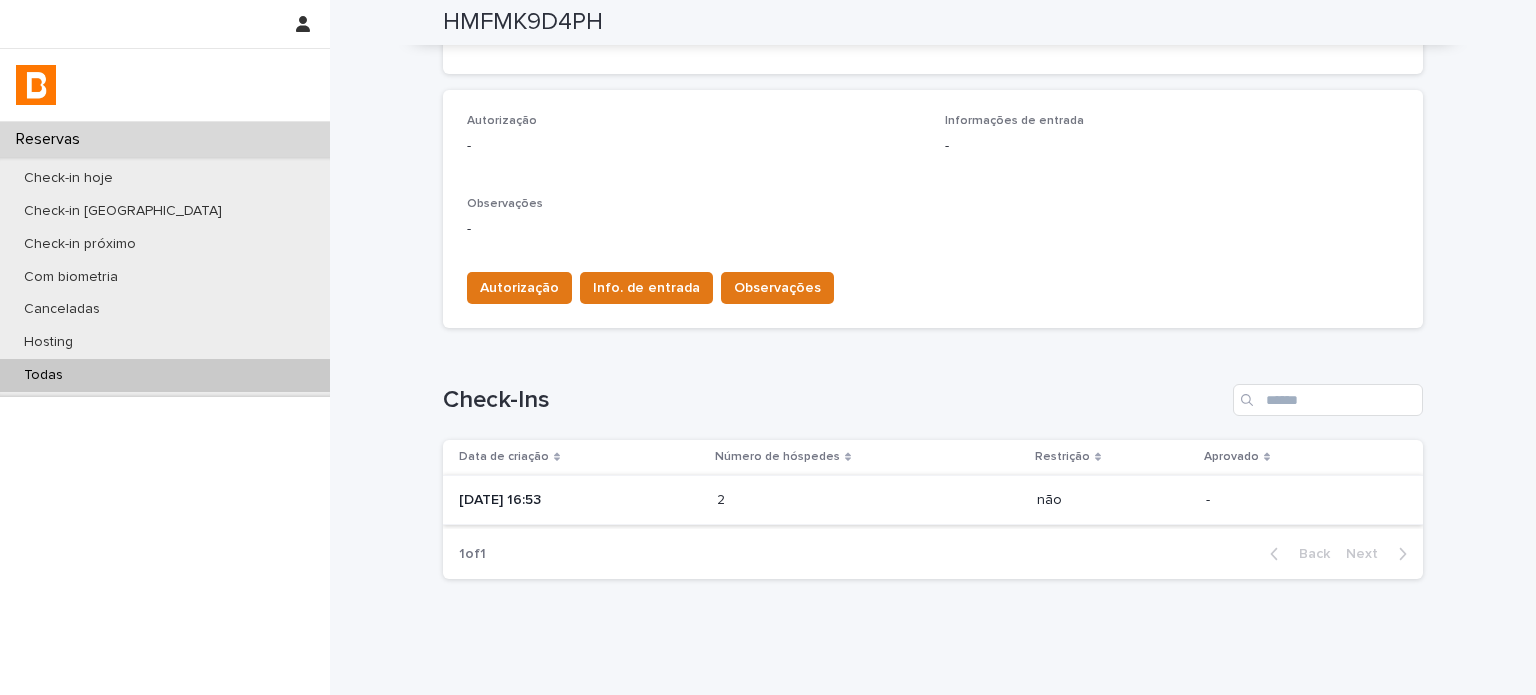 click on "Data de criação" at bounding box center (576, 457) 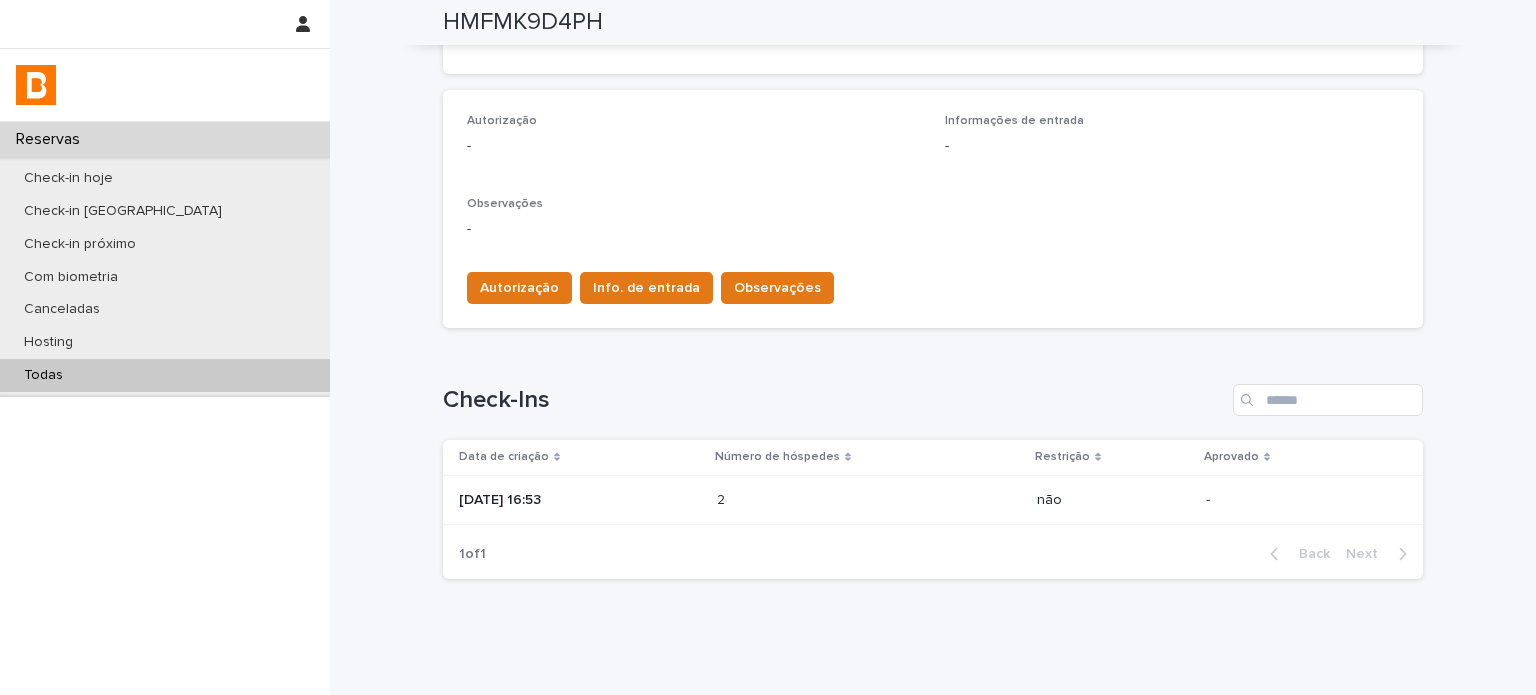 click on "[DATE] 16:53" at bounding box center [576, 500] 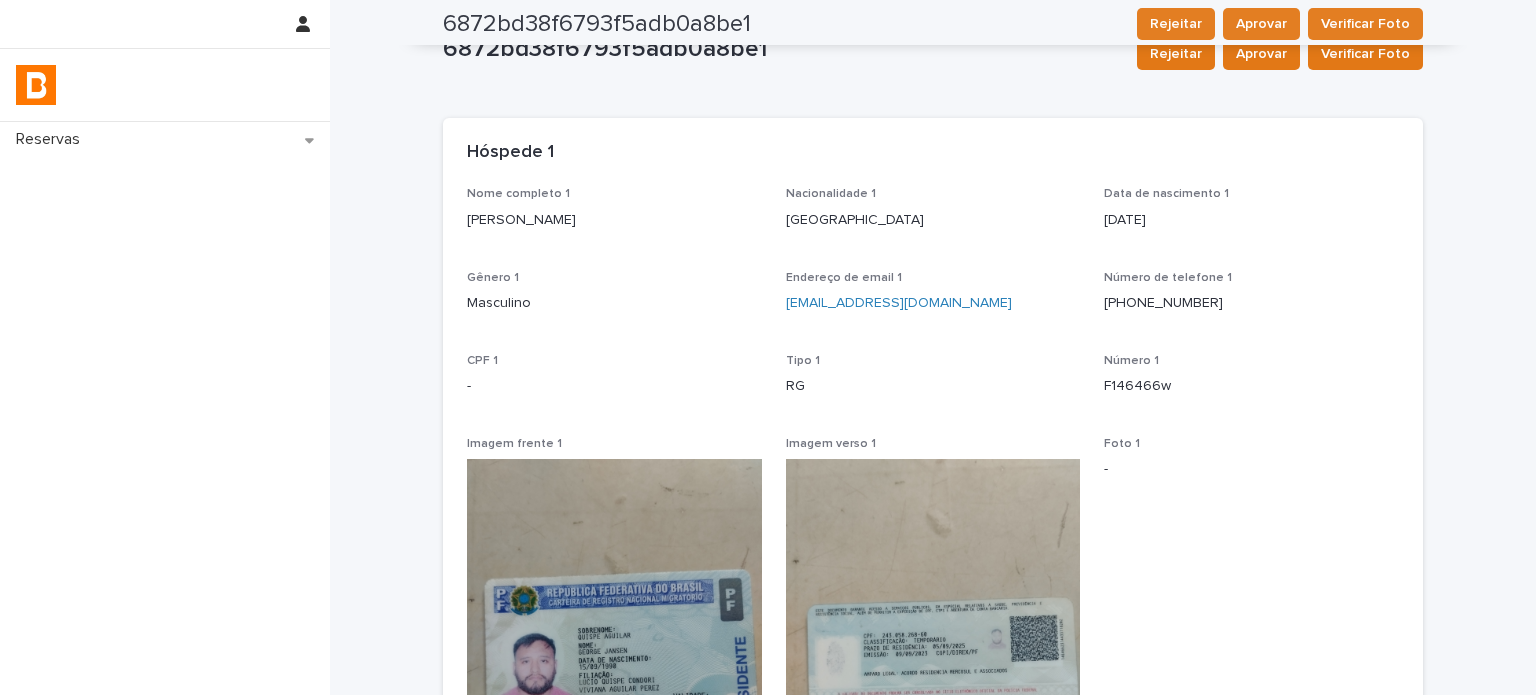 scroll, scrollTop: 0, scrollLeft: 0, axis: both 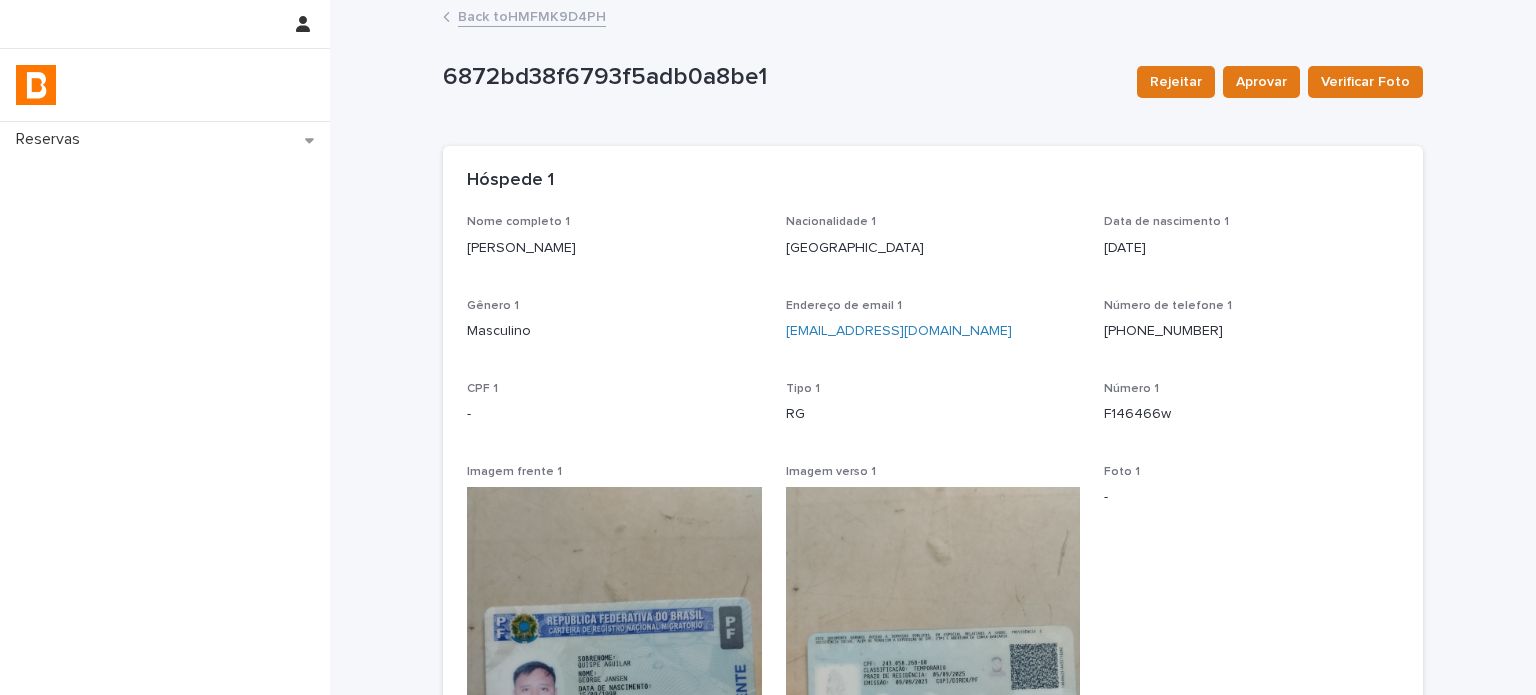 click on "[PERSON_NAME]" at bounding box center [614, 248] 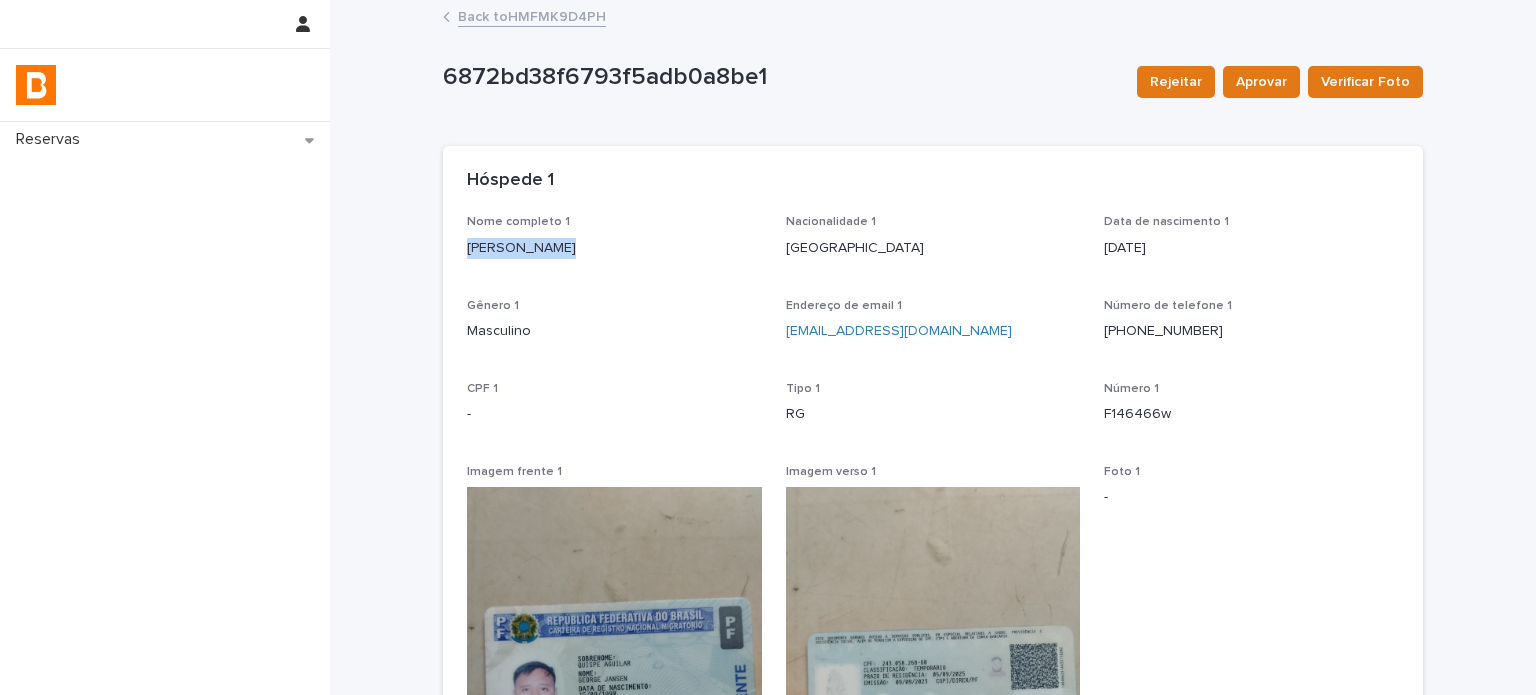 click on "[PERSON_NAME]" at bounding box center [614, 248] 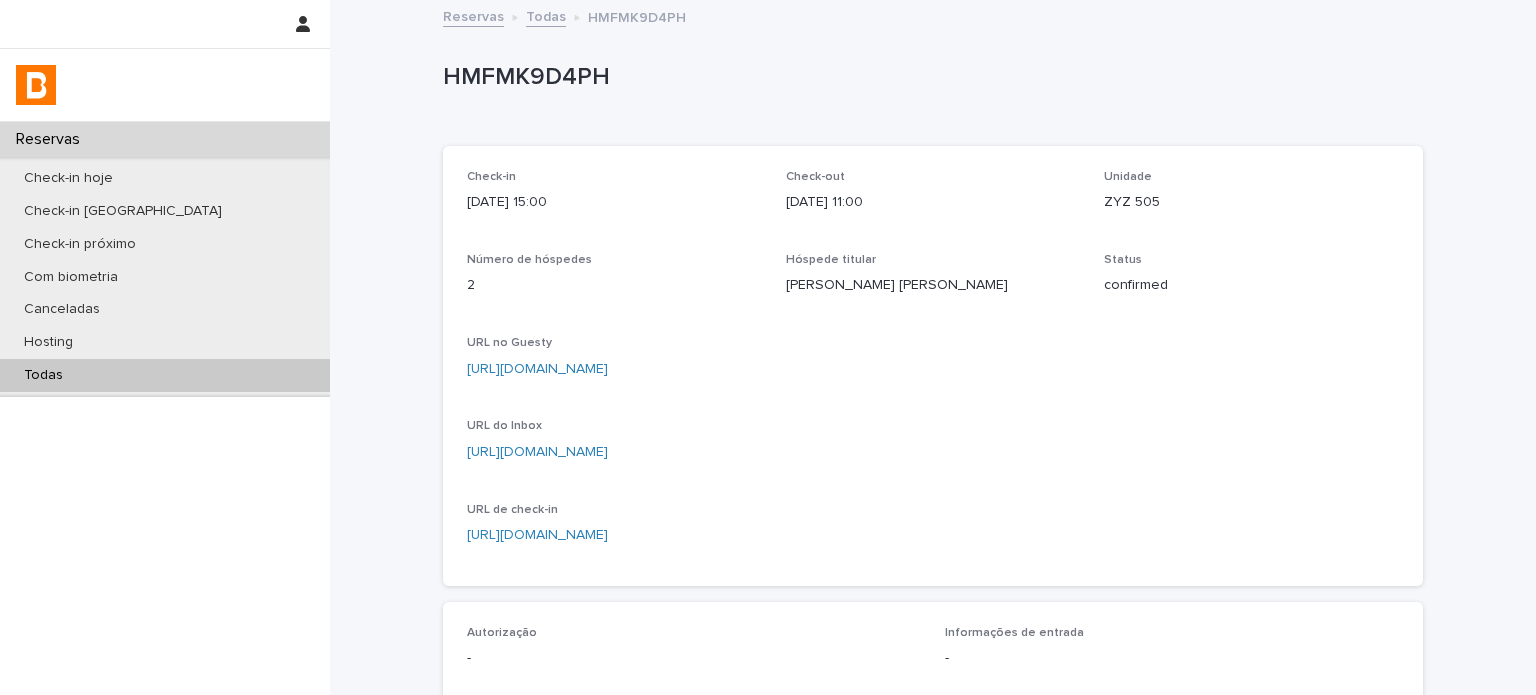 click on "ZYZ 505" at bounding box center (1251, 202) 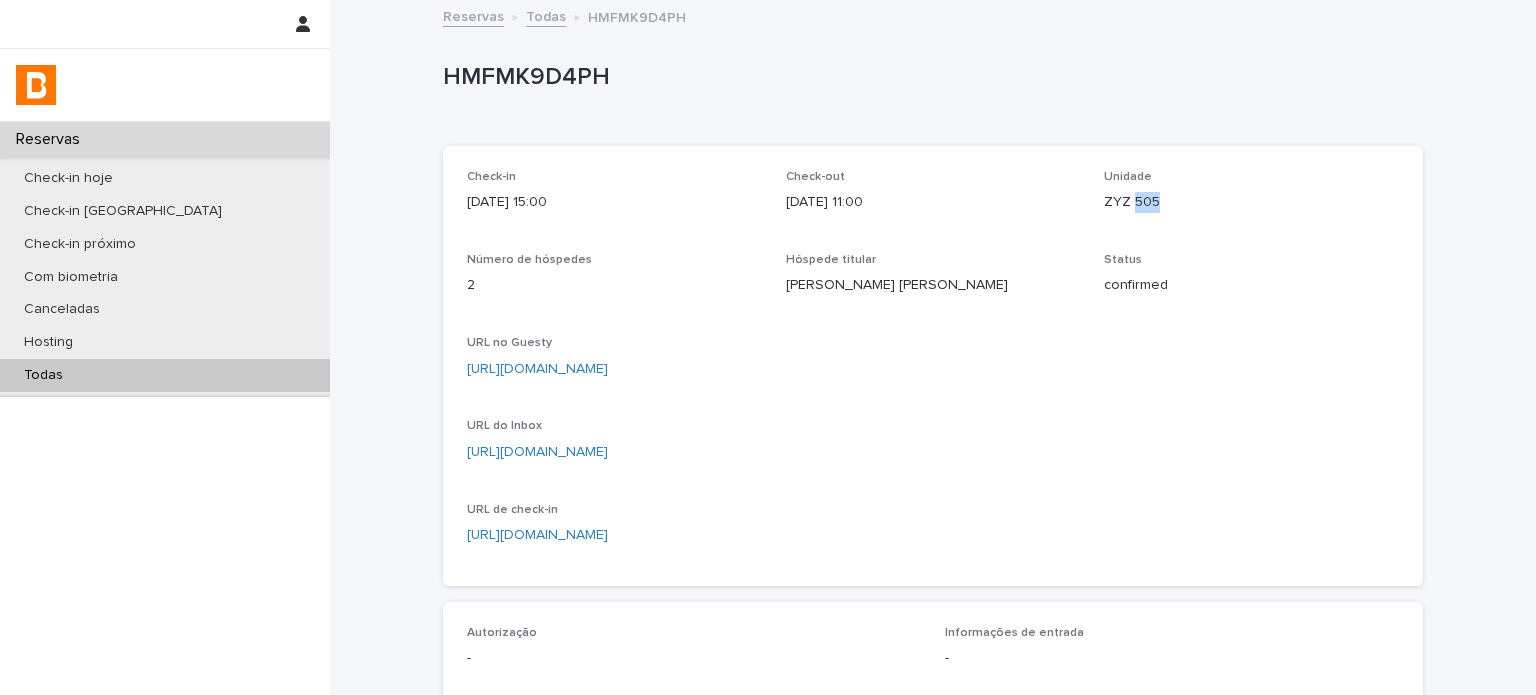 click on "ZYZ 505" at bounding box center (1251, 202) 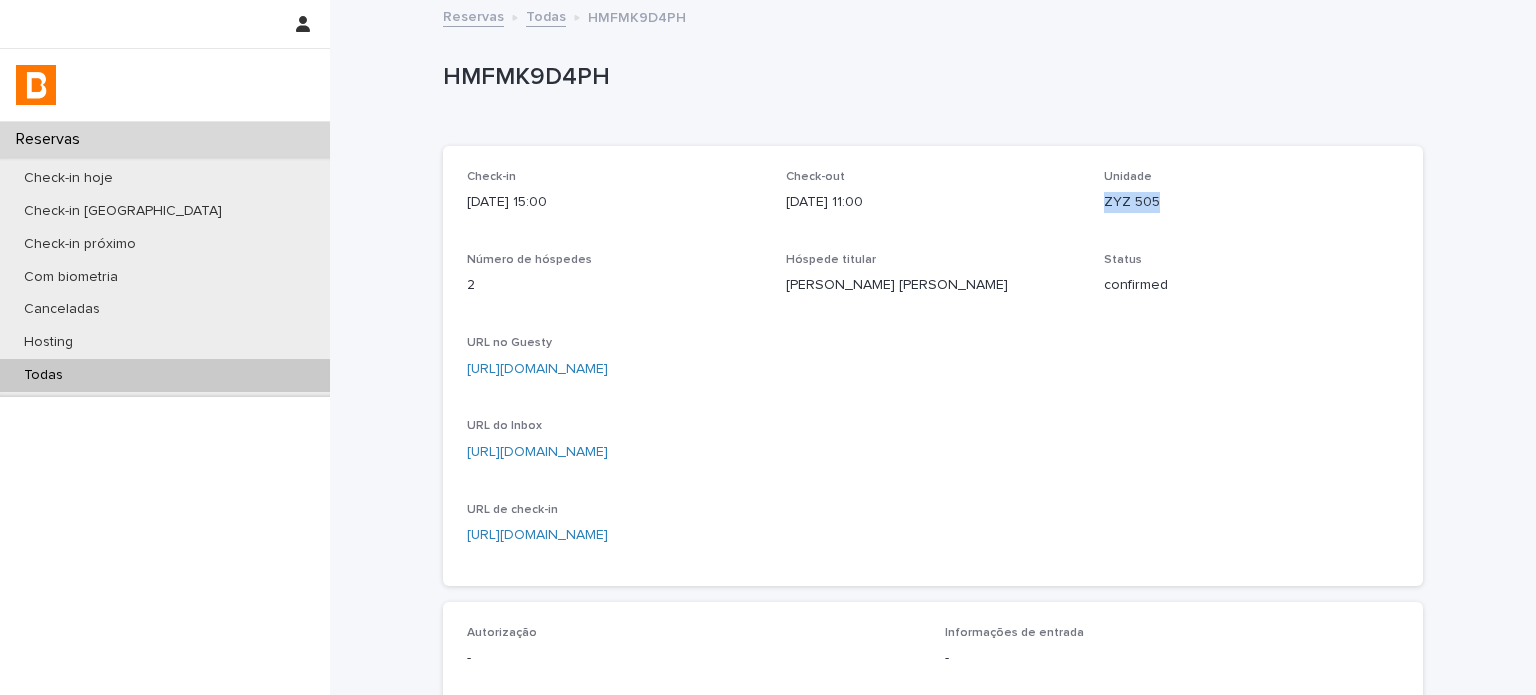 click on "ZYZ 505" at bounding box center (1251, 202) 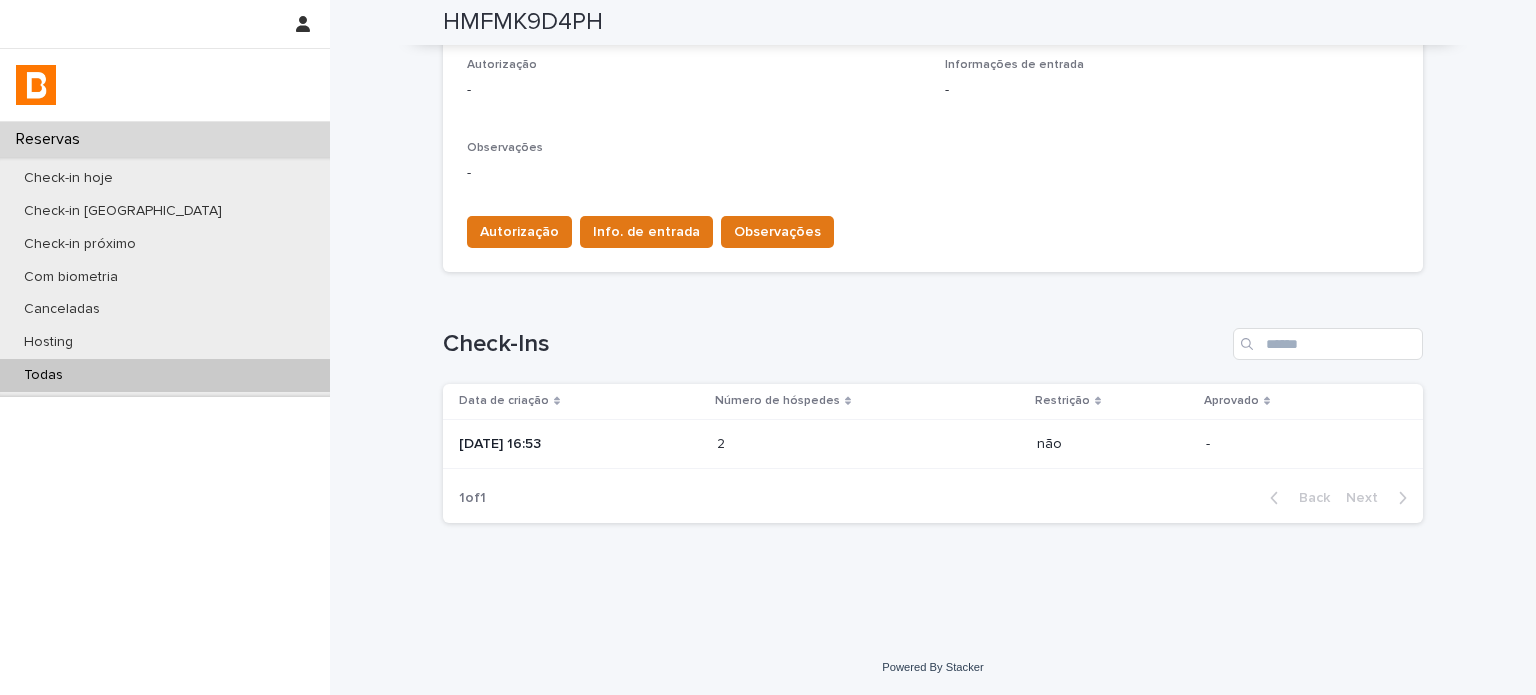 click on "[DATE] 16:53" at bounding box center (576, 444) 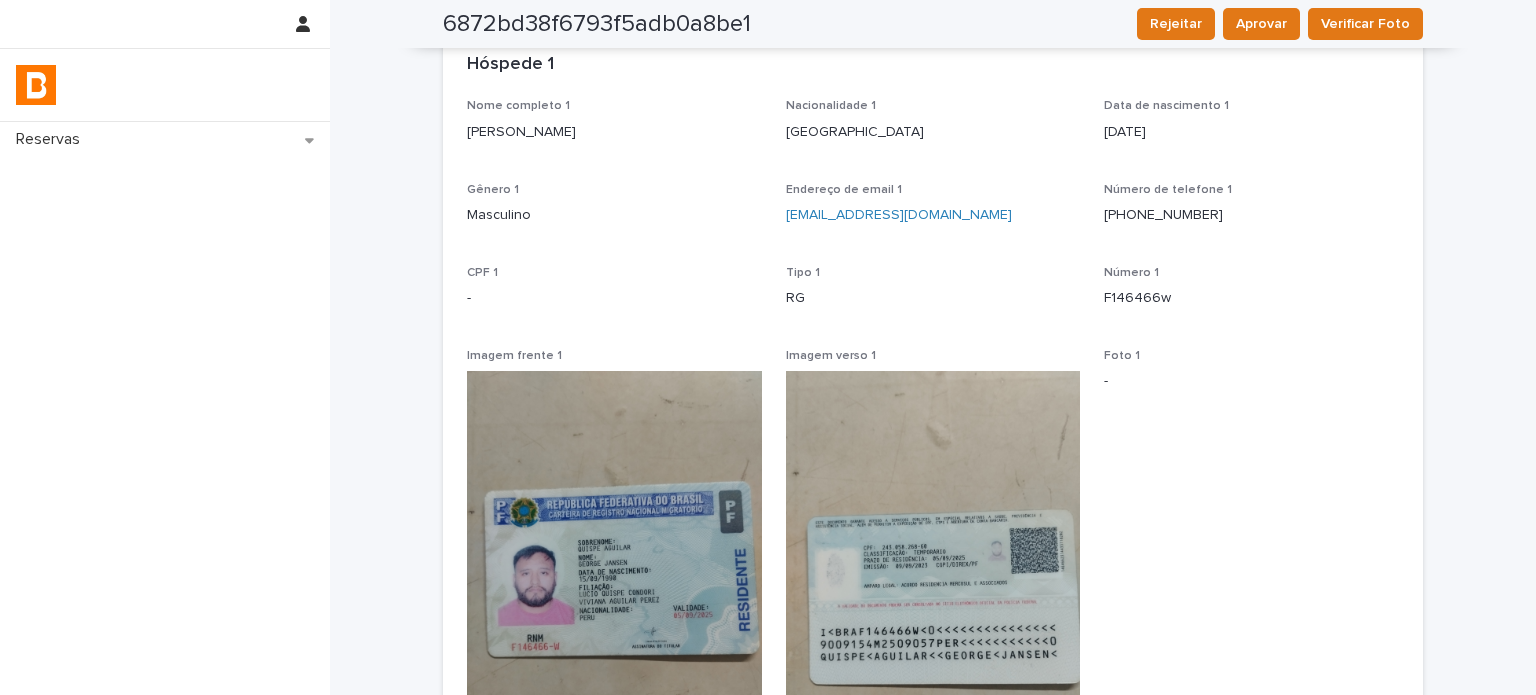 scroll, scrollTop: 36, scrollLeft: 0, axis: vertical 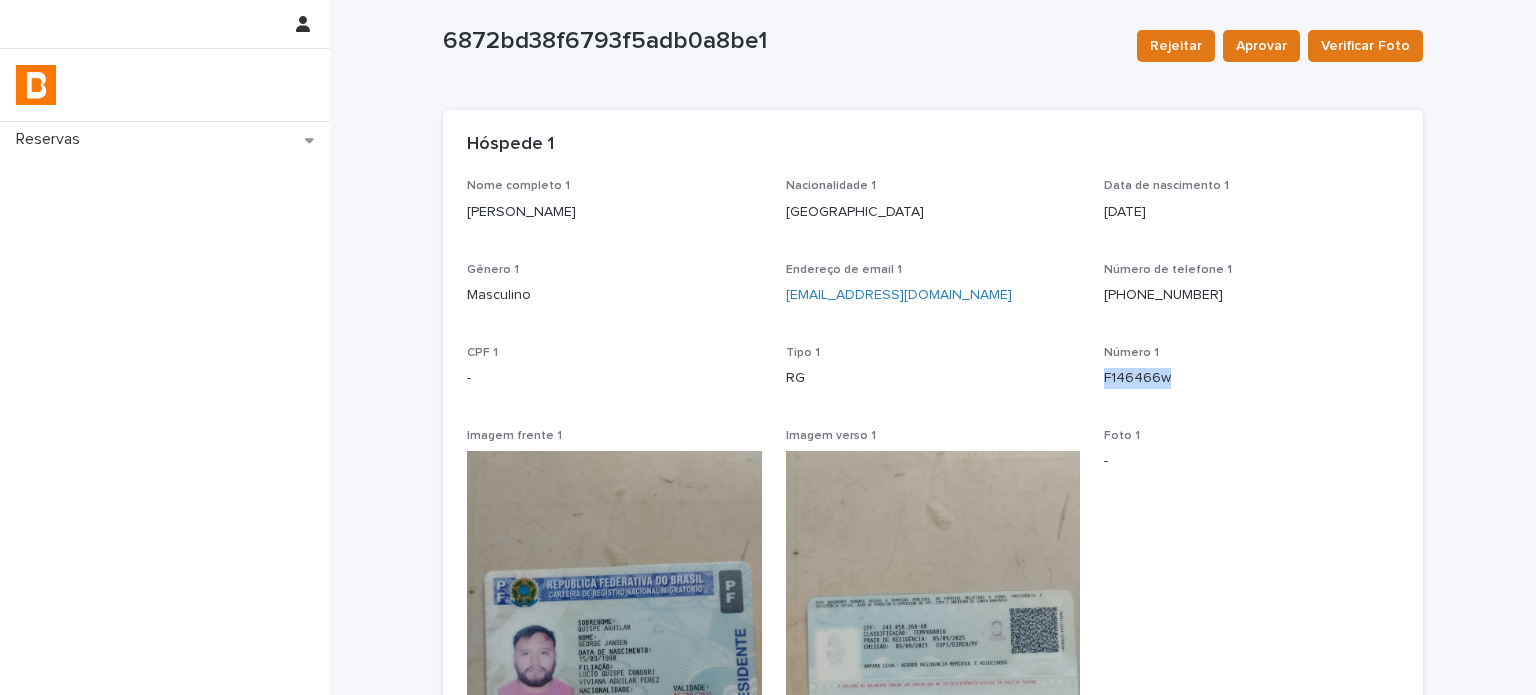 drag, startPoint x: 1168, startPoint y: 375, endPoint x: 1090, endPoint y: 383, distance: 78.40918 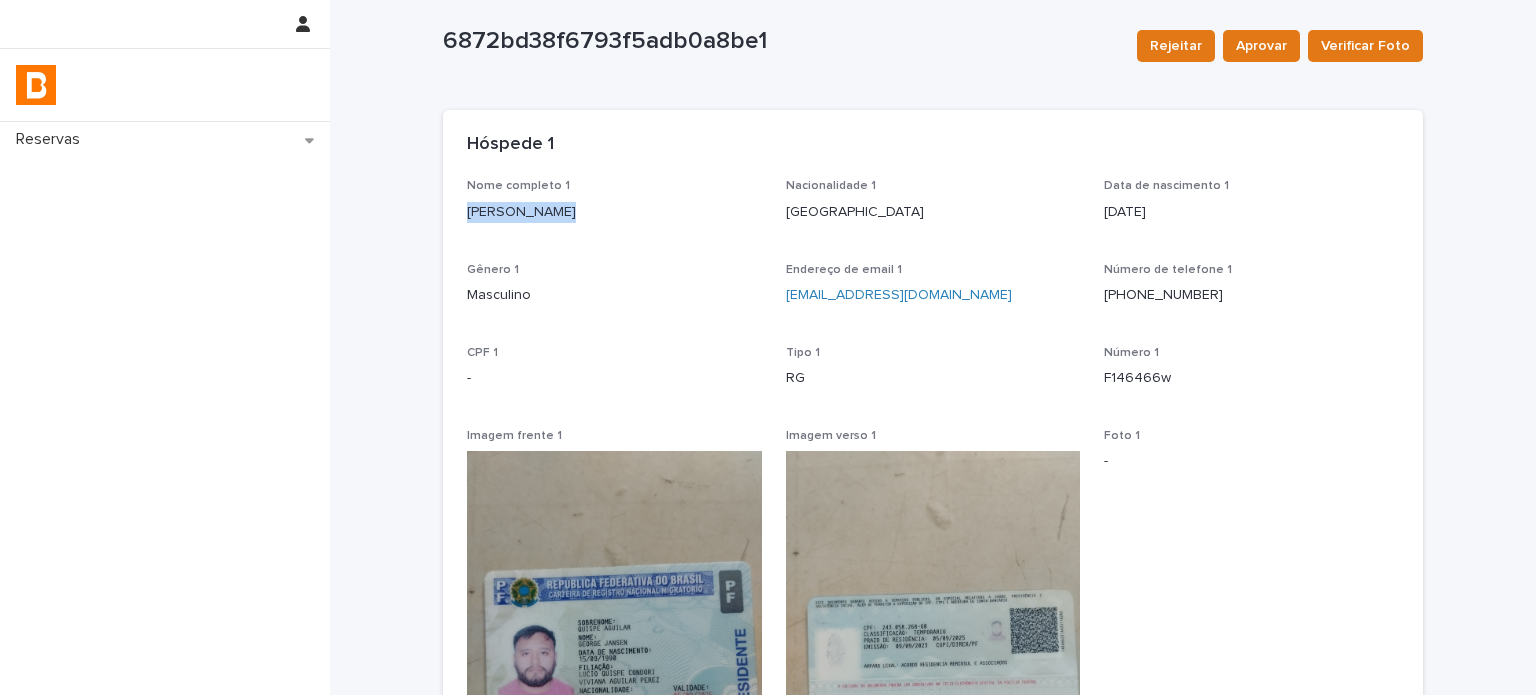 drag, startPoint x: 512, startPoint y: 228, endPoint x: 456, endPoint y: 227, distance: 56.008926 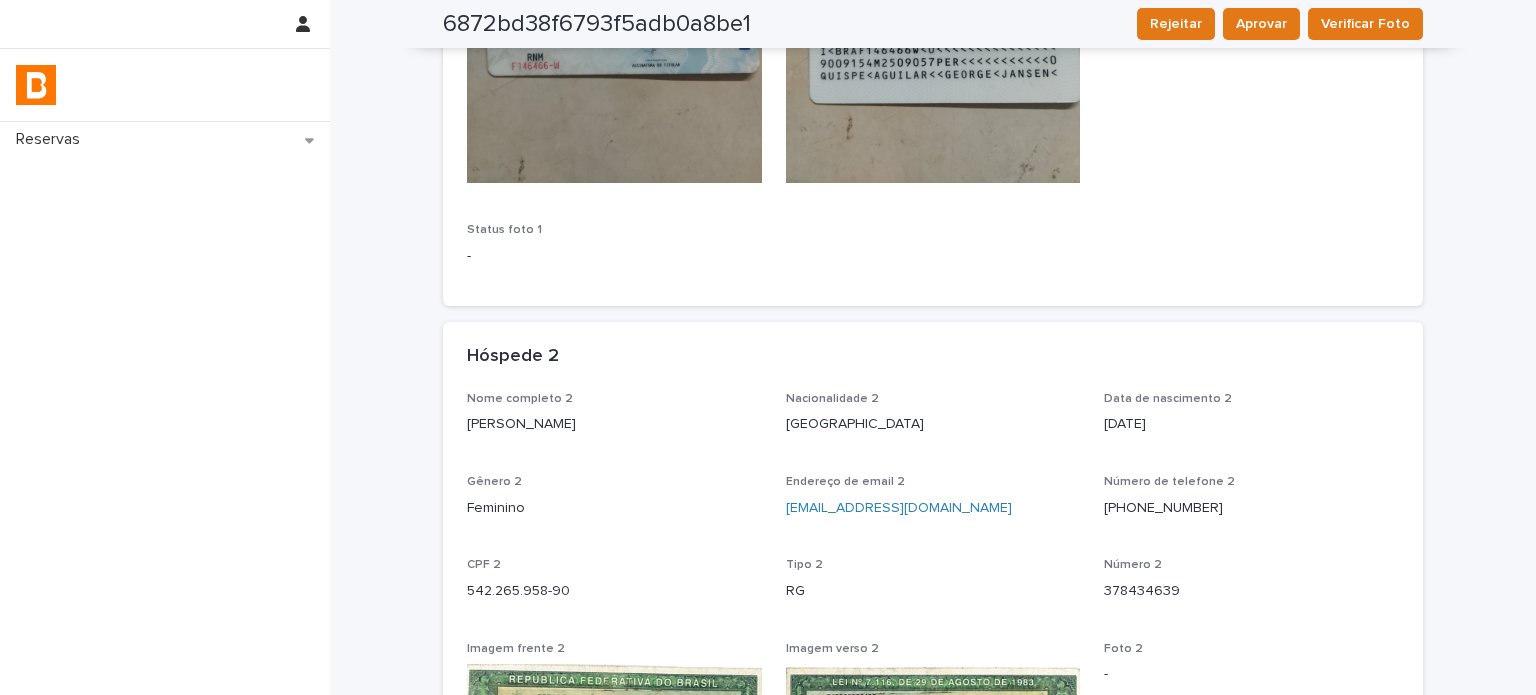 scroll, scrollTop: 770, scrollLeft: 0, axis: vertical 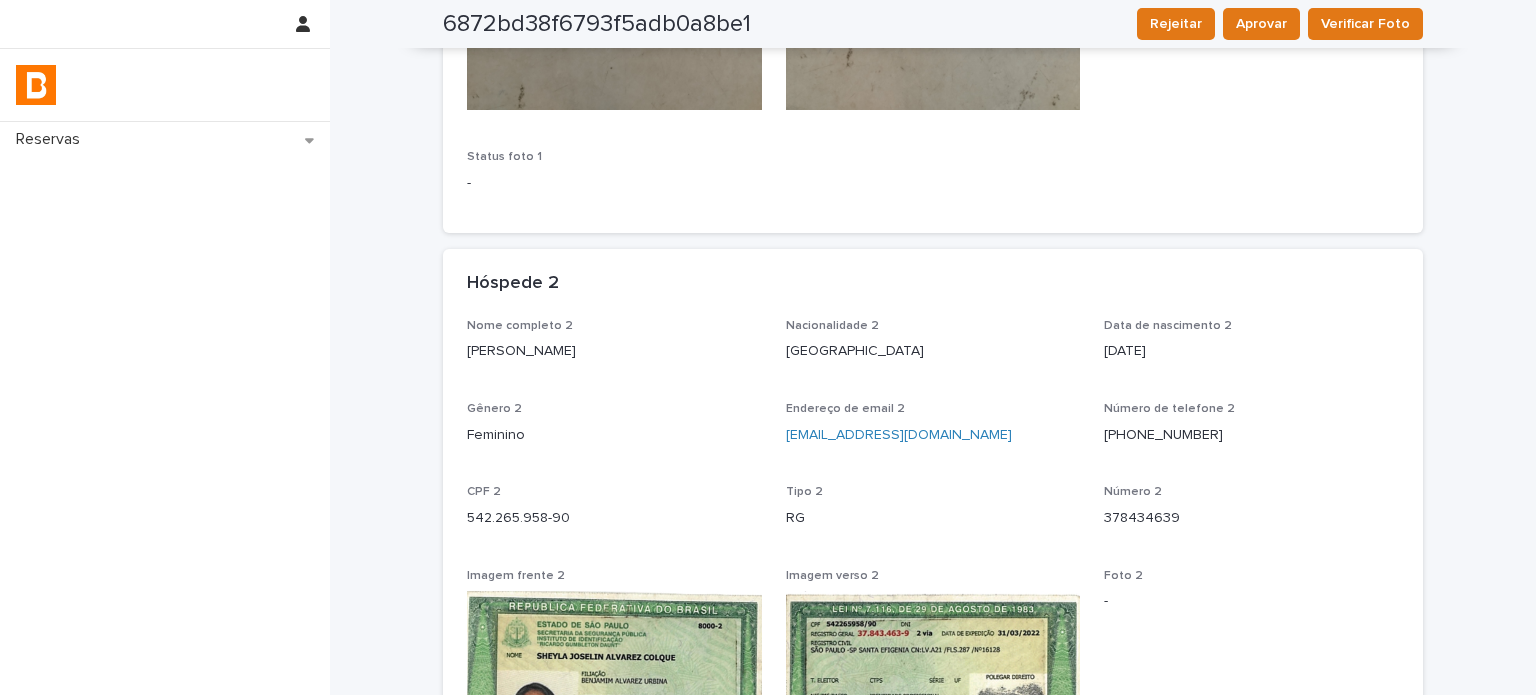 click on "[PERSON_NAME]" at bounding box center [614, 351] 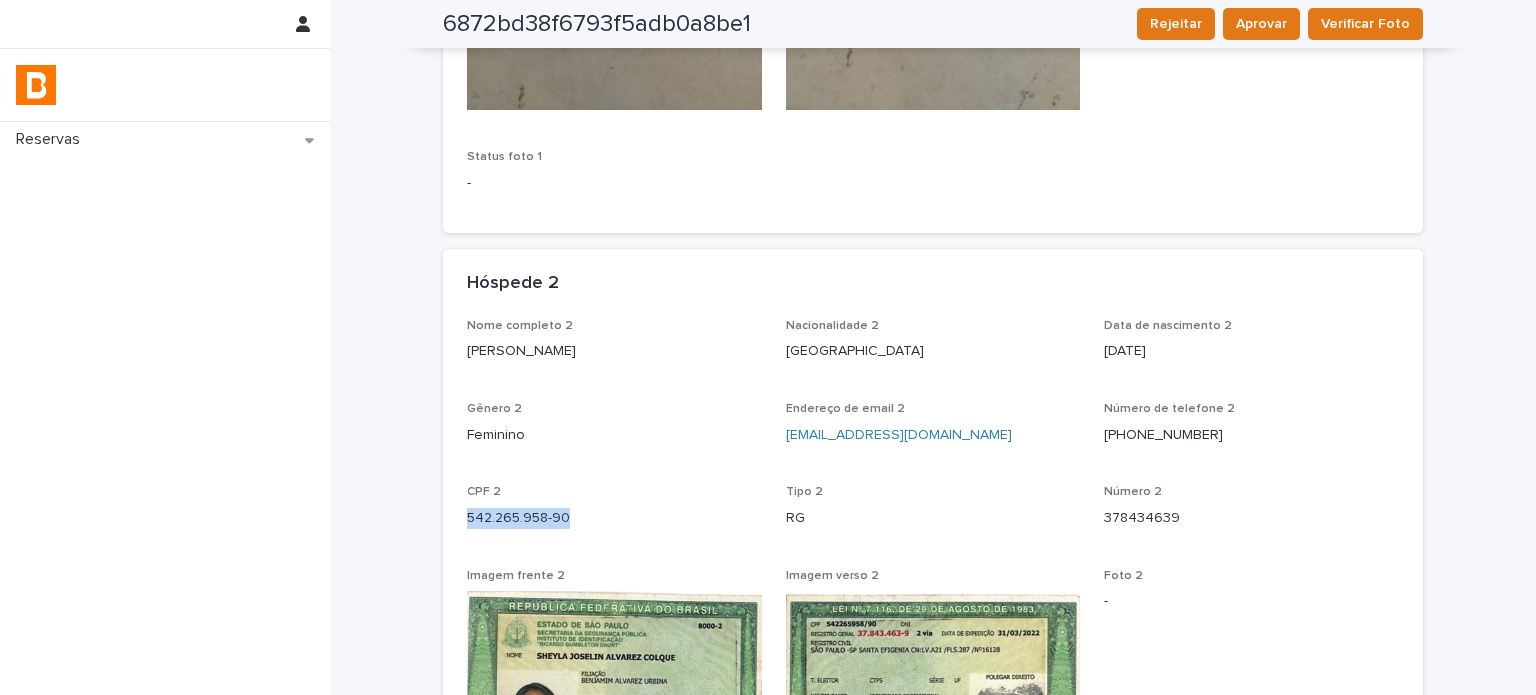 drag, startPoint x: 518, startPoint y: 526, endPoint x: 456, endPoint y: 526, distance: 62 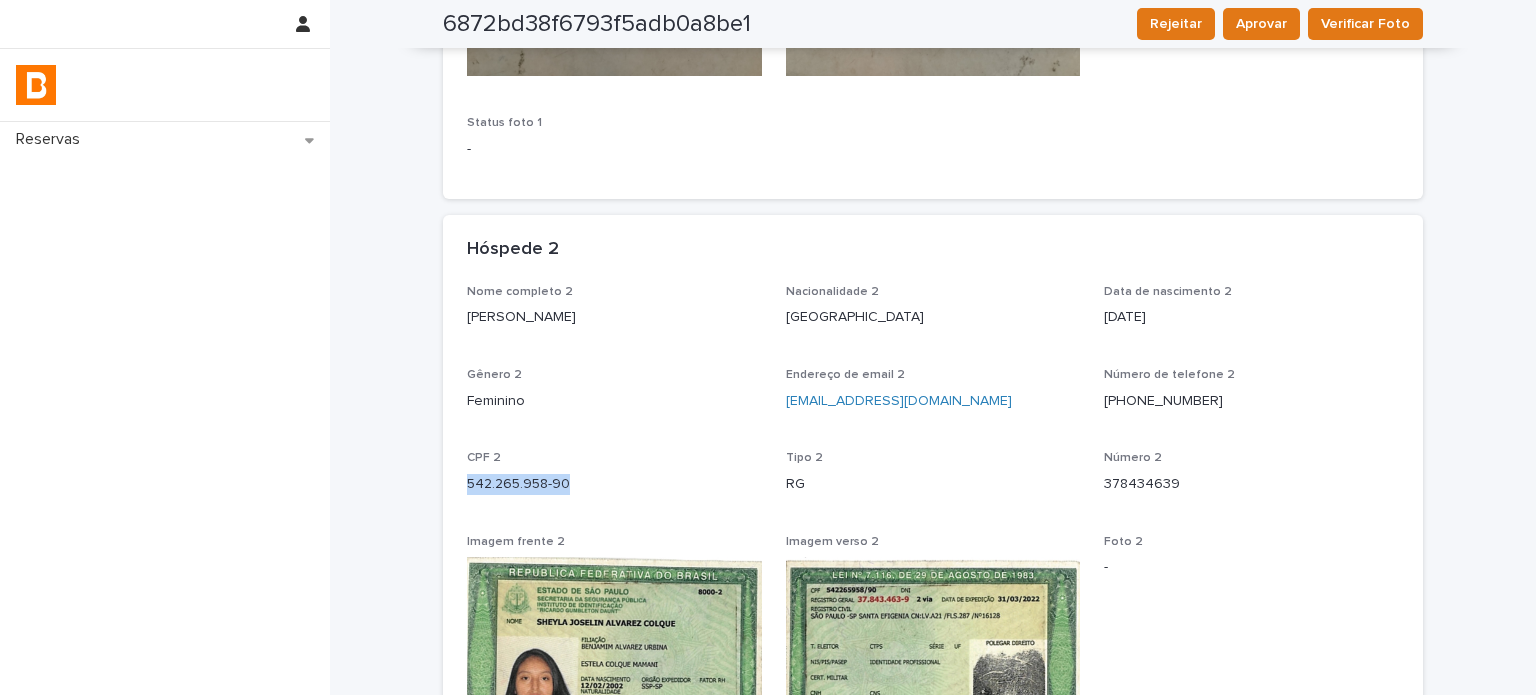 scroll, scrollTop: 870, scrollLeft: 0, axis: vertical 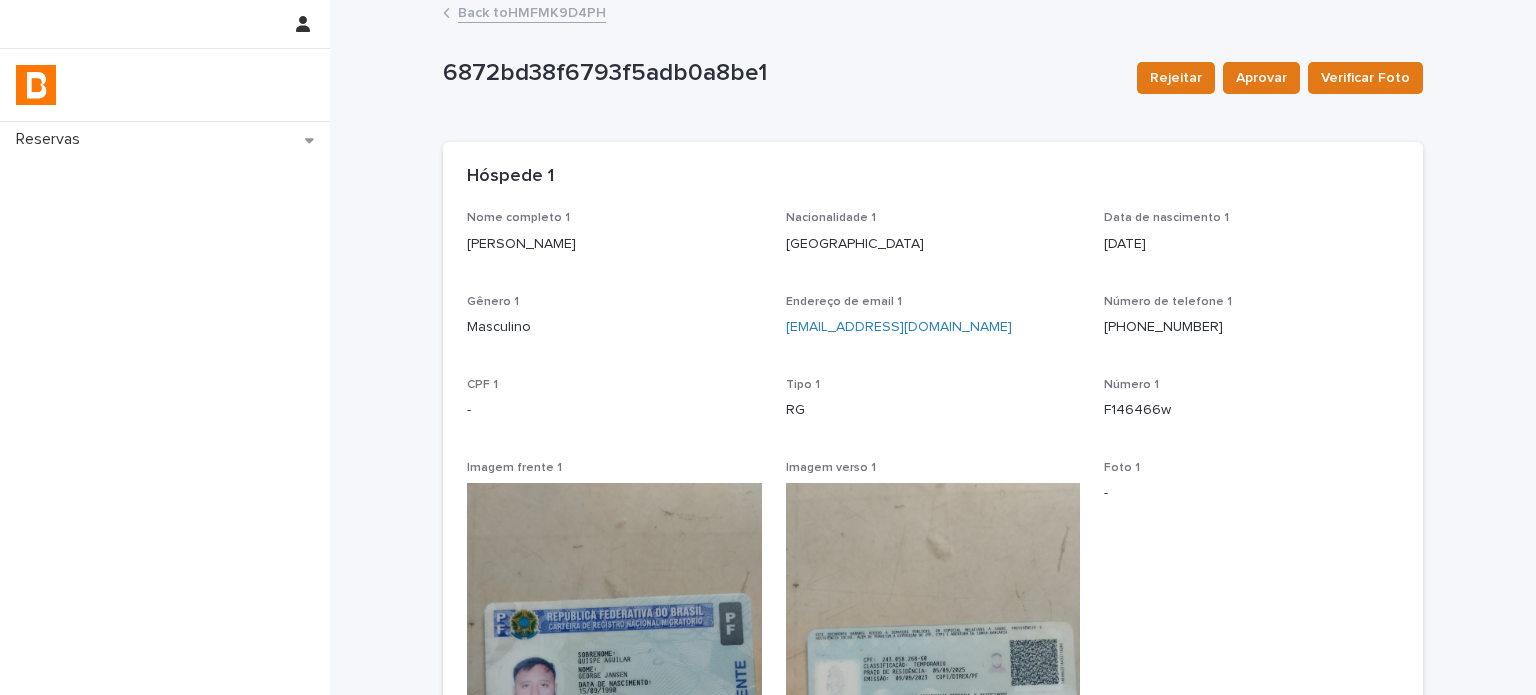 click on "Back to  HMFMK9D4PH" at bounding box center [532, 11] 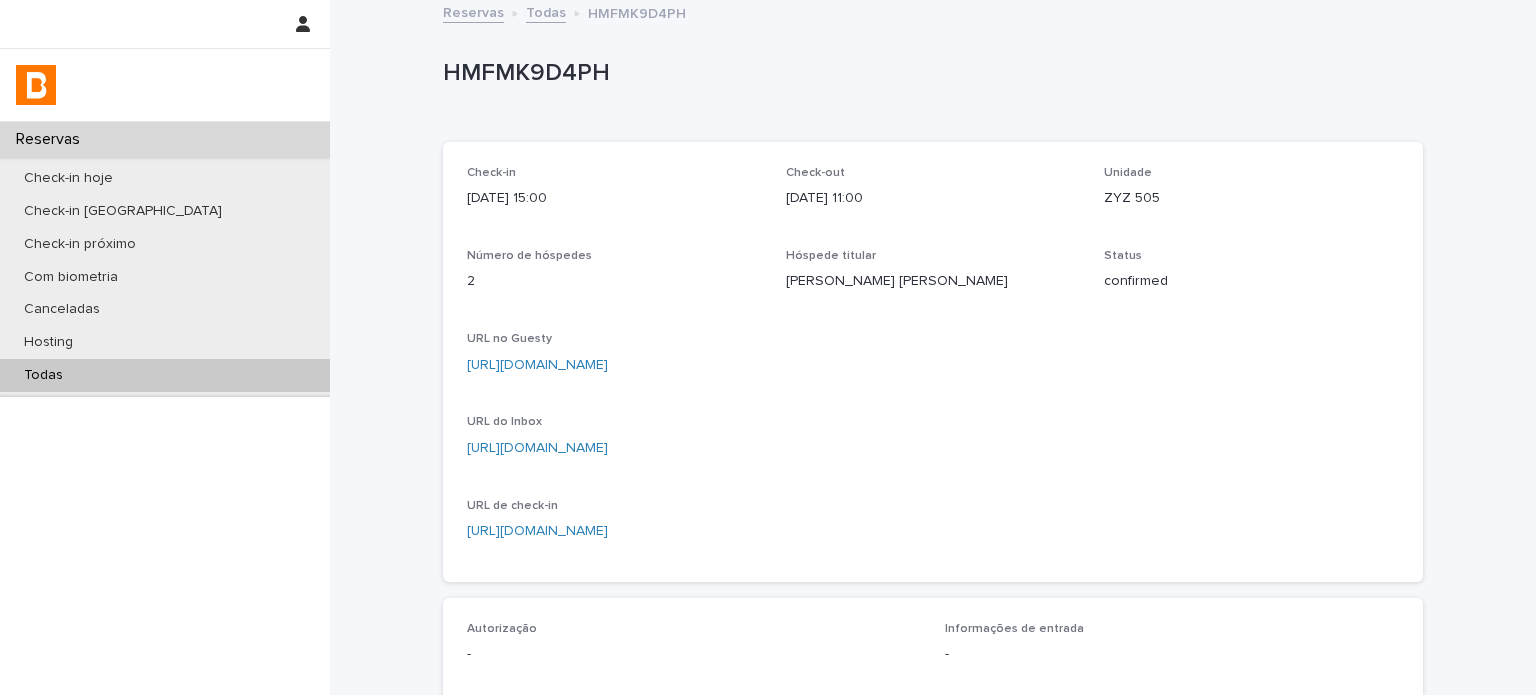 click on "Todas" at bounding box center (165, 375) 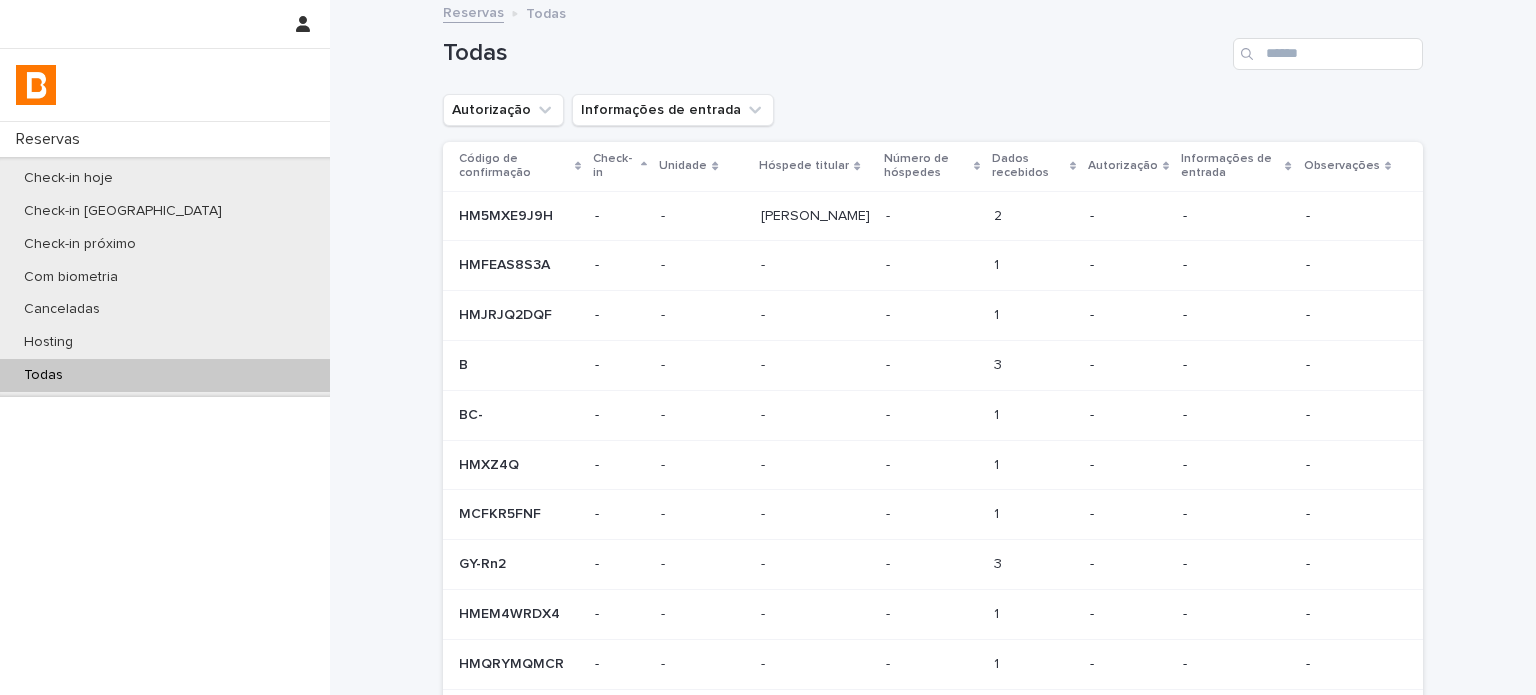 scroll, scrollTop: 0, scrollLeft: 0, axis: both 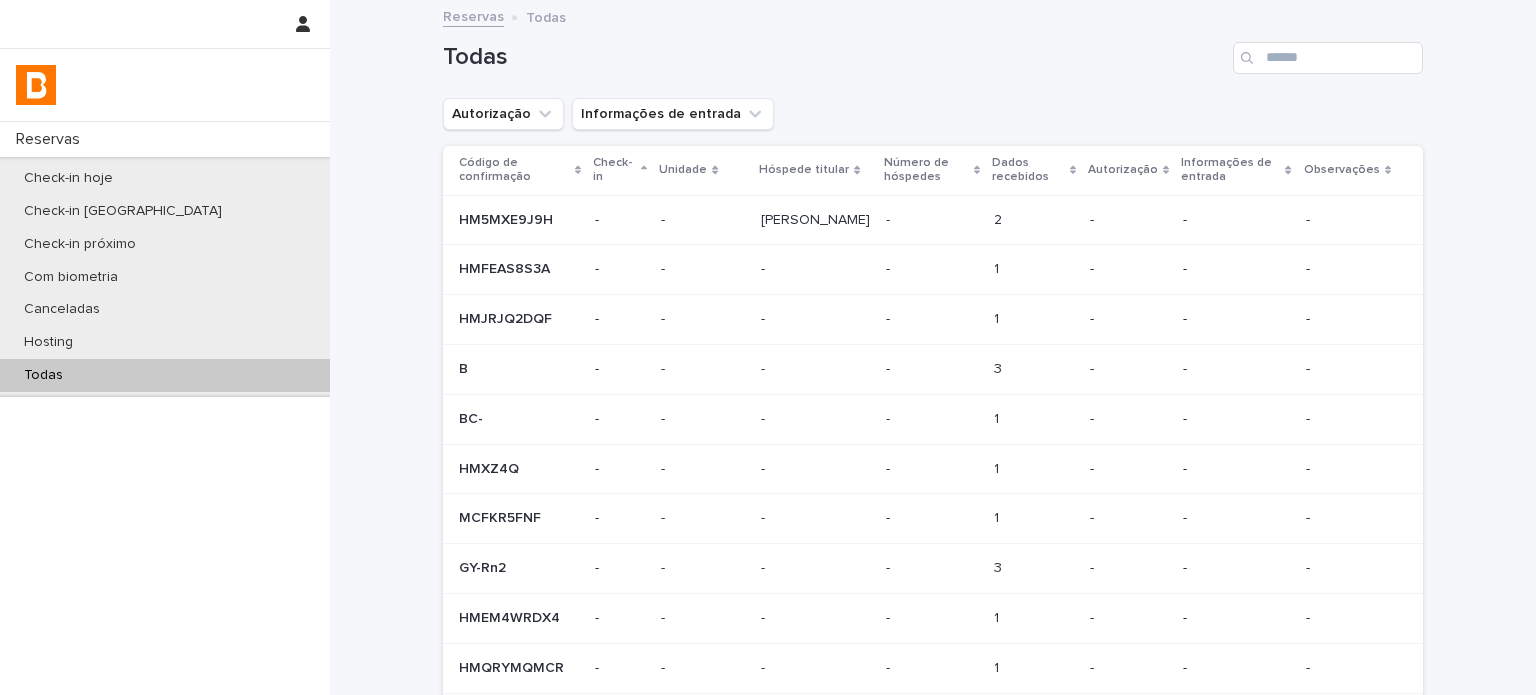 click on "Todas" at bounding box center [165, 375] 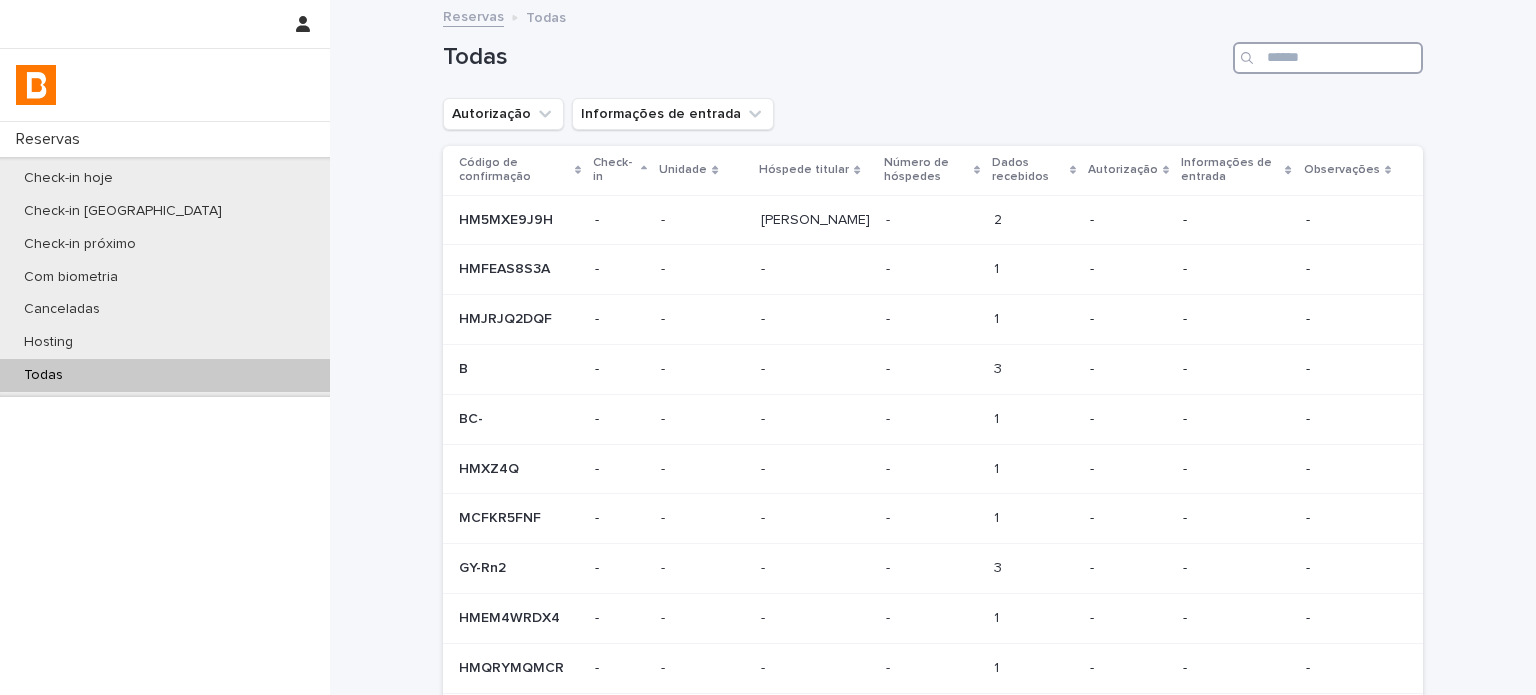 click at bounding box center [1328, 58] 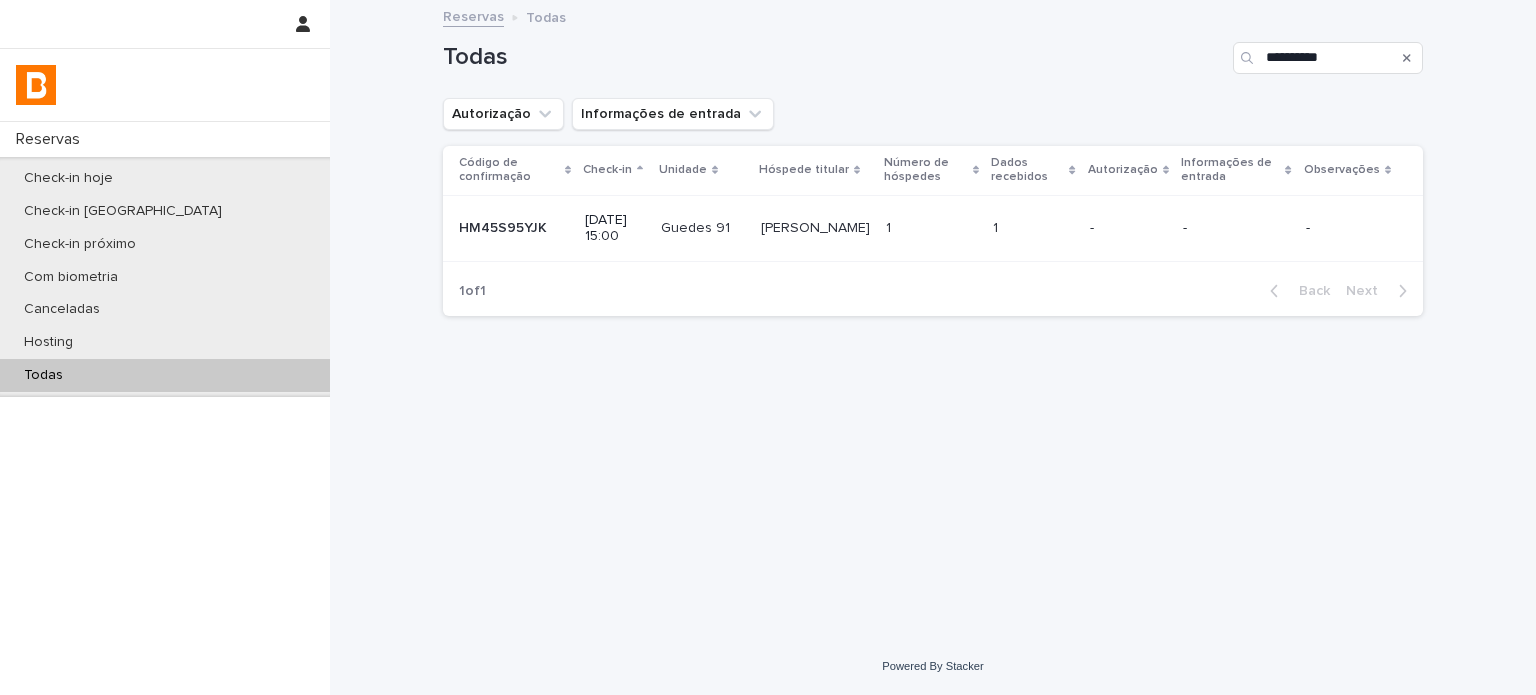 click on "1 1" at bounding box center [932, 228] 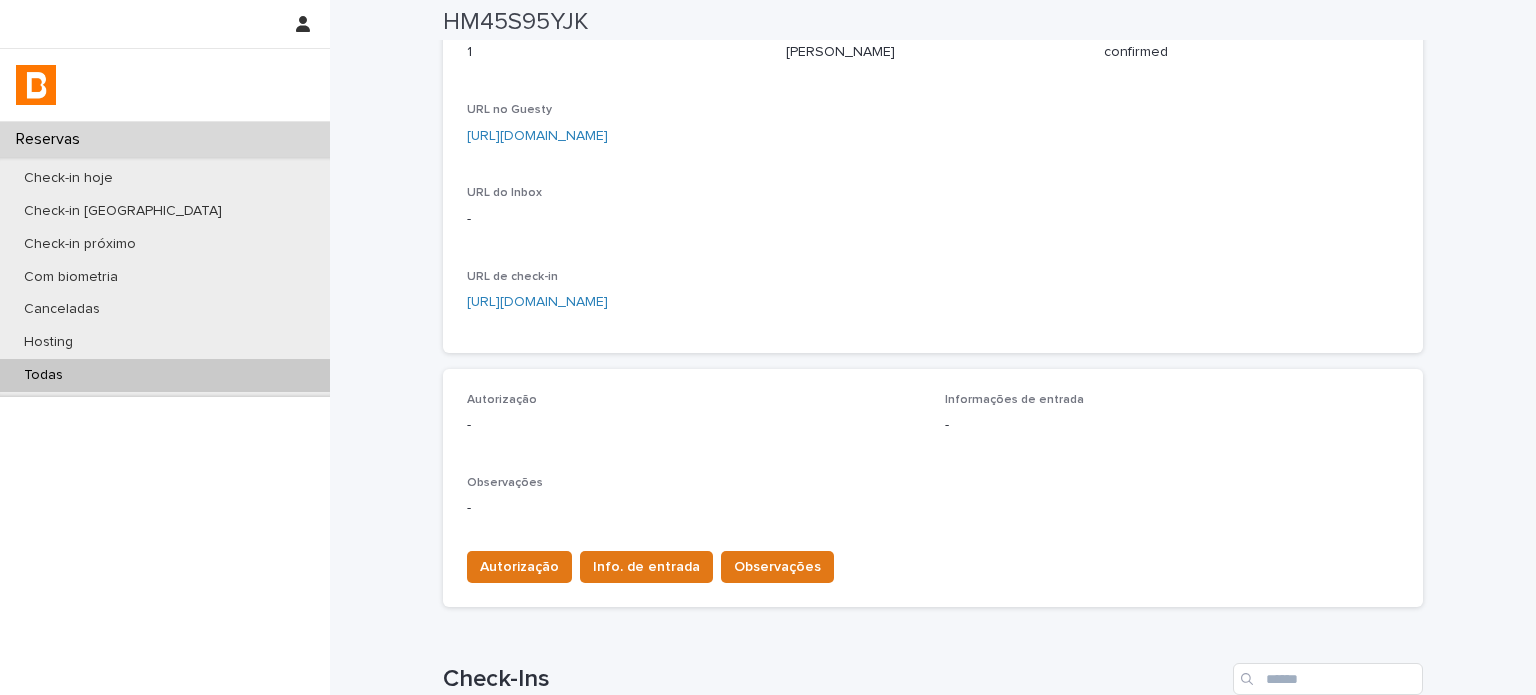 scroll, scrollTop: 466, scrollLeft: 0, axis: vertical 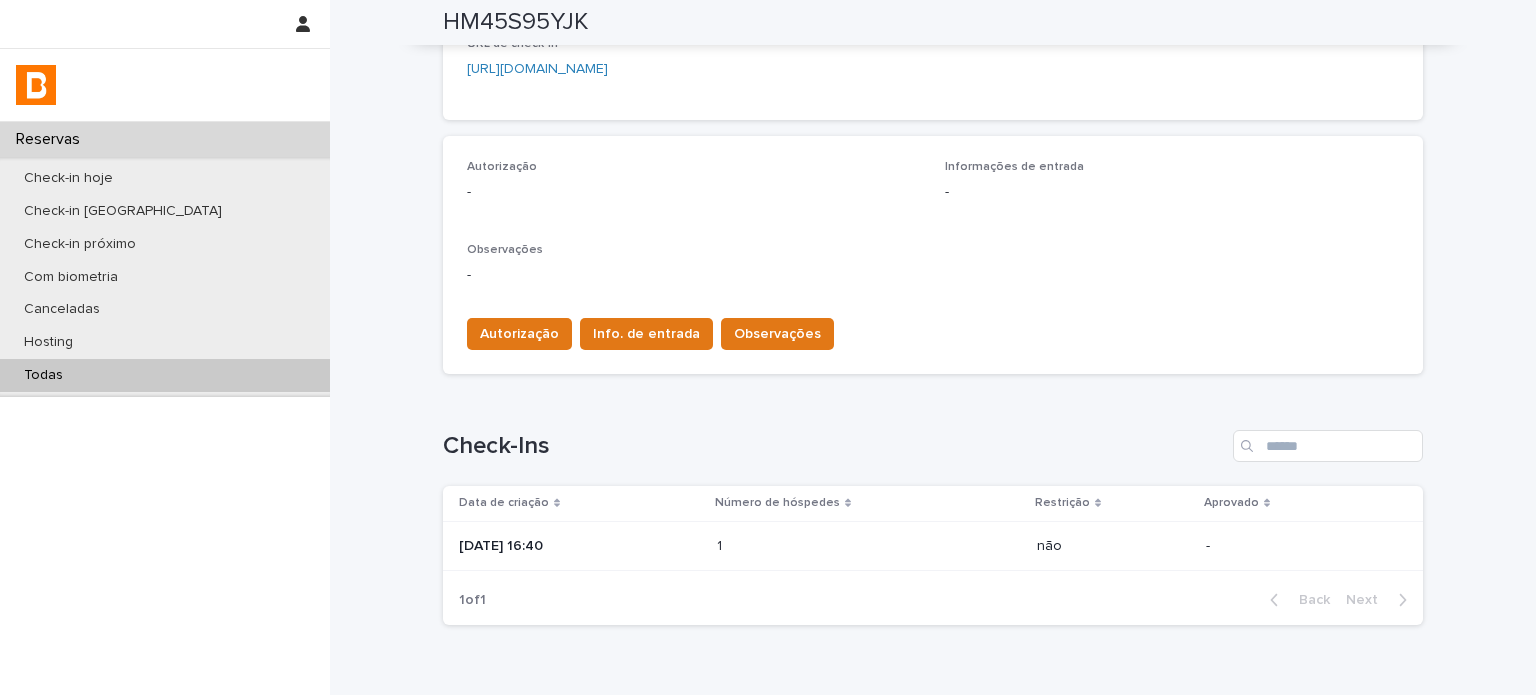 click on "[DATE] 16:40" at bounding box center (580, 546) 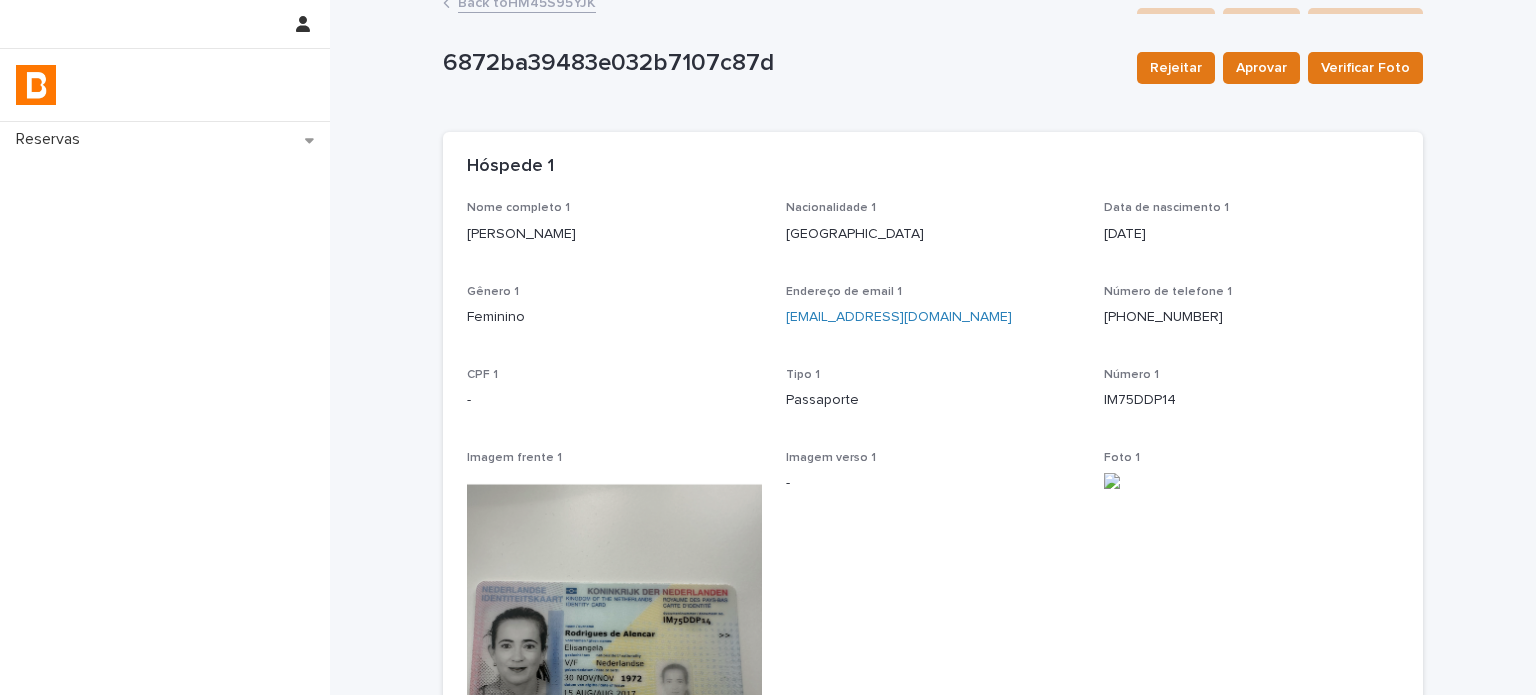 scroll, scrollTop: 0, scrollLeft: 0, axis: both 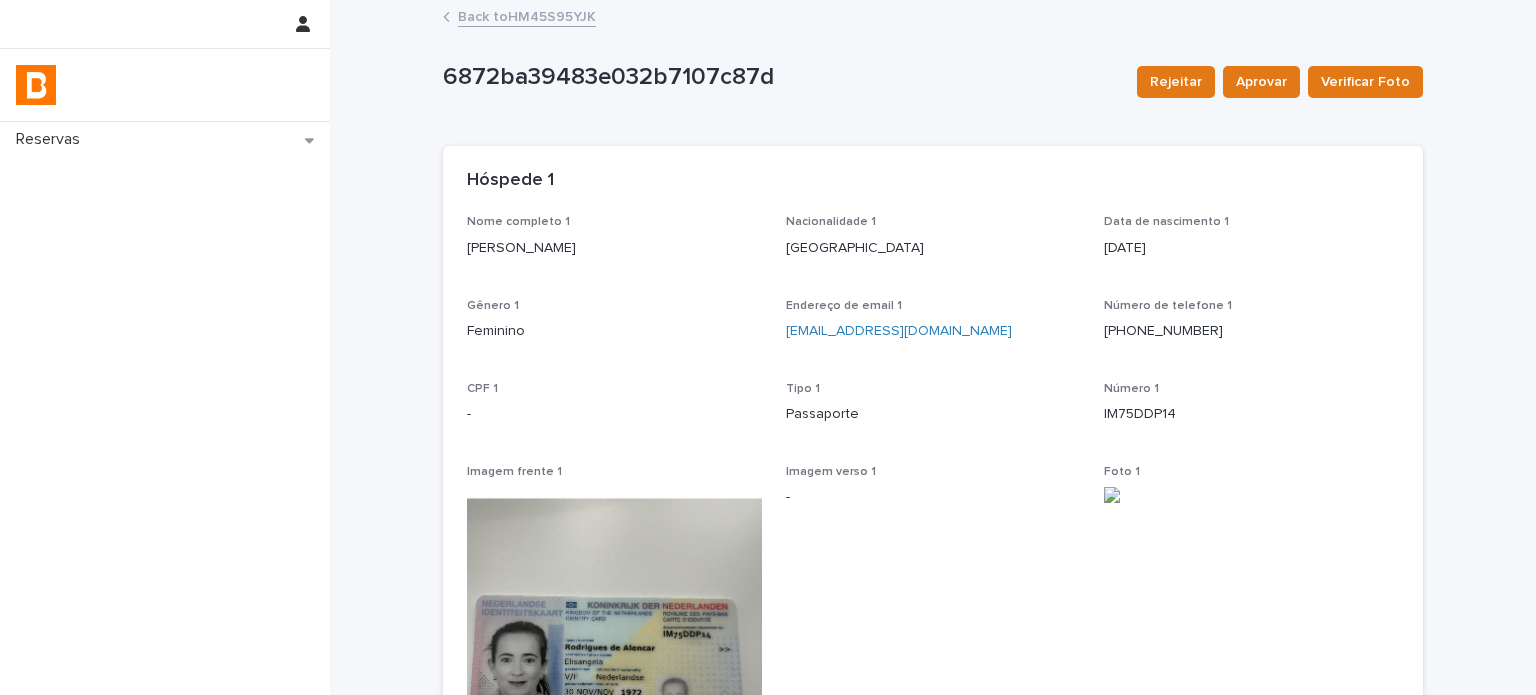 click on "Back to  HM45S95YJK" at bounding box center (527, 15) 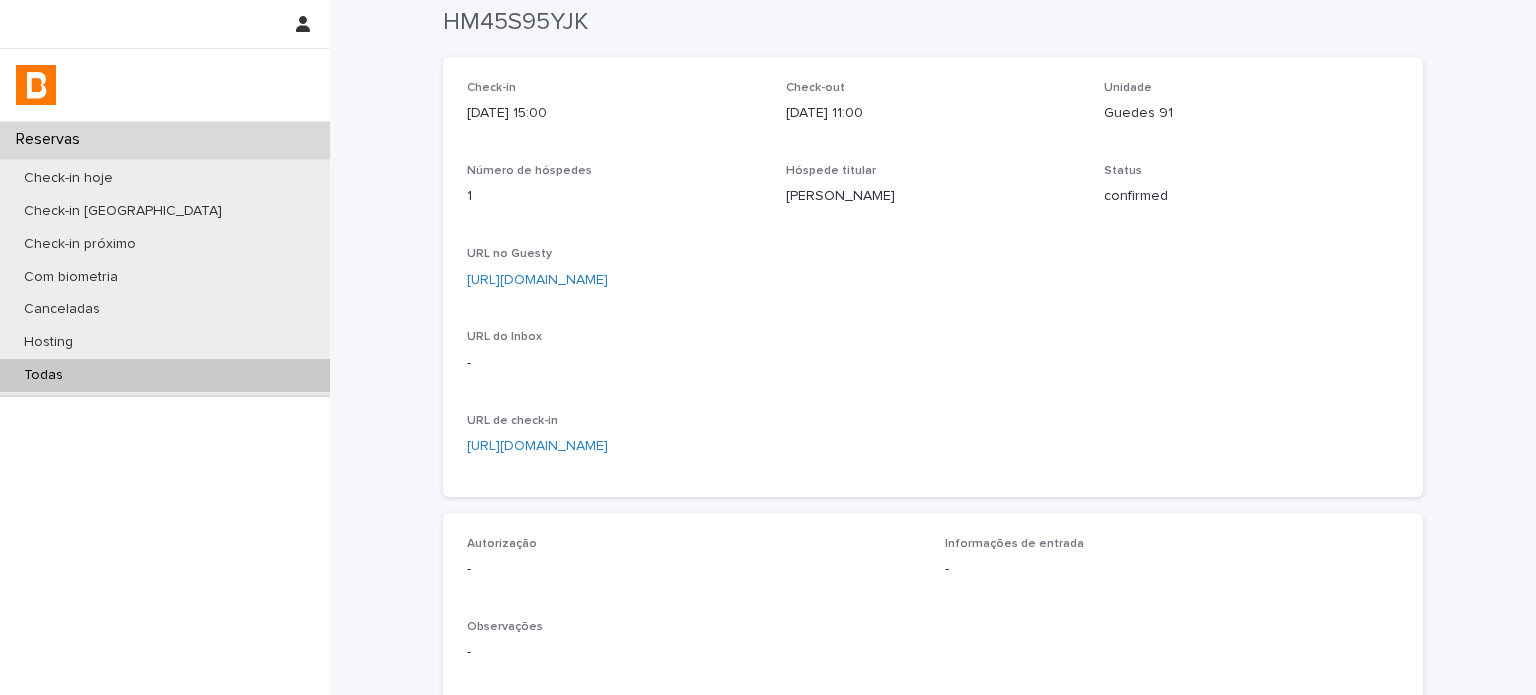 scroll, scrollTop: 0, scrollLeft: 0, axis: both 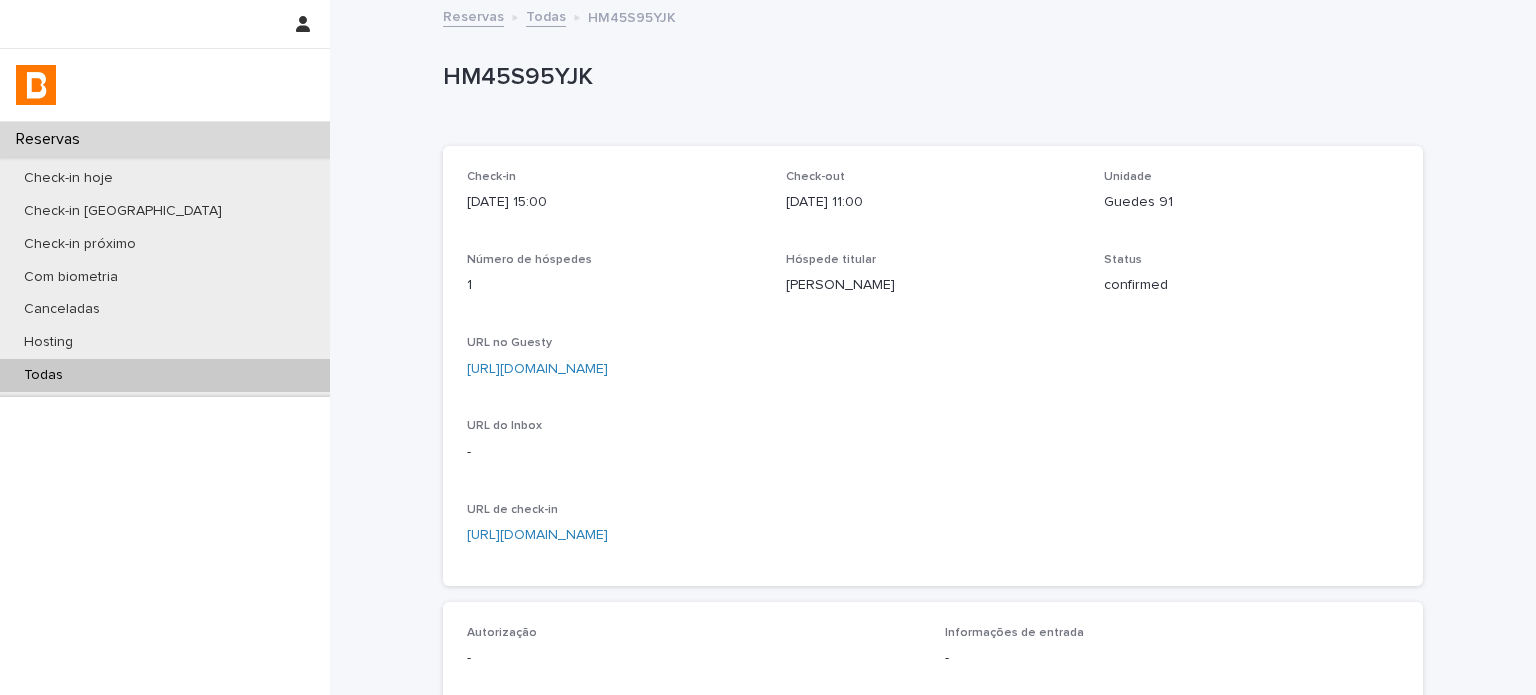 click on "Todas" at bounding box center (165, 375) 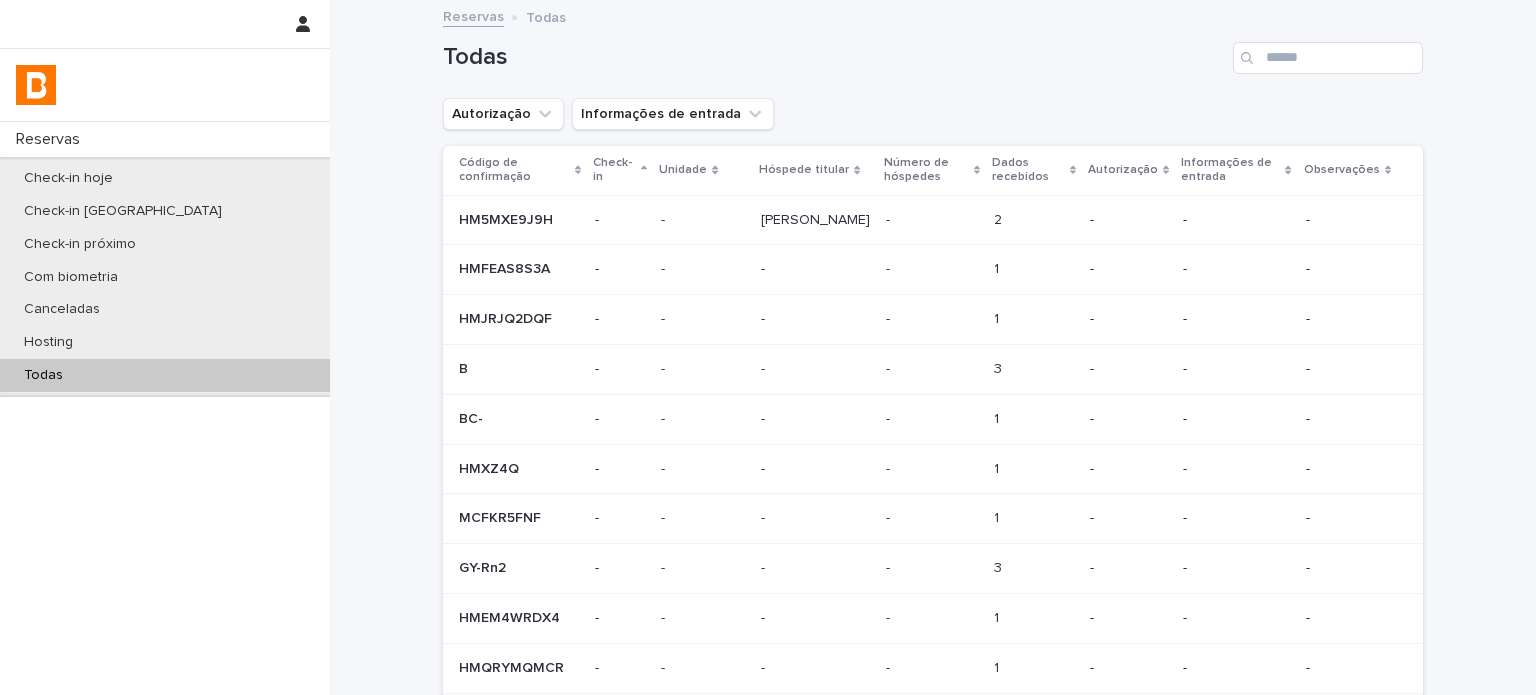 click on "Todas" at bounding box center (933, 50) 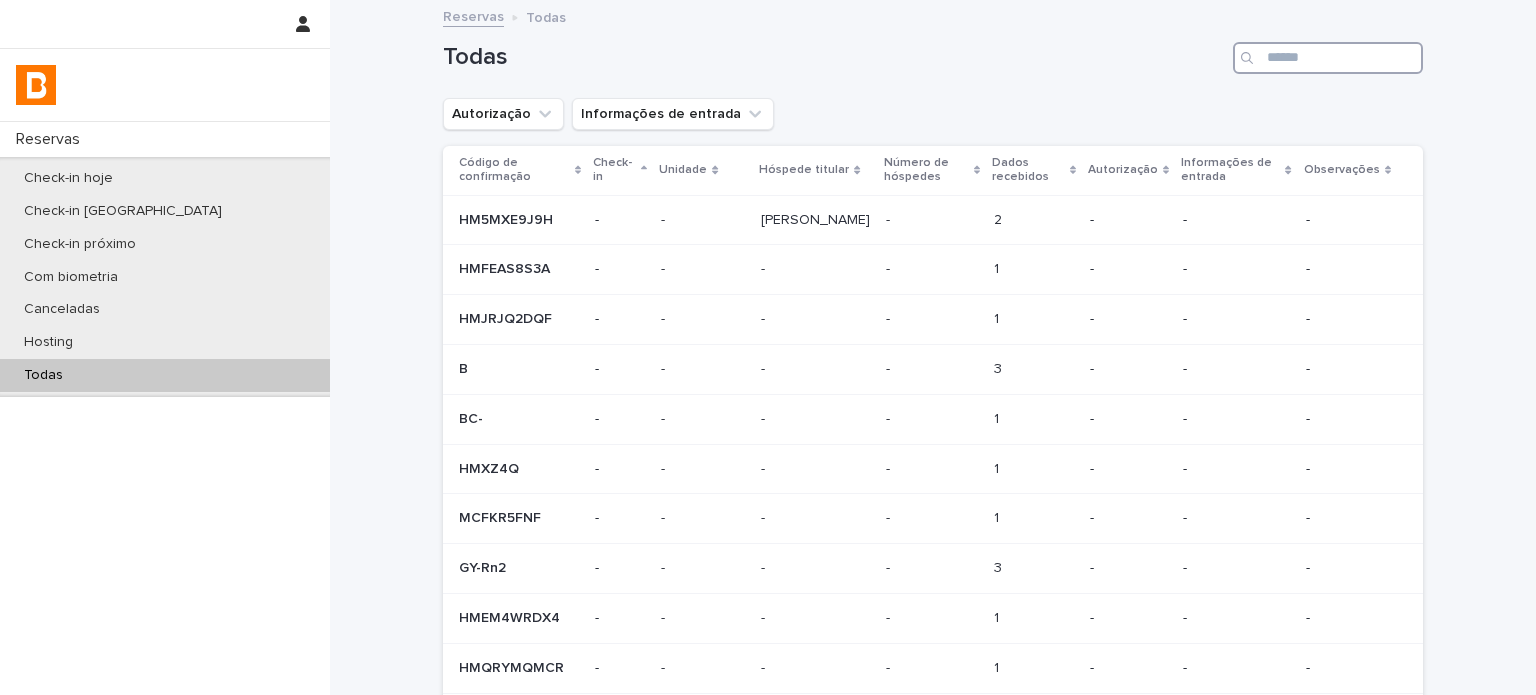 click at bounding box center [1328, 58] 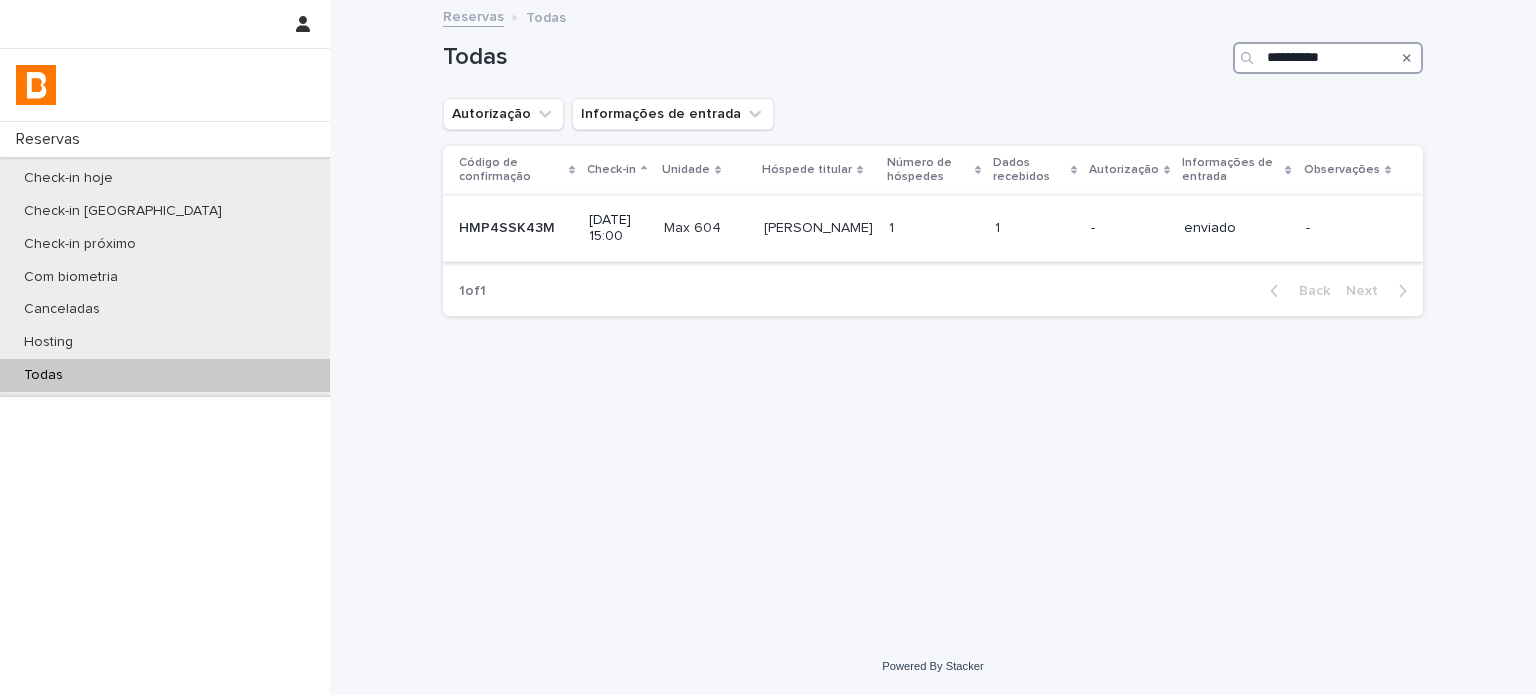 type on "**********" 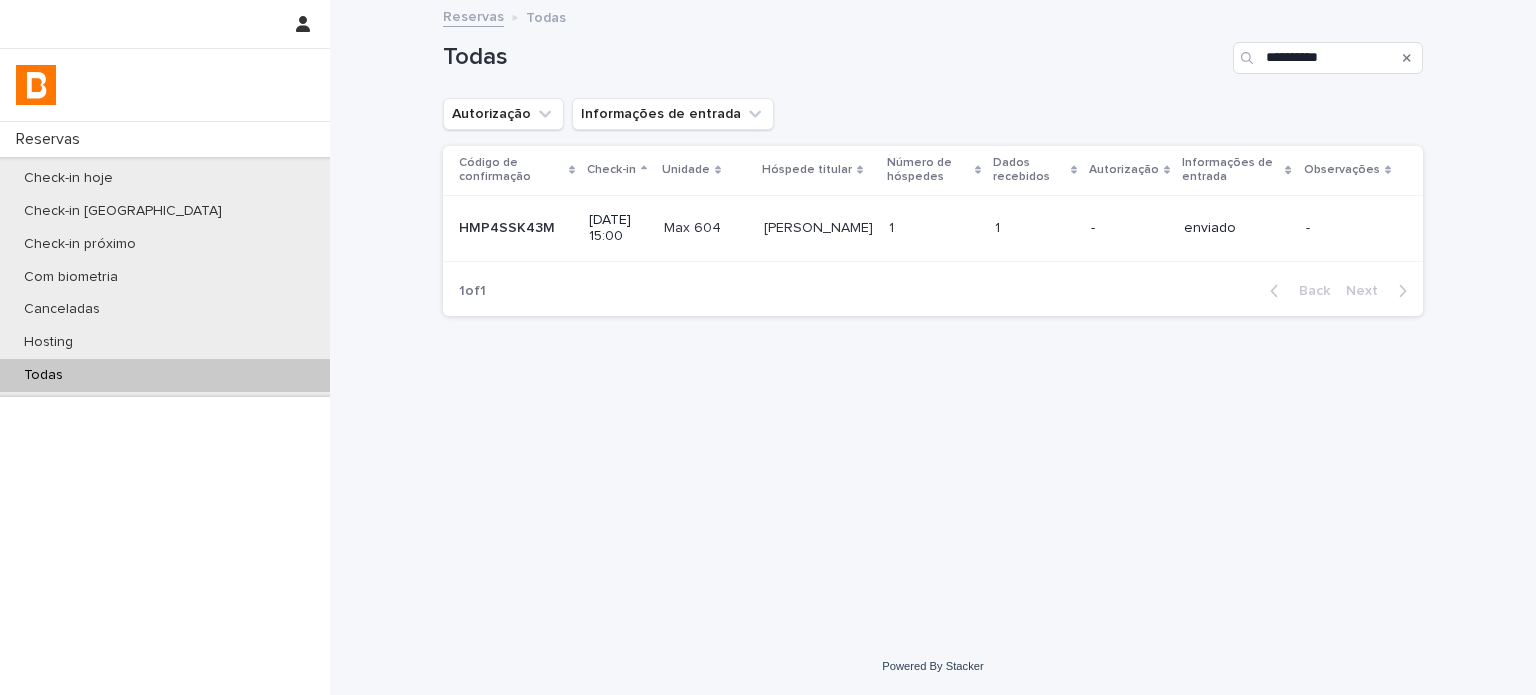click on "[PERSON_NAME]" at bounding box center (818, 228) 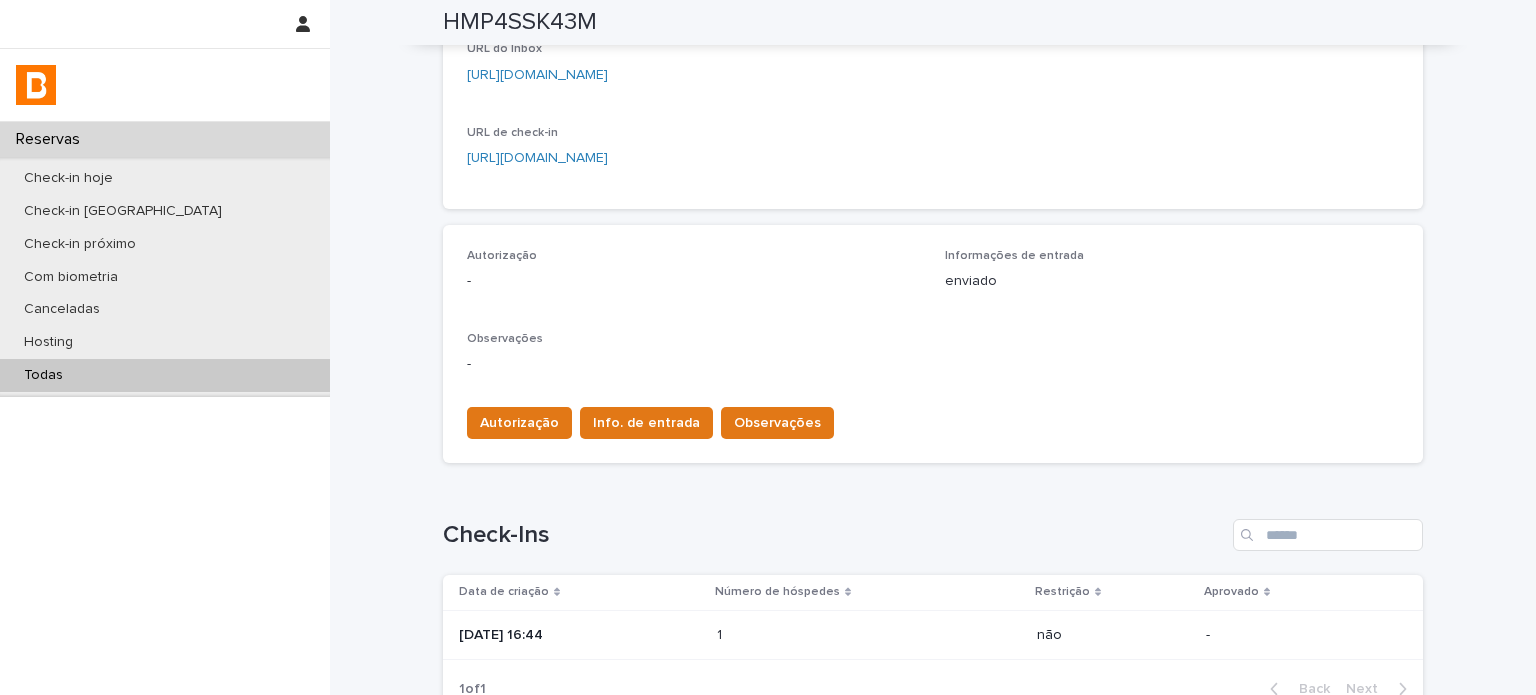 scroll, scrollTop: 433, scrollLeft: 0, axis: vertical 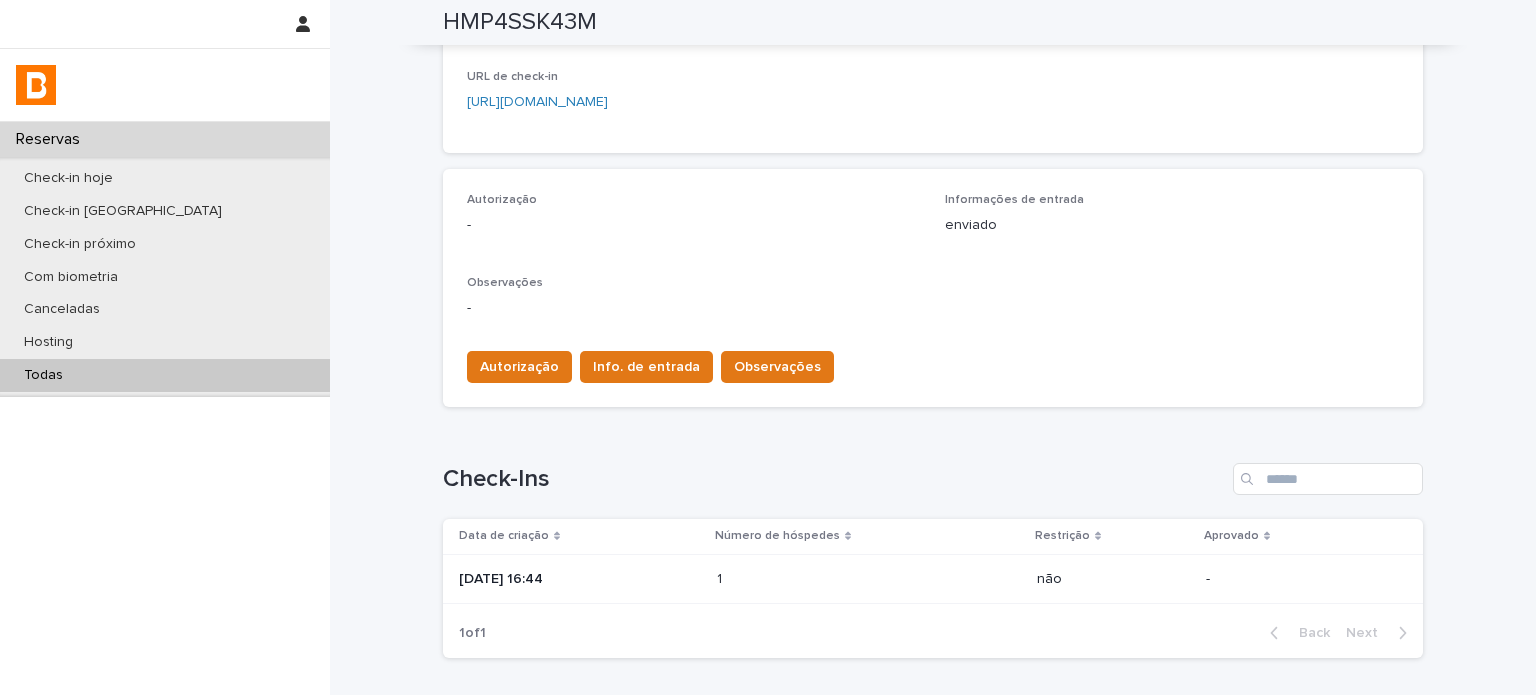 click on "[DATE] 16:44" at bounding box center [580, 579] 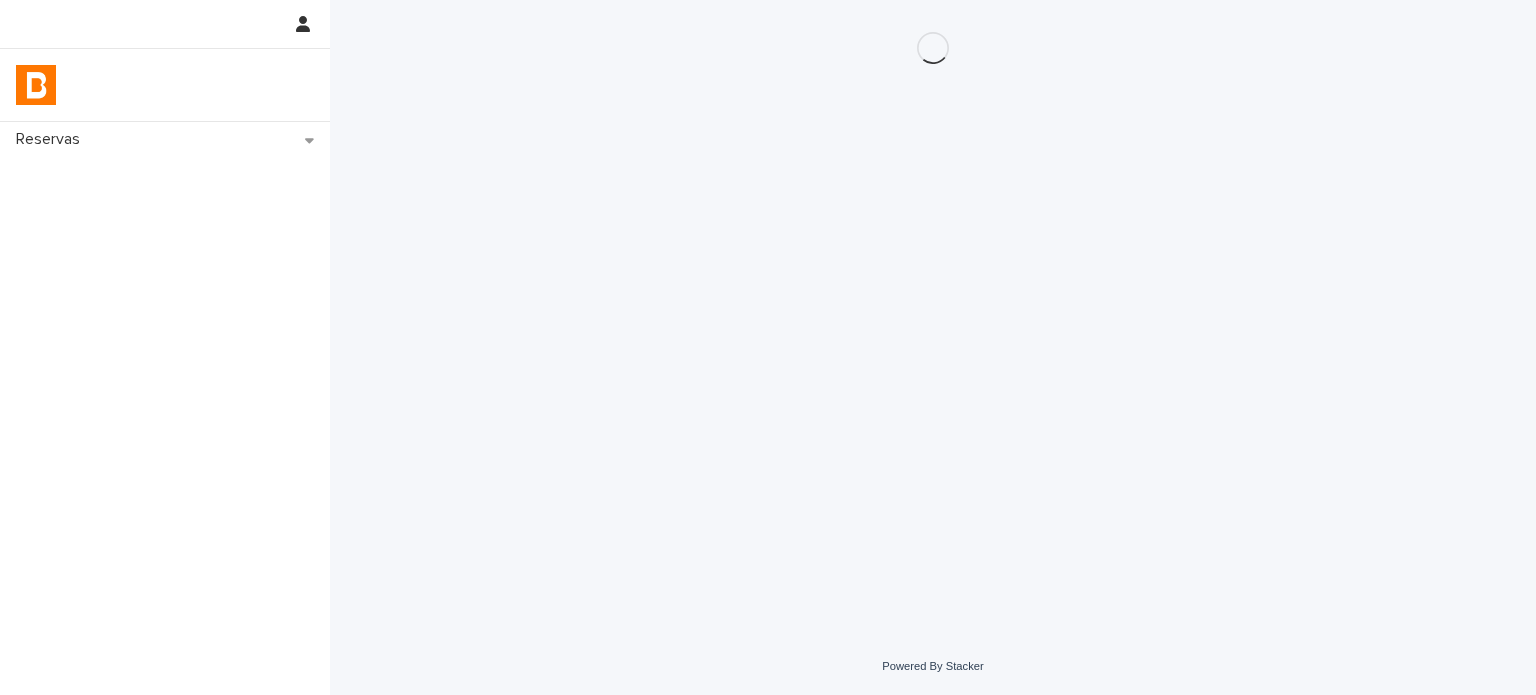 scroll, scrollTop: 0, scrollLeft: 0, axis: both 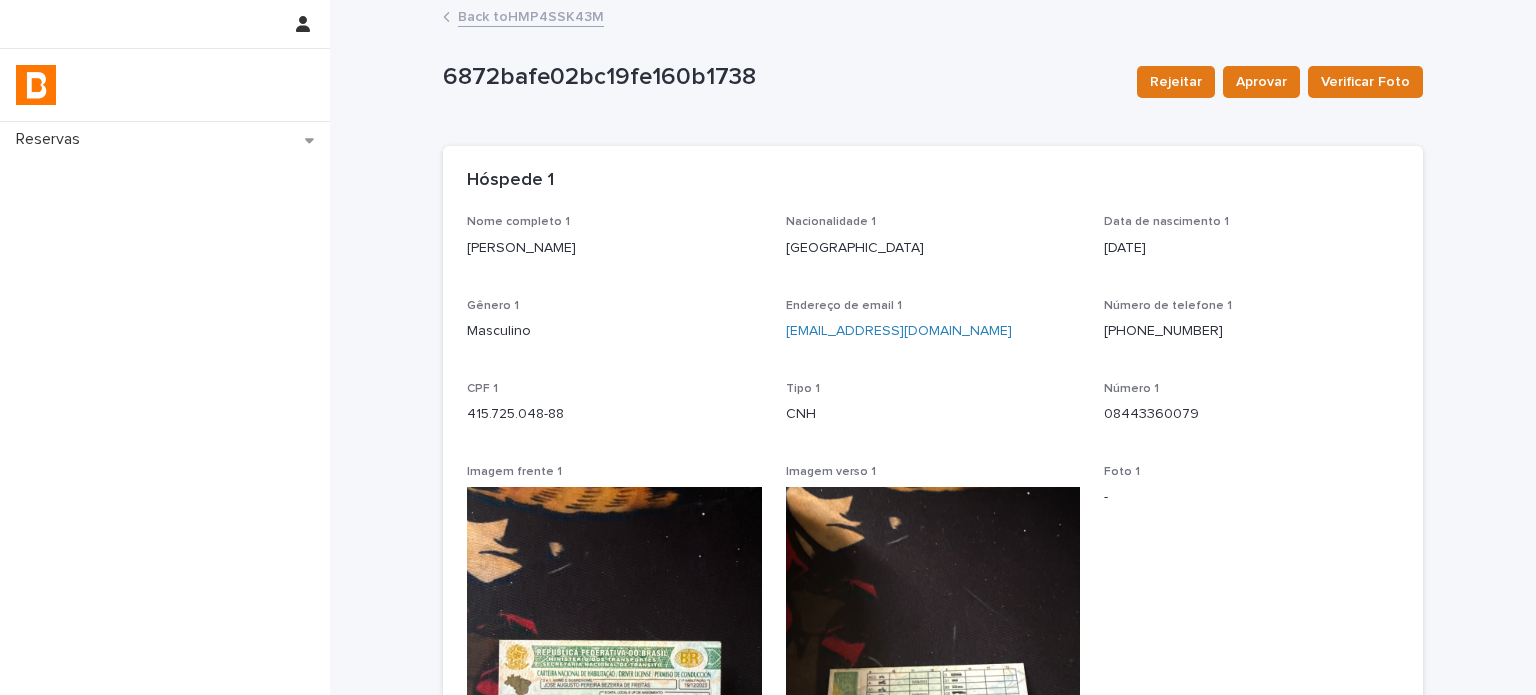 drag, startPoint x: 704, startPoint y: 243, endPoint x: 594, endPoint y: 193, distance: 120.83046 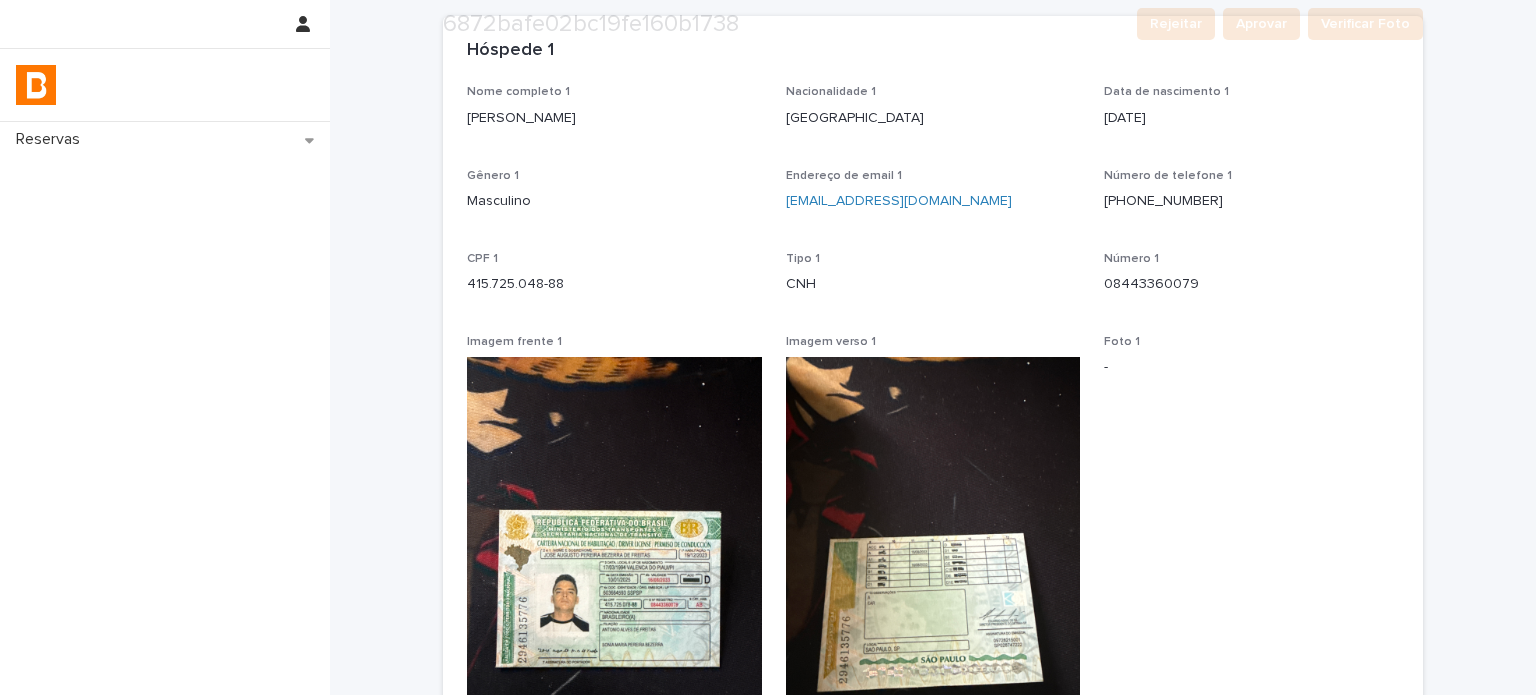 scroll, scrollTop: 133, scrollLeft: 0, axis: vertical 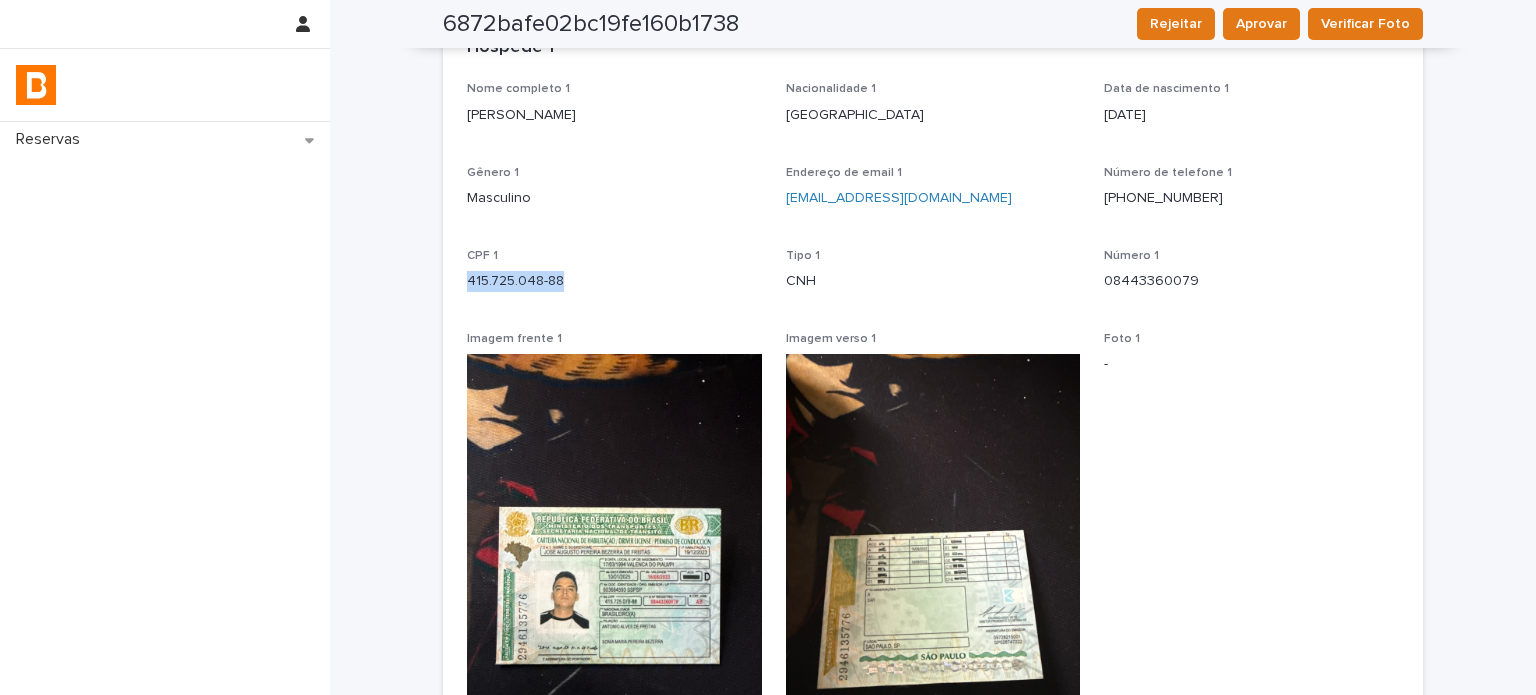 drag, startPoint x: 566, startPoint y: 281, endPoint x: 457, endPoint y: 283, distance: 109.01835 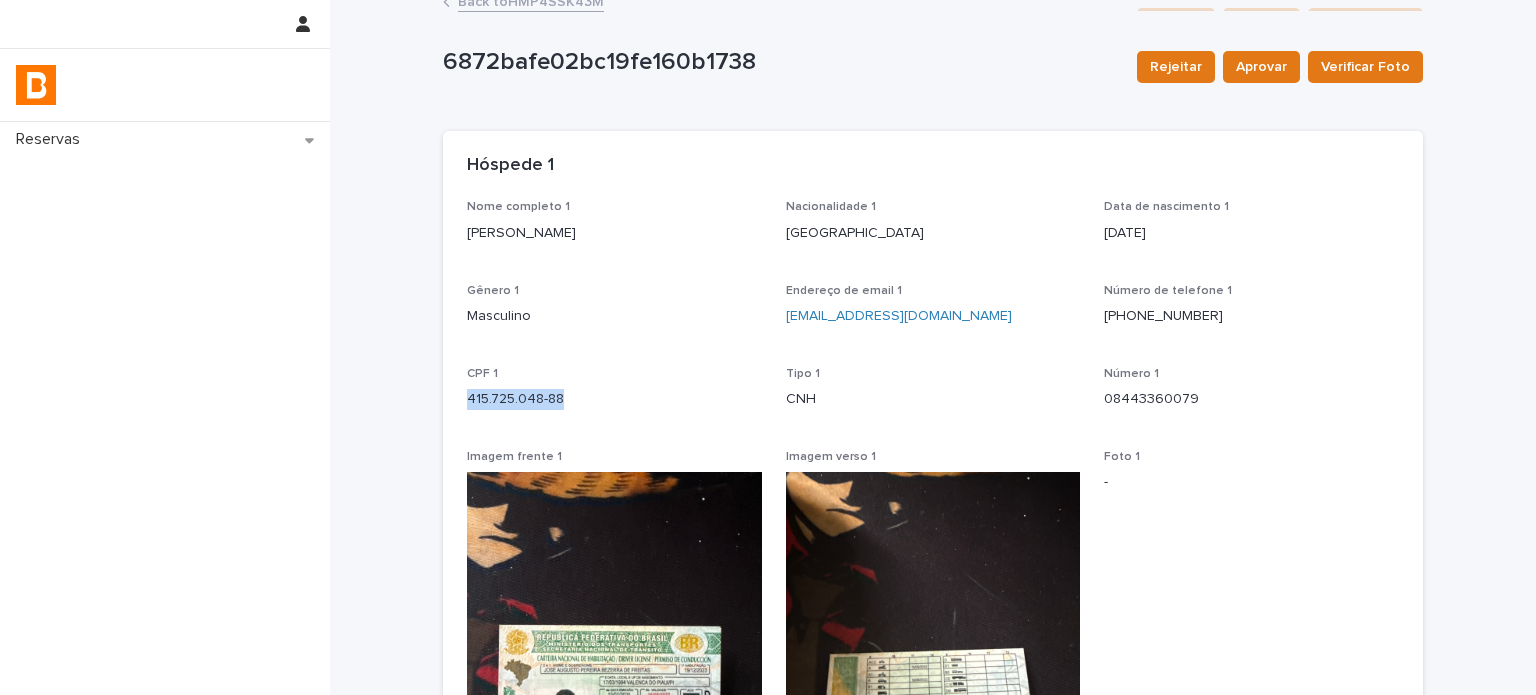 scroll, scrollTop: 0, scrollLeft: 0, axis: both 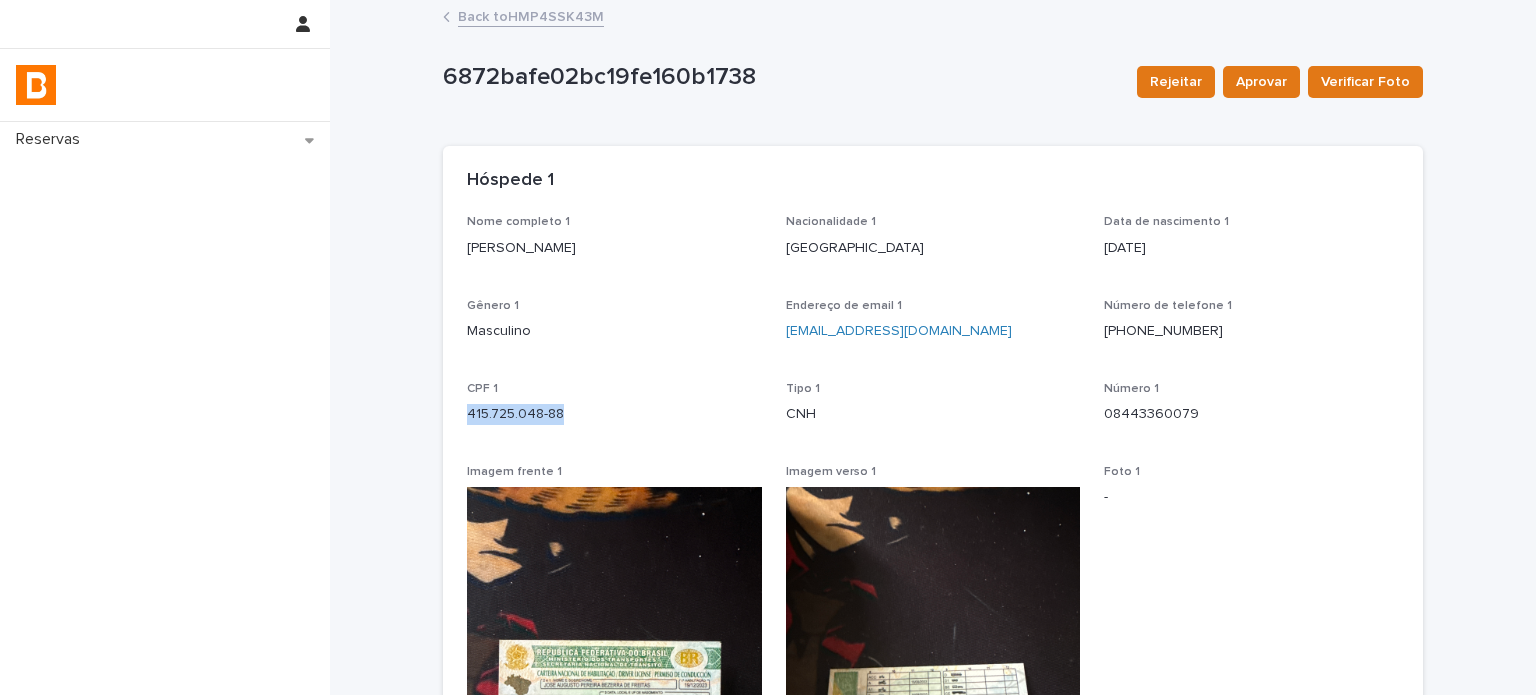 click on "Back to  HMP4SSK43M" at bounding box center (531, 15) 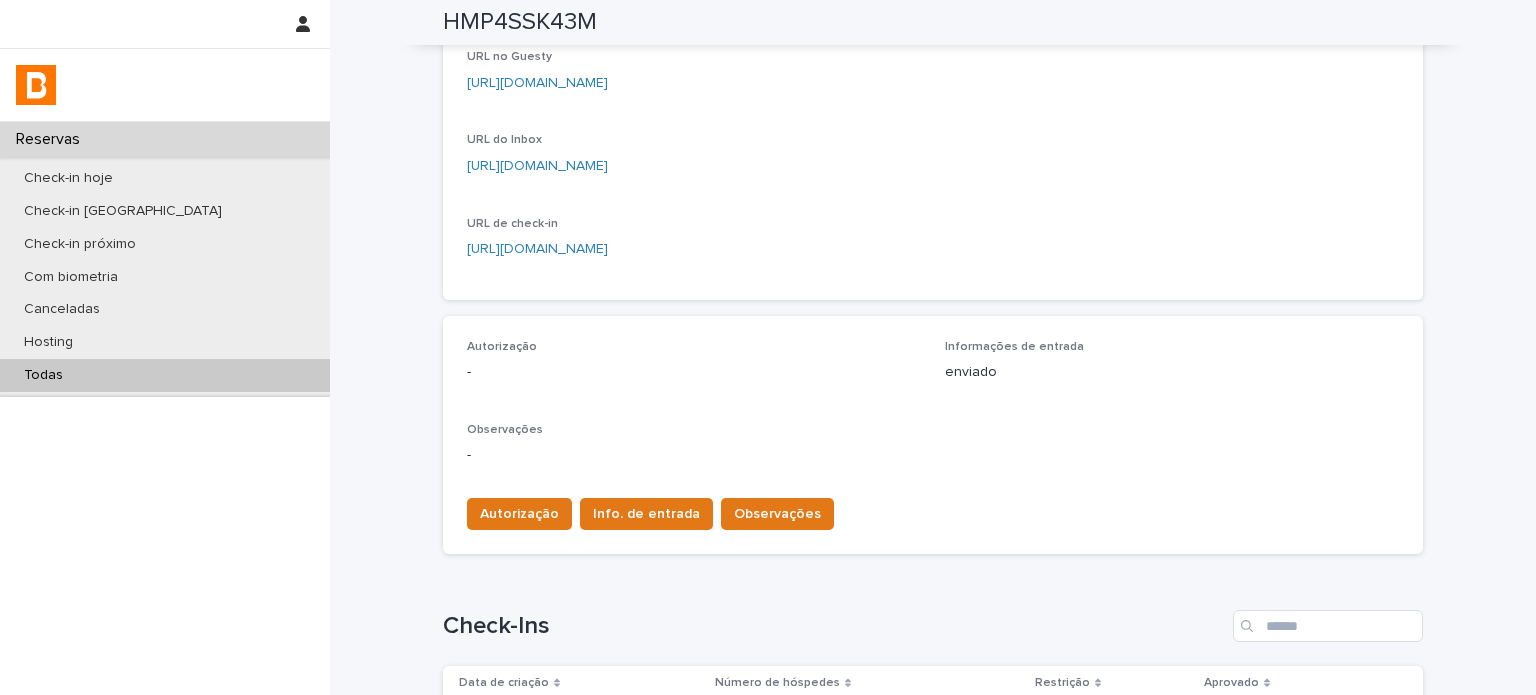 scroll, scrollTop: 400, scrollLeft: 0, axis: vertical 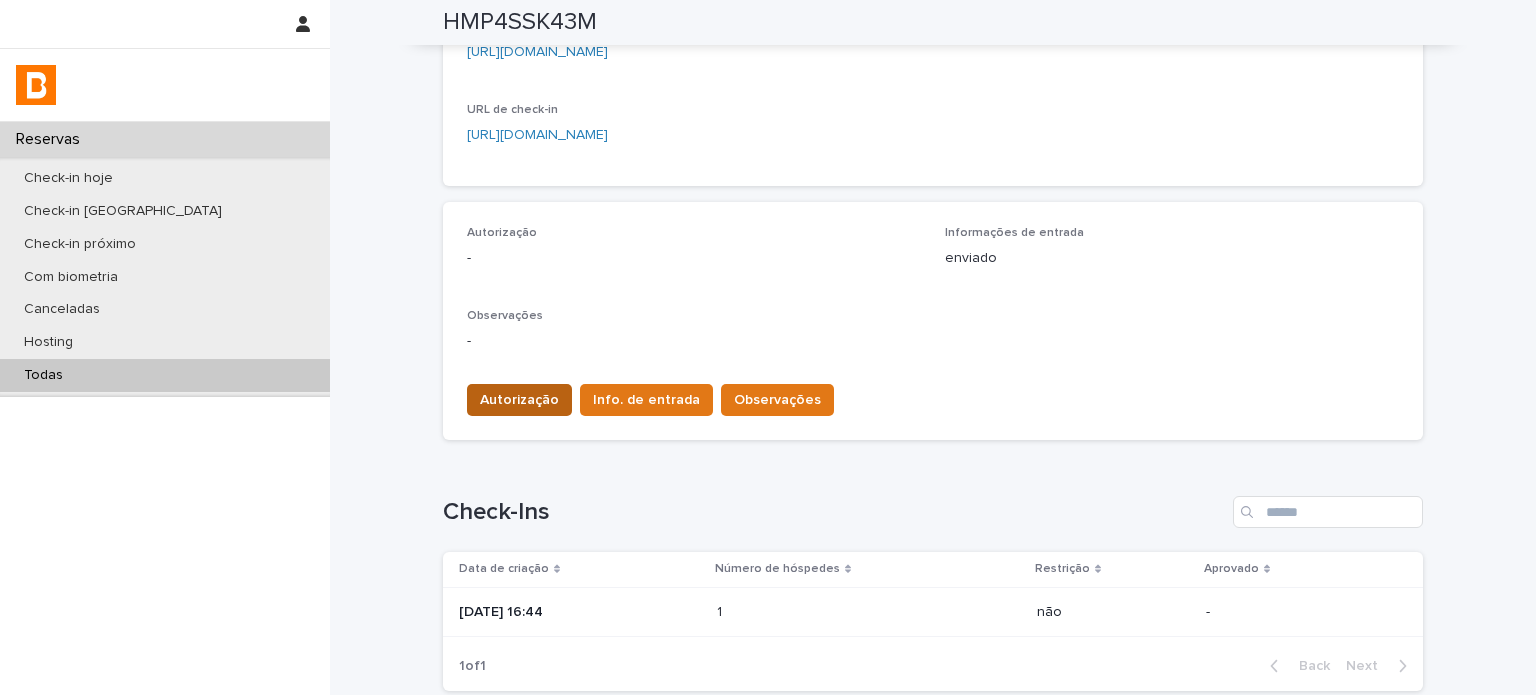 click on "Autorização" at bounding box center (519, 400) 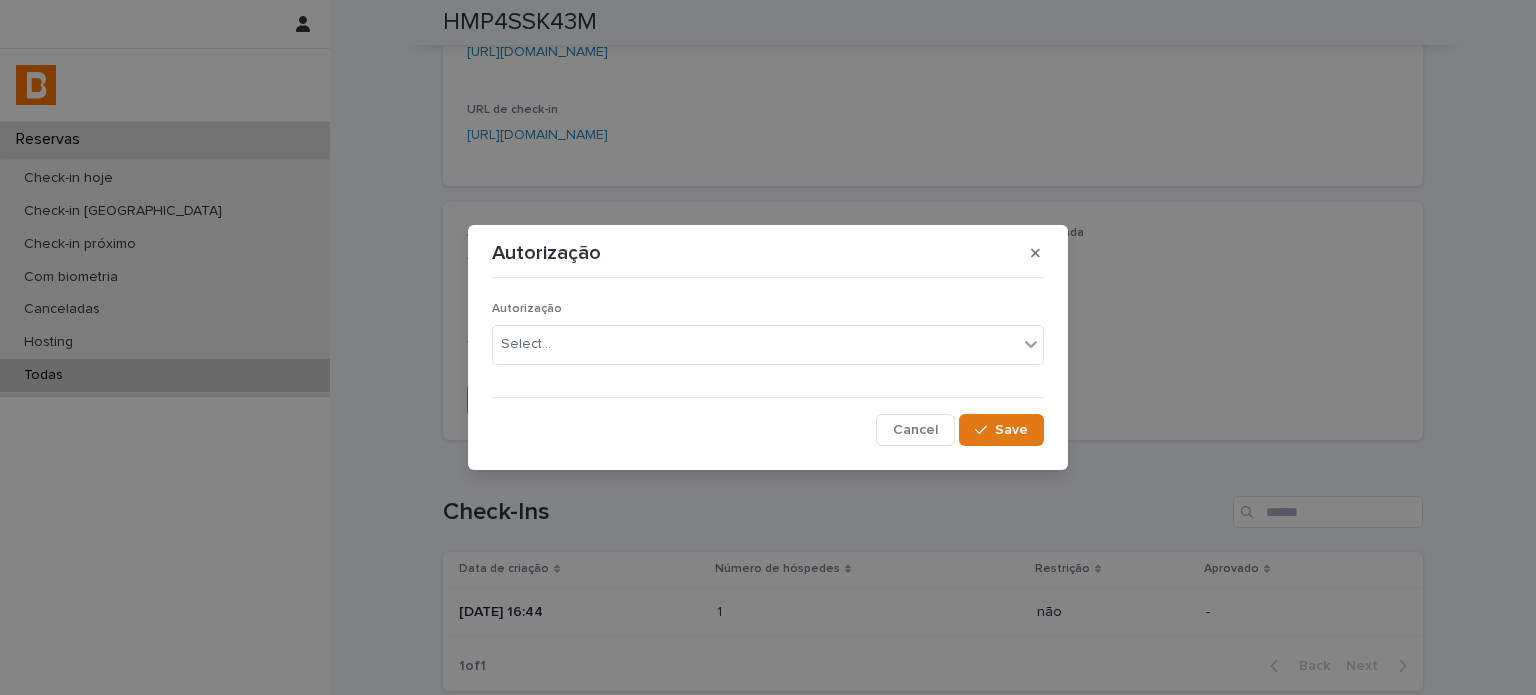 drag, startPoint x: 887, startPoint y: 120, endPoint x: 890, endPoint y: 140, distance: 20.22375 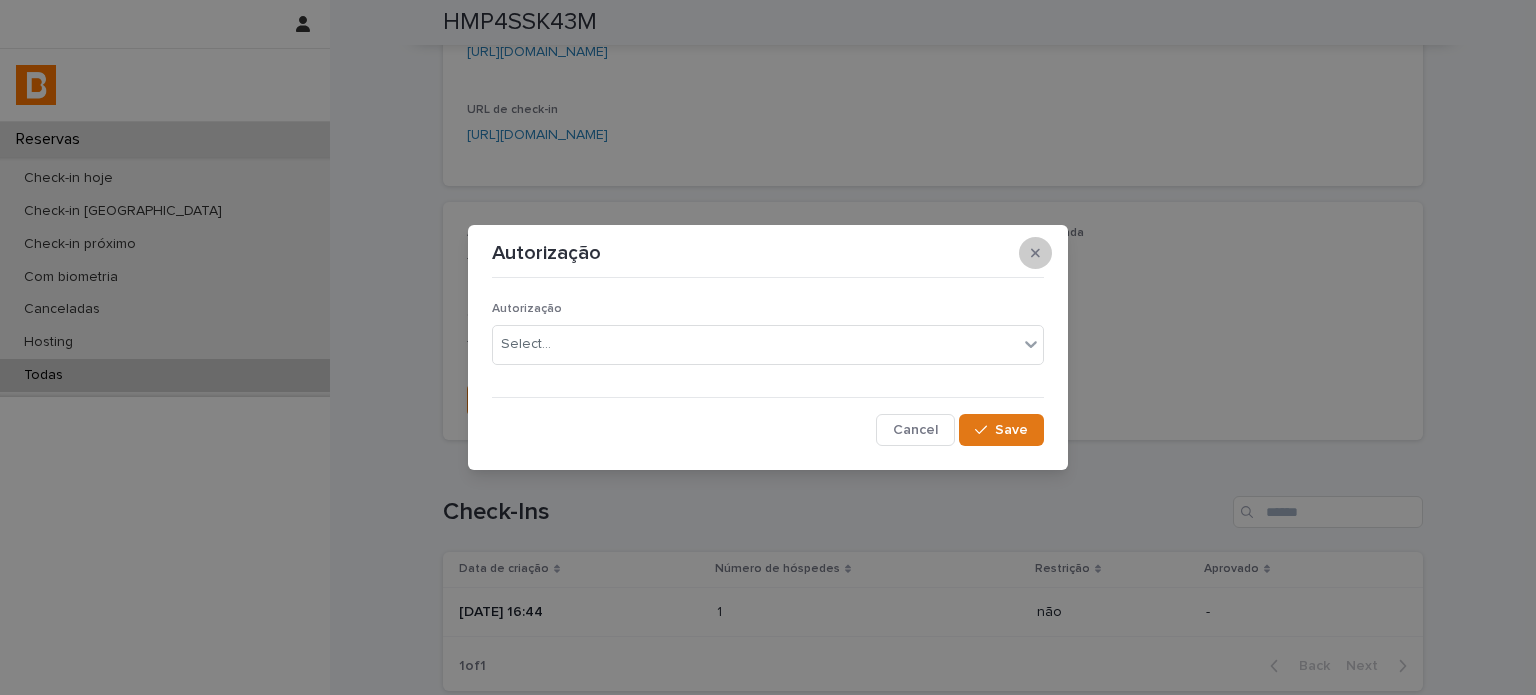 click at bounding box center (1035, 253) 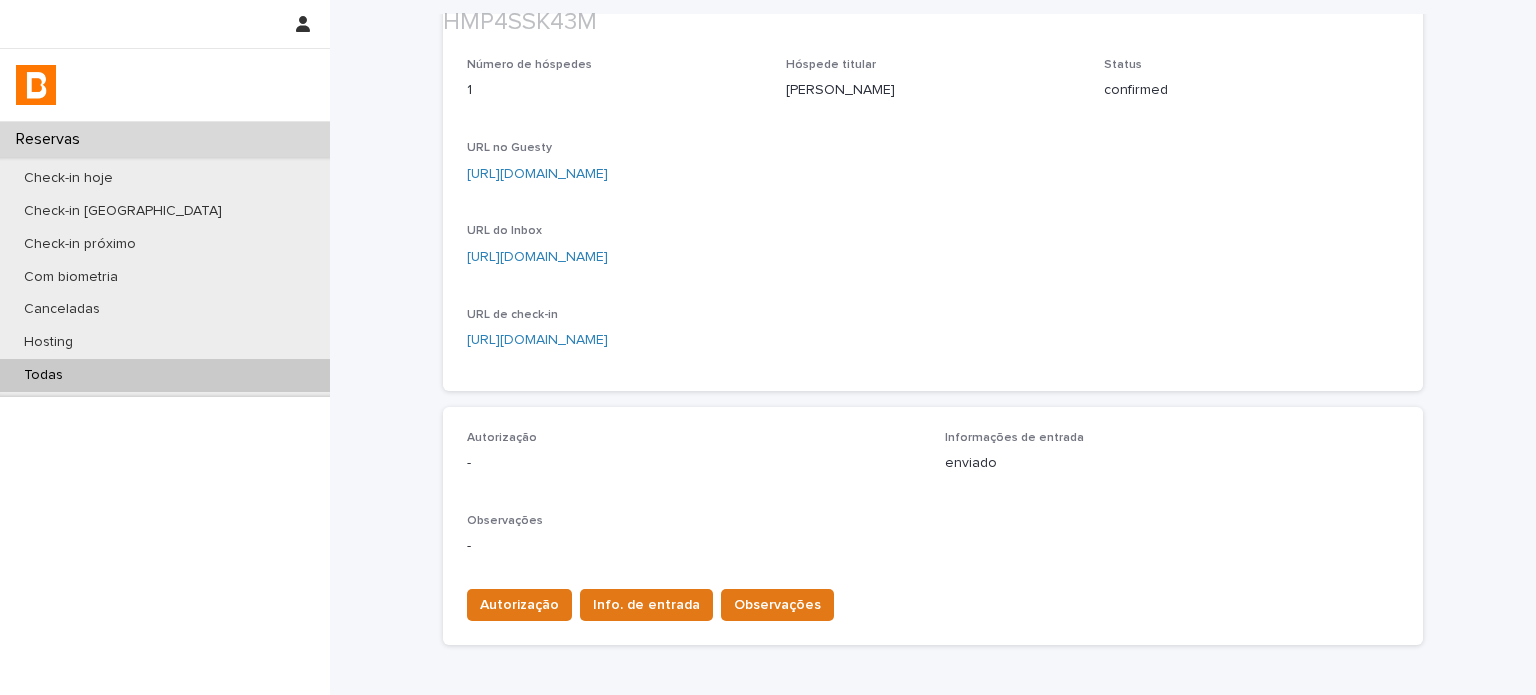 scroll, scrollTop: 233, scrollLeft: 0, axis: vertical 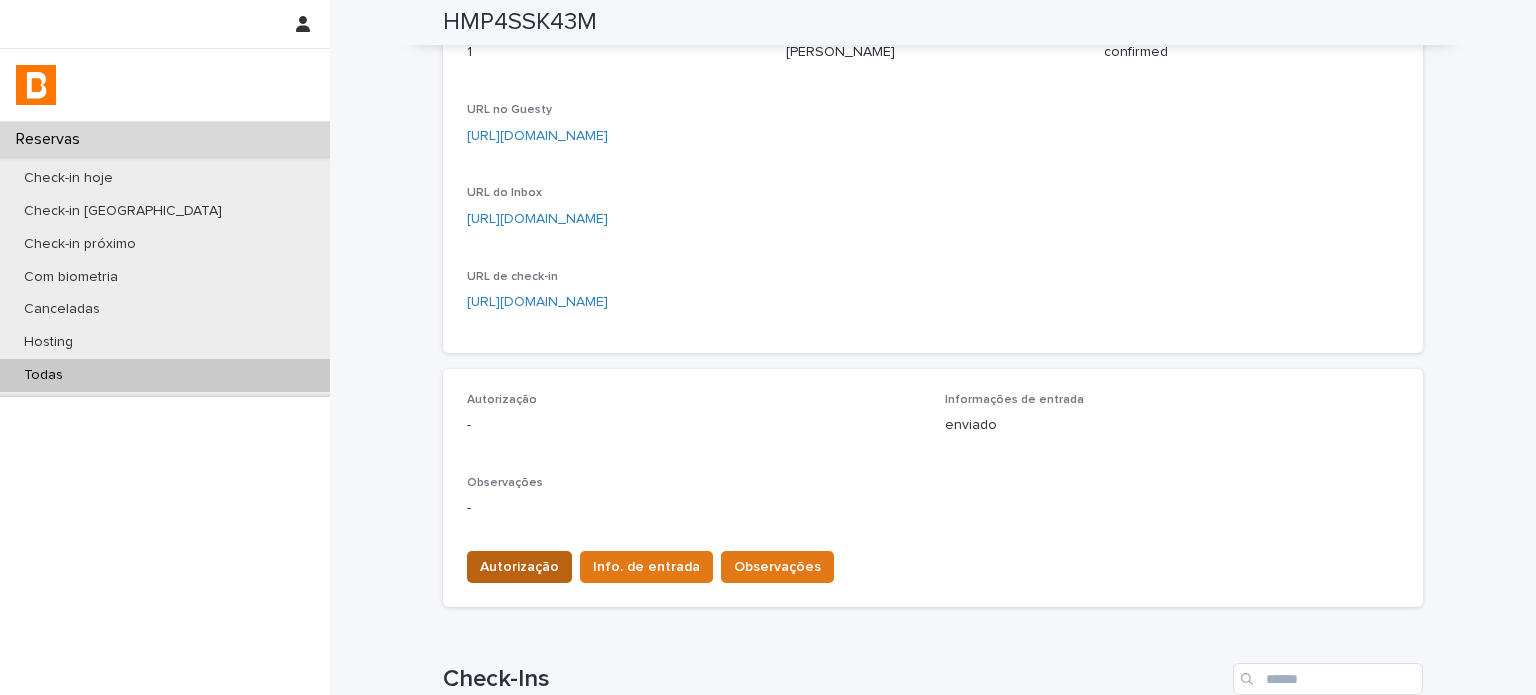 click on "Autorização" at bounding box center [519, 567] 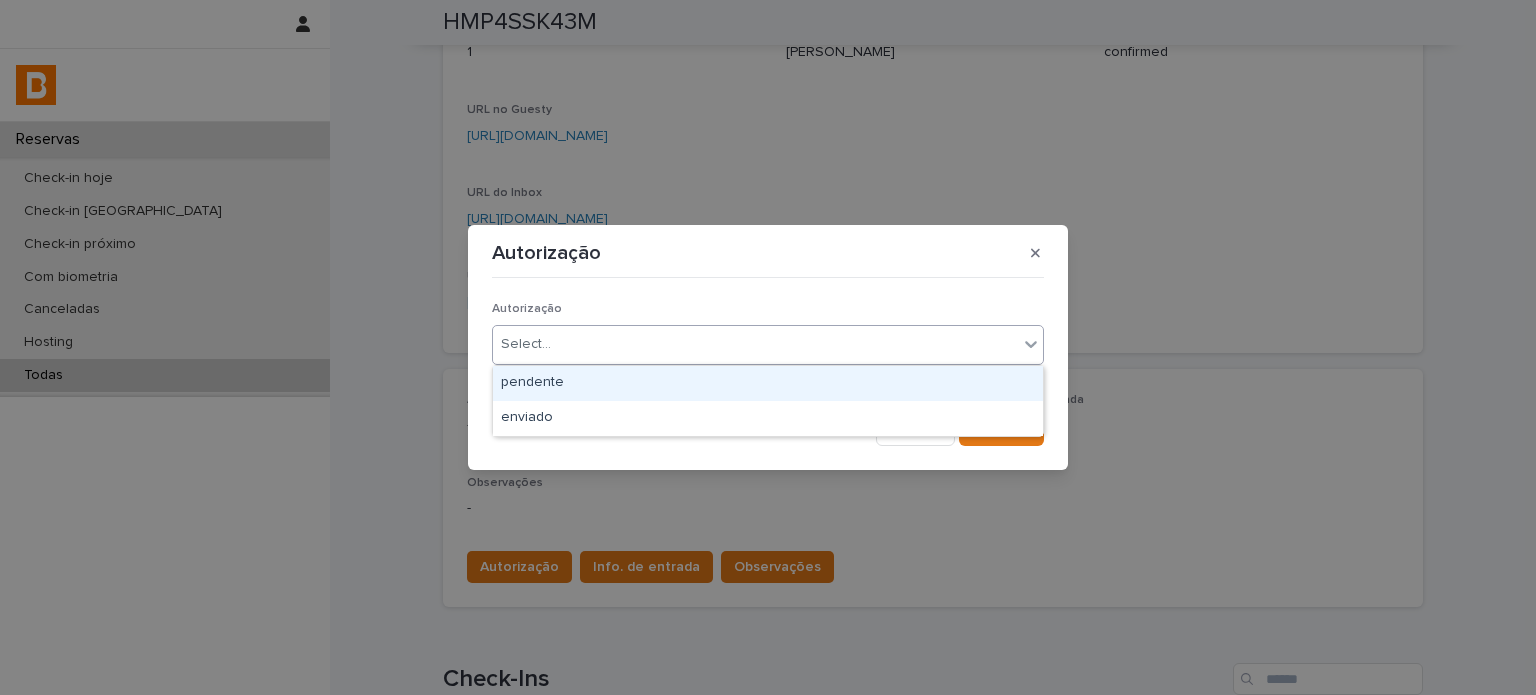 drag, startPoint x: 570, startPoint y: 357, endPoint x: 570, endPoint y: 395, distance: 38 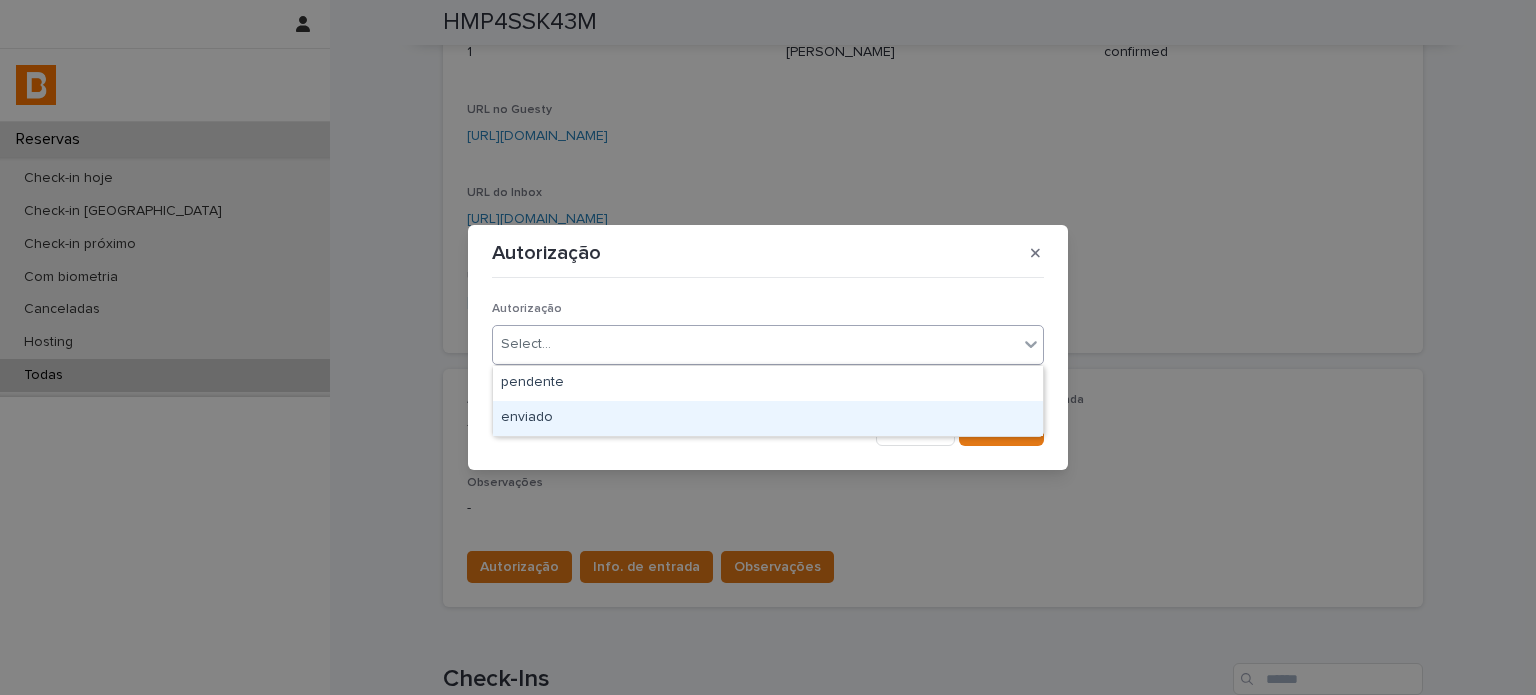 click on "enviado" at bounding box center (768, 418) 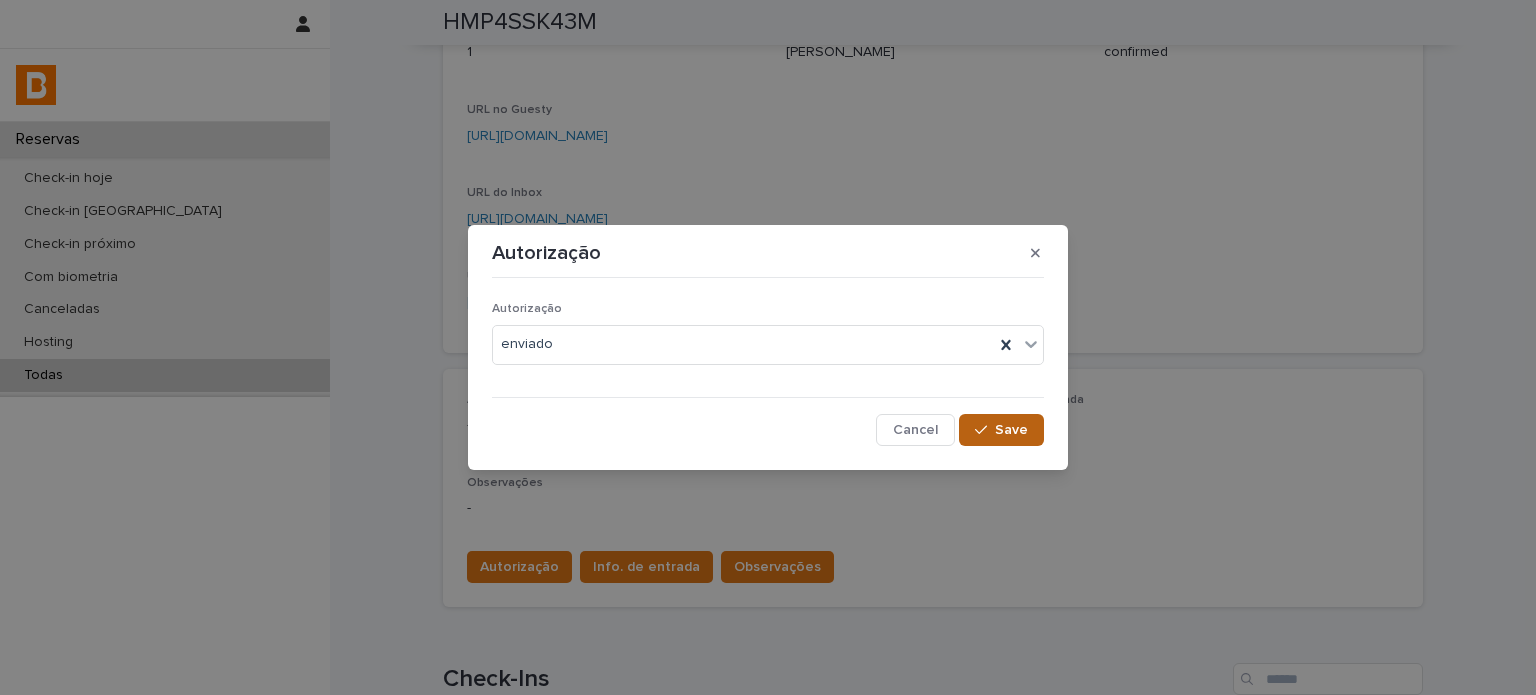 click at bounding box center [985, 430] 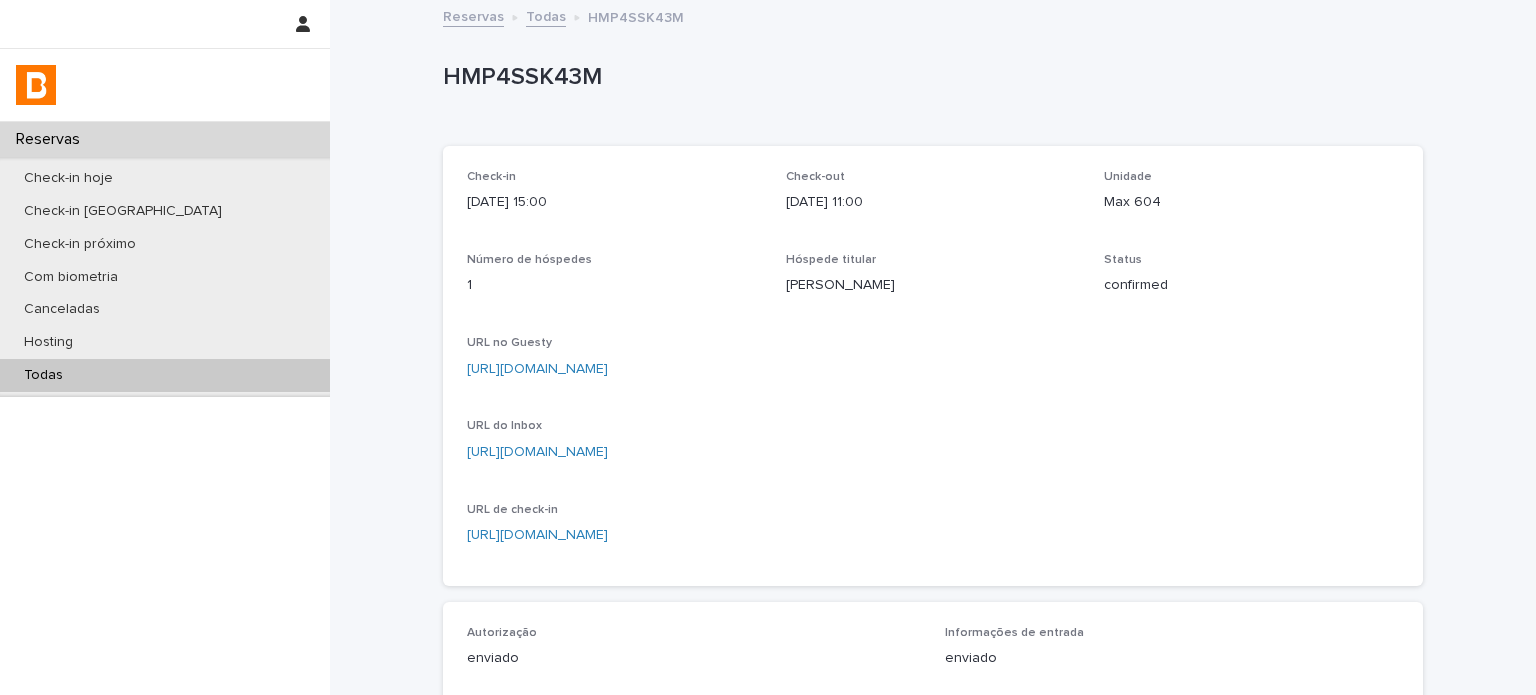 scroll, scrollTop: 233, scrollLeft: 0, axis: vertical 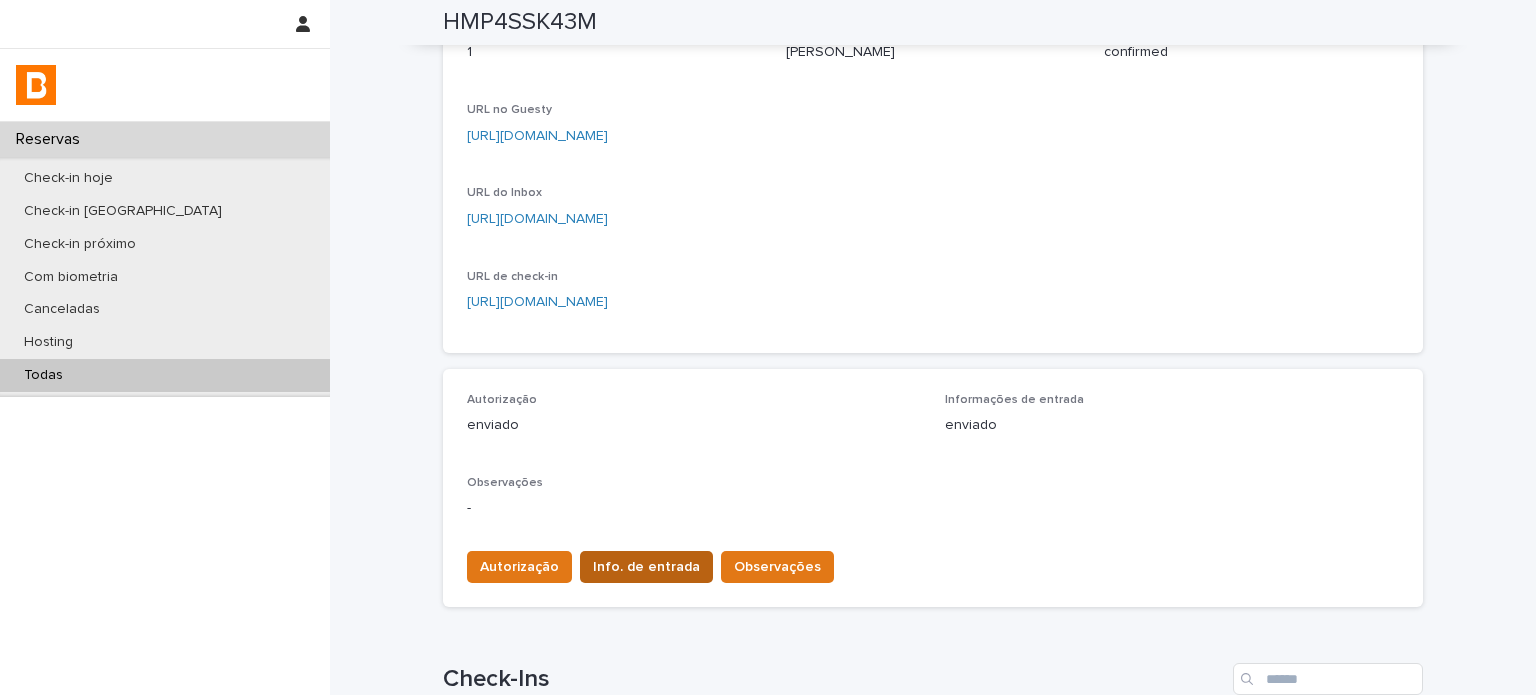 click on "Info. de entrada" at bounding box center (646, 567) 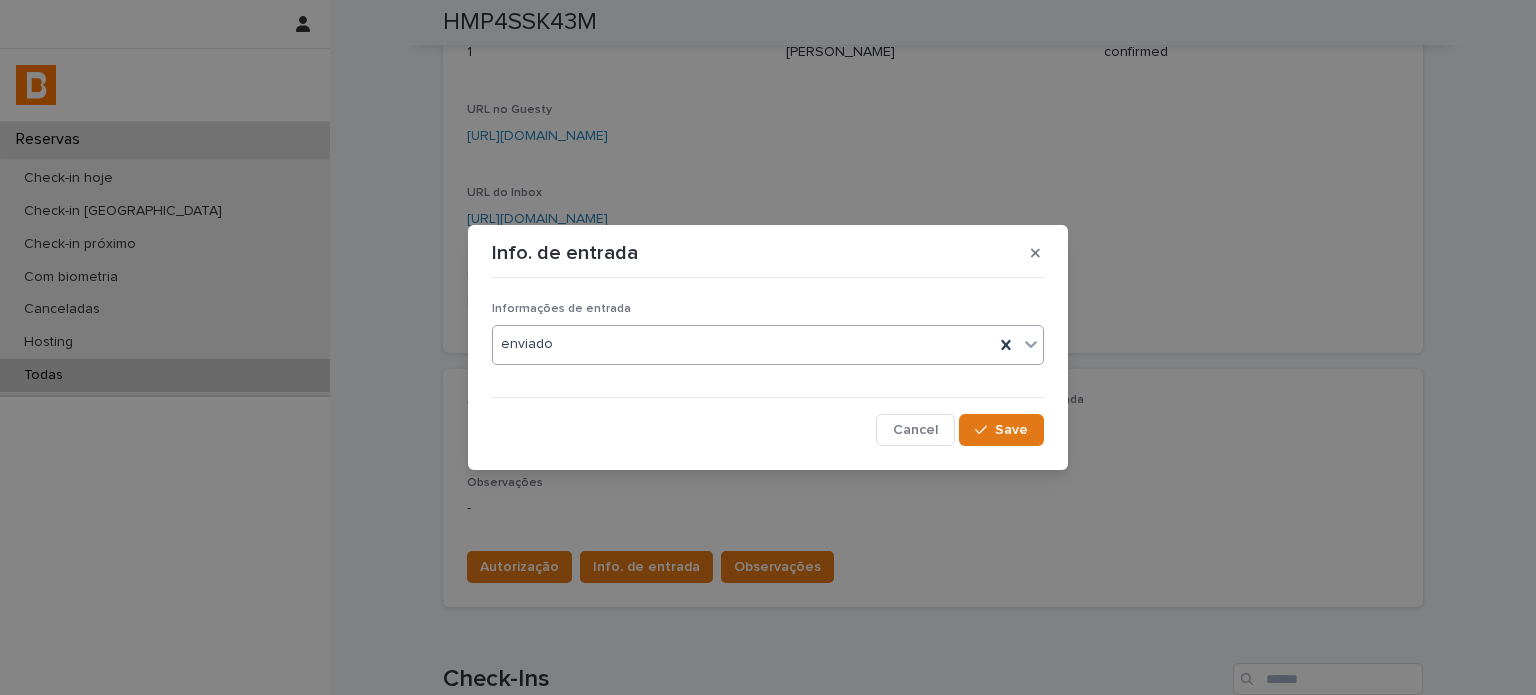 click on "enviado" at bounding box center (743, 344) 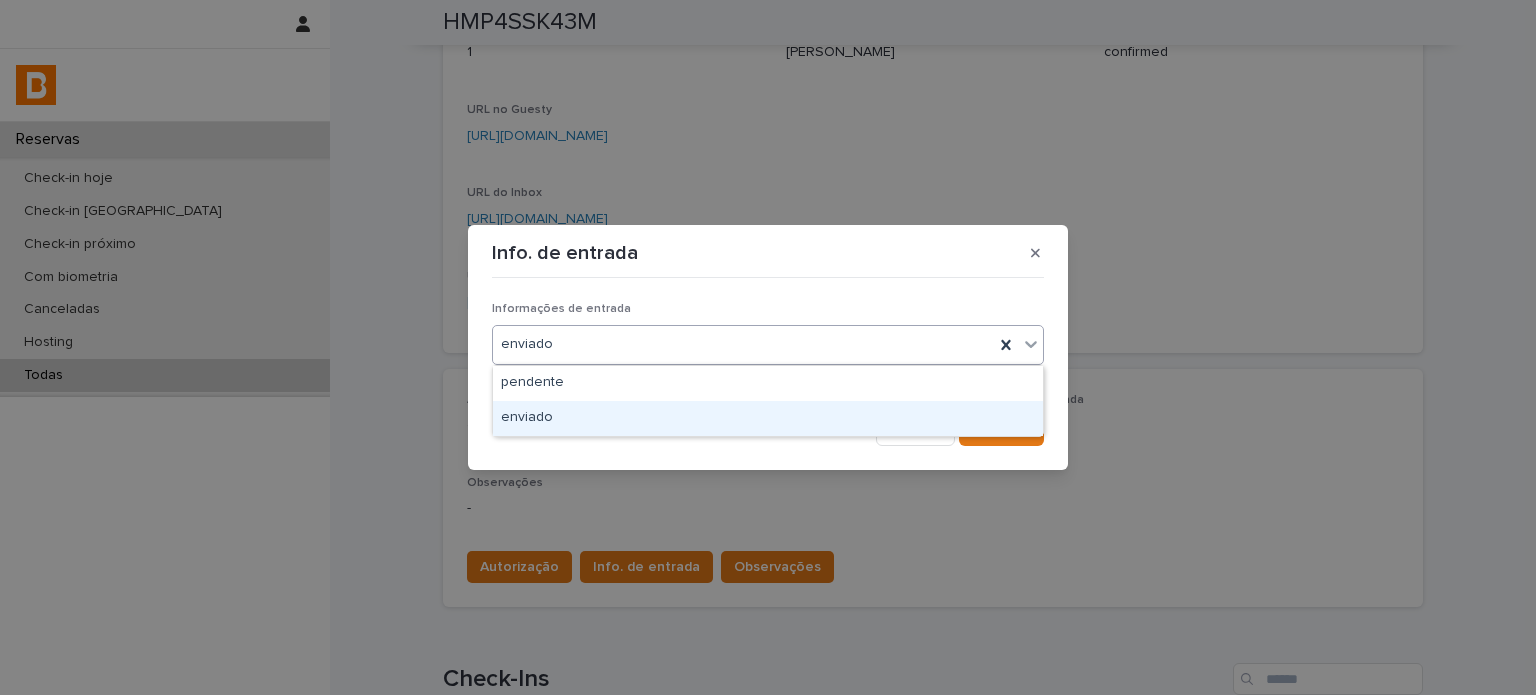 click on "Info. de entrada Informações de entrada      option enviado focused, 2 of 2. 2 results available. Use Up and Down to choose options, press Enter to select the currently focused option, press Escape to exit the menu, press Tab to select the option and exit the menu. enviado Cancel Save" at bounding box center [768, 347] 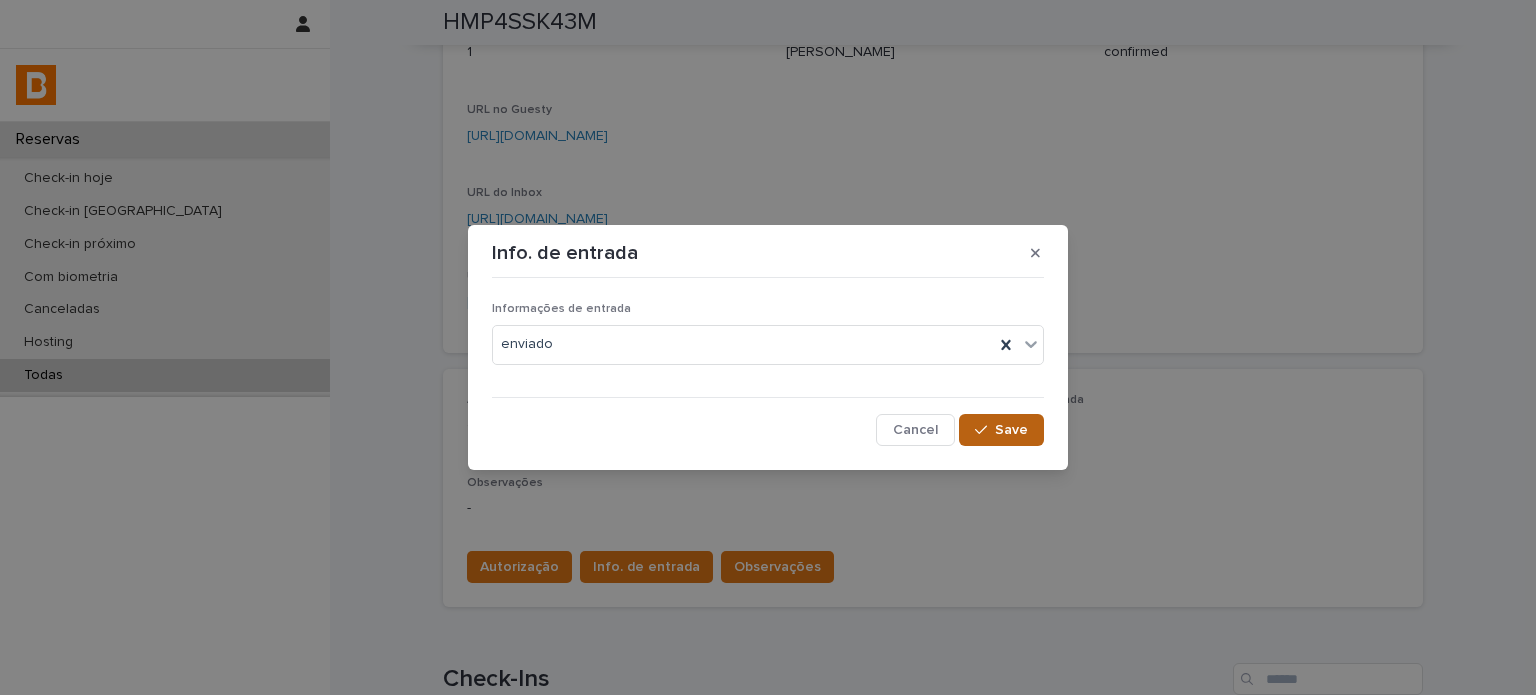 click on "Save" at bounding box center (1011, 430) 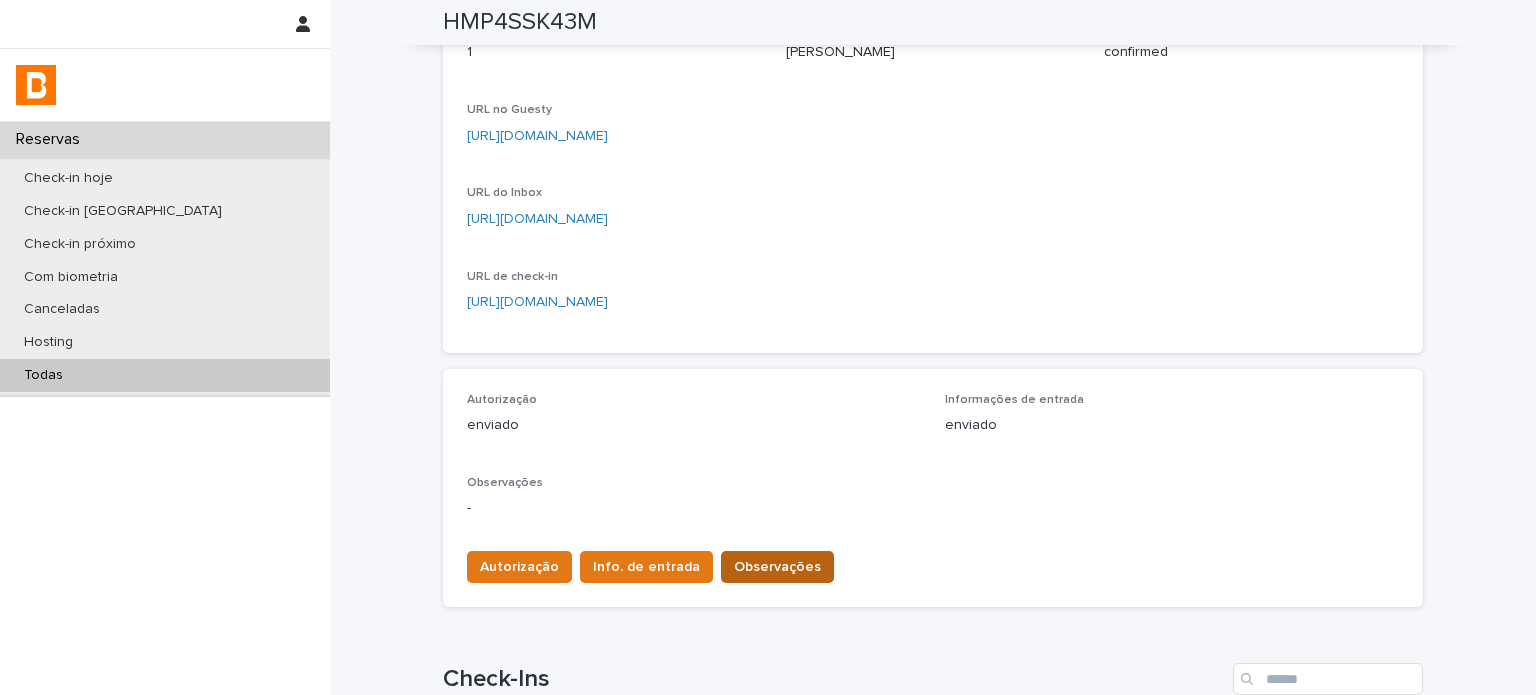 click on "Observações" at bounding box center (777, 567) 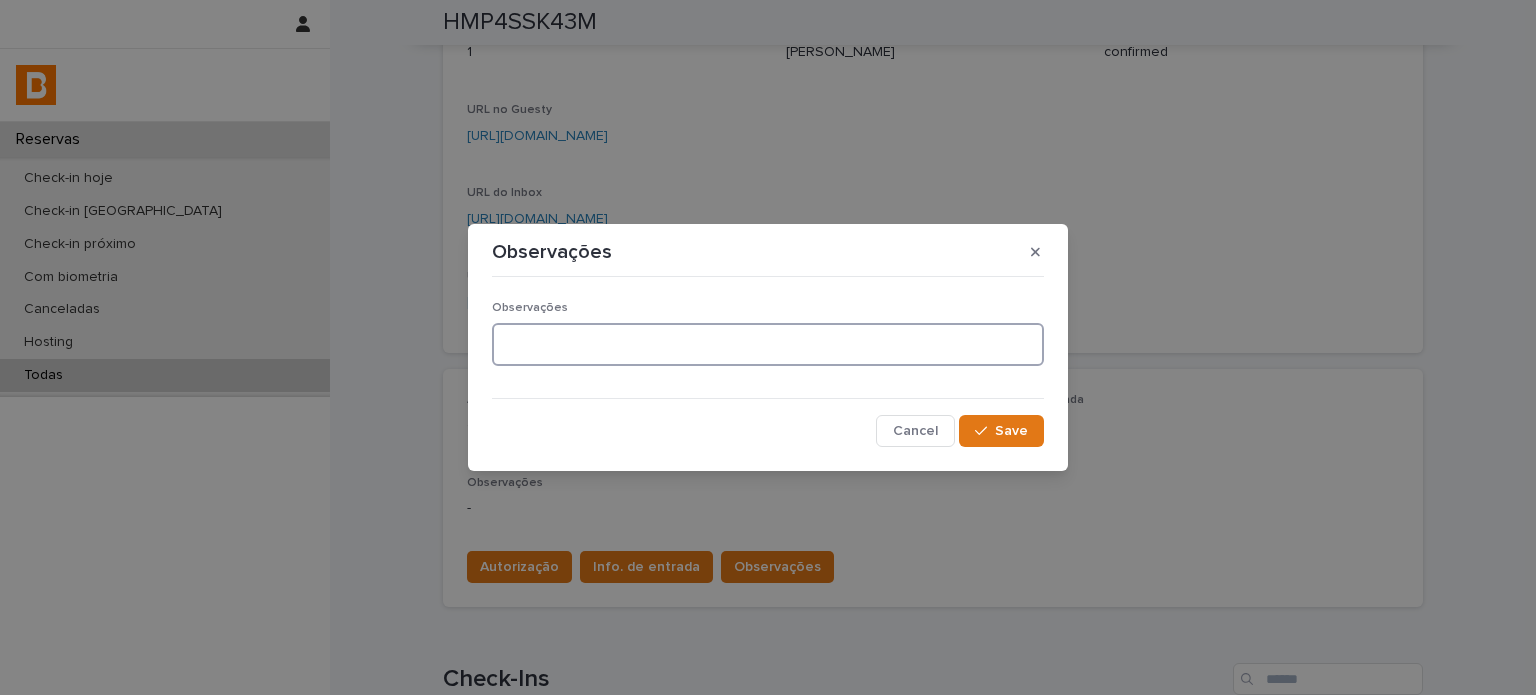 click at bounding box center (768, 344) 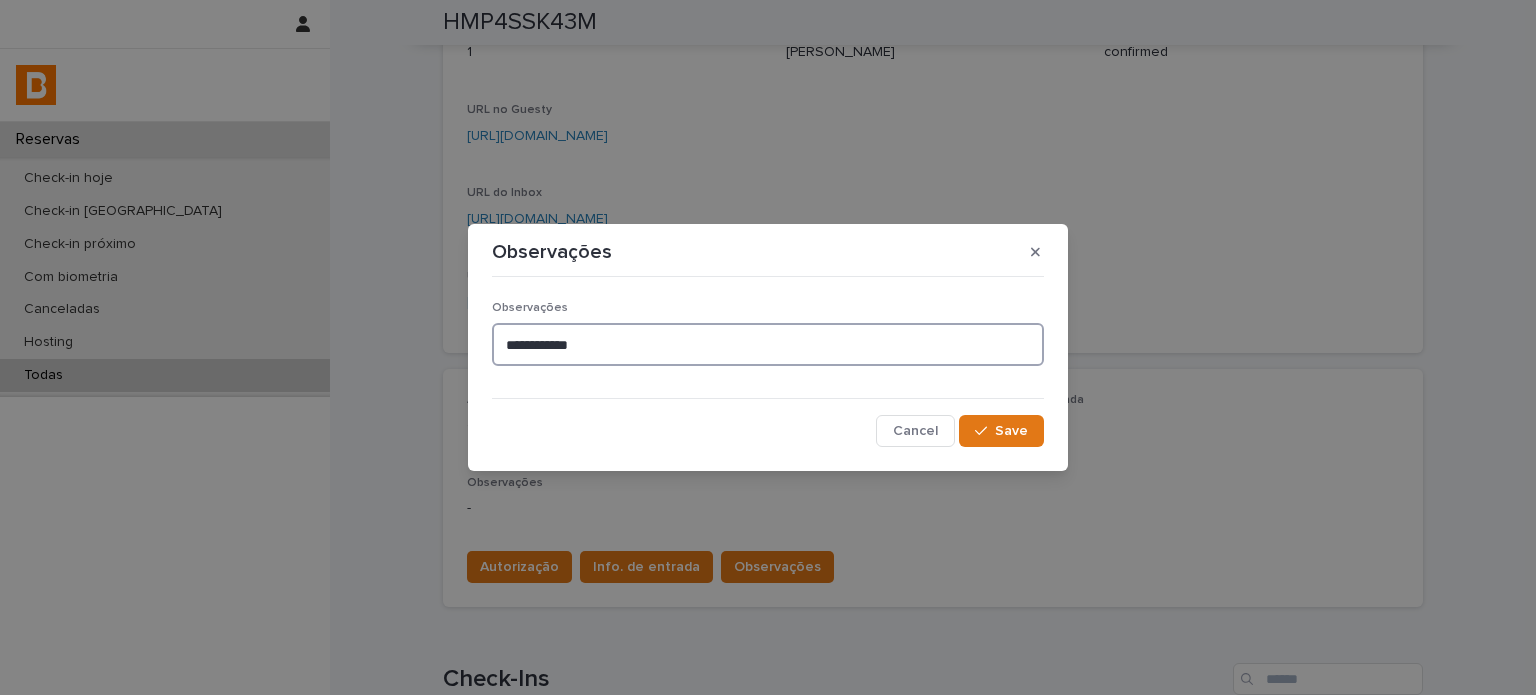 type on "**********" 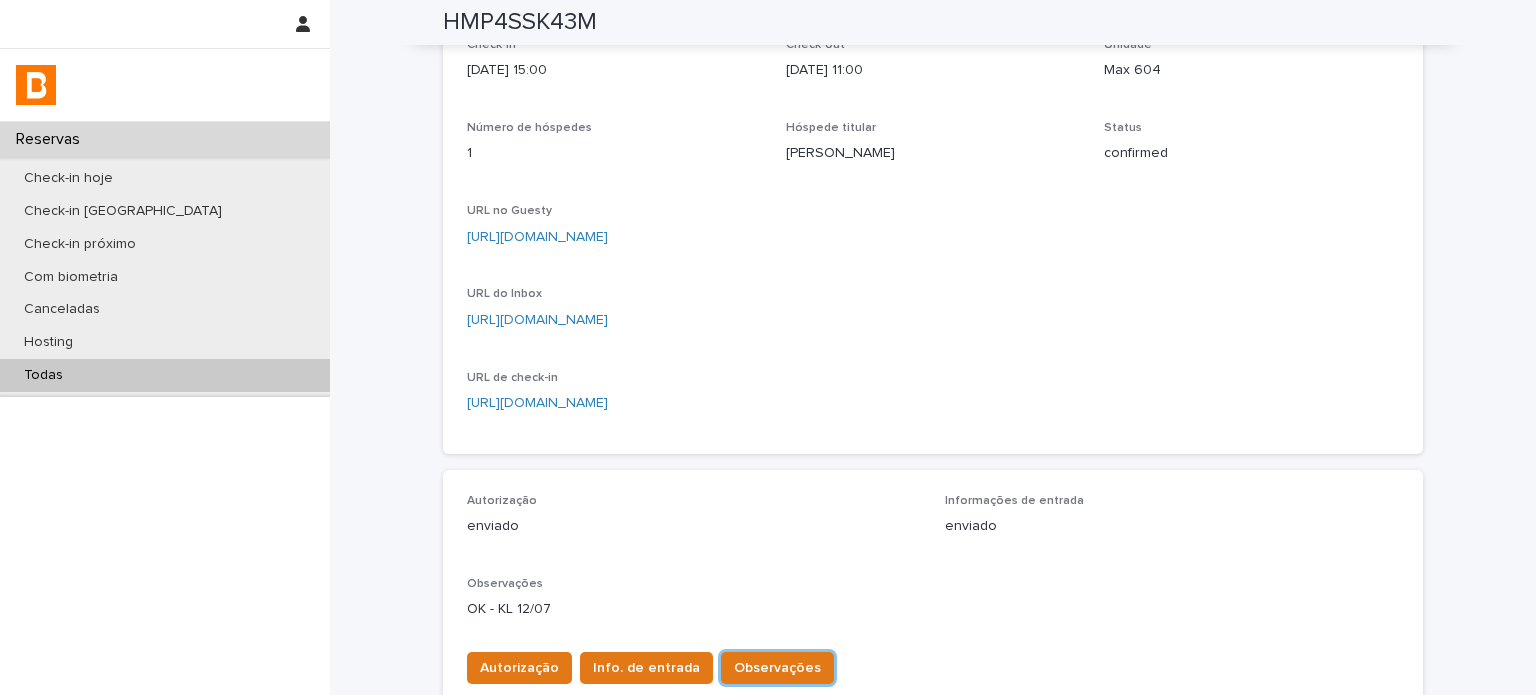 scroll, scrollTop: 0, scrollLeft: 0, axis: both 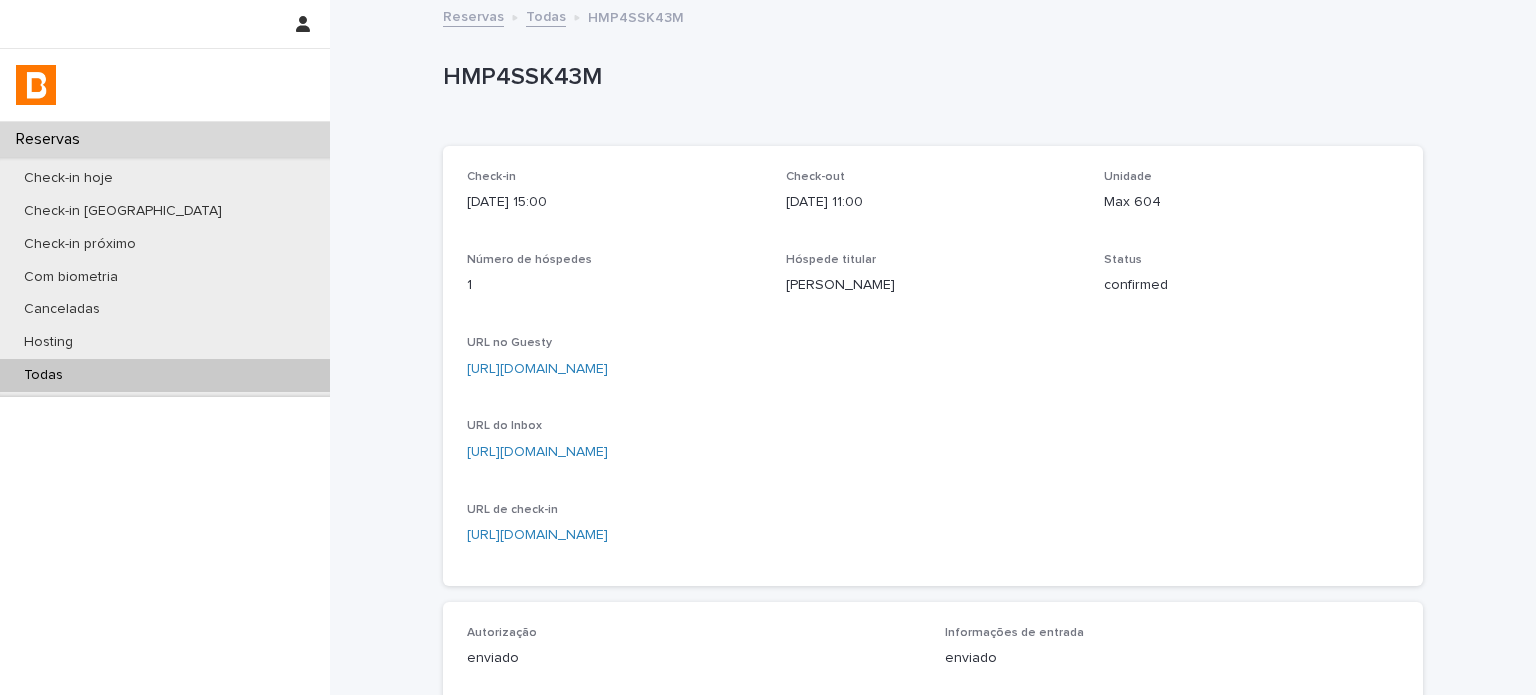 click on "Todas" at bounding box center [165, 375] 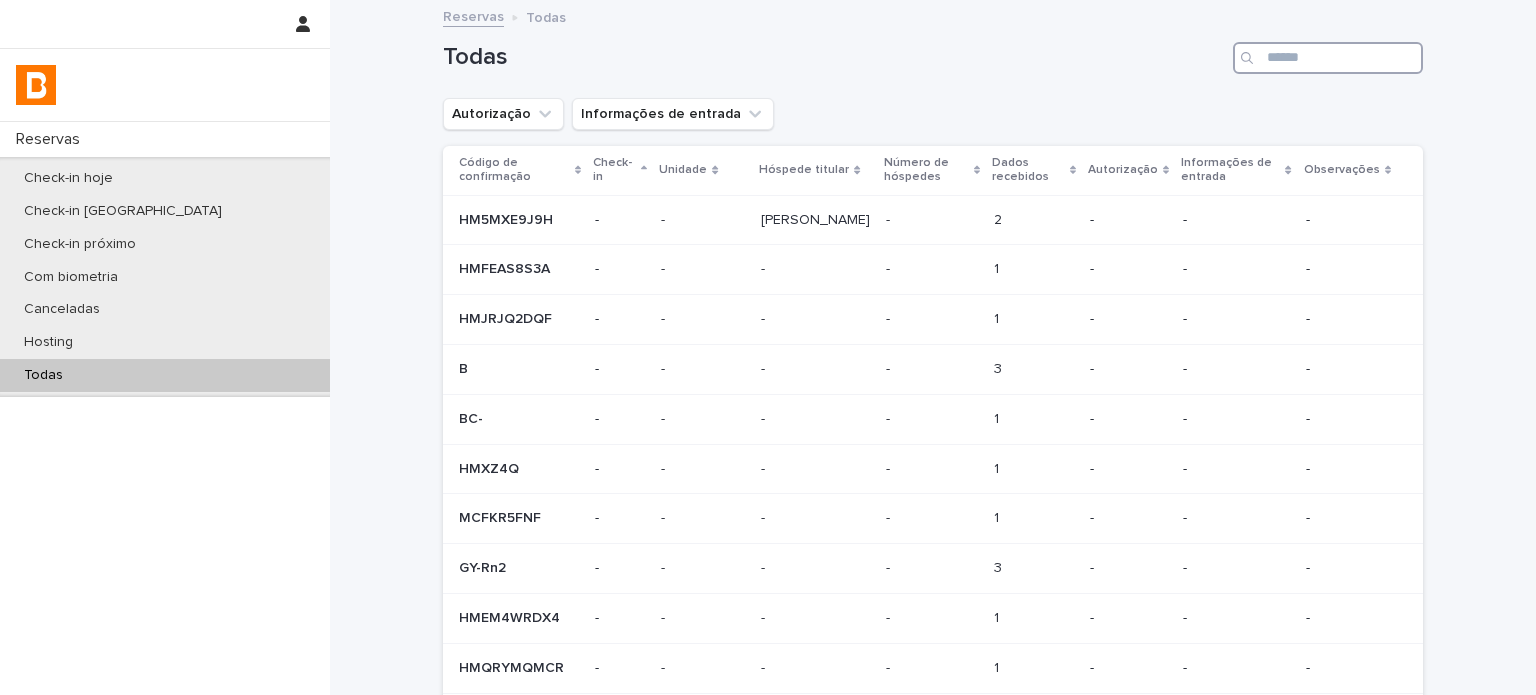 click at bounding box center (1328, 58) 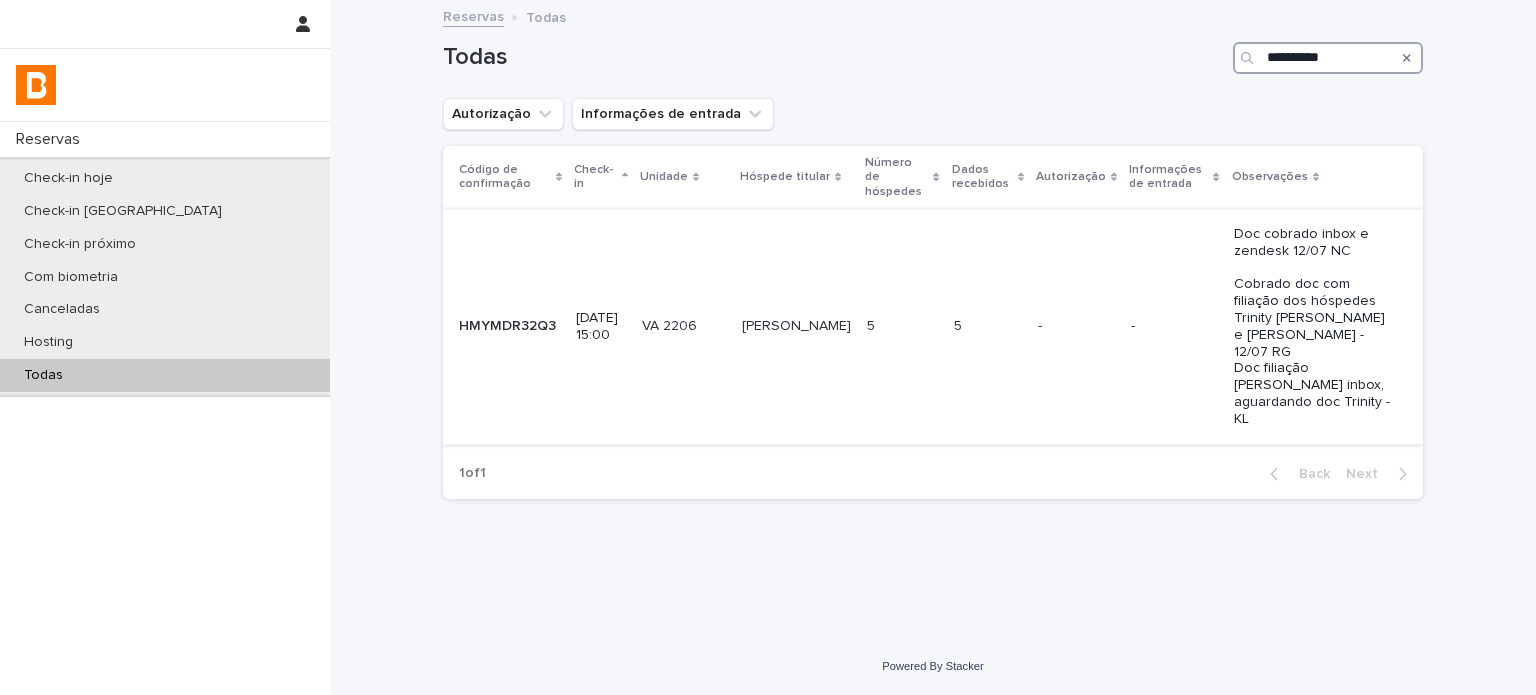 type on "**********" 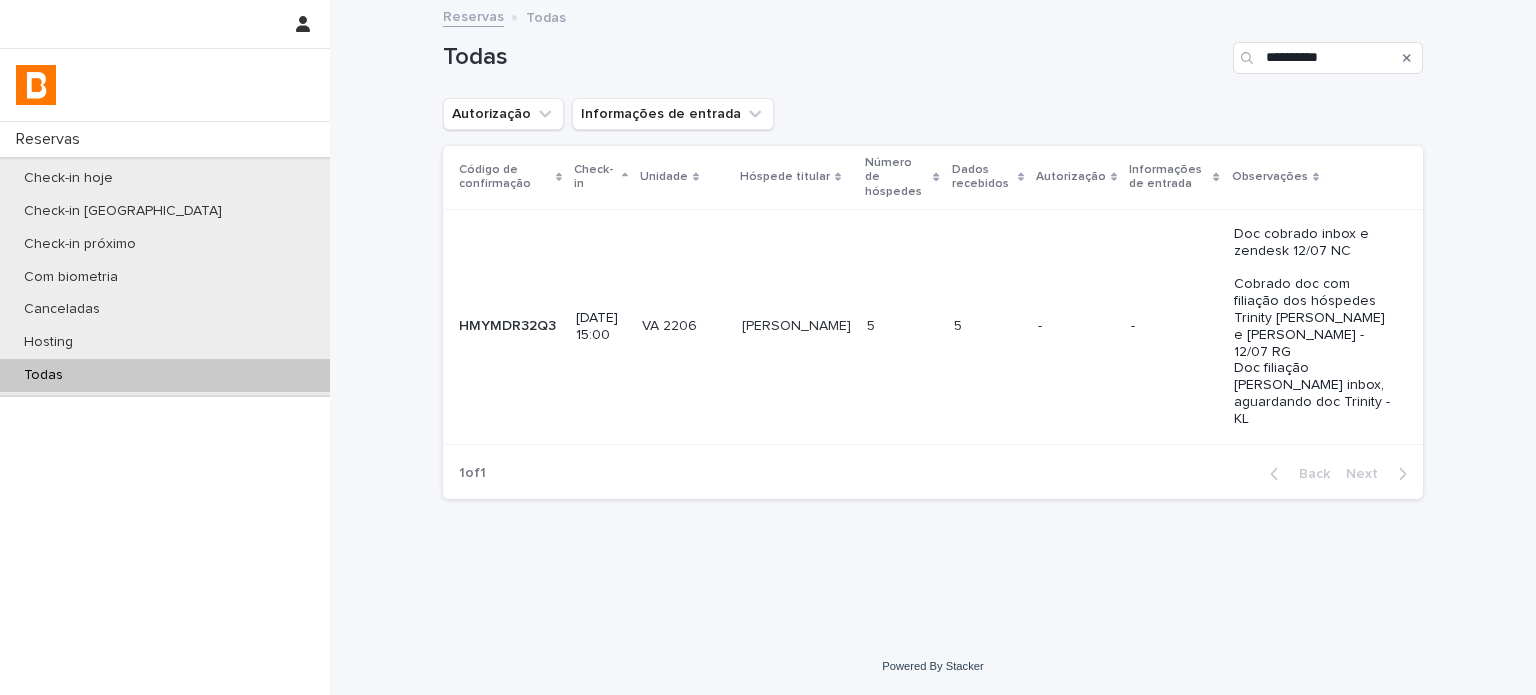 click on "[PERSON_NAME] [PERSON_NAME]" at bounding box center [796, 326] 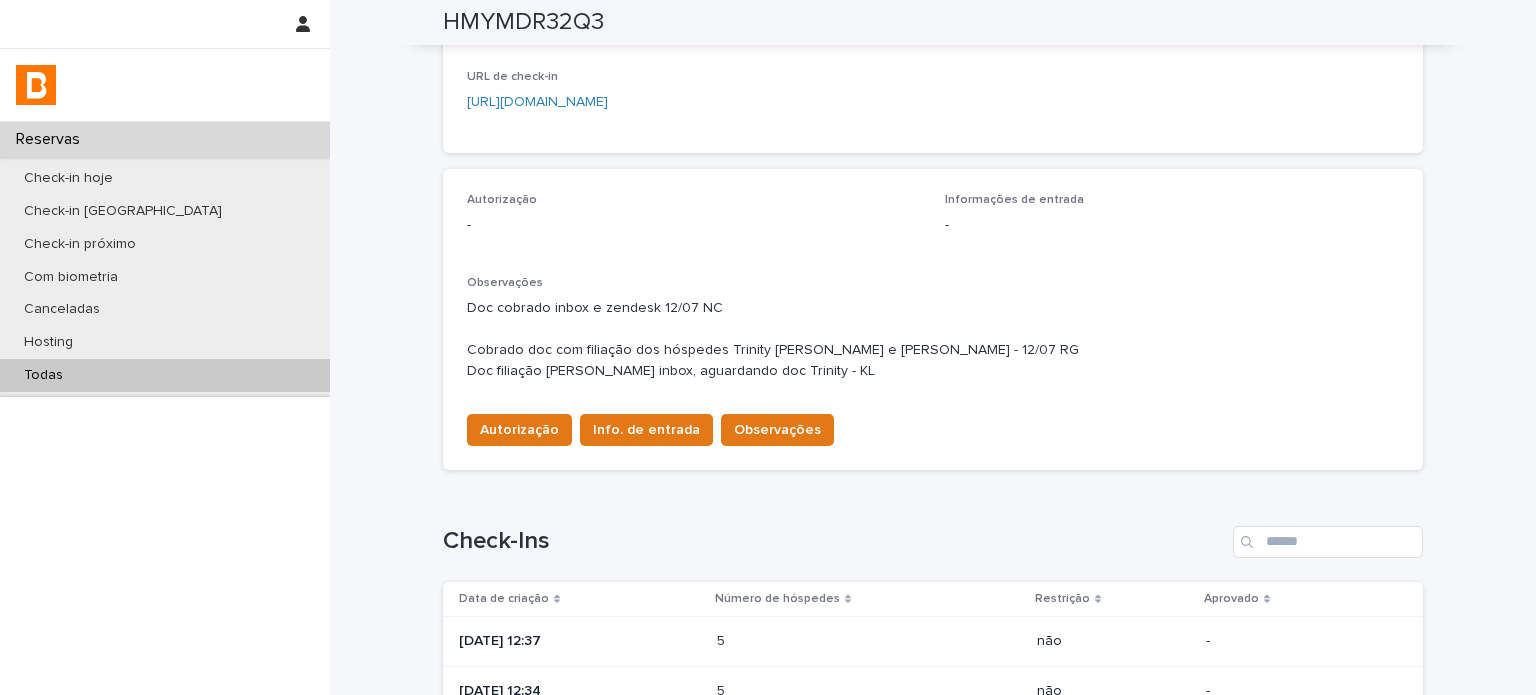 scroll, scrollTop: 587, scrollLeft: 0, axis: vertical 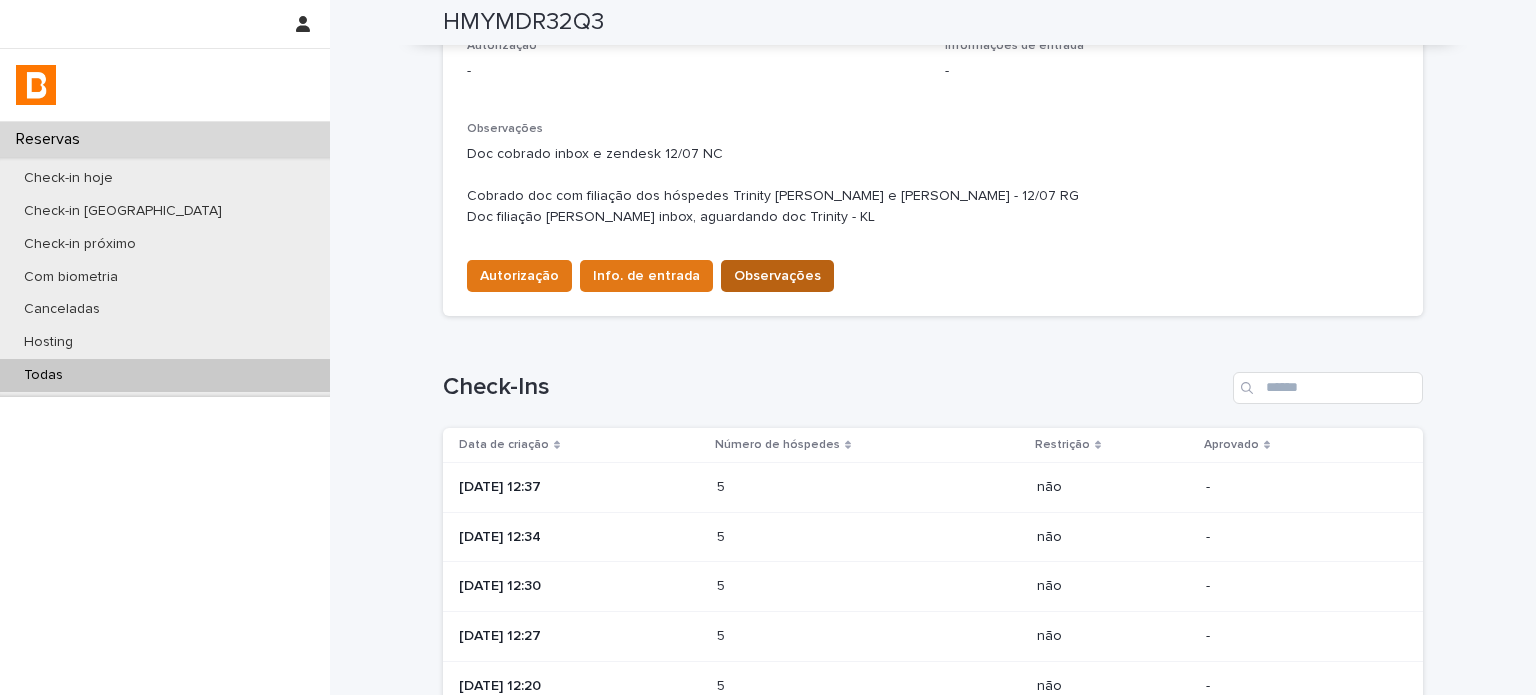 click on "Observações" at bounding box center (777, 276) 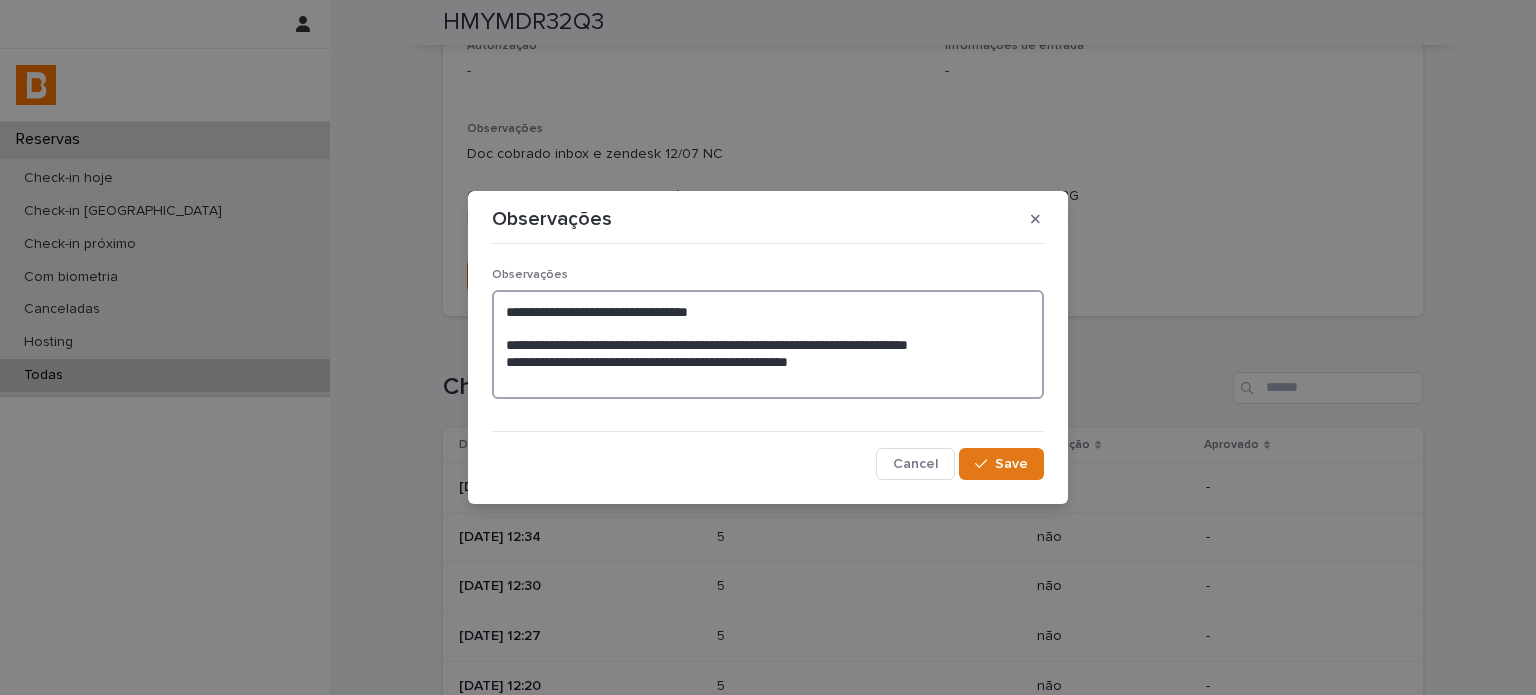 drag, startPoint x: 808, startPoint y: 360, endPoint x: 580, endPoint y: 365, distance: 228.05482 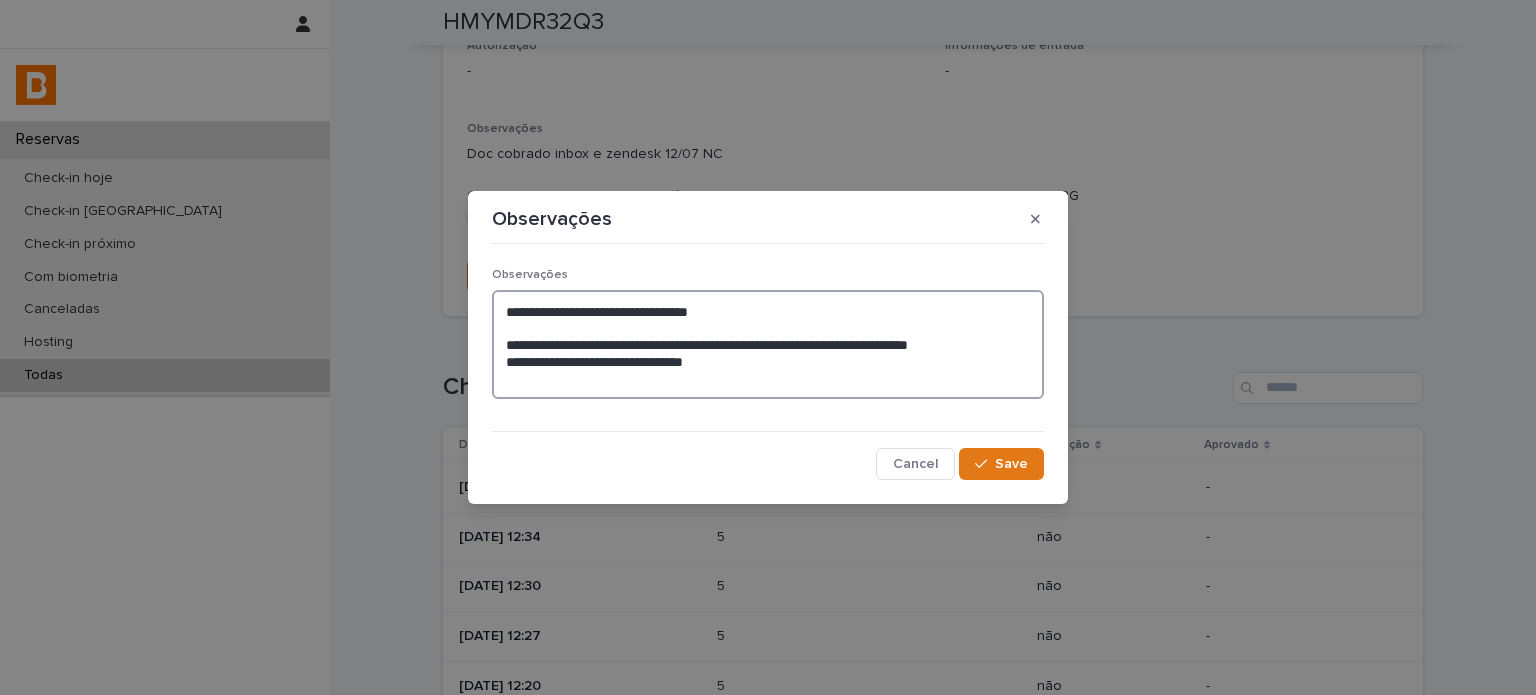 click on "**********" at bounding box center (768, 345) 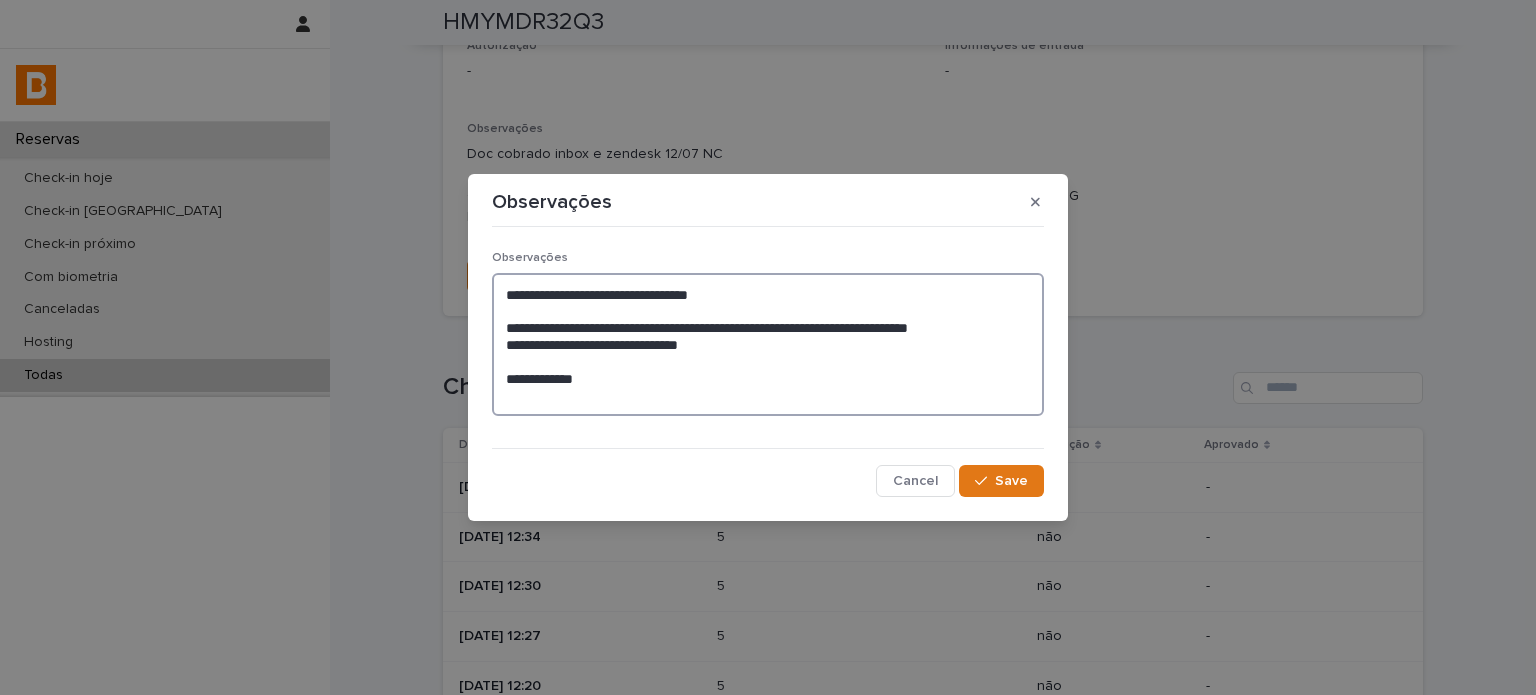 type on "**********" 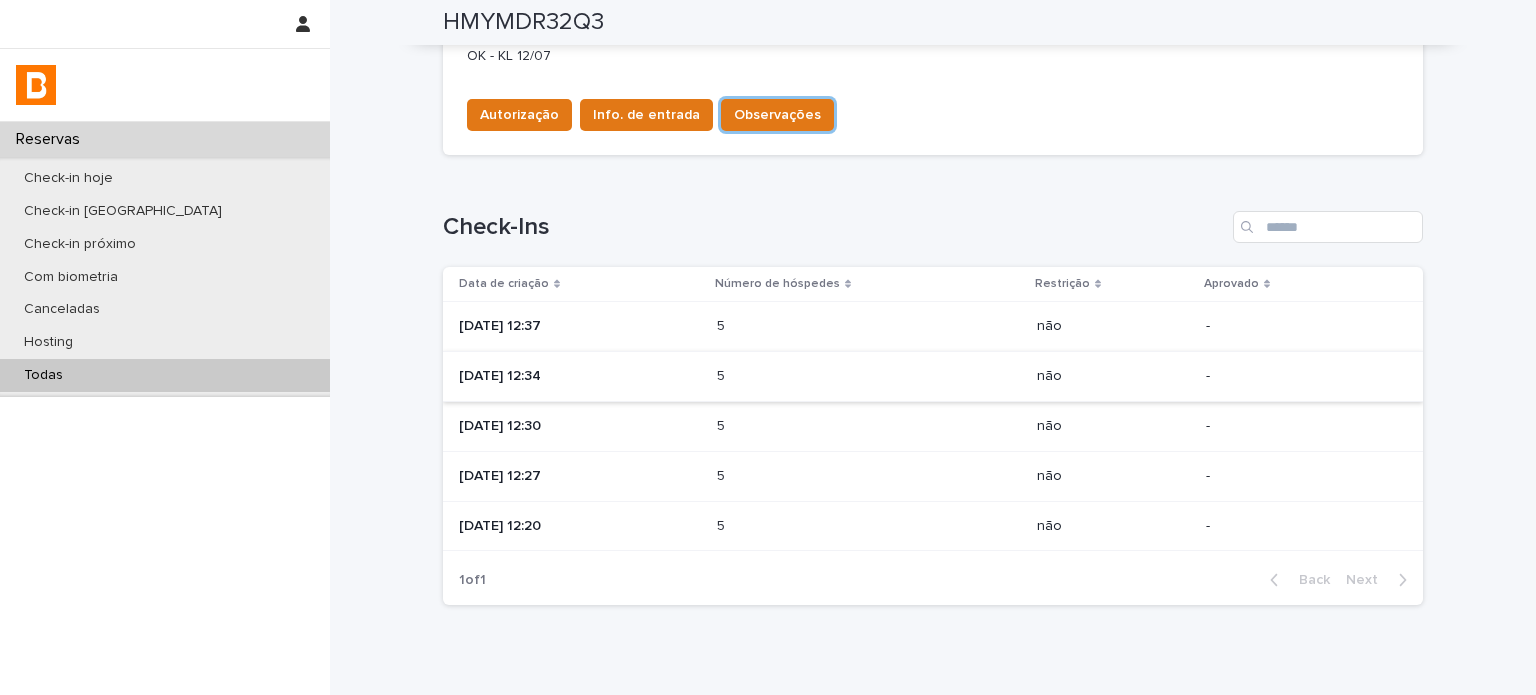 scroll, scrollTop: 871, scrollLeft: 0, axis: vertical 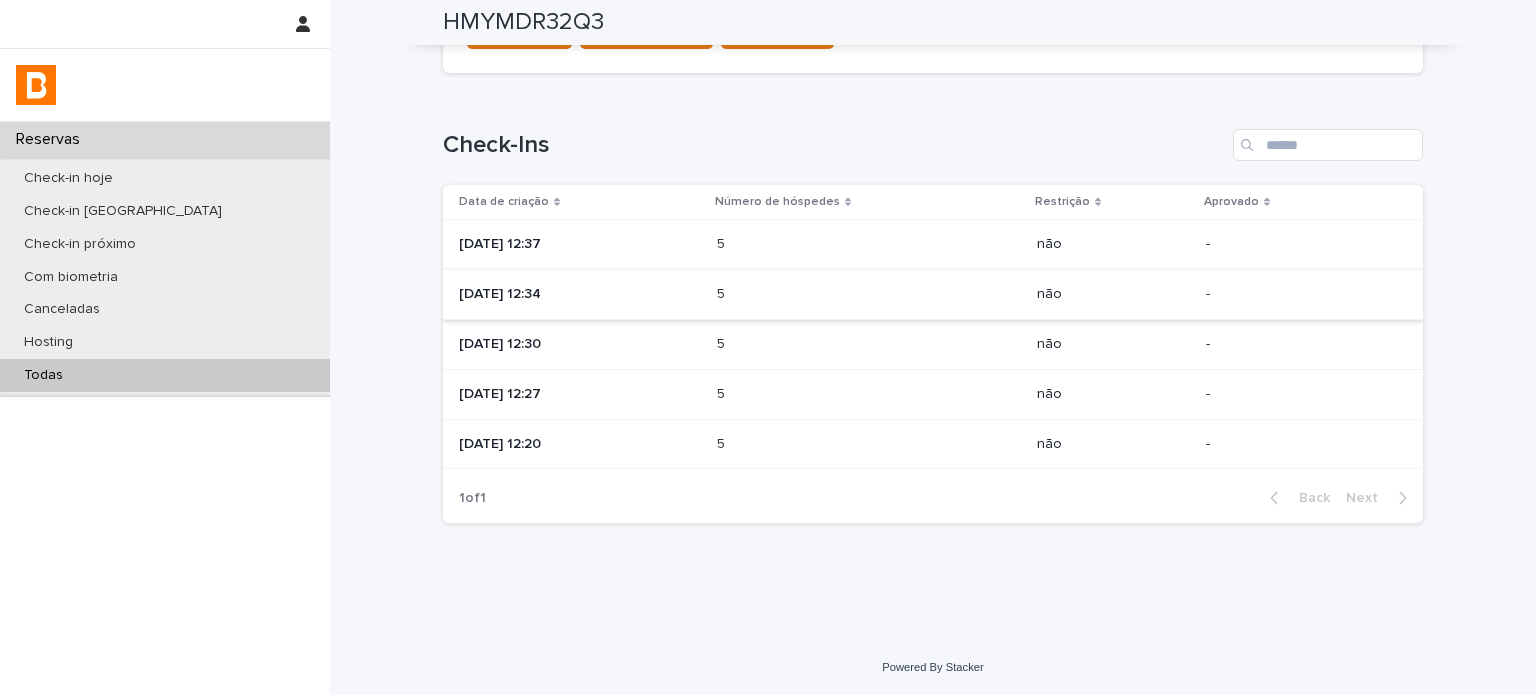 drag, startPoint x: 786, startPoint y: 456, endPoint x: 1358, endPoint y: 303, distance: 592.10895 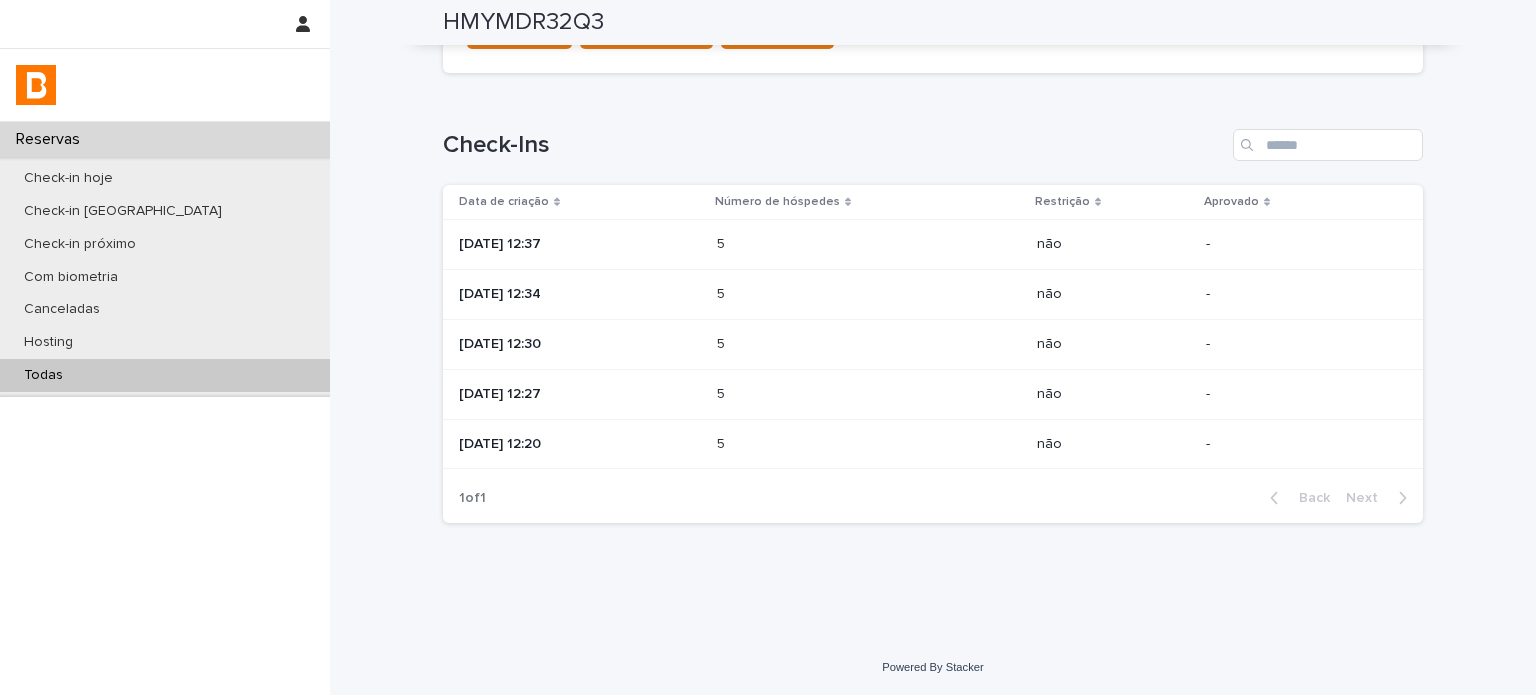 click on "5 5" at bounding box center (869, 444) 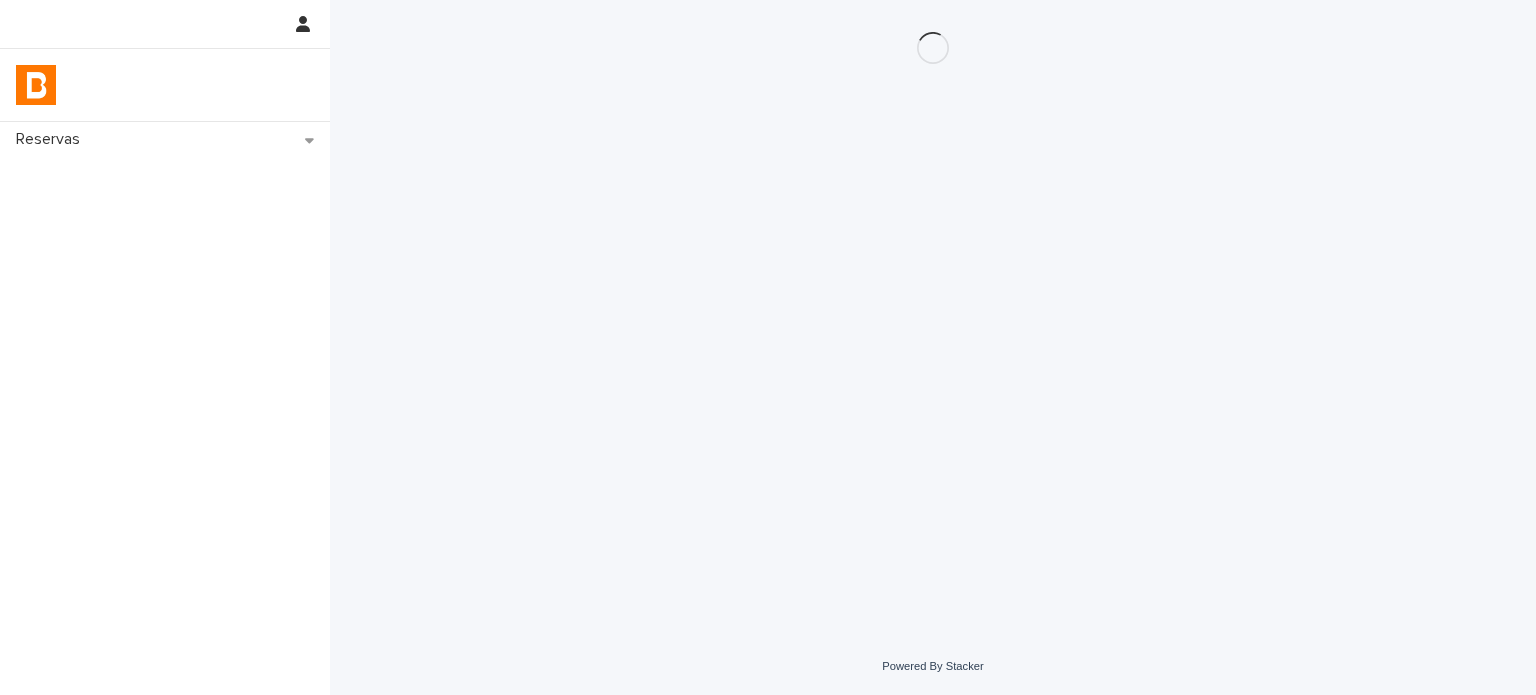 scroll, scrollTop: 0, scrollLeft: 0, axis: both 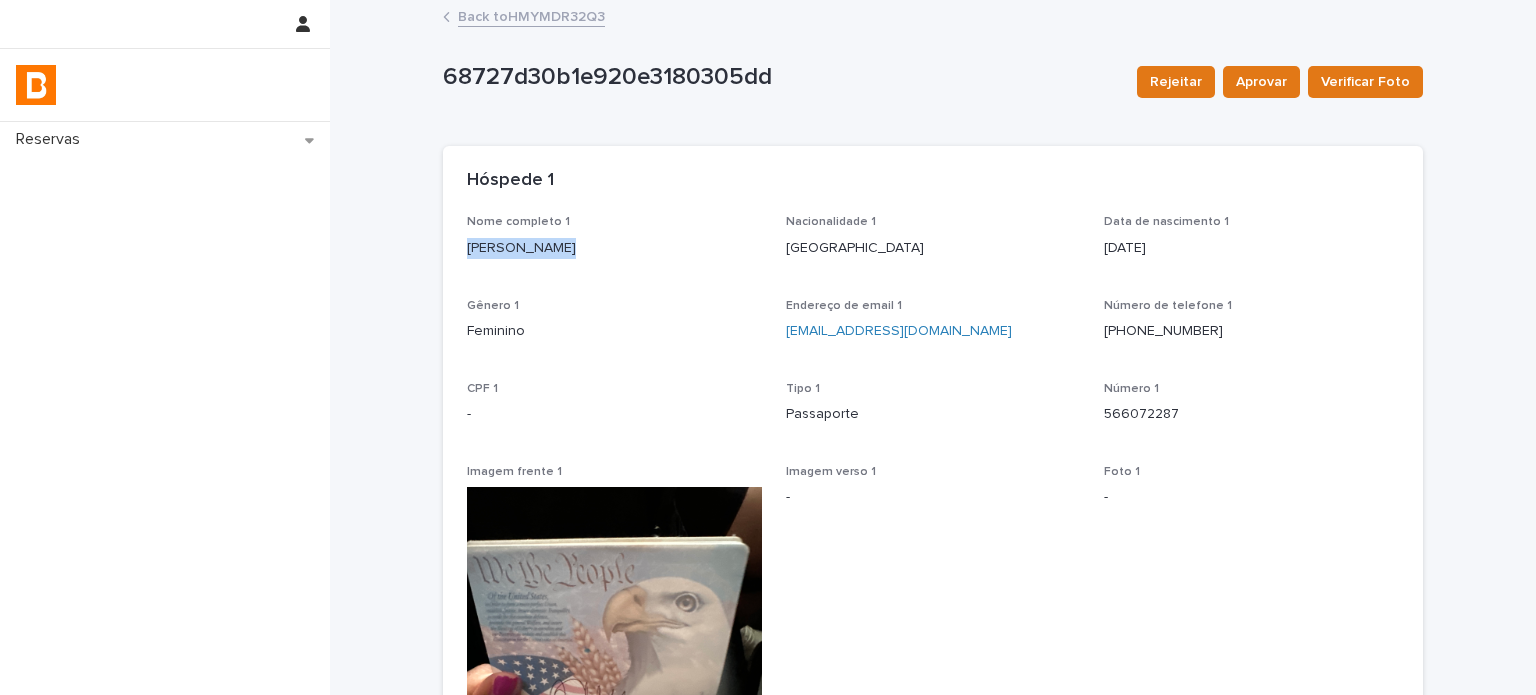 drag, startPoint x: 551, startPoint y: 243, endPoint x: 459, endPoint y: 243, distance: 92 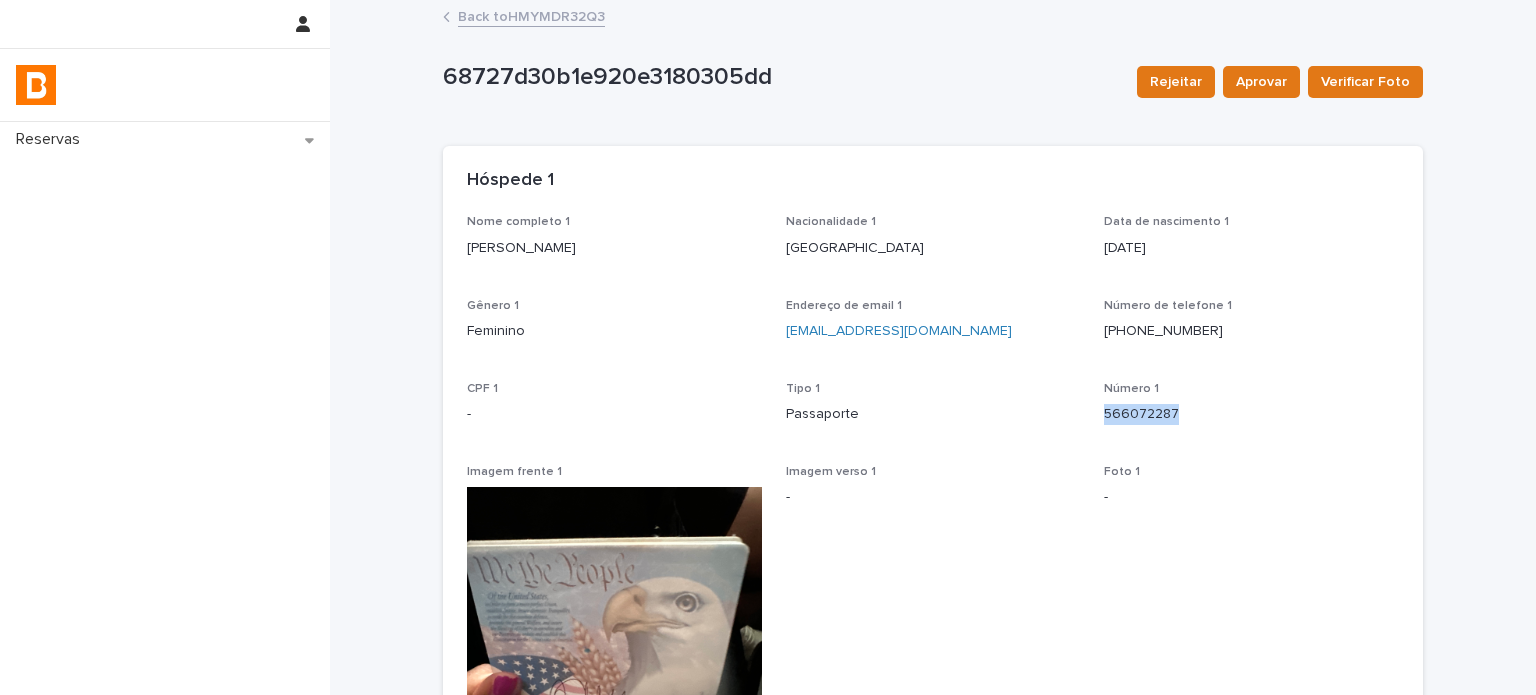 drag, startPoint x: 1194, startPoint y: 422, endPoint x: 1096, endPoint y: 423, distance: 98.005104 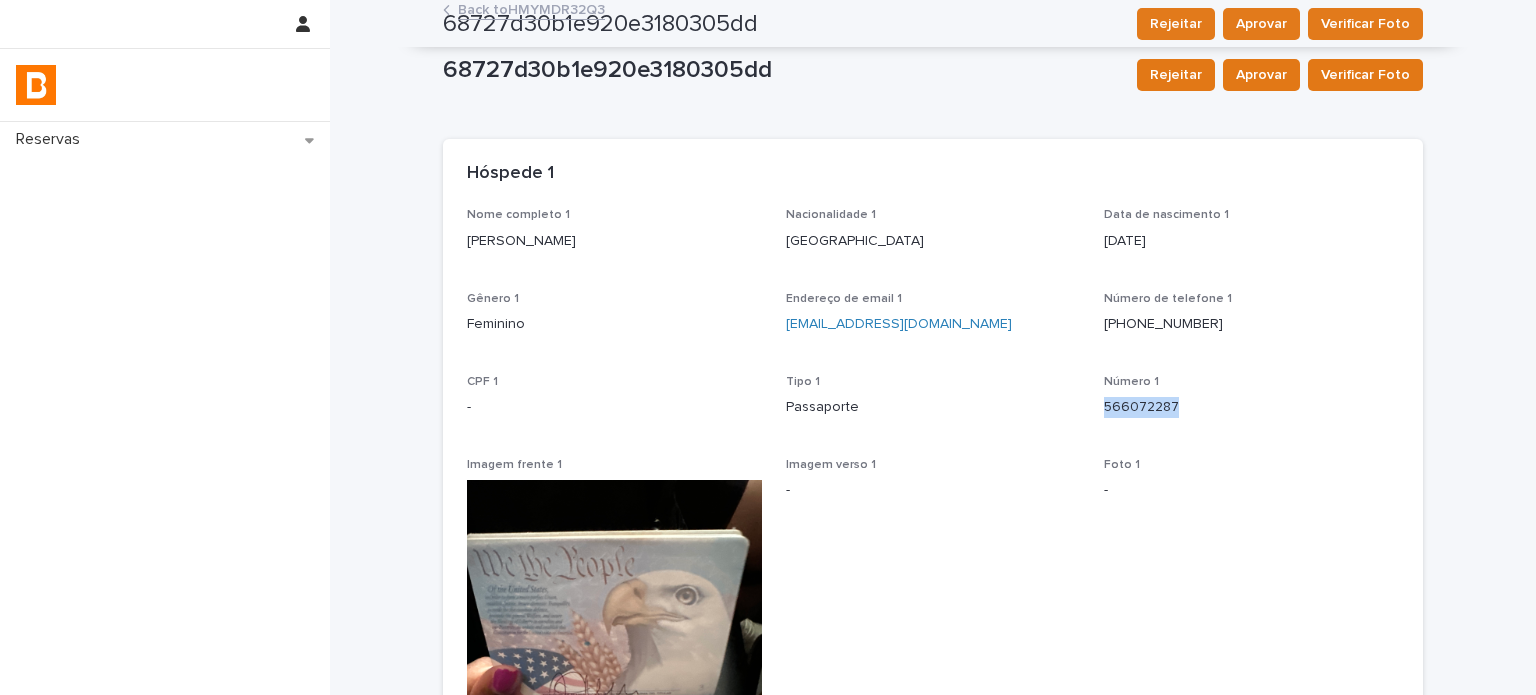 scroll, scrollTop: 0, scrollLeft: 0, axis: both 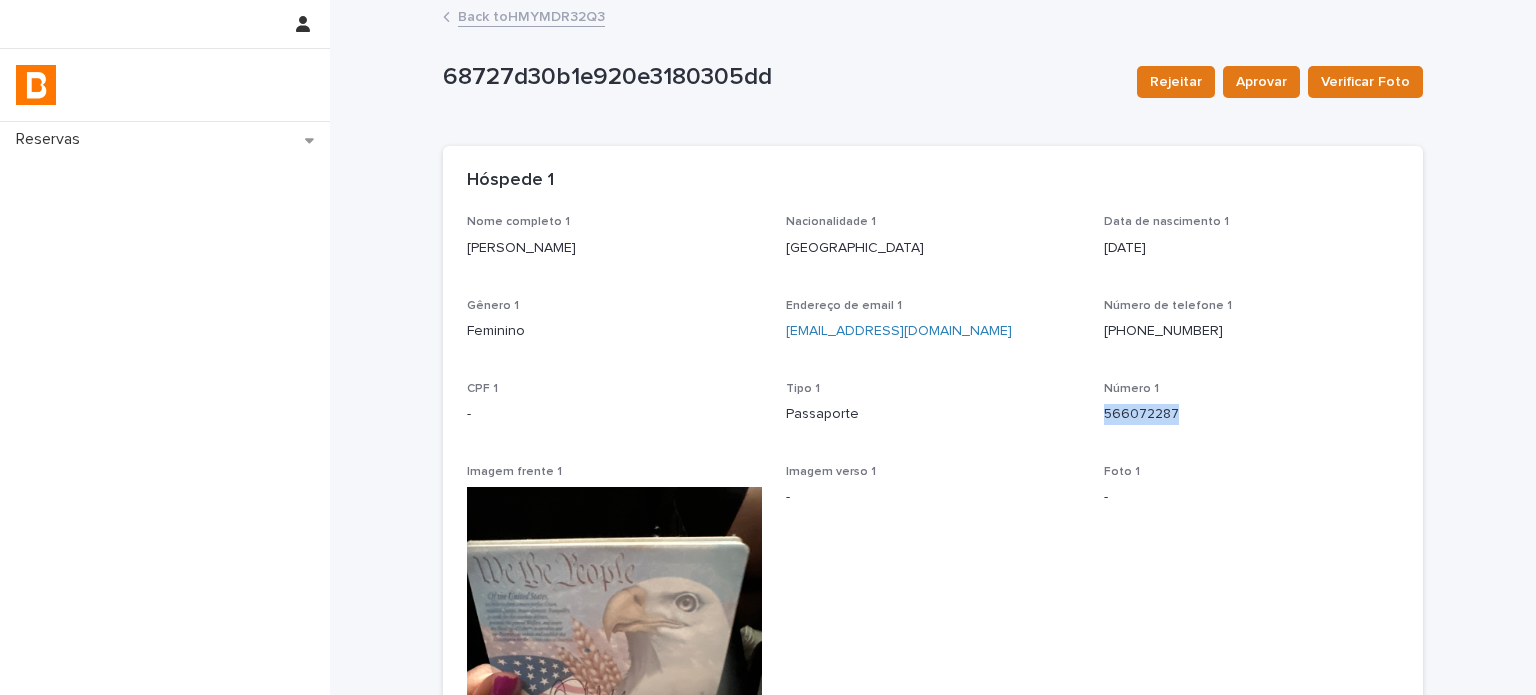click on "Back to  HMYMDR32Q3" at bounding box center (531, 15) 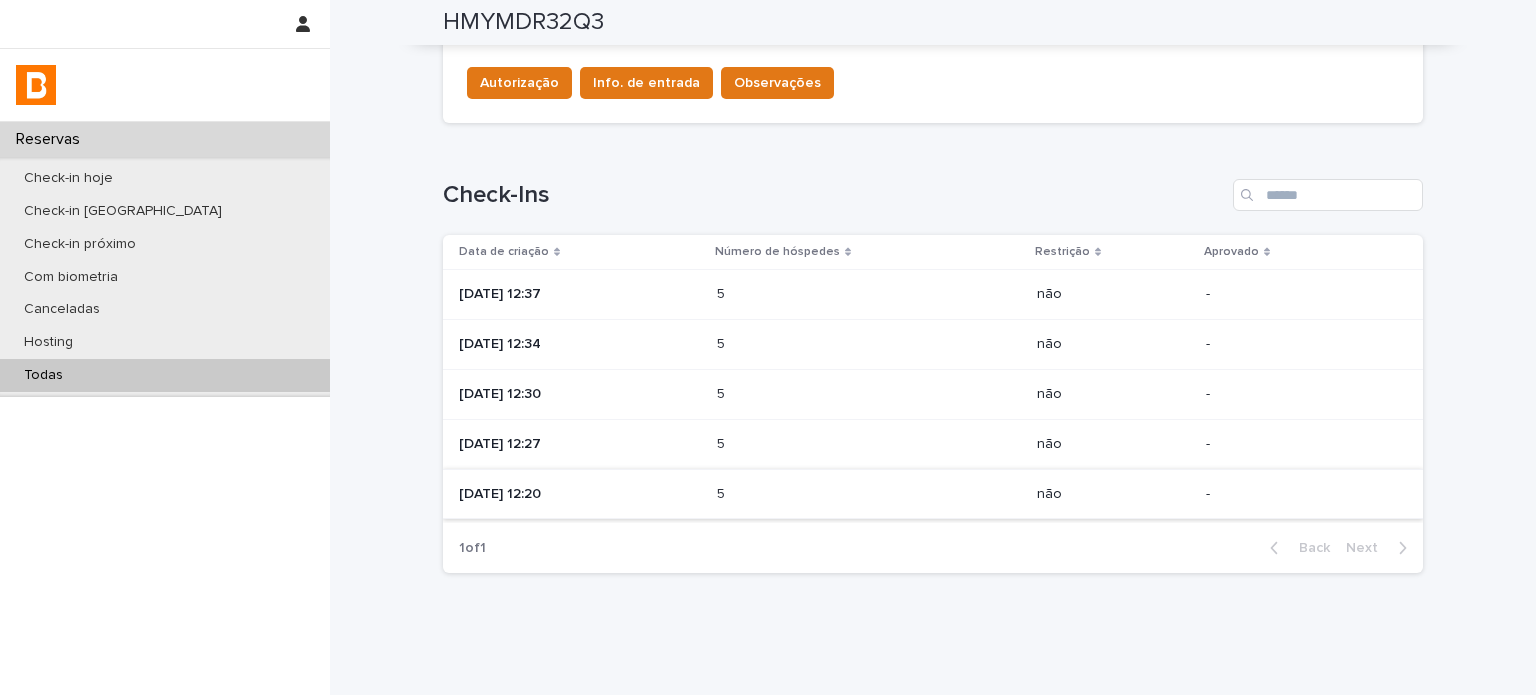 scroll, scrollTop: 871, scrollLeft: 0, axis: vertical 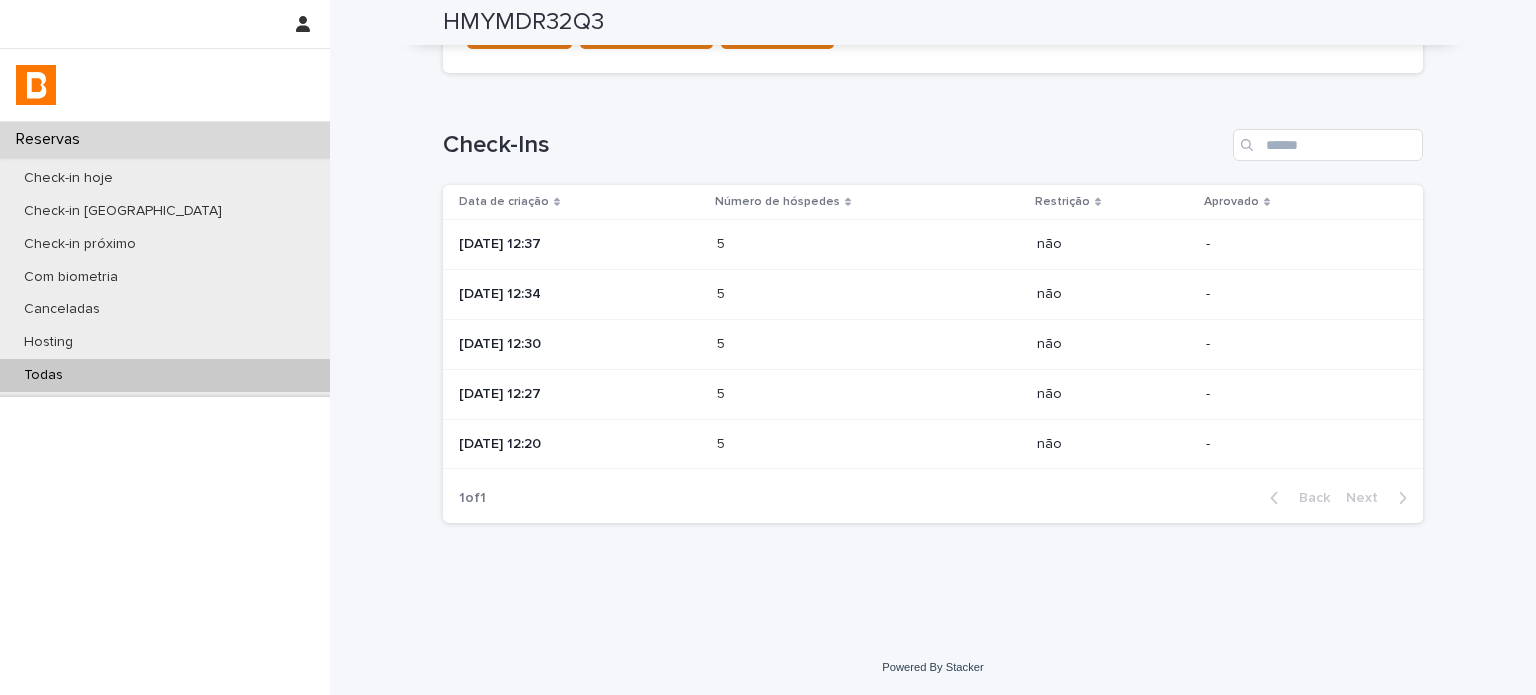 click on "[DATE] 12:27" at bounding box center (580, 394) 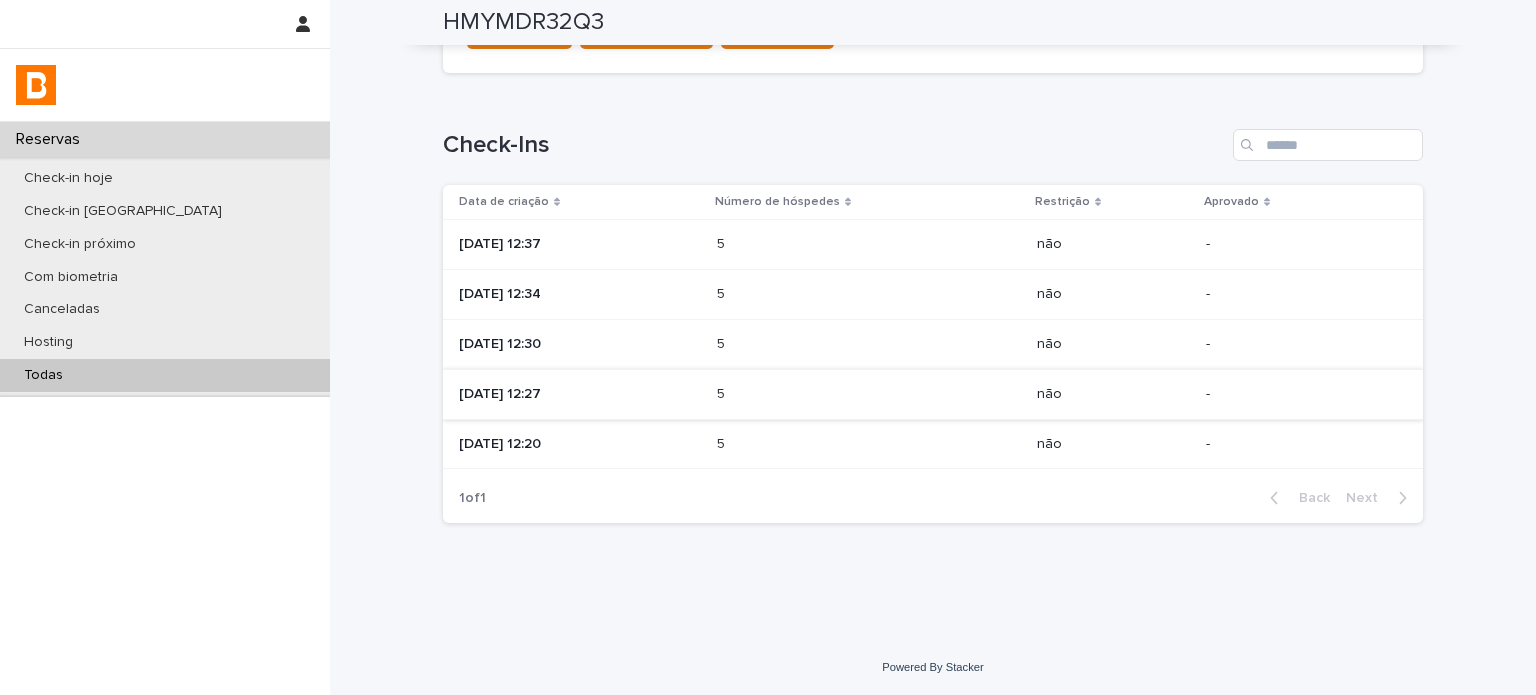 scroll, scrollTop: 0, scrollLeft: 0, axis: both 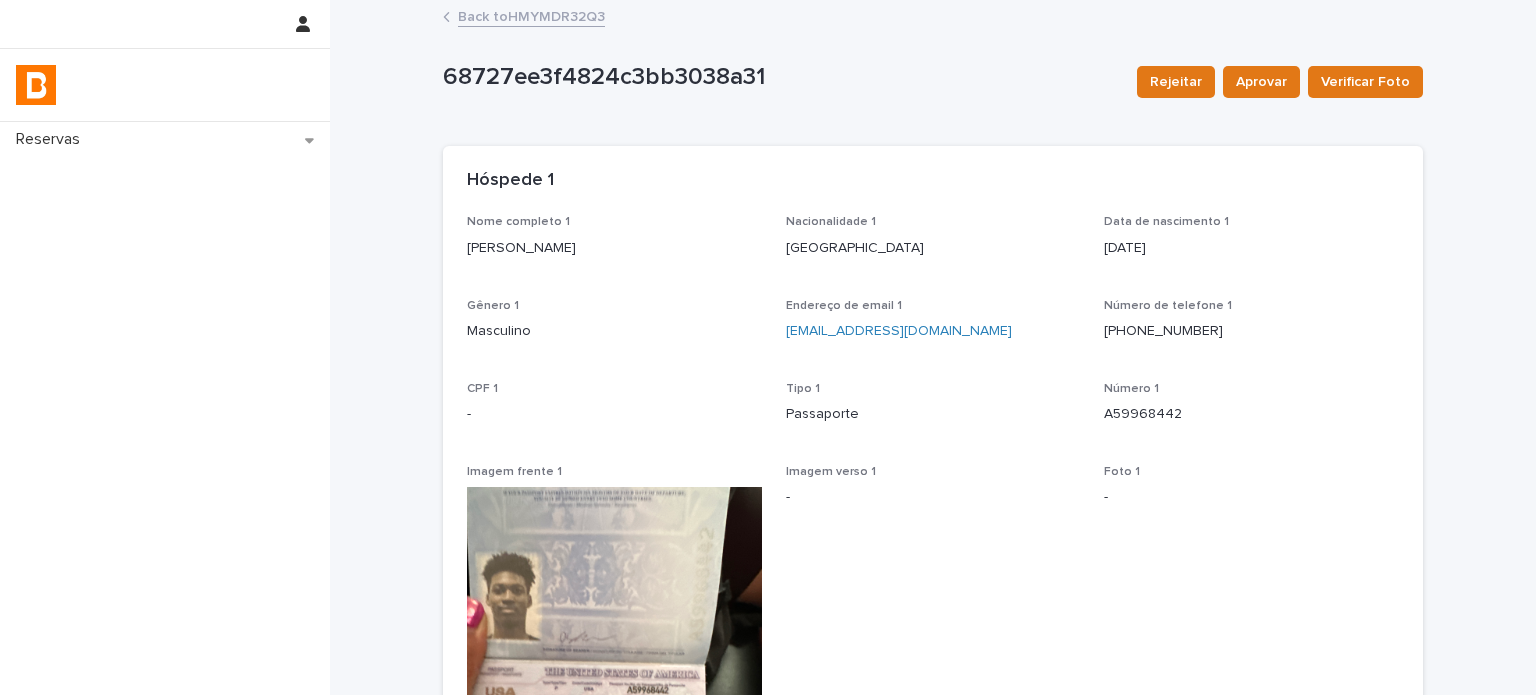 drag, startPoint x: 632, startPoint y: 247, endPoint x: 434, endPoint y: 262, distance: 198.56737 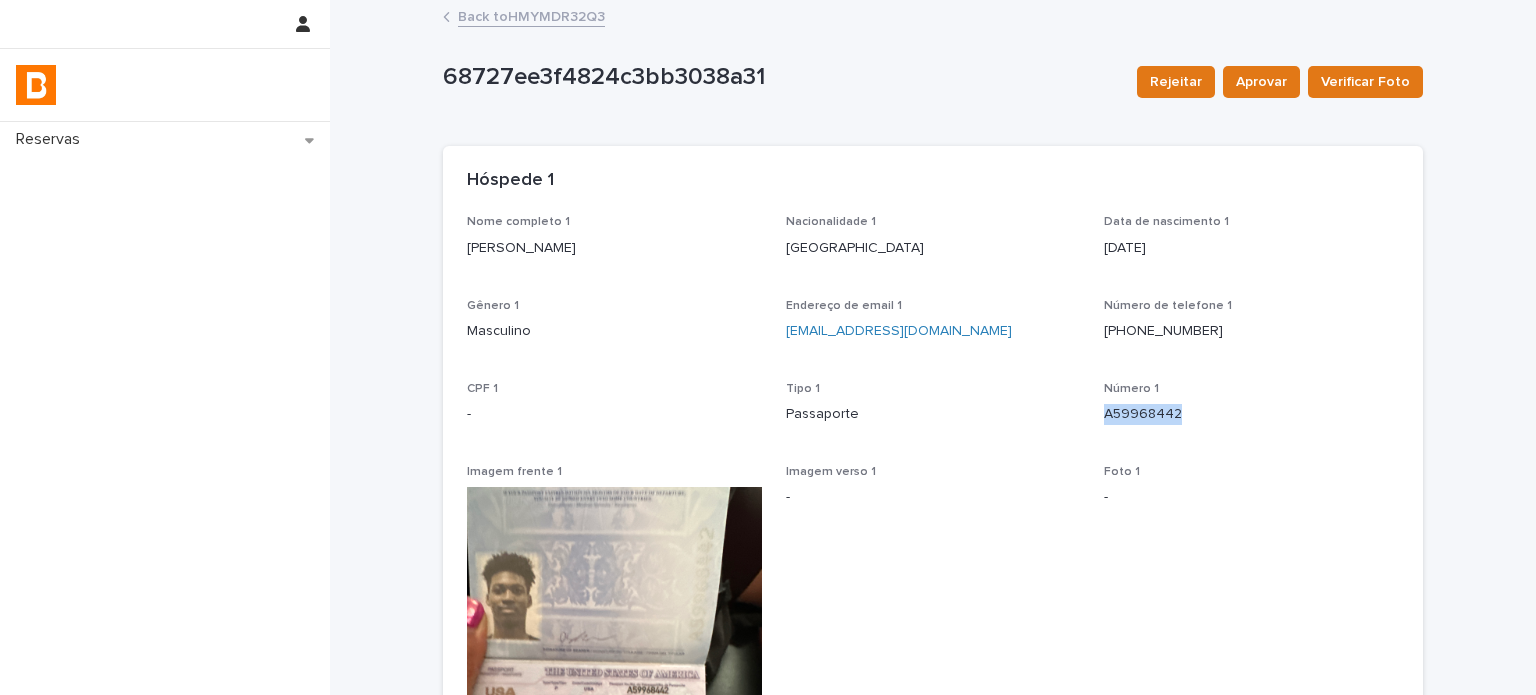 drag, startPoint x: 1200, startPoint y: 419, endPoint x: 1092, endPoint y: 390, distance: 111.82576 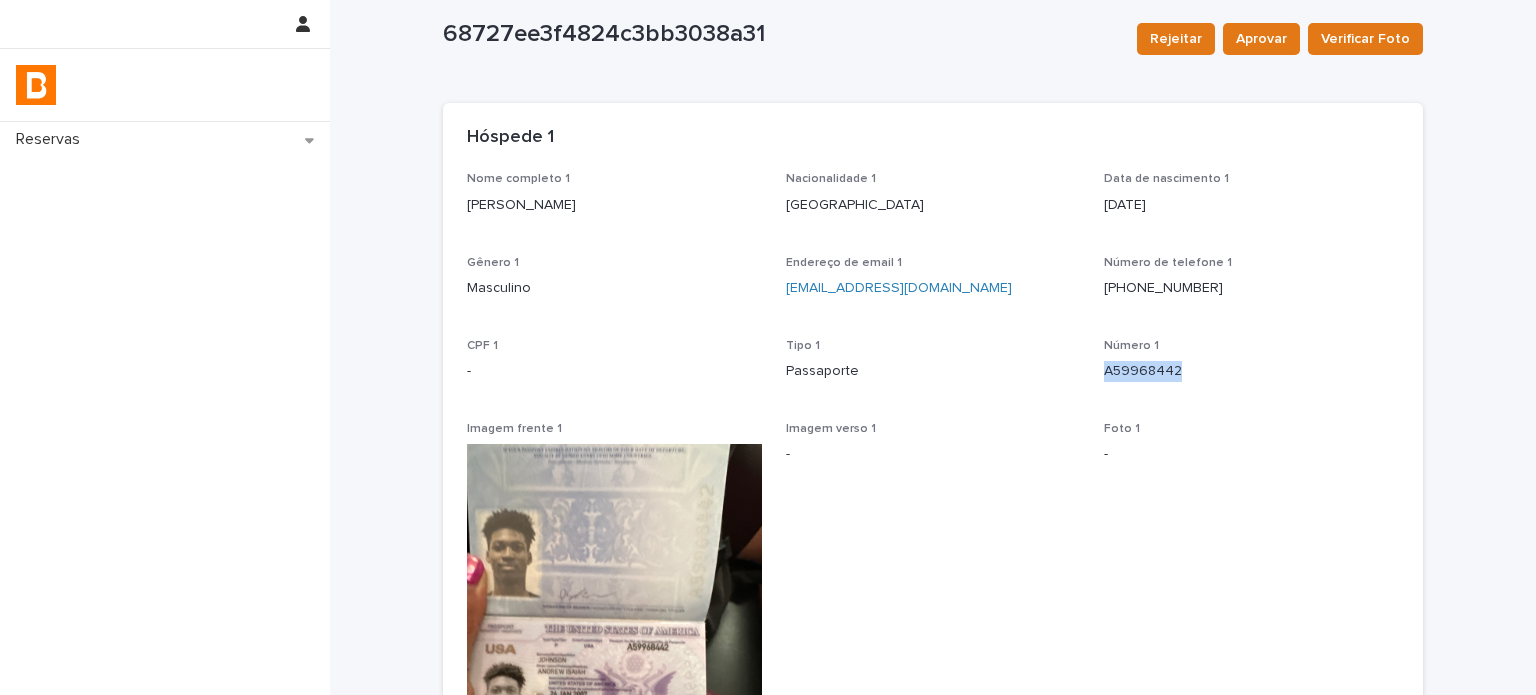 scroll, scrollTop: 0, scrollLeft: 0, axis: both 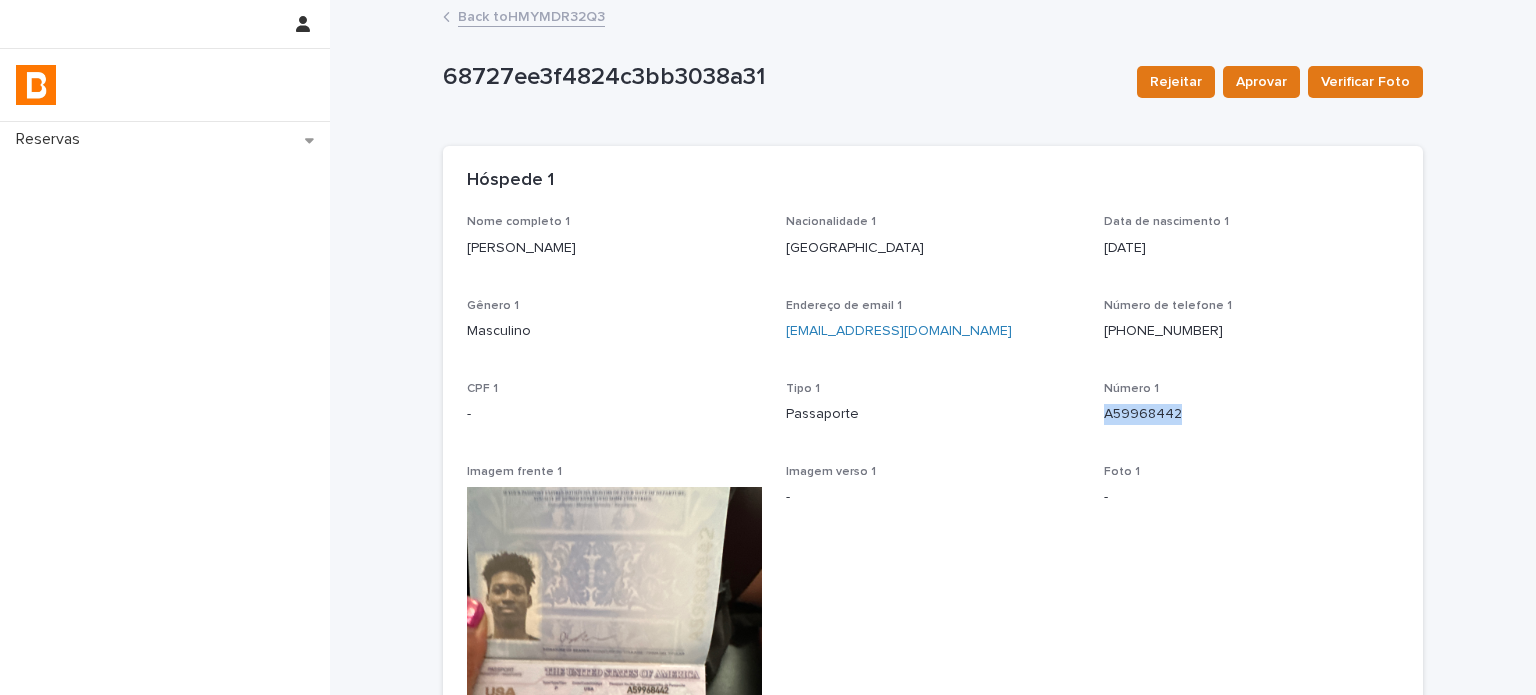 click on "Back to  HMYMDR32Q3" at bounding box center (531, 15) 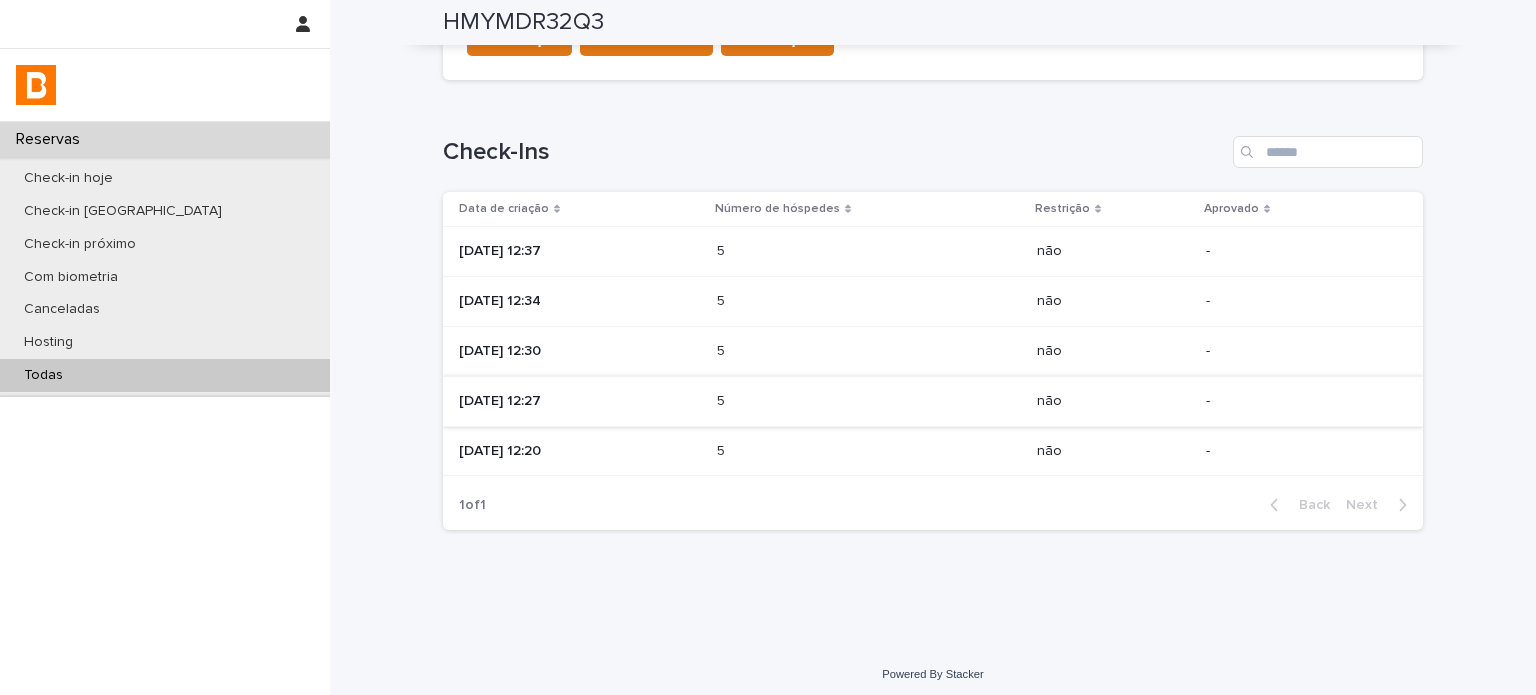 scroll, scrollTop: 866, scrollLeft: 0, axis: vertical 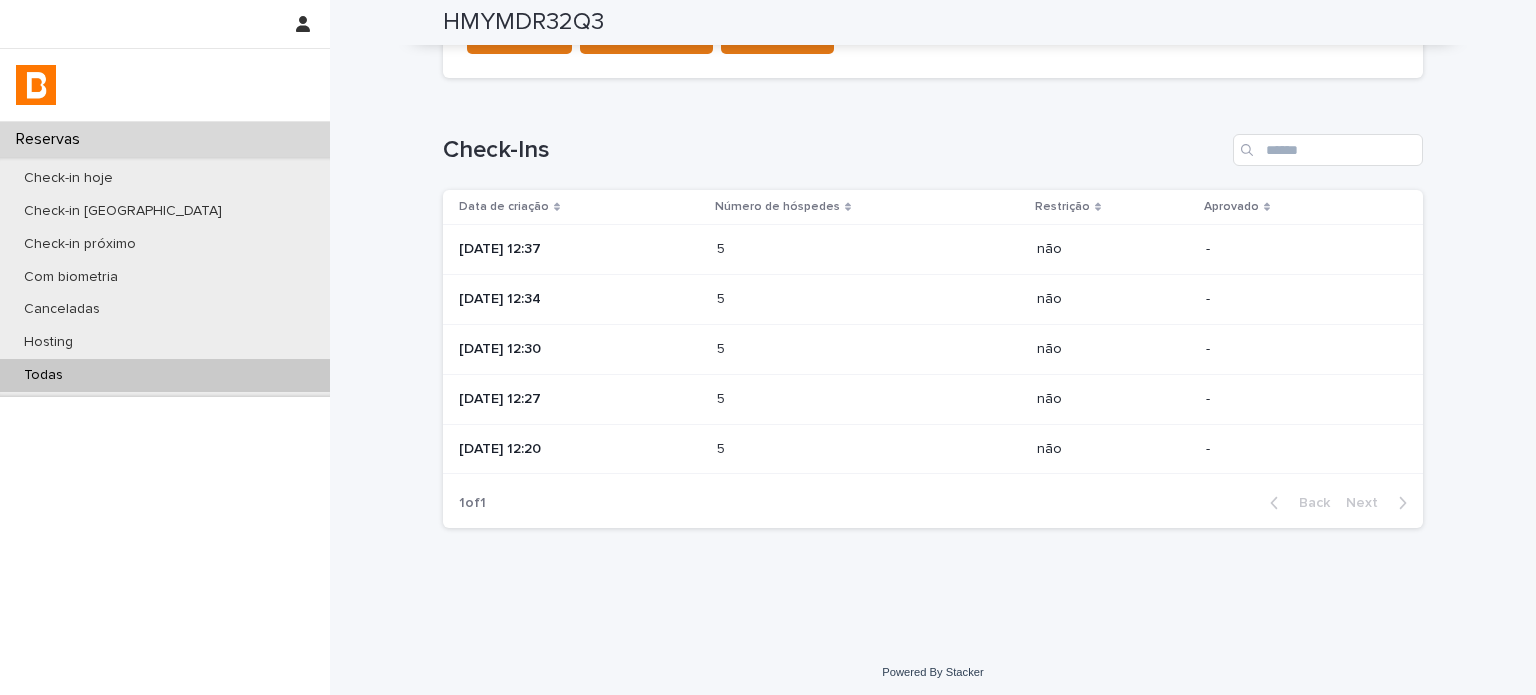 click at bounding box center (804, 349) 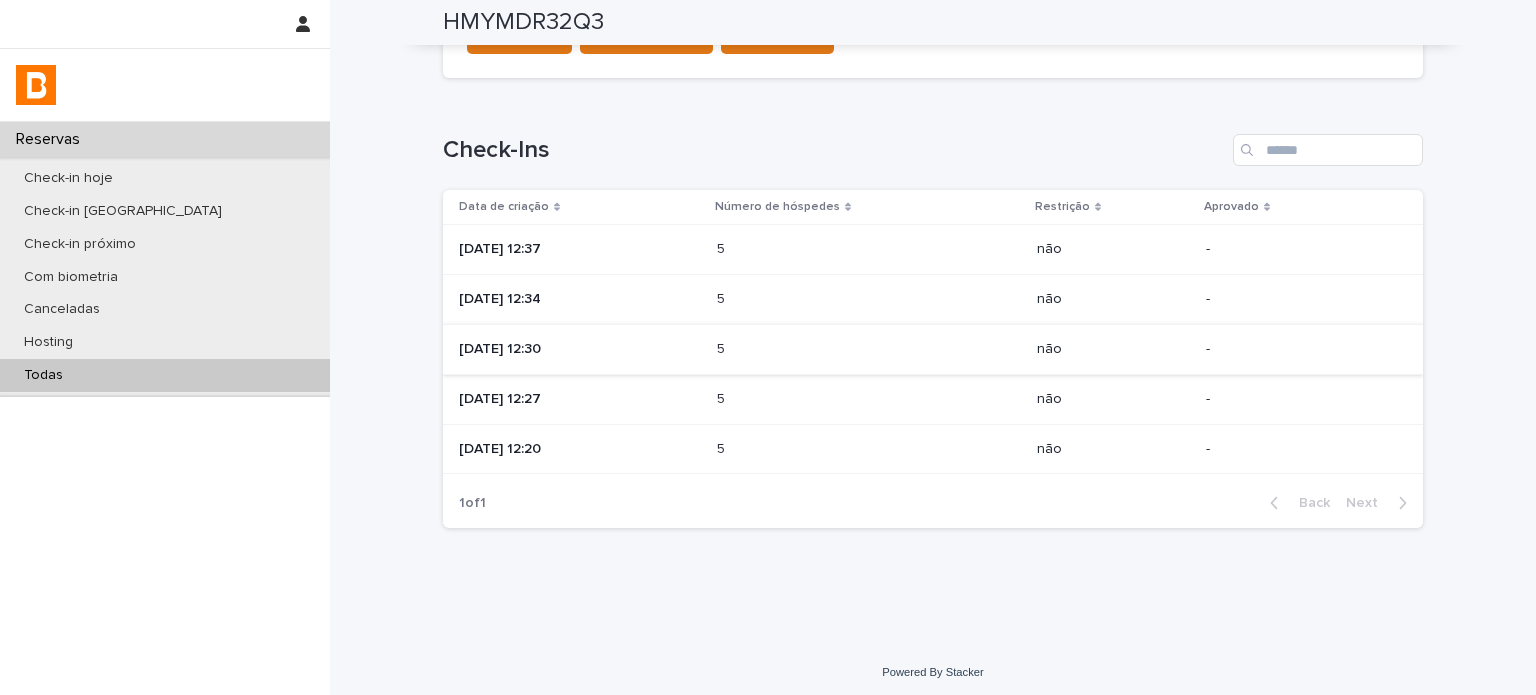 scroll, scrollTop: 0, scrollLeft: 0, axis: both 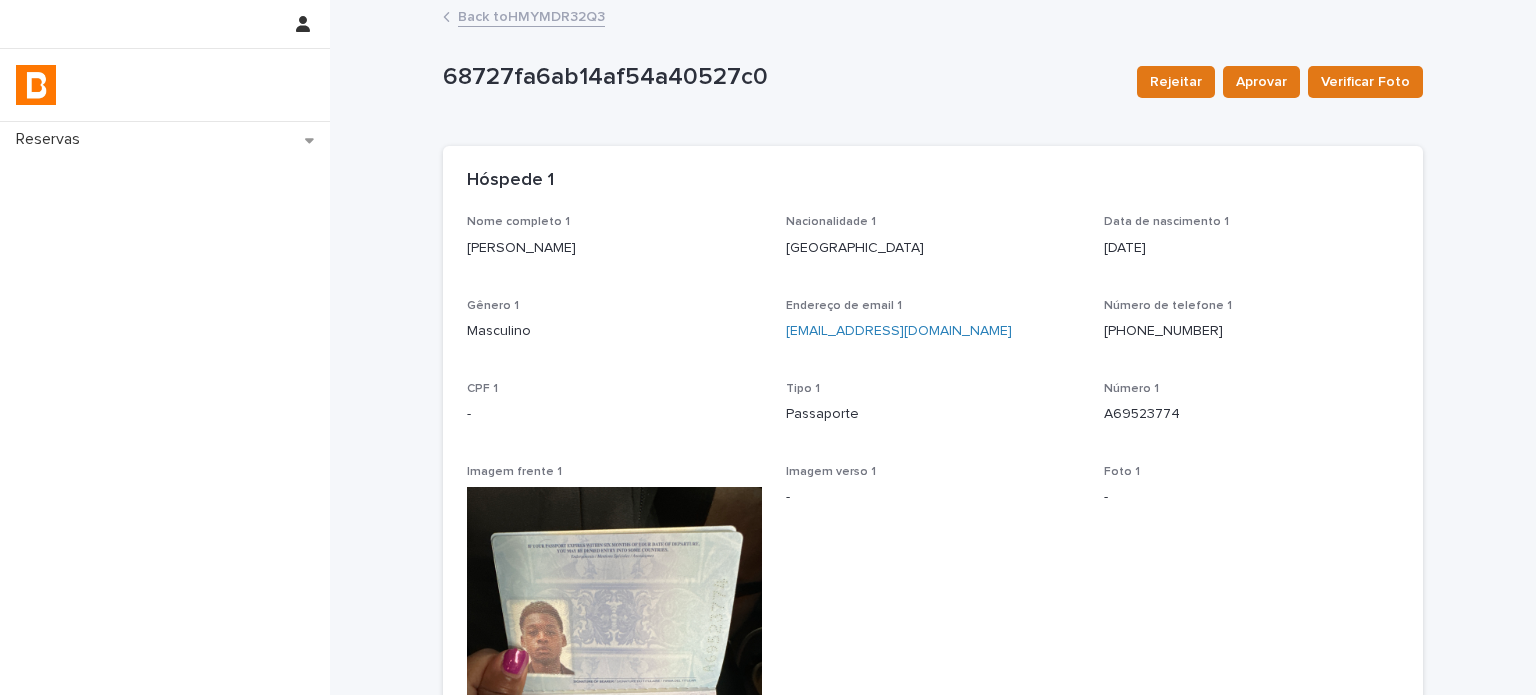 click on "[PERSON_NAME]" at bounding box center [614, 248] 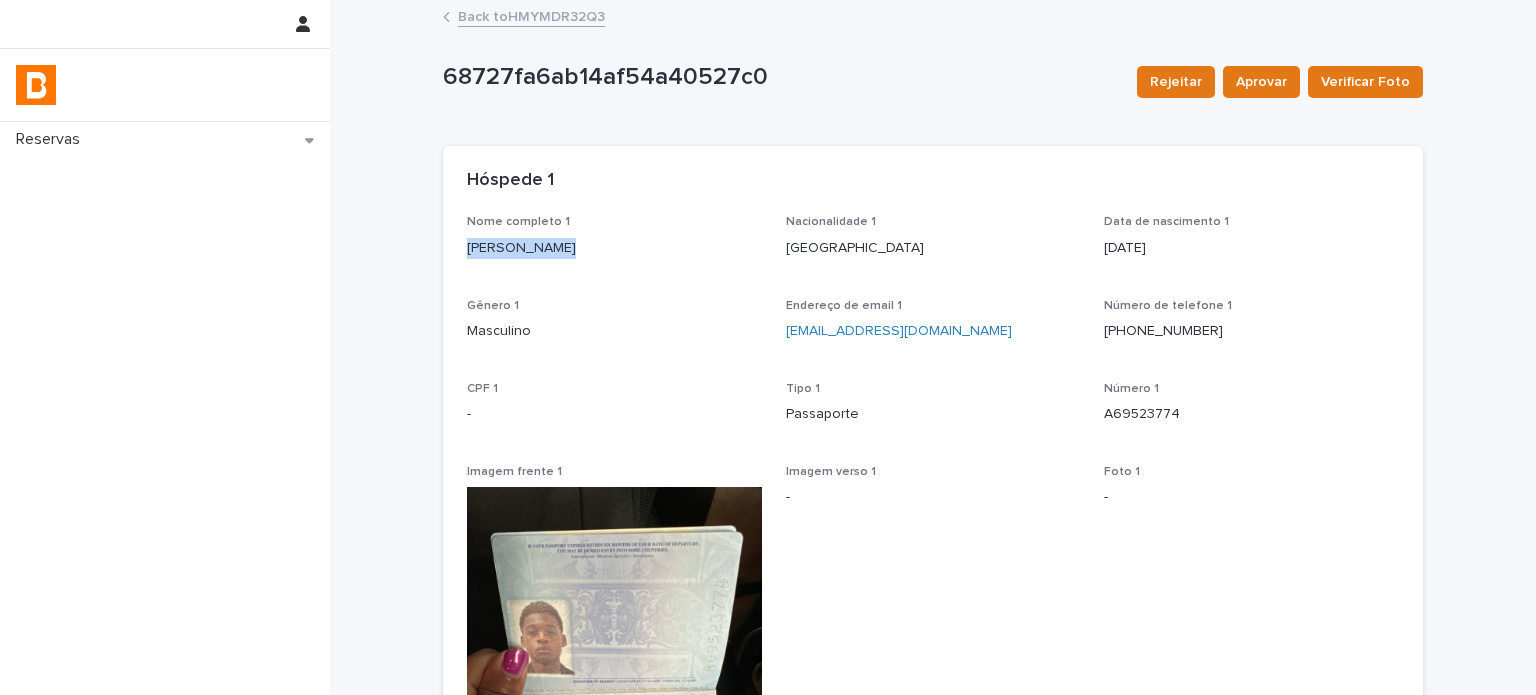click on "[PERSON_NAME]" at bounding box center [614, 248] 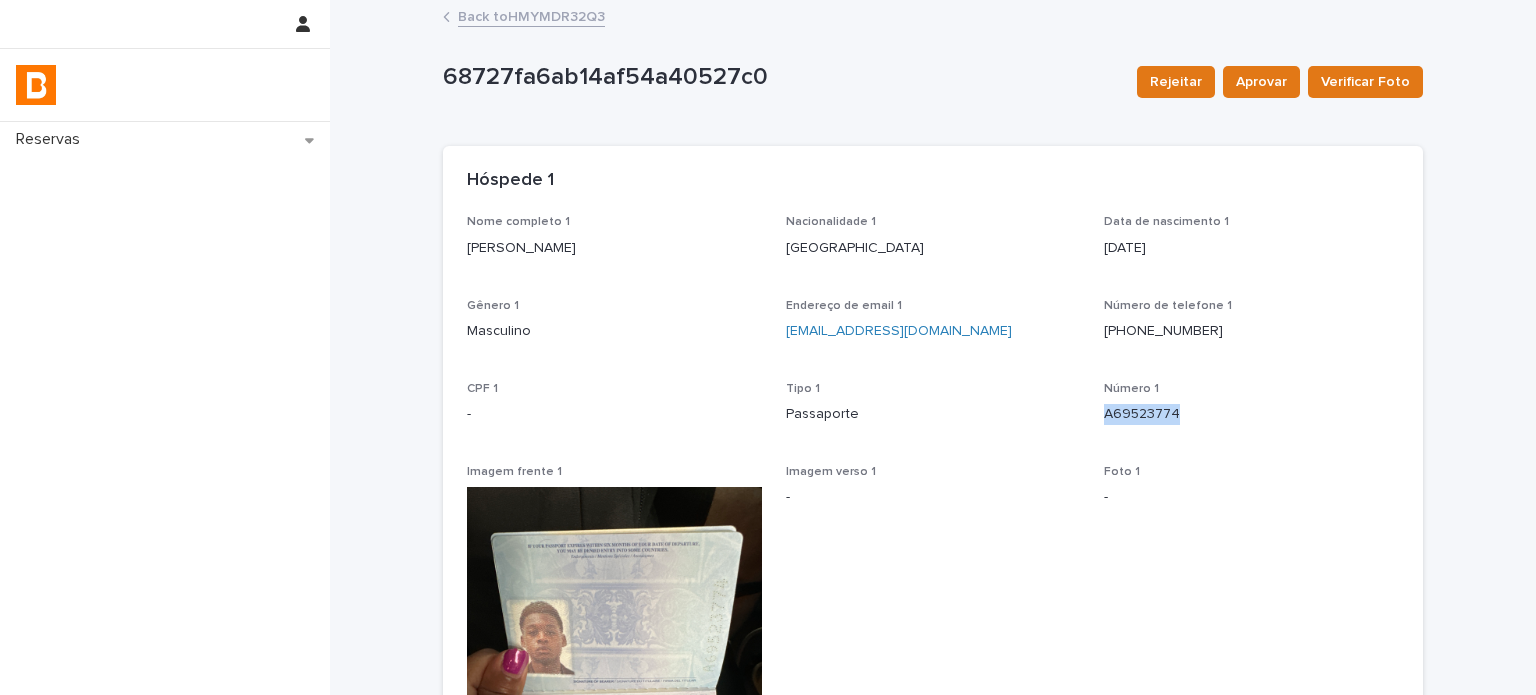 drag, startPoint x: 1116, startPoint y: 426, endPoint x: 1097, endPoint y: 427, distance: 19.026299 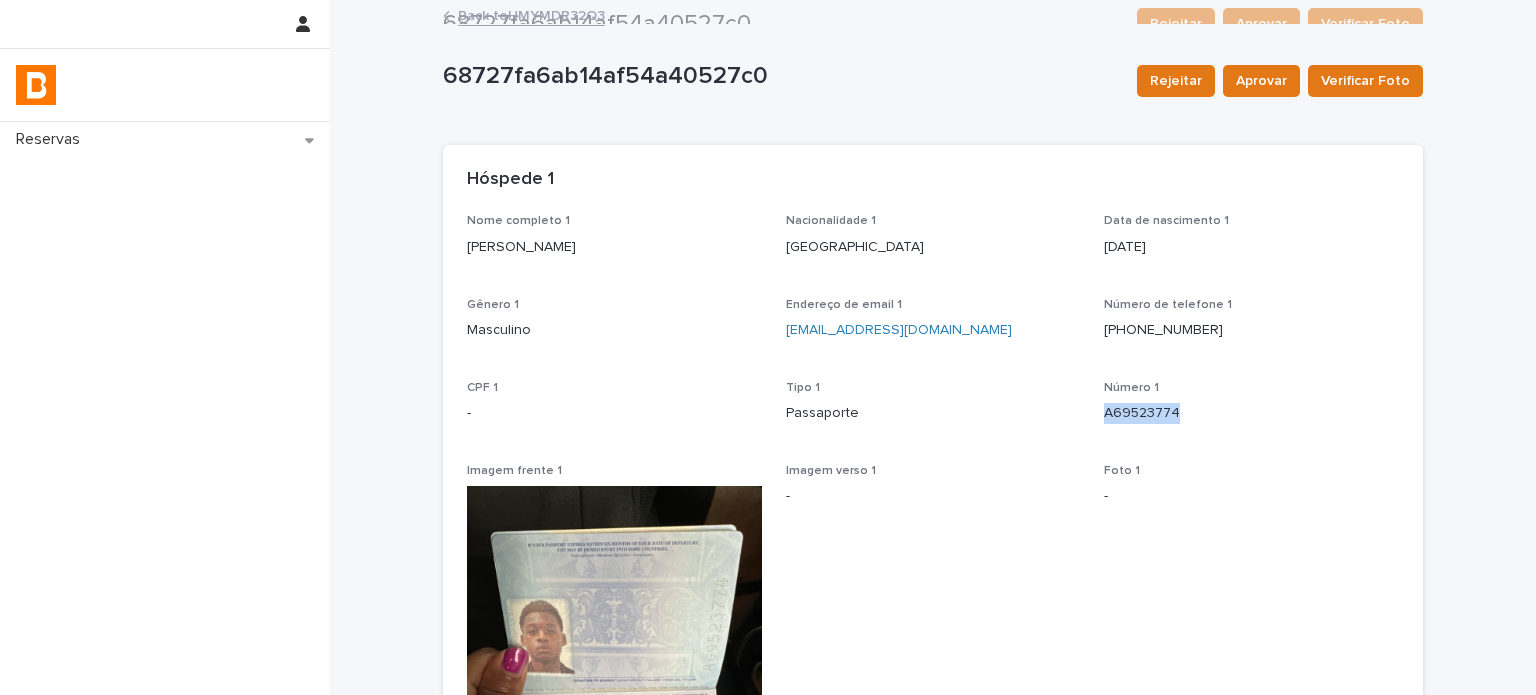 scroll, scrollTop: 0, scrollLeft: 0, axis: both 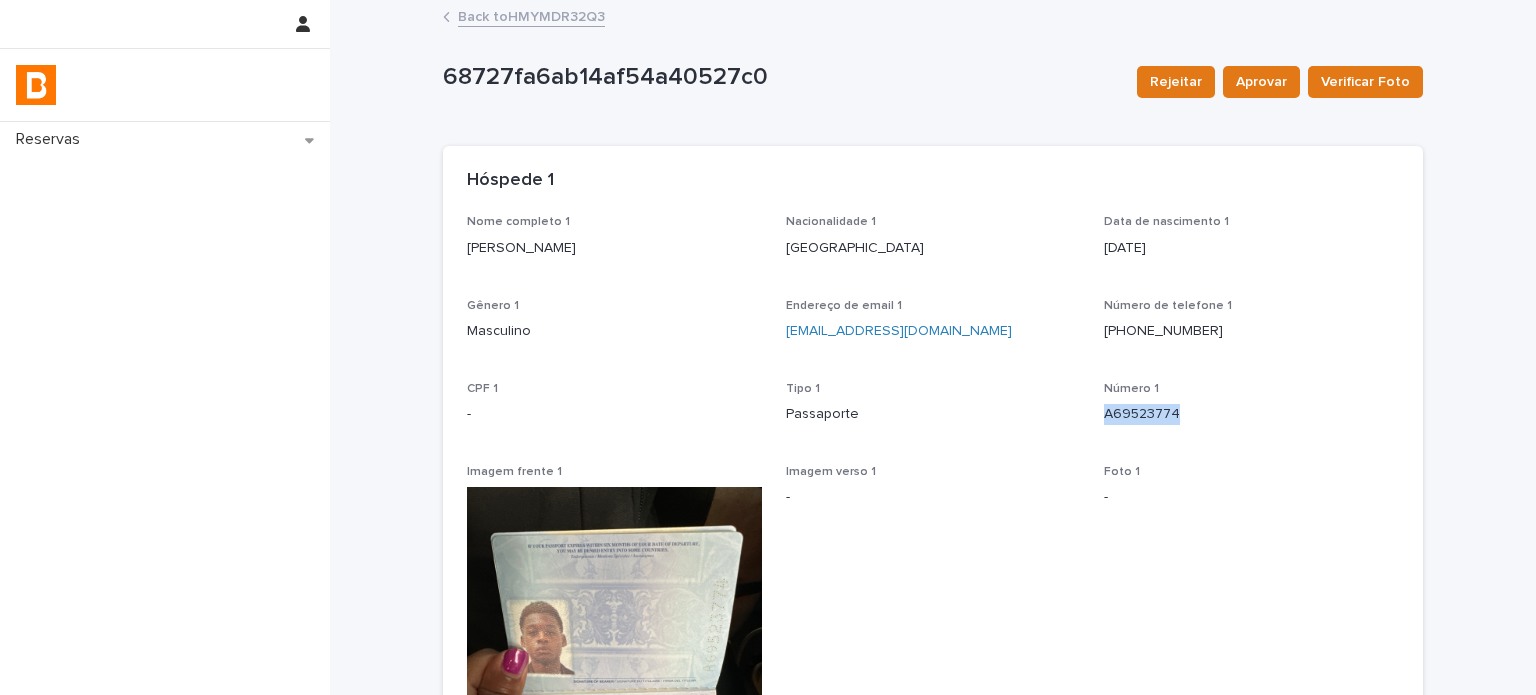 click on "Back to  HMYMDR32Q3" at bounding box center [531, 15] 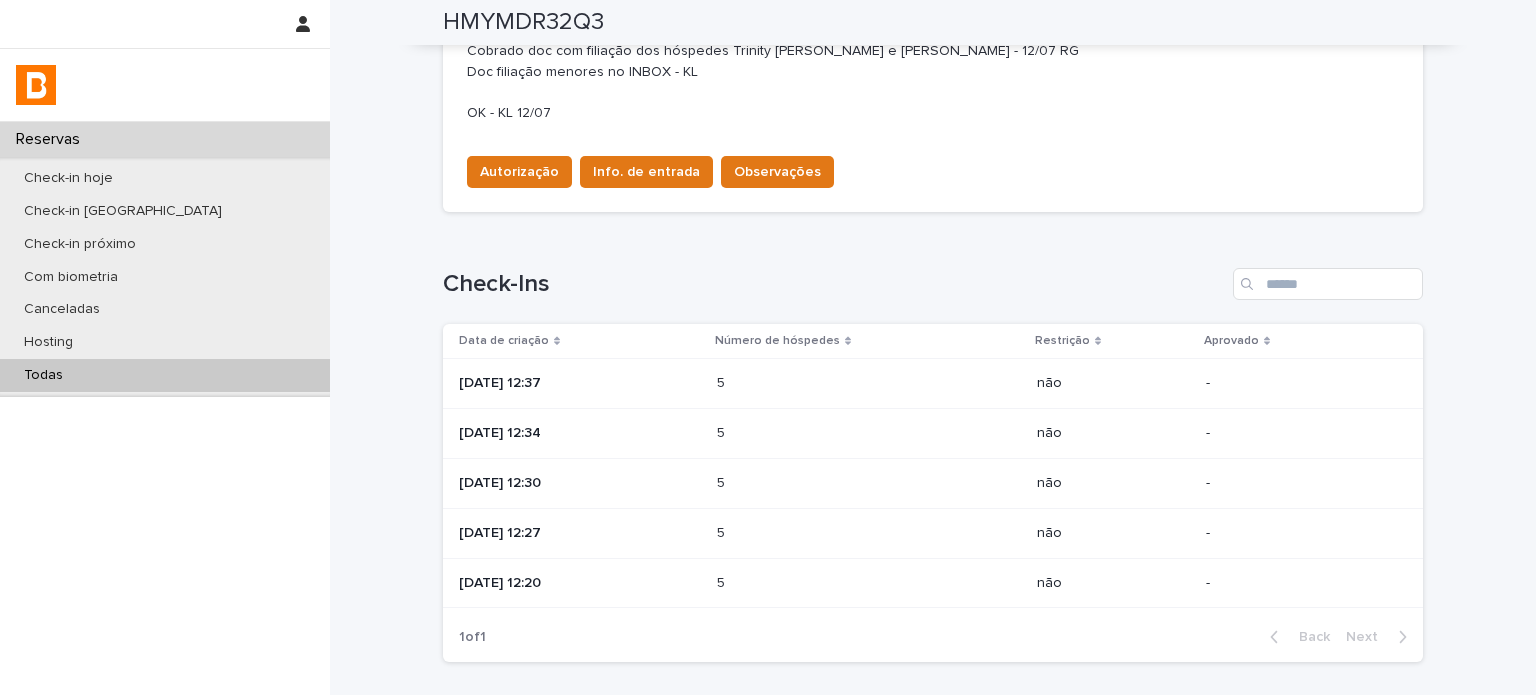 scroll, scrollTop: 766, scrollLeft: 0, axis: vertical 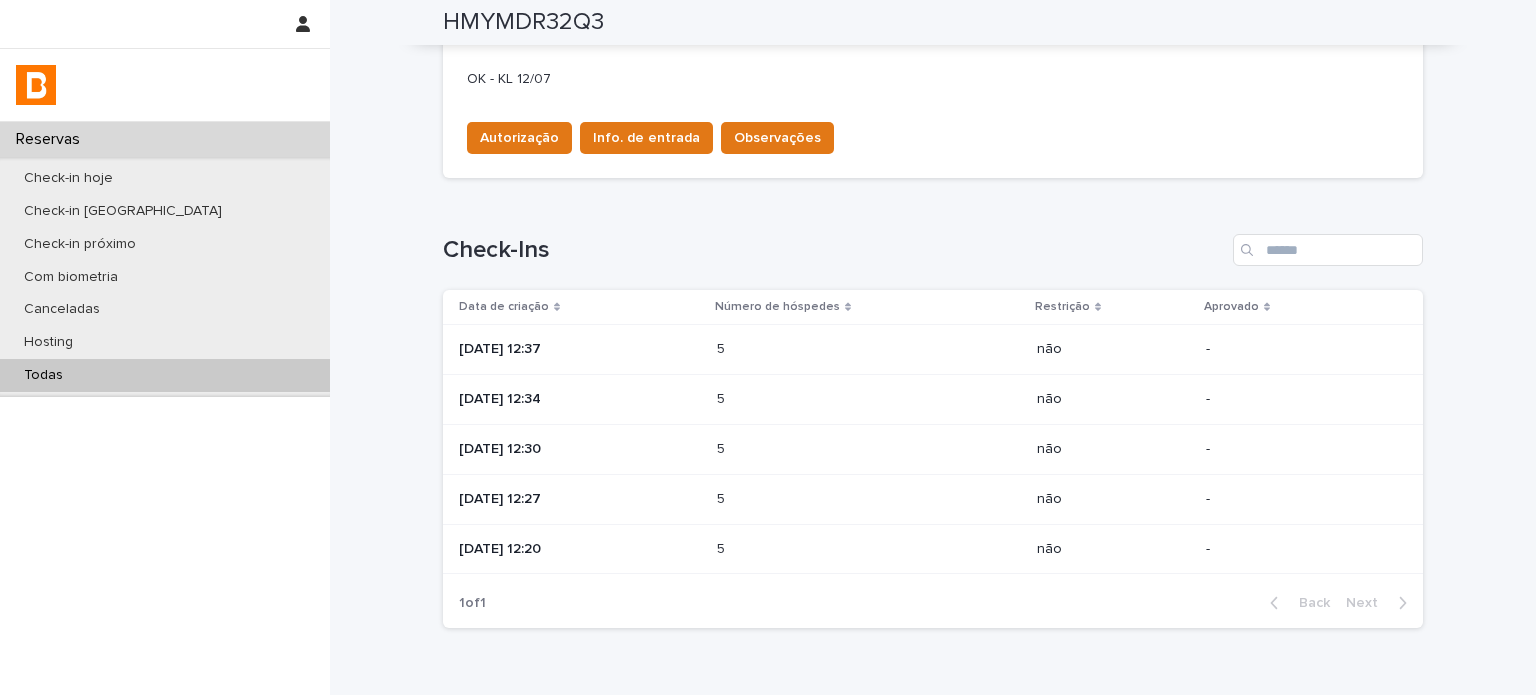 click on "[DATE] 12:30" at bounding box center [580, 447] 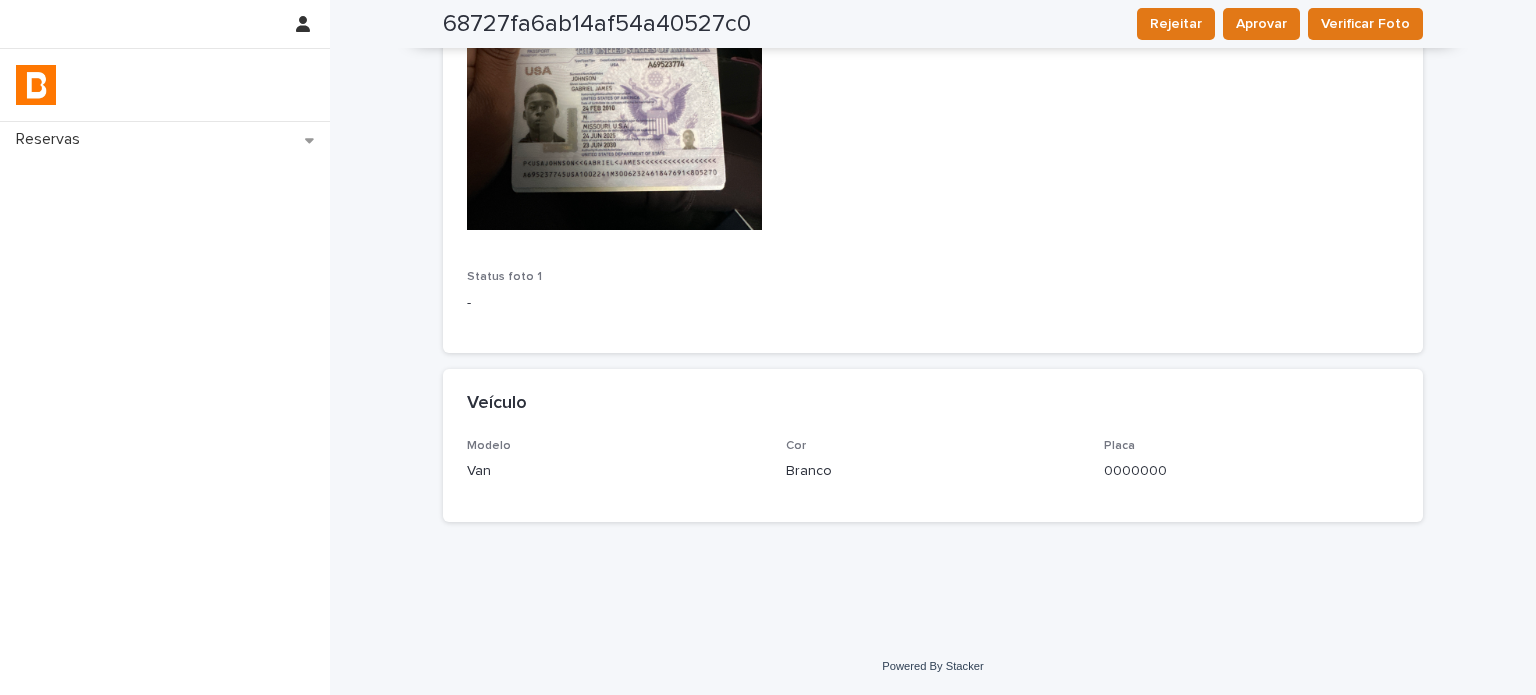 scroll, scrollTop: 0, scrollLeft: 0, axis: both 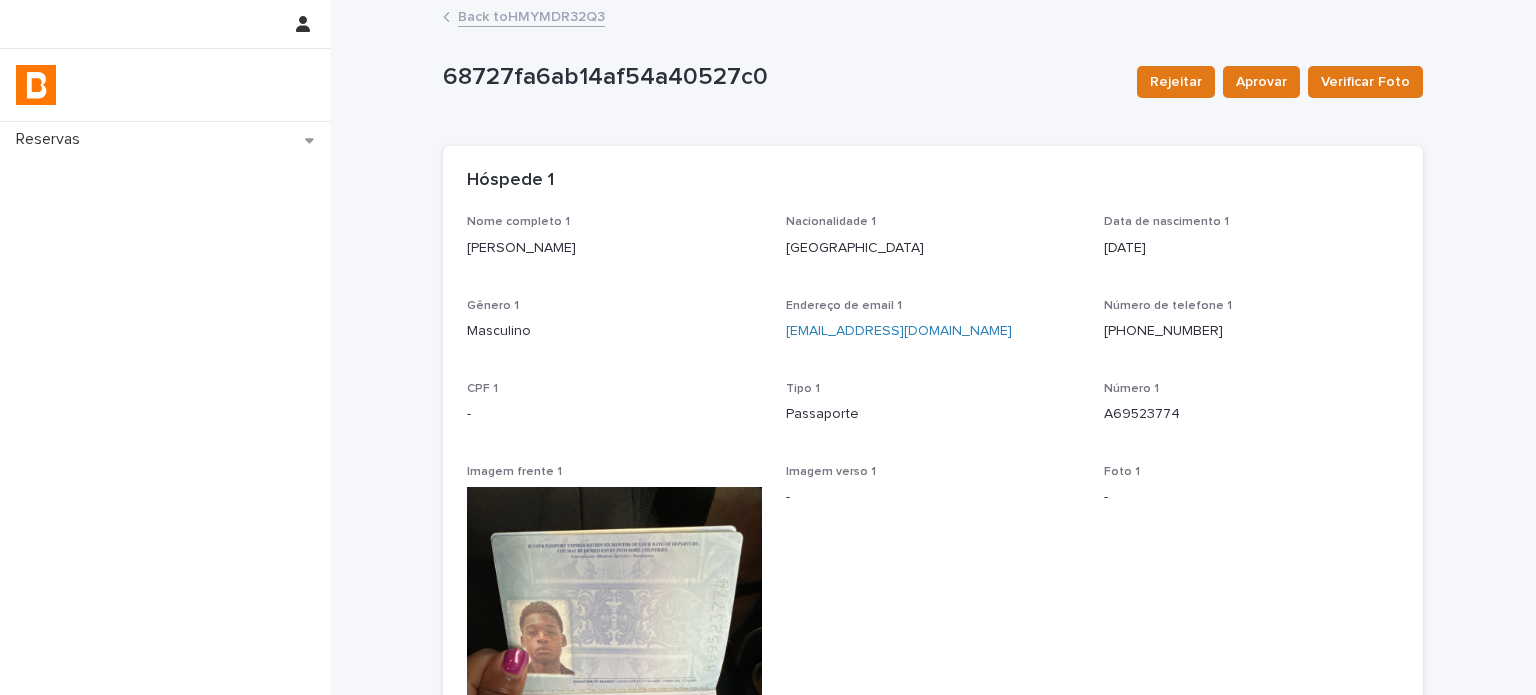 click on "Back to  HMYMDR32Q3" at bounding box center (531, 15) 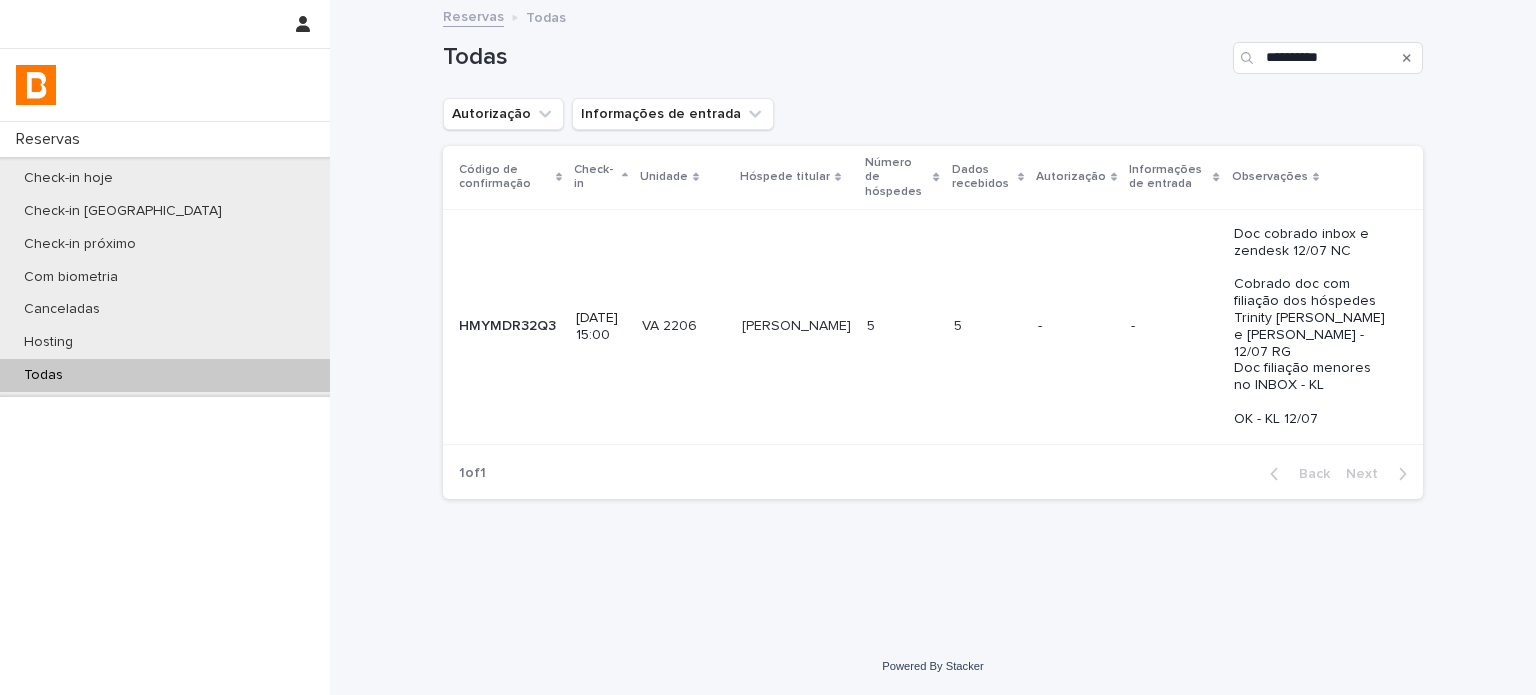 click on "[PERSON_NAME]" at bounding box center (798, 324) 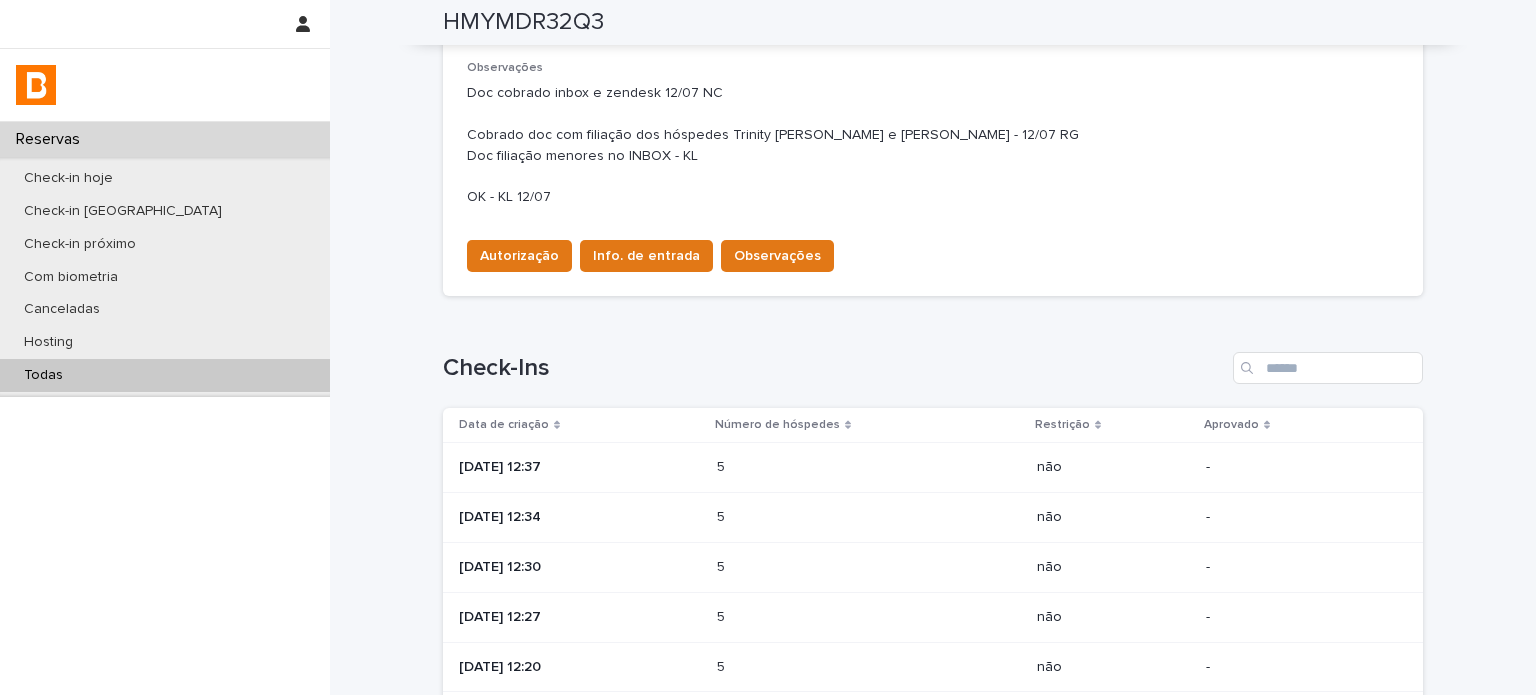 scroll, scrollTop: 800, scrollLeft: 0, axis: vertical 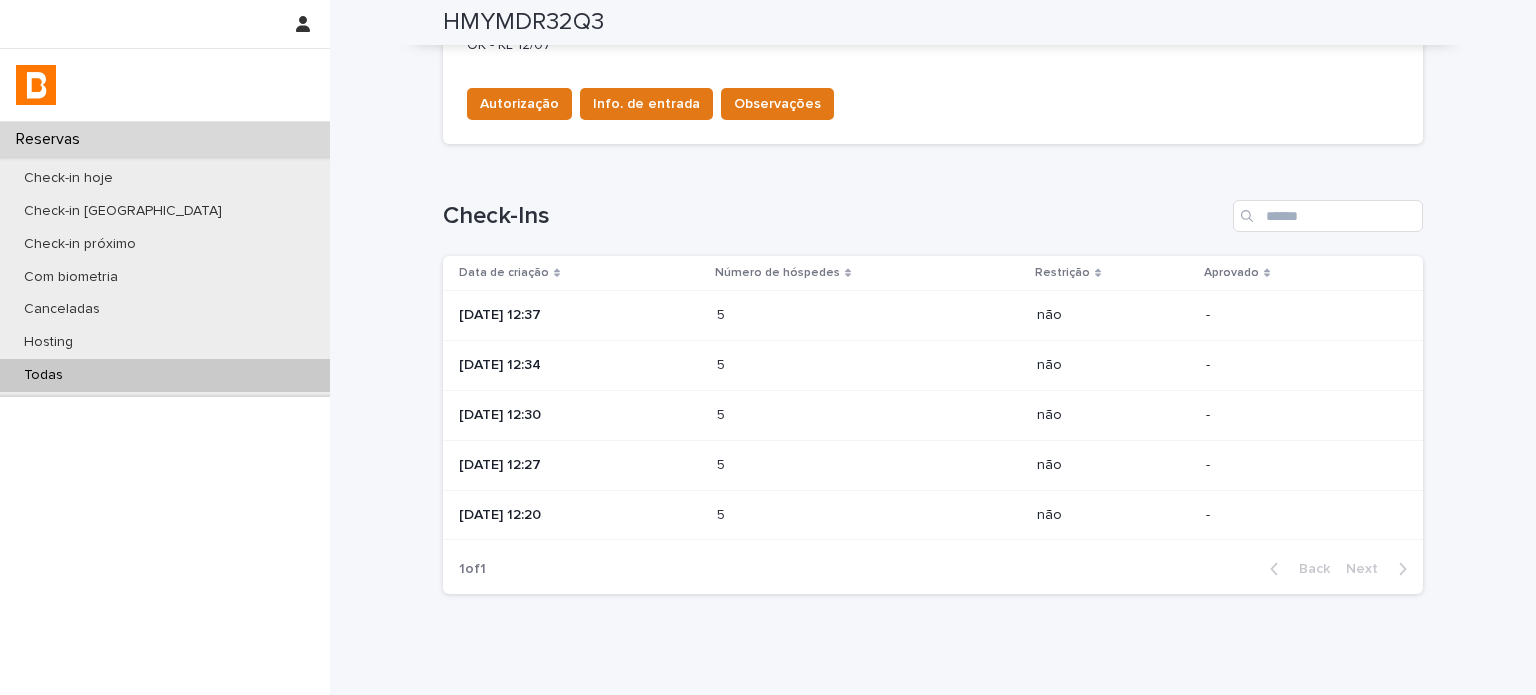 click on "5 5" at bounding box center (869, 366) 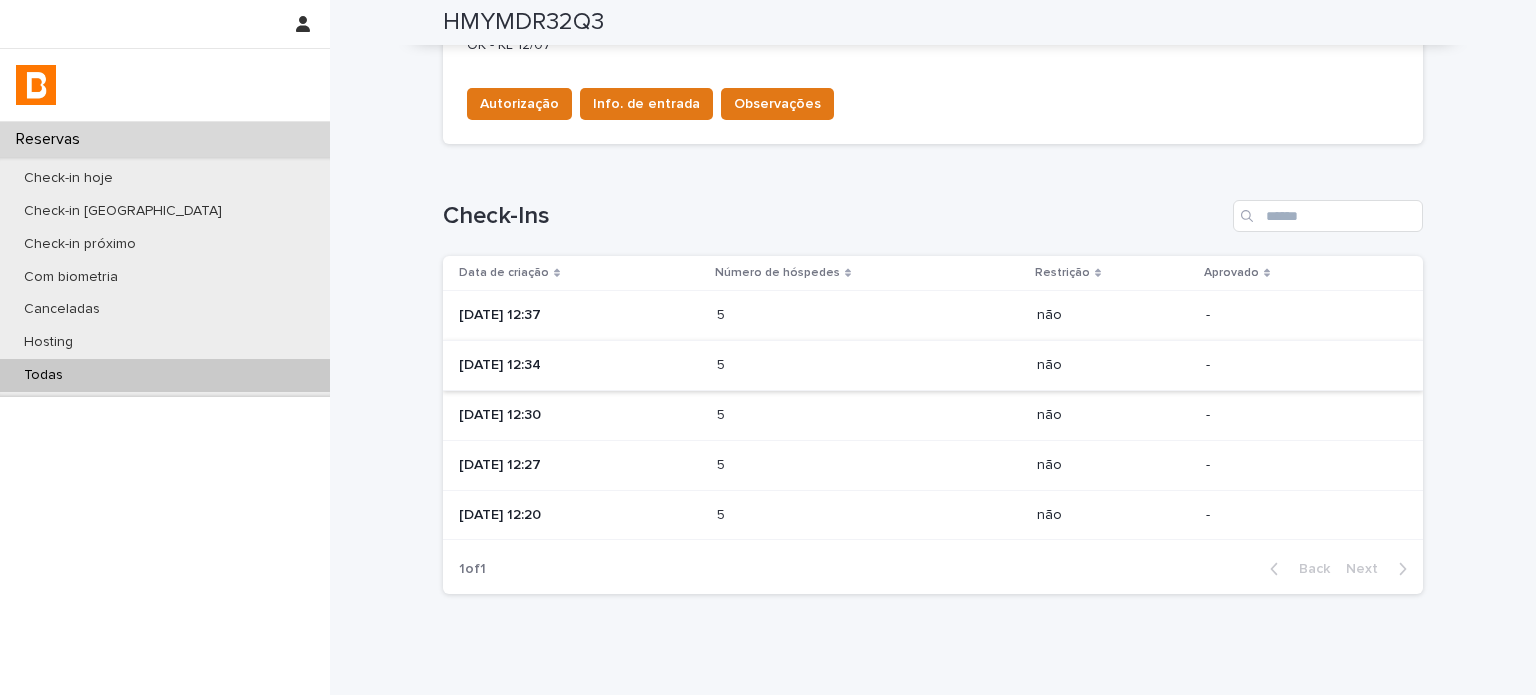 scroll, scrollTop: 0, scrollLeft: 0, axis: both 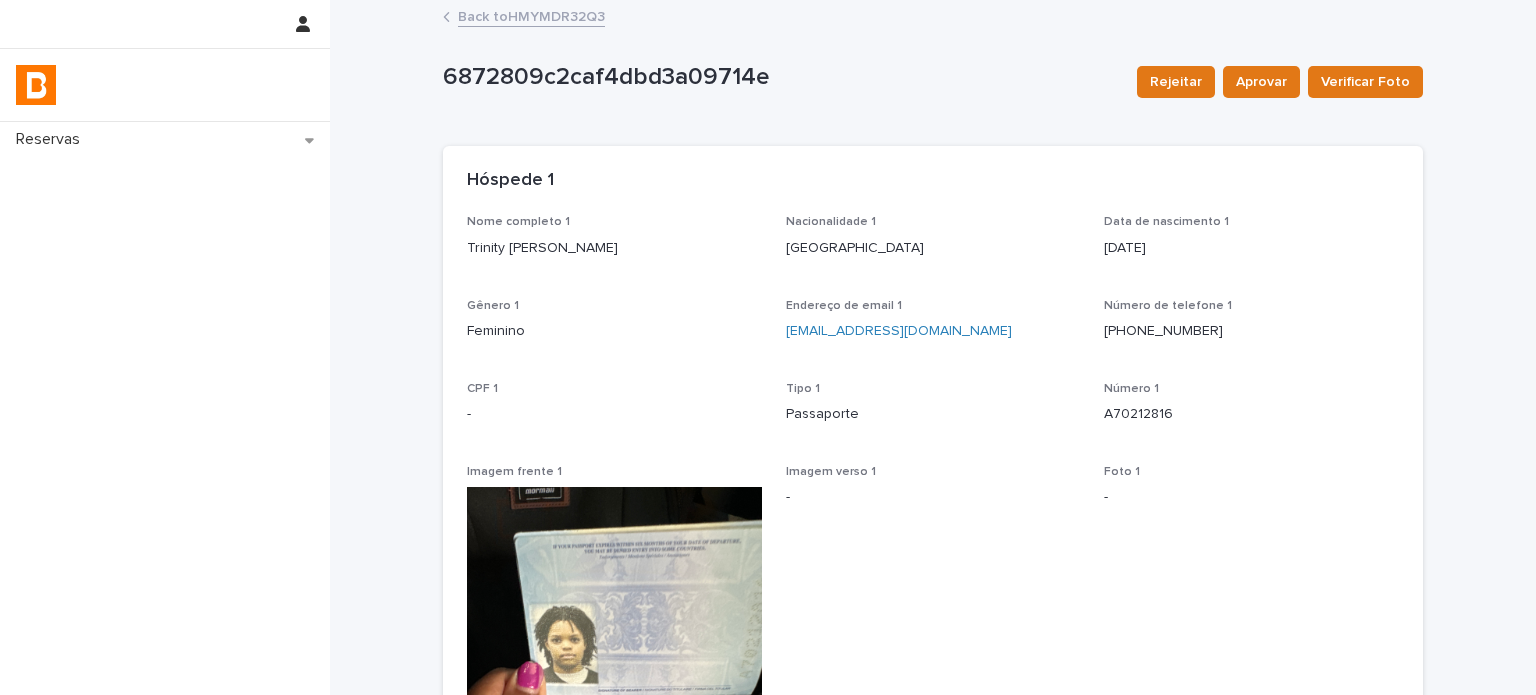 drag, startPoint x: 648, startPoint y: 251, endPoint x: 452, endPoint y: 256, distance: 196.06377 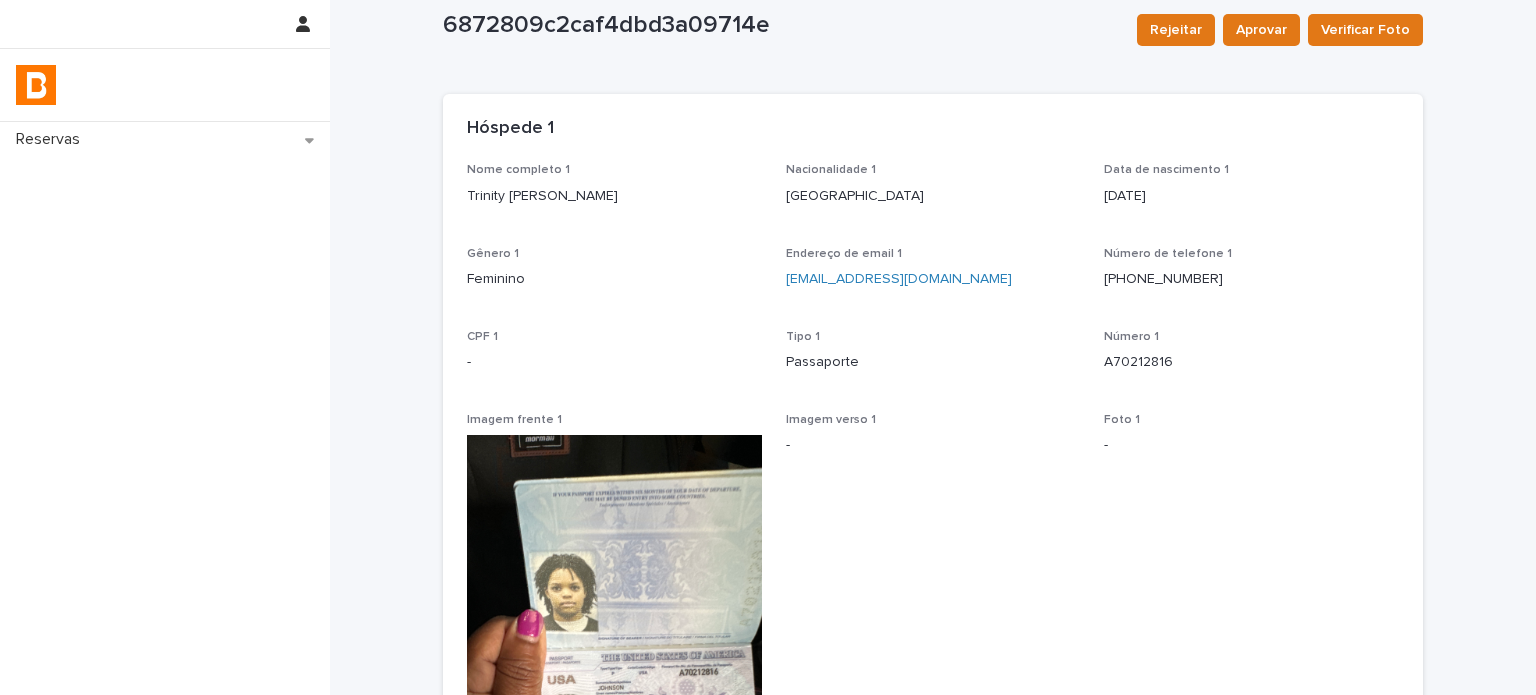 scroll, scrollTop: 133, scrollLeft: 0, axis: vertical 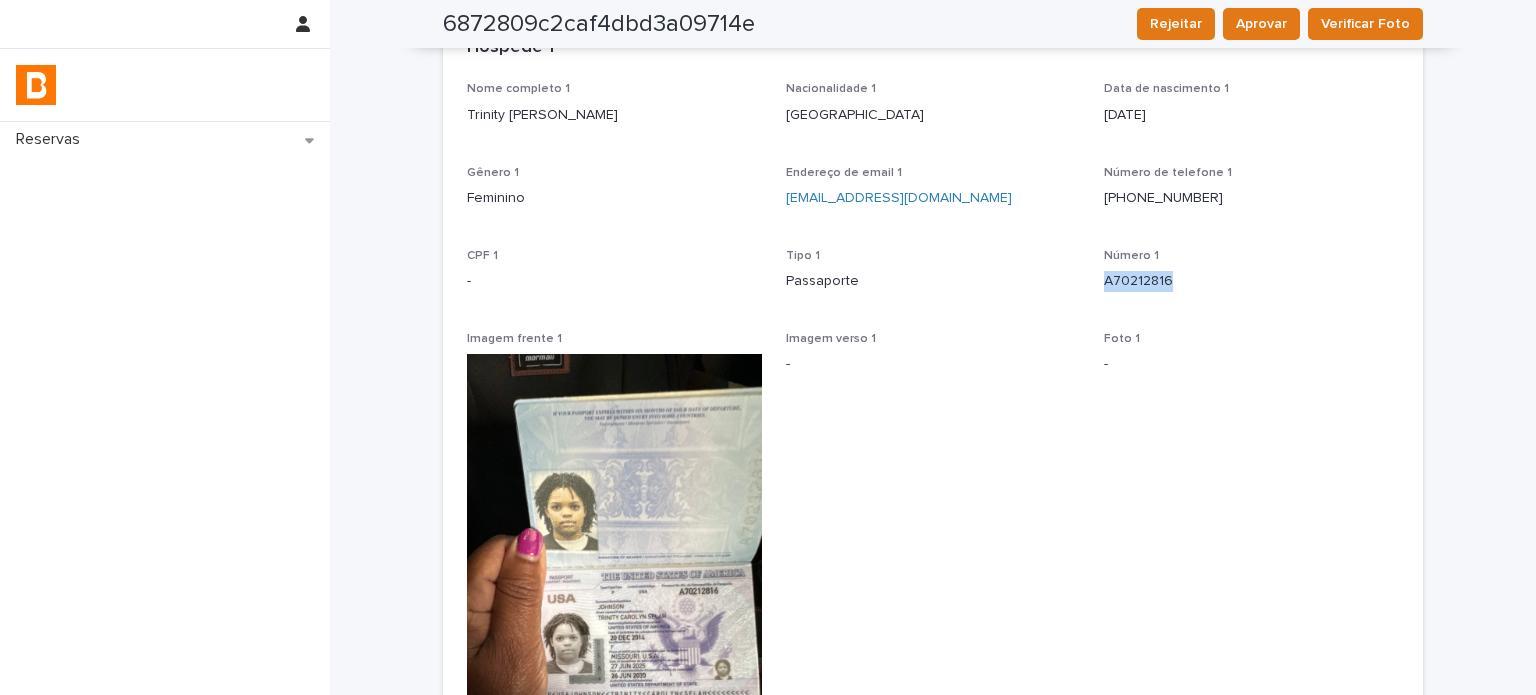 drag, startPoint x: 1165, startPoint y: 287, endPoint x: 1091, endPoint y: 283, distance: 74.10803 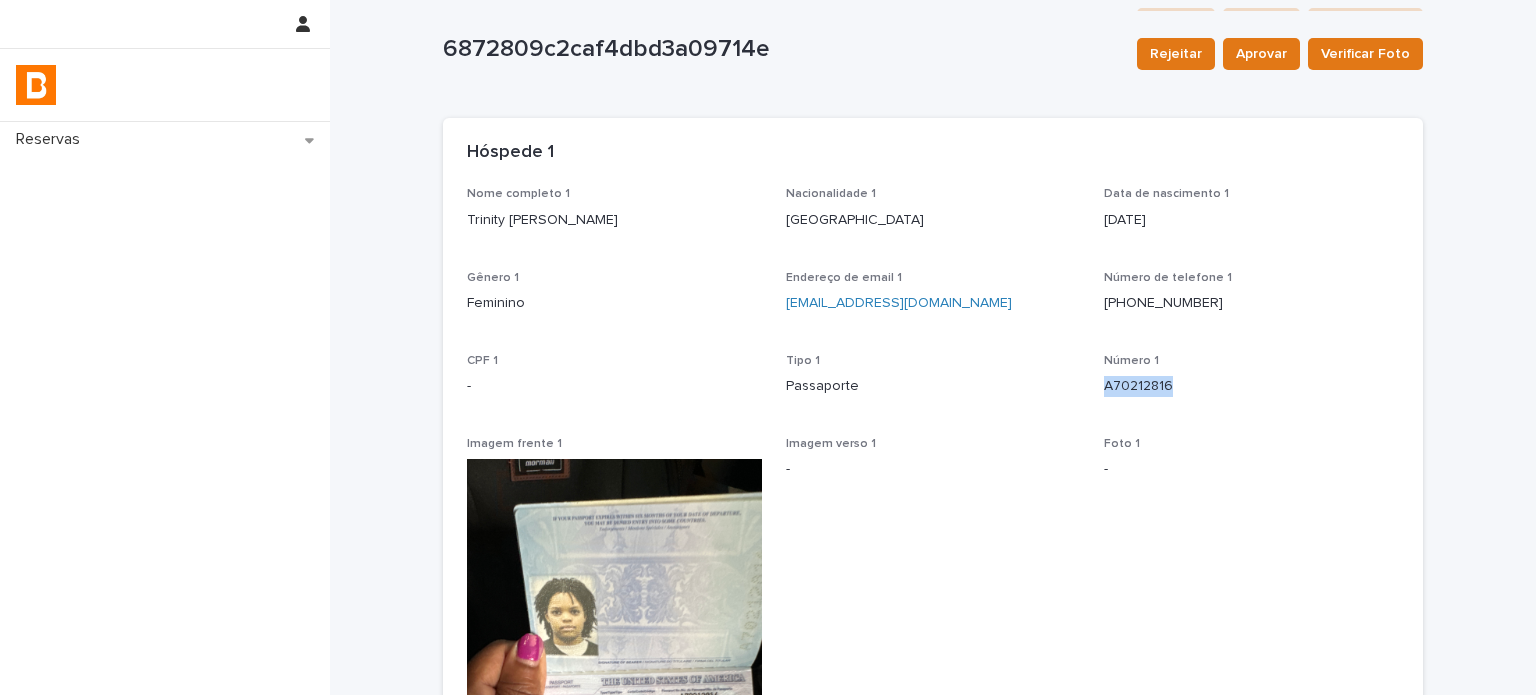 scroll, scrollTop: 0, scrollLeft: 0, axis: both 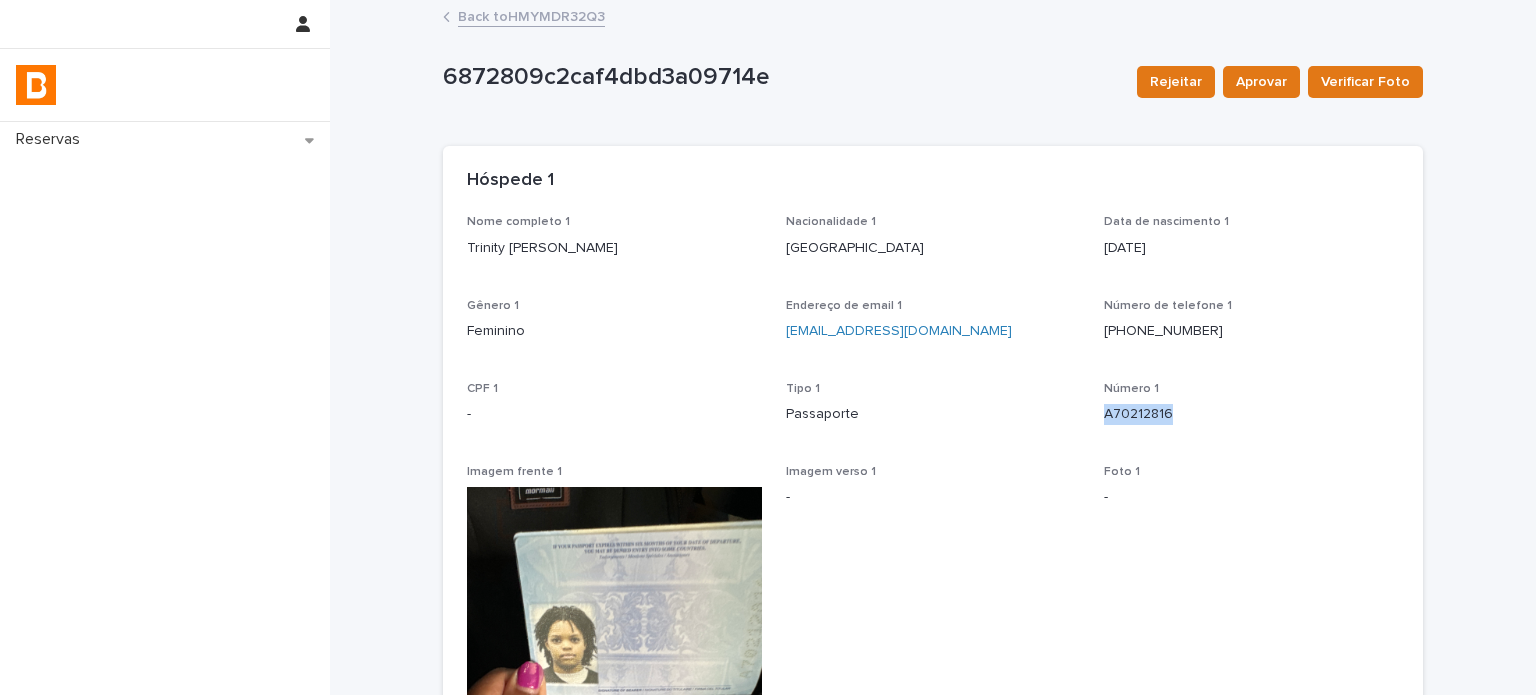 click on "Back to  HMYMDR32Q3" at bounding box center (531, 15) 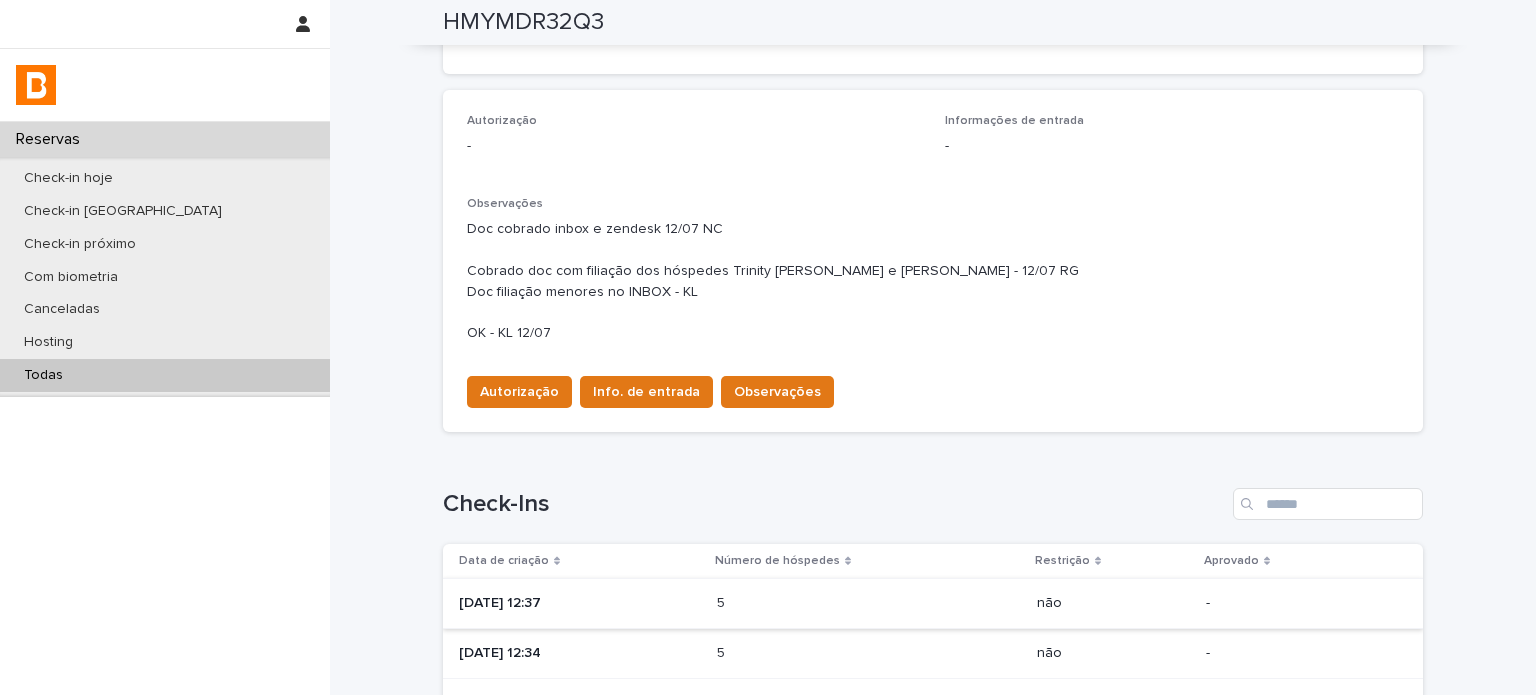 scroll, scrollTop: 533, scrollLeft: 0, axis: vertical 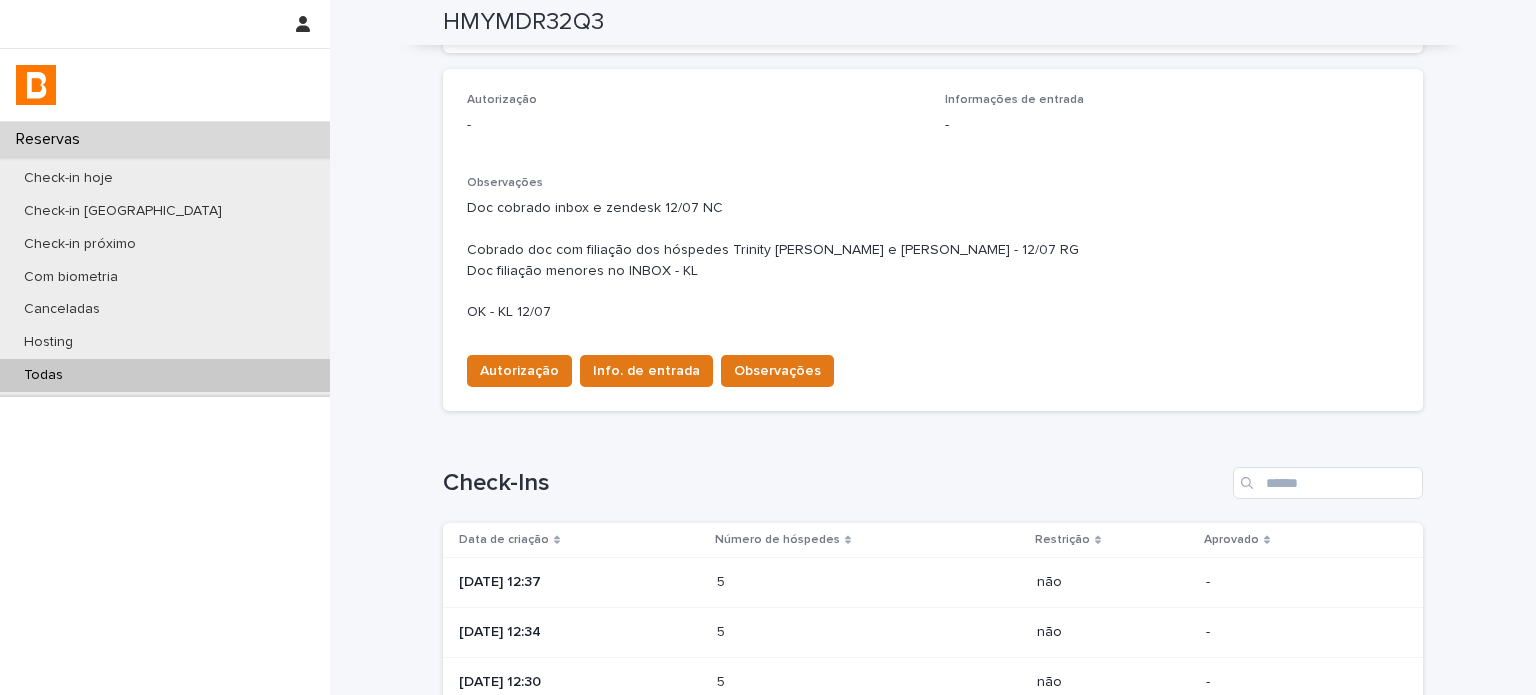 click on "[DATE] 12:37" at bounding box center (580, 582) 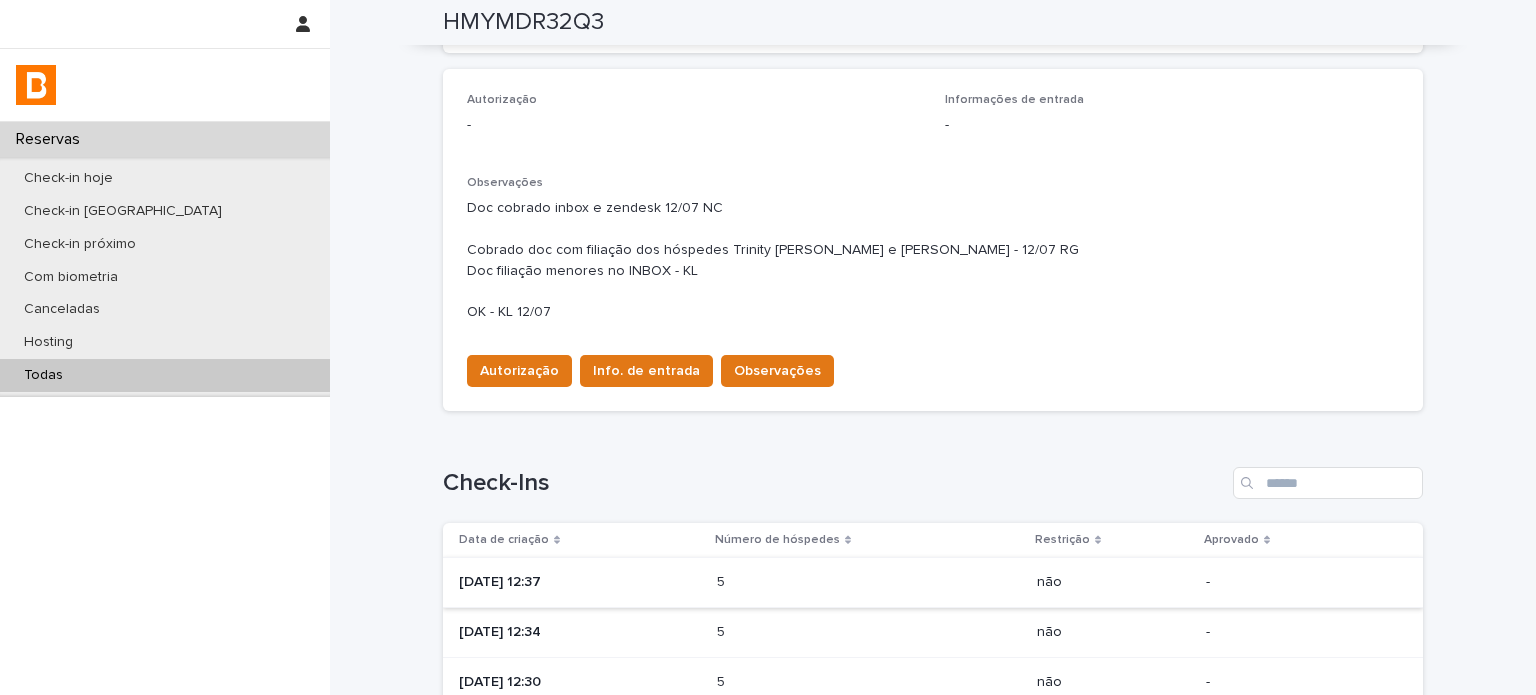 scroll, scrollTop: 0, scrollLeft: 0, axis: both 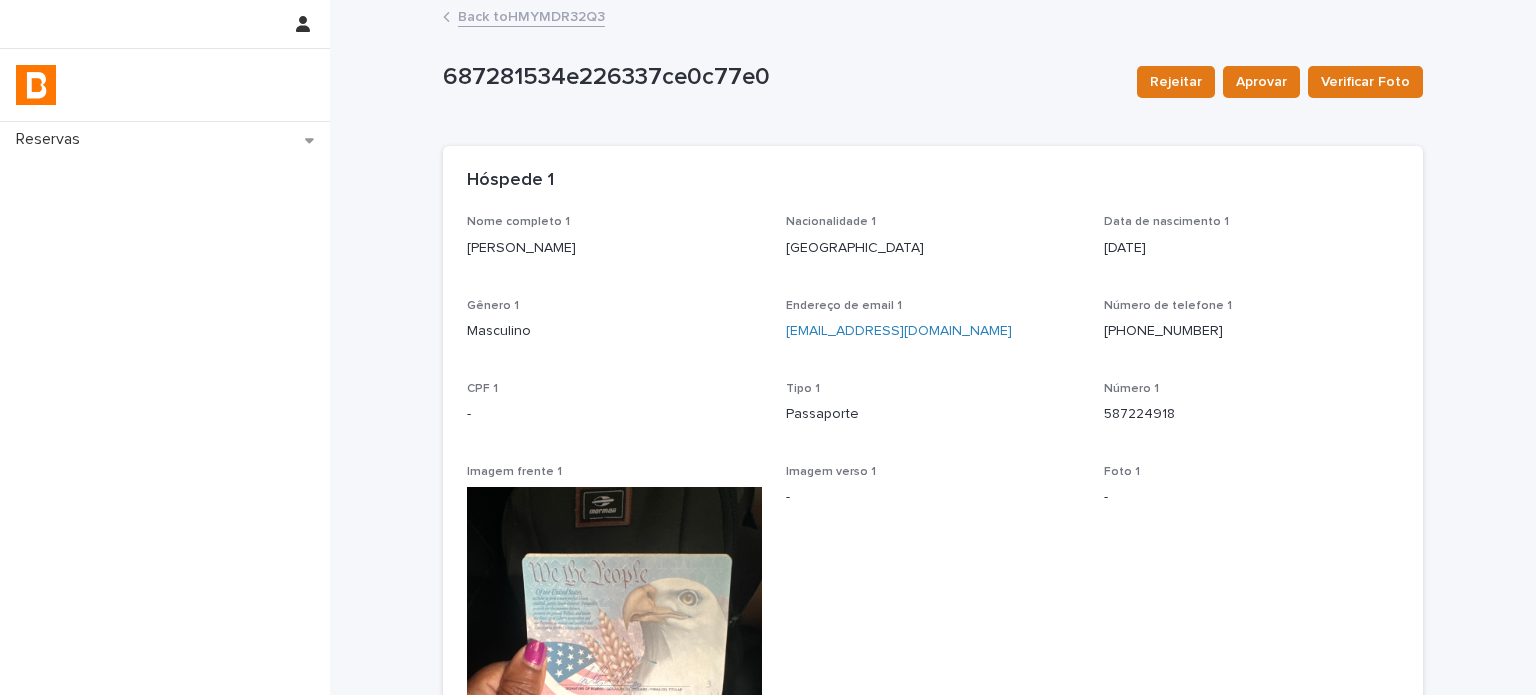 drag, startPoint x: 569, startPoint y: 270, endPoint x: 468, endPoint y: 267, distance: 101.04455 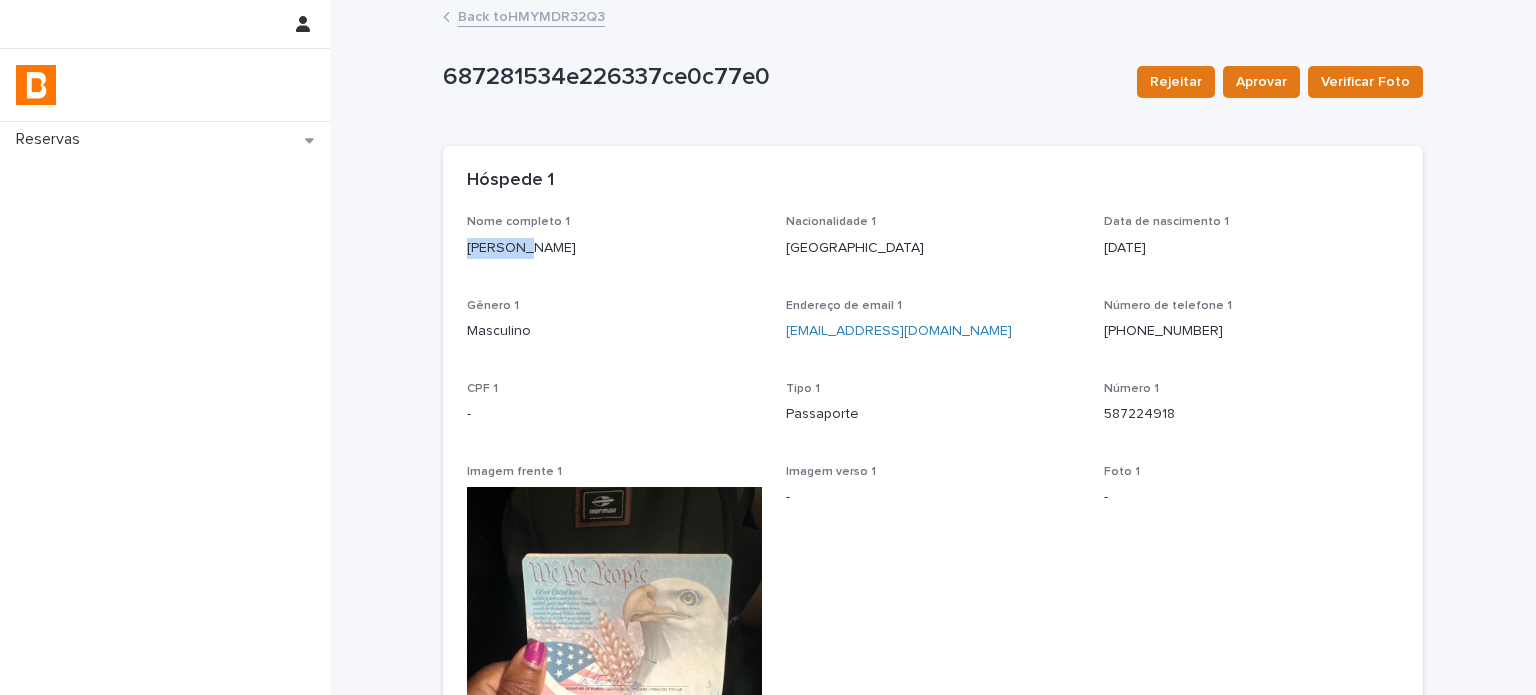 click on "[PERSON_NAME]" at bounding box center (614, 248) 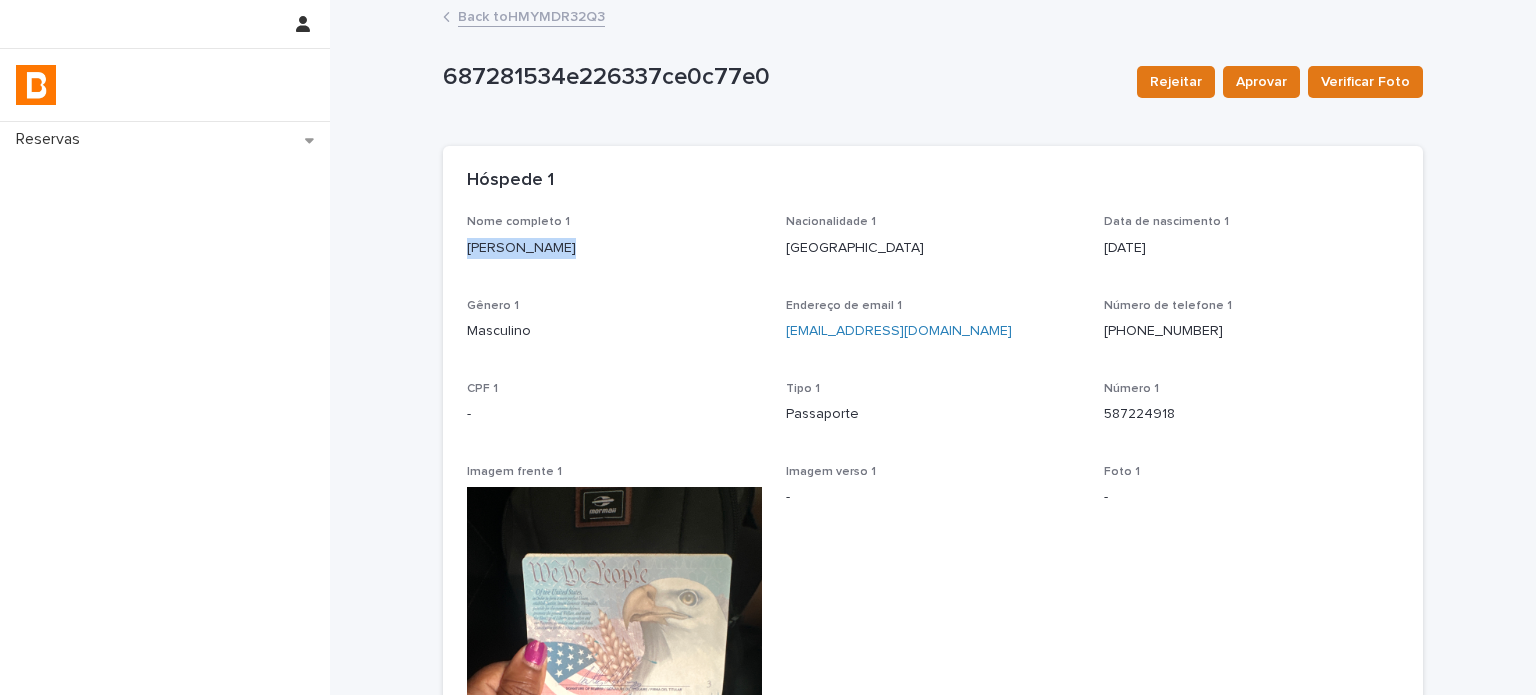 click on "[PERSON_NAME]" at bounding box center (614, 248) 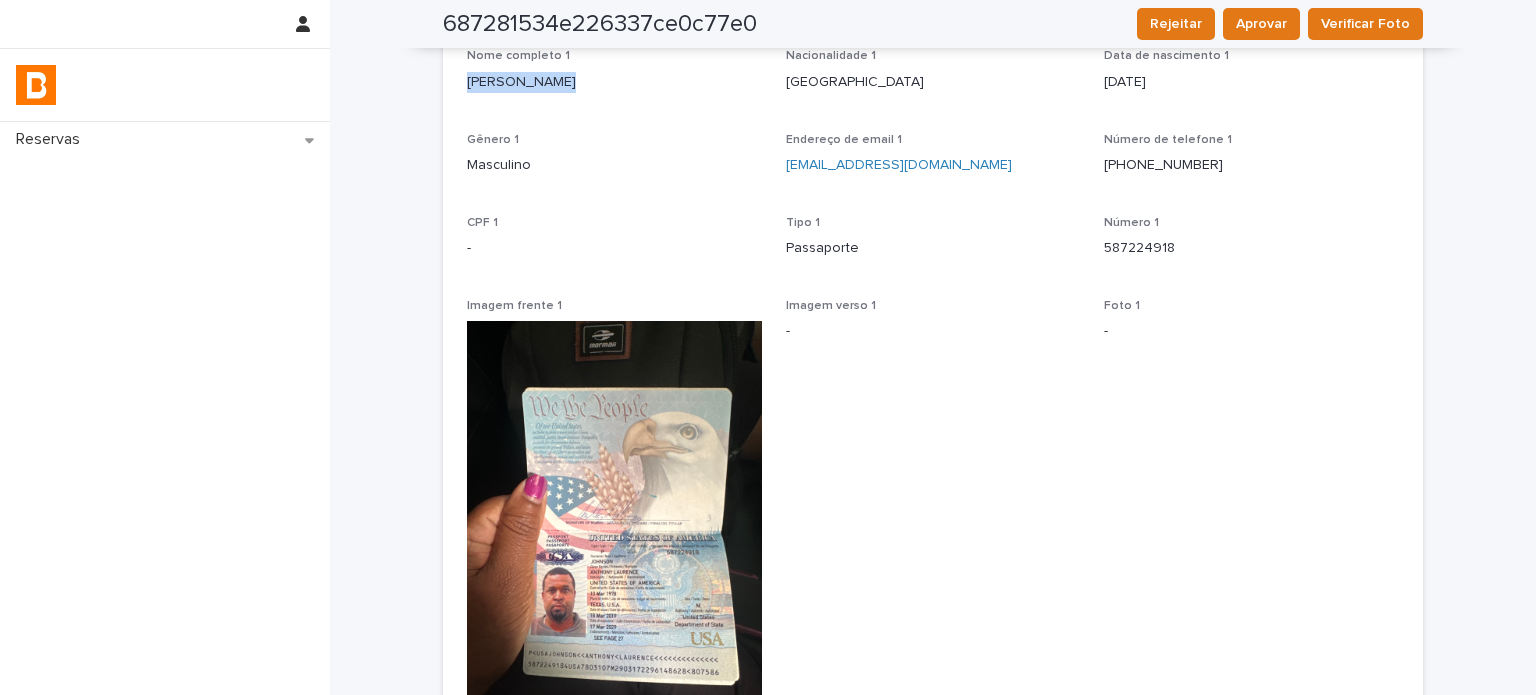 scroll, scrollTop: 100, scrollLeft: 0, axis: vertical 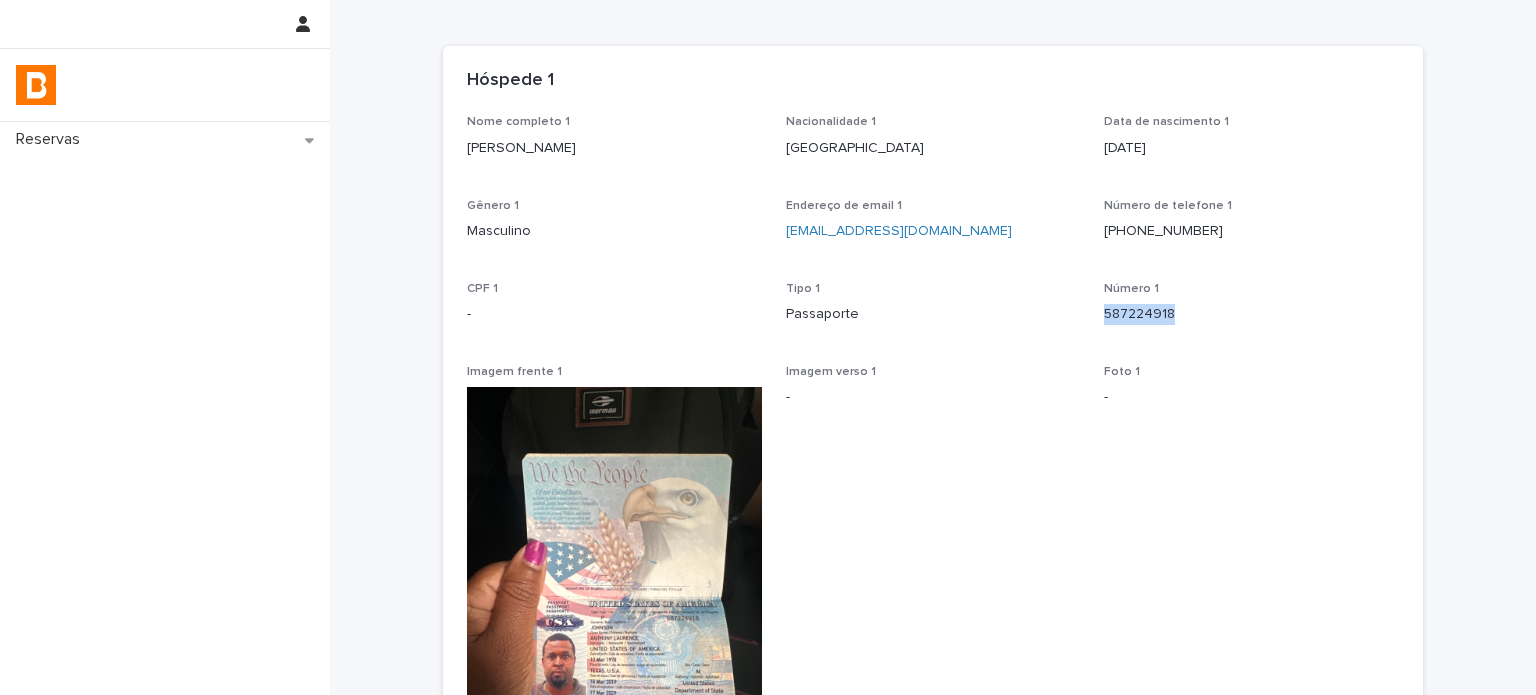 drag, startPoint x: 1180, startPoint y: 319, endPoint x: 1100, endPoint y: 318, distance: 80.00625 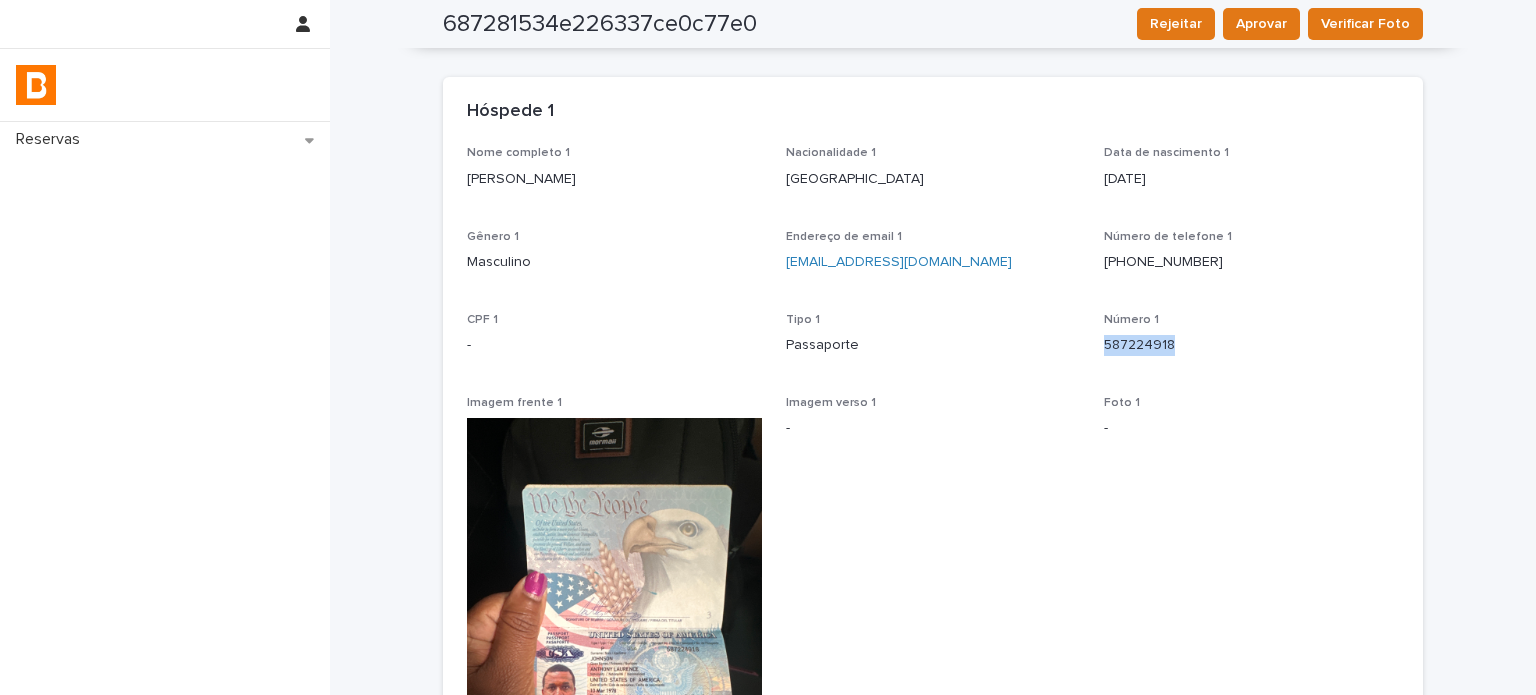 scroll, scrollTop: 0, scrollLeft: 0, axis: both 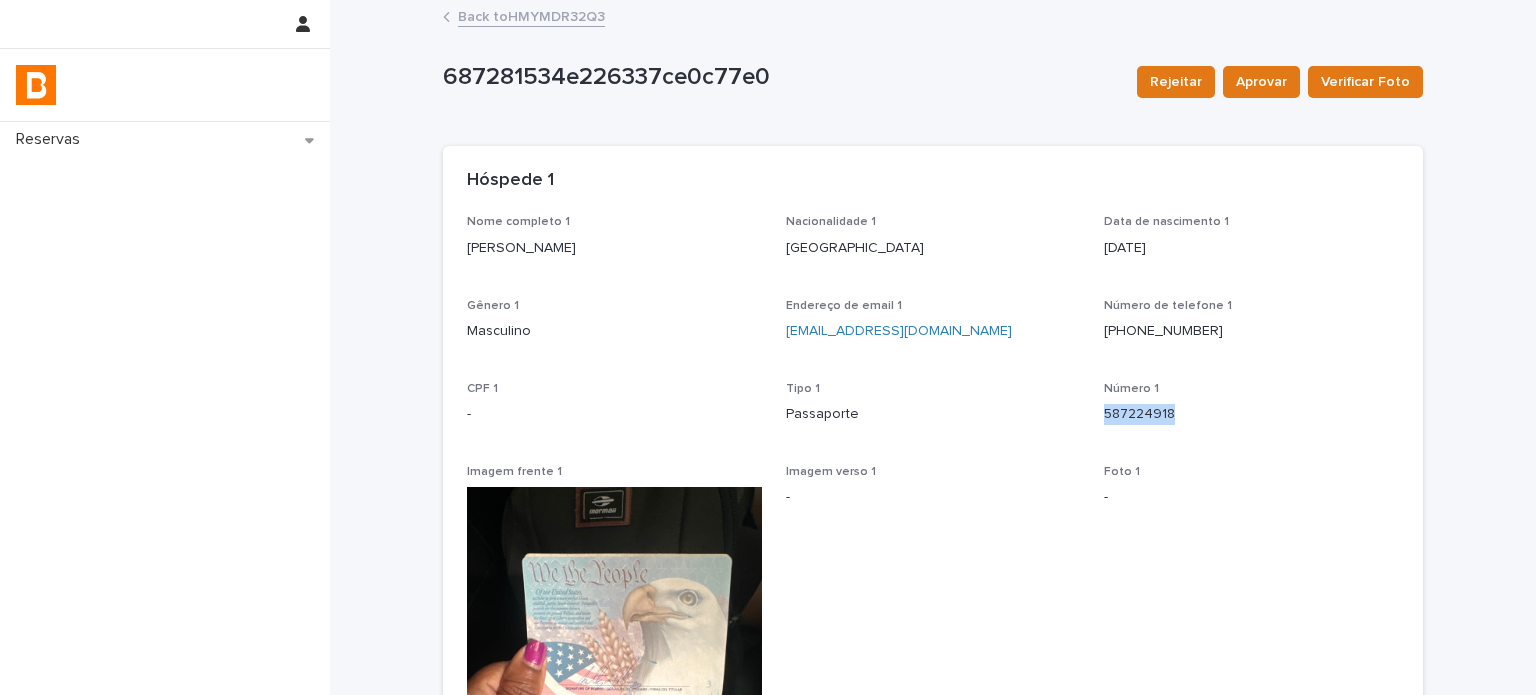click on "Back to  HMYMDR32Q3" at bounding box center [531, 15] 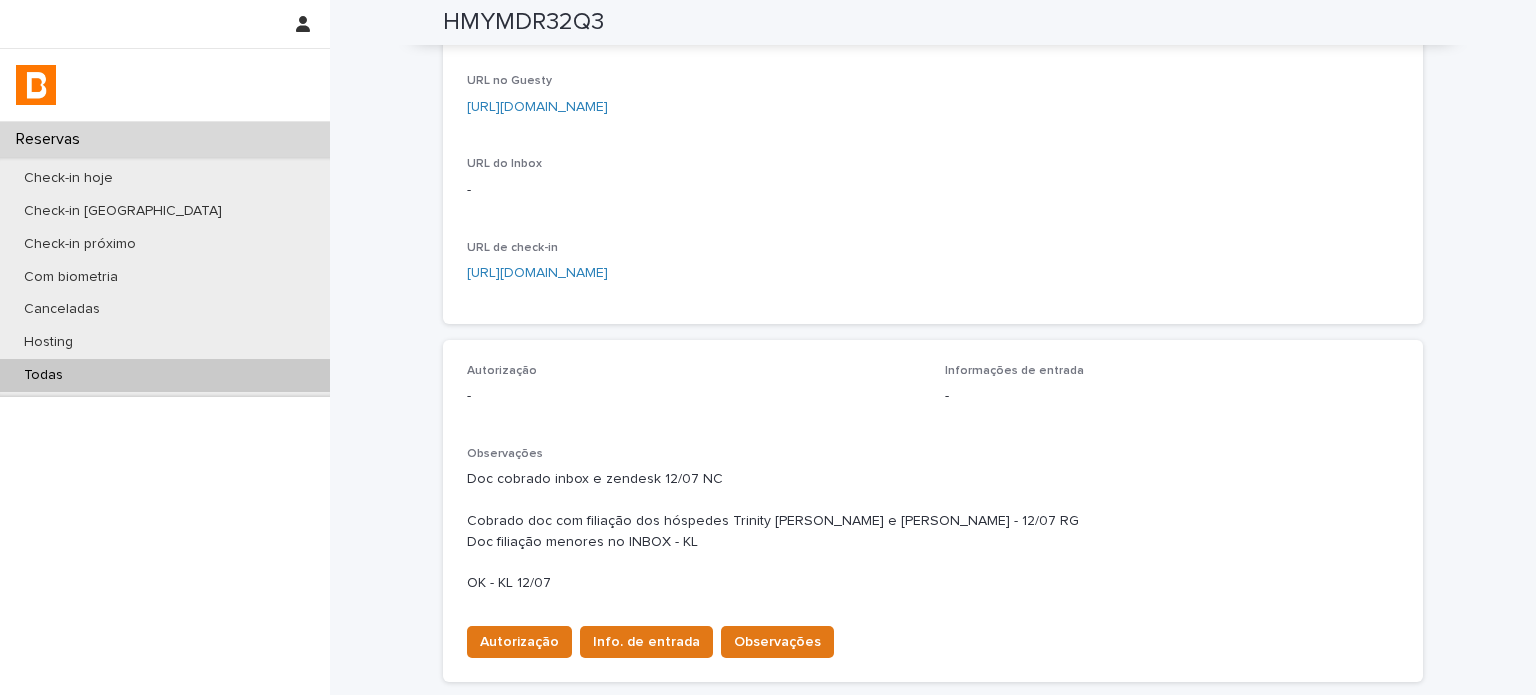 scroll, scrollTop: 366, scrollLeft: 0, axis: vertical 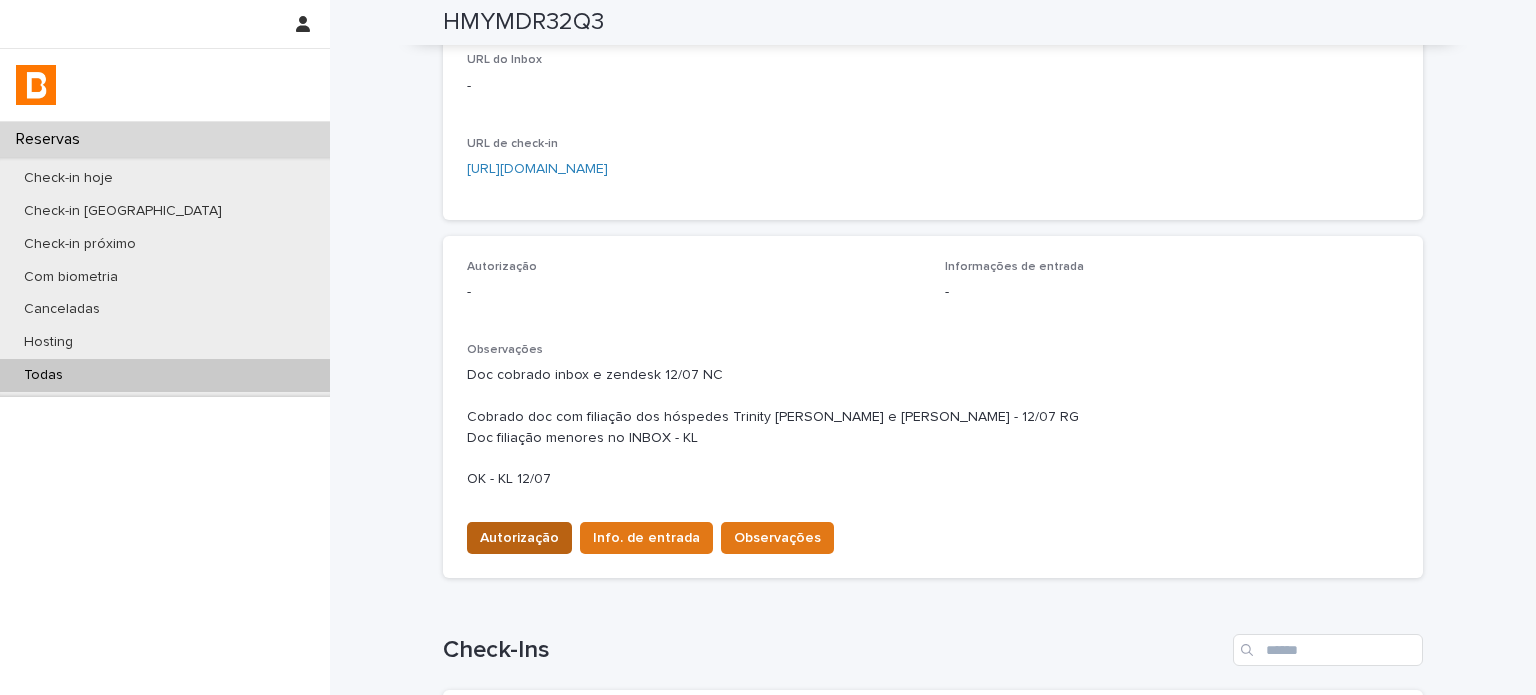 click on "Autorização" at bounding box center [519, 538] 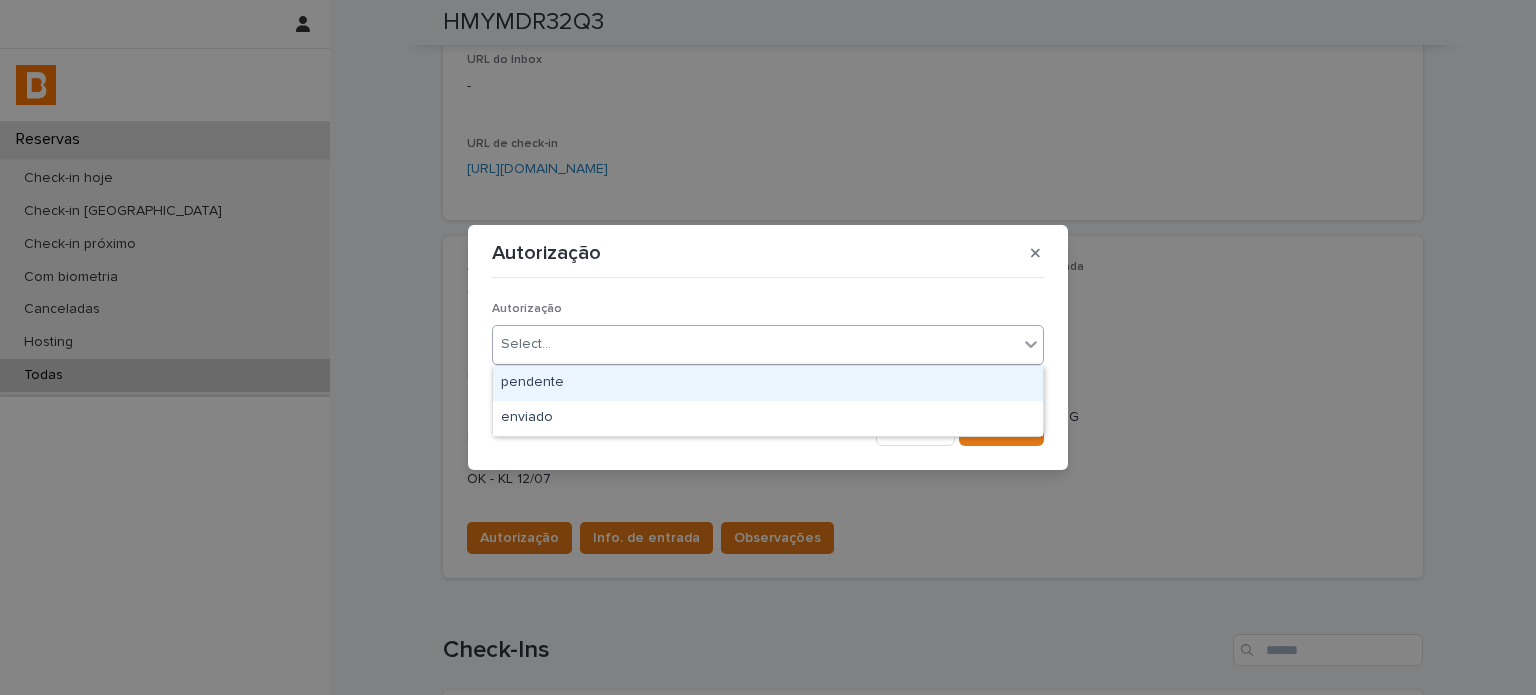 click on "Select..." at bounding box center [755, 344] 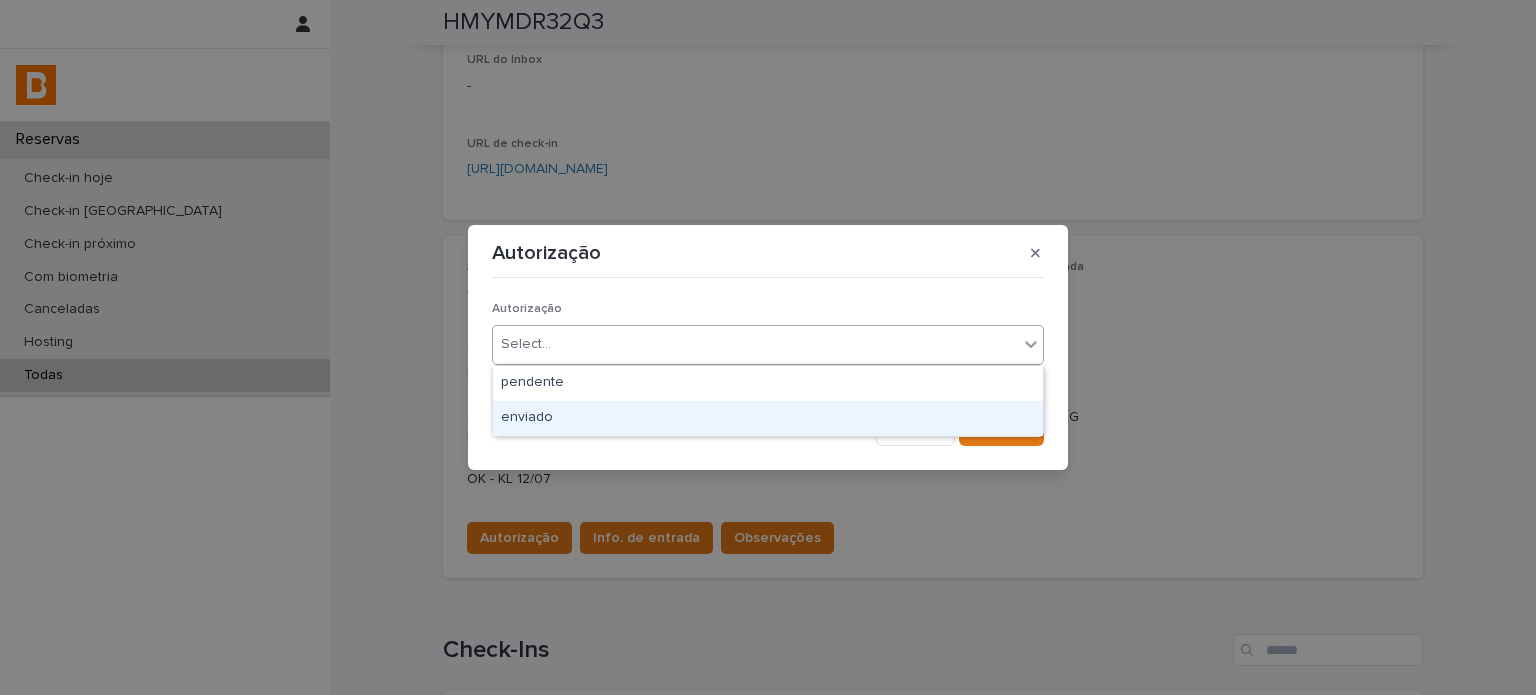 click on "enviado" at bounding box center (768, 418) 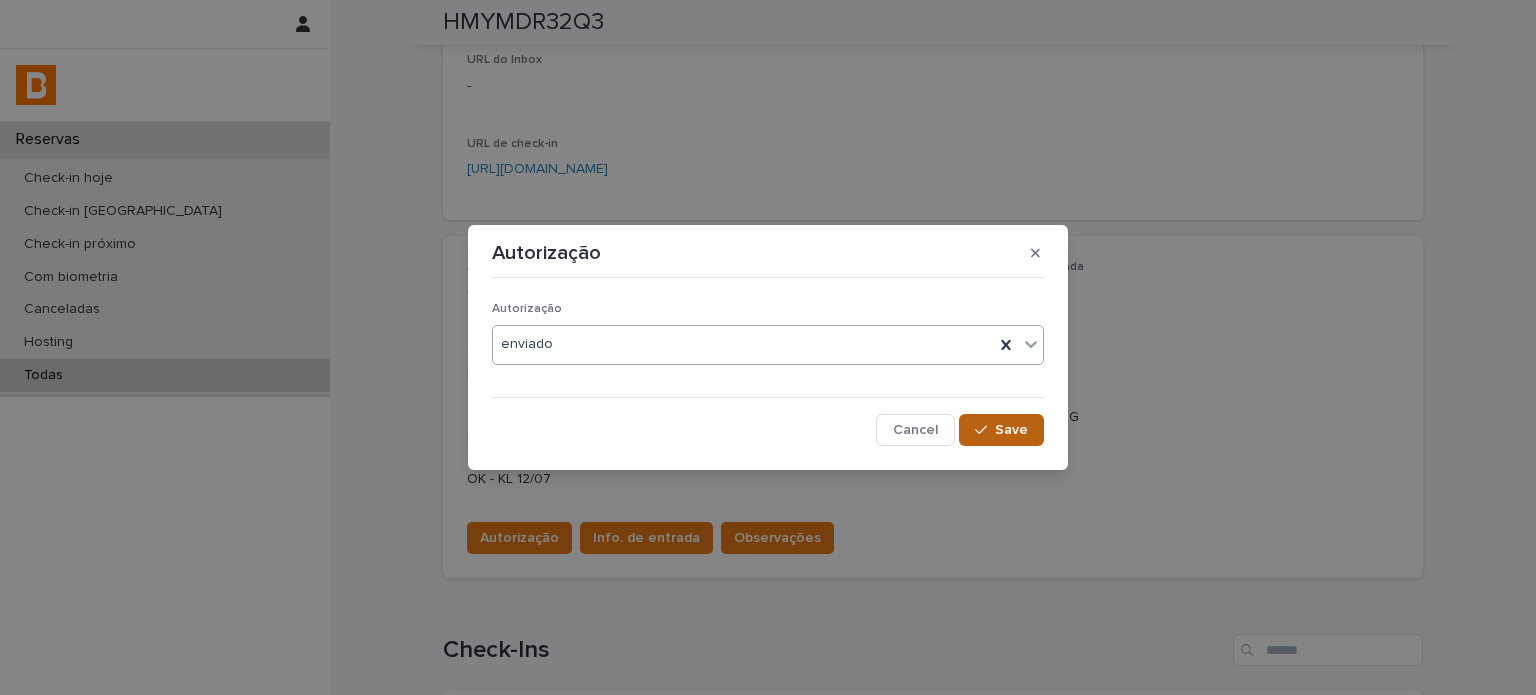 click at bounding box center [985, 430] 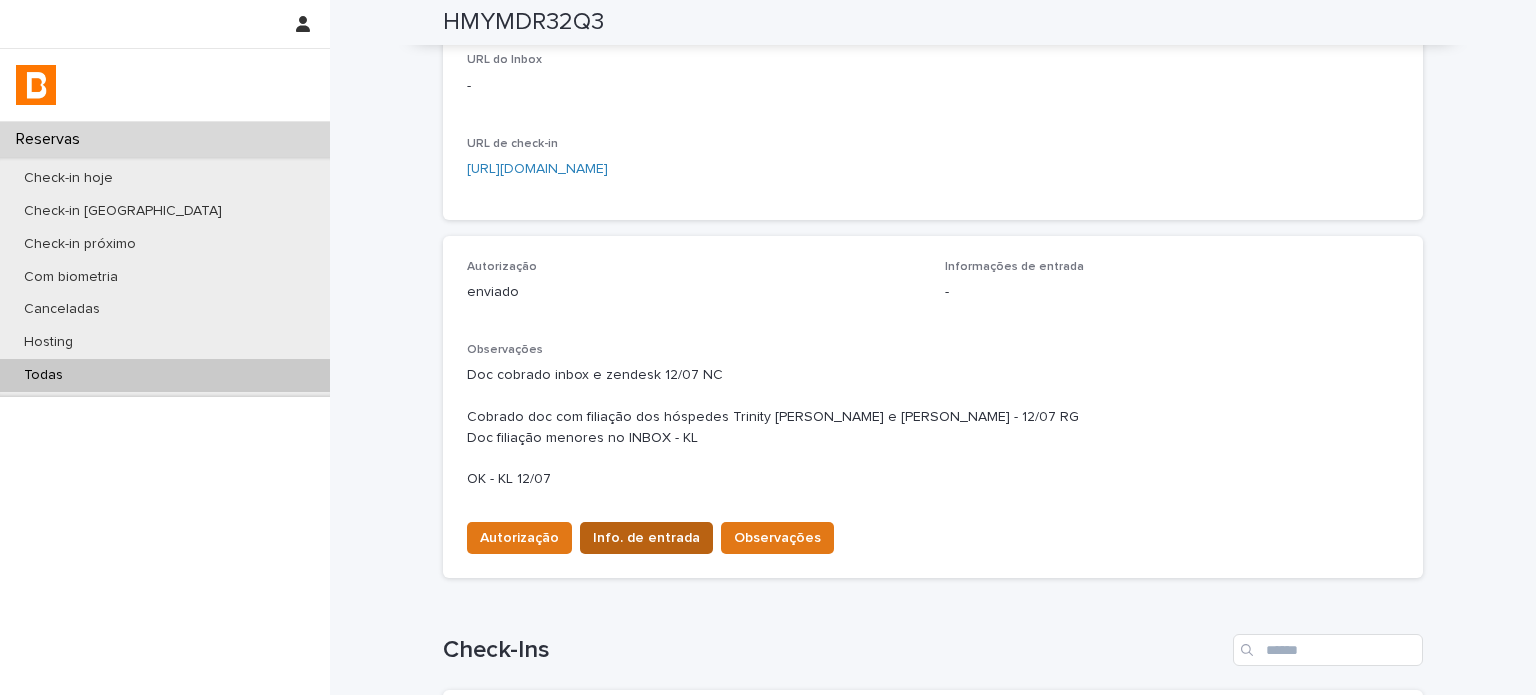 click on "Info. de entrada" at bounding box center [646, 538] 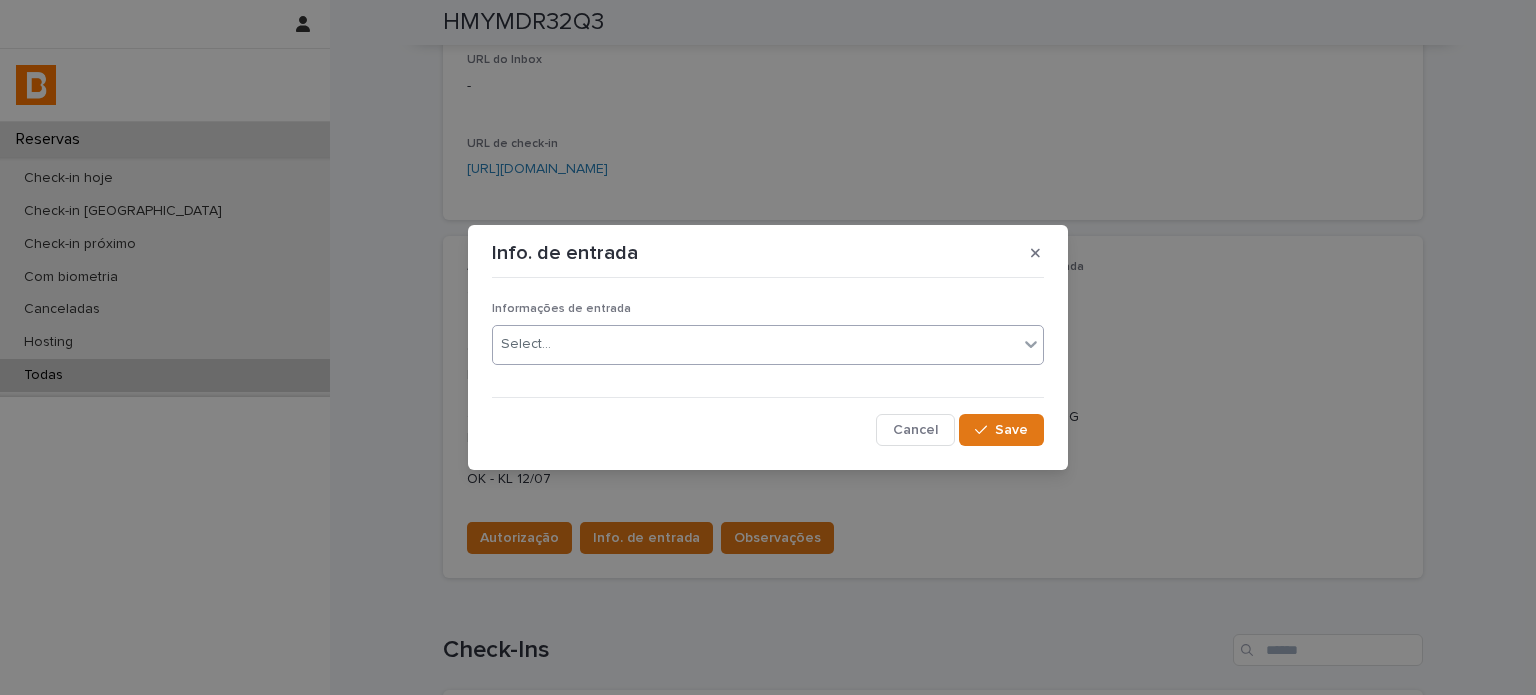 click on "Select..." at bounding box center [755, 344] 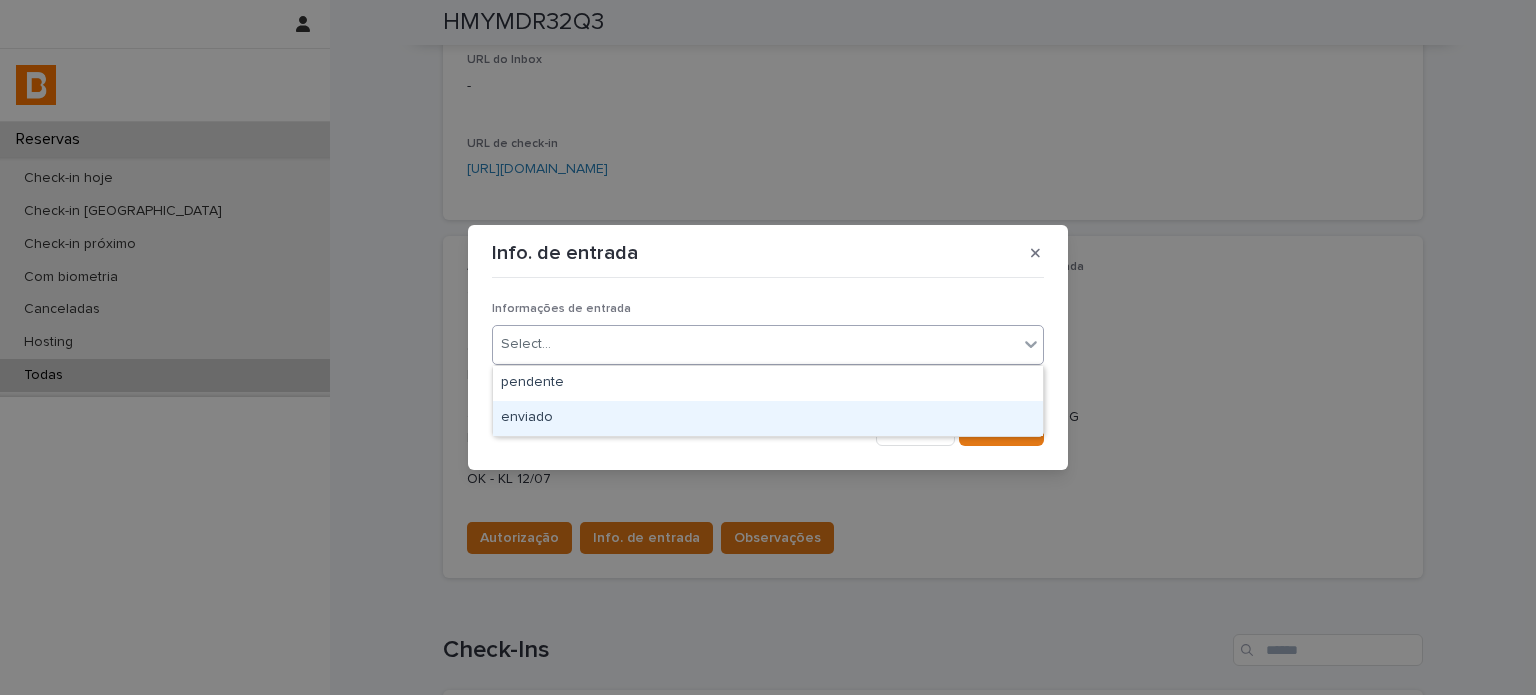 click on "enviado" at bounding box center [768, 418] 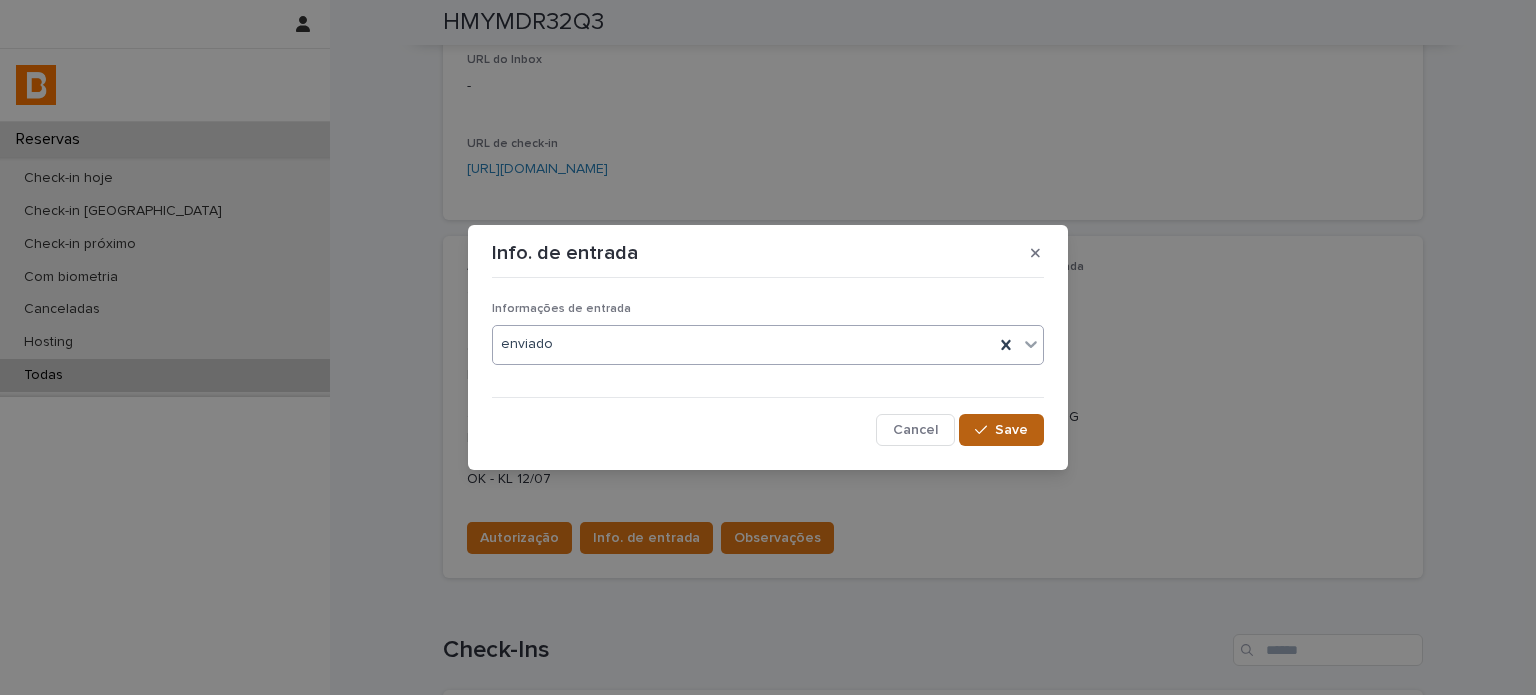 click on "Save" at bounding box center (1011, 430) 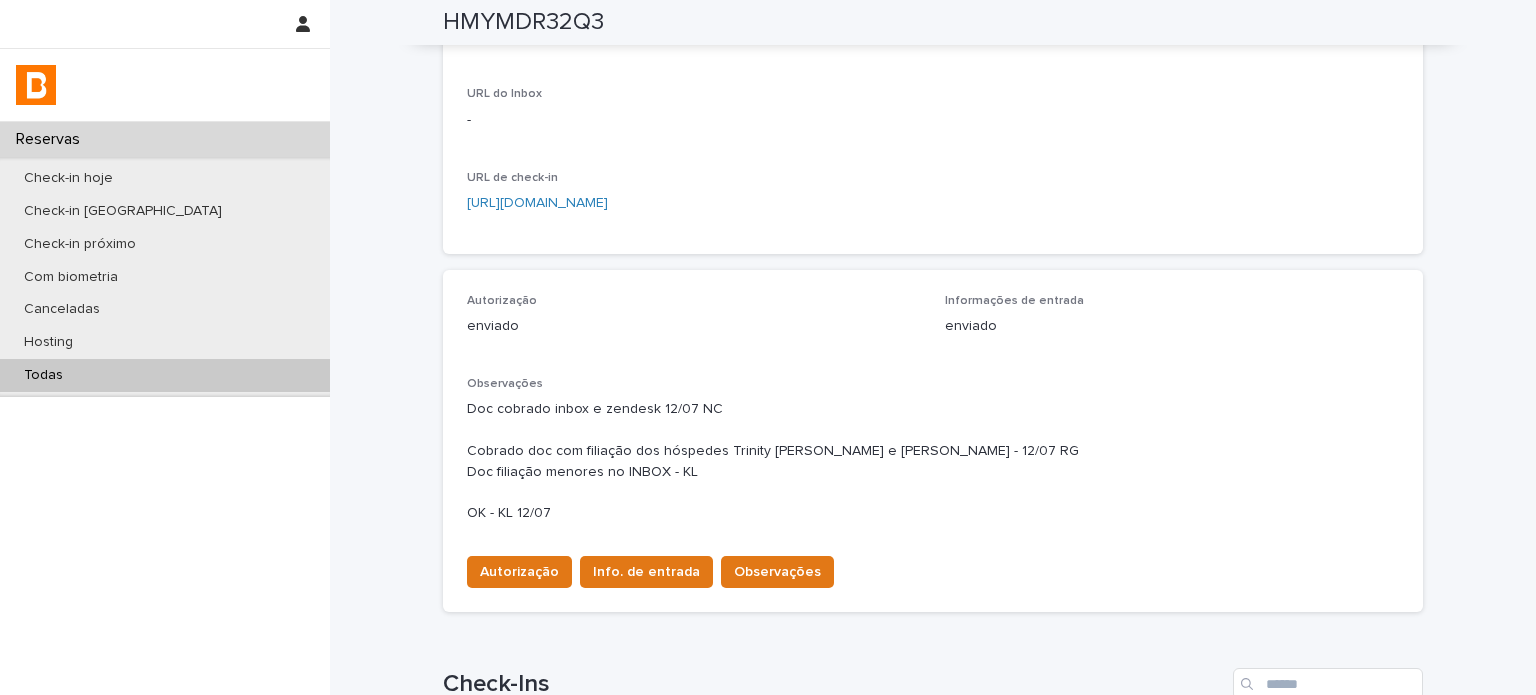 scroll, scrollTop: 433, scrollLeft: 0, axis: vertical 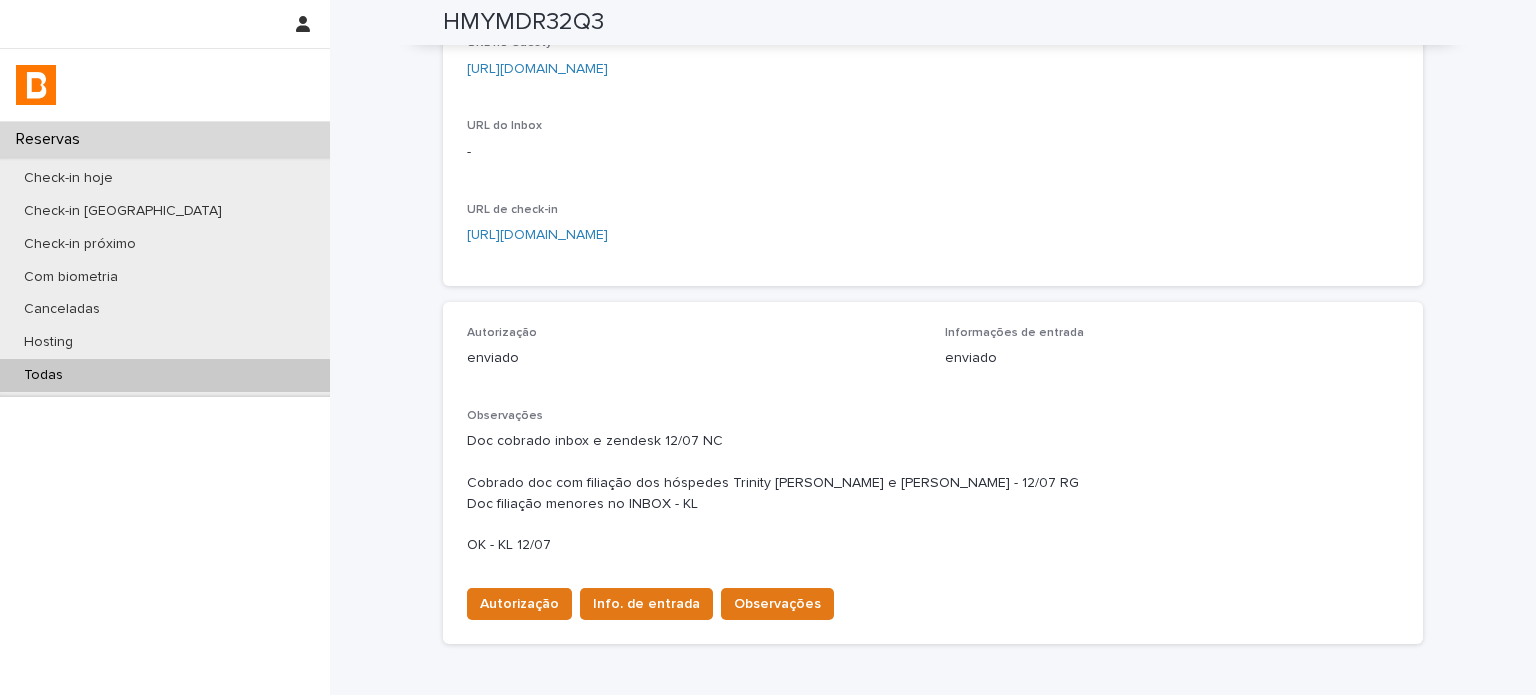 click on "Todas" at bounding box center (165, 375) 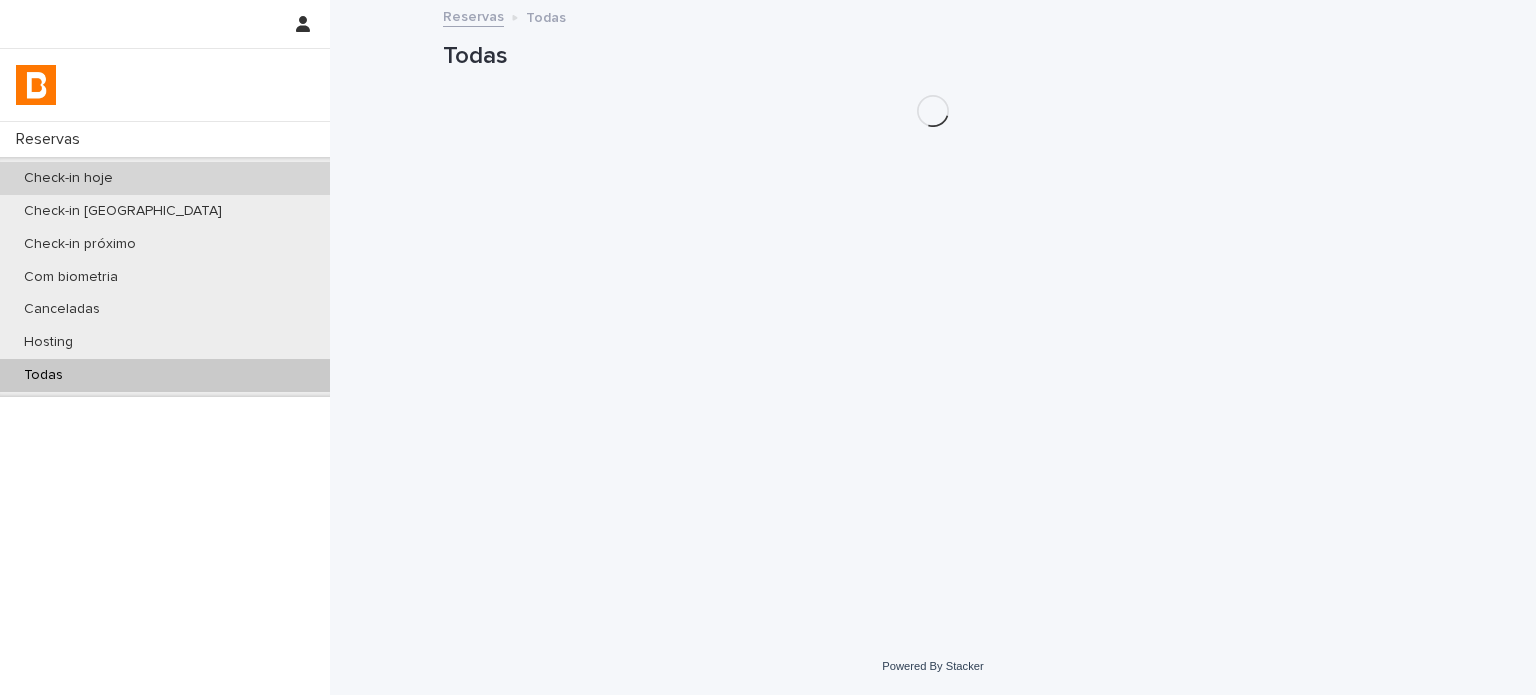 scroll, scrollTop: 0, scrollLeft: 0, axis: both 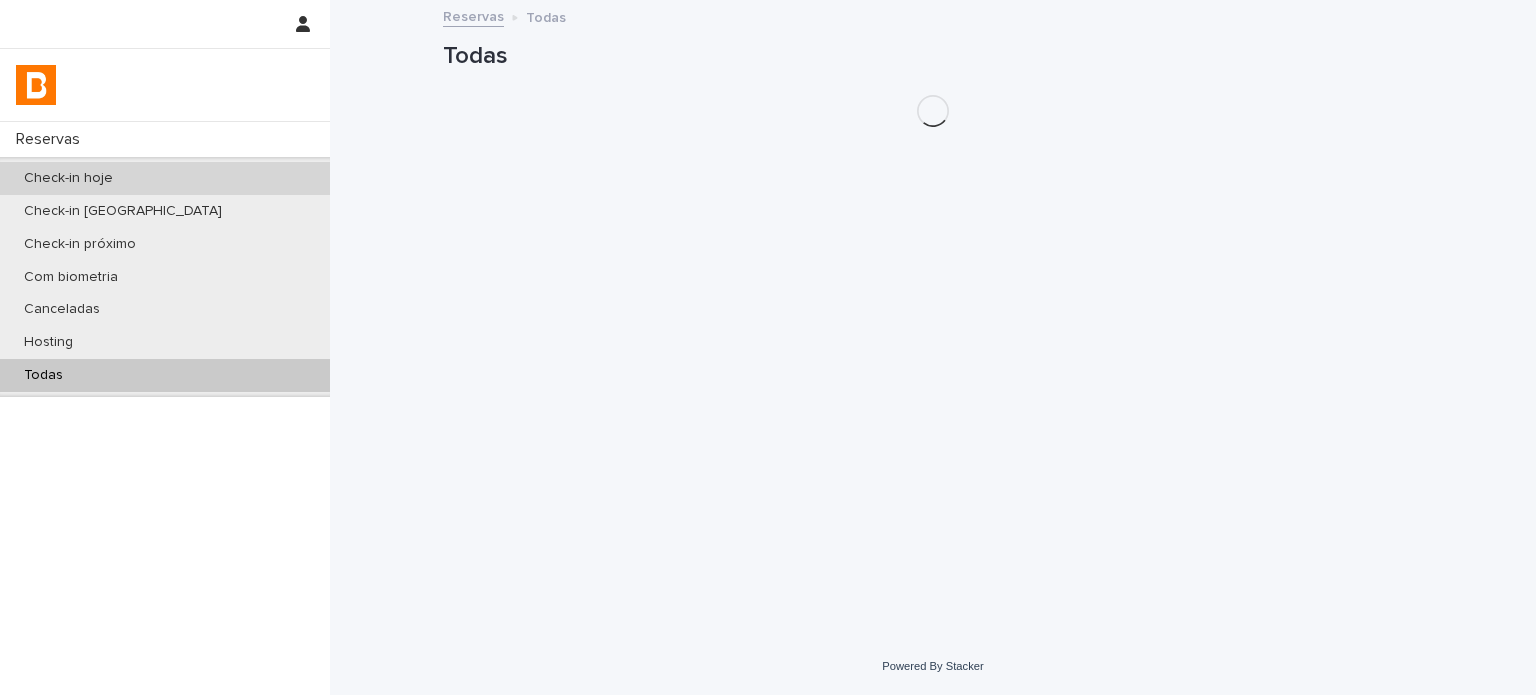 click on "Check-in hoje" at bounding box center (68, 178) 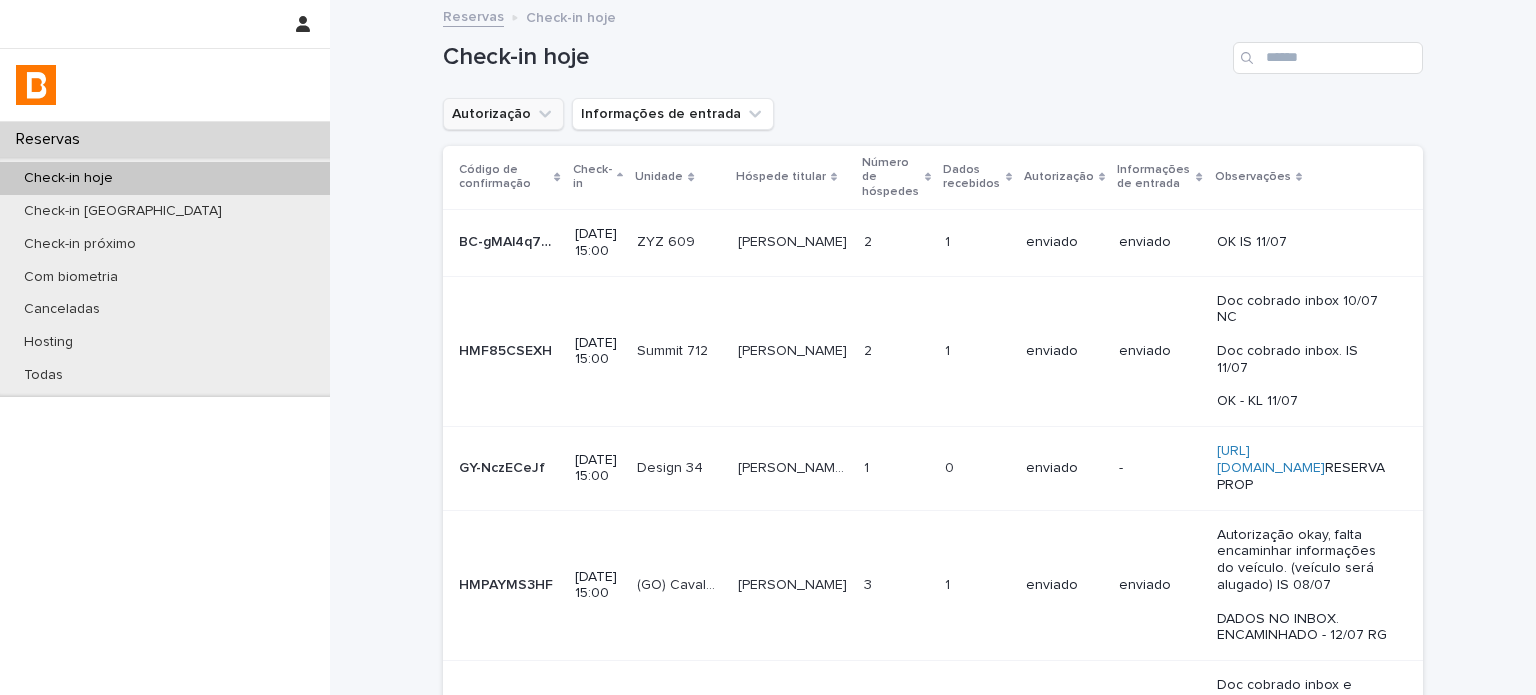 click on "Autorização" at bounding box center [503, 114] 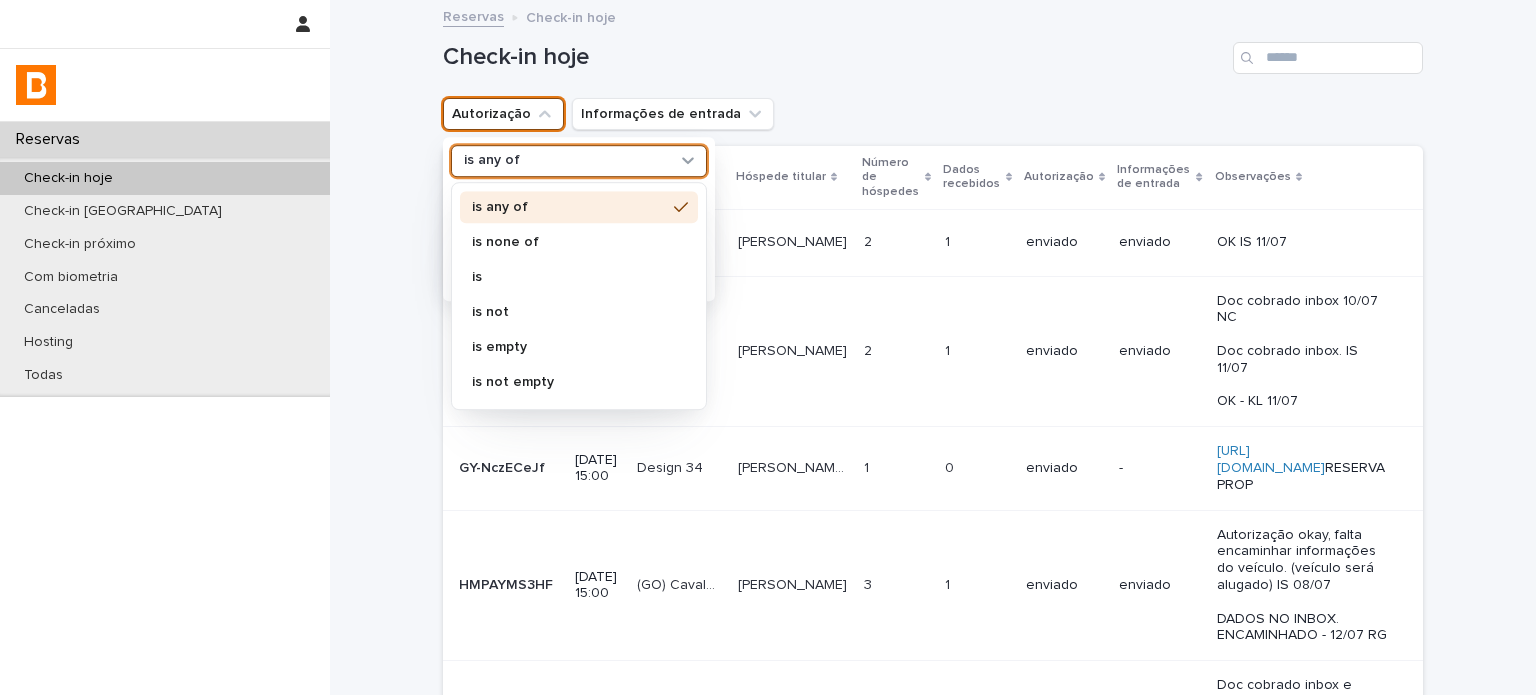click on "is any of" at bounding box center (492, 161) 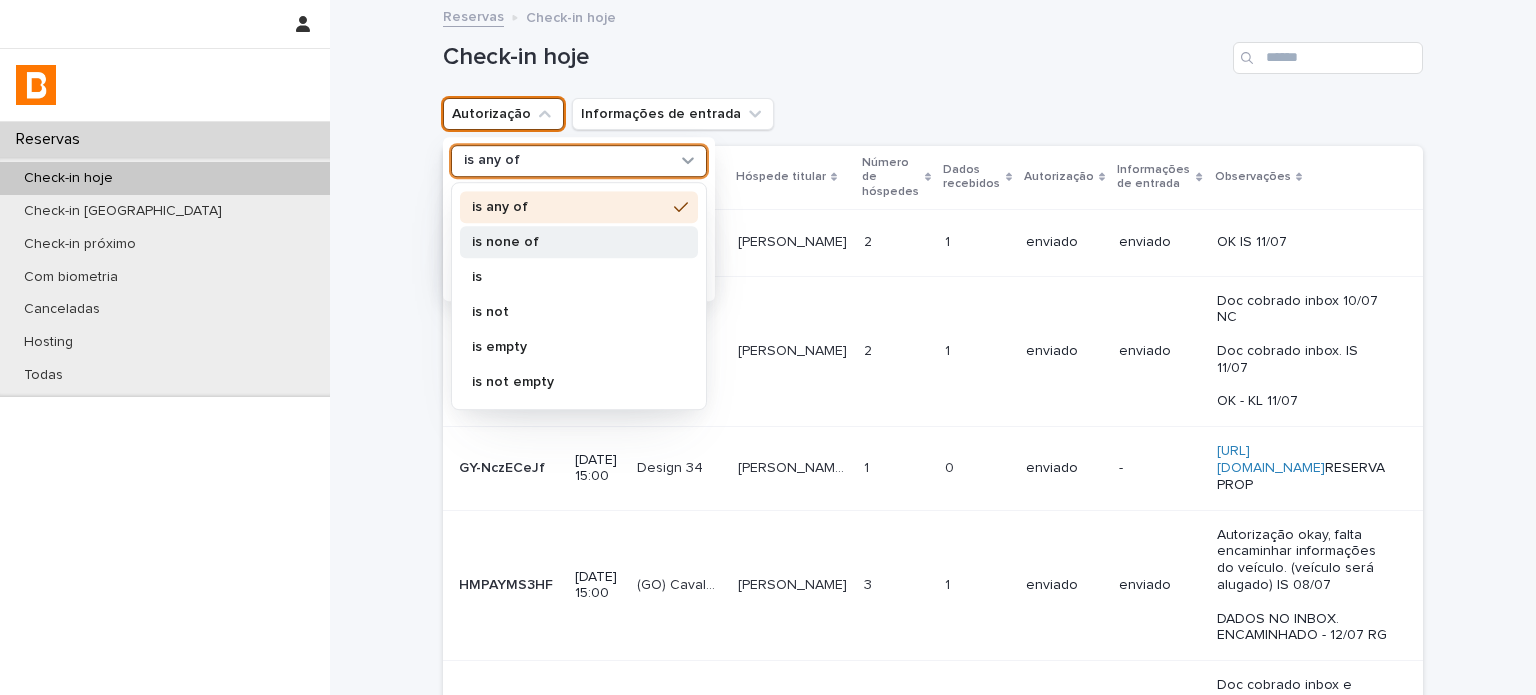 click on "is none of" at bounding box center [569, 242] 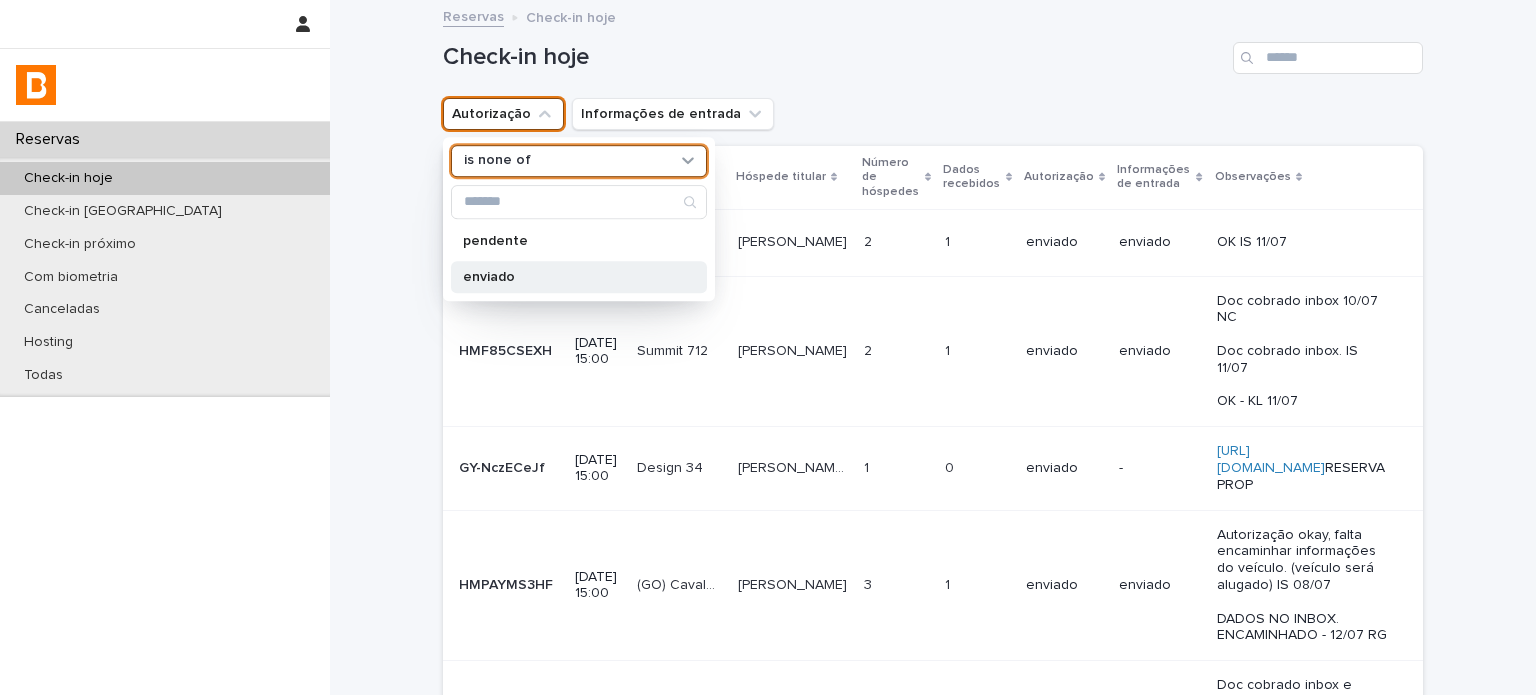 click on "enviado" at bounding box center (579, 277) 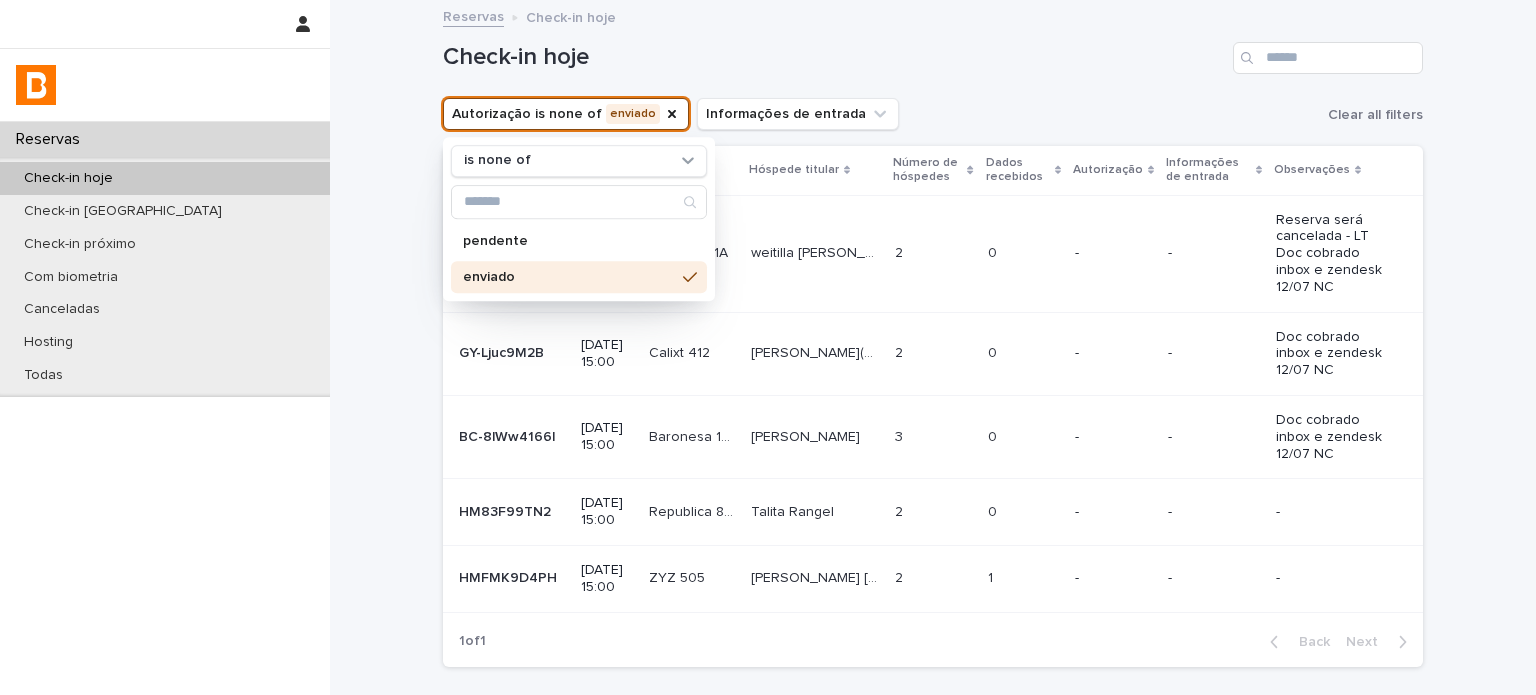 click on "ZYZ 505" at bounding box center [679, 576] 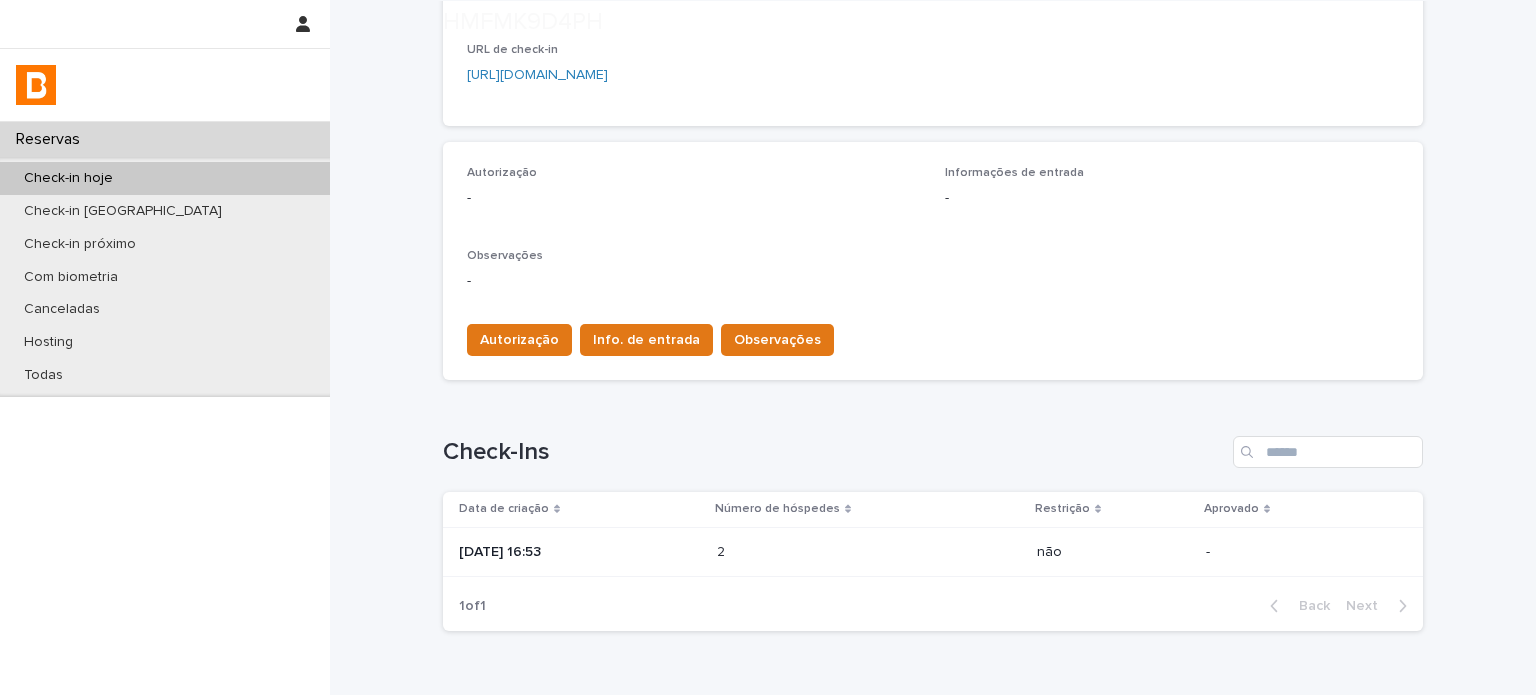 scroll, scrollTop: 466, scrollLeft: 0, axis: vertical 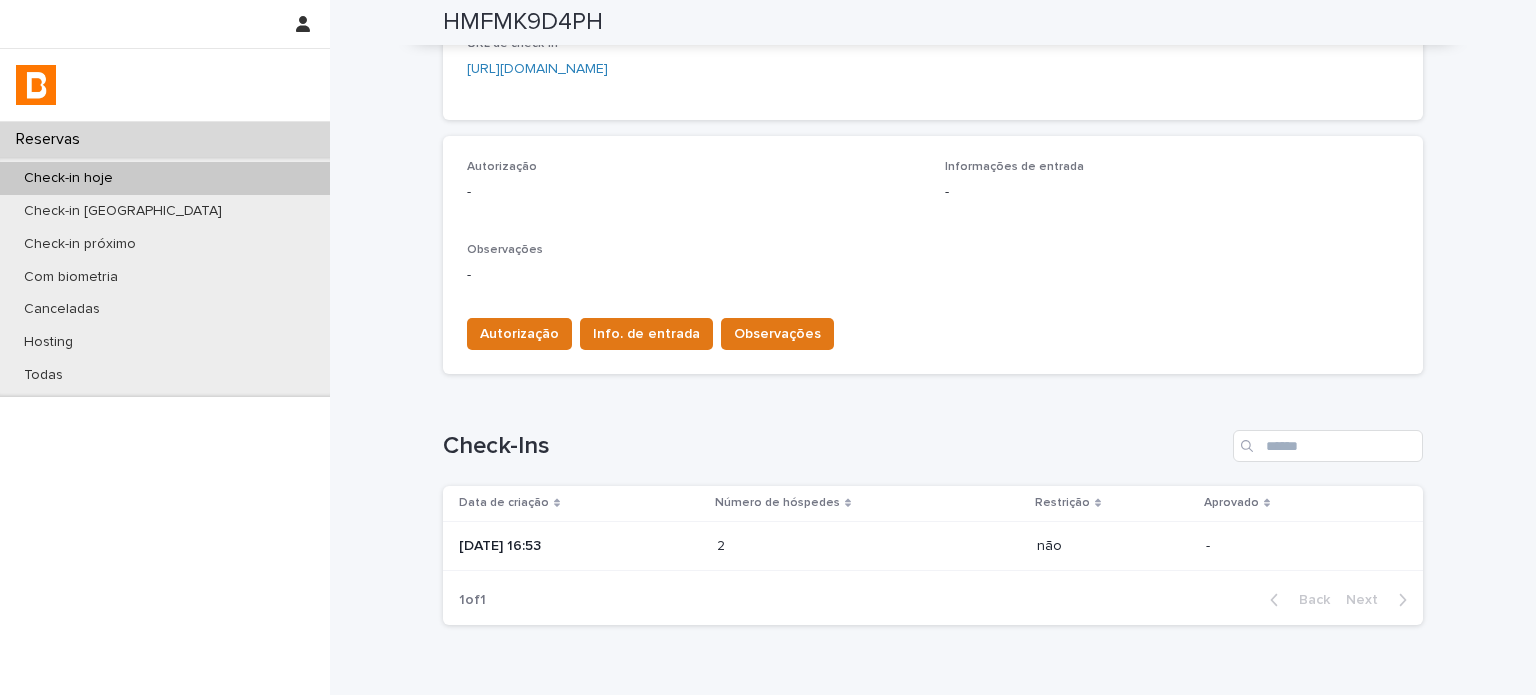 click on "[DATE] 16:53" at bounding box center [576, 546] 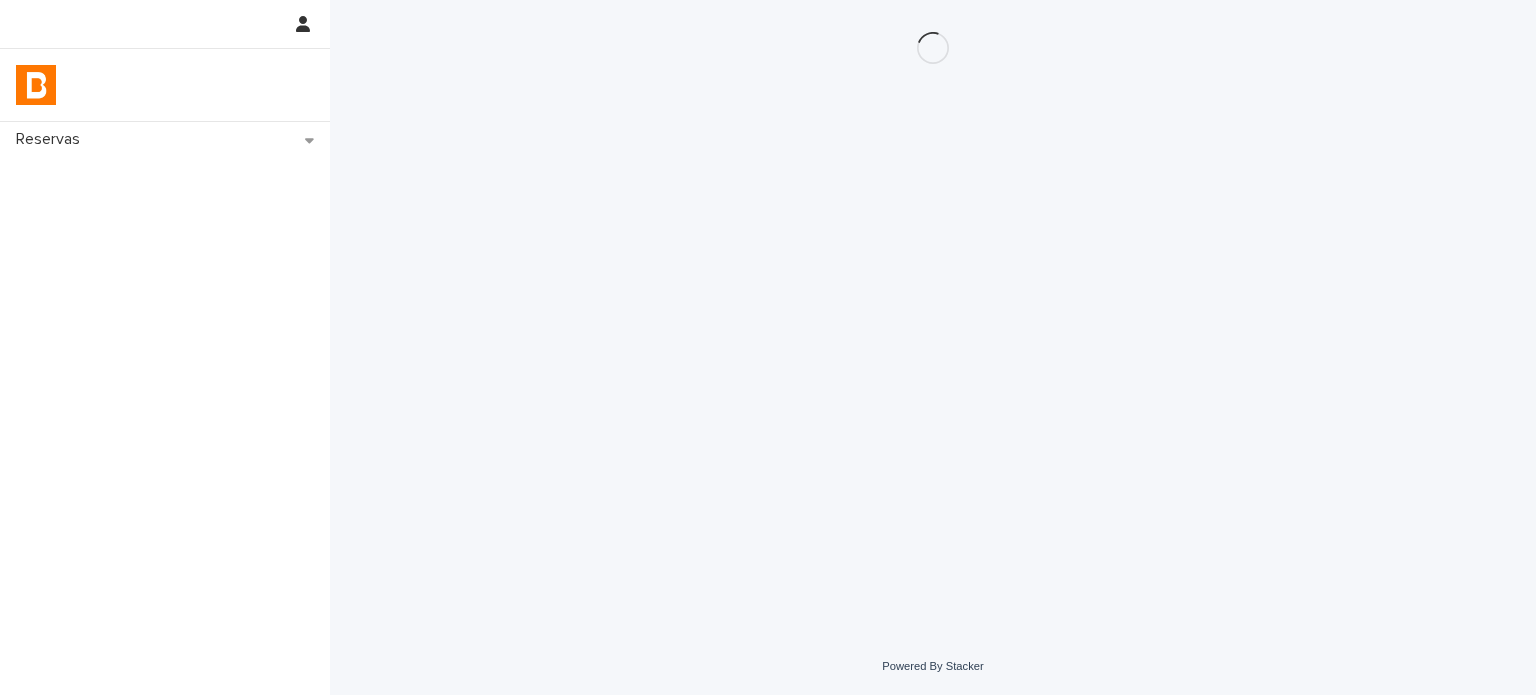 scroll, scrollTop: 0, scrollLeft: 0, axis: both 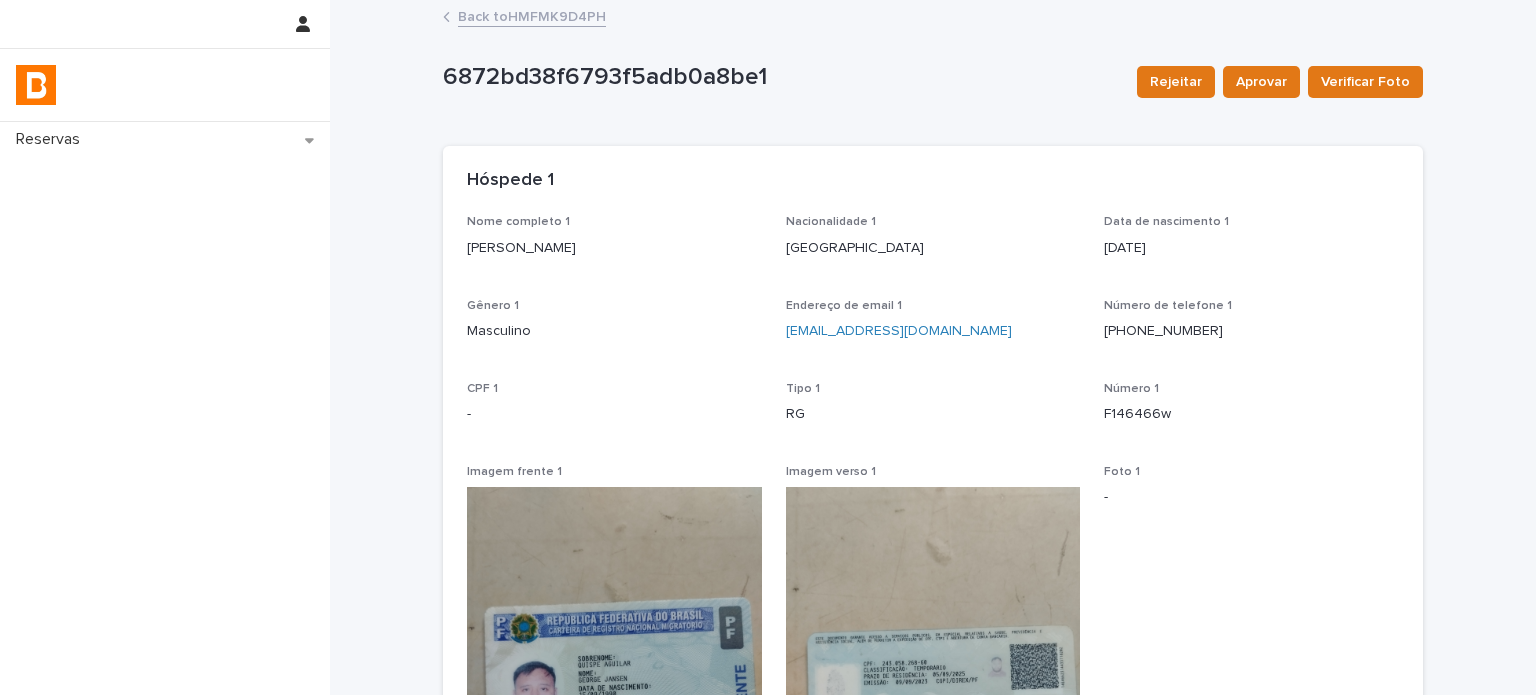 click on "Back to  HMFMK9D4PH" at bounding box center (532, 15) 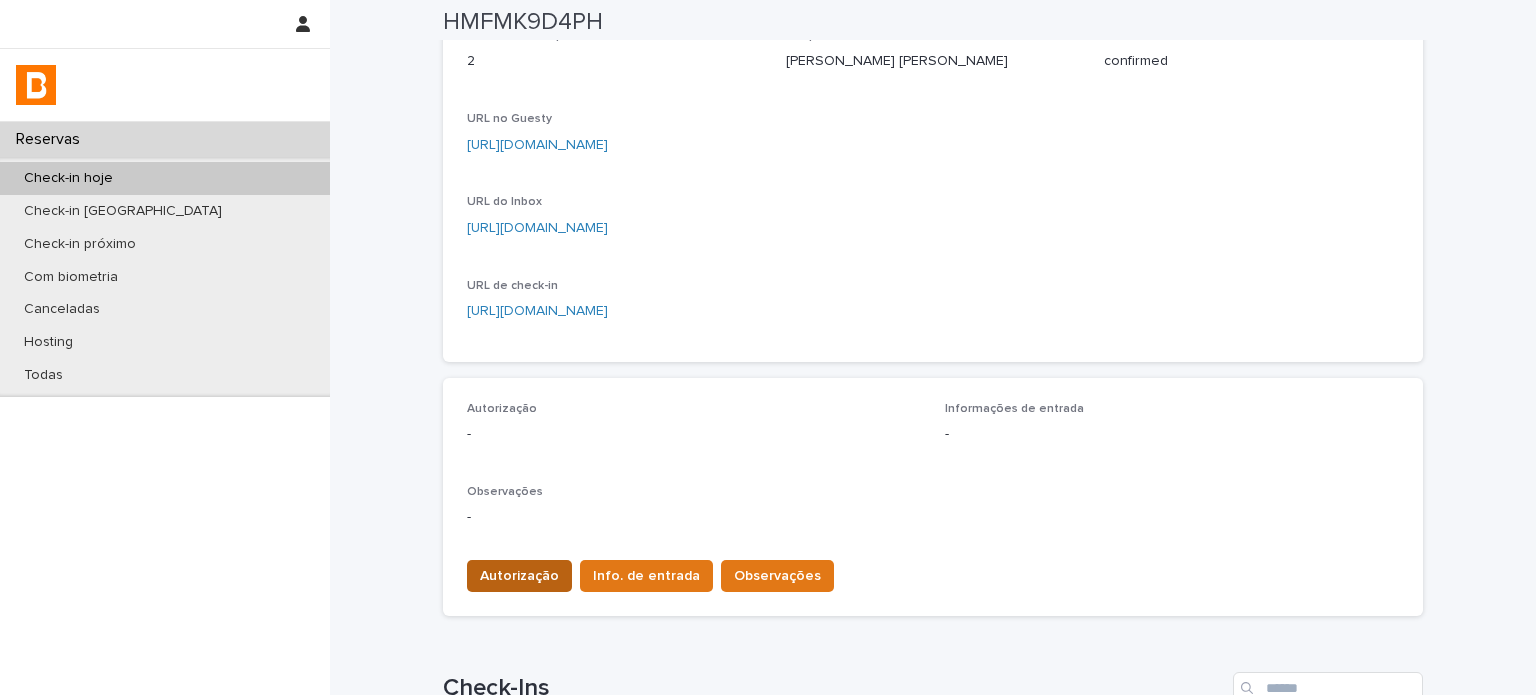 scroll, scrollTop: 300, scrollLeft: 0, axis: vertical 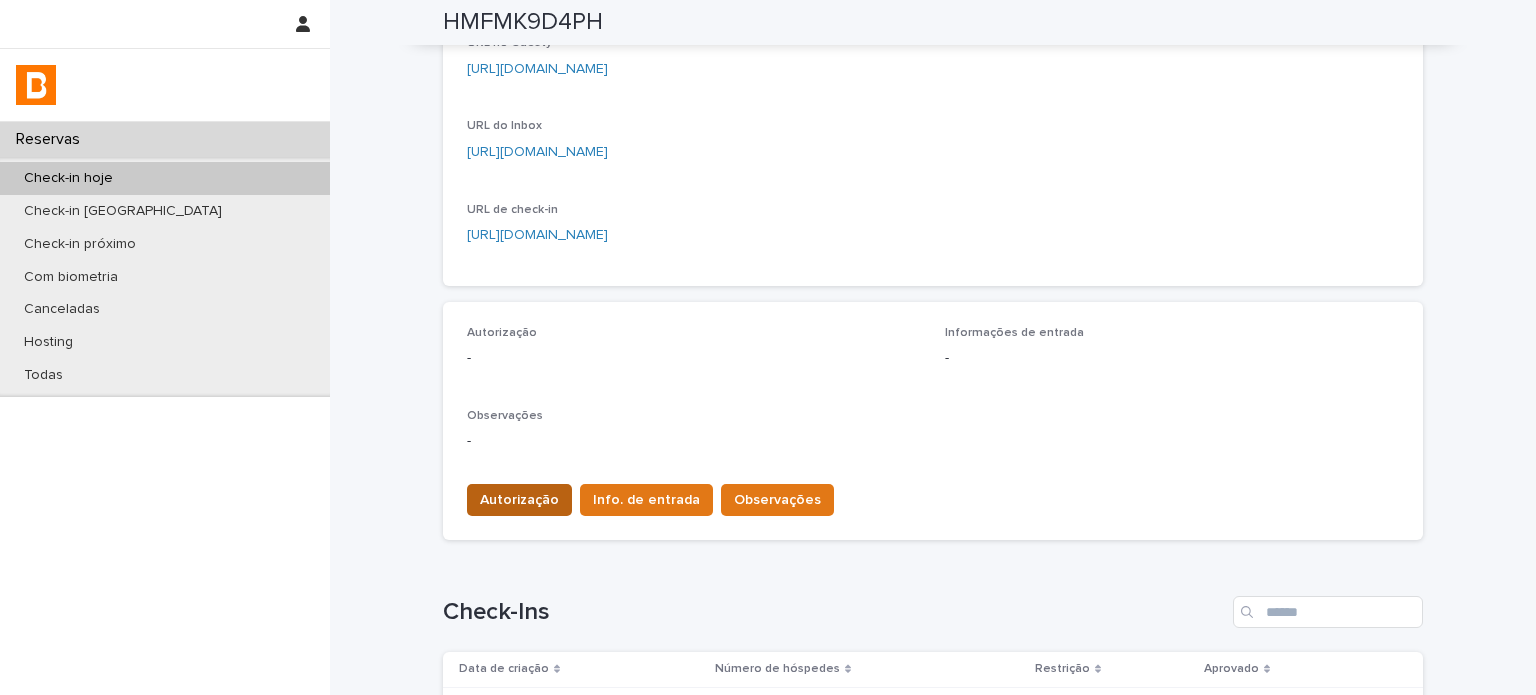 click on "Autorização" at bounding box center (519, 500) 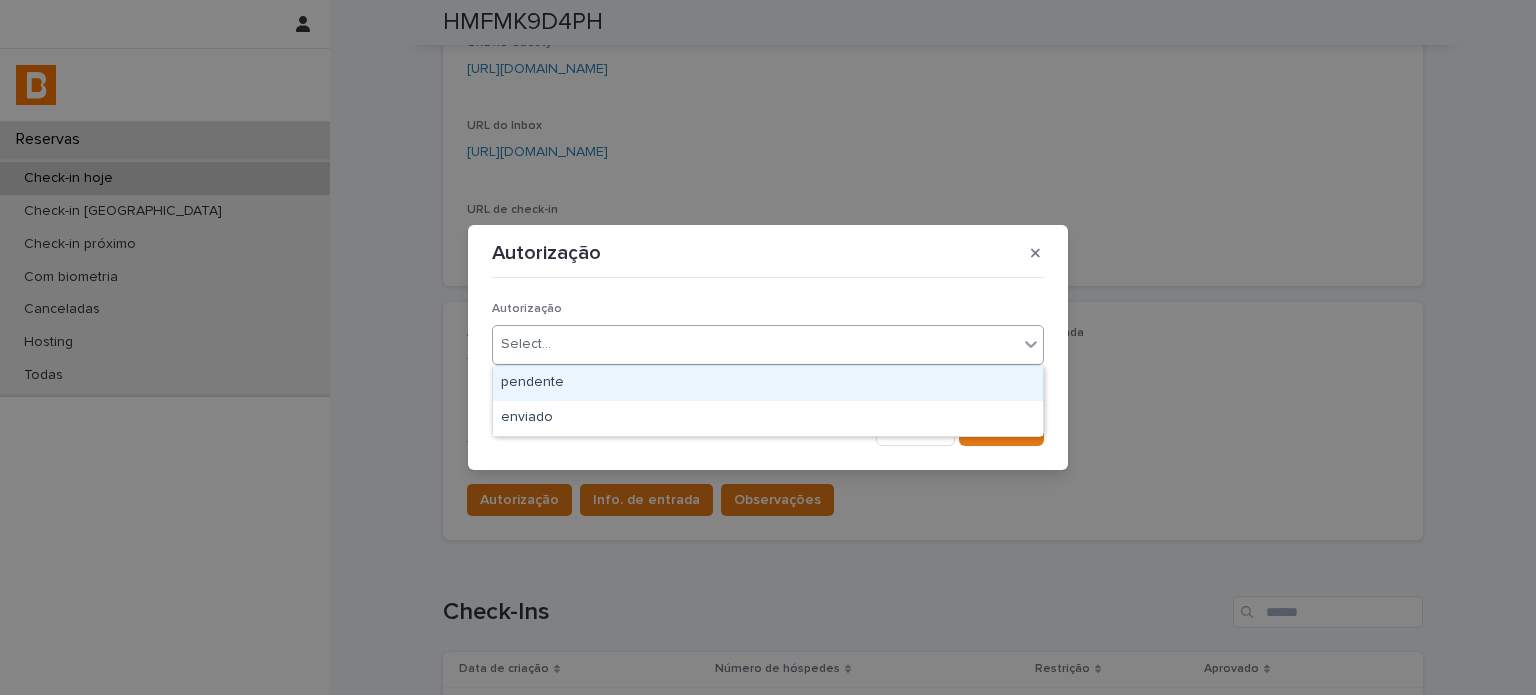 click on "Select..." at bounding box center [755, 344] 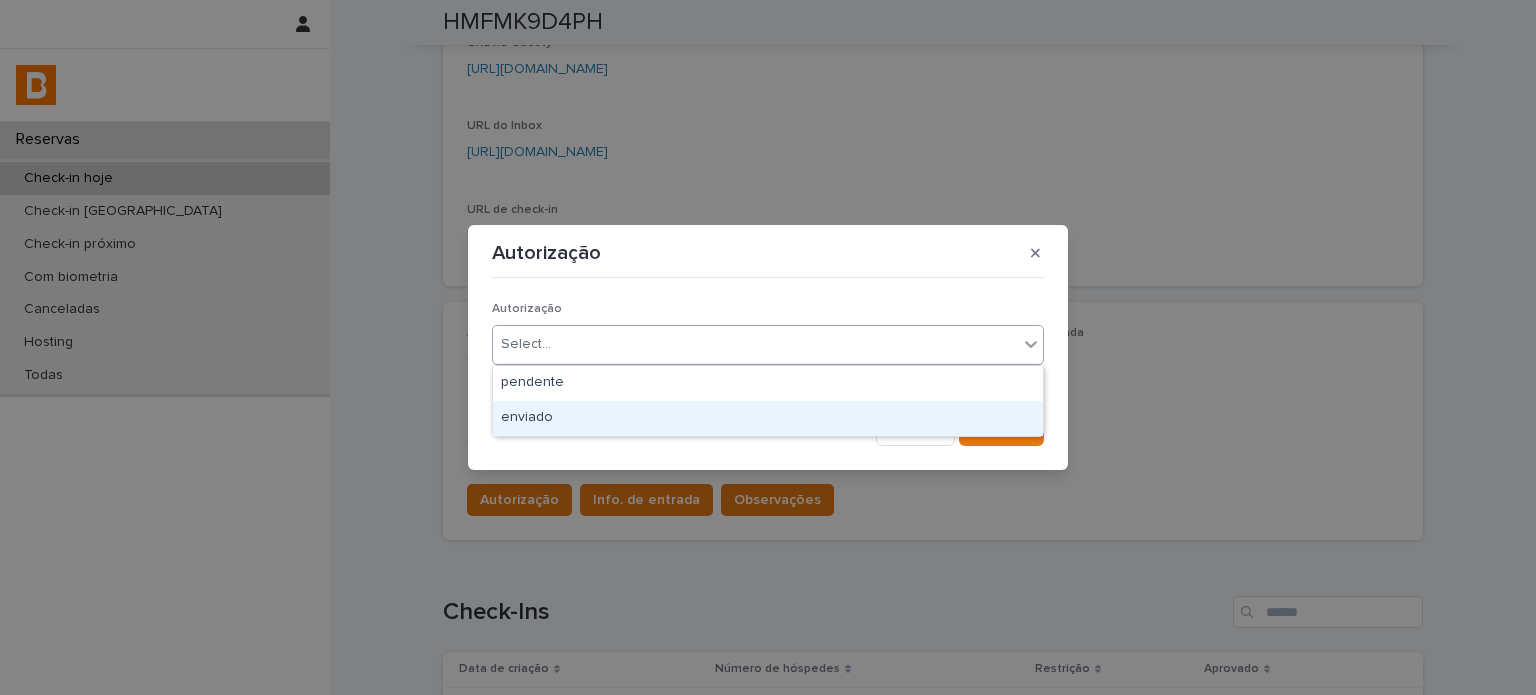 click on "enviado" at bounding box center [768, 418] 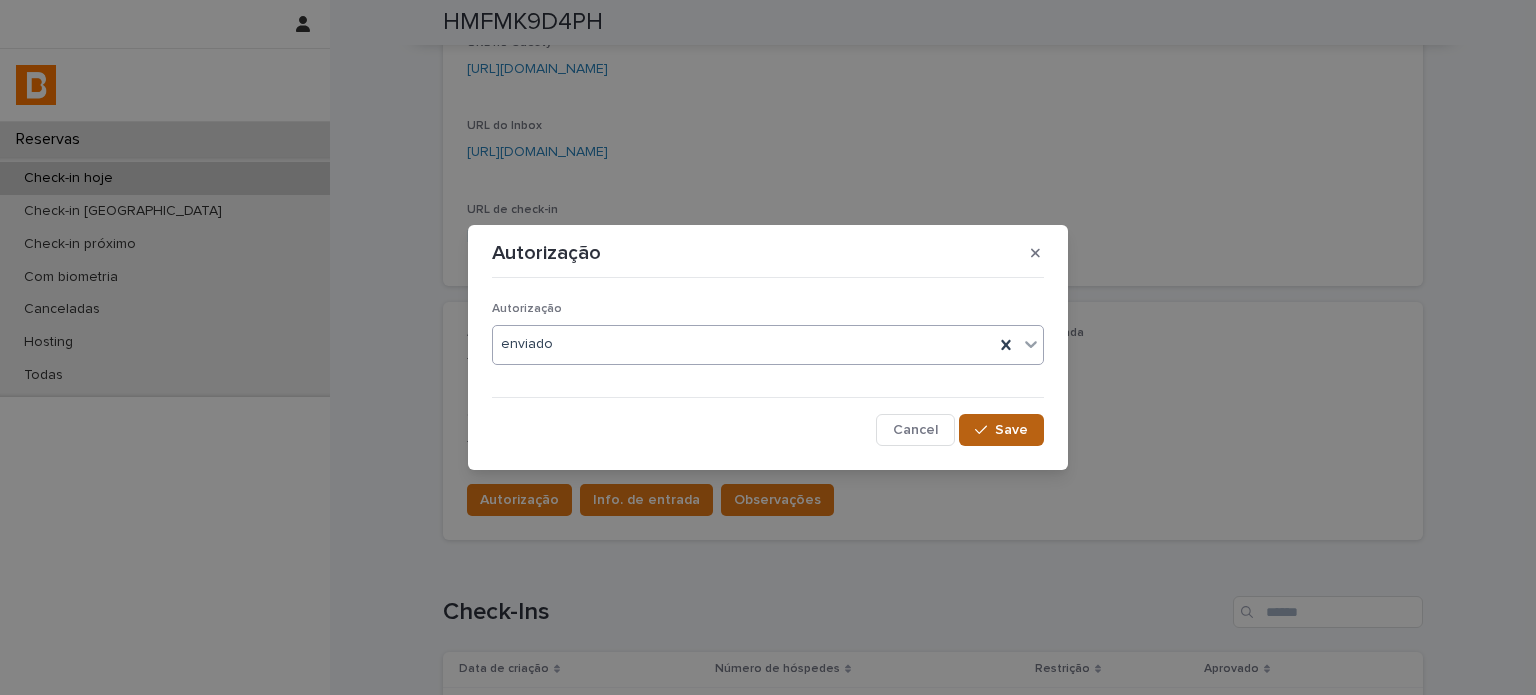 click on "Save" at bounding box center (1011, 430) 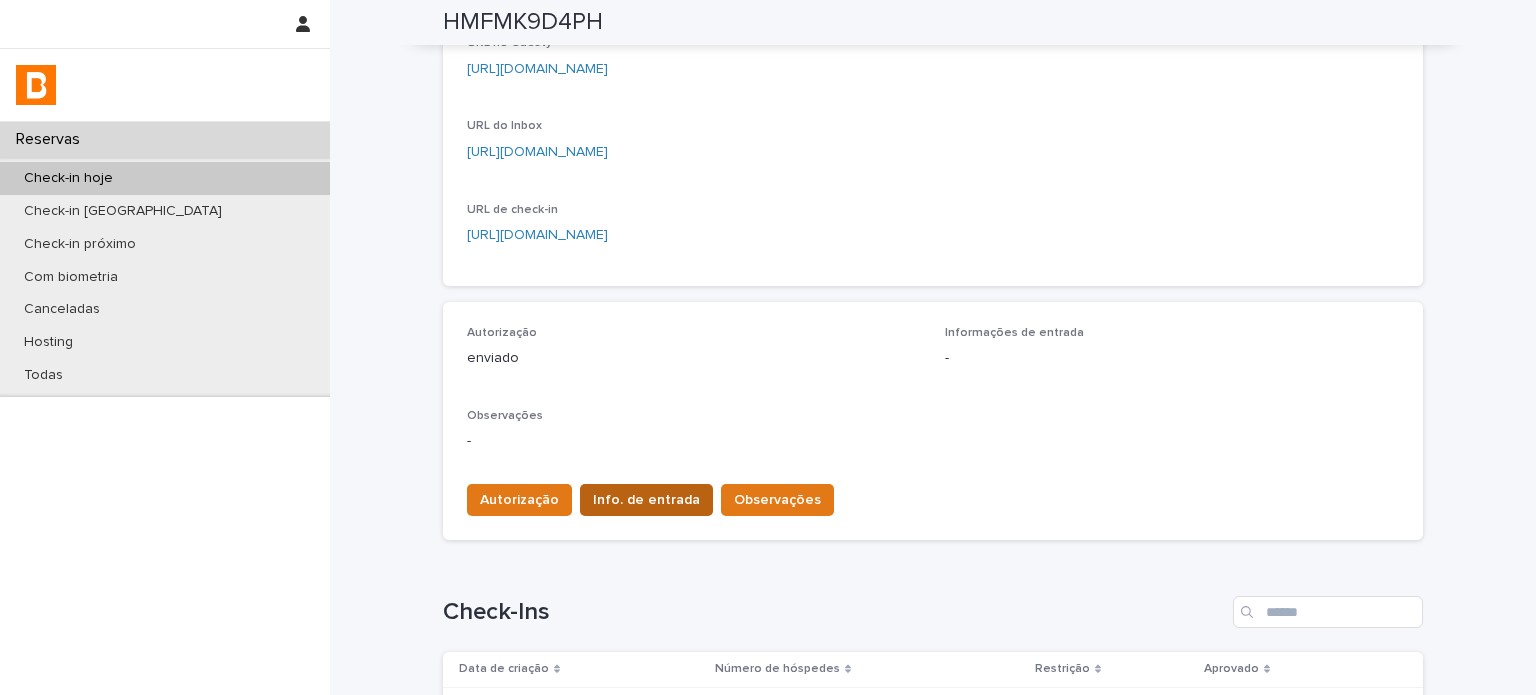 click on "Info. de entrada" at bounding box center [646, 500] 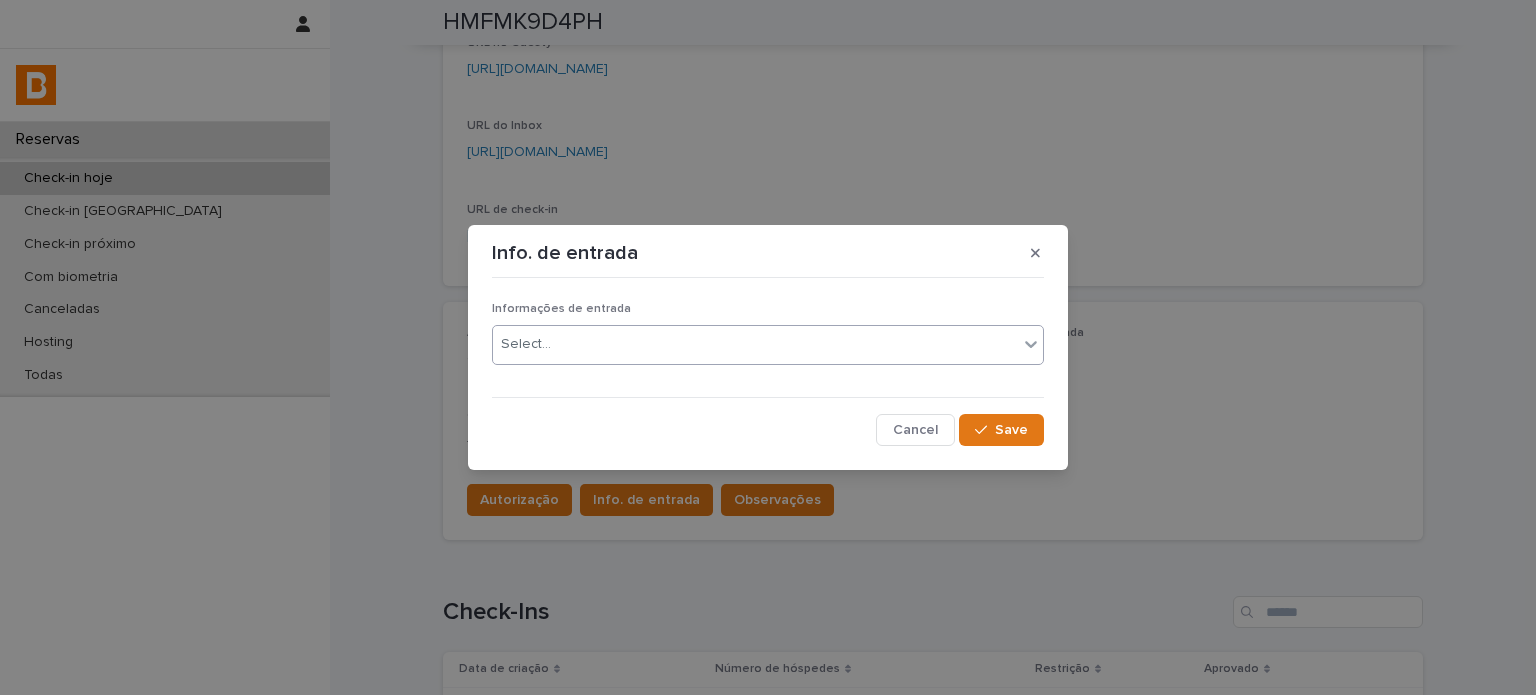 click on "Select..." at bounding box center [755, 344] 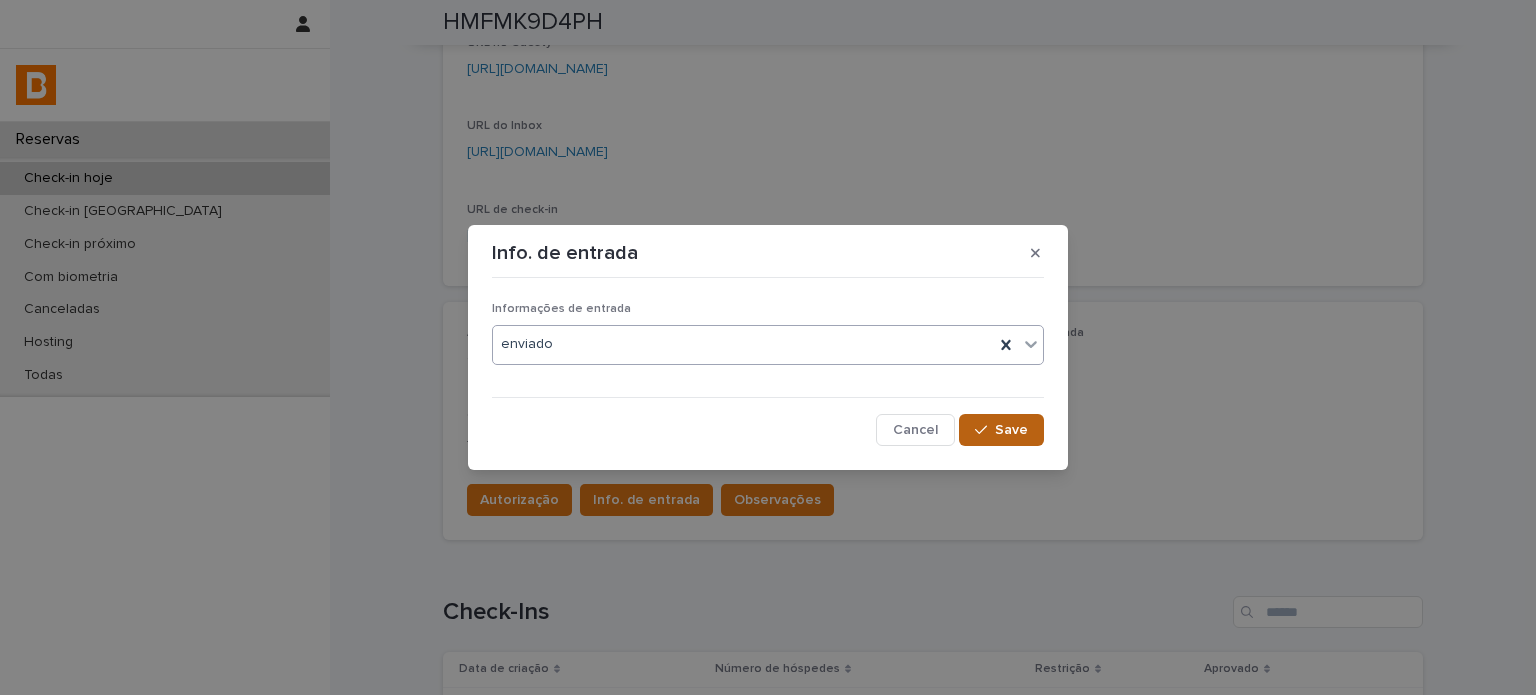 click on "Save" at bounding box center [1011, 430] 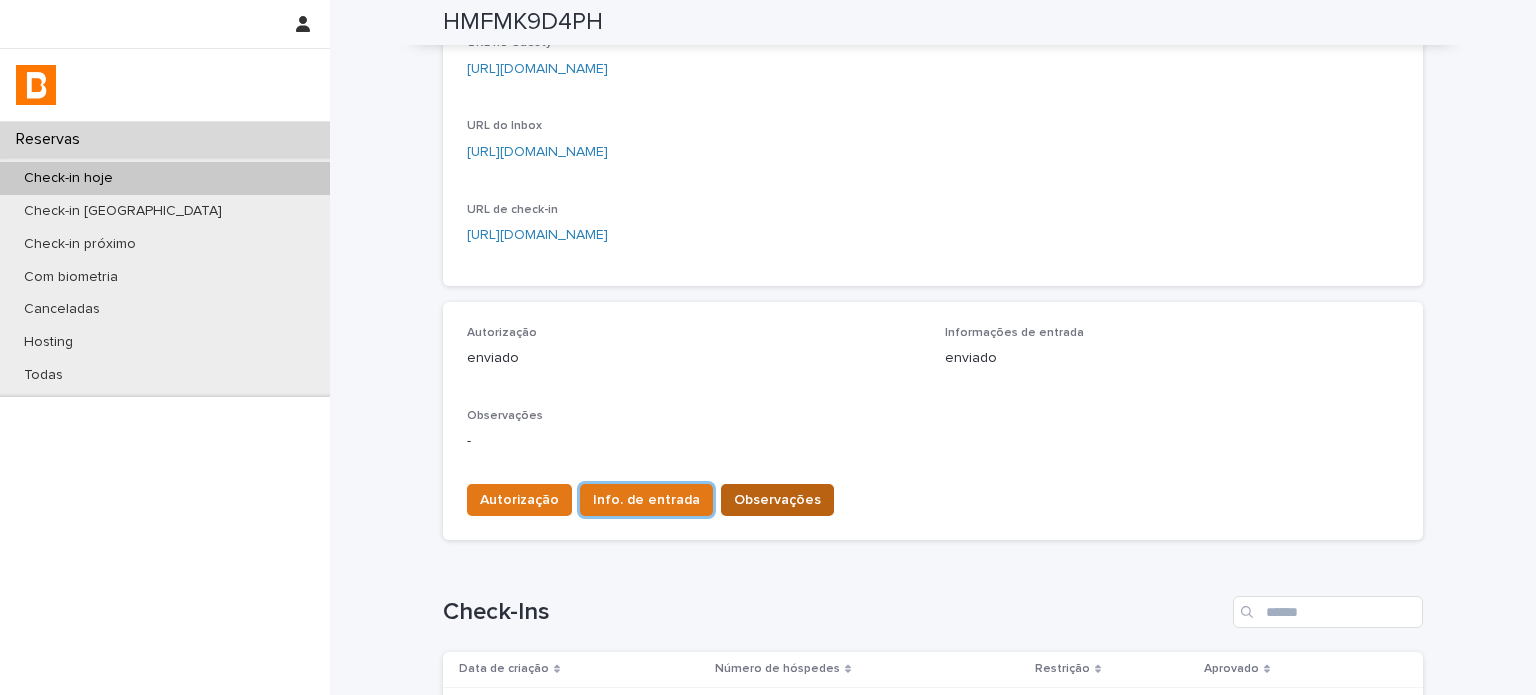 type 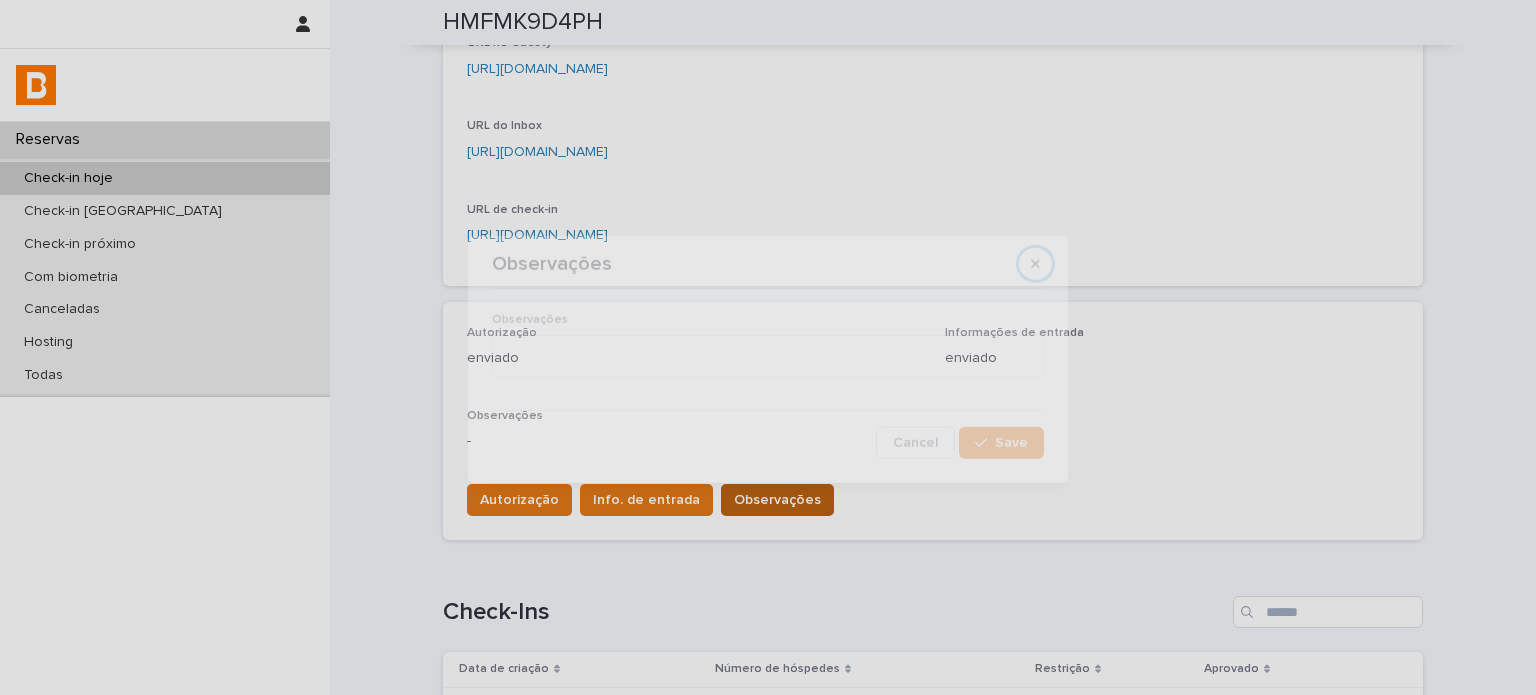 type 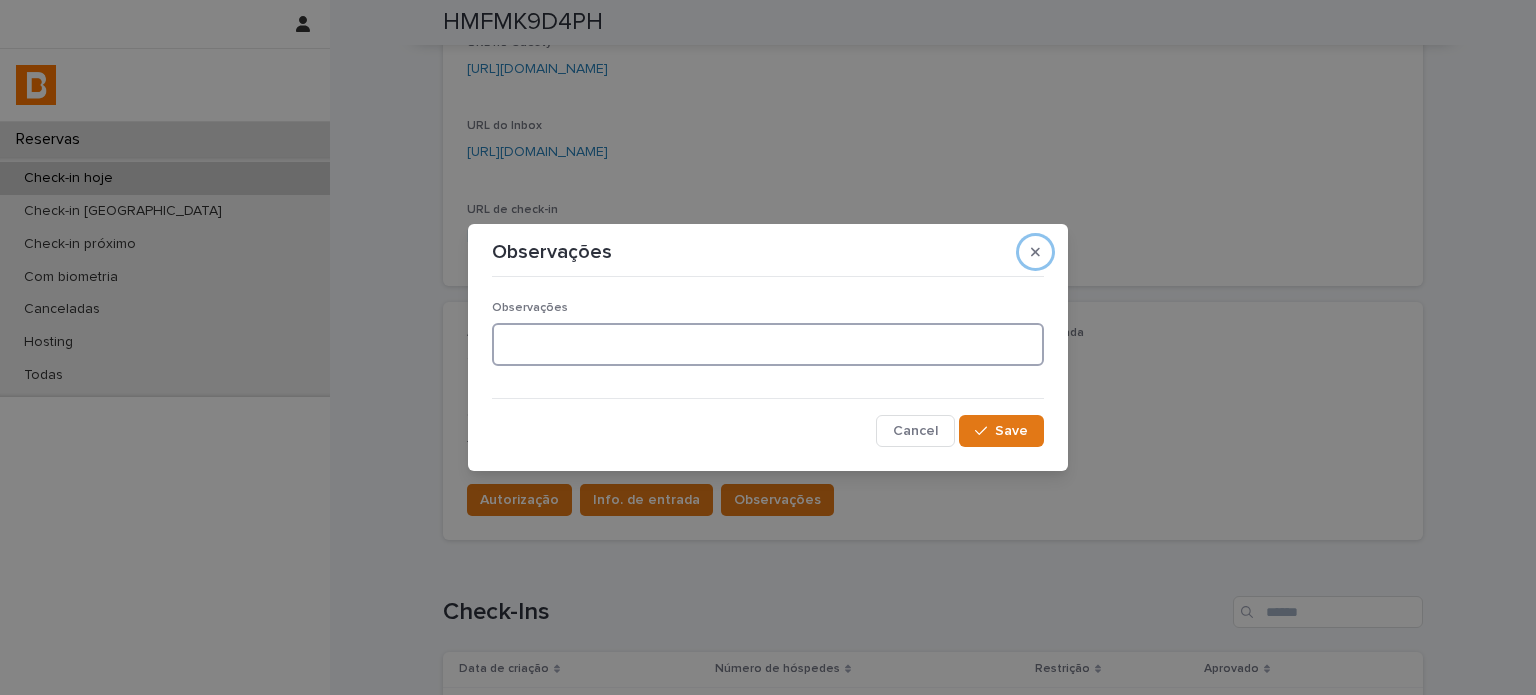 click at bounding box center (768, 344) 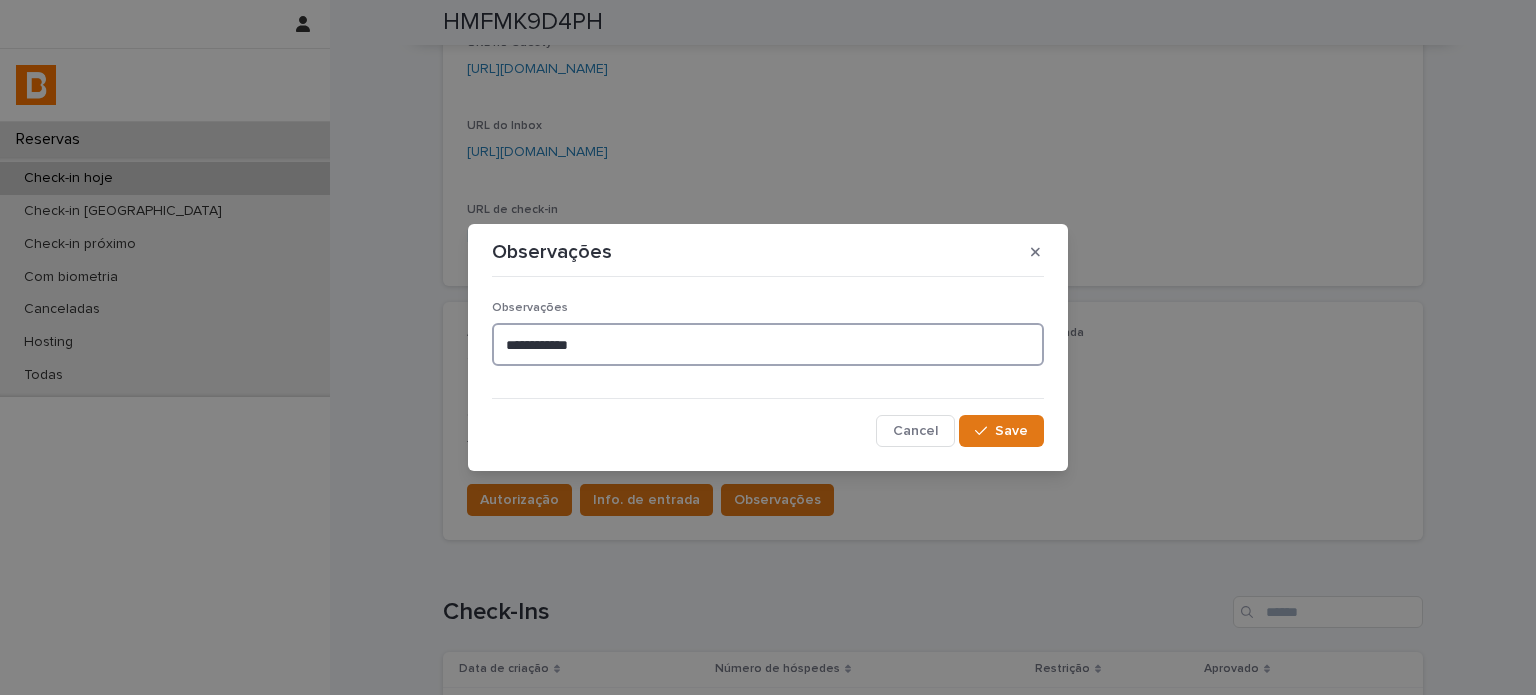 type on "**********" 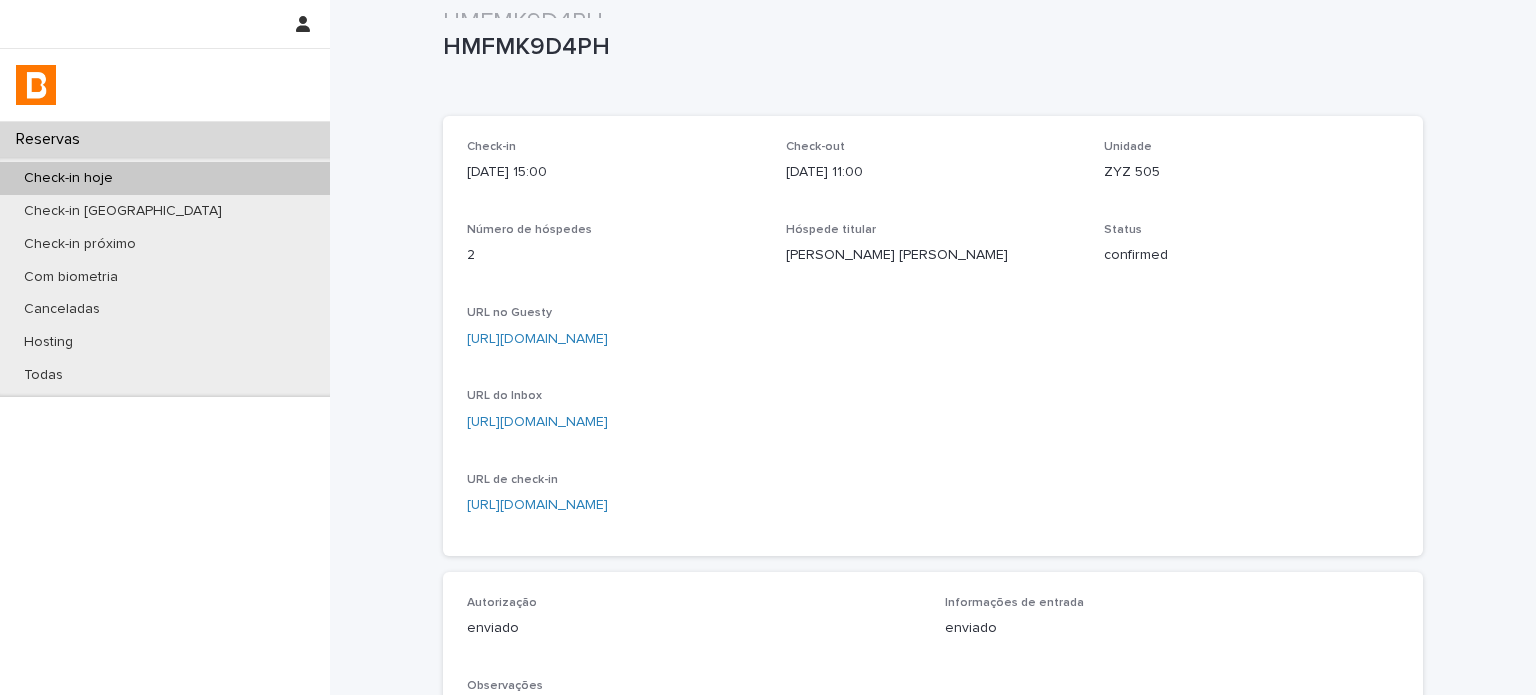 scroll, scrollTop: 0, scrollLeft: 0, axis: both 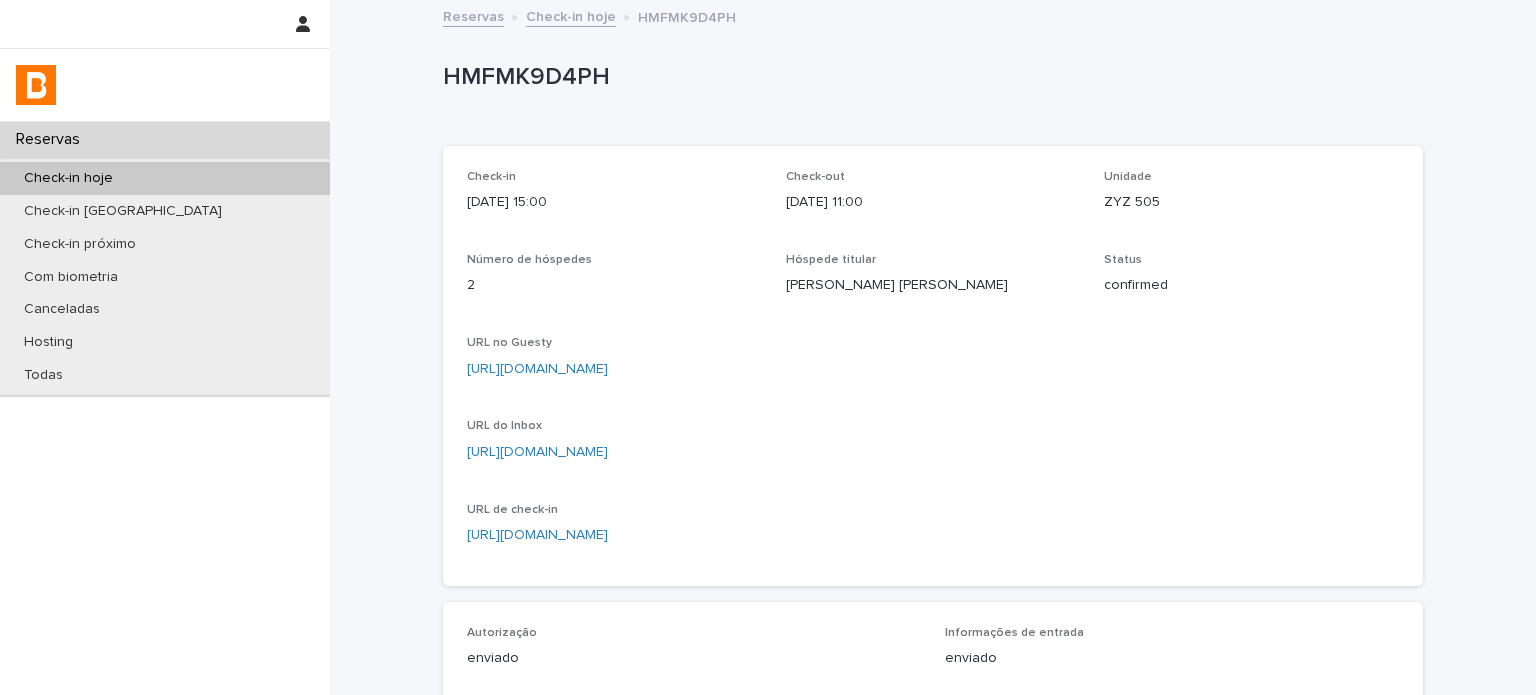 click on "Check-in hoje" at bounding box center (571, 15) 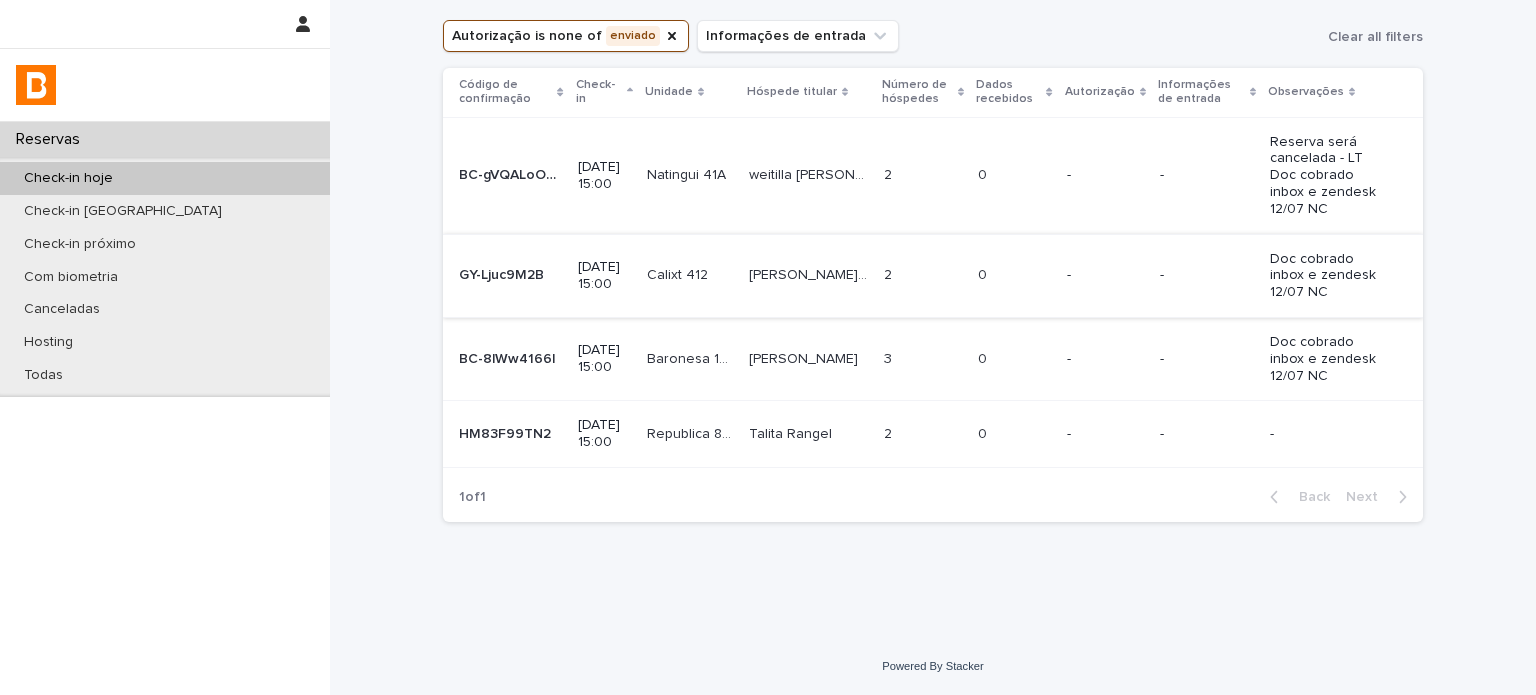 scroll, scrollTop: 25, scrollLeft: 0, axis: vertical 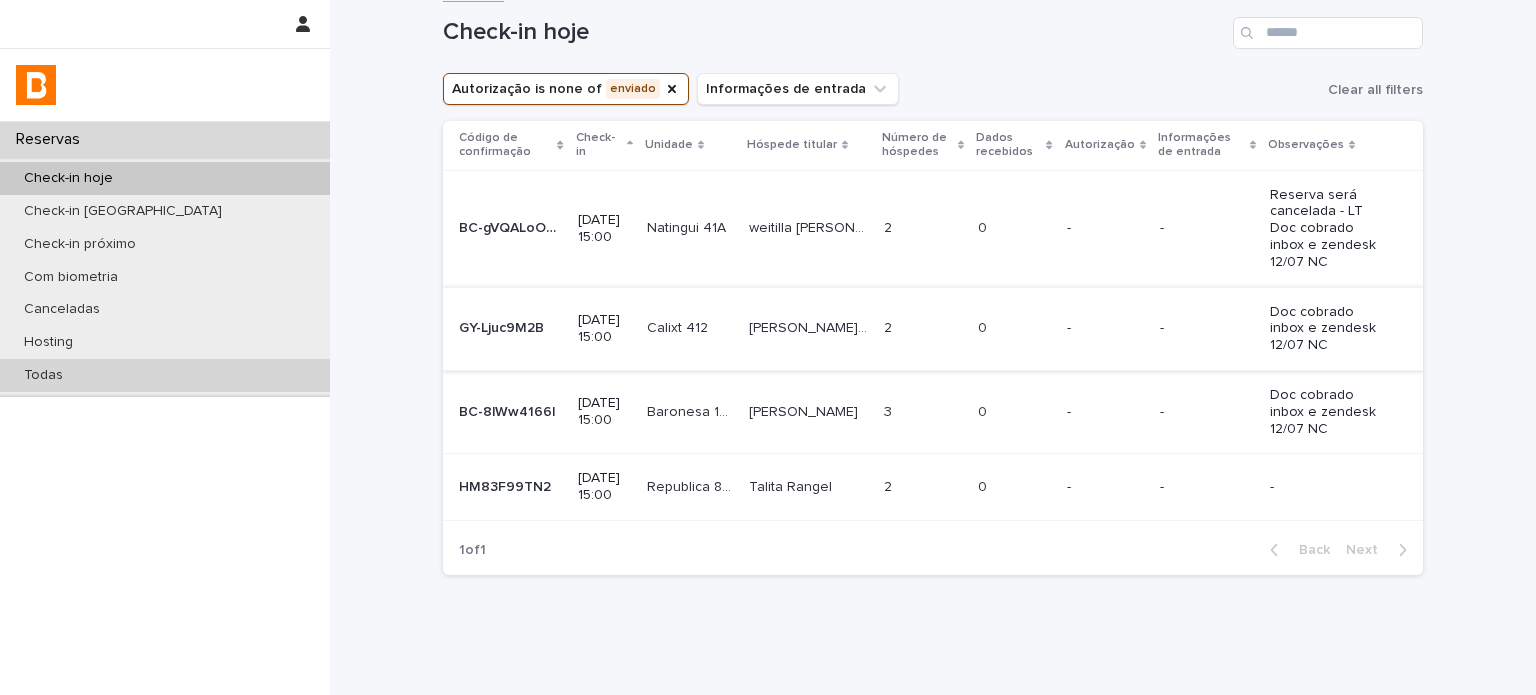 click on "Todas" at bounding box center [165, 375] 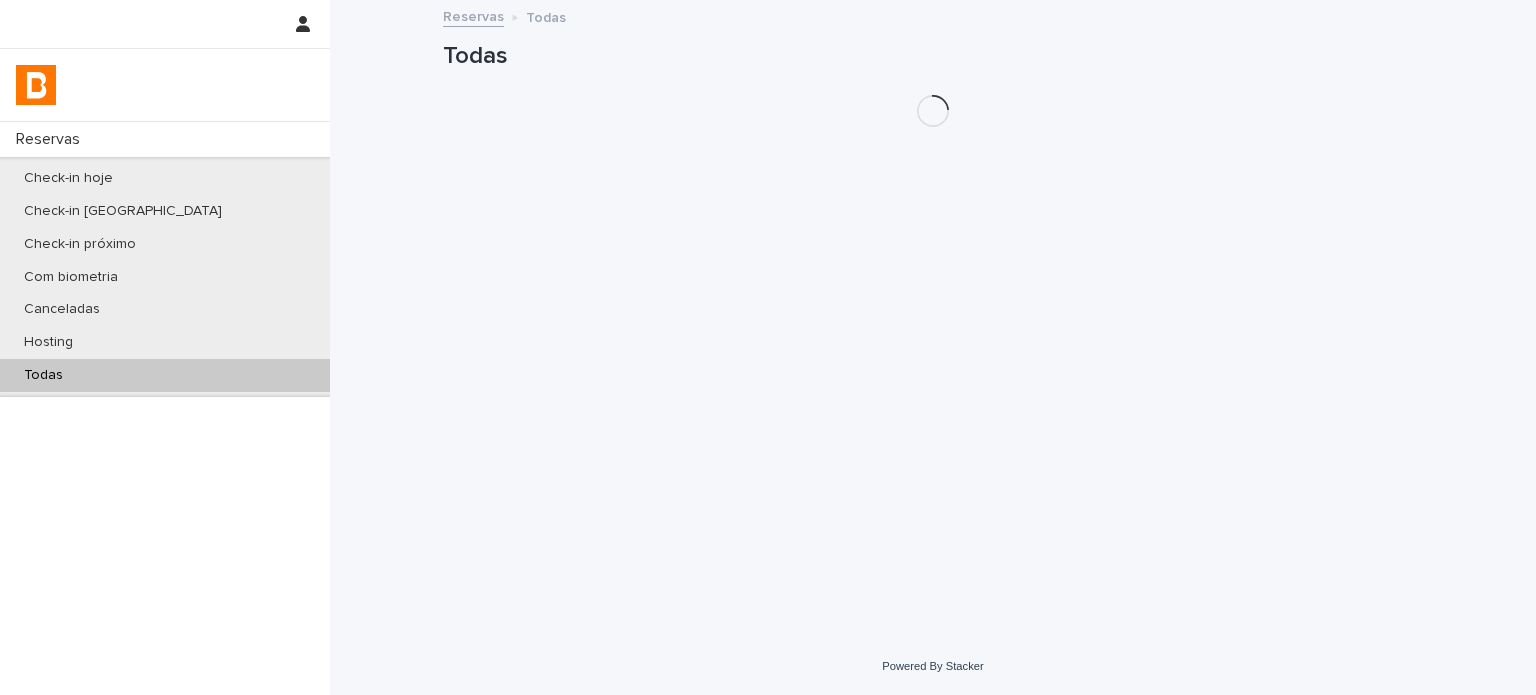 scroll, scrollTop: 0, scrollLeft: 0, axis: both 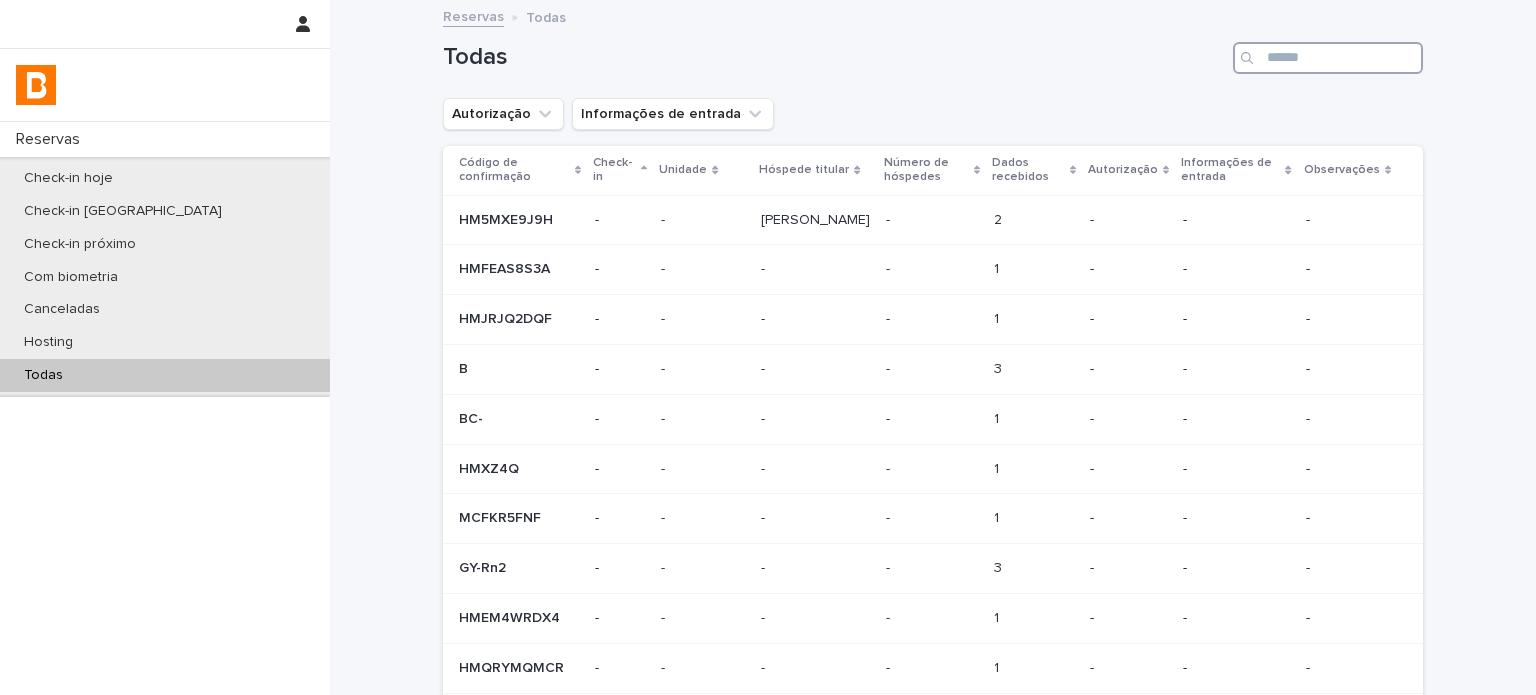 click at bounding box center (1328, 58) 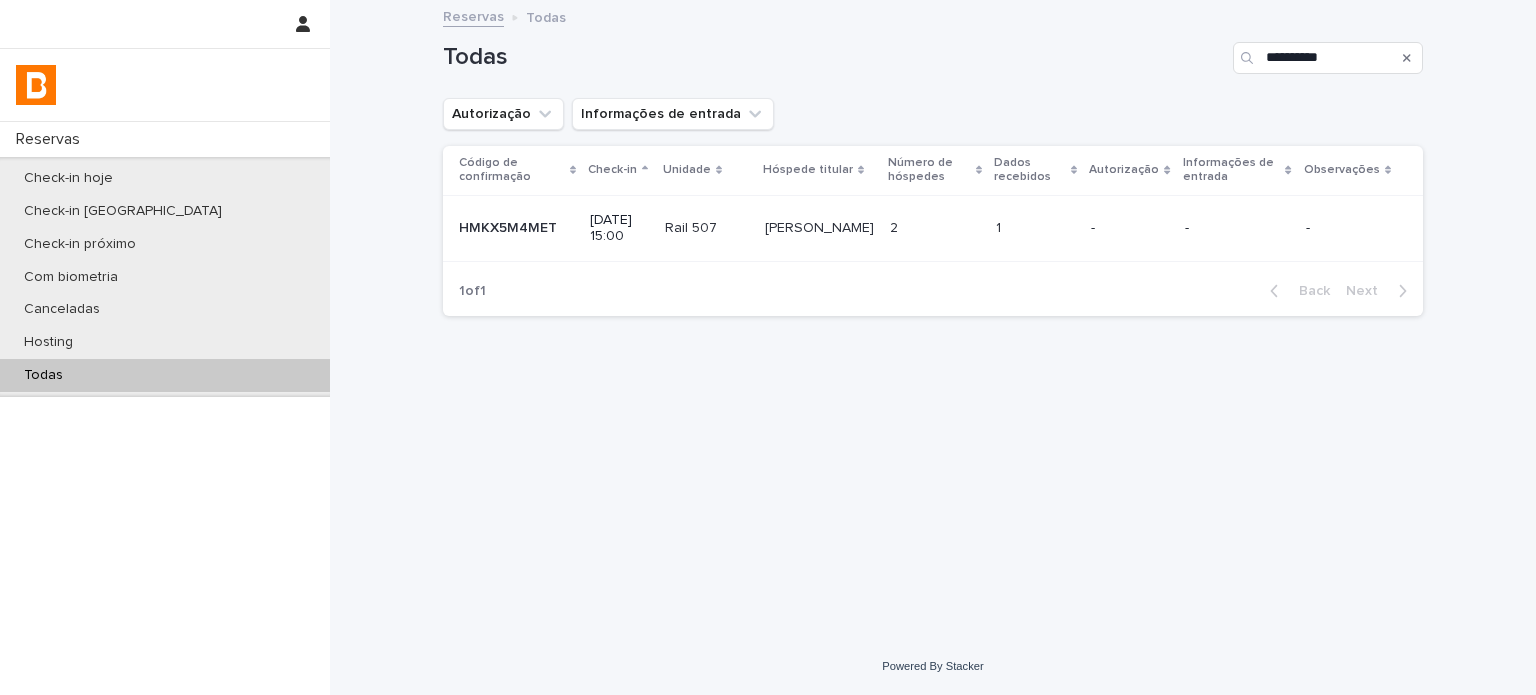 click on "1" at bounding box center [1000, 226] 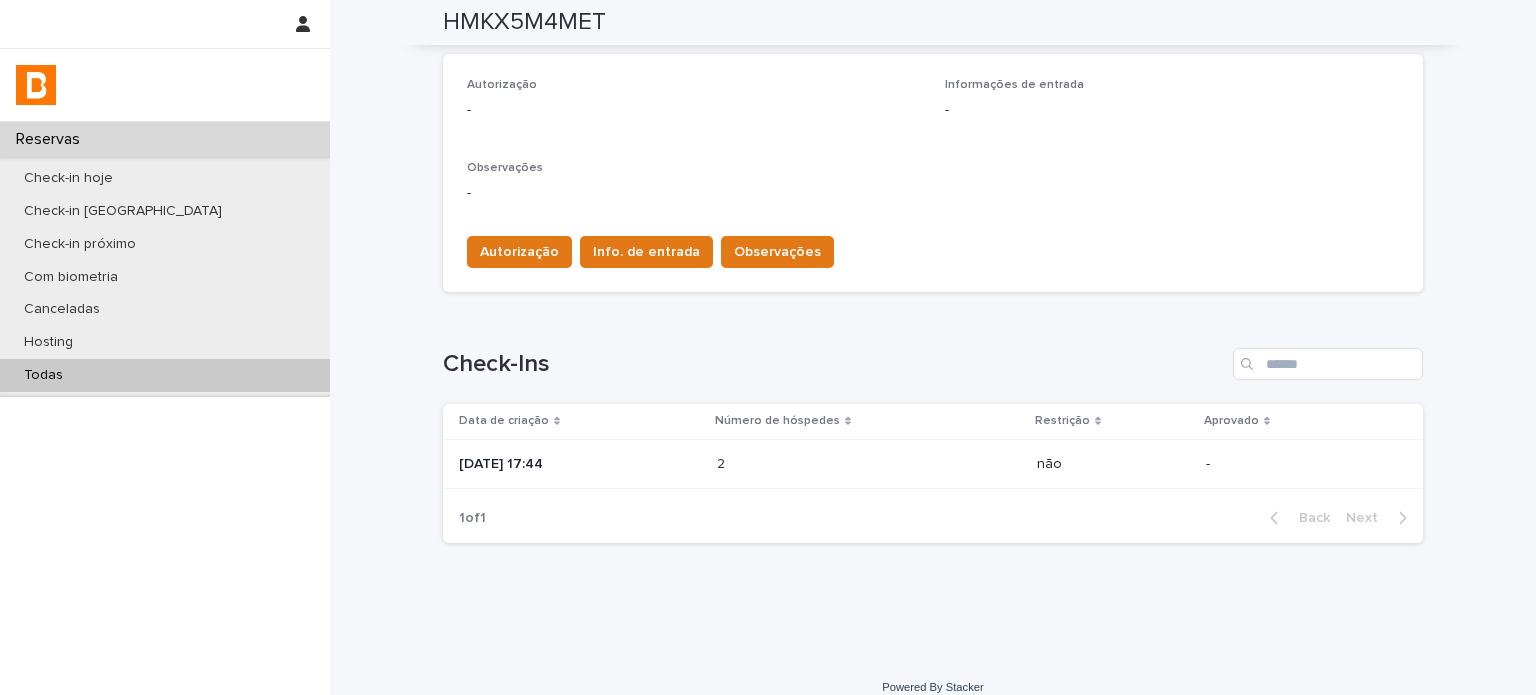 scroll, scrollTop: 568, scrollLeft: 0, axis: vertical 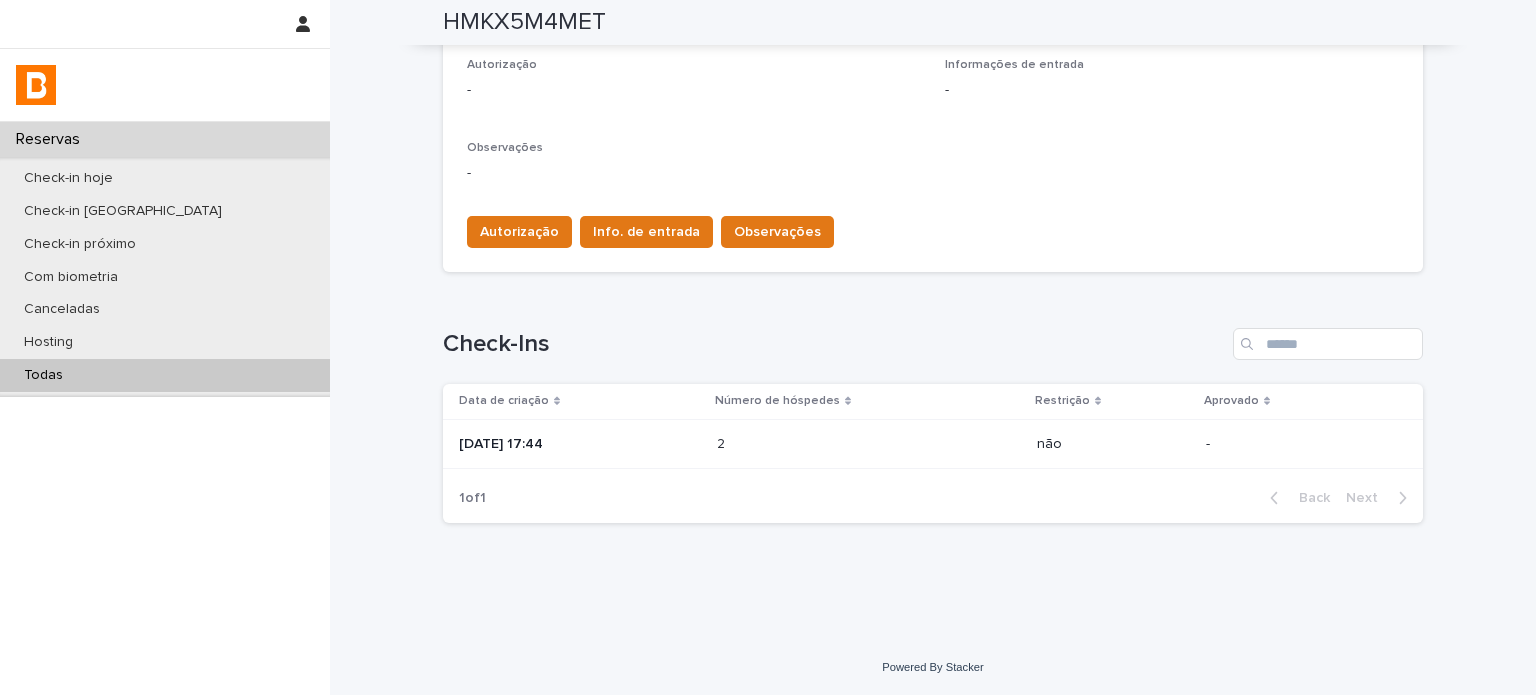 click on "[DATE] 17:44" at bounding box center (580, 444) 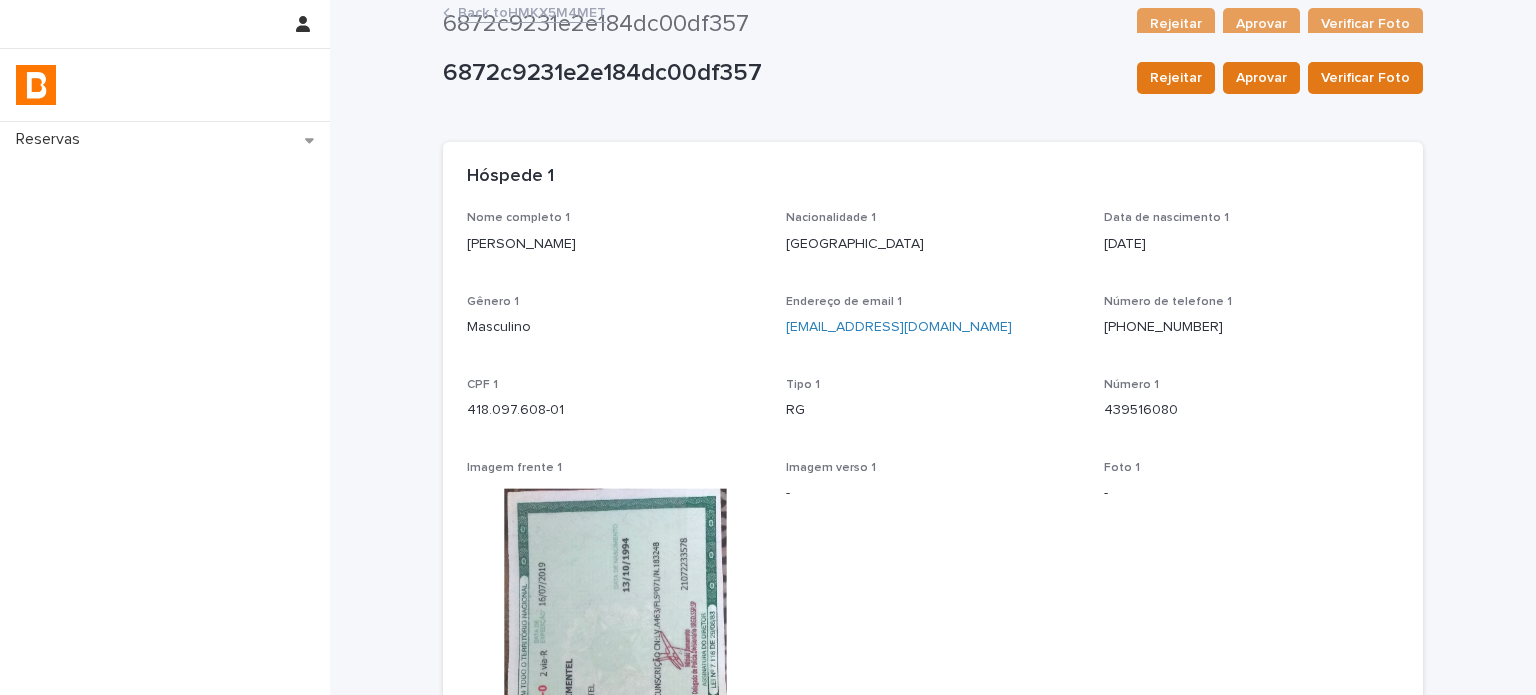 scroll, scrollTop: 0, scrollLeft: 0, axis: both 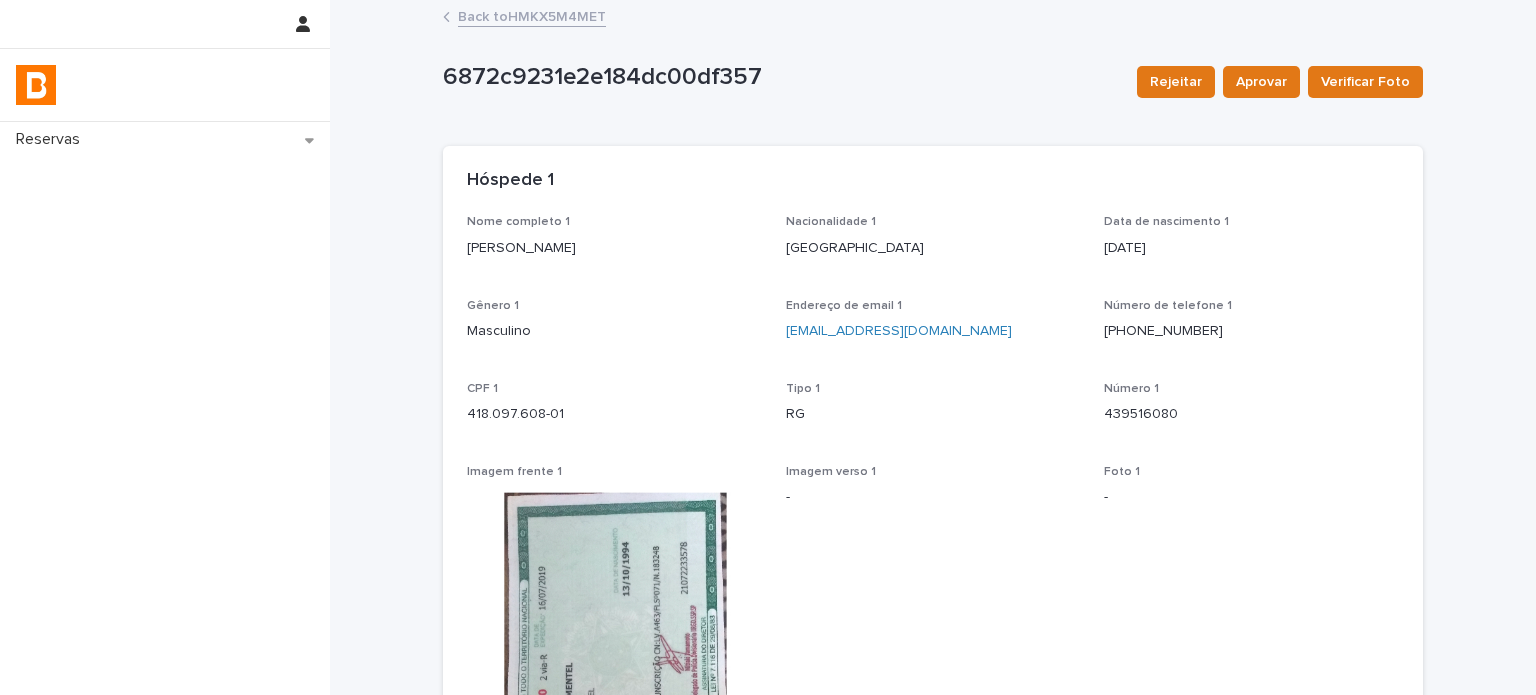 click on "Back to  HMKX5M4MET" at bounding box center (532, 15) 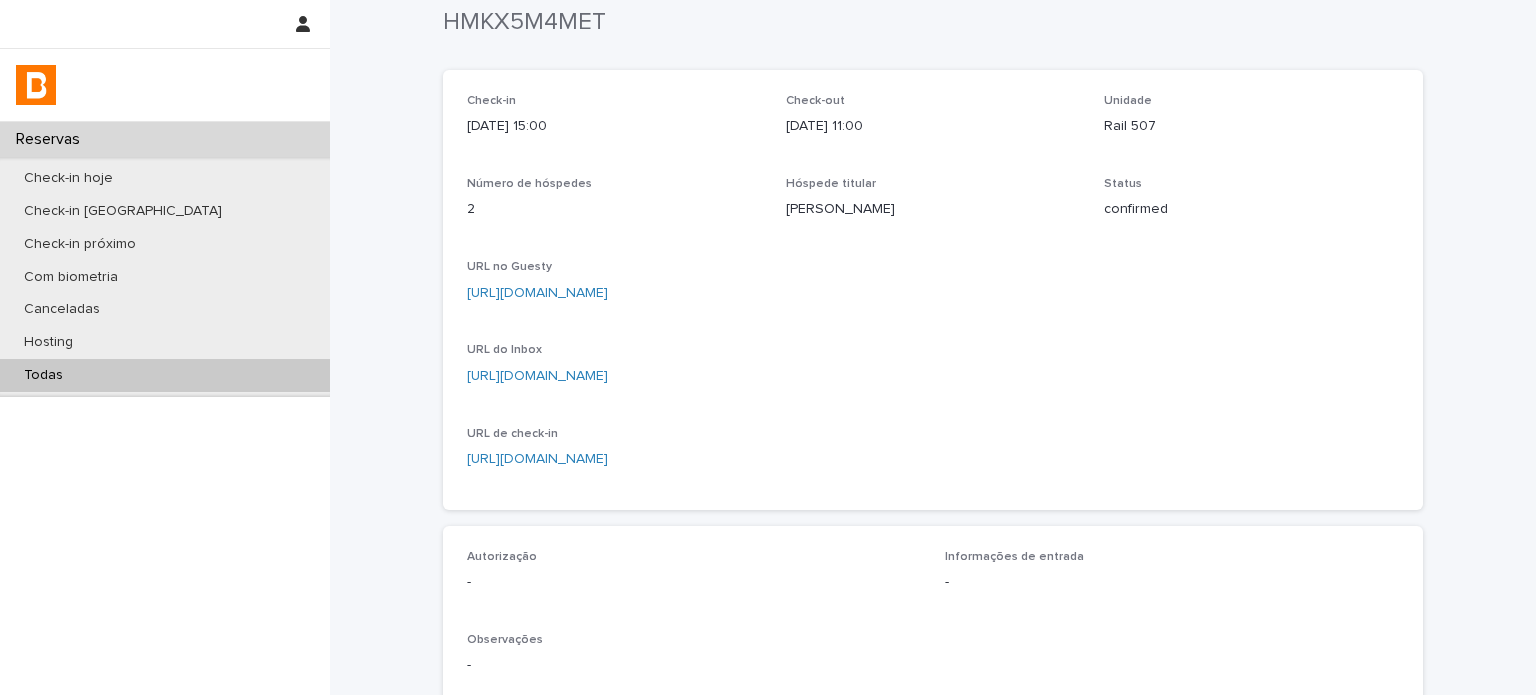 scroll, scrollTop: 0, scrollLeft: 0, axis: both 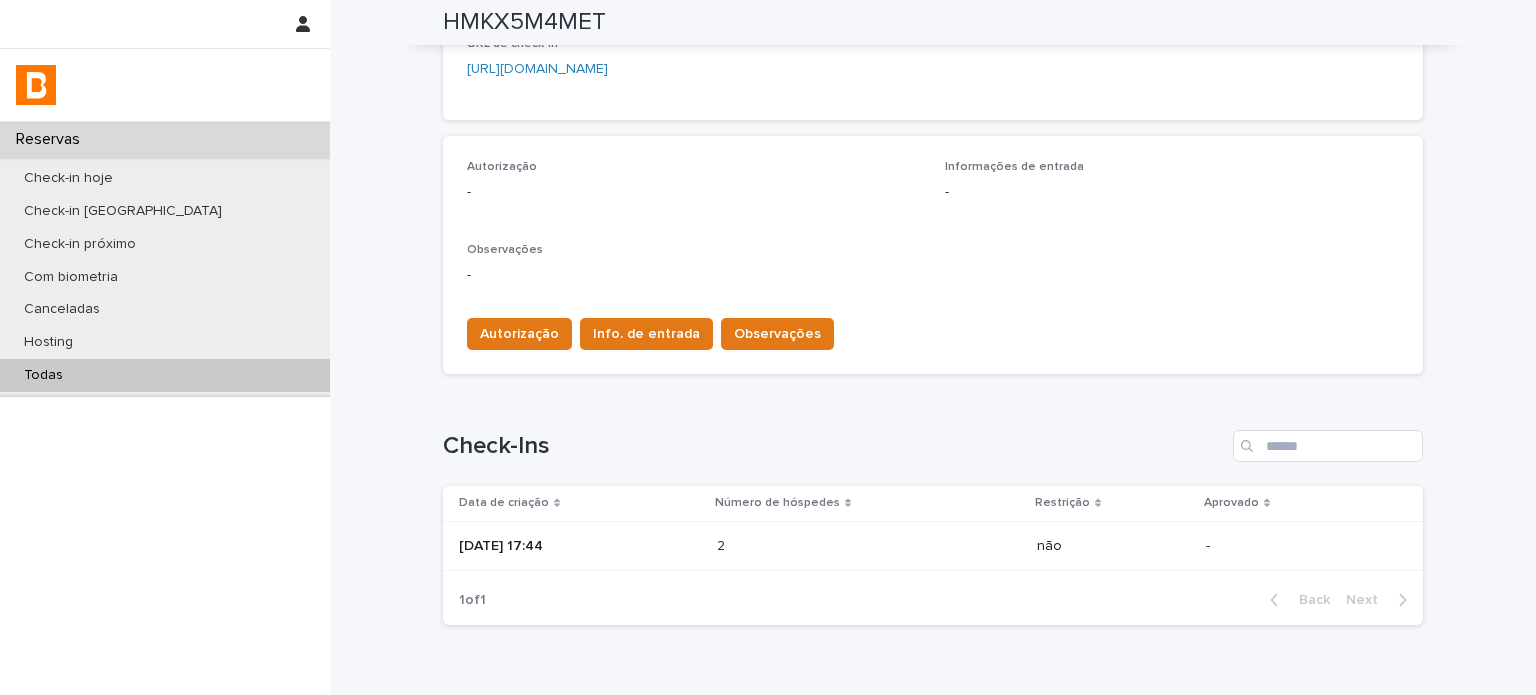 click on "[DATE] 17:44" at bounding box center (580, 546) 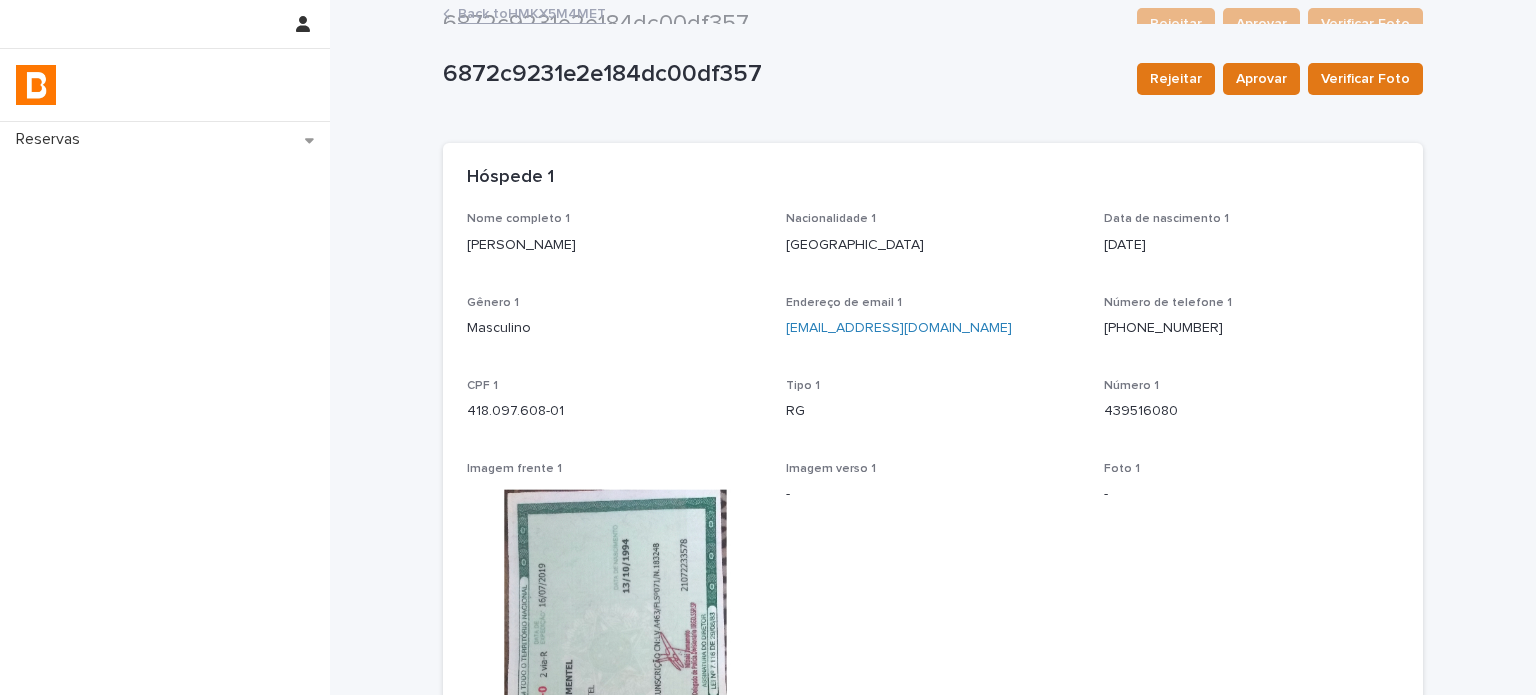 scroll, scrollTop: 0, scrollLeft: 0, axis: both 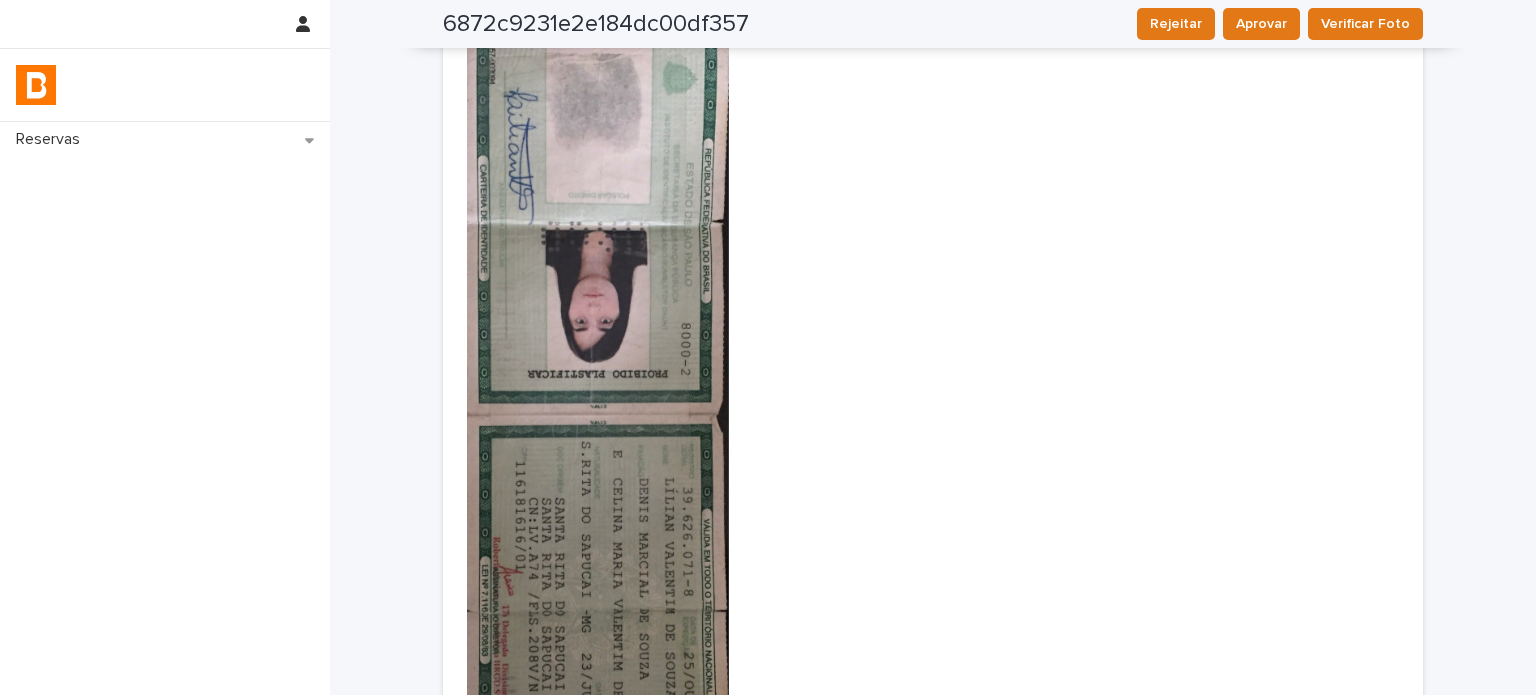 click on "Imagem verso 2 -" at bounding box center [933, 419] 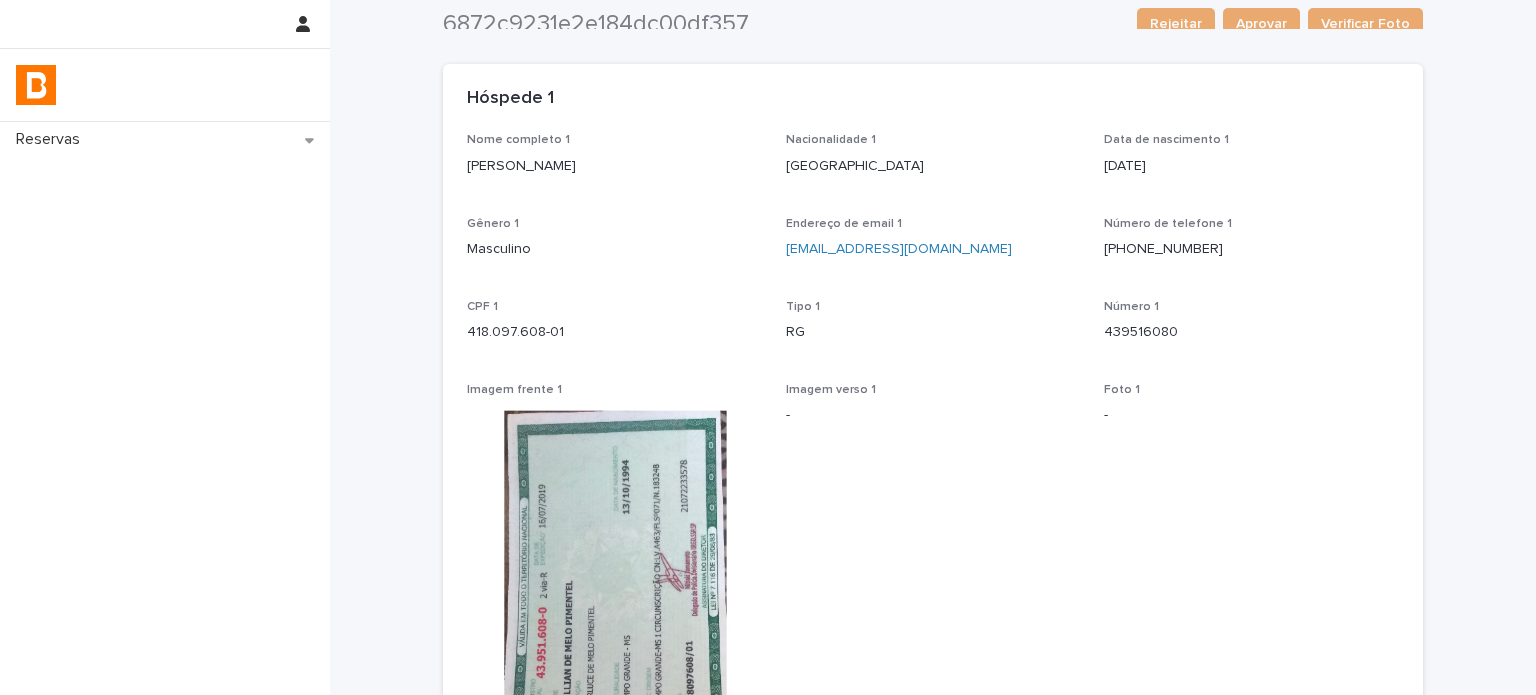 scroll, scrollTop: 0, scrollLeft: 0, axis: both 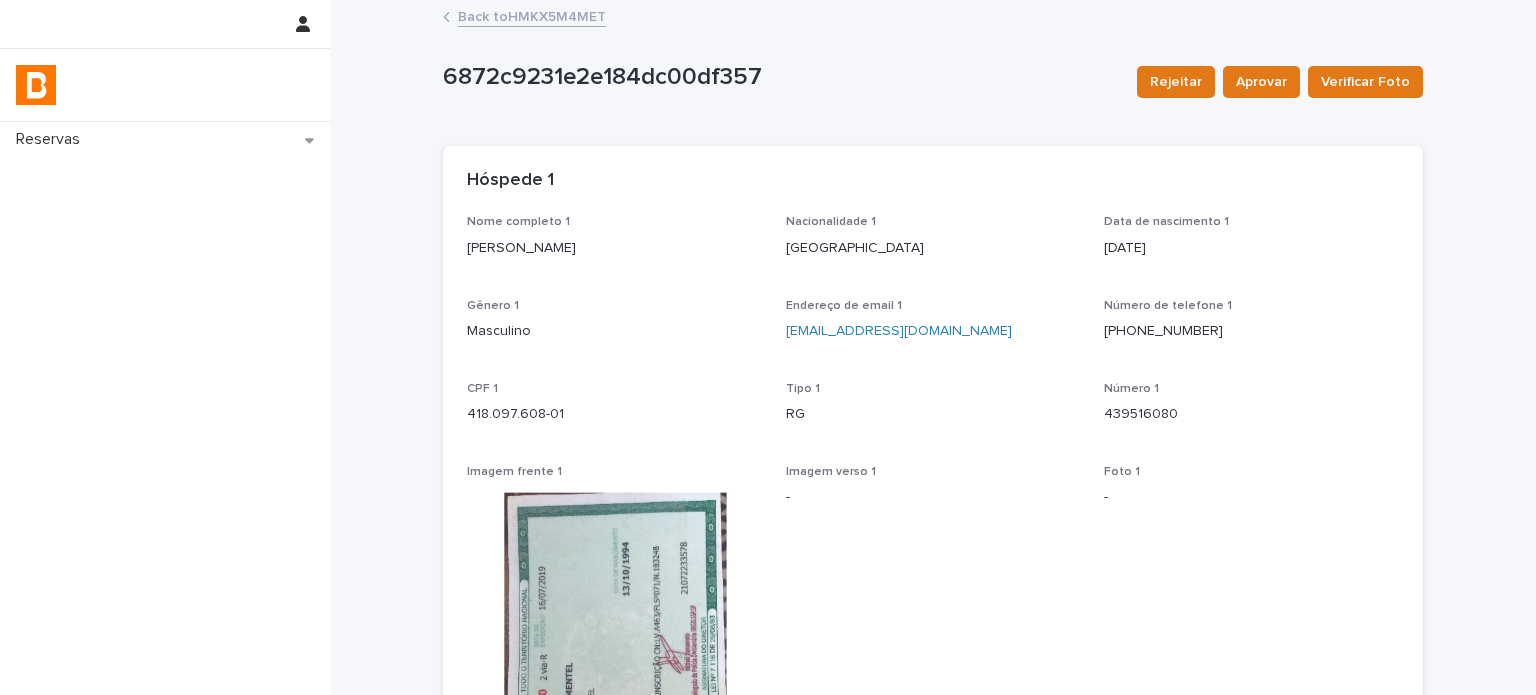 click on "Back to  HMKX5M4MET" at bounding box center [532, 15] 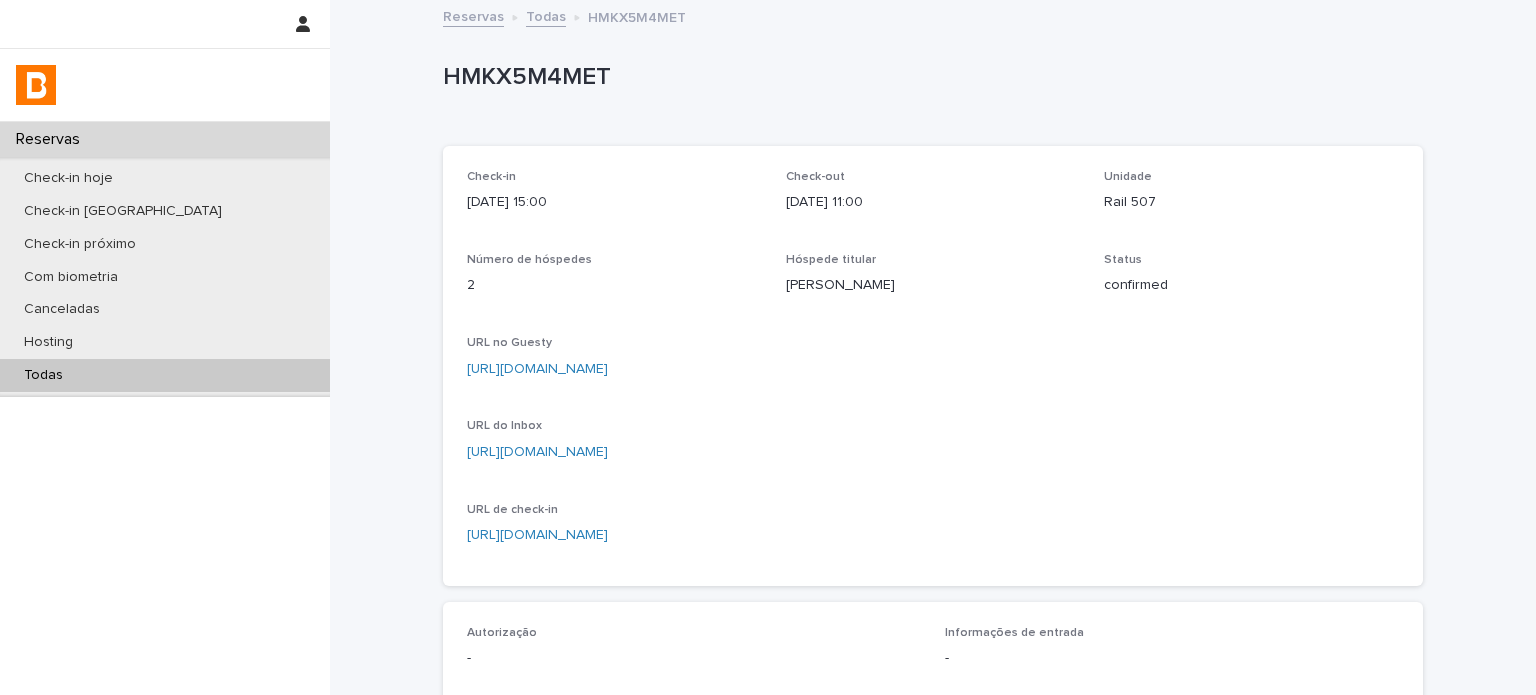 click on "Todas" at bounding box center (165, 375) 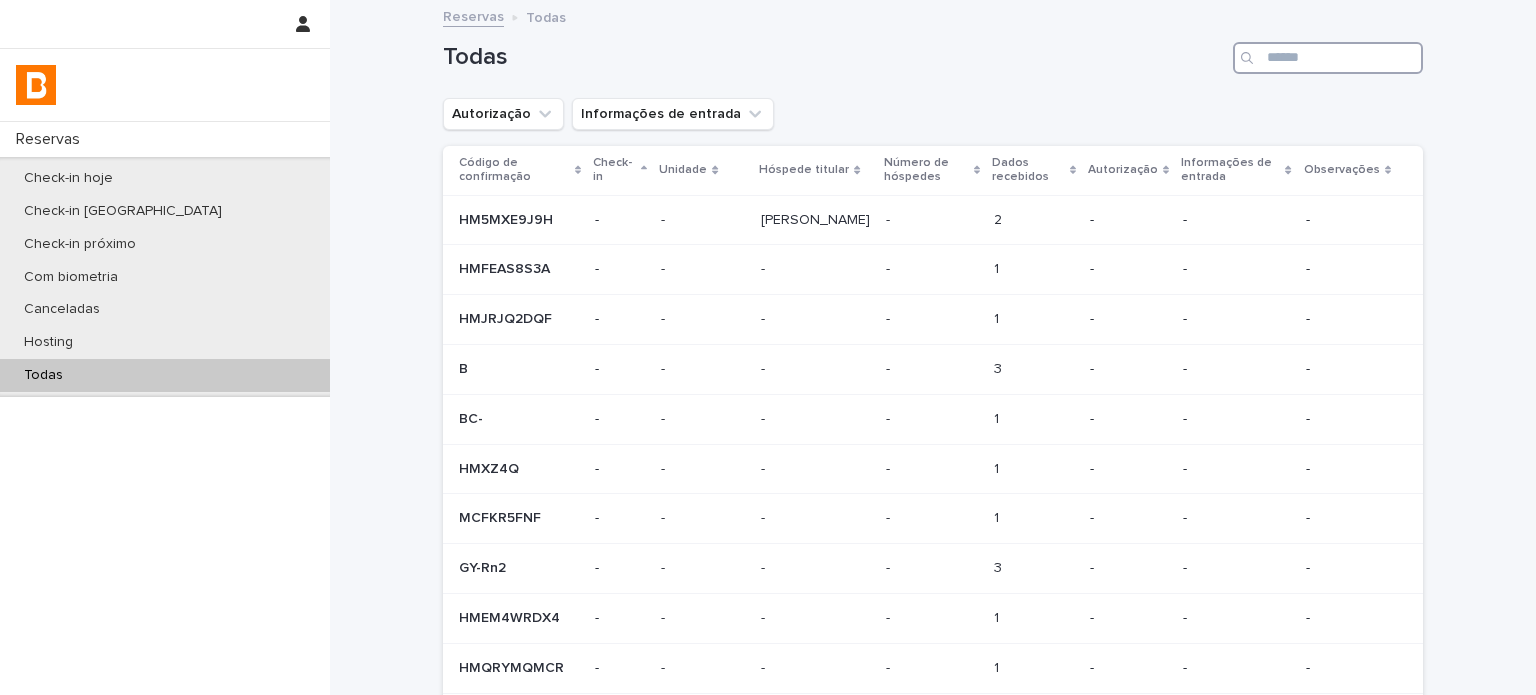 click at bounding box center (1328, 58) 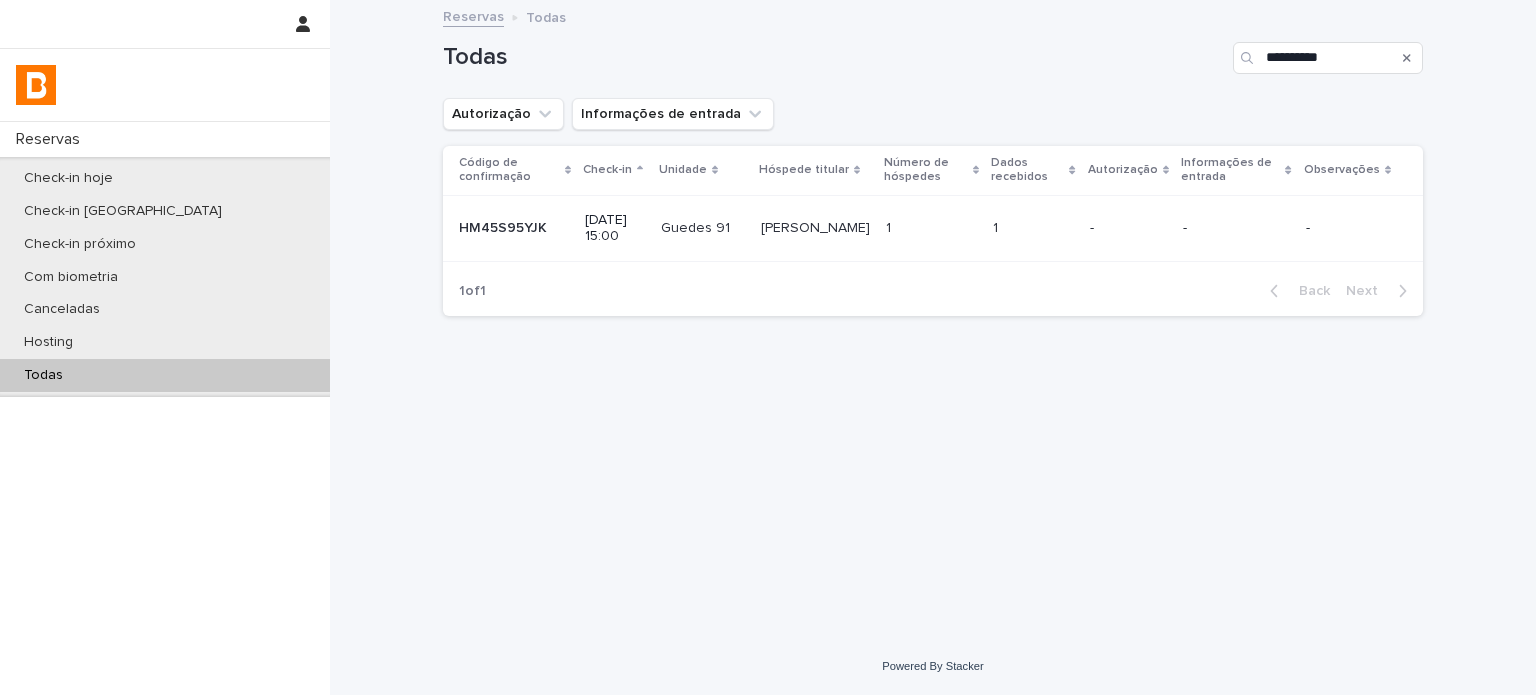 click on "-" at bounding box center [1128, 226] 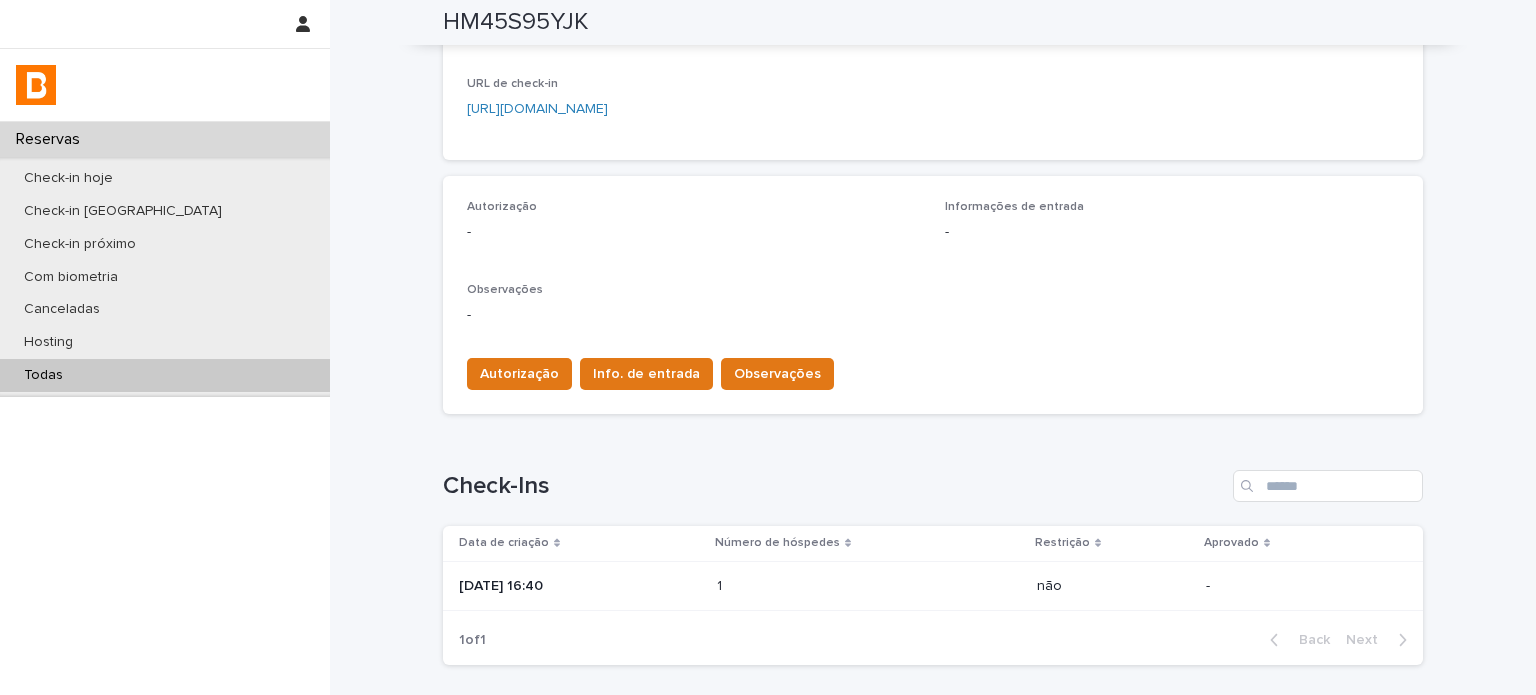 scroll, scrollTop: 554, scrollLeft: 0, axis: vertical 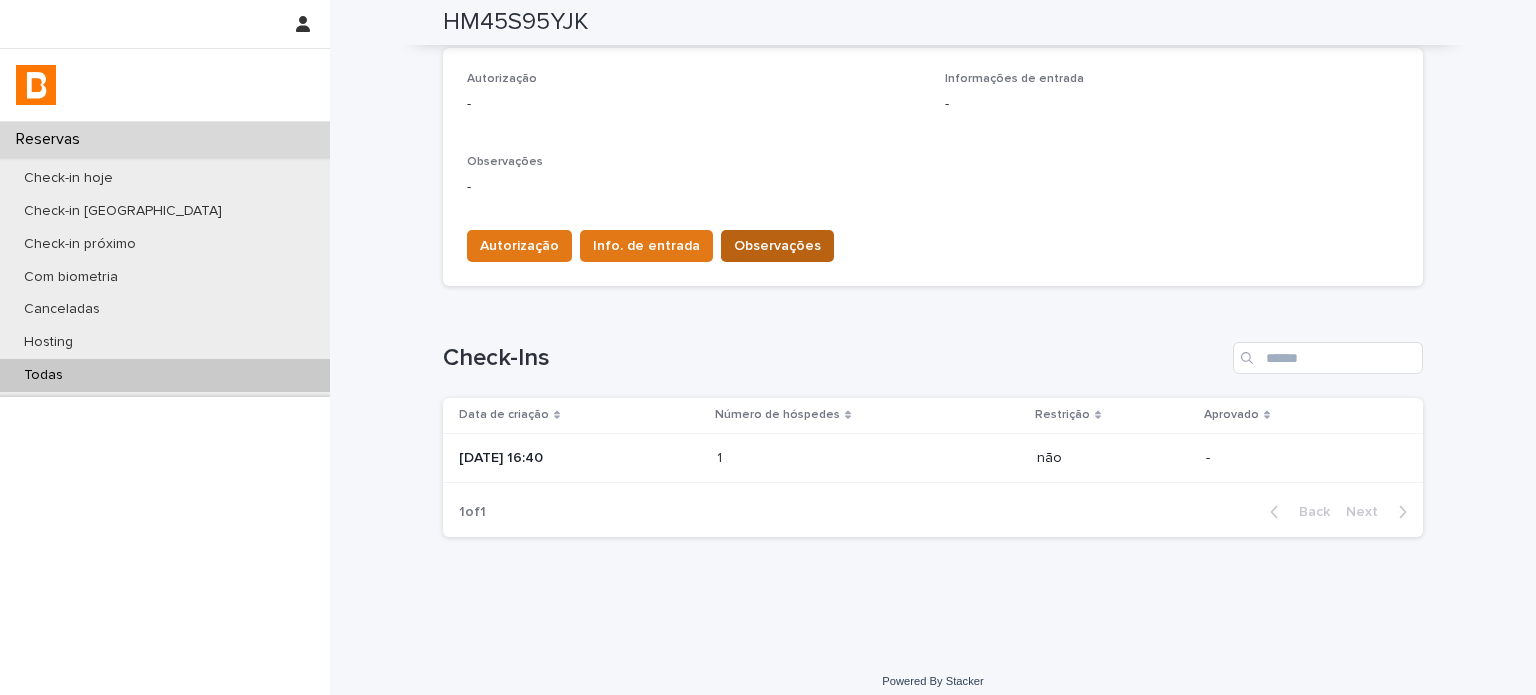 click on "Autorização Info. de entrada Observações" at bounding box center [646, 250] 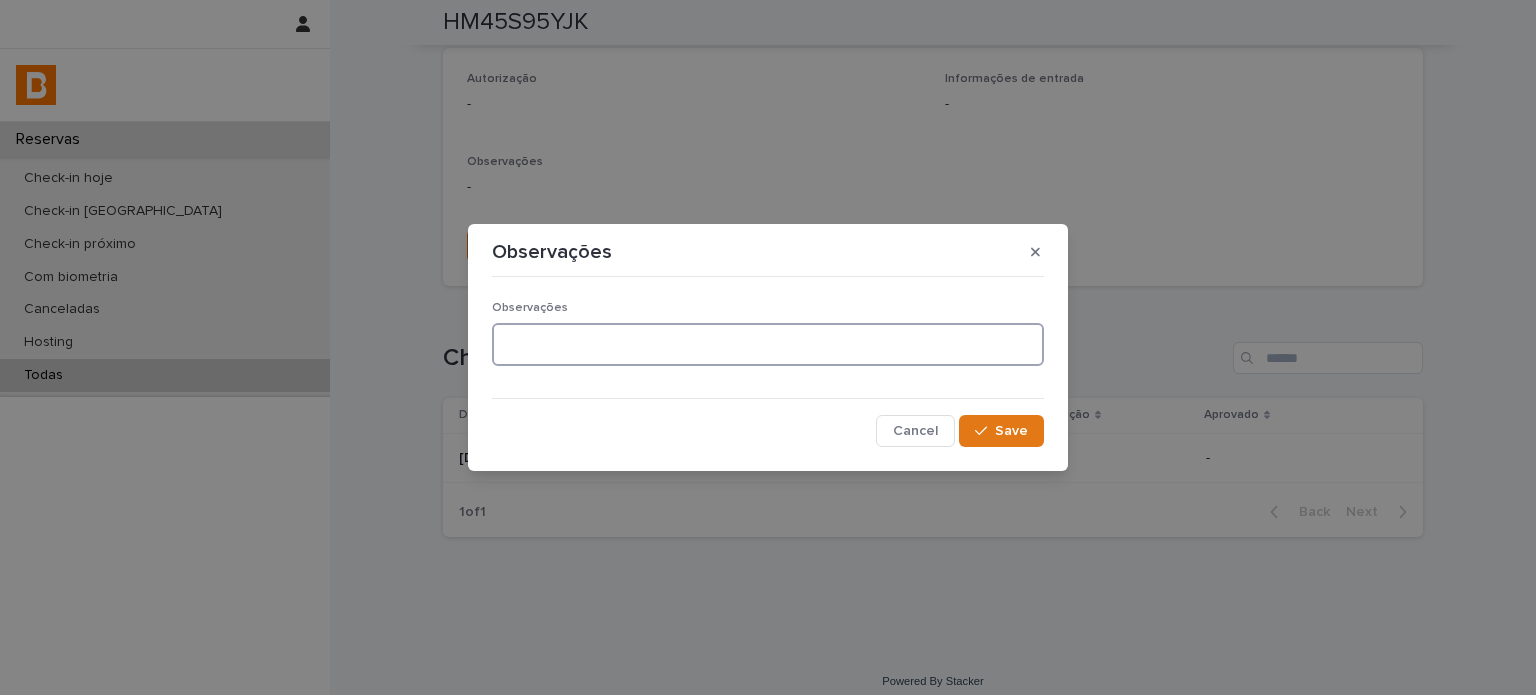 click at bounding box center (768, 344) 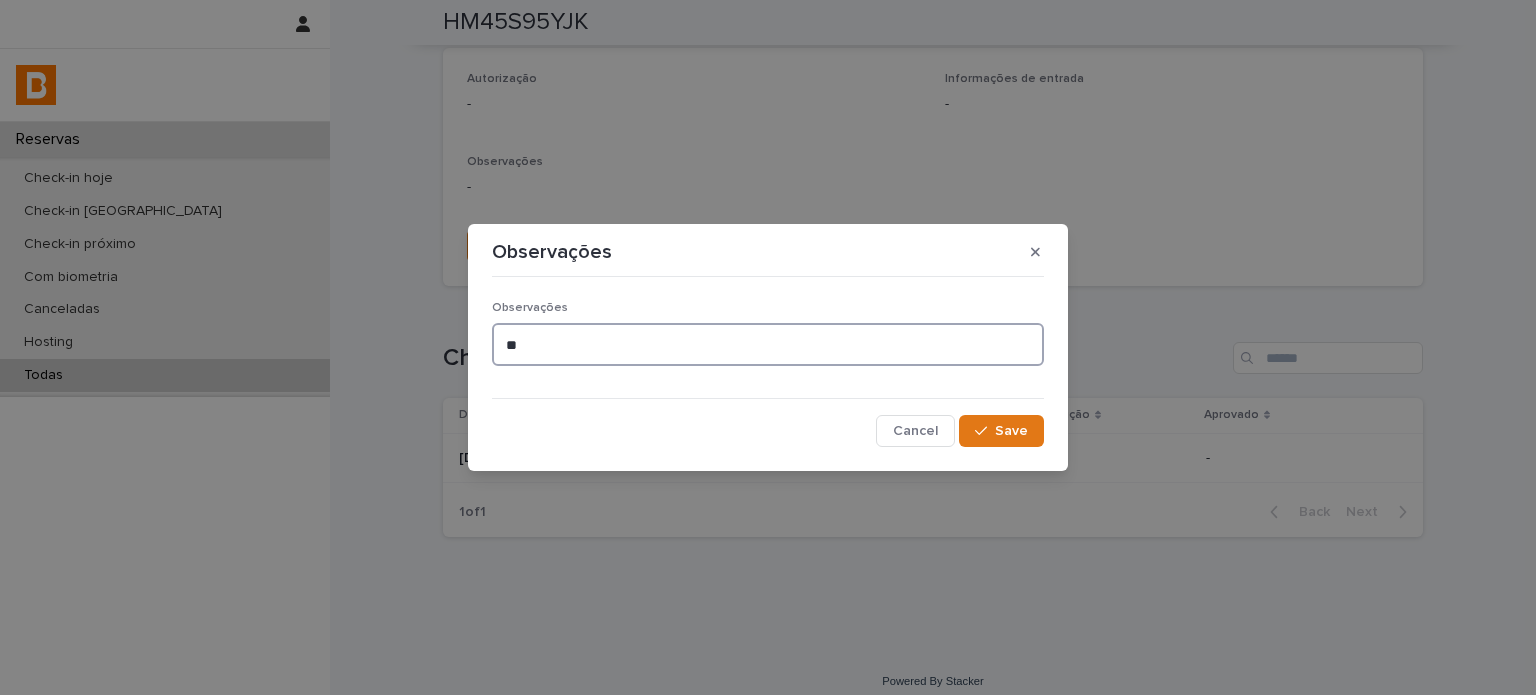 type on "*" 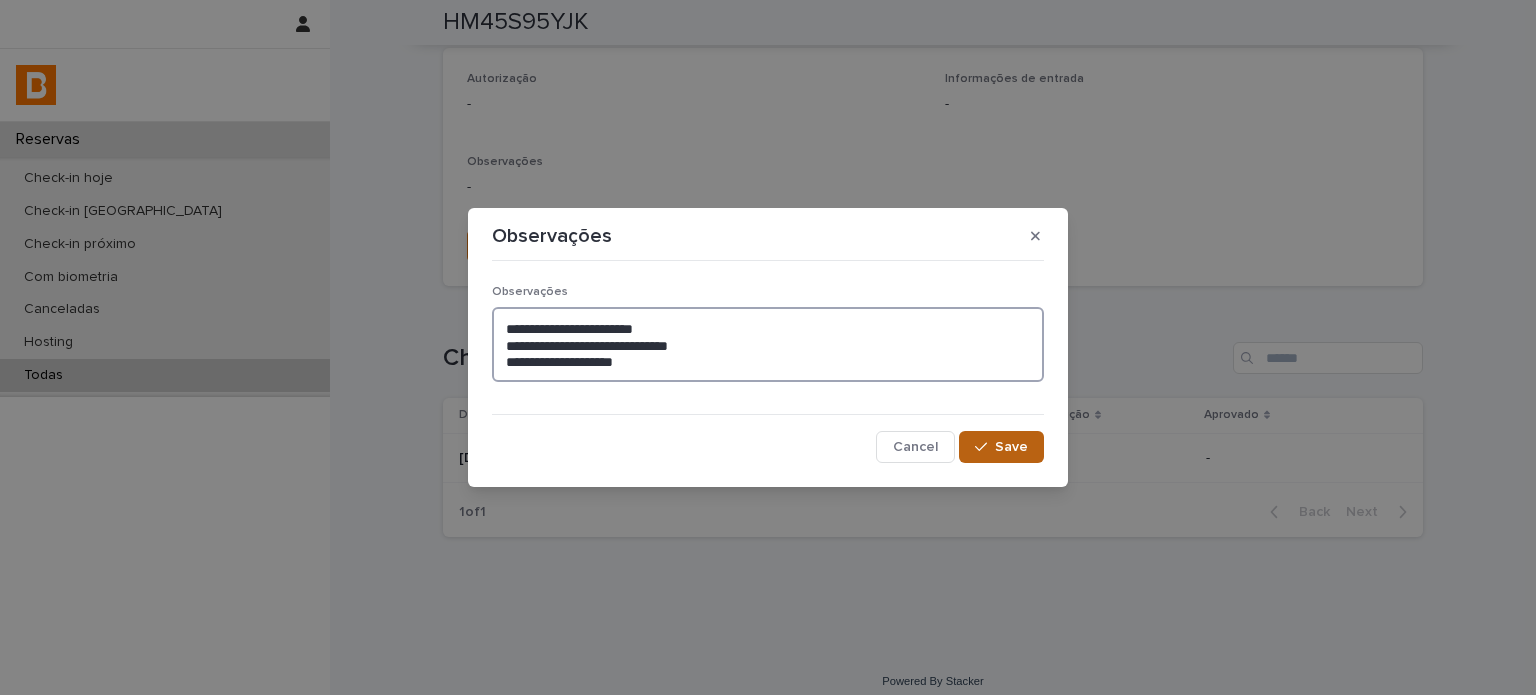 type on "**********" 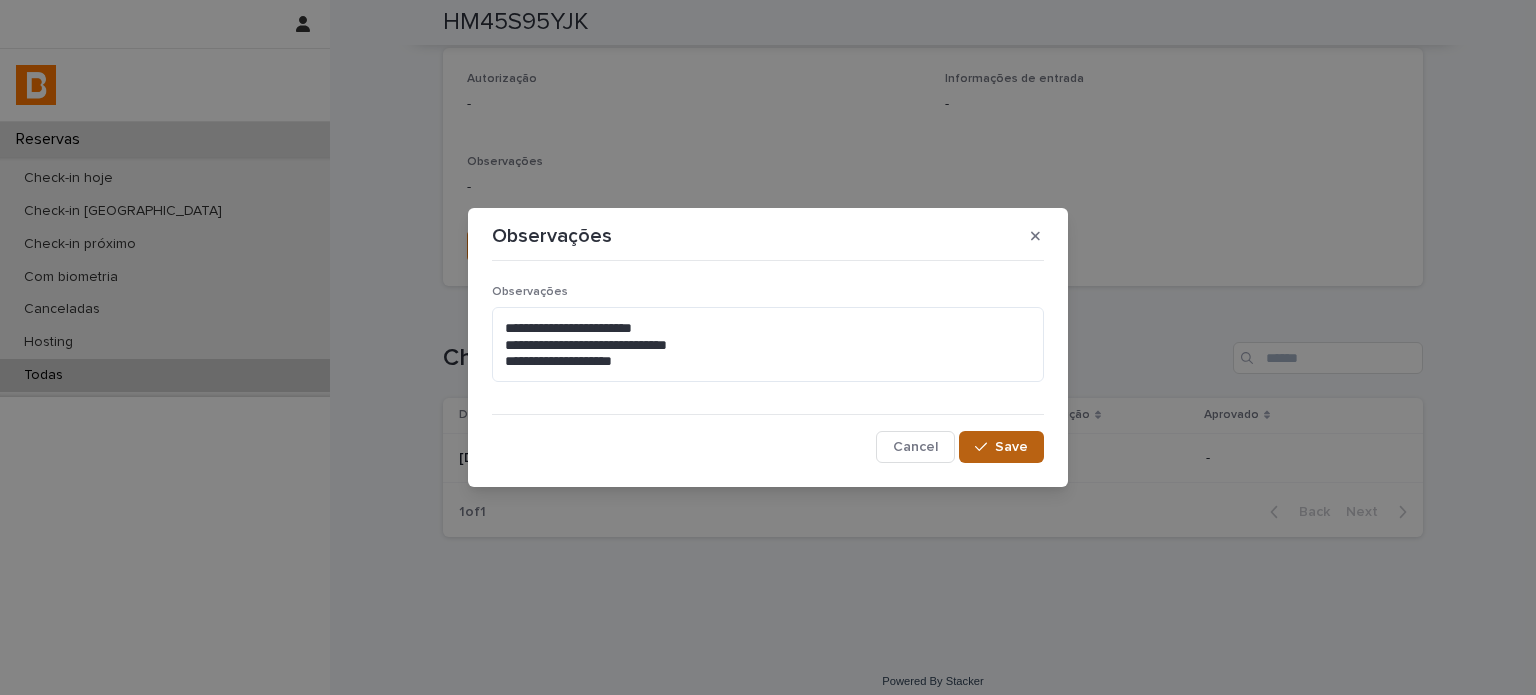 click on "Save" at bounding box center [1011, 447] 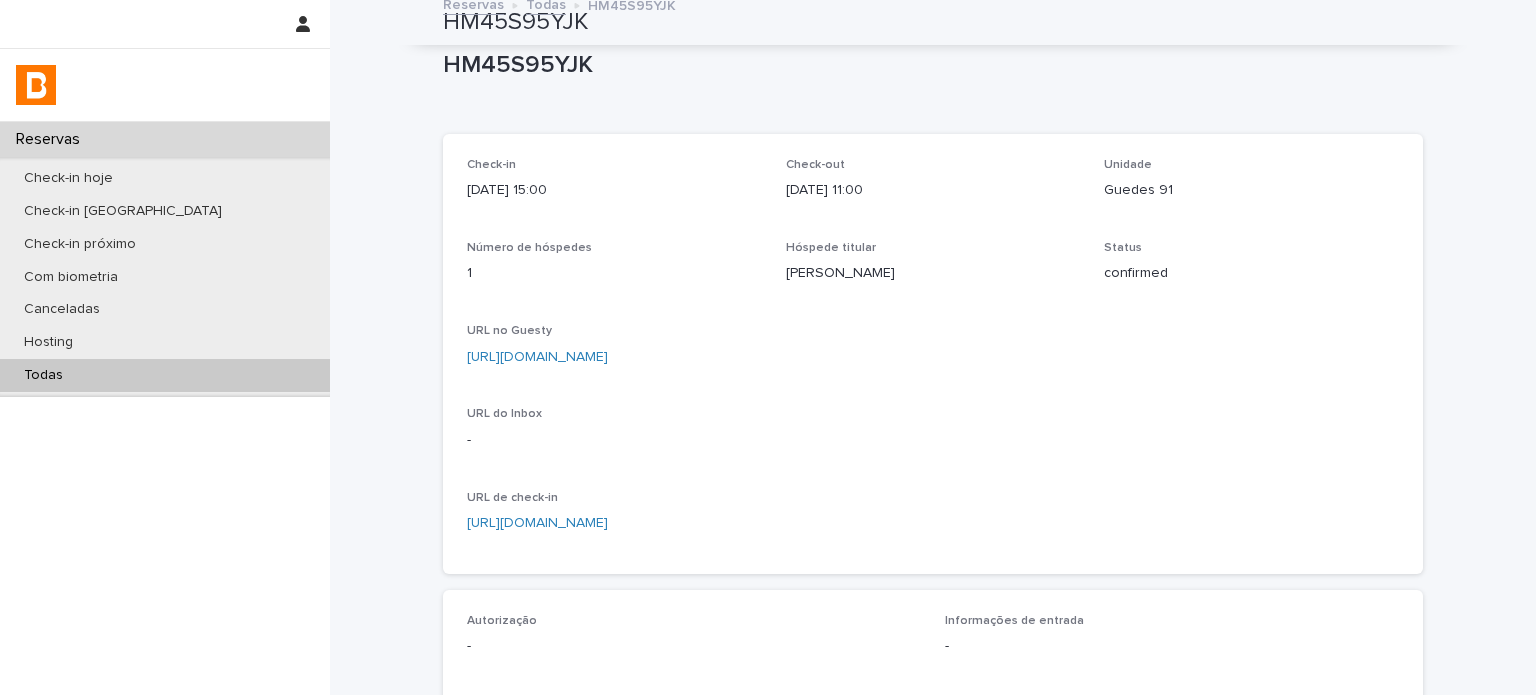scroll, scrollTop: 0, scrollLeft: 0, axis: both 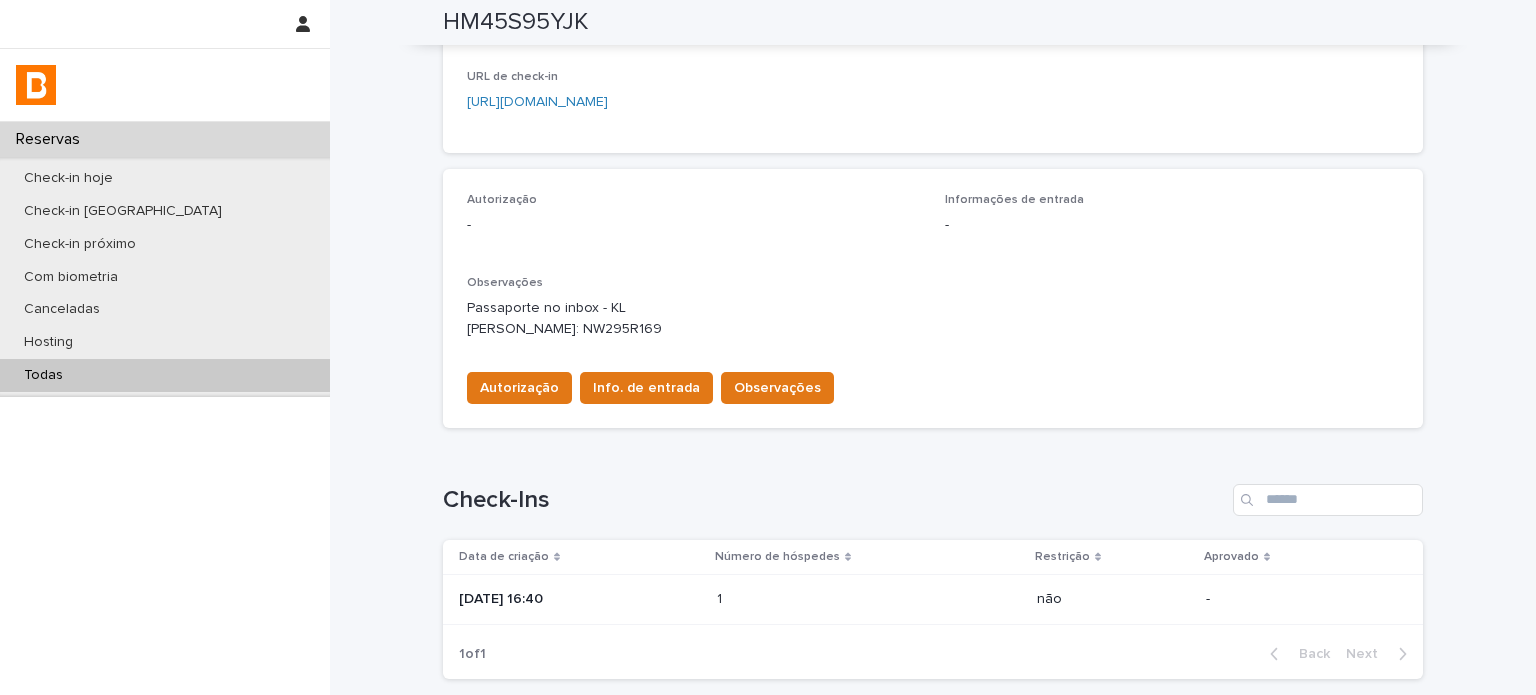 click on "Check-in hoje Check-in amanhã Check-in próximo Com biometria Canceladas Hosting Todas" at bounding box center [165, 277] 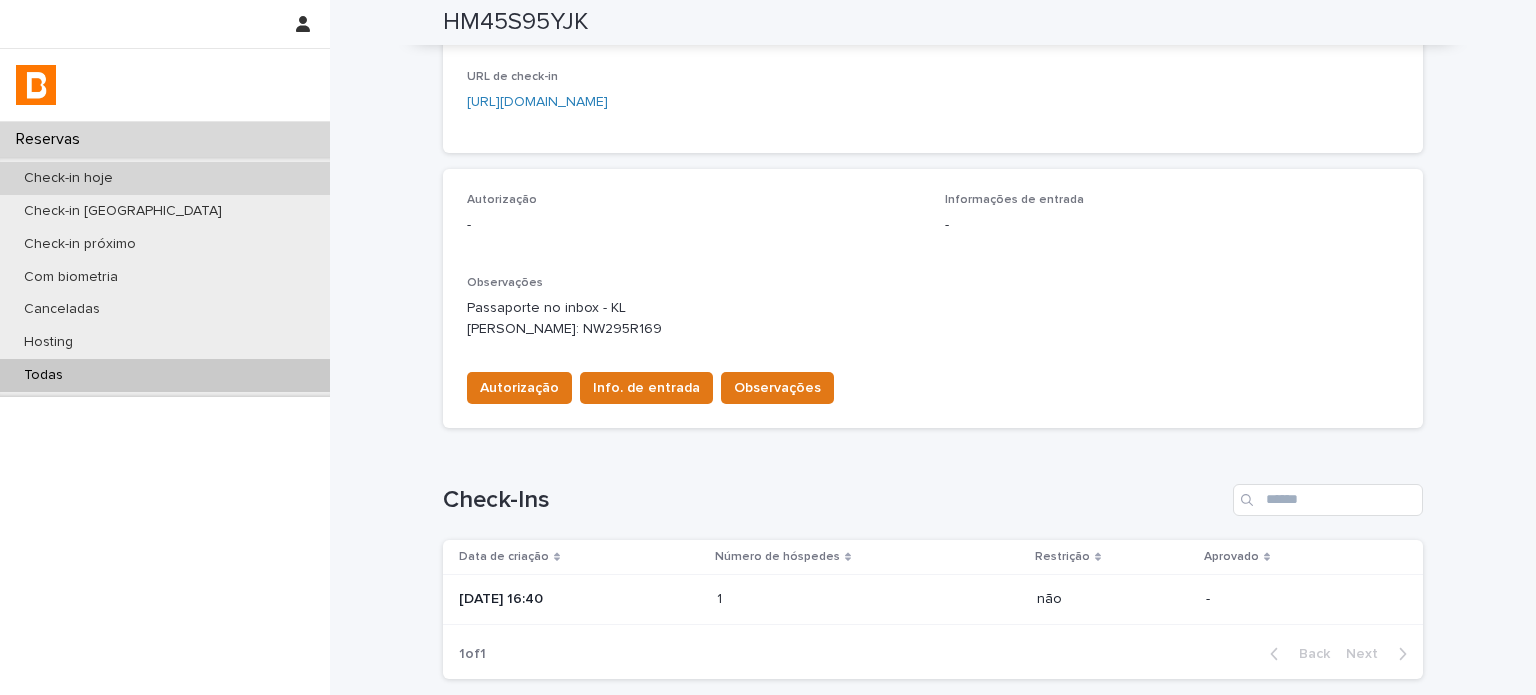 click on "Check-in hoje" at bounding box center (68, 178) 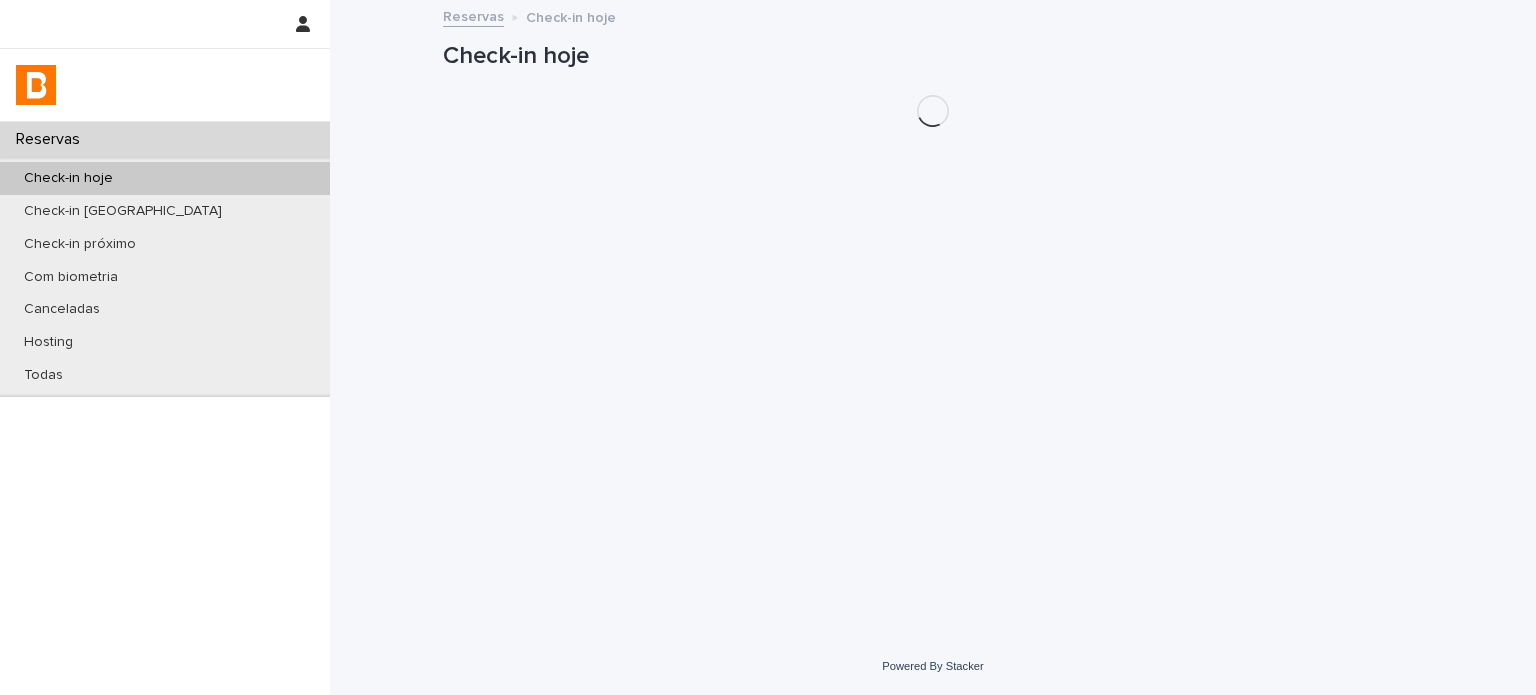 scroll, scrollTop: 0, scrollLeft: 0, axis: both 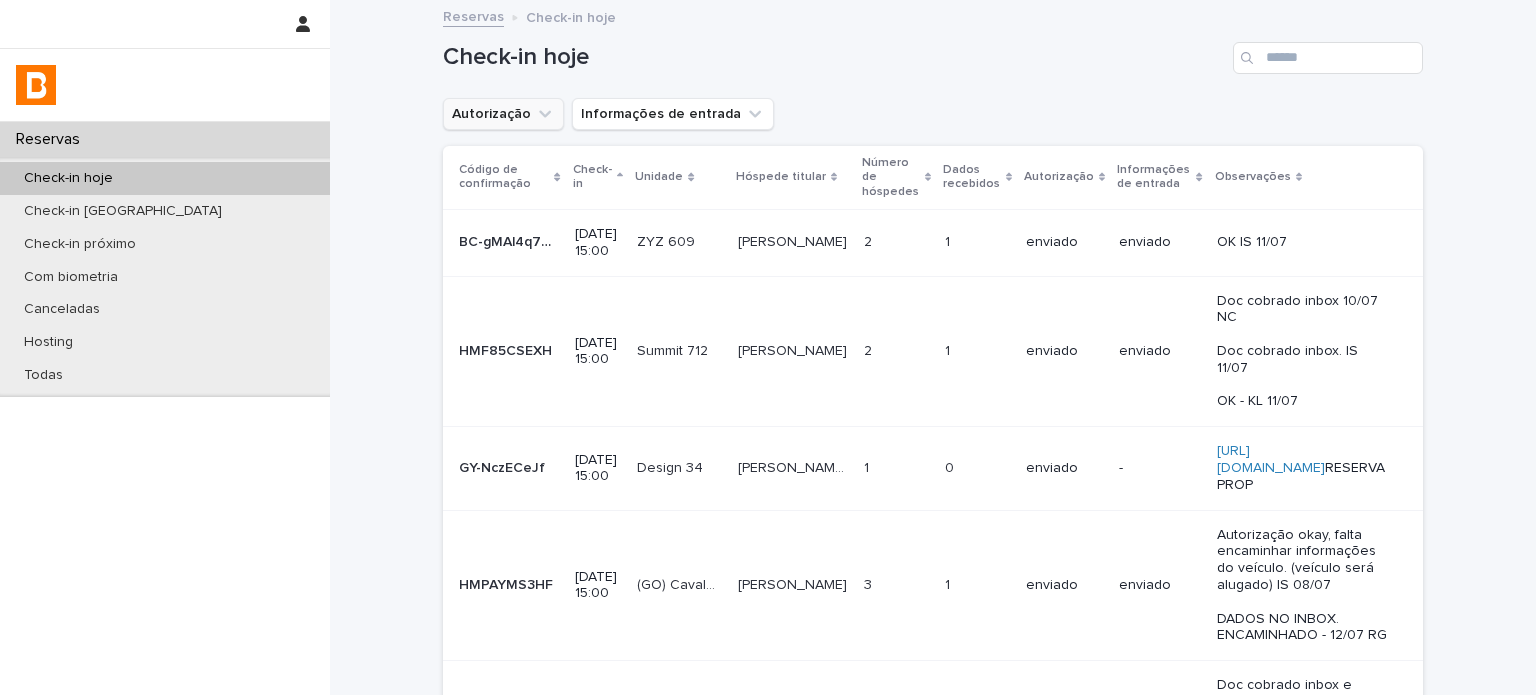 click on "Autorização" at bounding box center (503, 114) 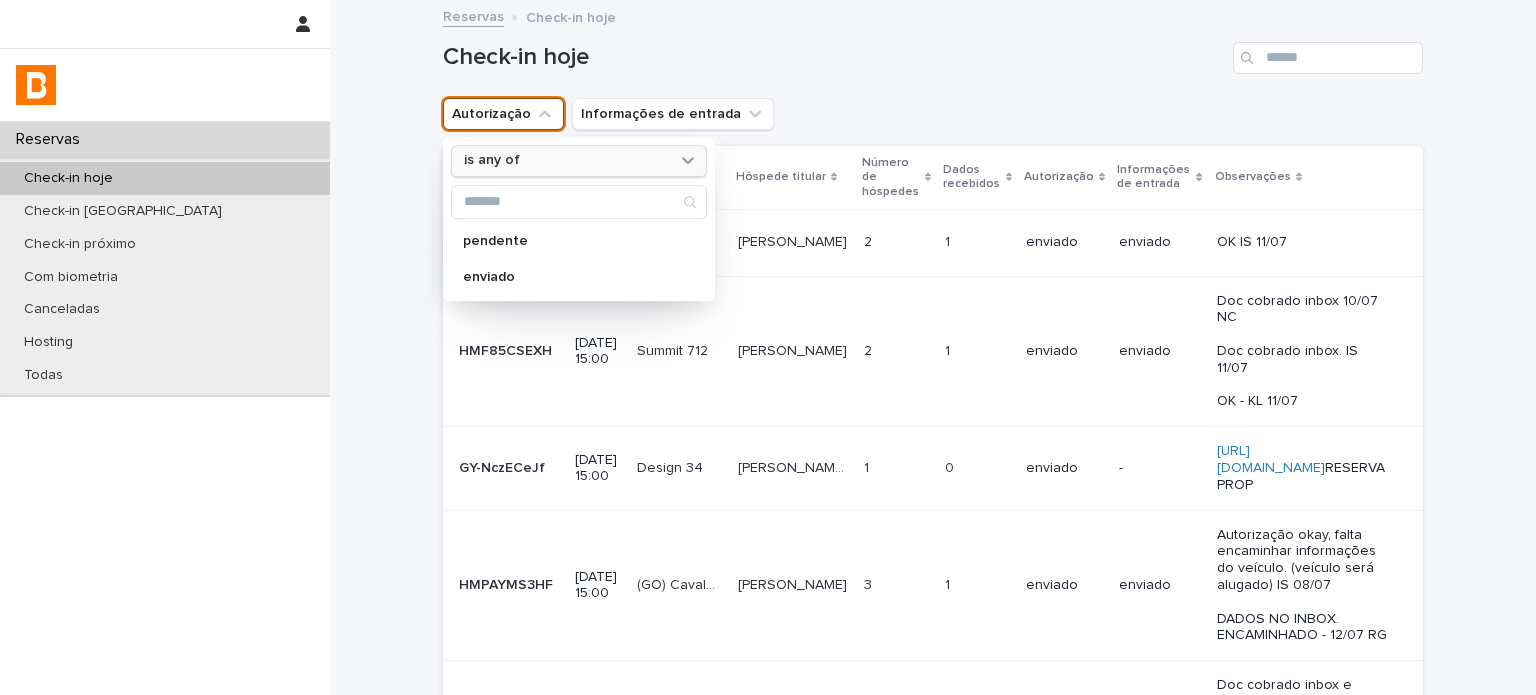 drag, startPoint x: 516, startPoint y: 158, endPoint x: 513, endPoint y: 175, distance: 17.262676 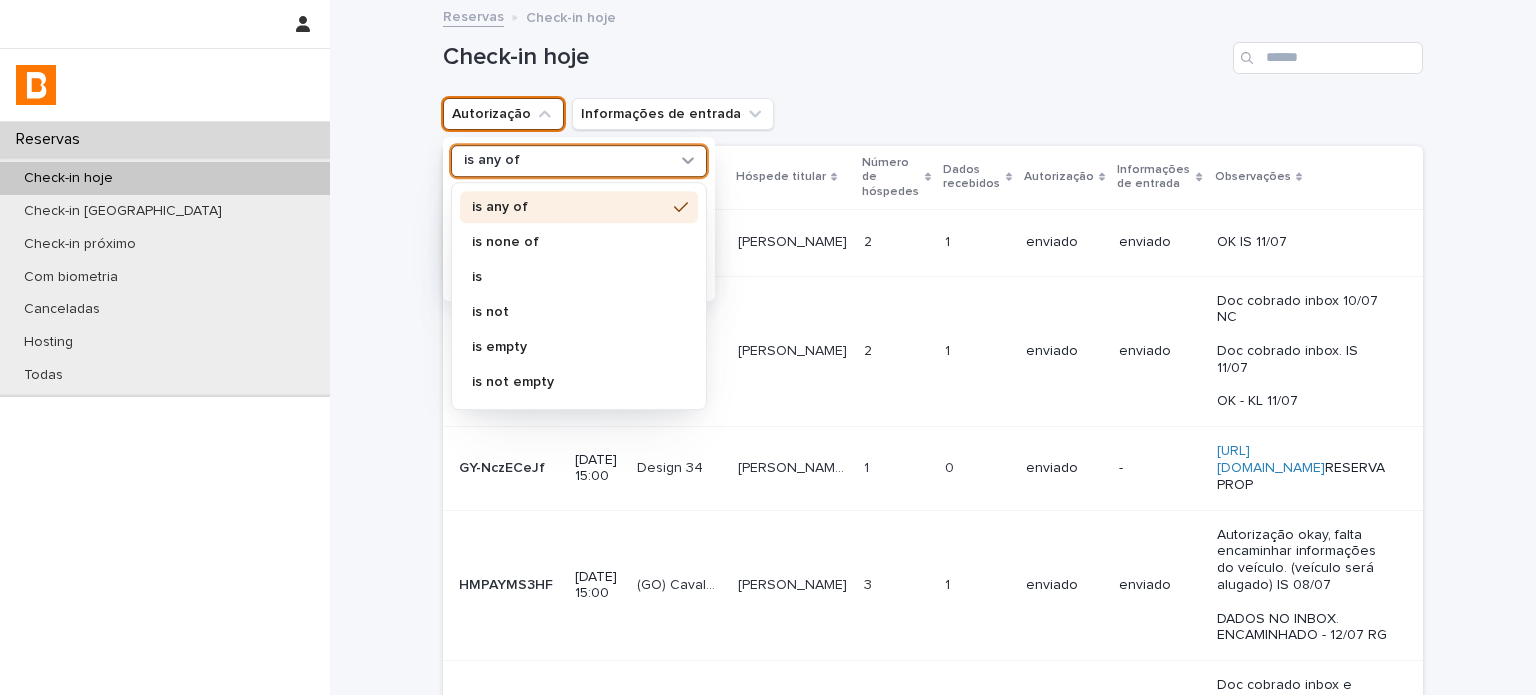 click on "is none of" at bounding box center [569, 242] 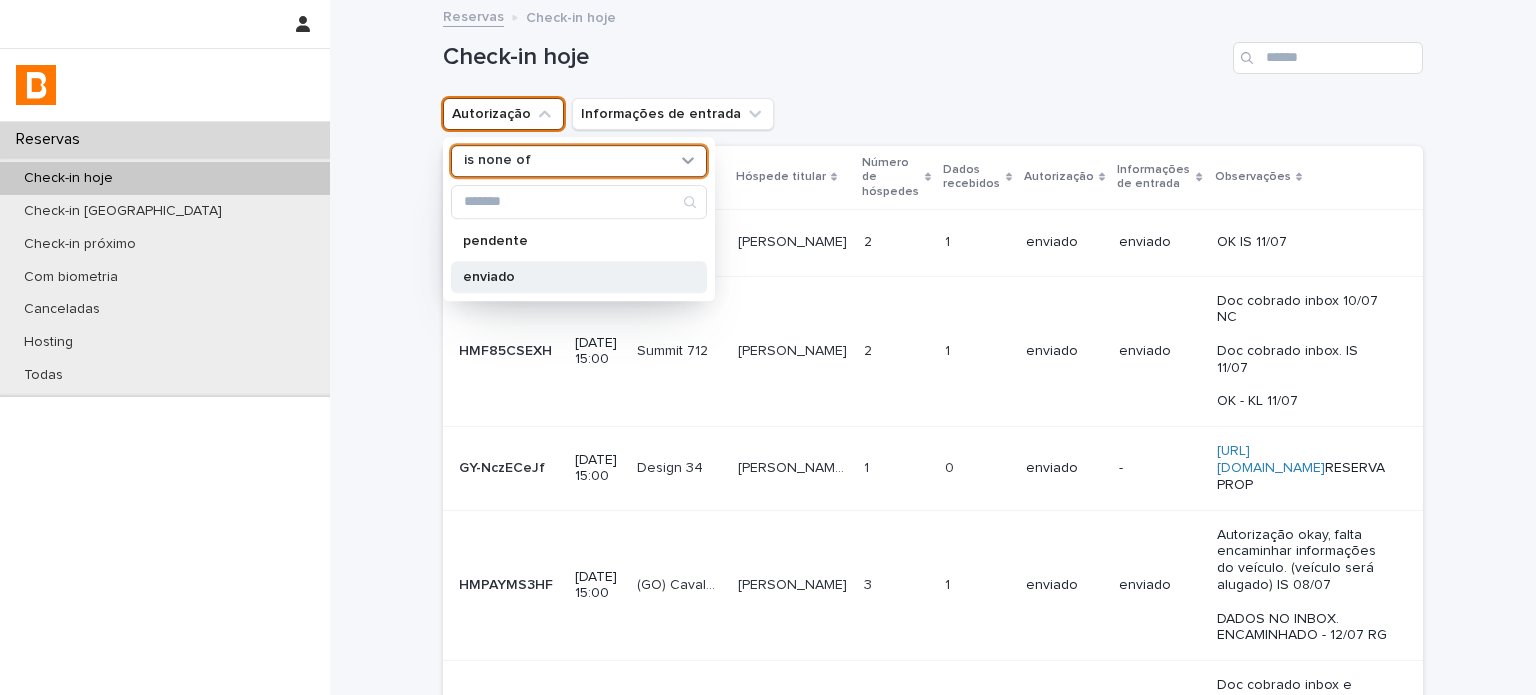 click on "enviado" at bounding box center (569, 277) 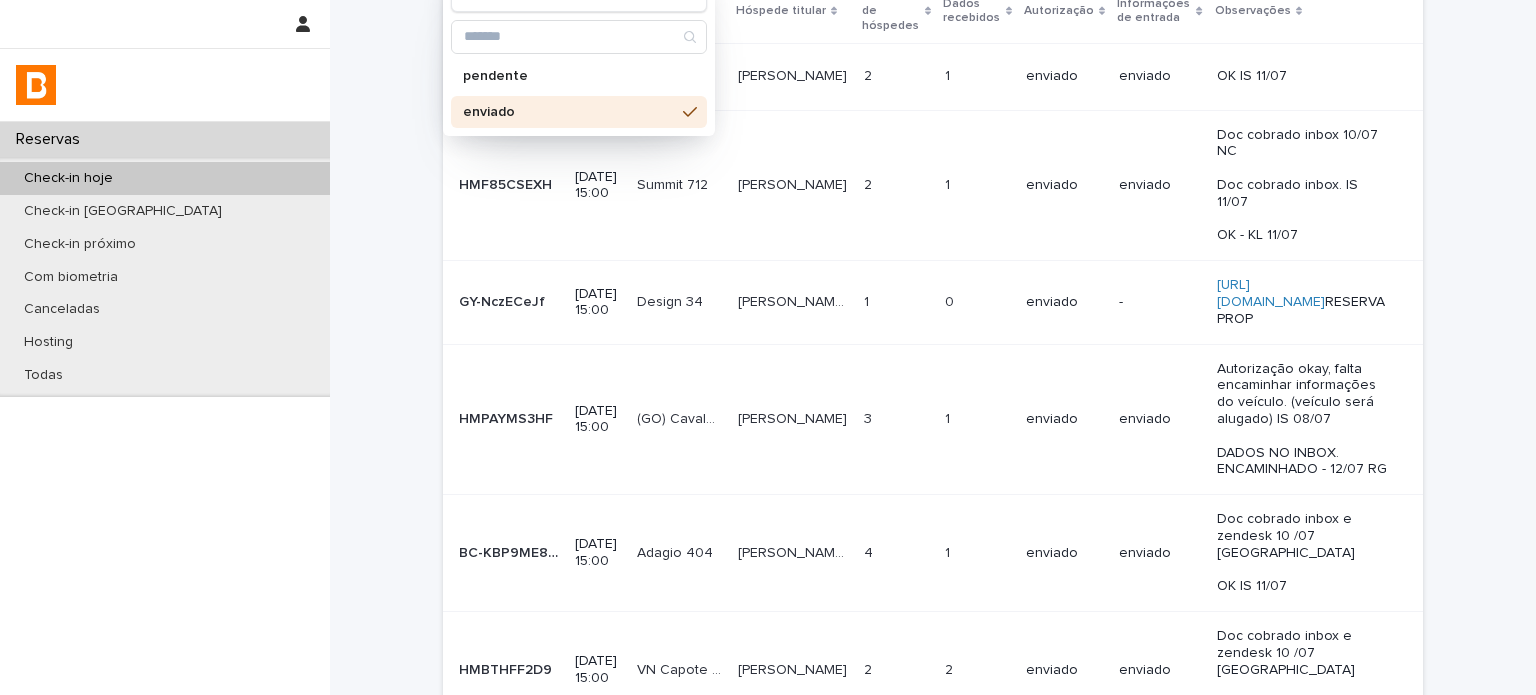 scroll, scrollTop: 25, scrollLeft: 0, axis: vertical 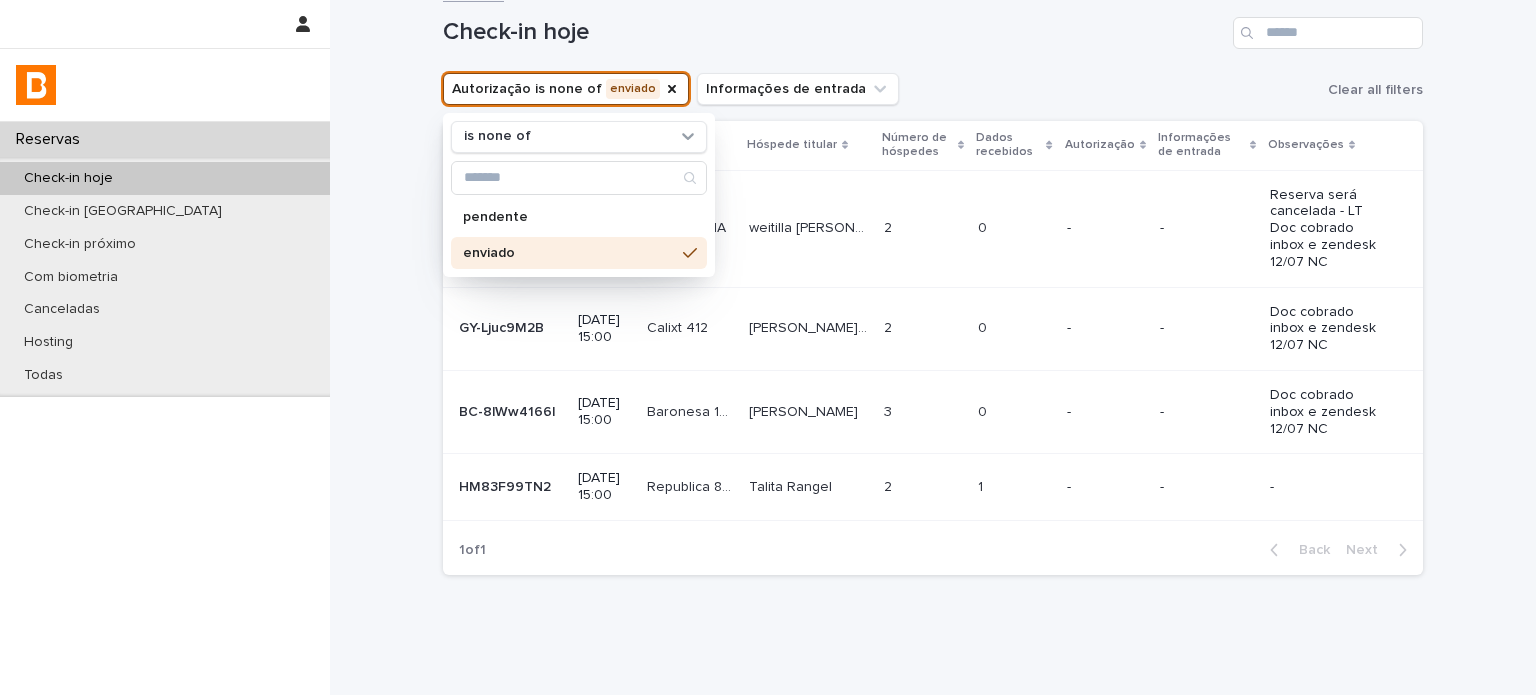 click on "1  of  1 Back Next" at bounding box center [933, 550] 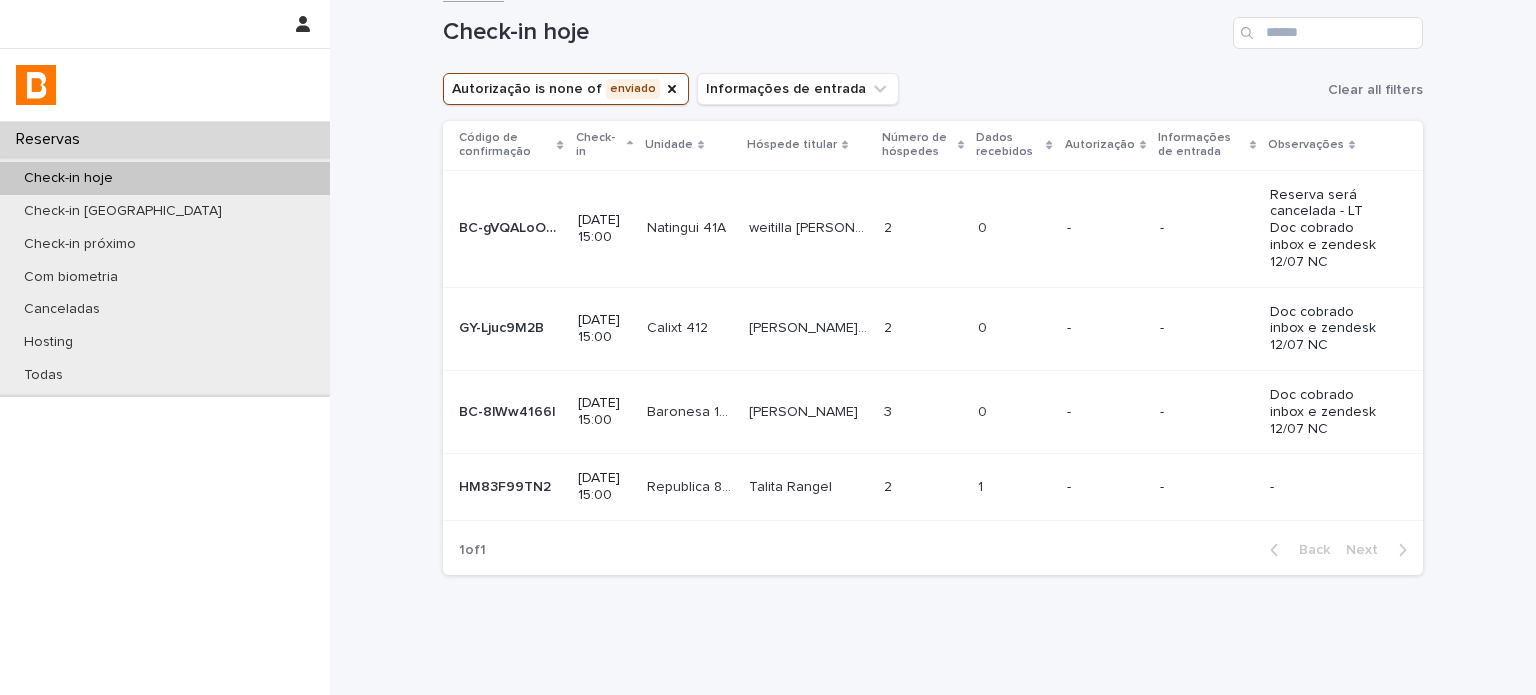 click at bounding box center (923, 487) 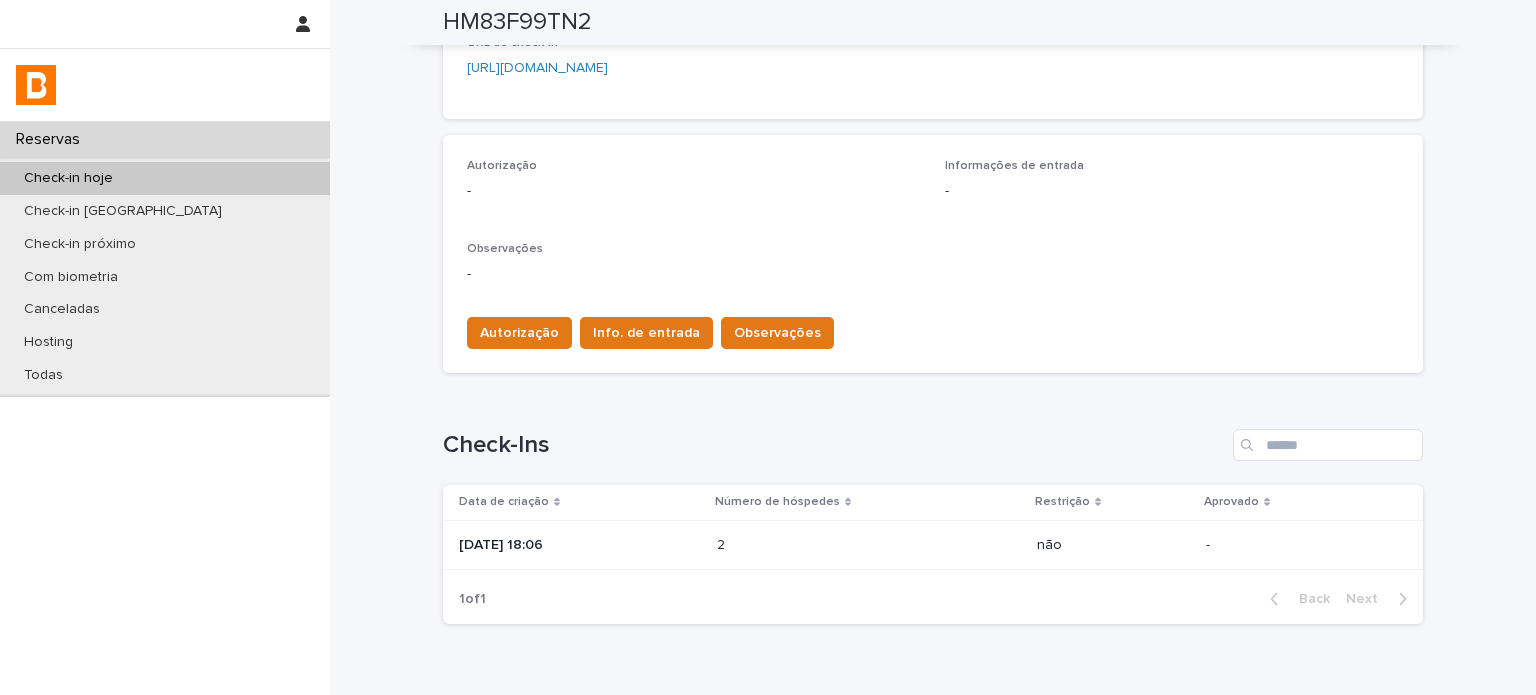 scroll, scrollTop: 566, scrollLeft: 0, axis: vertical 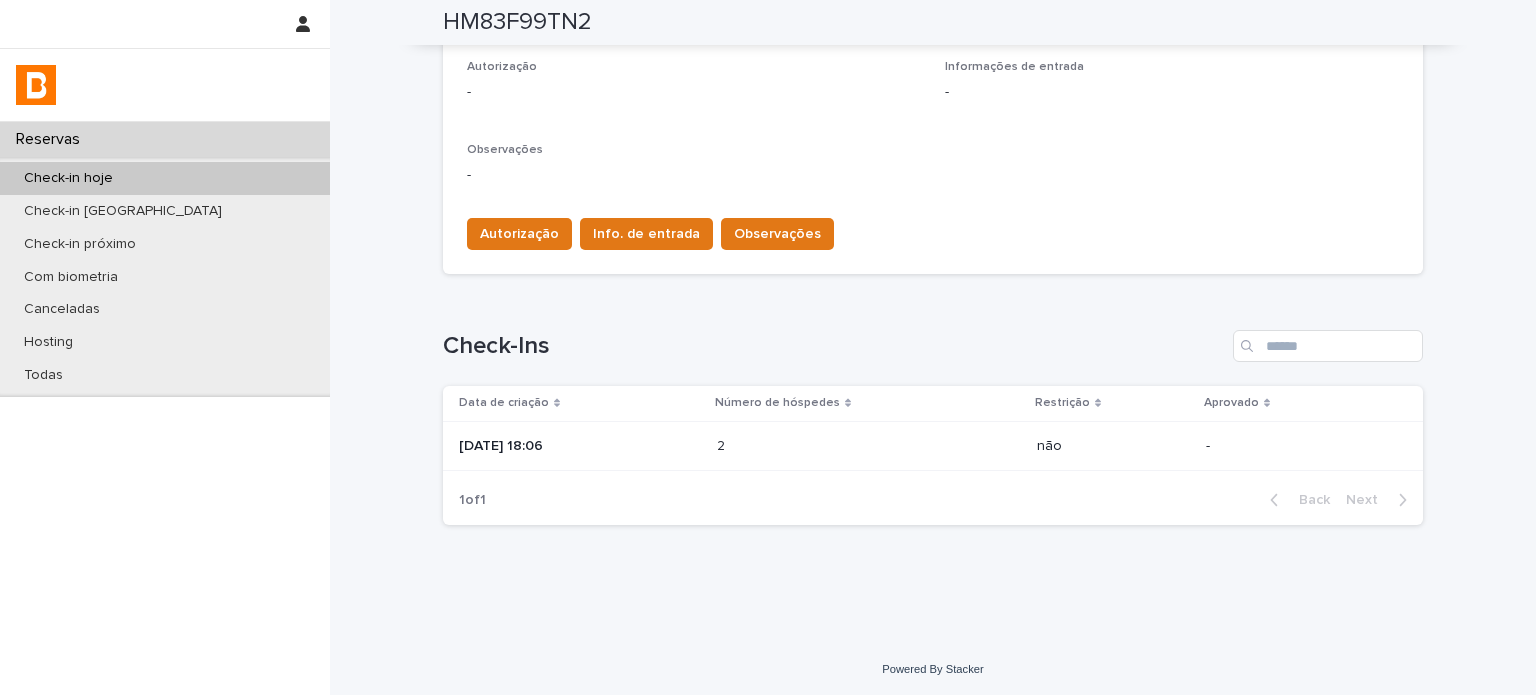 click on "[DATE] 18:06" at bounding box center (576, 446) 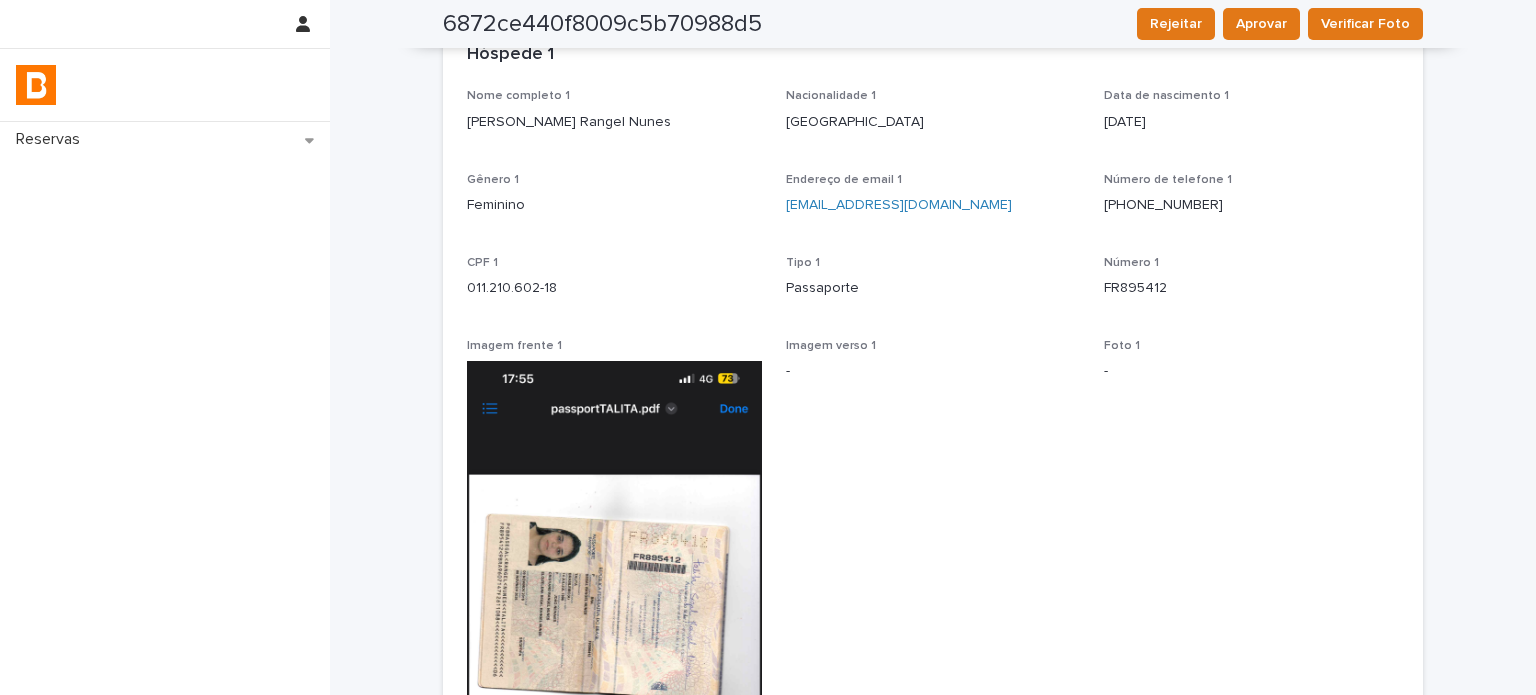 scroll, scrollTop: 0, scrollLeft: 0, axis: both 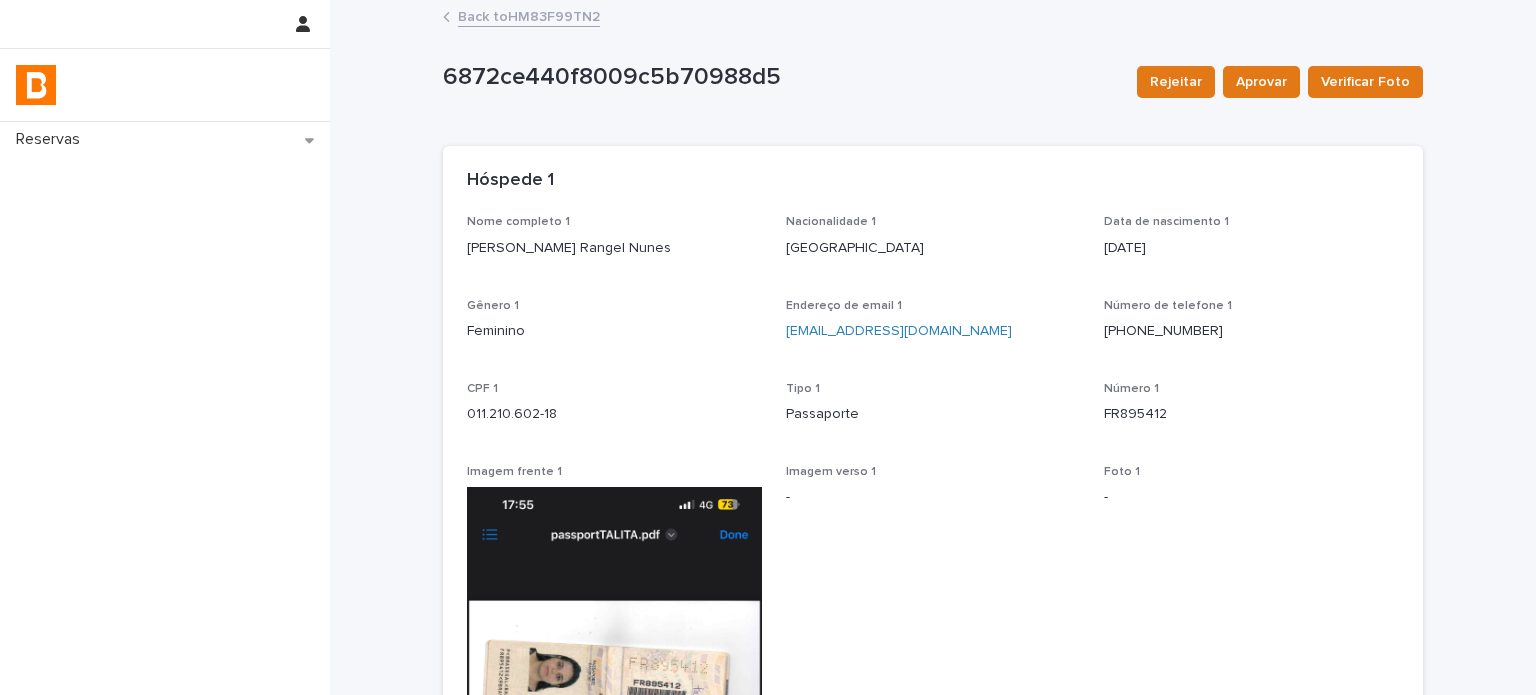 click on "Back to  HM83F99TN2" at bounding box center [529, 15] 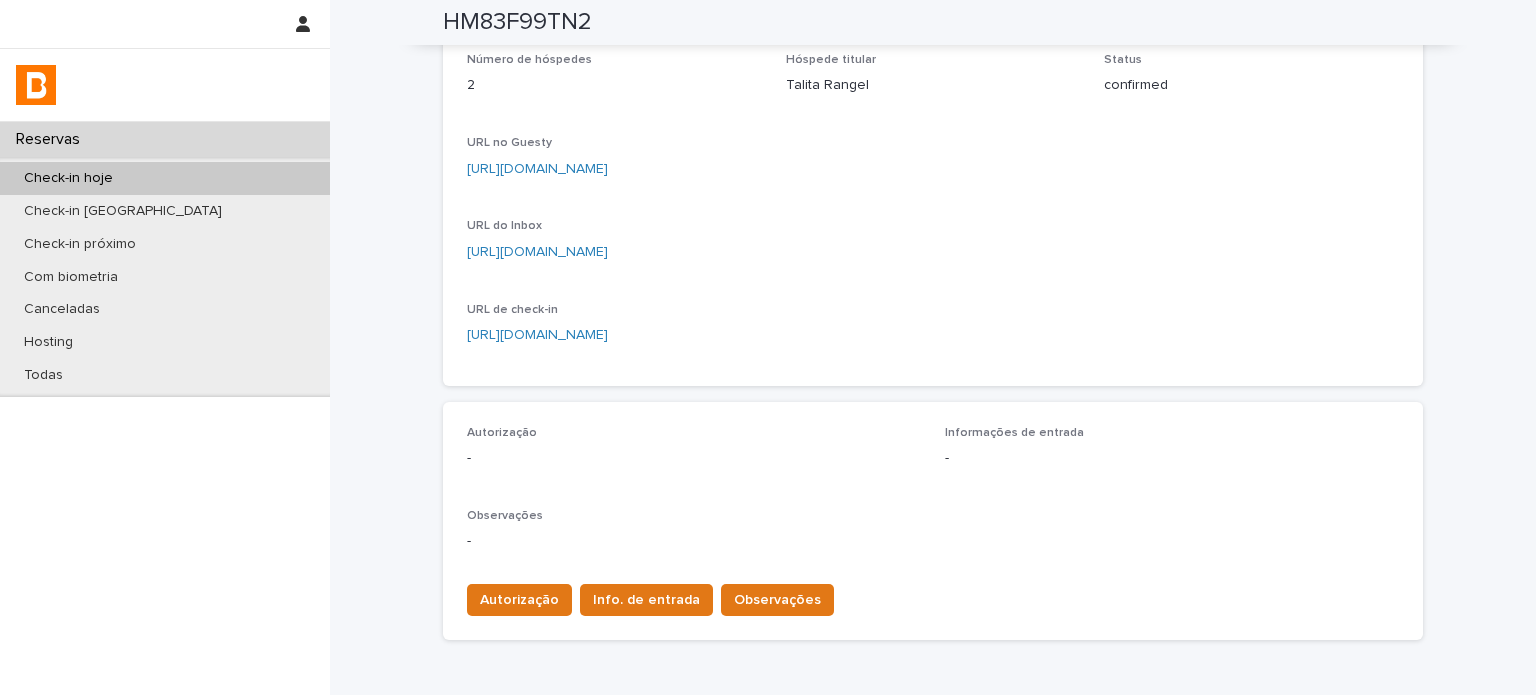 scroll, scrollTop: 0, scrollLeft: 0, axis: both 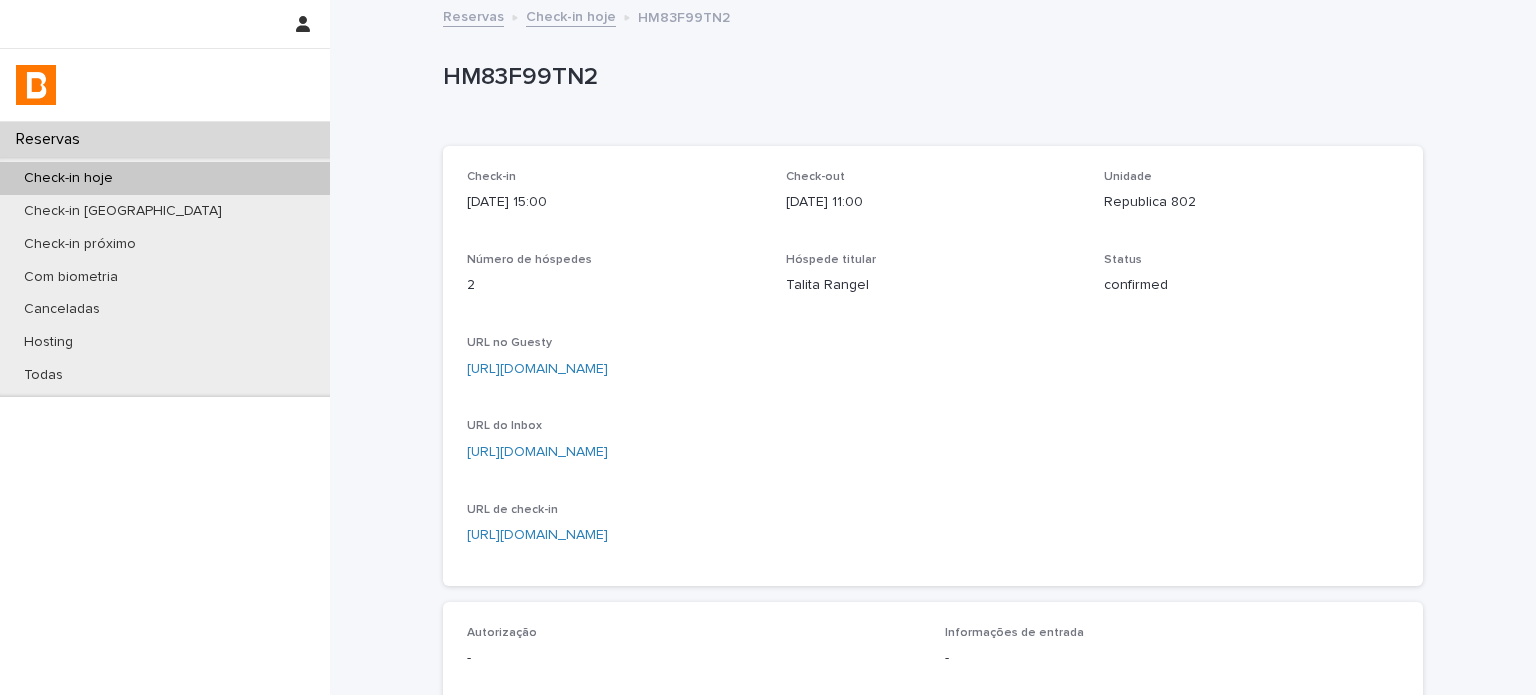 click on "HM83F99TN2" at bounding box center (929, 77) 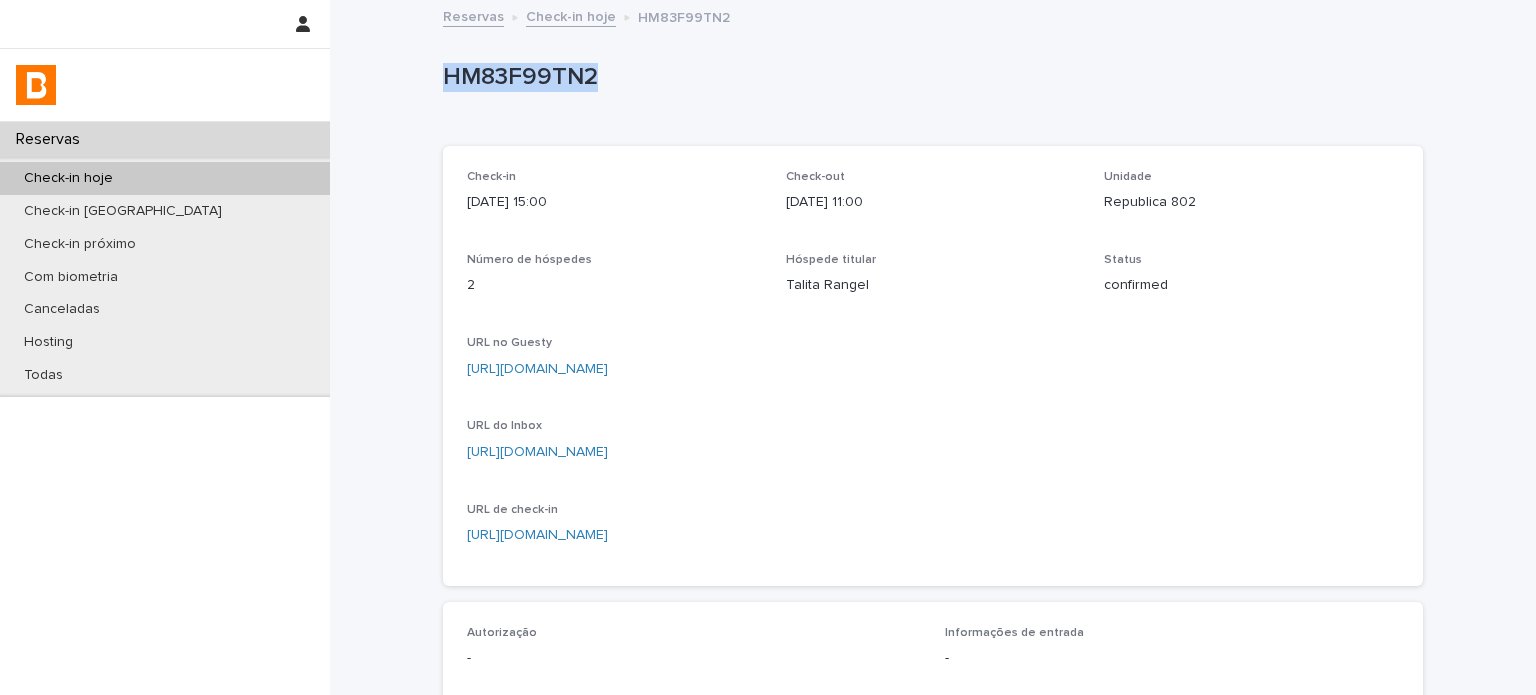click on "HM83F99TN2" at bounding box center (929, 77) 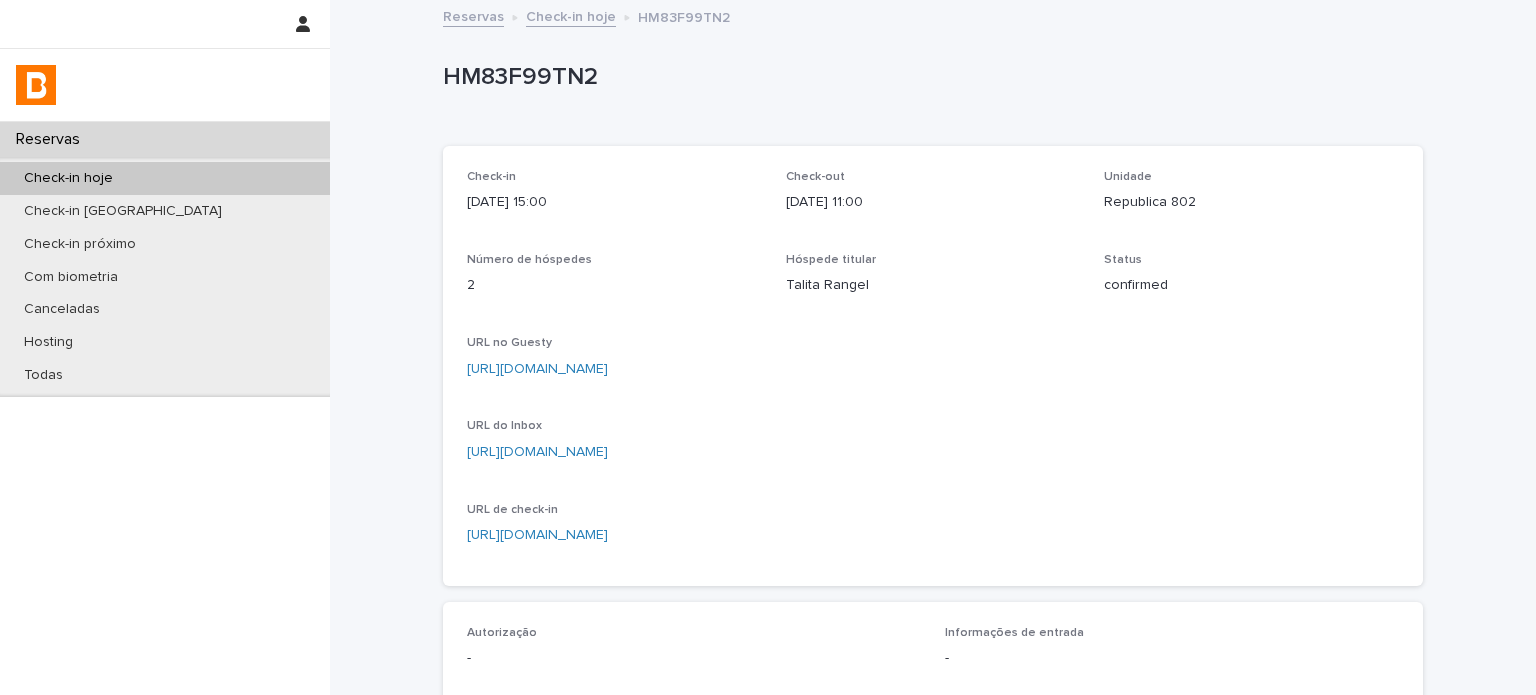 click on "HM83F99TN2" at bounding box center [929, 77] 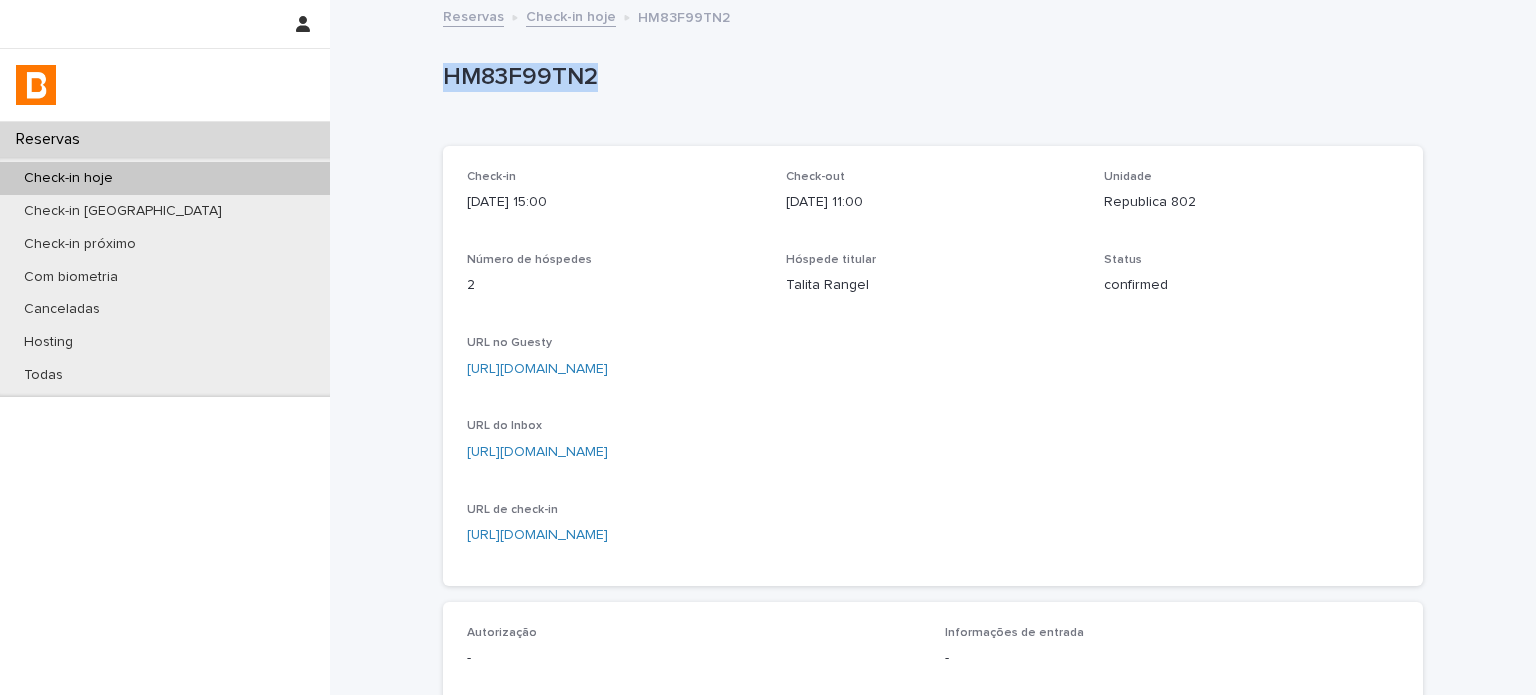 click on "HM83F99TN2" at bounding box center (929, 77) 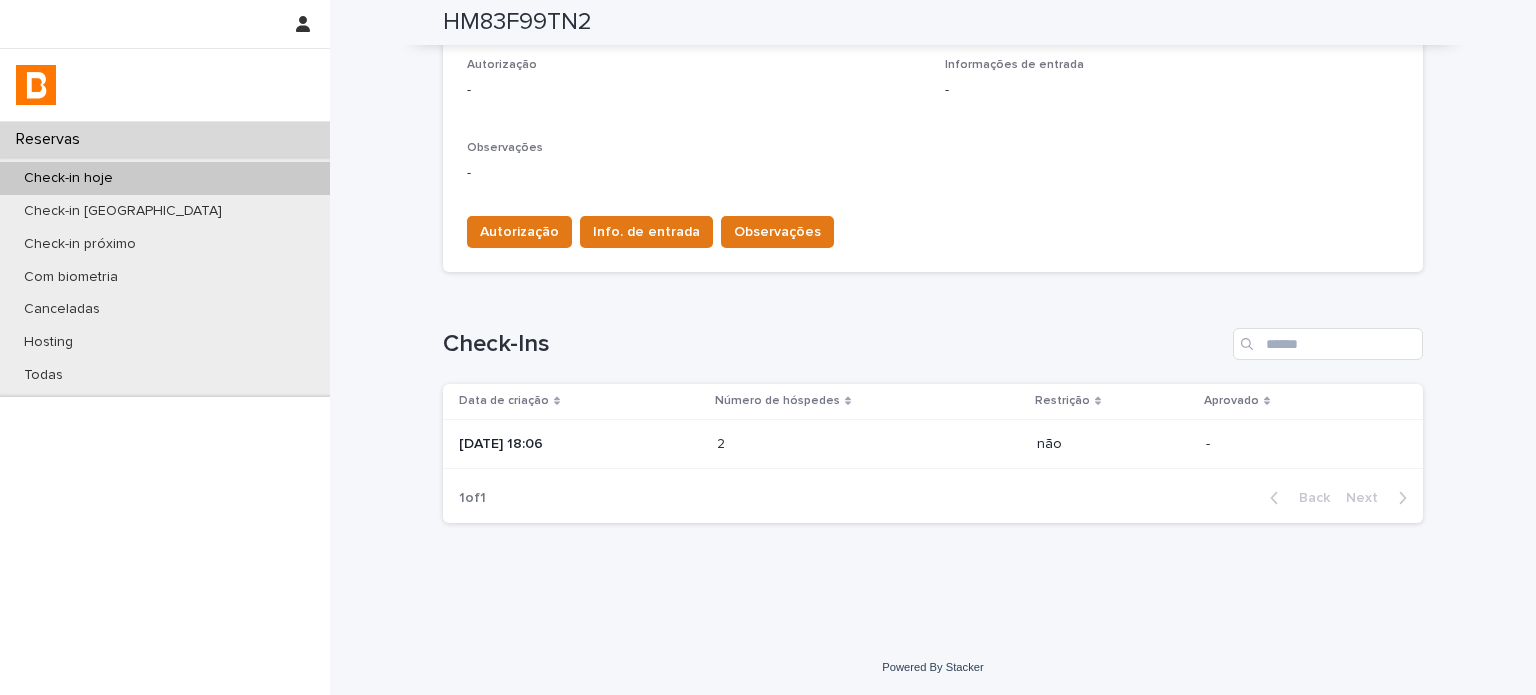 click at bounding box center (804, 444) 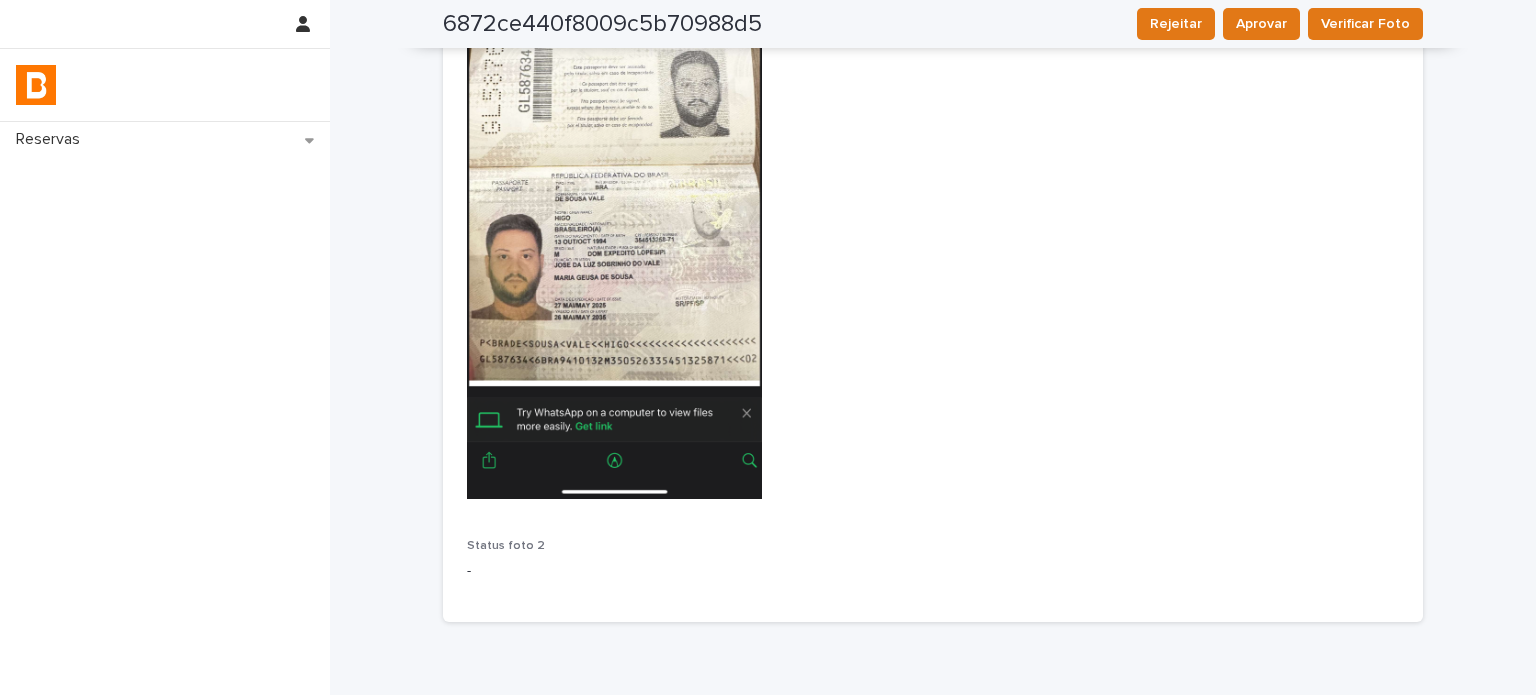 scroll, scrollTop: 1844, scrollLeft: 0, axis: vertical 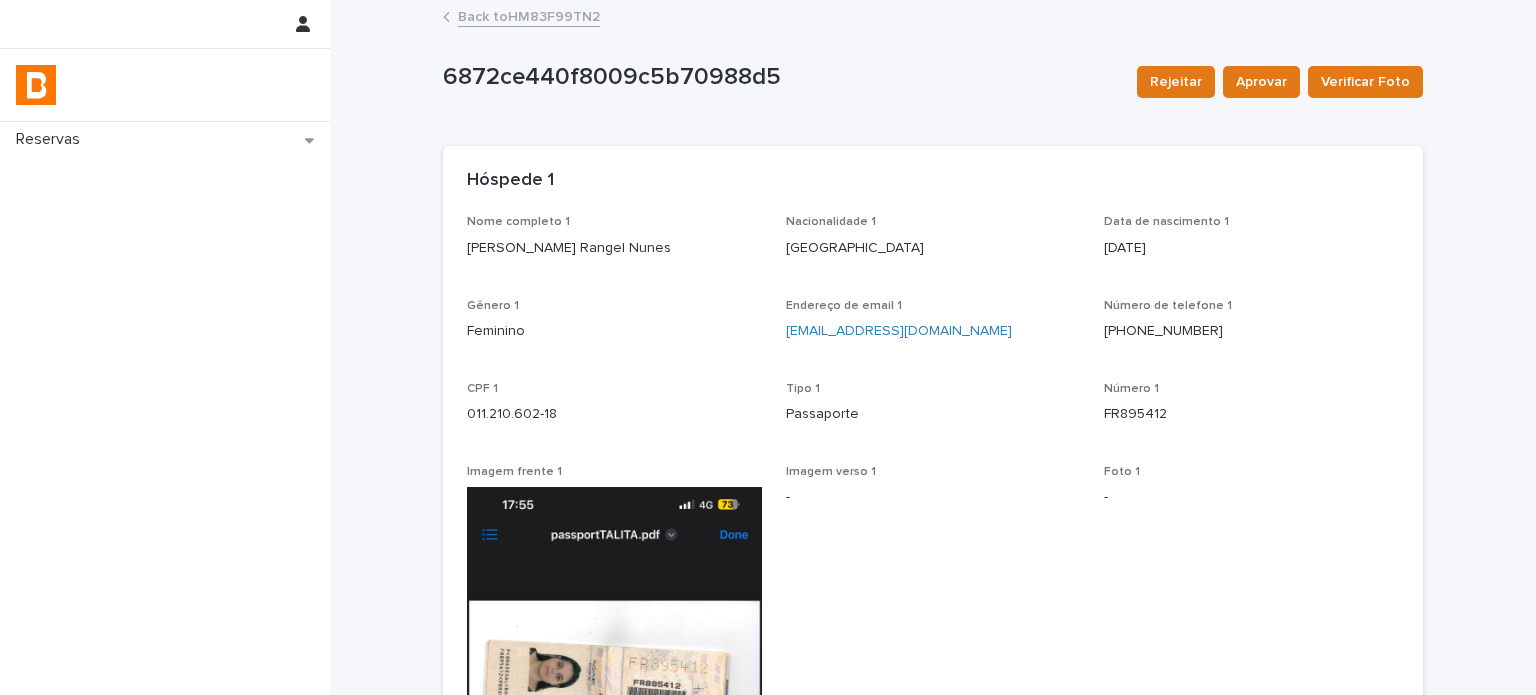 click on "Back to  HM83F99TN2" at bounding box center (529, 15) 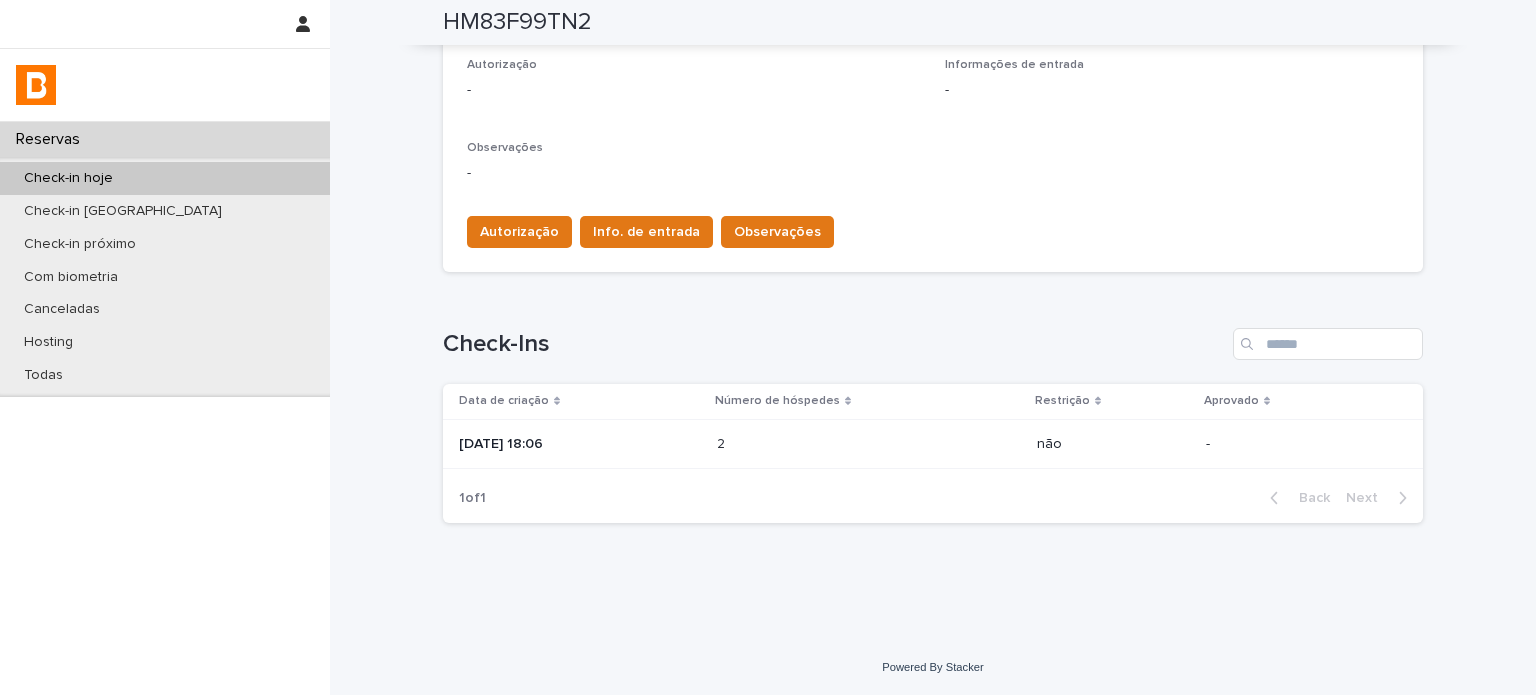 click on "[DATE] 18:06" at bounding box center (580, 444) 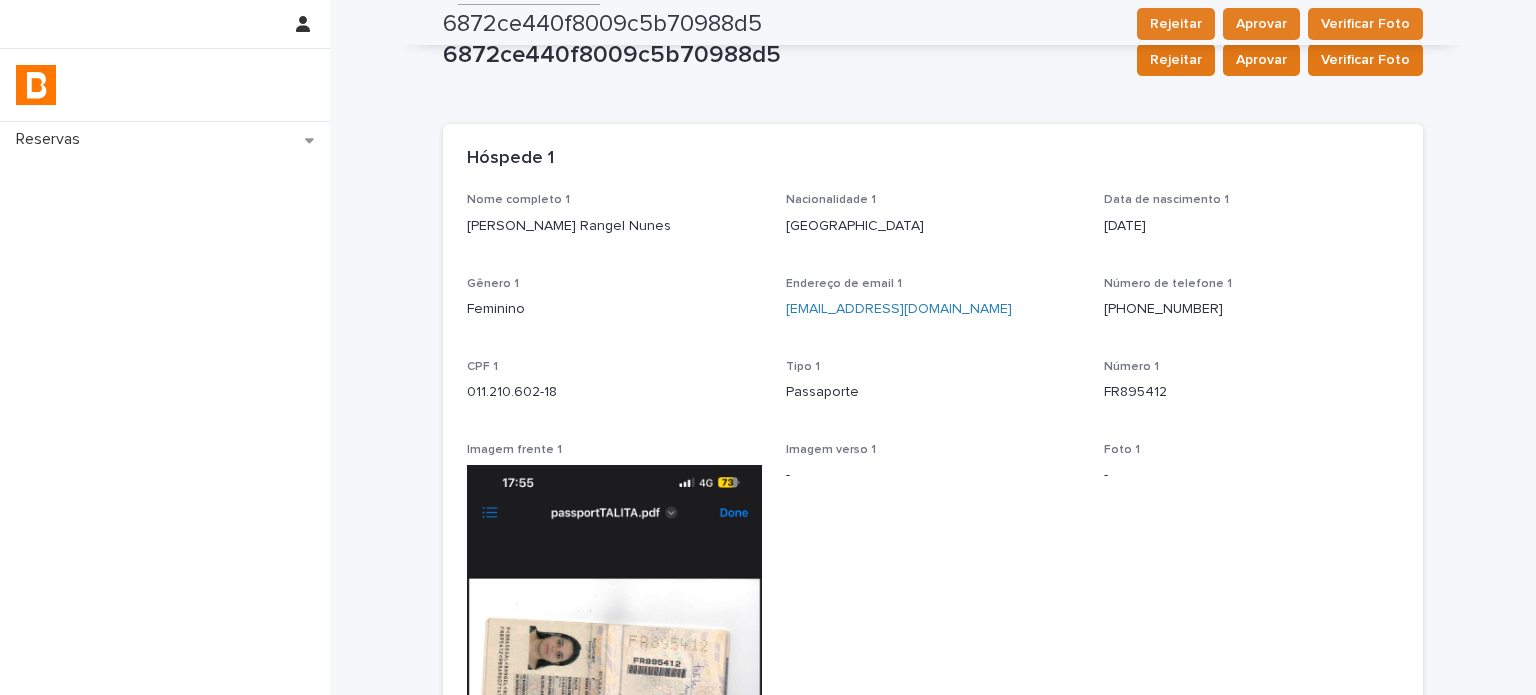 scroll, scrollTop: 0, scrollLeft: 0, axis: both 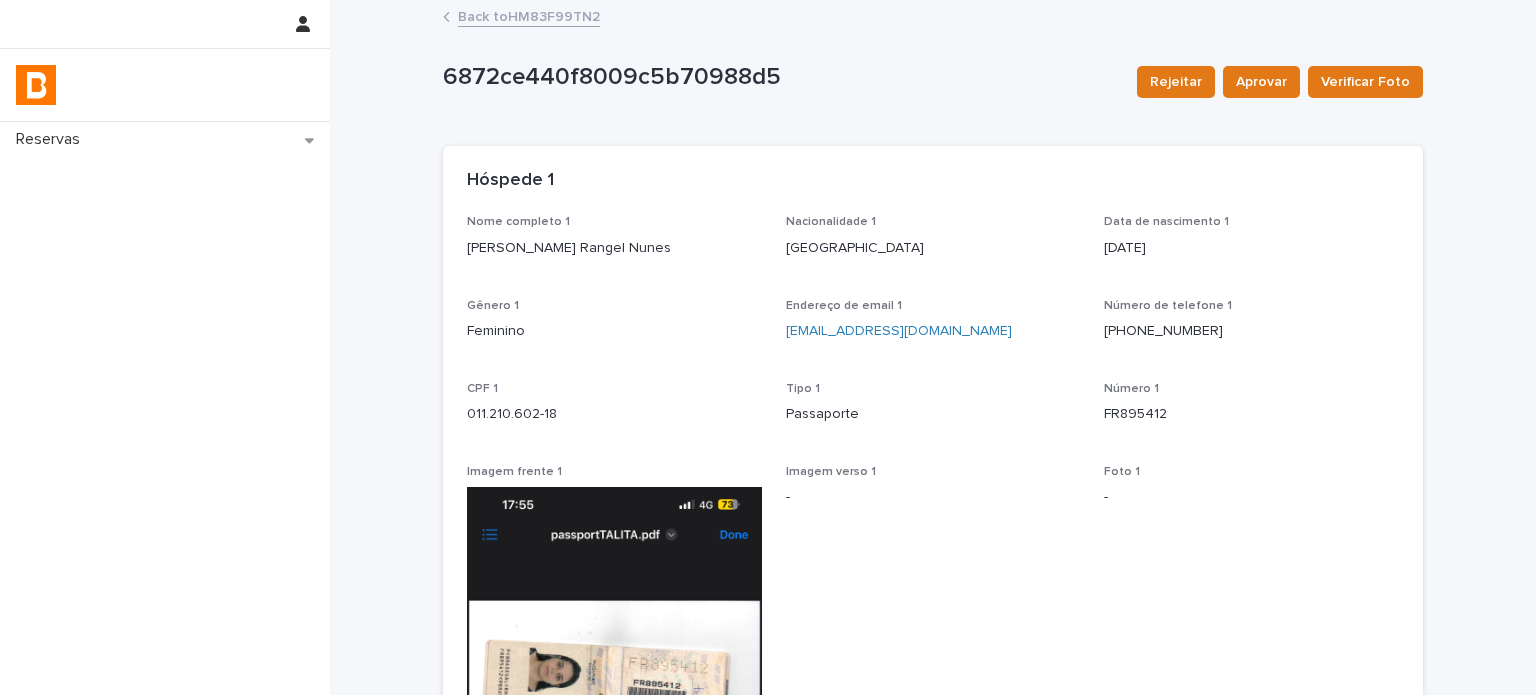click on "Back to  HM83F99TN2" at bounding box center (933, 18) 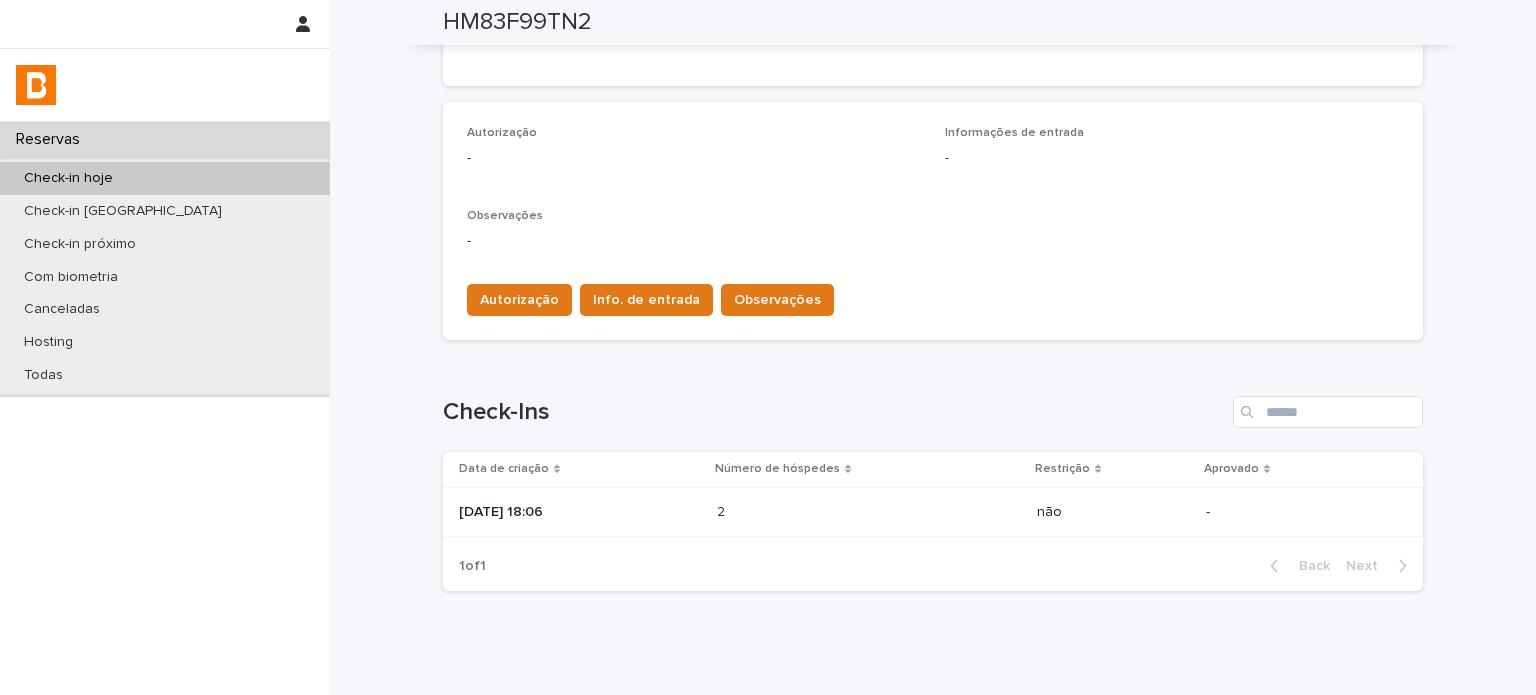 click on "2 2" at bounding box center [869, 512] 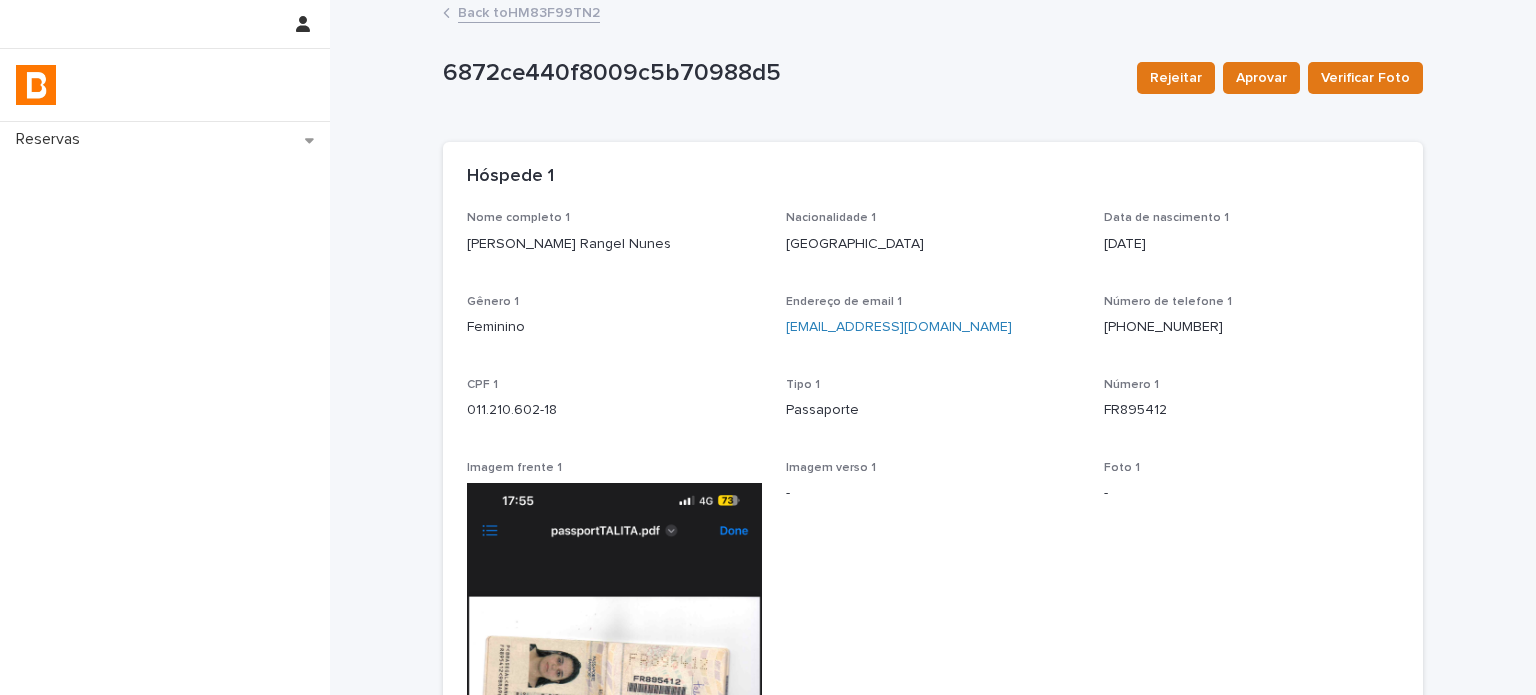 scroll, scrollTop: 0, scrollLeft: 0, axis: both 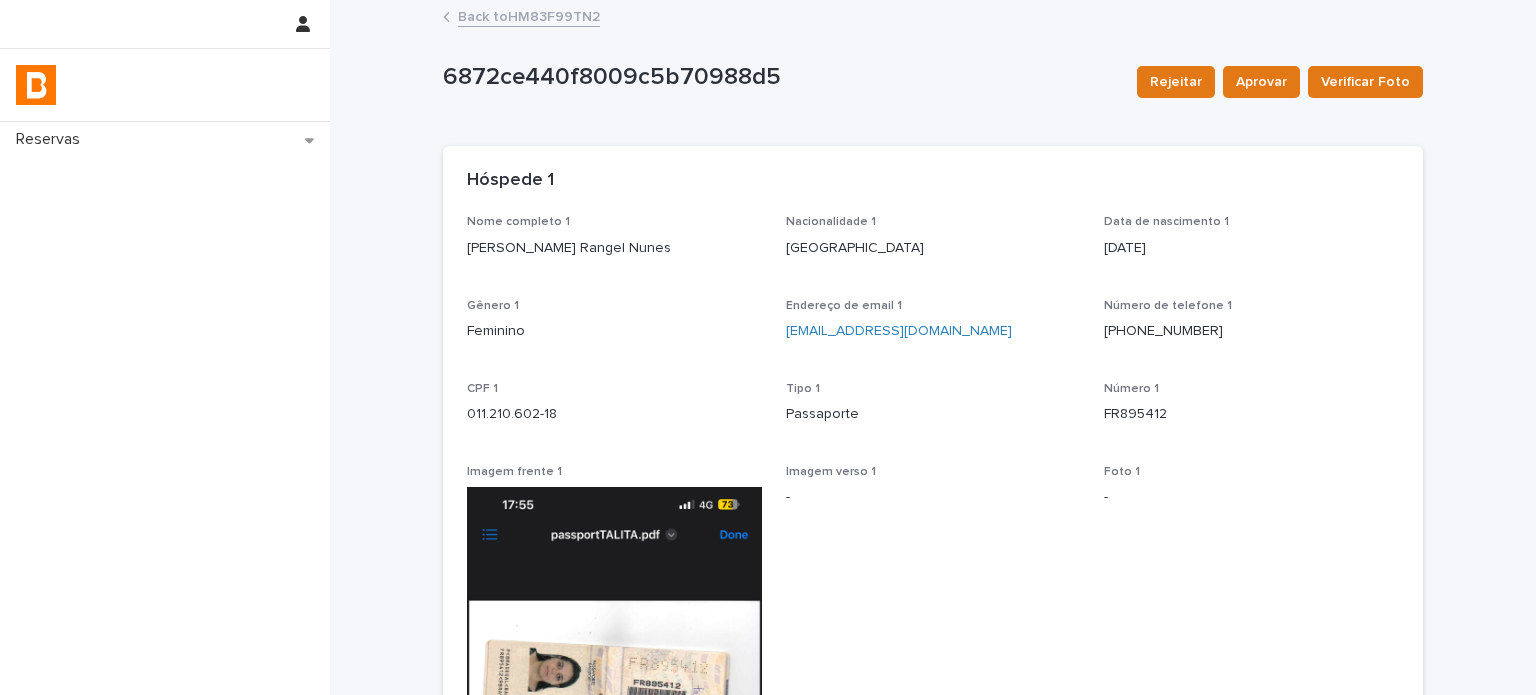 click on "Back to  HM83F99TN2" at bounding box center (529, 15) 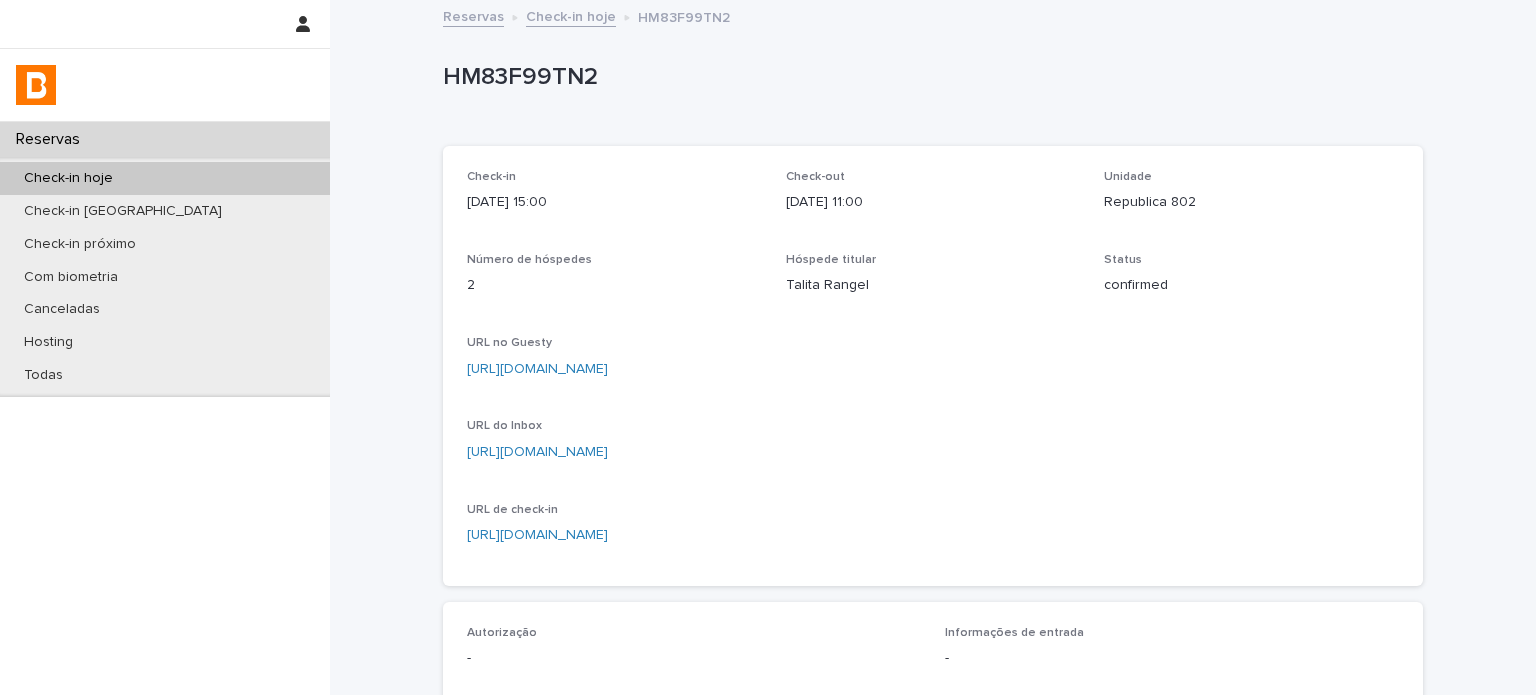 click on "HM83F99TN2" at bounding box center [929, 77] 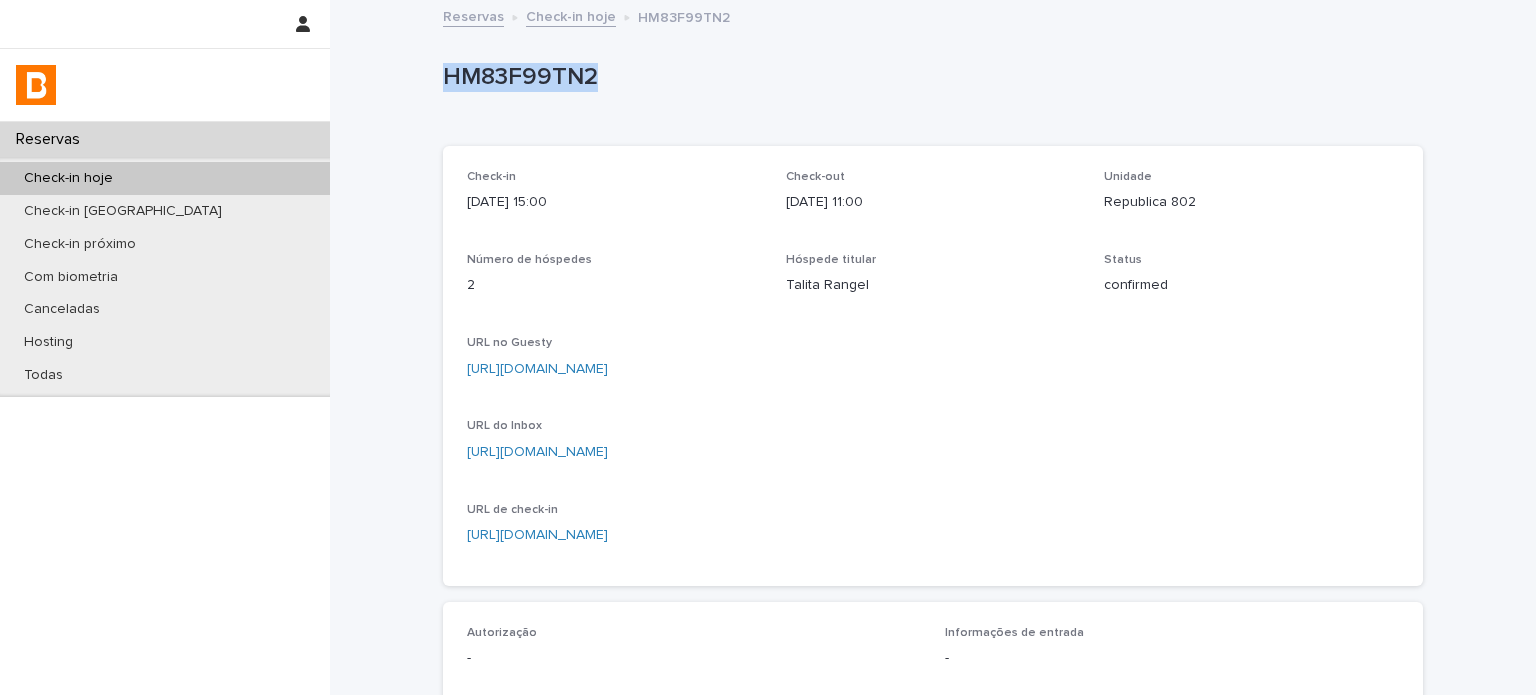 click on "HM83F99TN2" at bounding box center [929, 77] 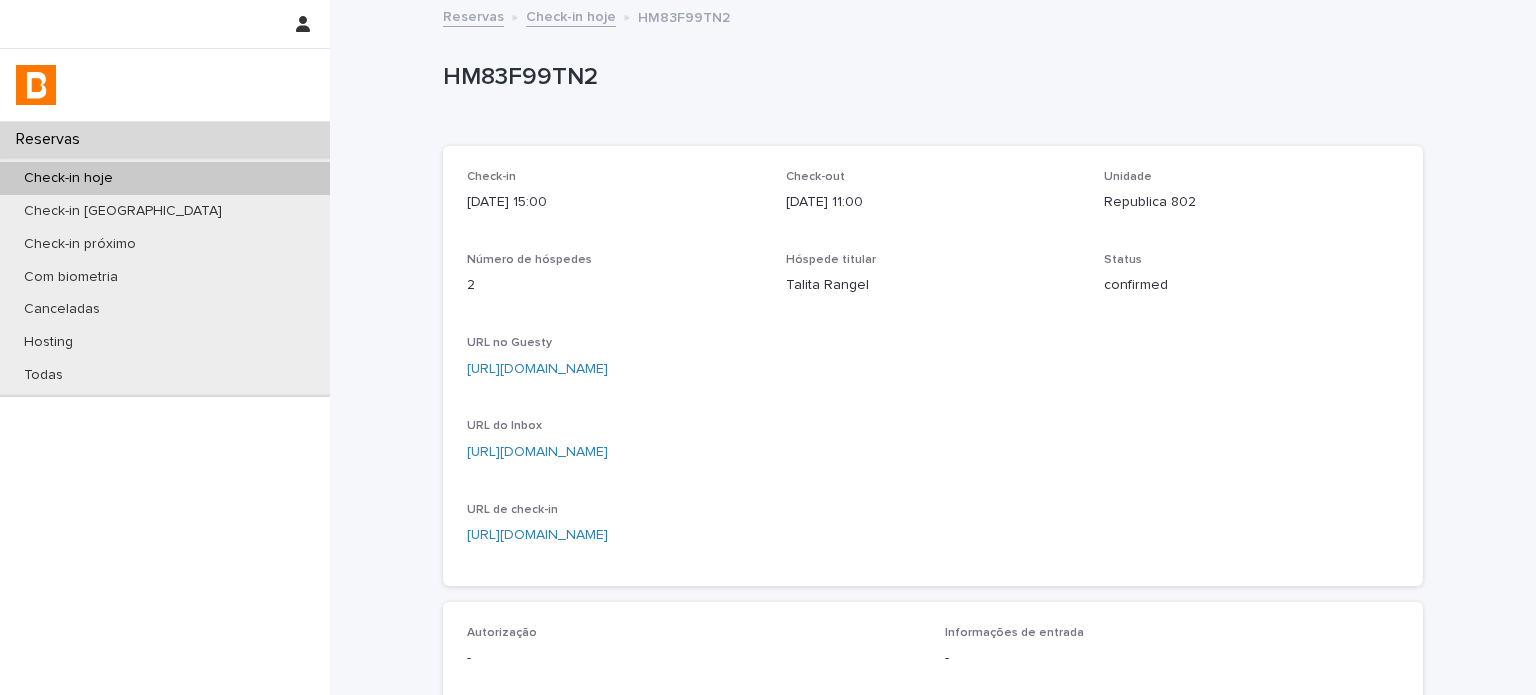 click on "Republica 802" at bounding box center [1251, 202] 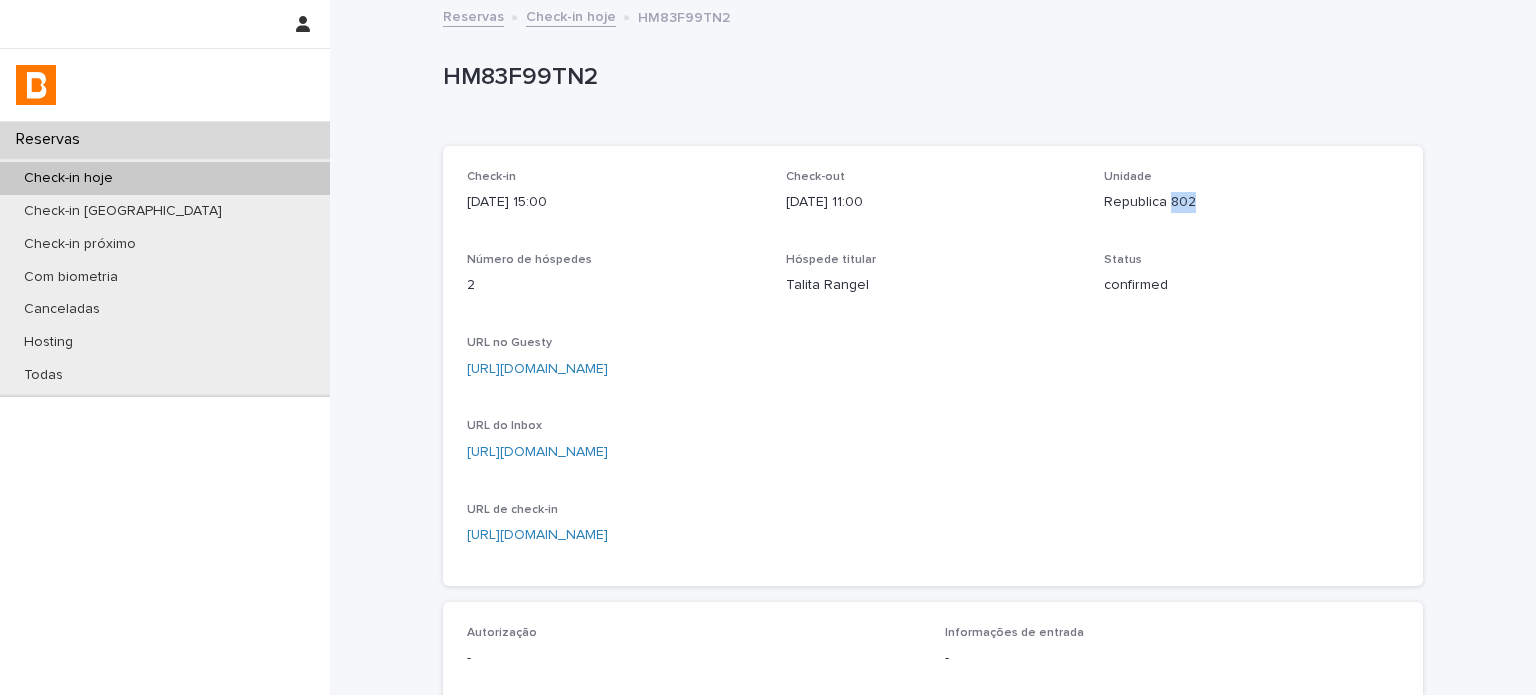 click on "Republica 802" at bounding box center [1251, 202] 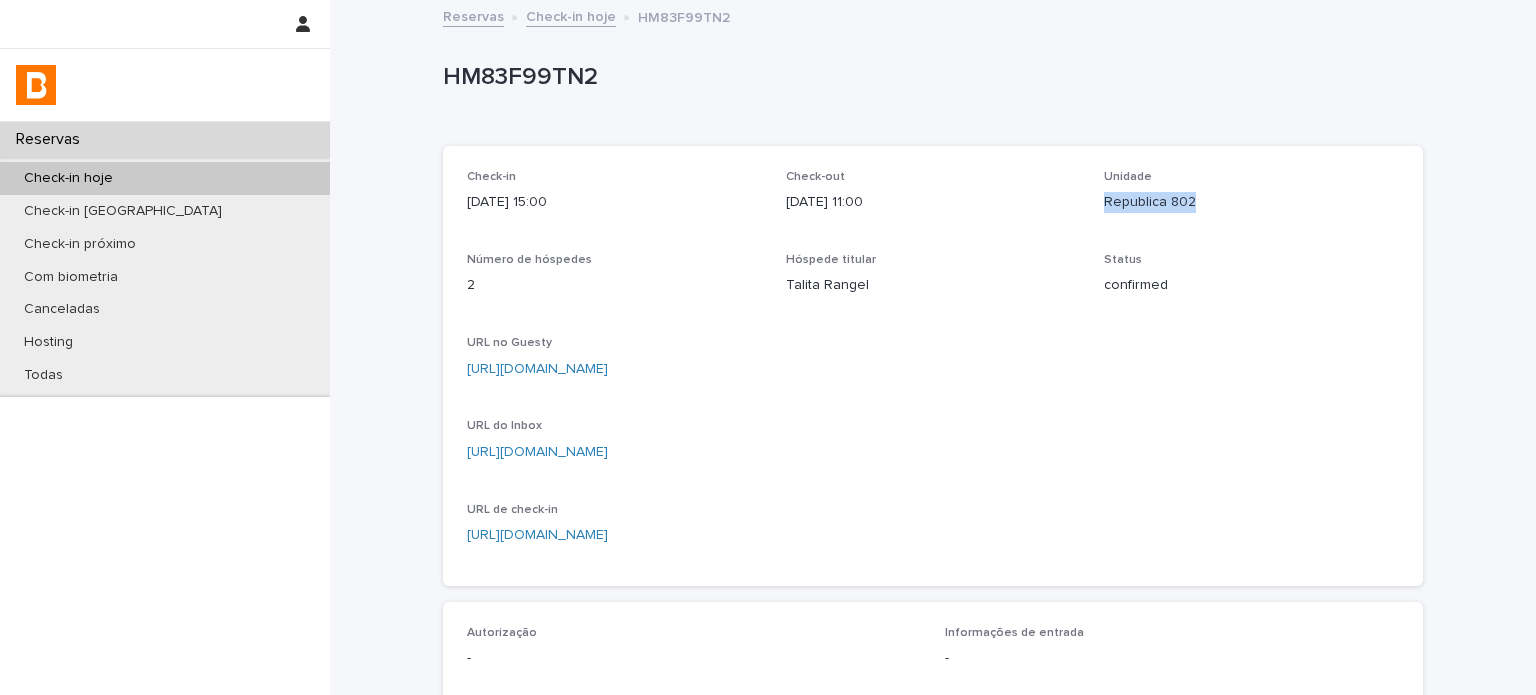 click on "Republica 802" at bounding box center [1251, 202] 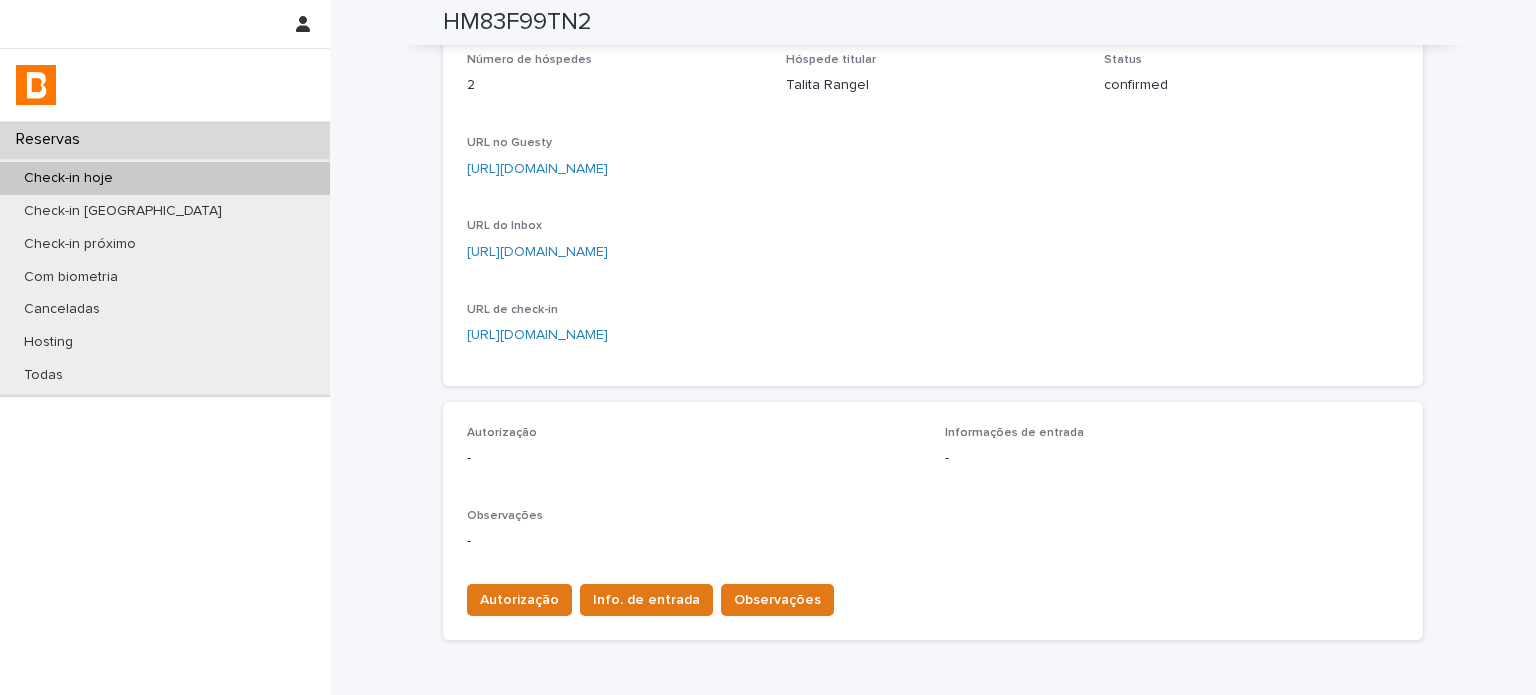 click on "URL de check-in [URL][DOMAIN_NAME]" at bounding box center [933, 332] 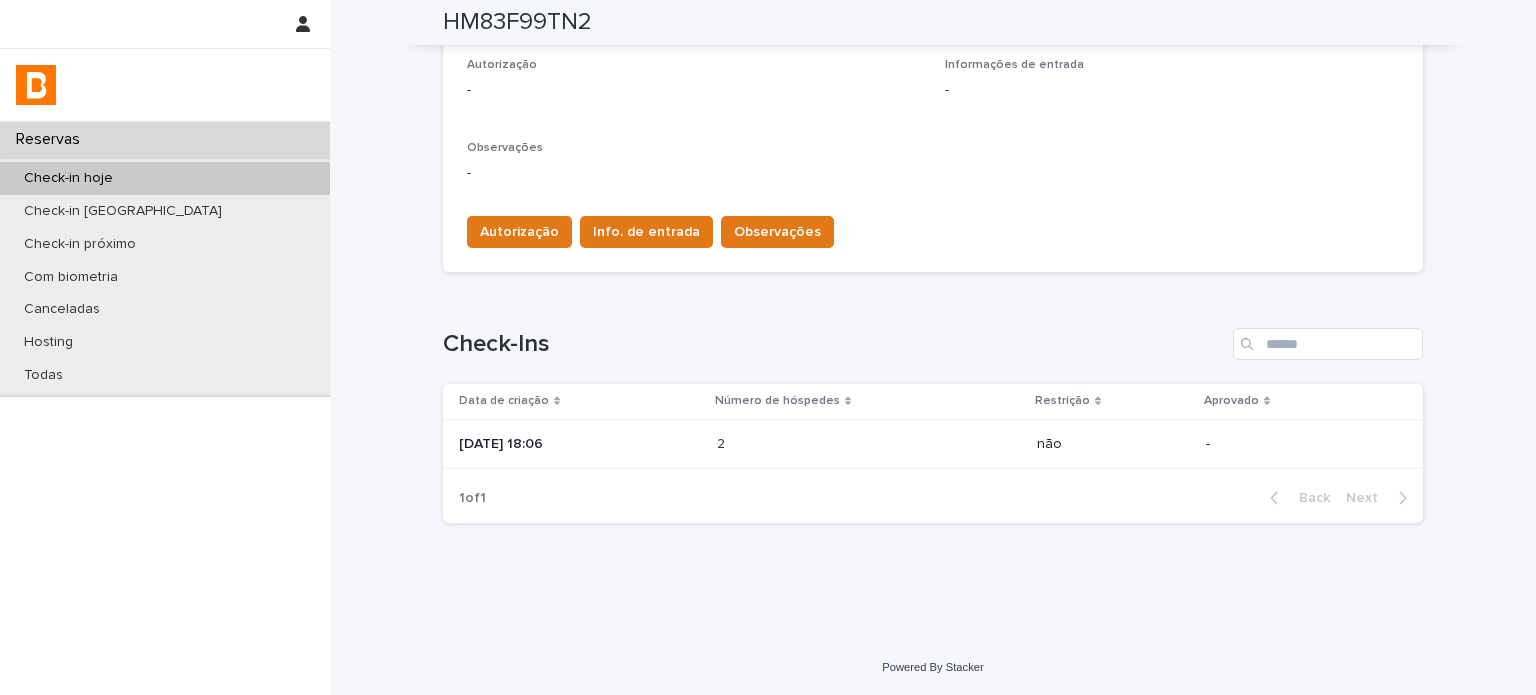 click on "[DATE] 18:06" at bounding box center (576, 444) 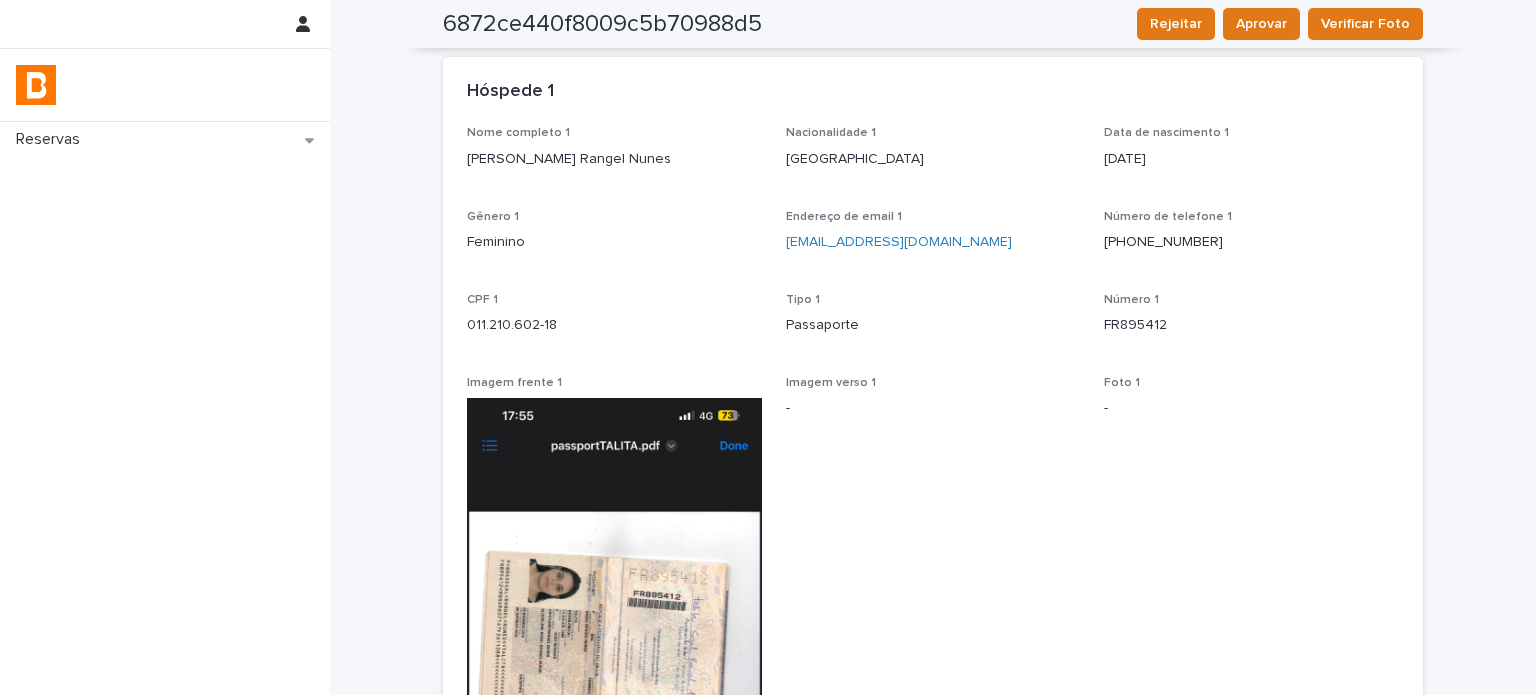 scroll, scrollTop: 0, scrollLeft: 0, axis: both 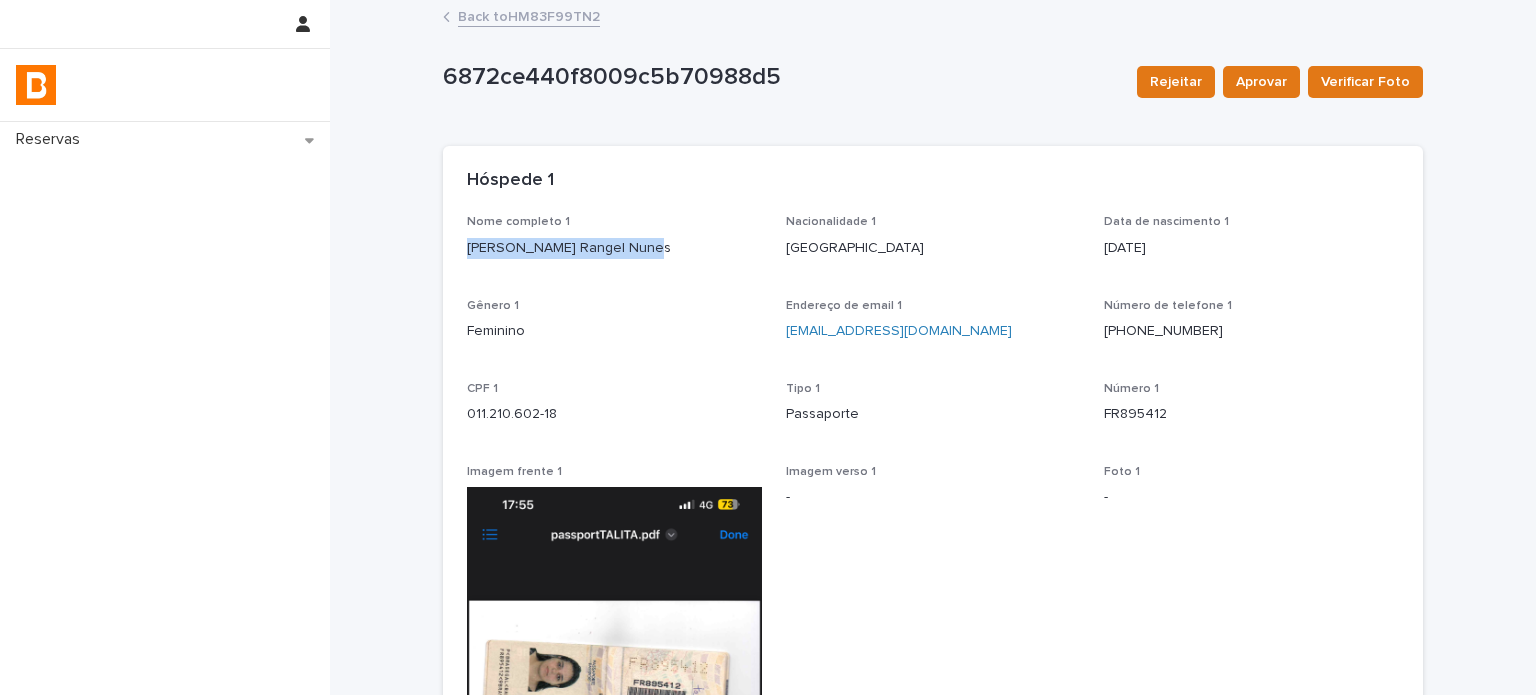 drag, startPoint x: 635, startPoint y: 254, endPoint x: 445, endPoint y: 257, distance: 190.02368 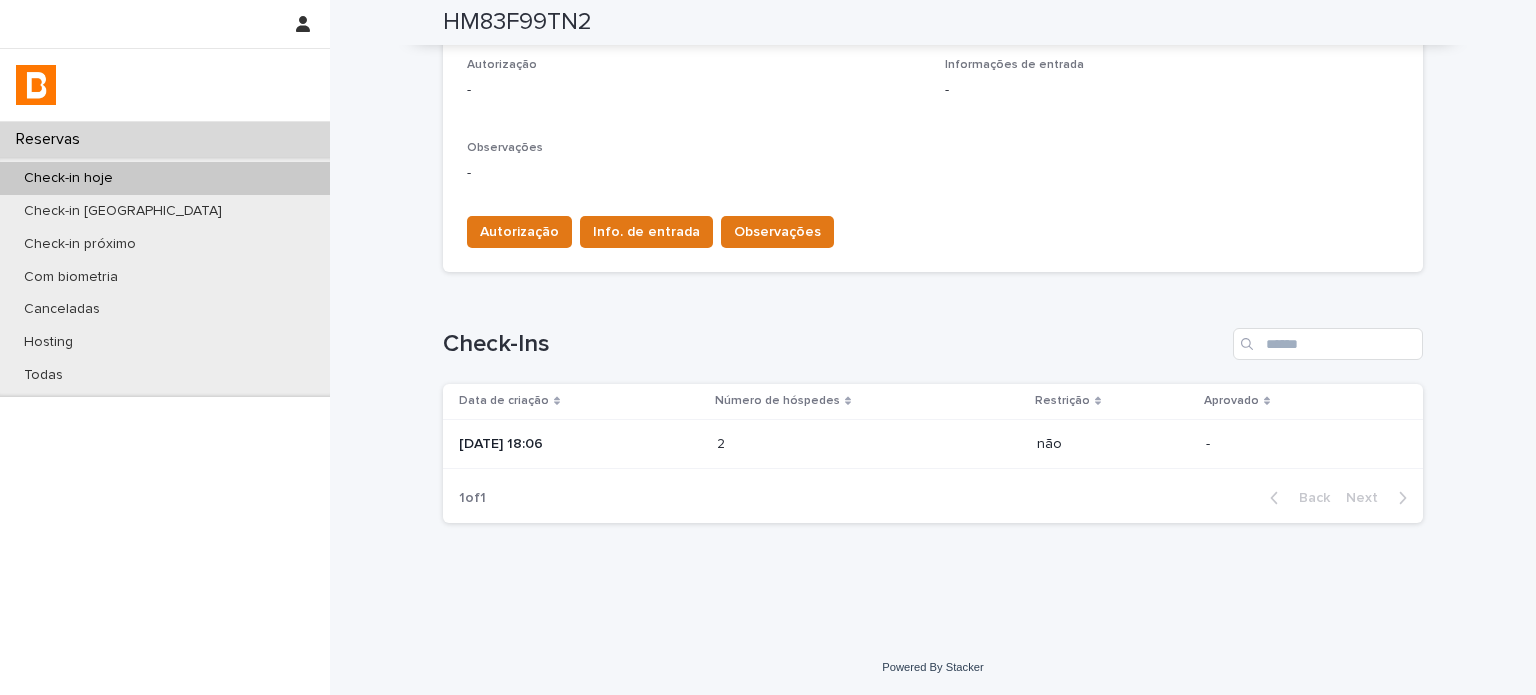 click at bounding box center (804, 444) 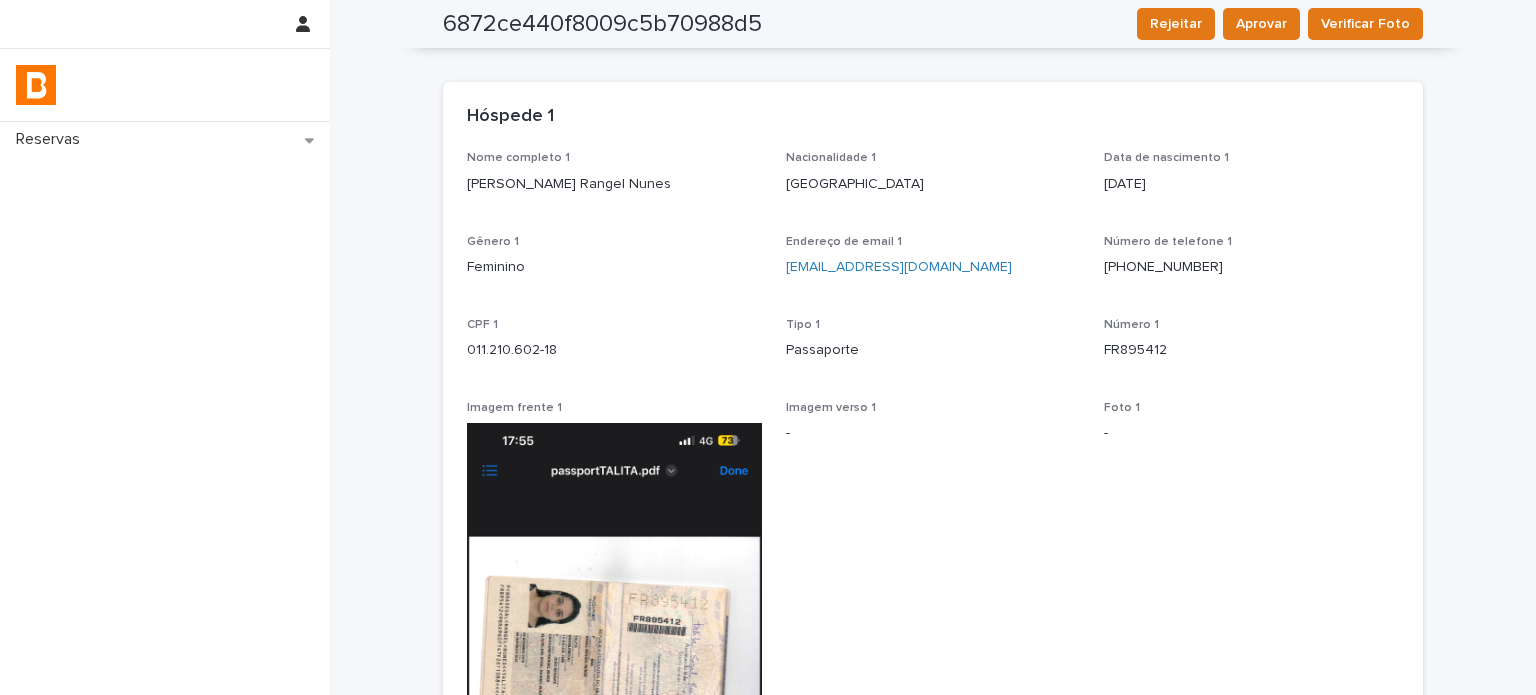 scroll, scrollTop: 0, scrollLeft: 0, axis: both 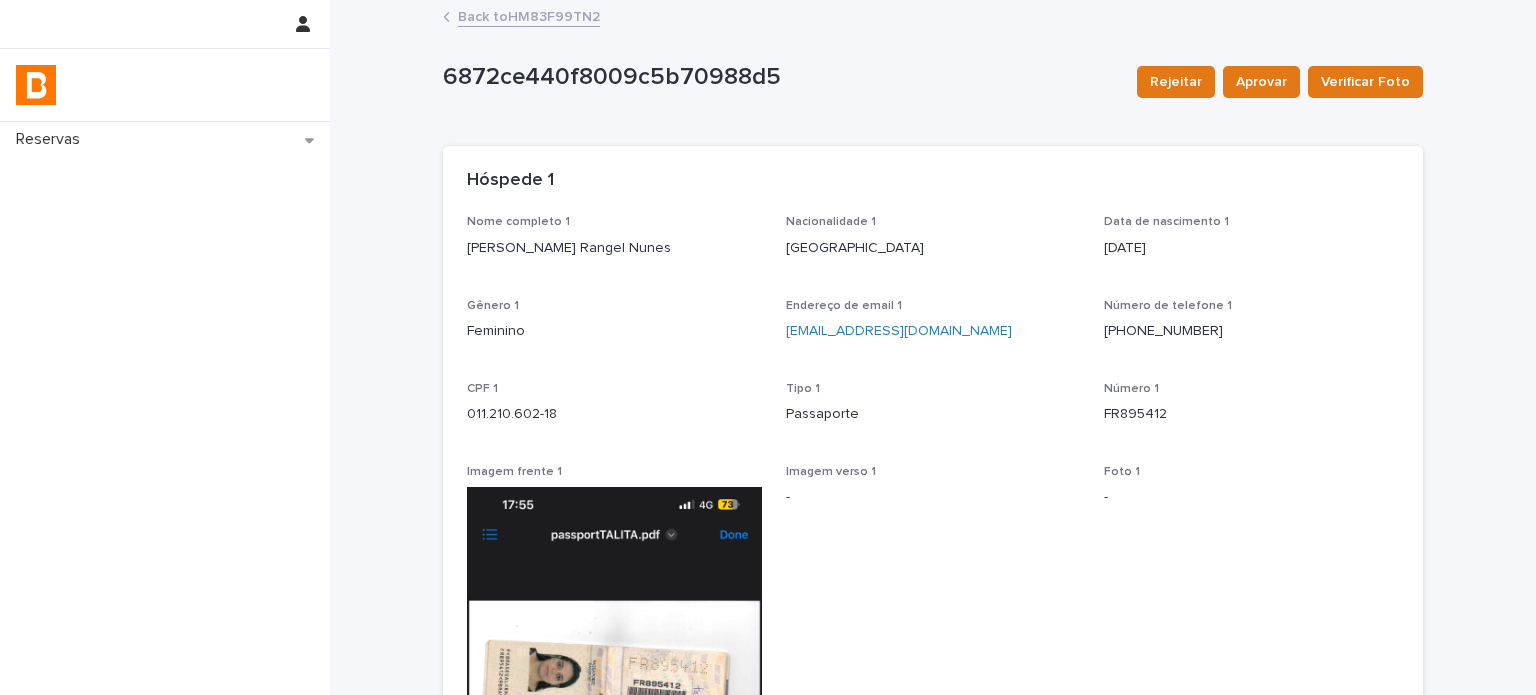 click on "Back to  HM83F99TN2" at bounding box center (529, 15) 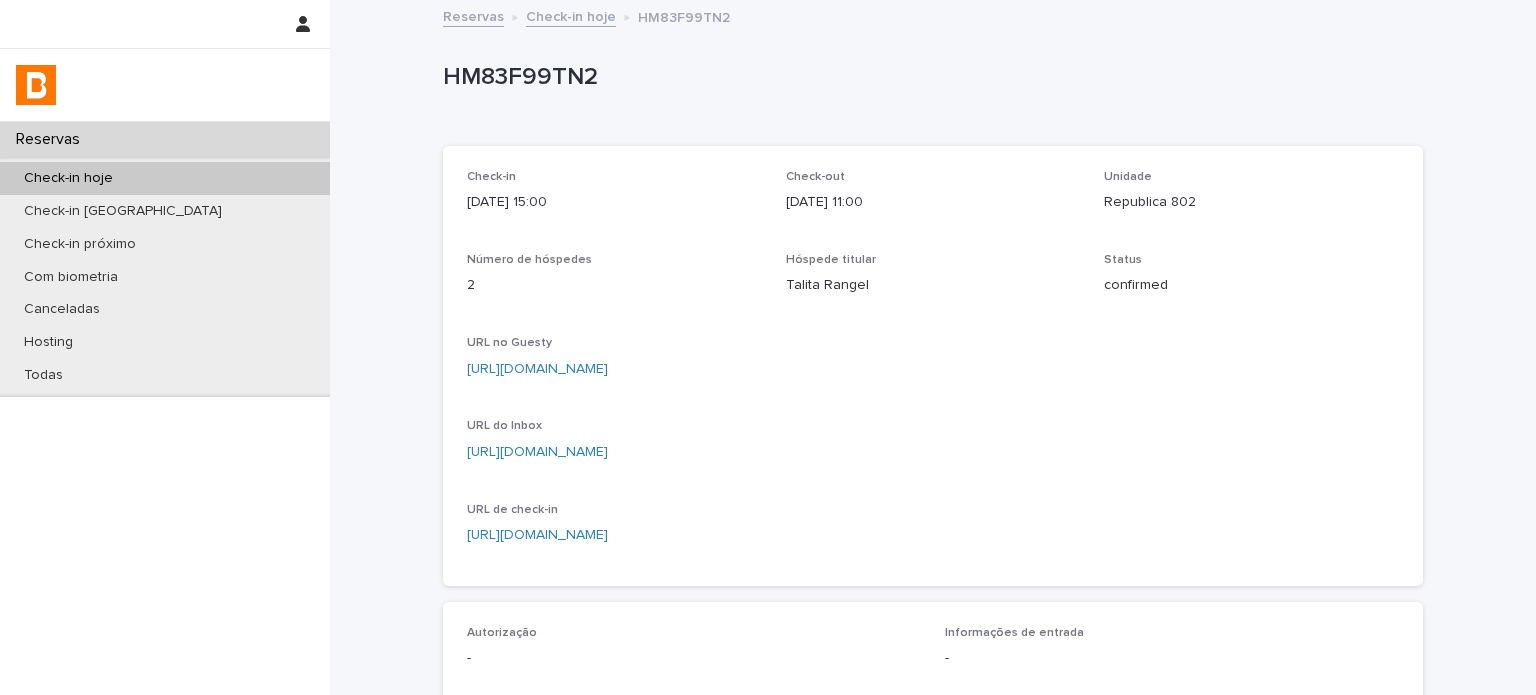 click on "HM83F99TN2" at bounding box center [929, 77] 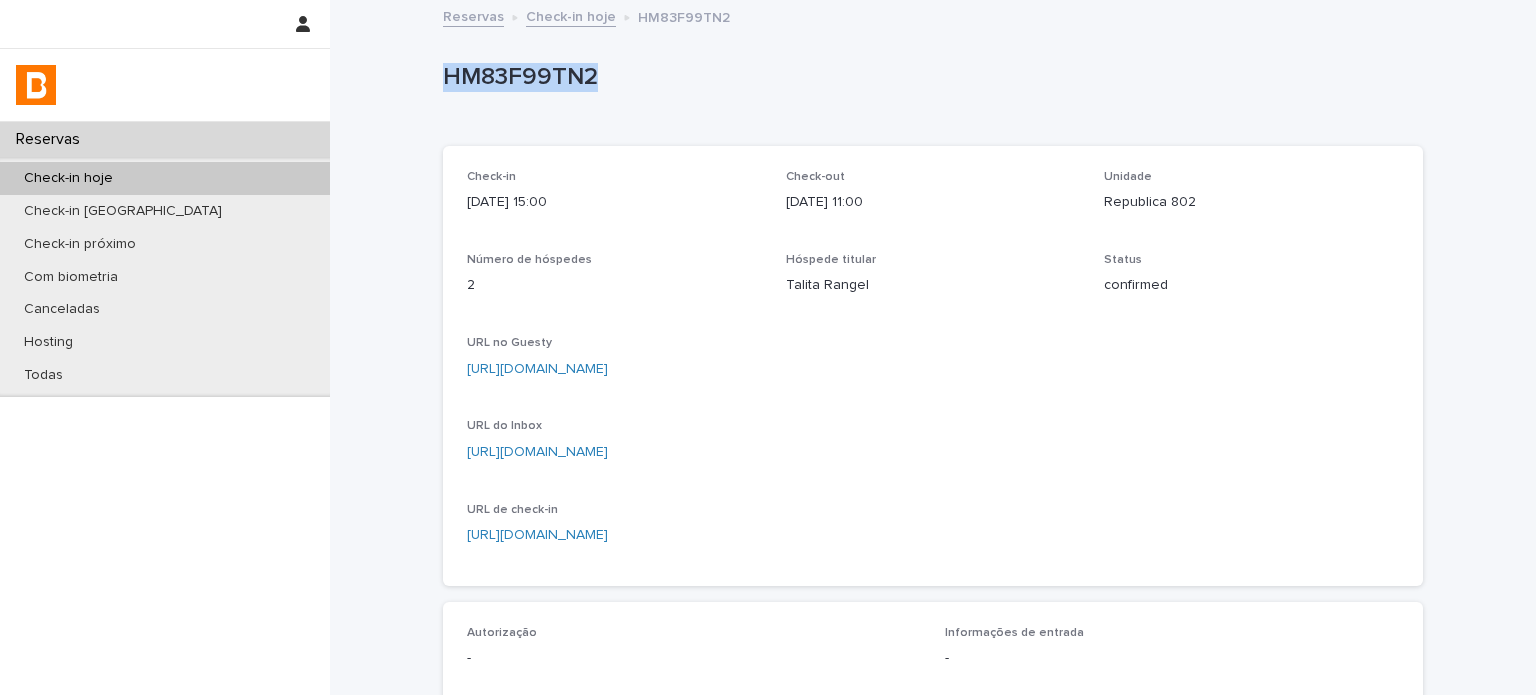 click on "HM83F99TN2" at bounding box center (929, 77) 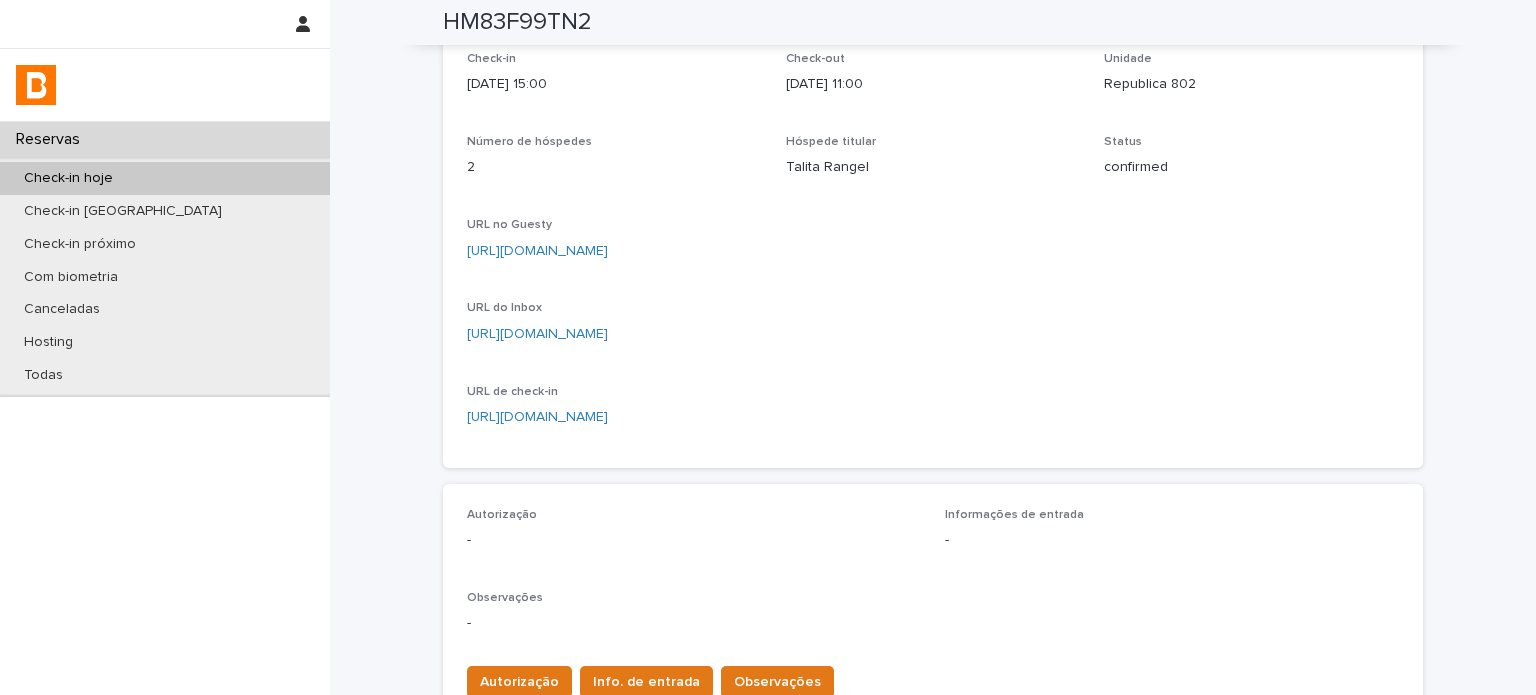 scroll, scrollTop: 0, scrollLeft: 0, axis: both 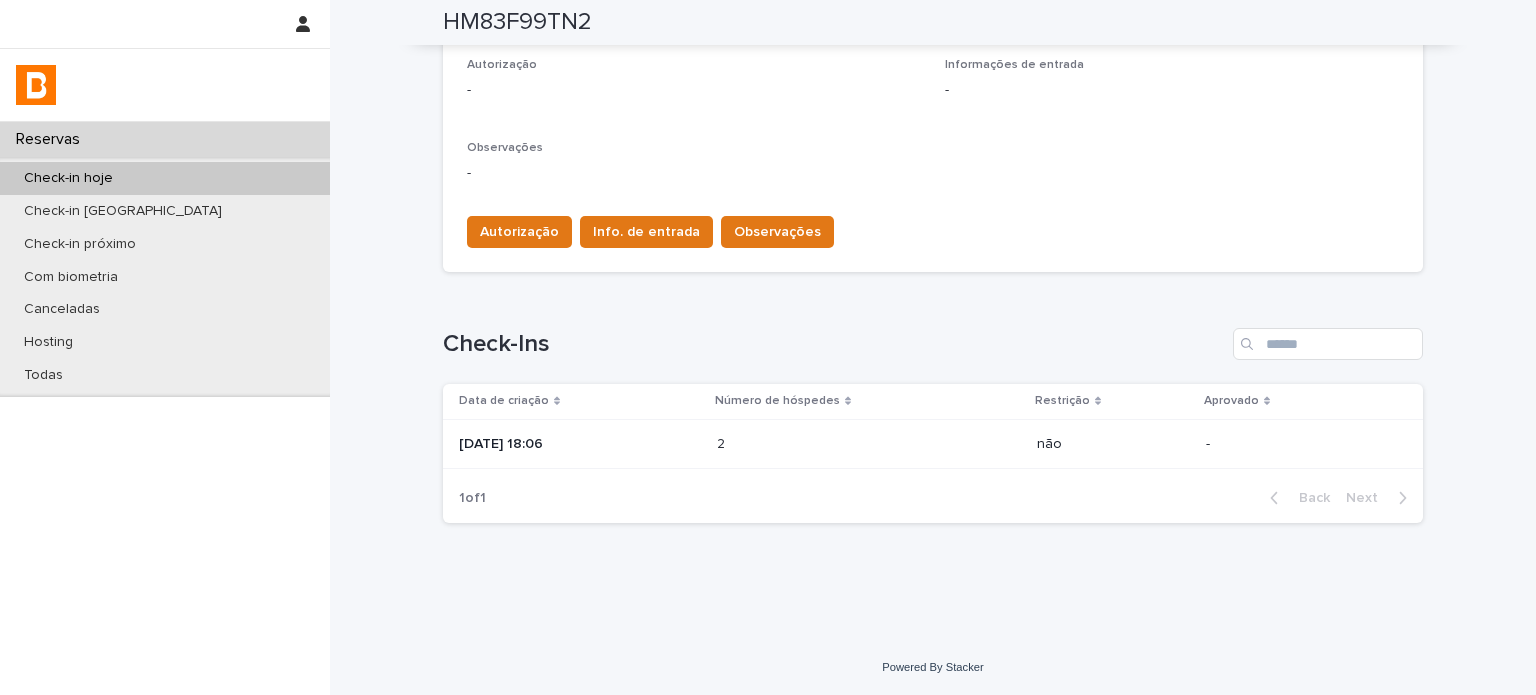 click on "[DATE] 18:06" at bounding box center [580, 444] 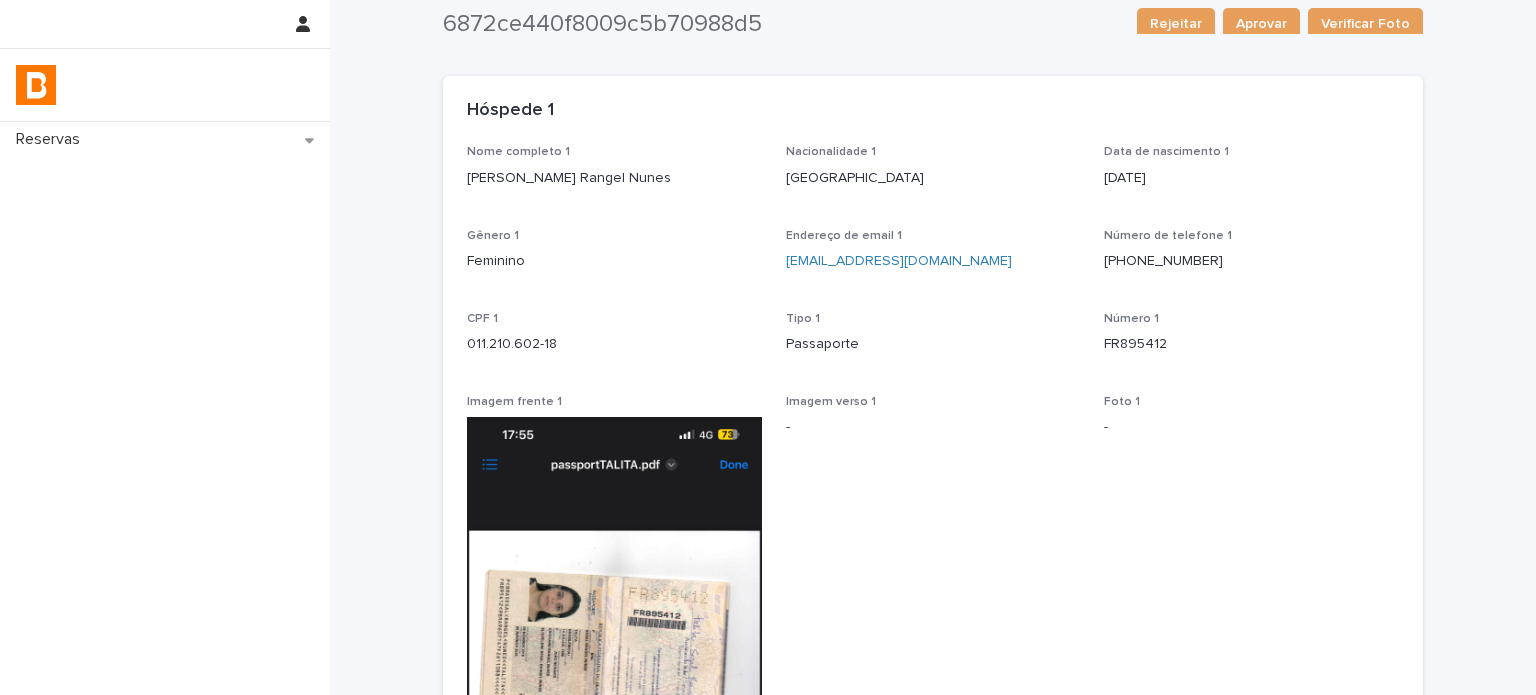 scroll, scrollTop: 0, scrollLeft: 0, axis: both 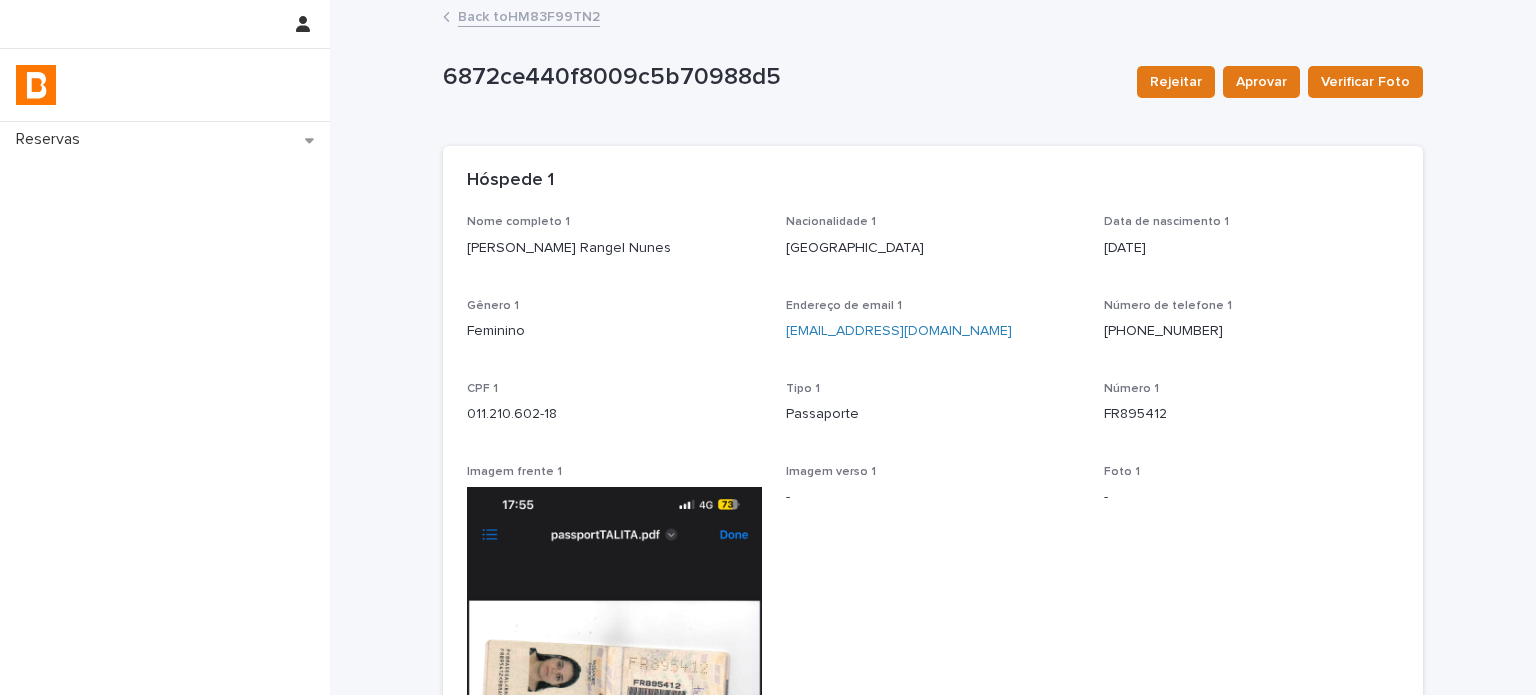 click on "011.210.602-18" at bounding box center (614, 414) 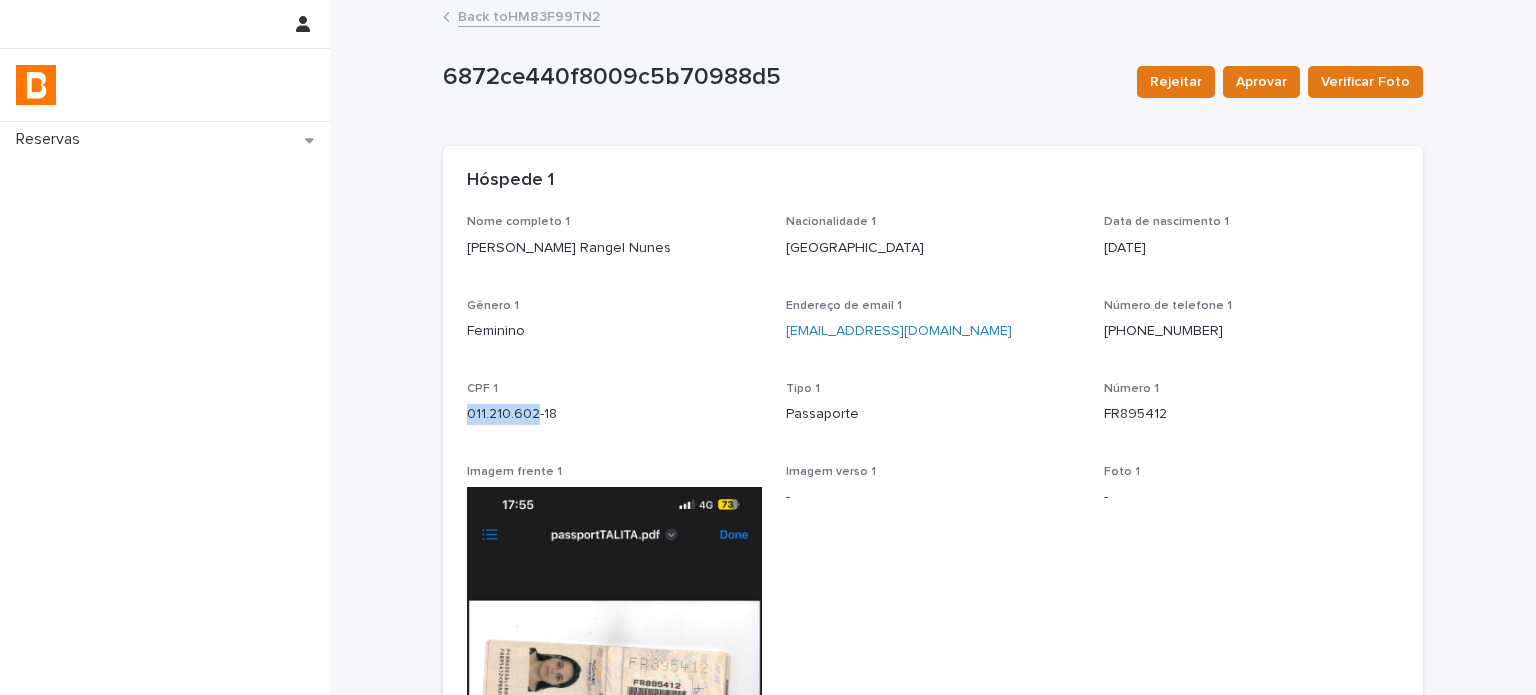 click on "011.210.602-18" at bounding box center [614, 414] 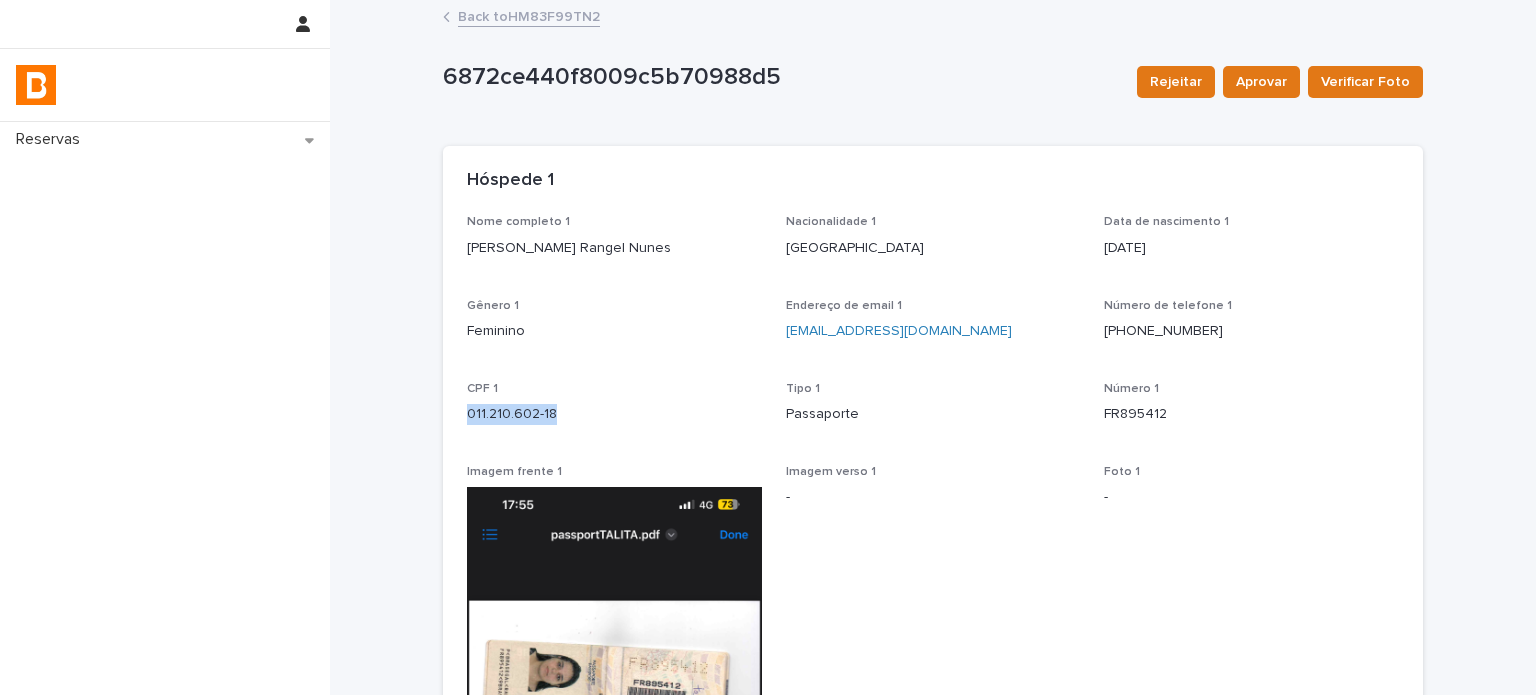 click on "011.210.602-18" at bounding box center (614, 414) 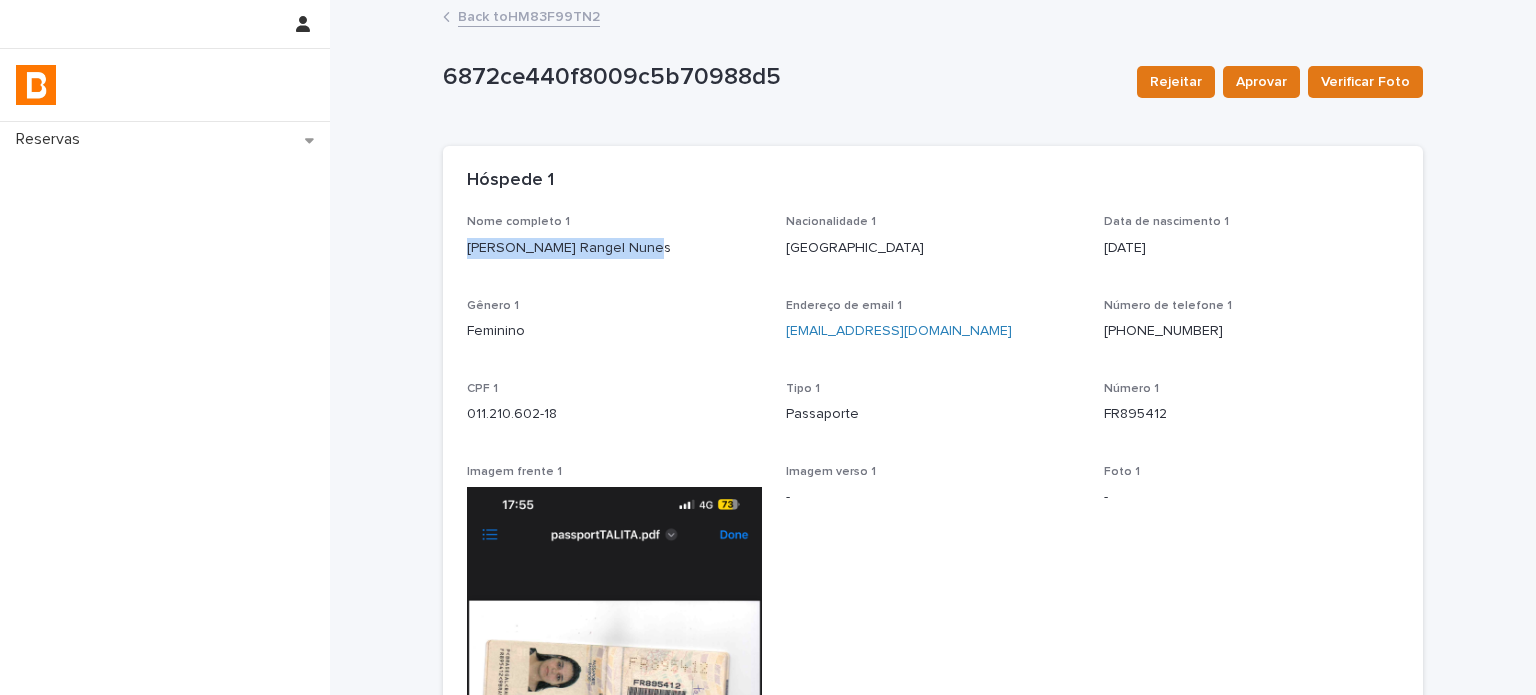 drag, startPoint x: 624, startPoint y: 245, endPoint x: 443, endPoint y: 255, distance: 181.27603 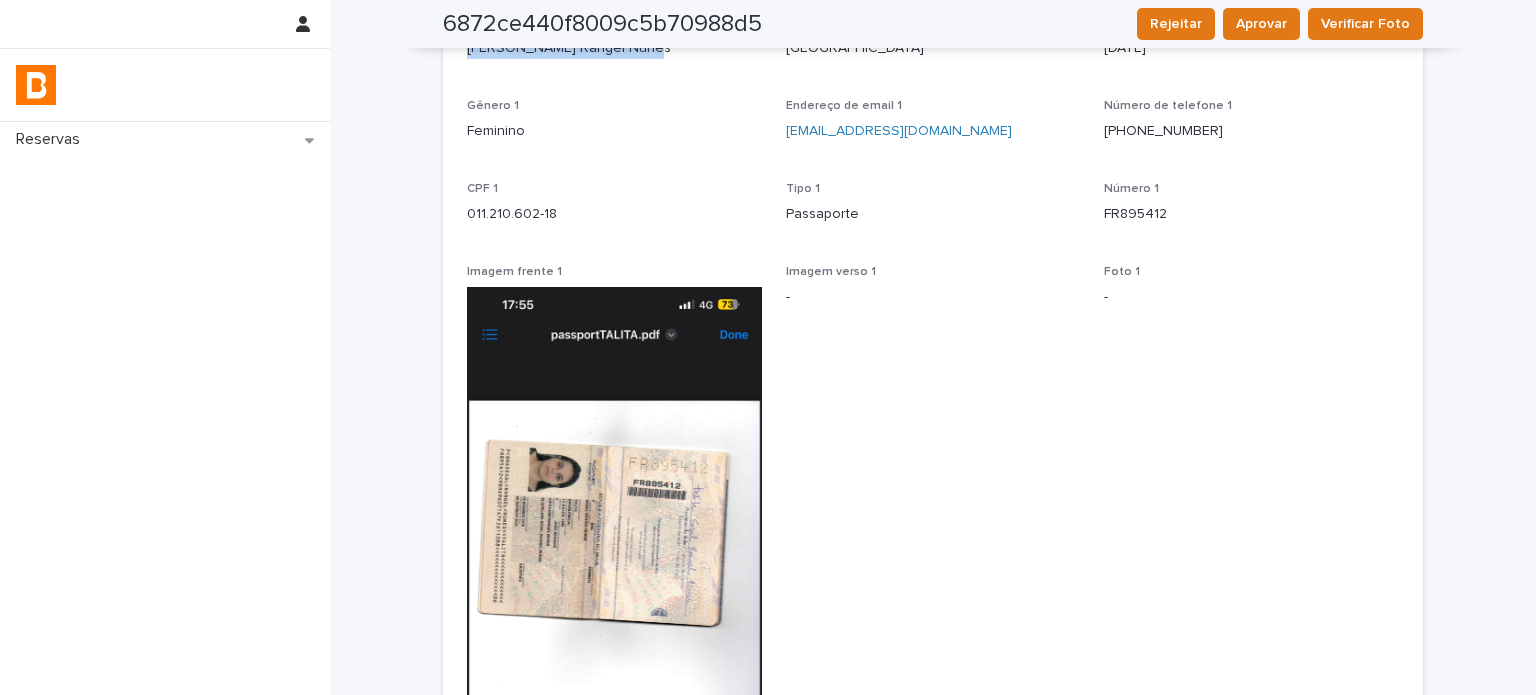 scroll, scrollTop: 0, scrollLeft: 0, axis: both 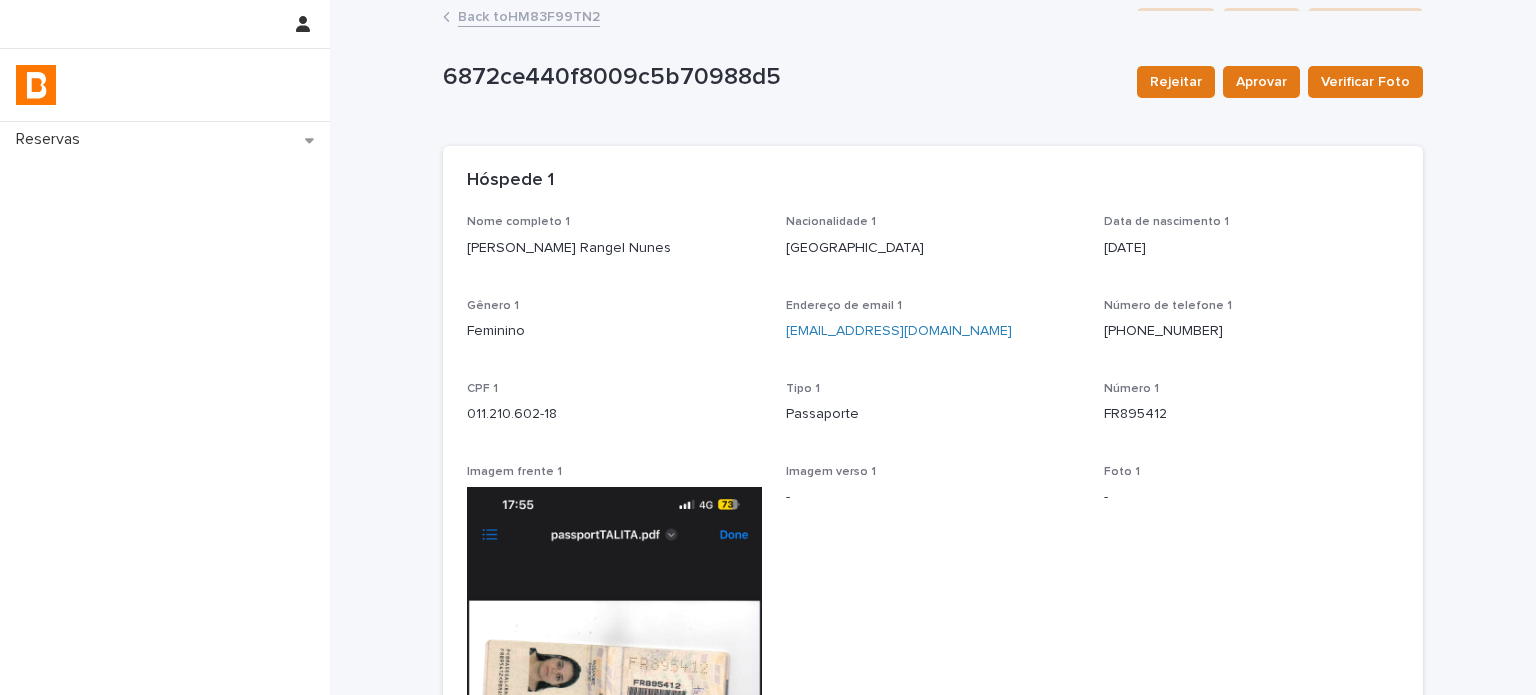 click on "Foto 1 -" at bounding box center [1251, 803] 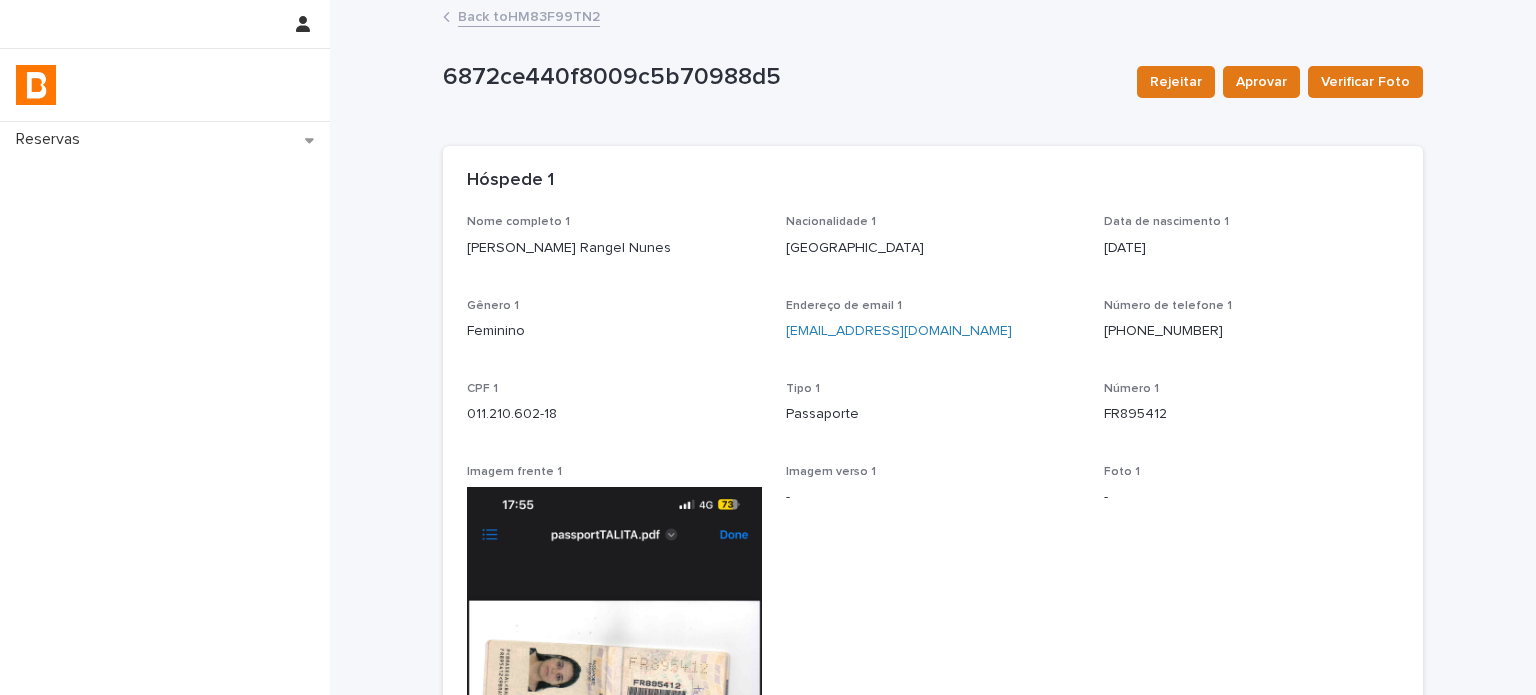 click on "FR895412" at bounding box center (1251, 414) 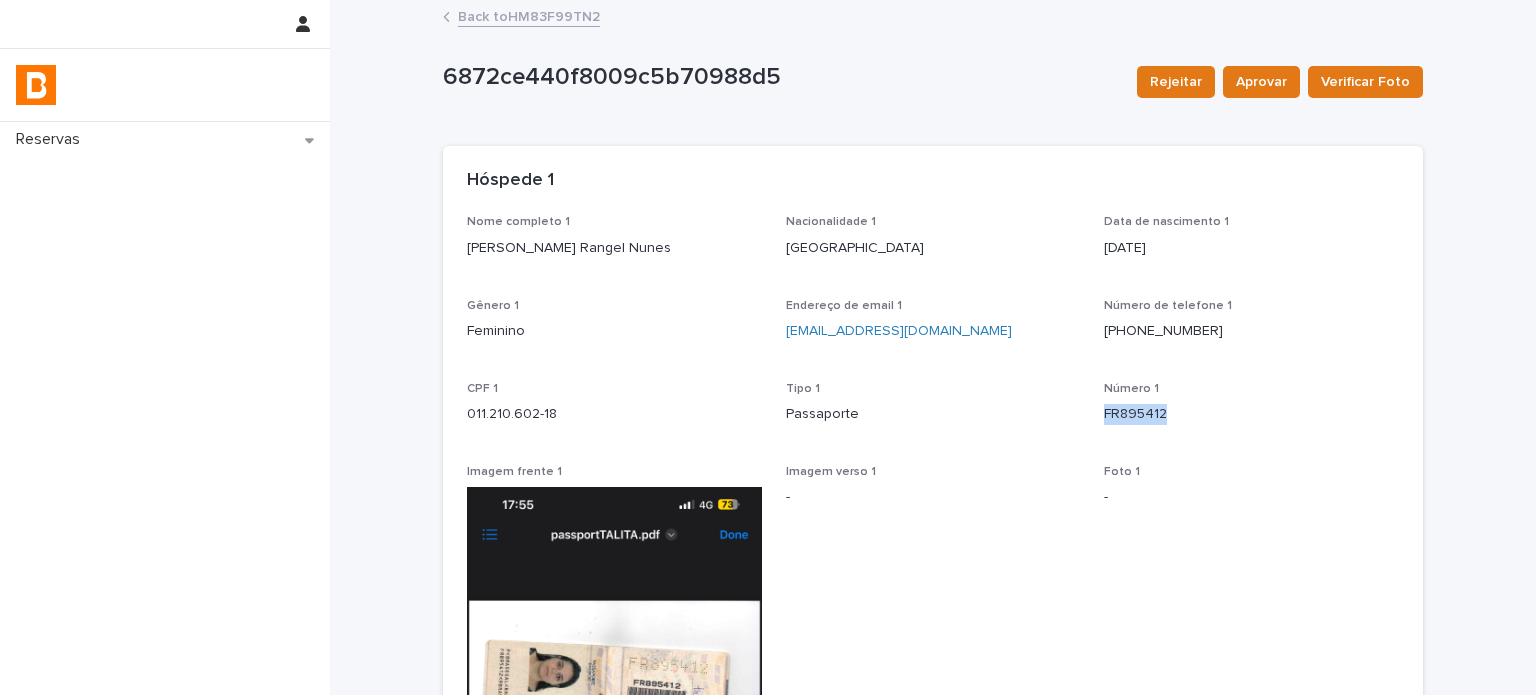 click on "FR895412" at bounding box center [1251, 414] 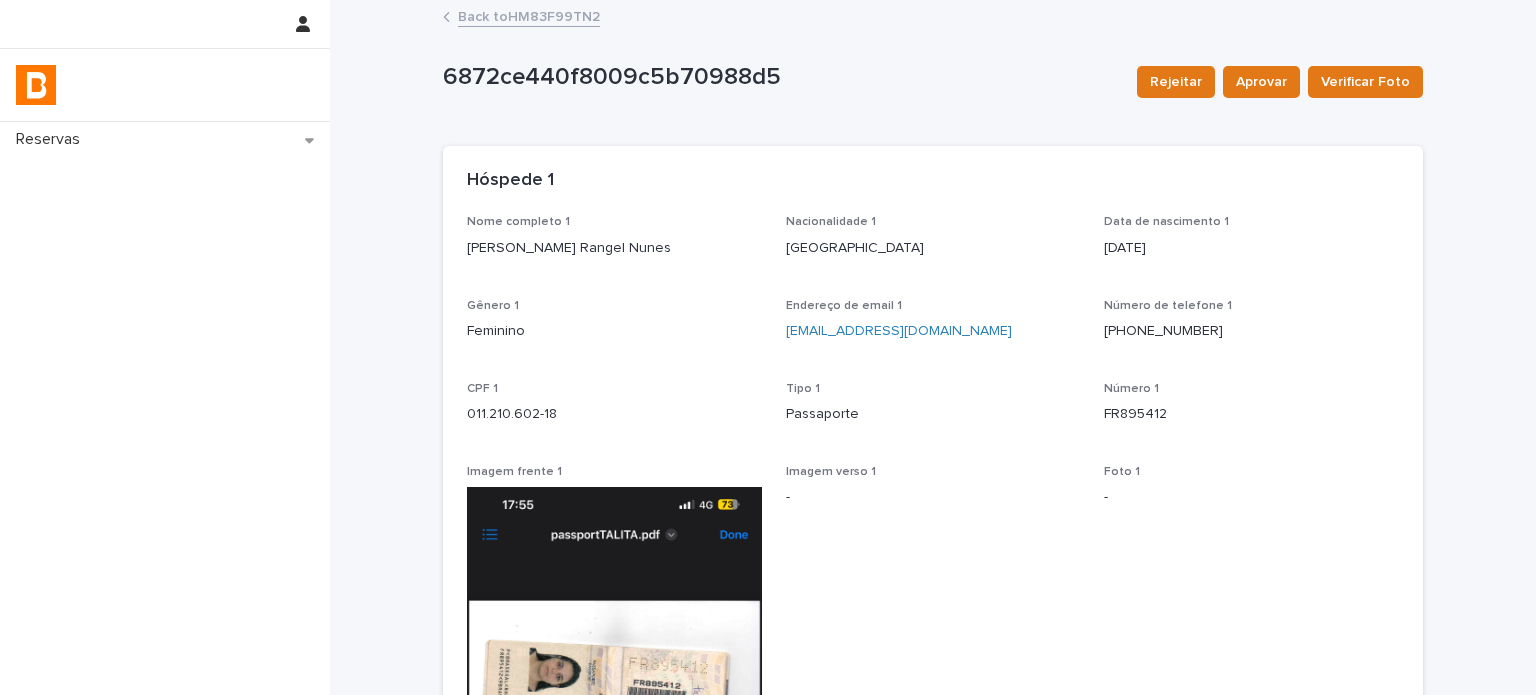 click on "011.210.602-18" at bounding box center (614, 414) 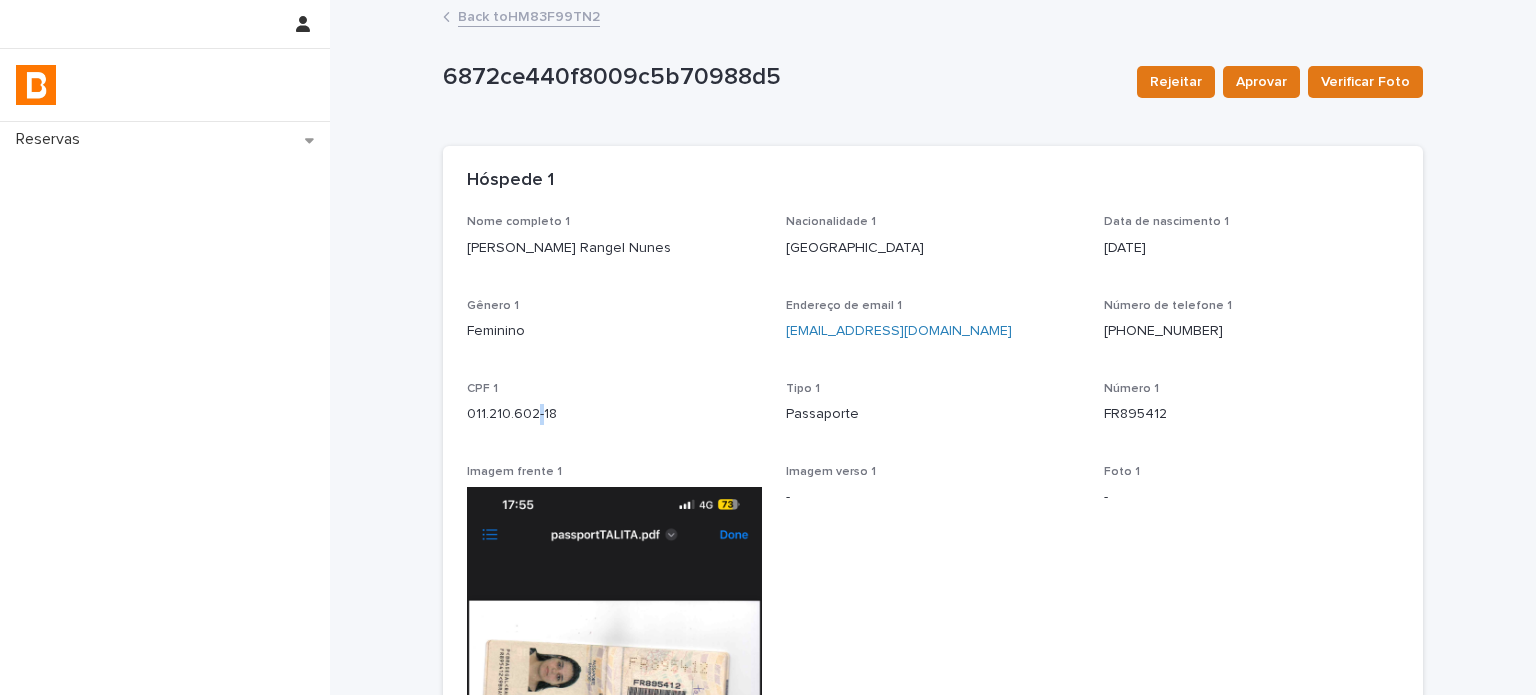 click on "011.210.602-18" at bounding box center [614, 414] 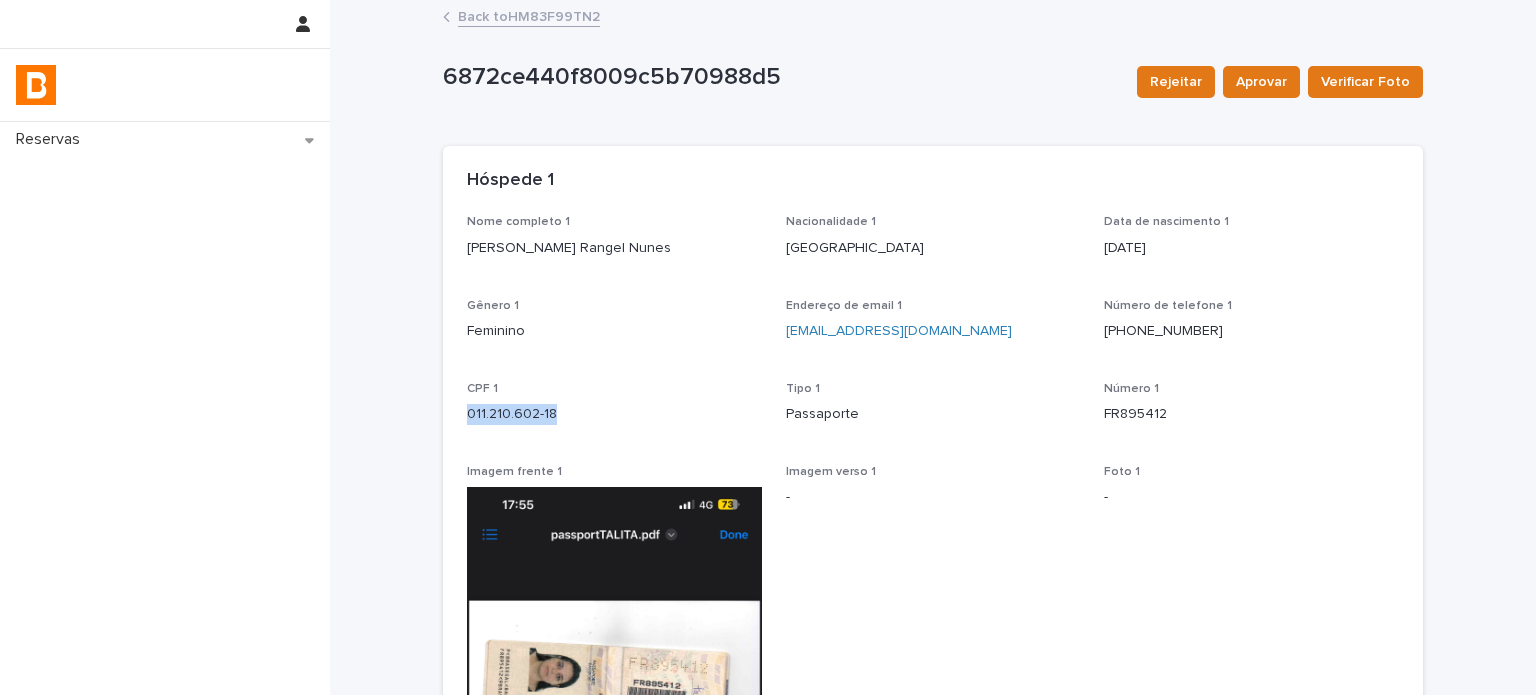 click on "011.210.602-18" at bounding box center (614, 414) 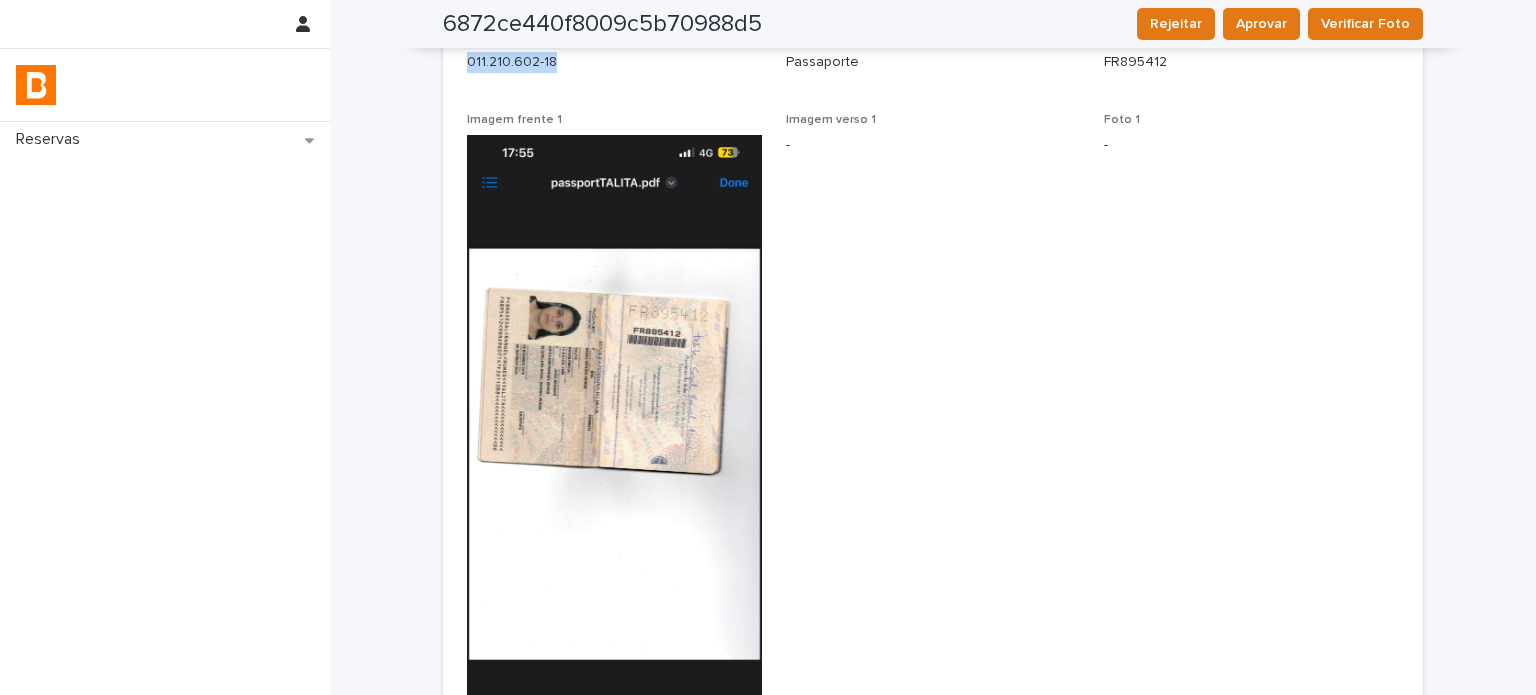 scroll, scrollTop: 333, scrollLeft: 0, axis: vertical 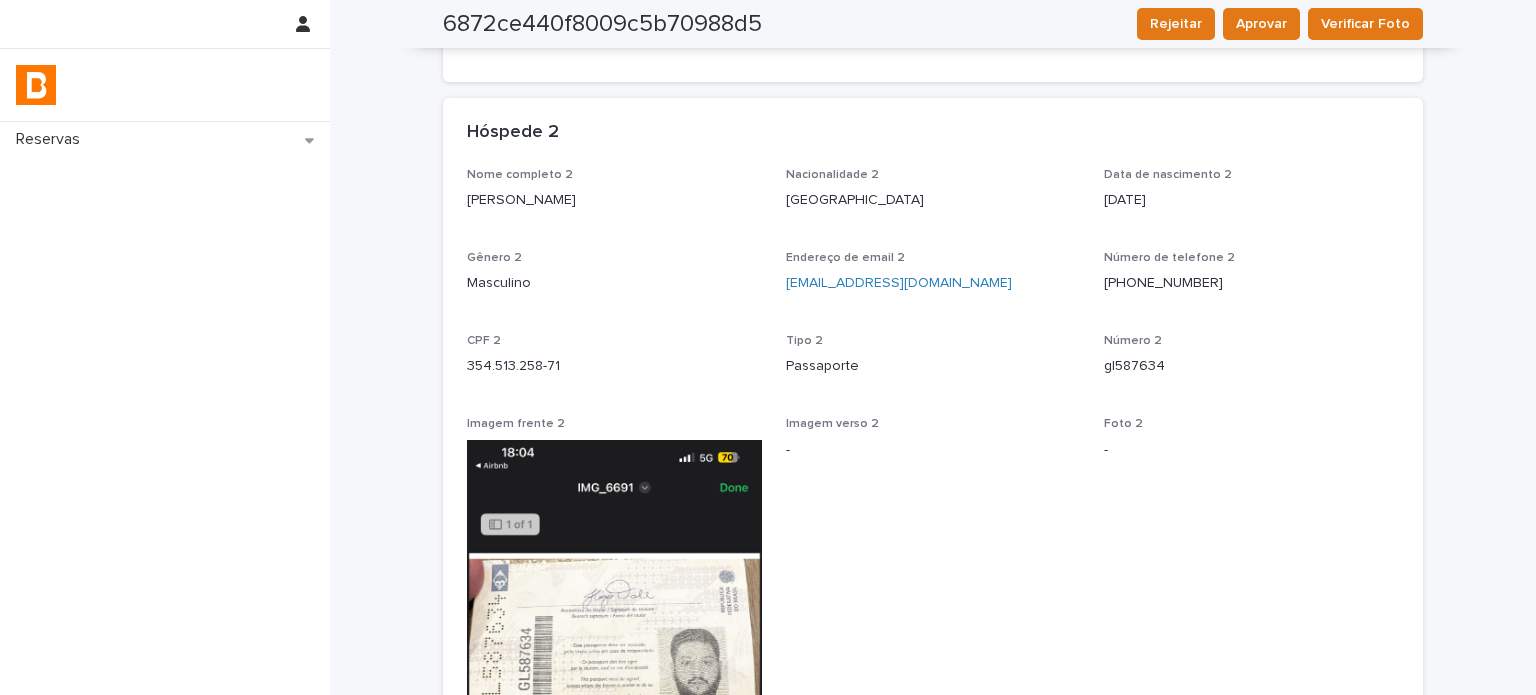 click on "354.513.258-71" at bounding box center (614, 366) 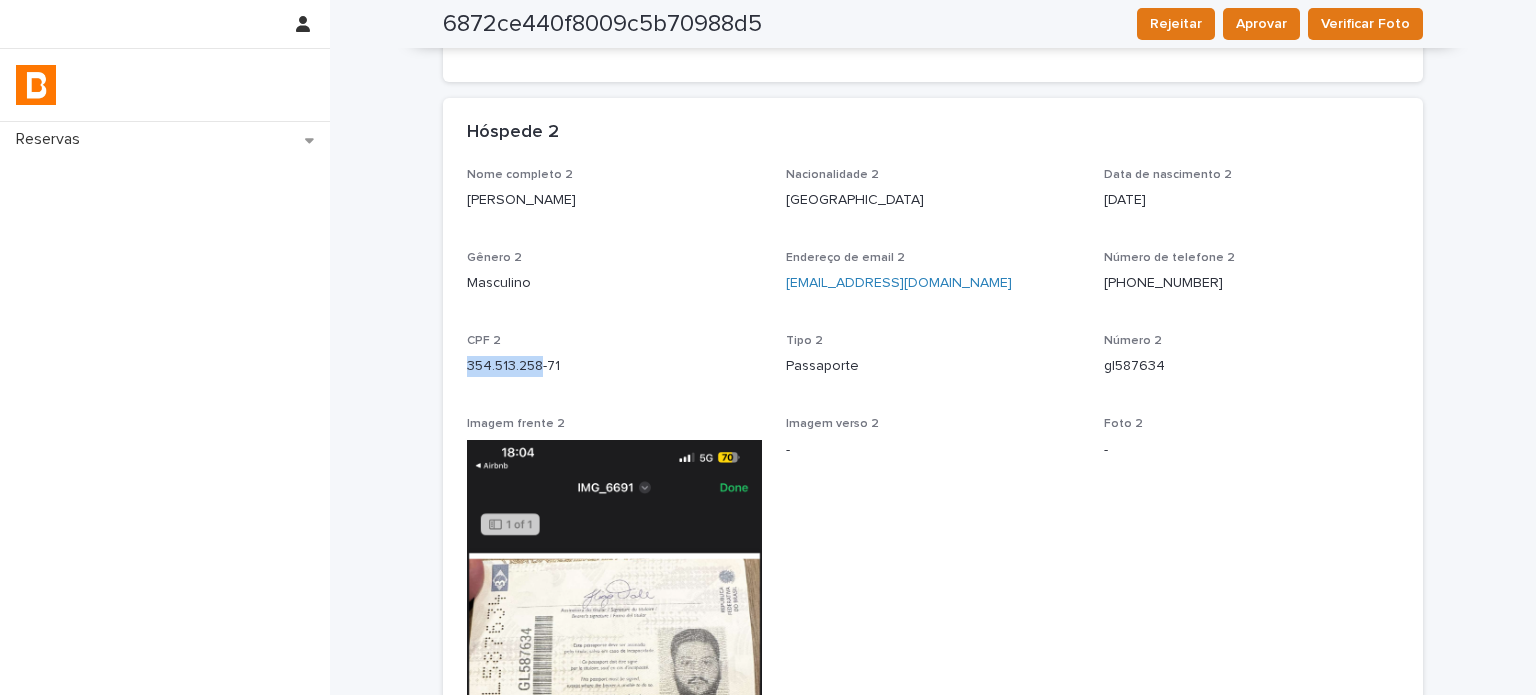 click on "354.513.258-71" at bounding box center (614, 366) 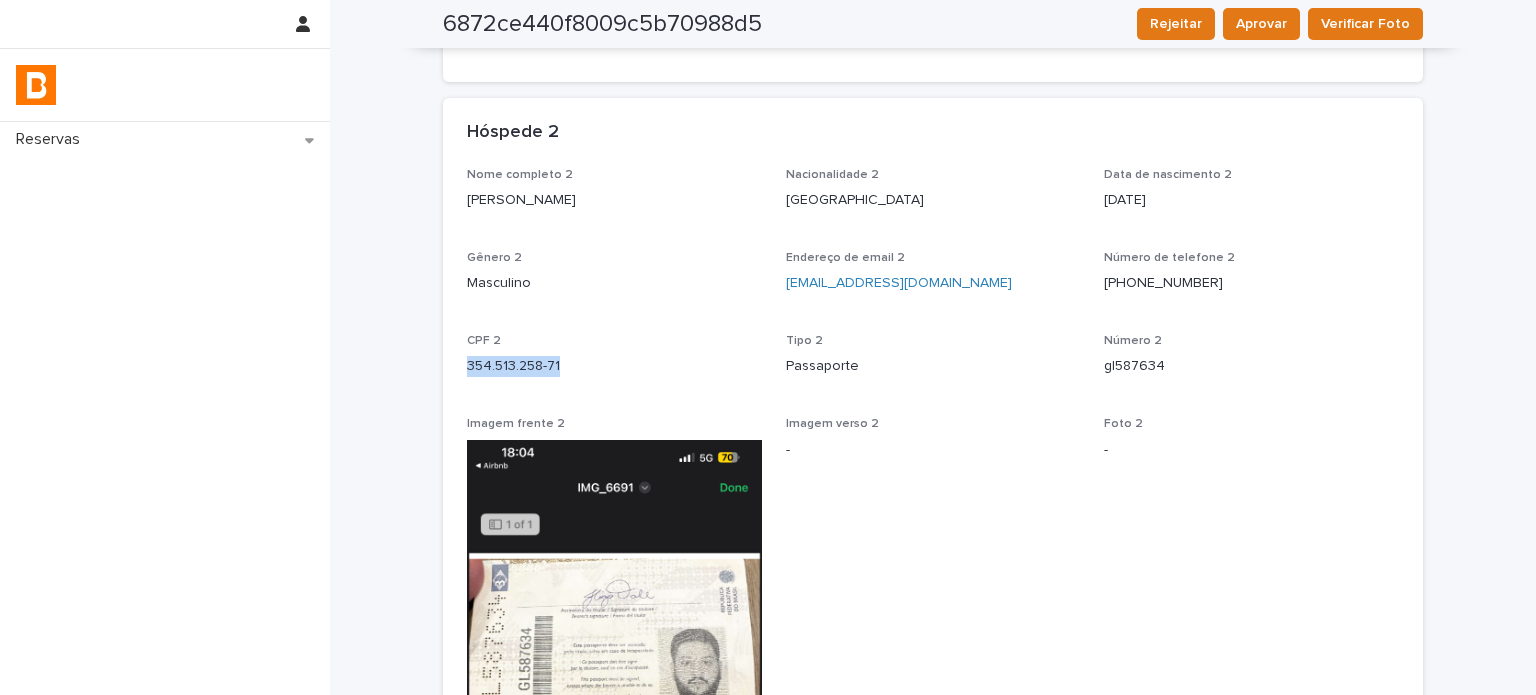 click on "354.513.258-71" at bounding box center (614, 366) 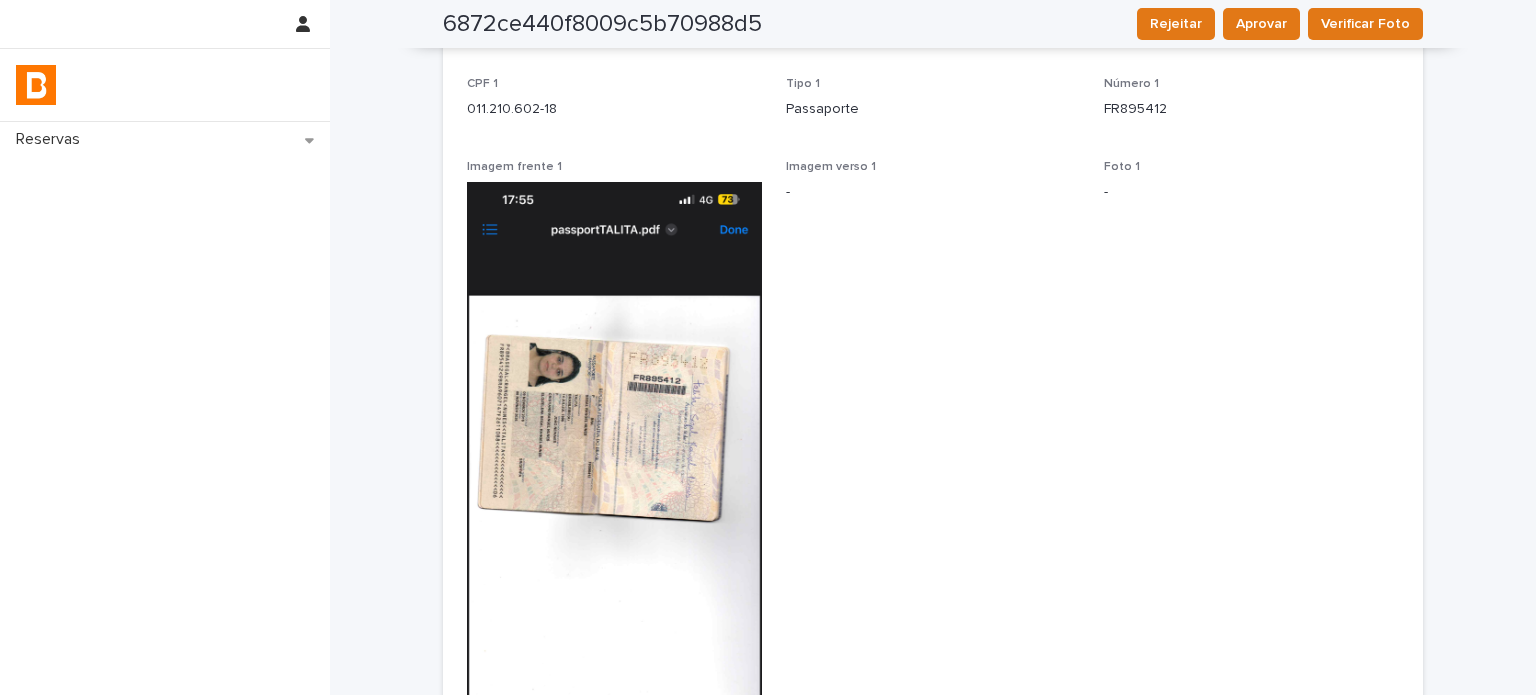 click on "Foto 1 -" at bounding box center [1251, 498] 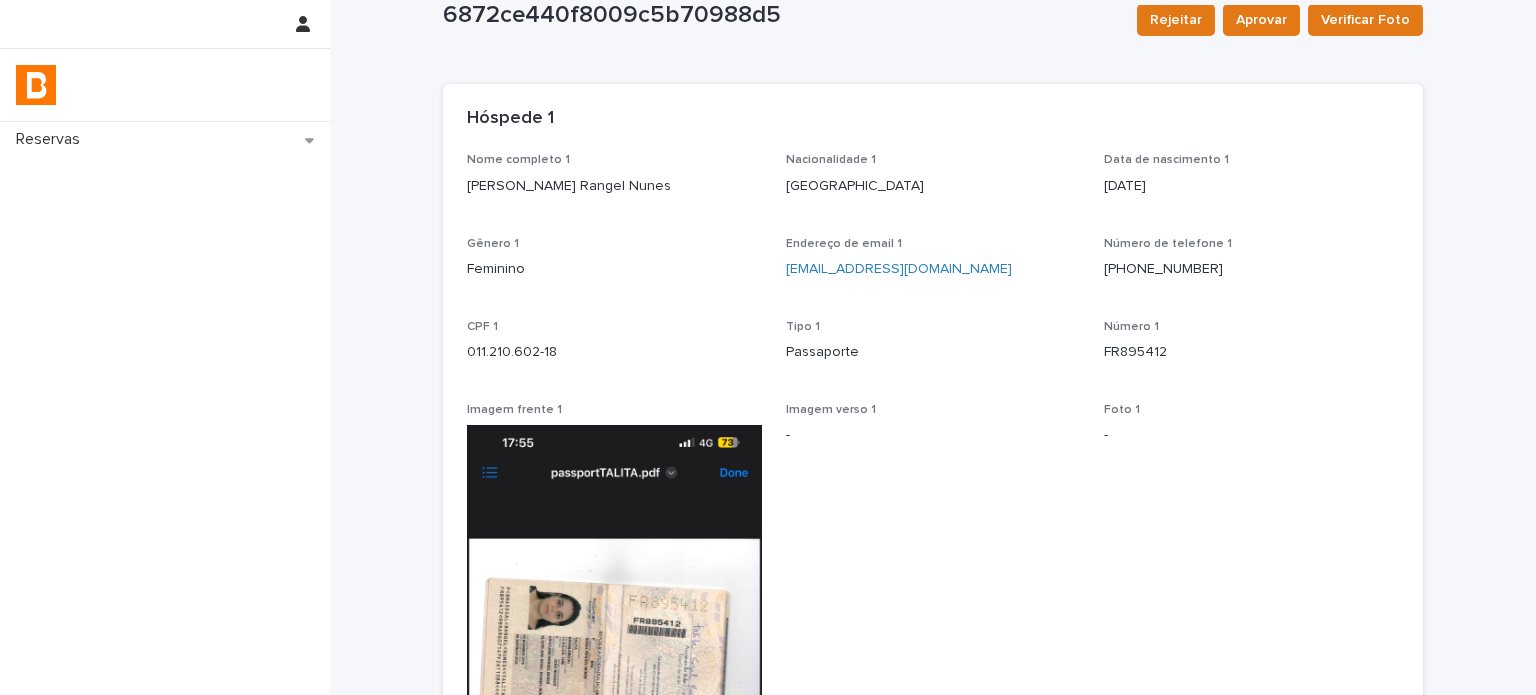 scroll, scrollTop: 0, scrollLeft: 0, axis: both 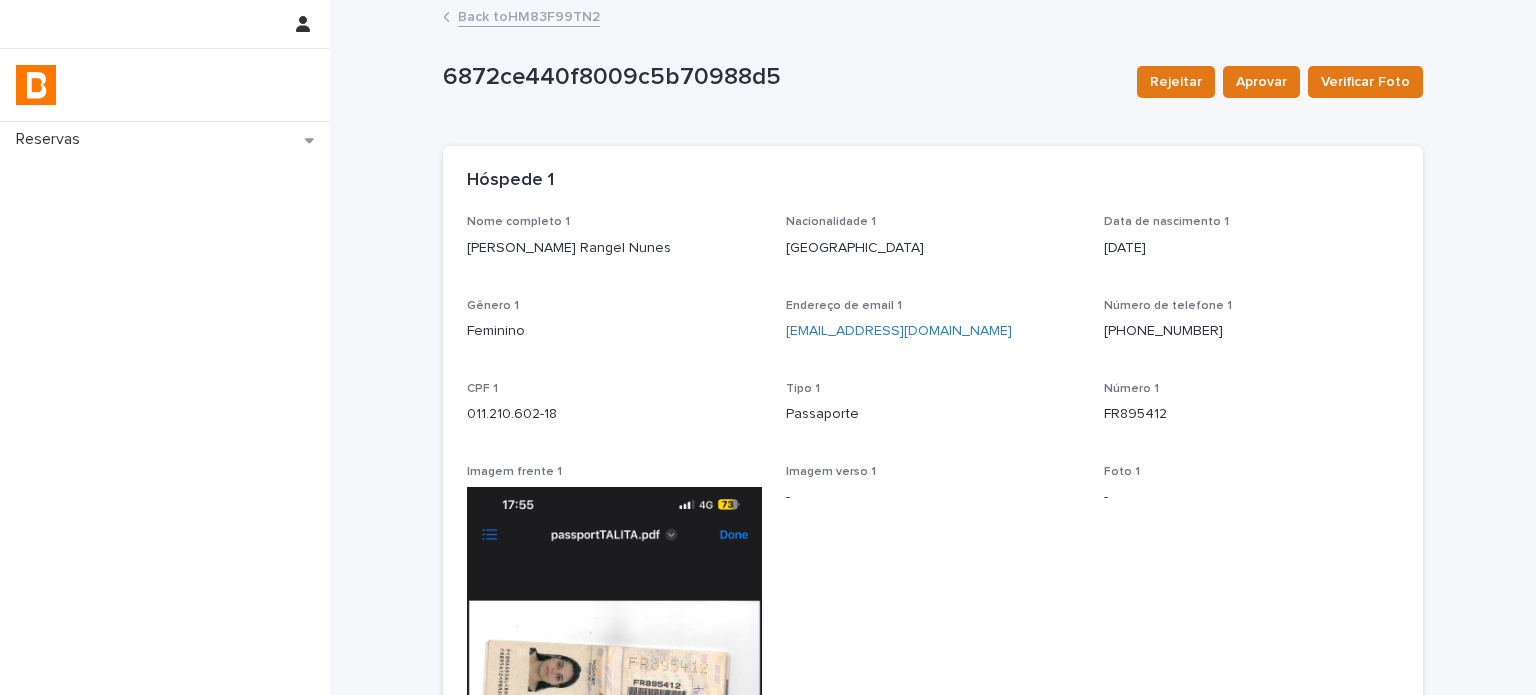 click on "Back to  HM83F99TN2" at bounding box center [529, 15] 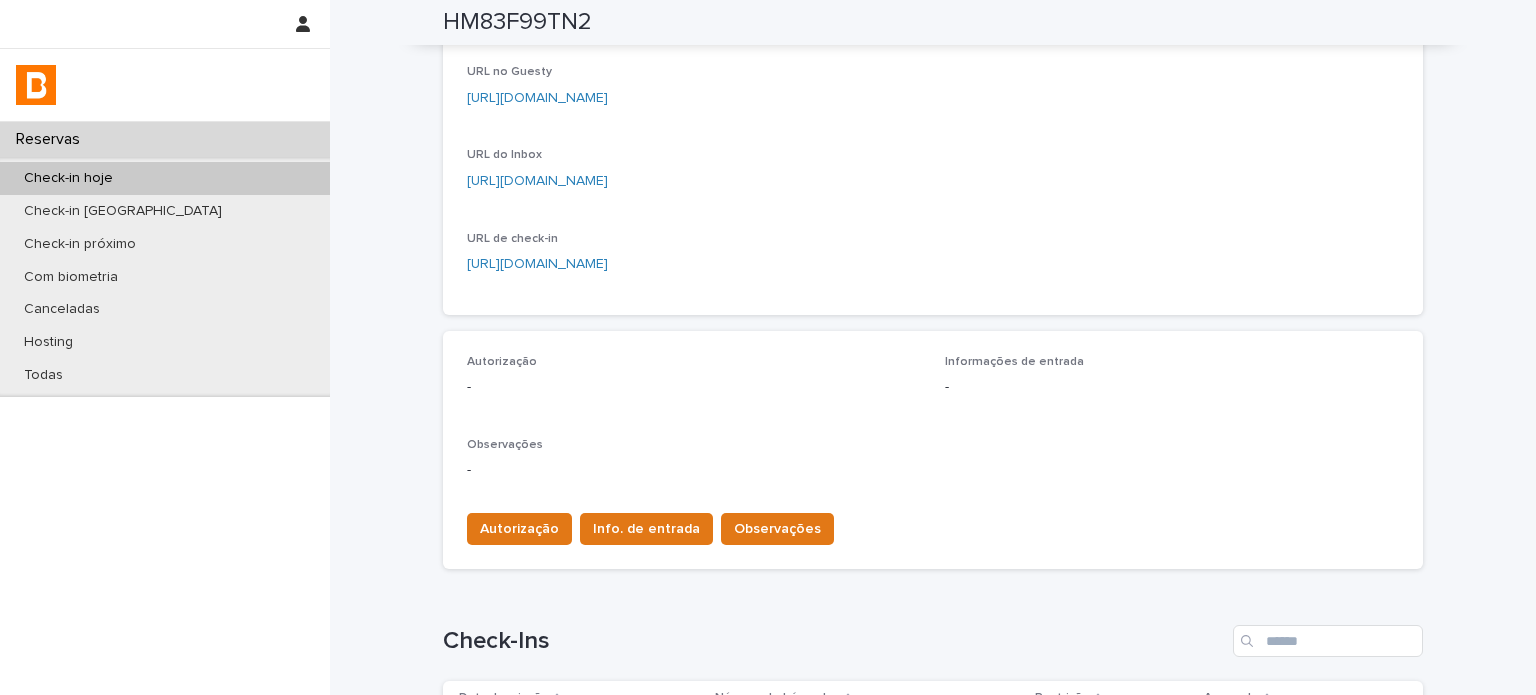 scroll, scrollTop: 400, scrollLeft: 0, axis: vertical 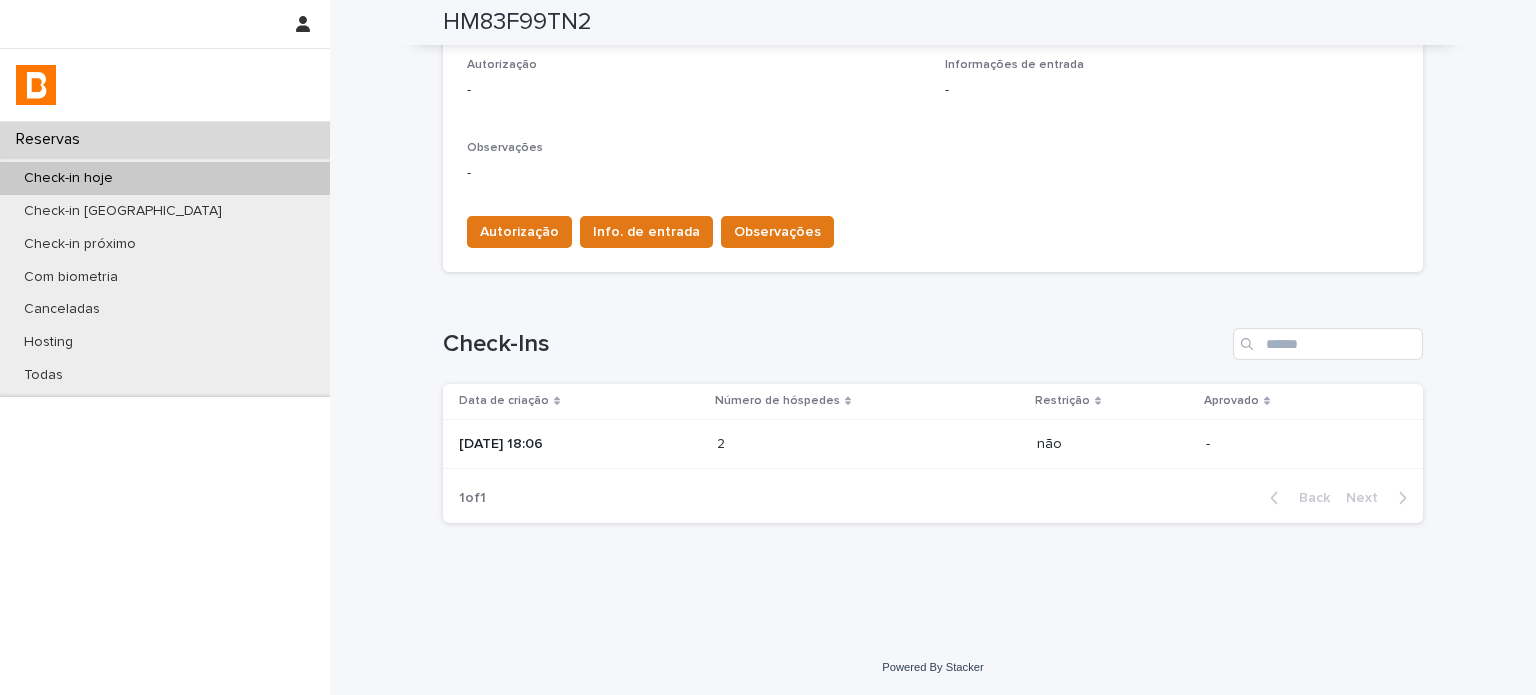 click on "2 2" at bounding box center (869, 444) 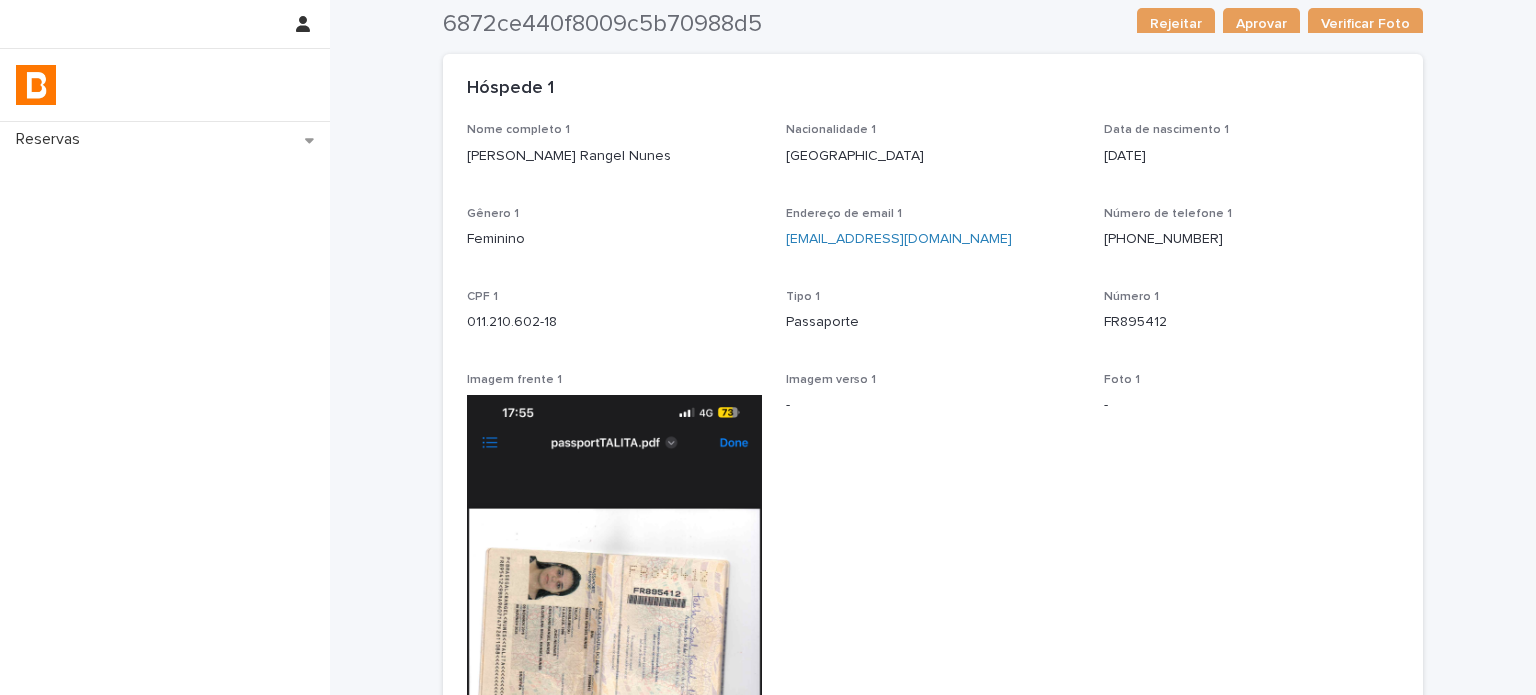 scroll, scrollTop: 0, scrollLeft: 0, axis: both 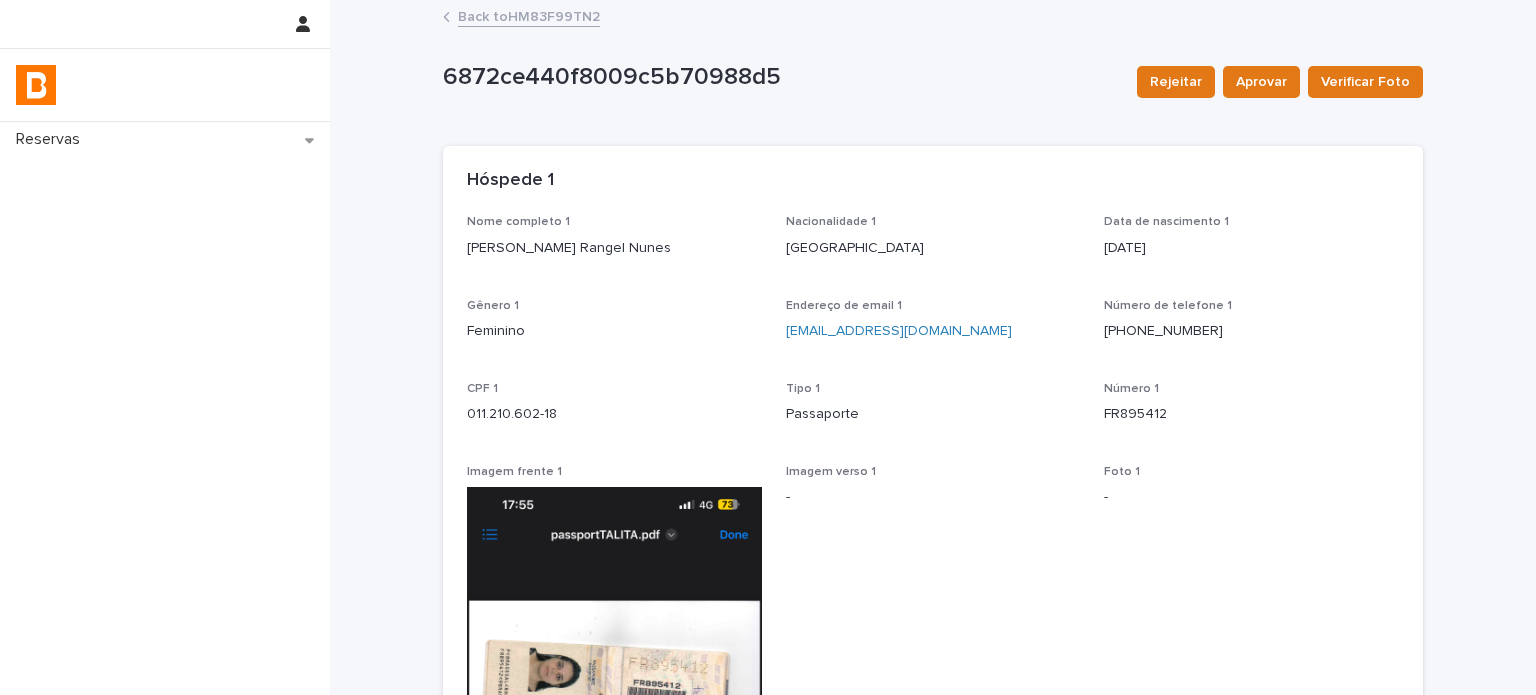 click on "Back to  HM83F99TN2" at bounding box center [529, 15] 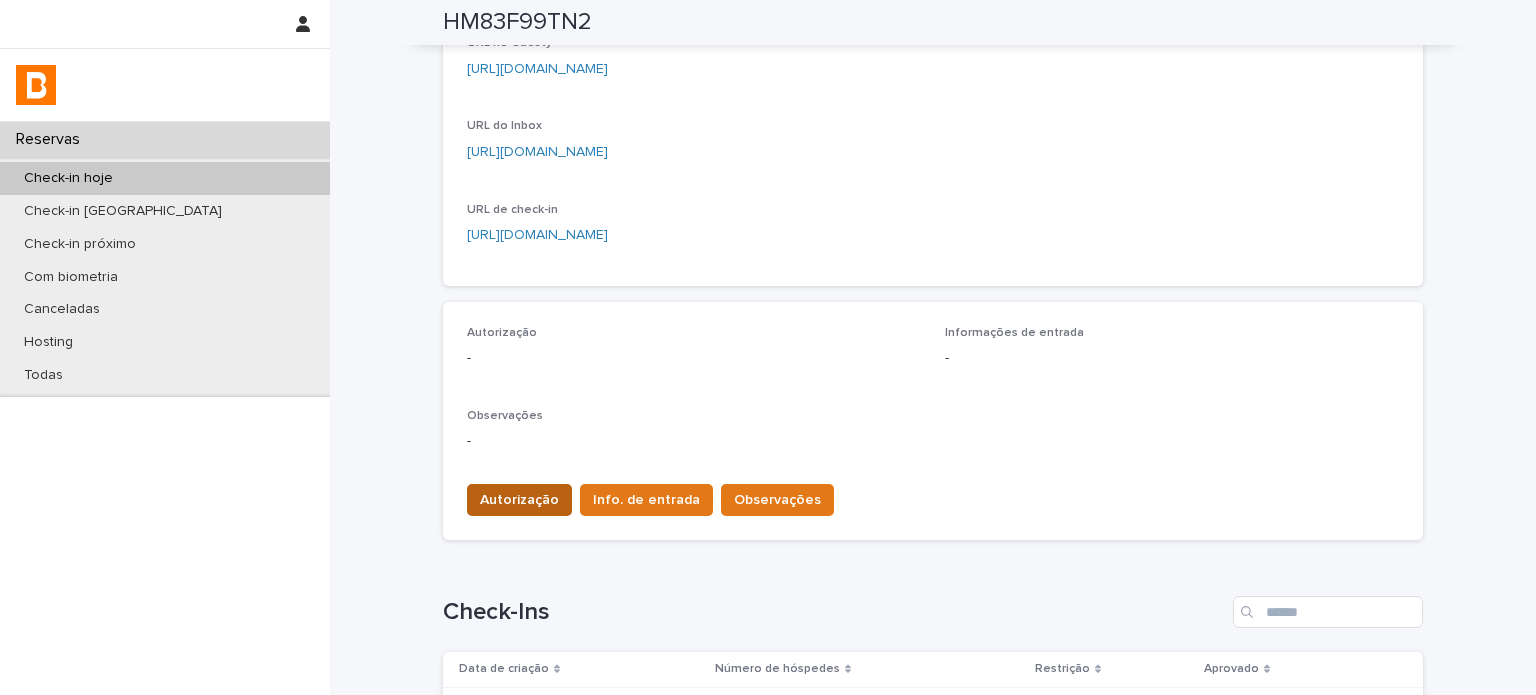 scroll, scrollTop: 333, scrollLeft: 0, axis: vertical 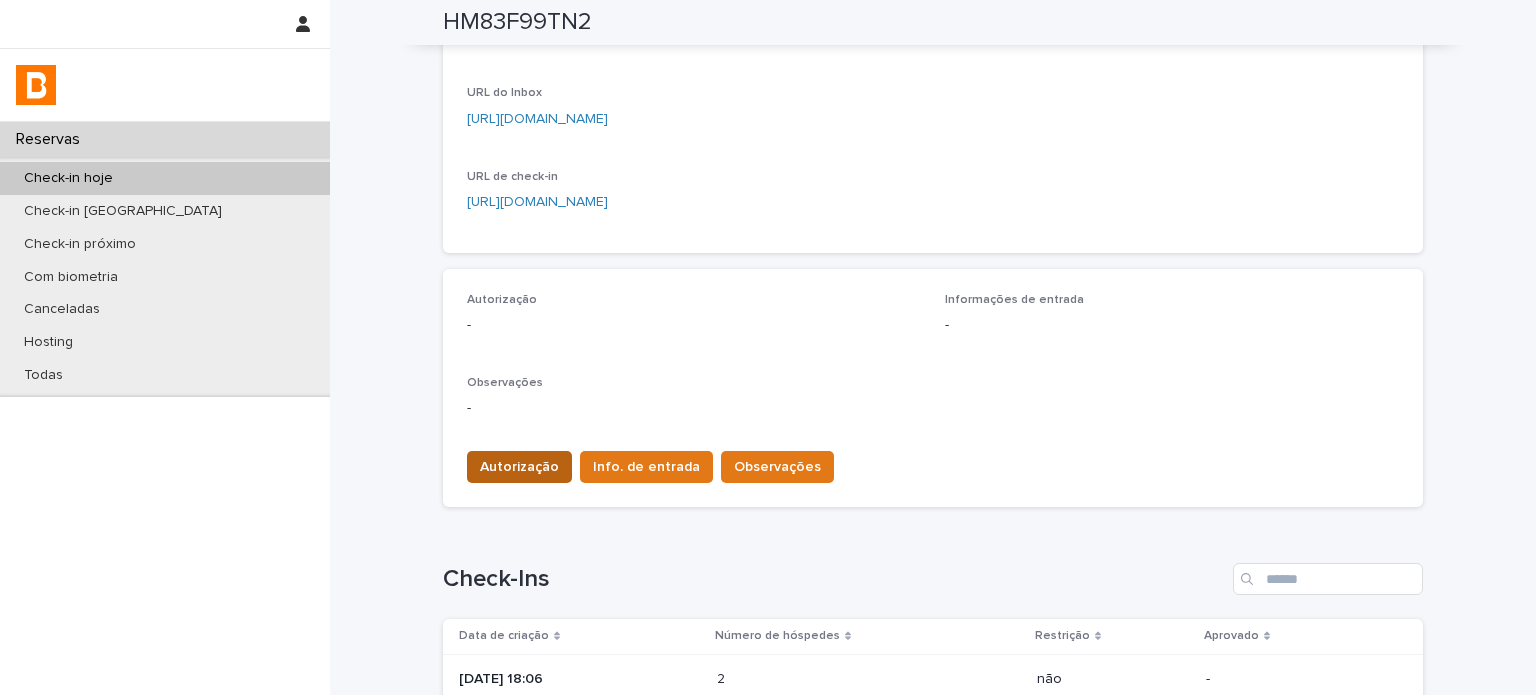 click on "Autorização" at bounding box center (519, 467) 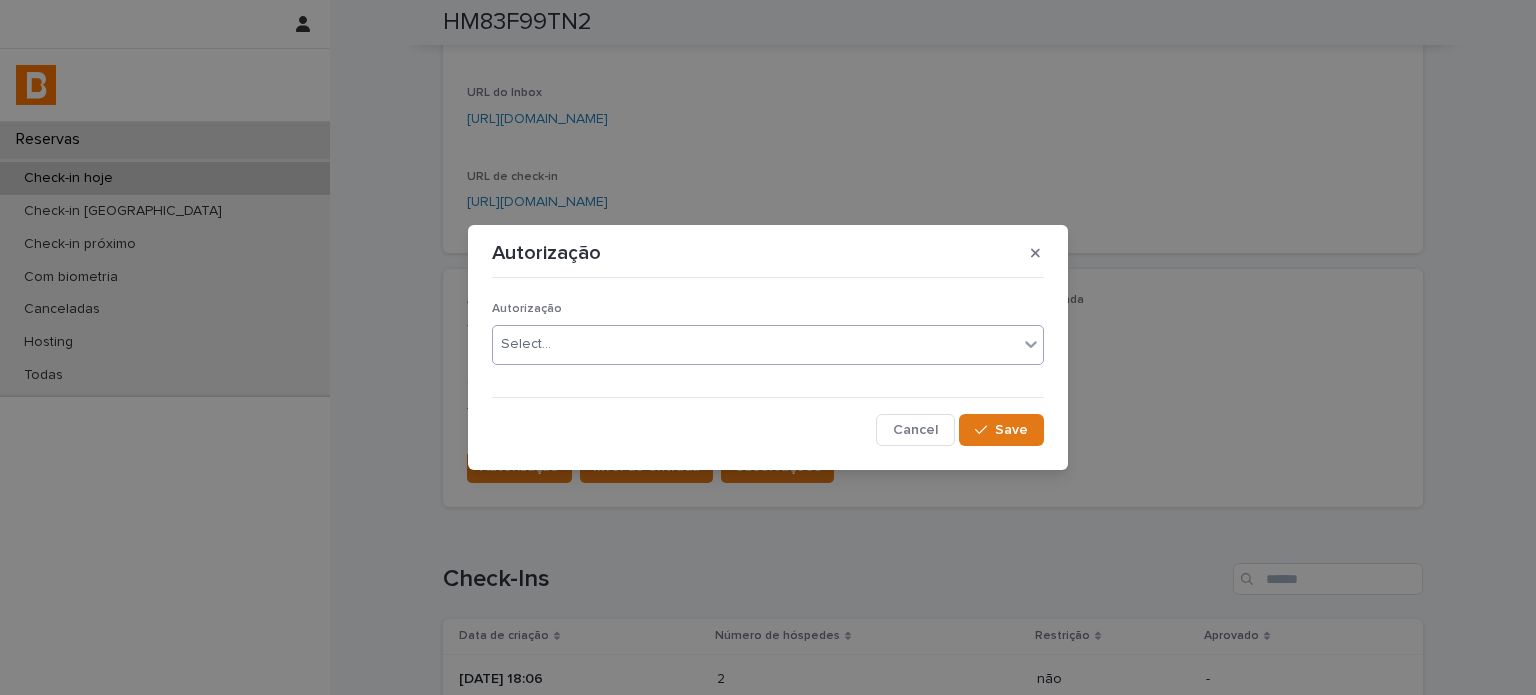 click on "Select..." at bounding box center (755, 344) 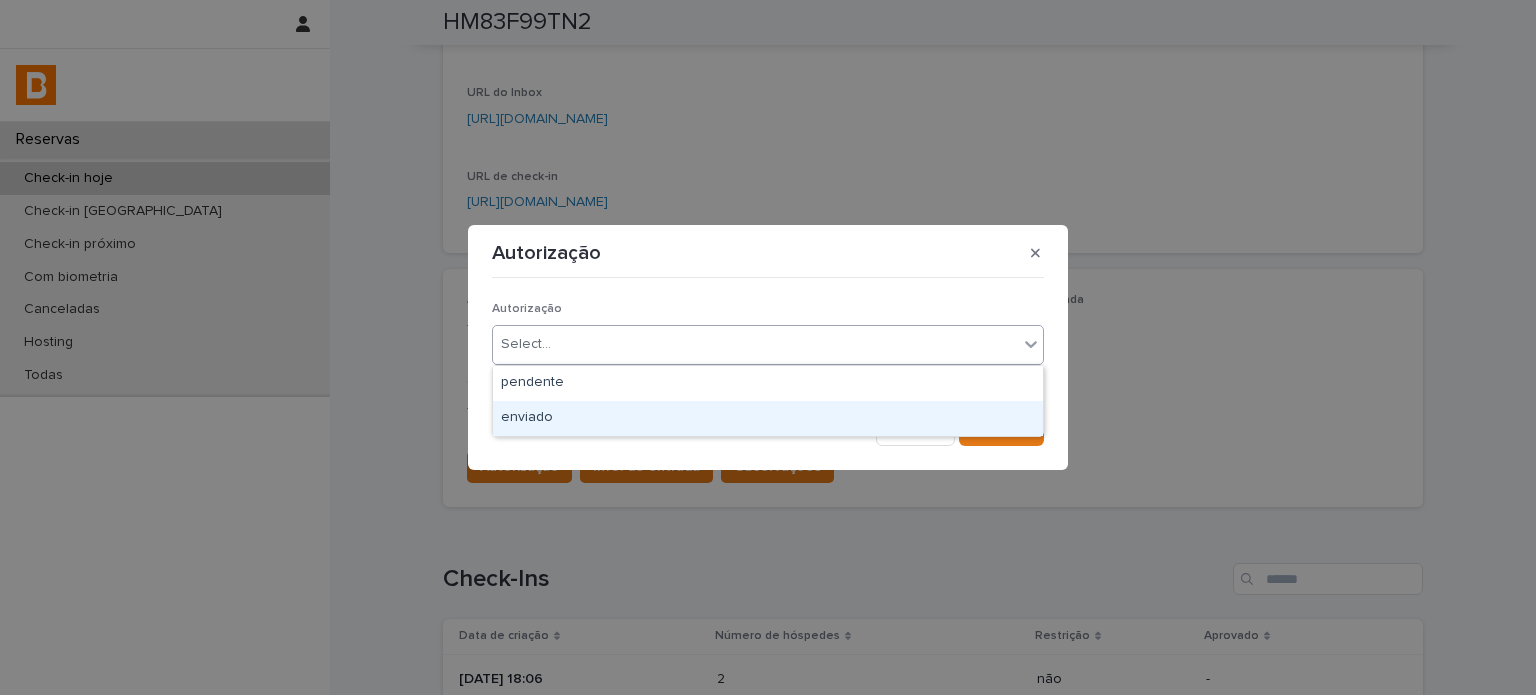 click on "Cancel Save" at bounding box center (768, 430) 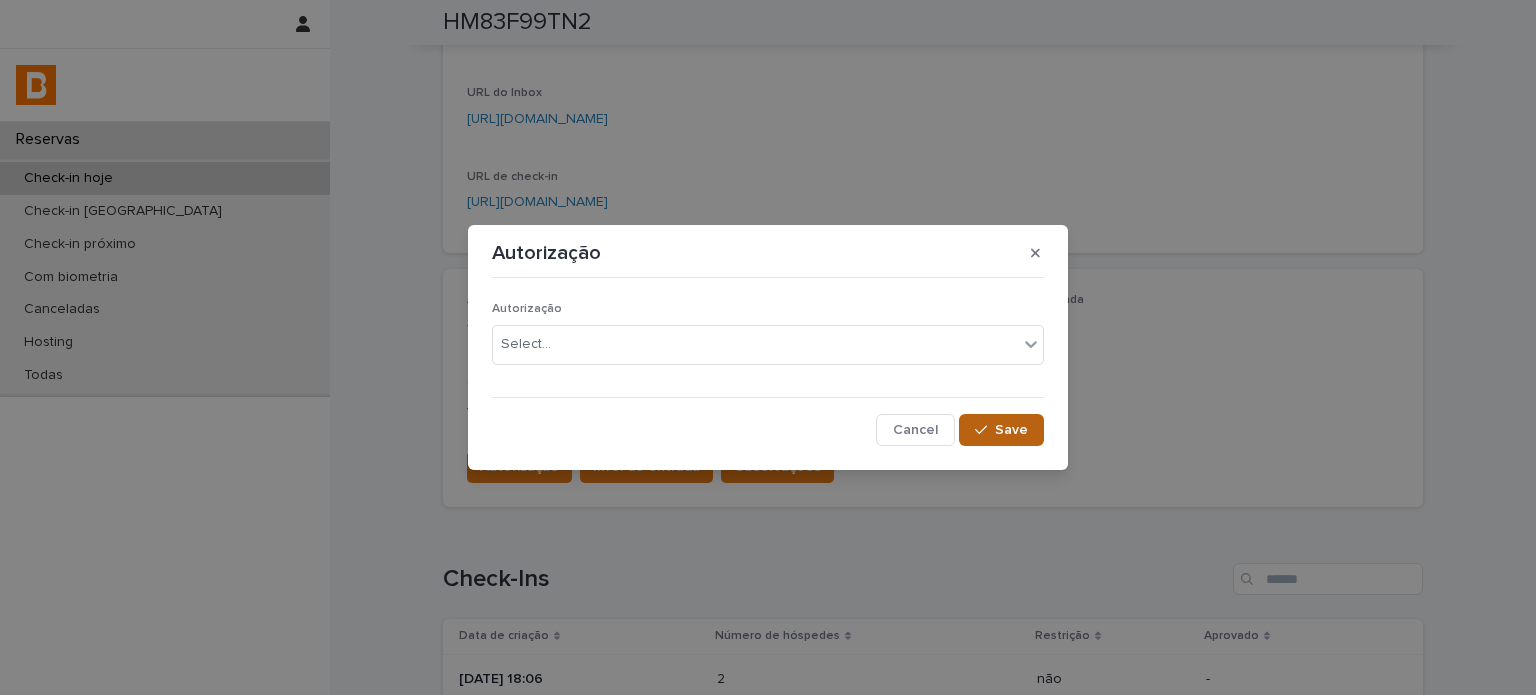 click on "Save" at bounding box center [1001, 430] 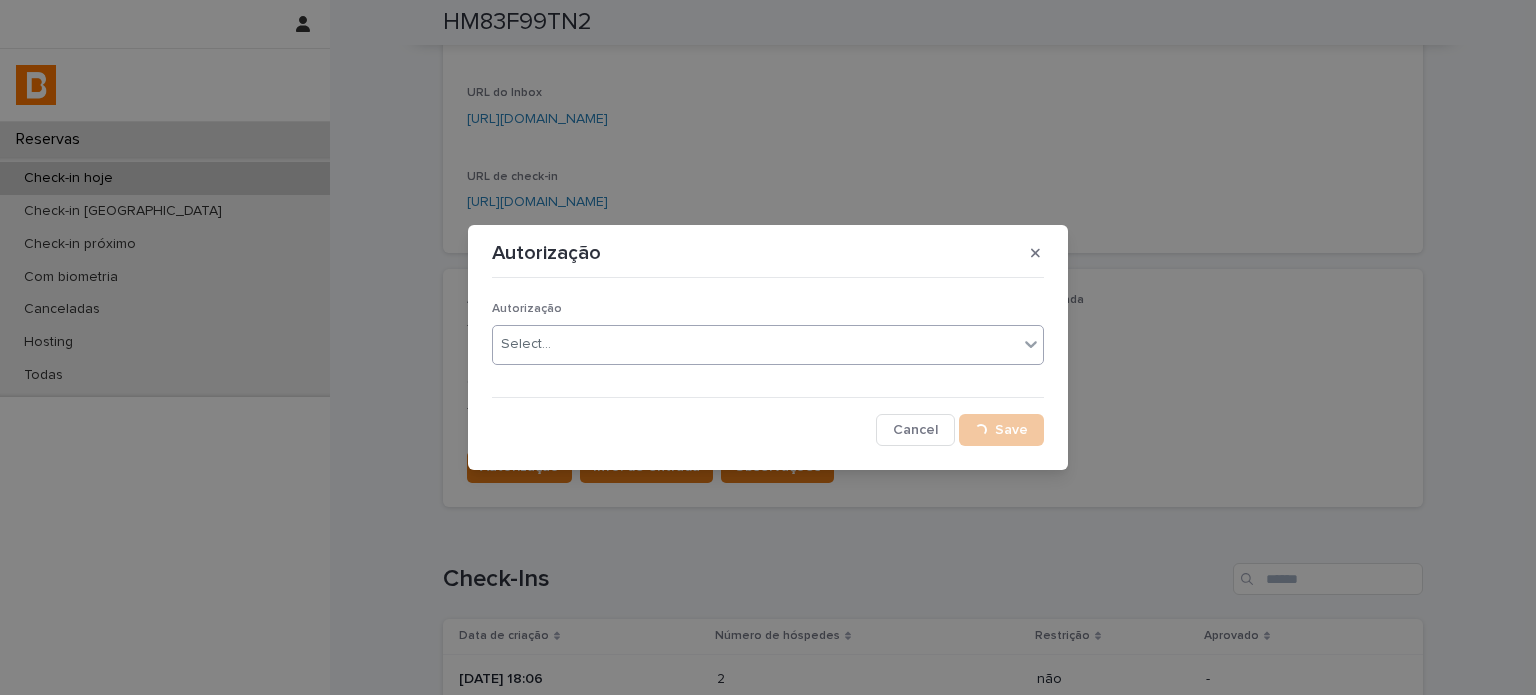 click on "Select..." at bounding box center [755, 344] 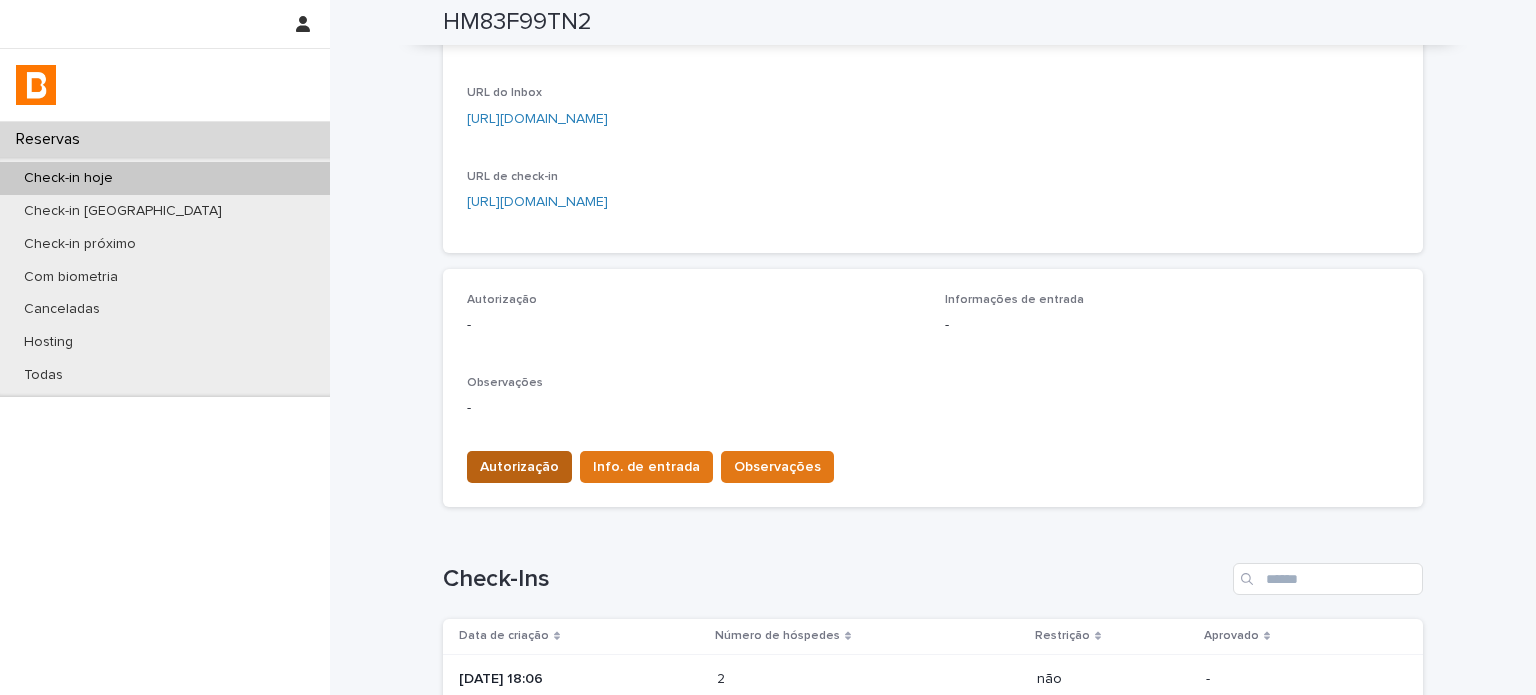 click on "Autorização" at bounding box center [519, 467] 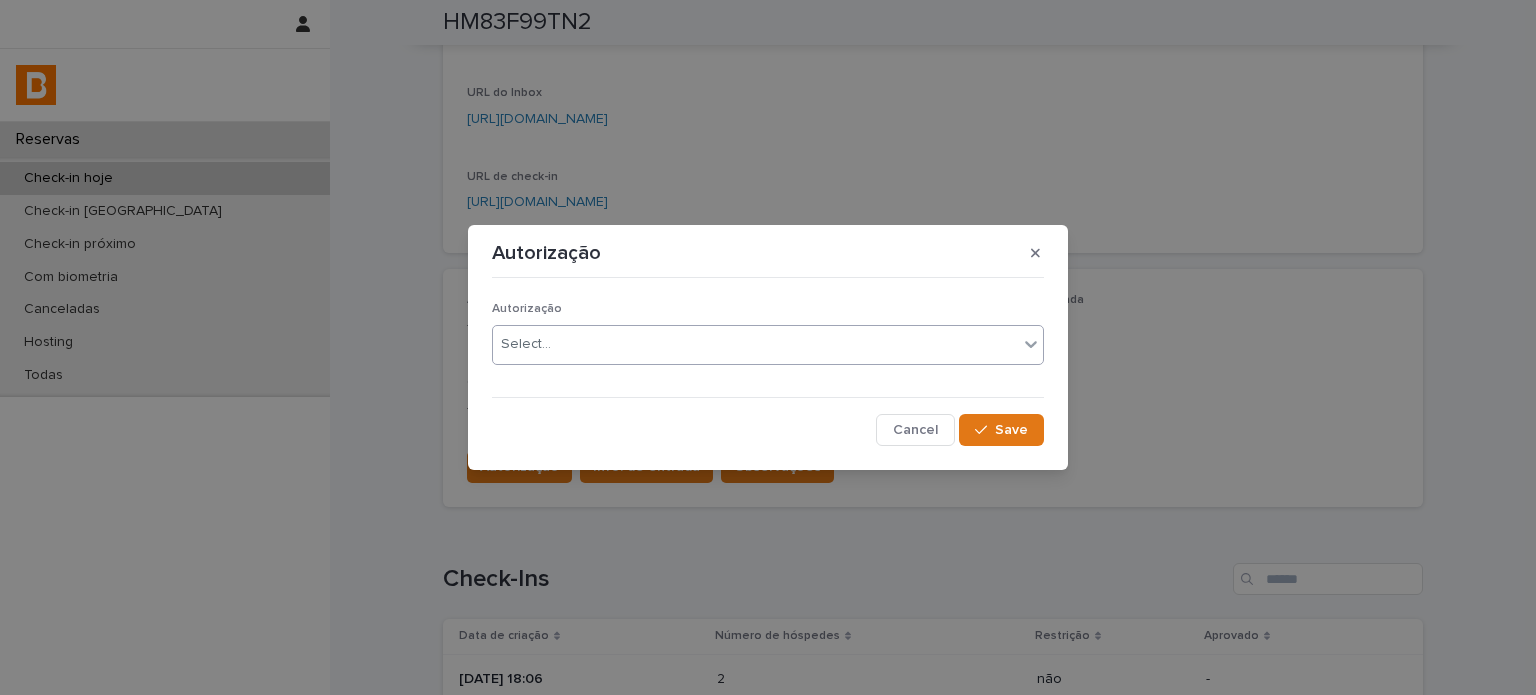 click on "Select..." at bounding box center (768, 345) 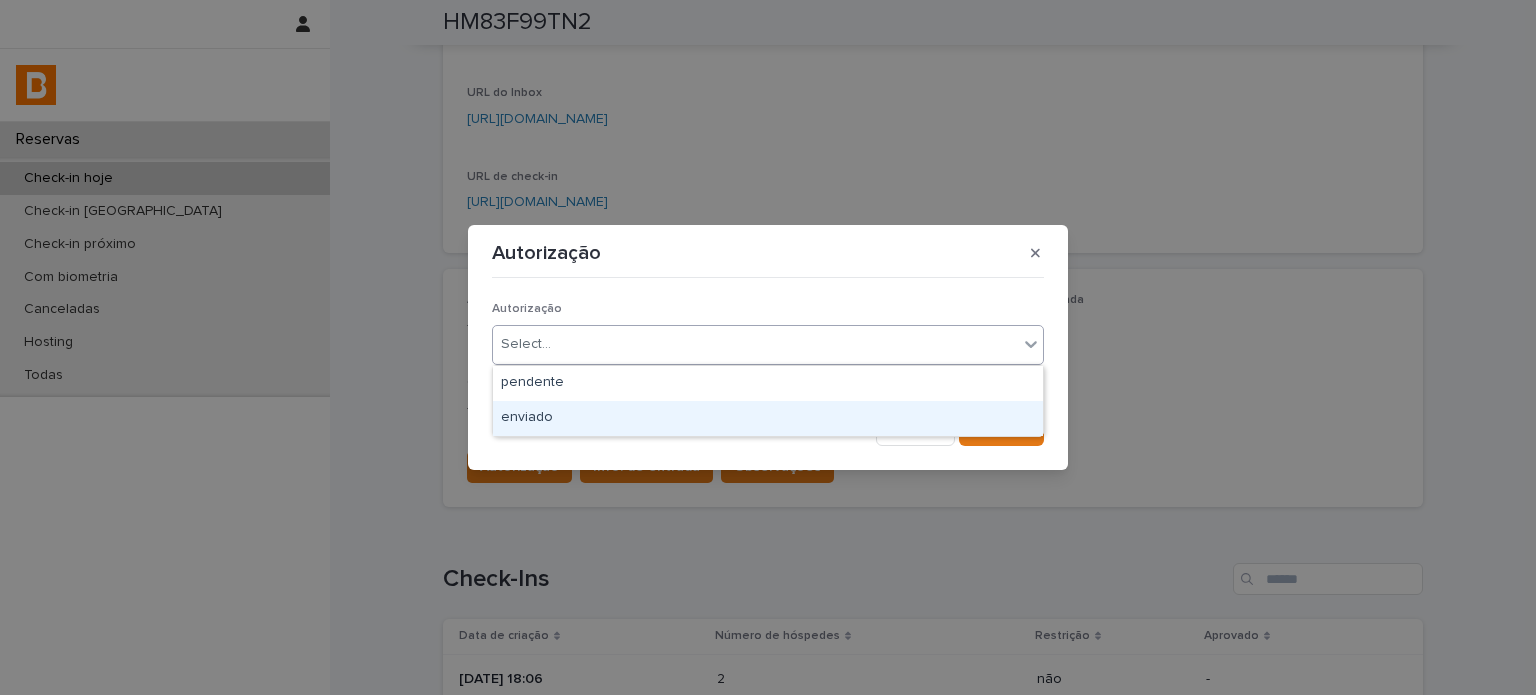 click on "enviado" at bounding box center [768, 418] 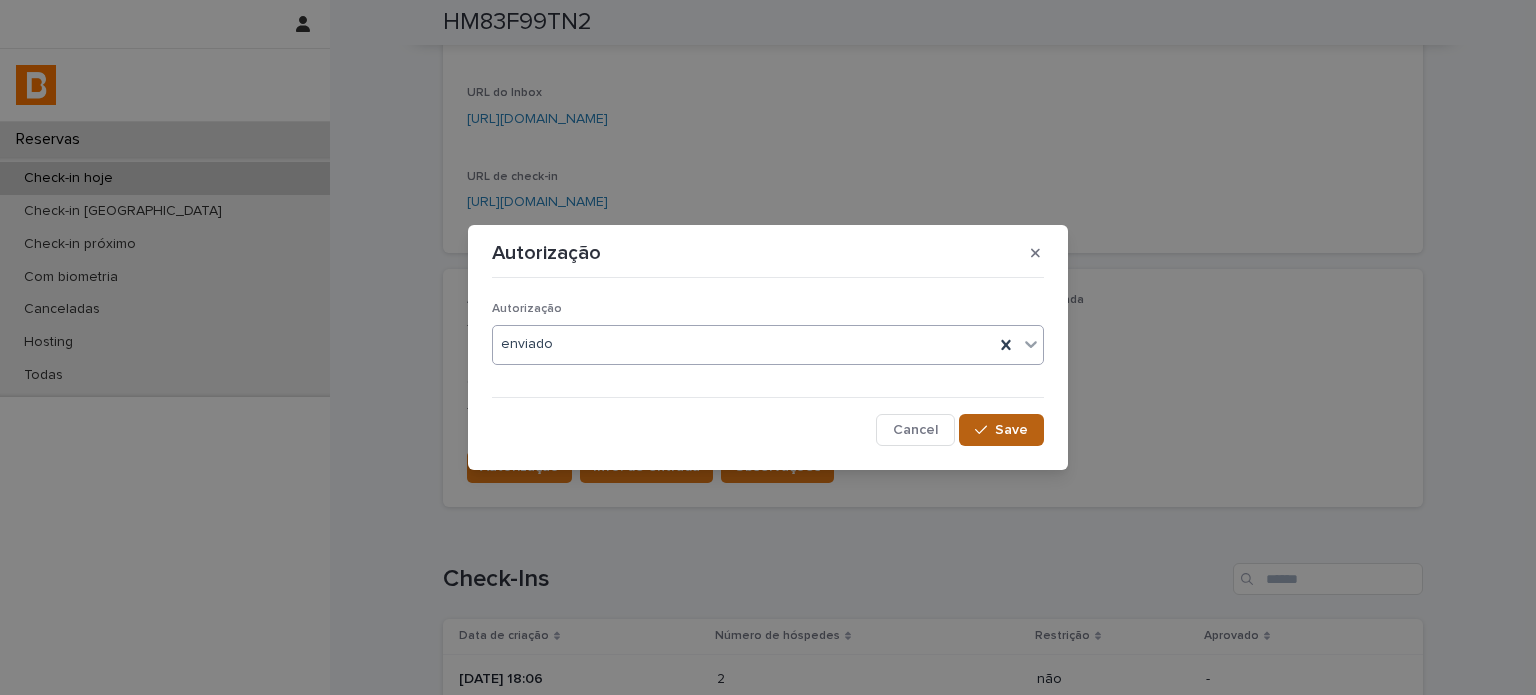 click on "Save" at bounding box center (1011, 430) 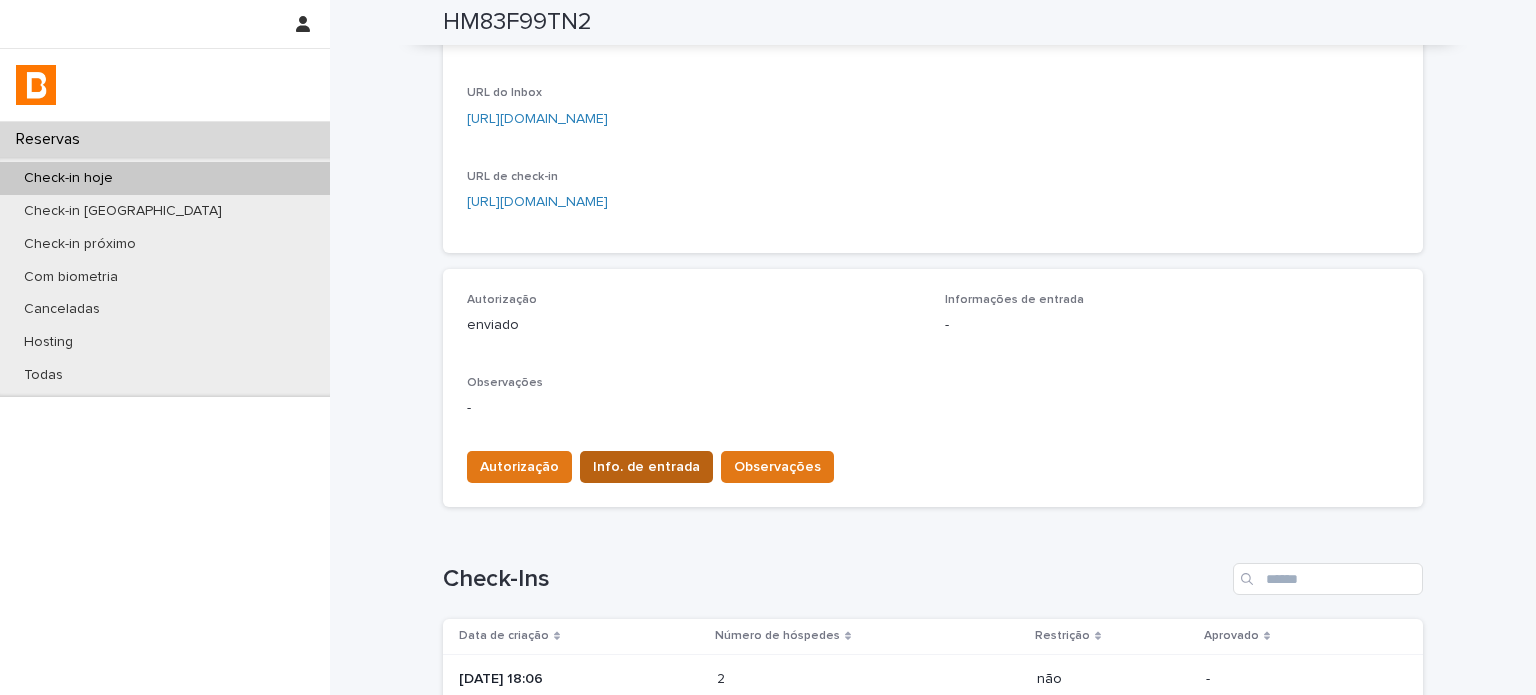 click on "Info. de entrada" at bounding box center (646, 467) 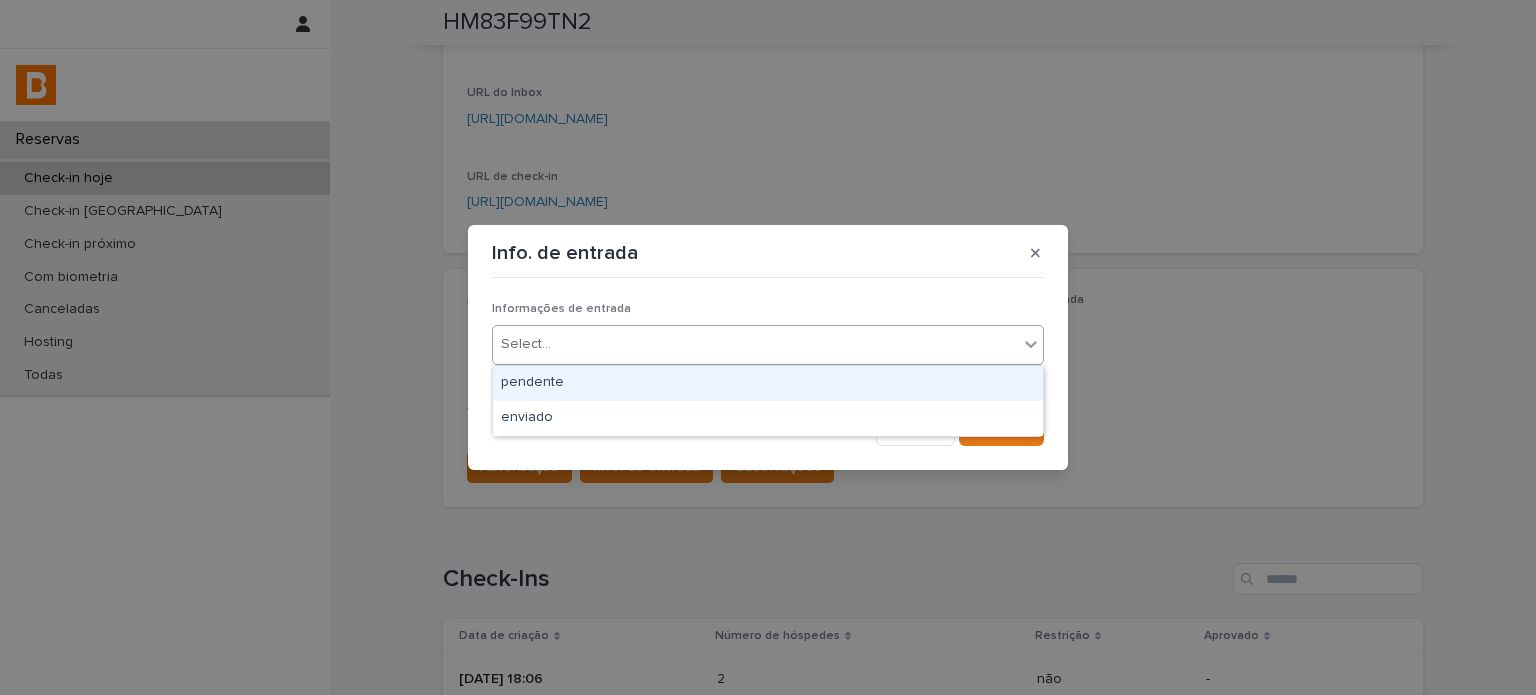 click on "Select..." at bounding box center (755, 344) 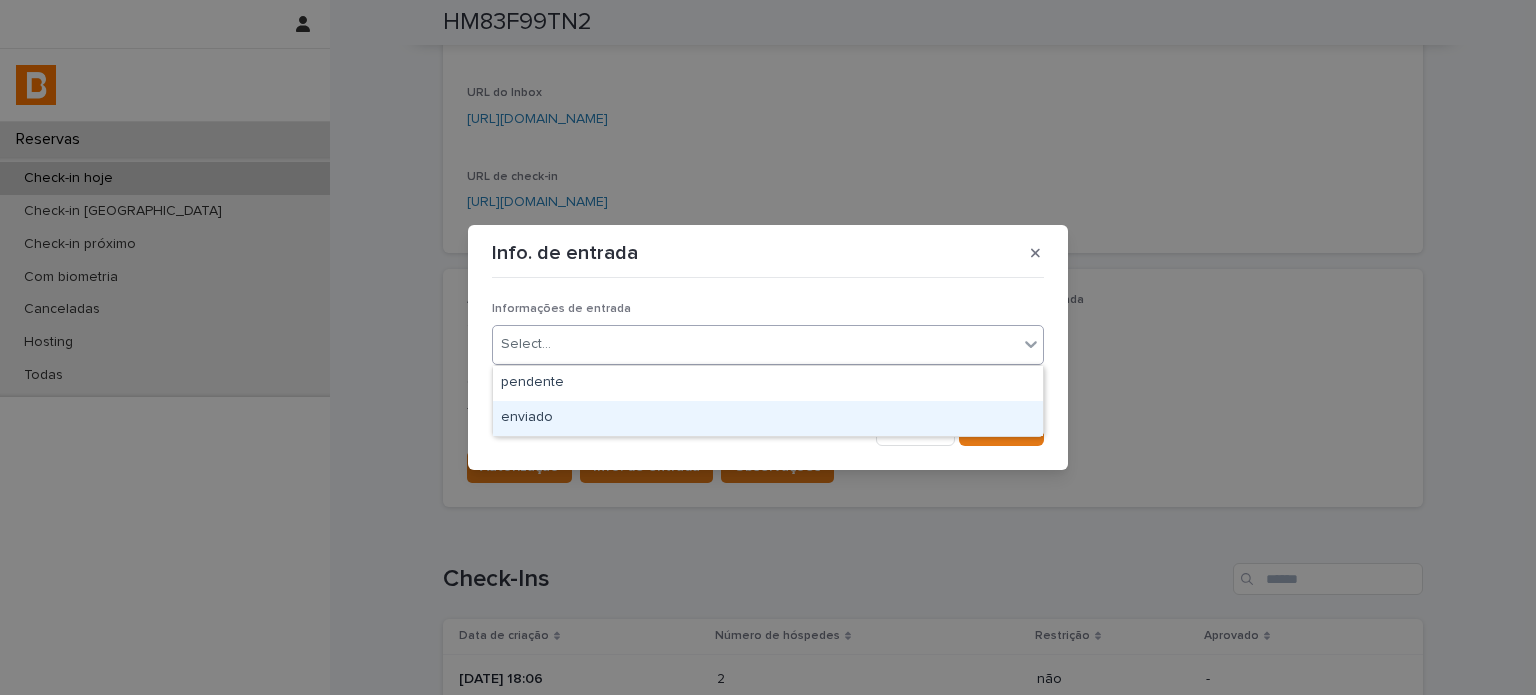 click on "enviado" at bounding box center [768, 418] 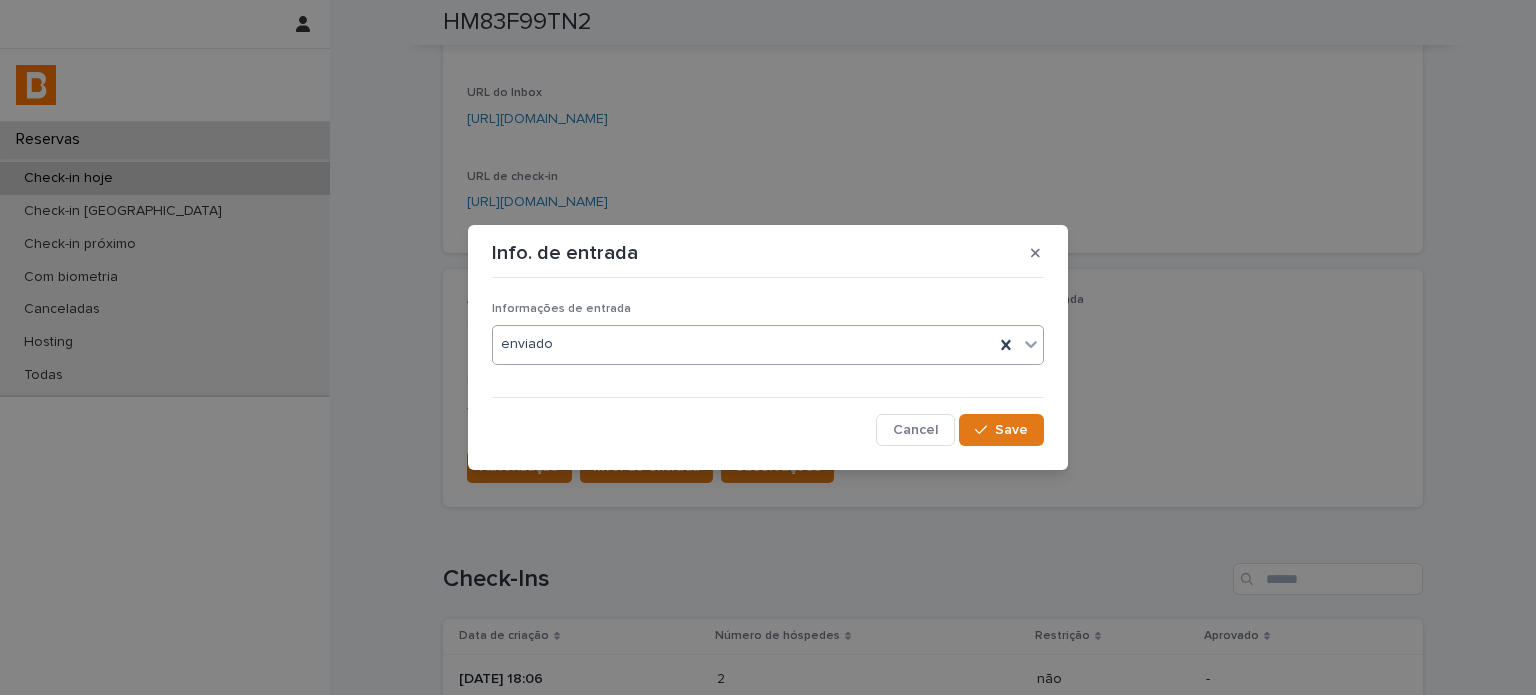 drag, startPoint x: 995, startPoint y: 434, endPoint x: 985, endPoint y: 453, distance: 21.470911 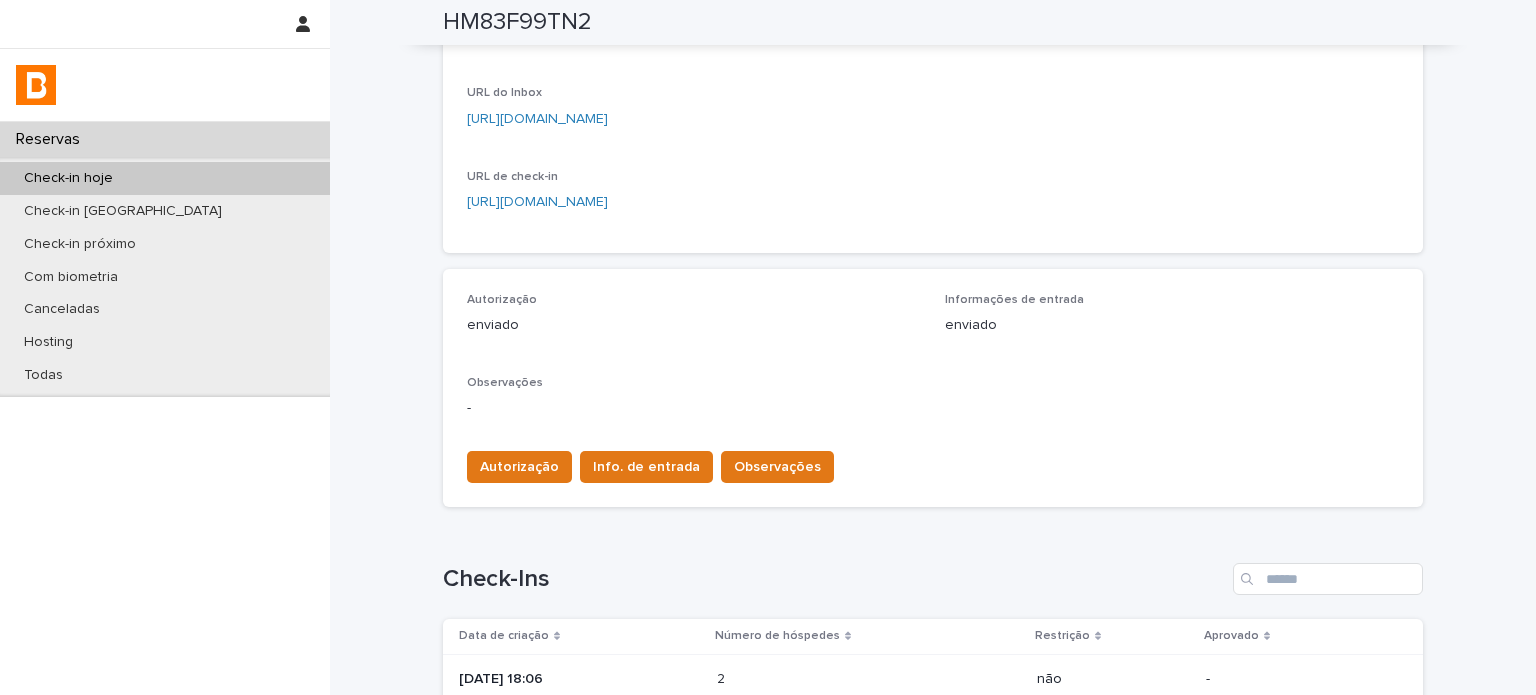 click on "Observações" at bounding box center (777, 467) 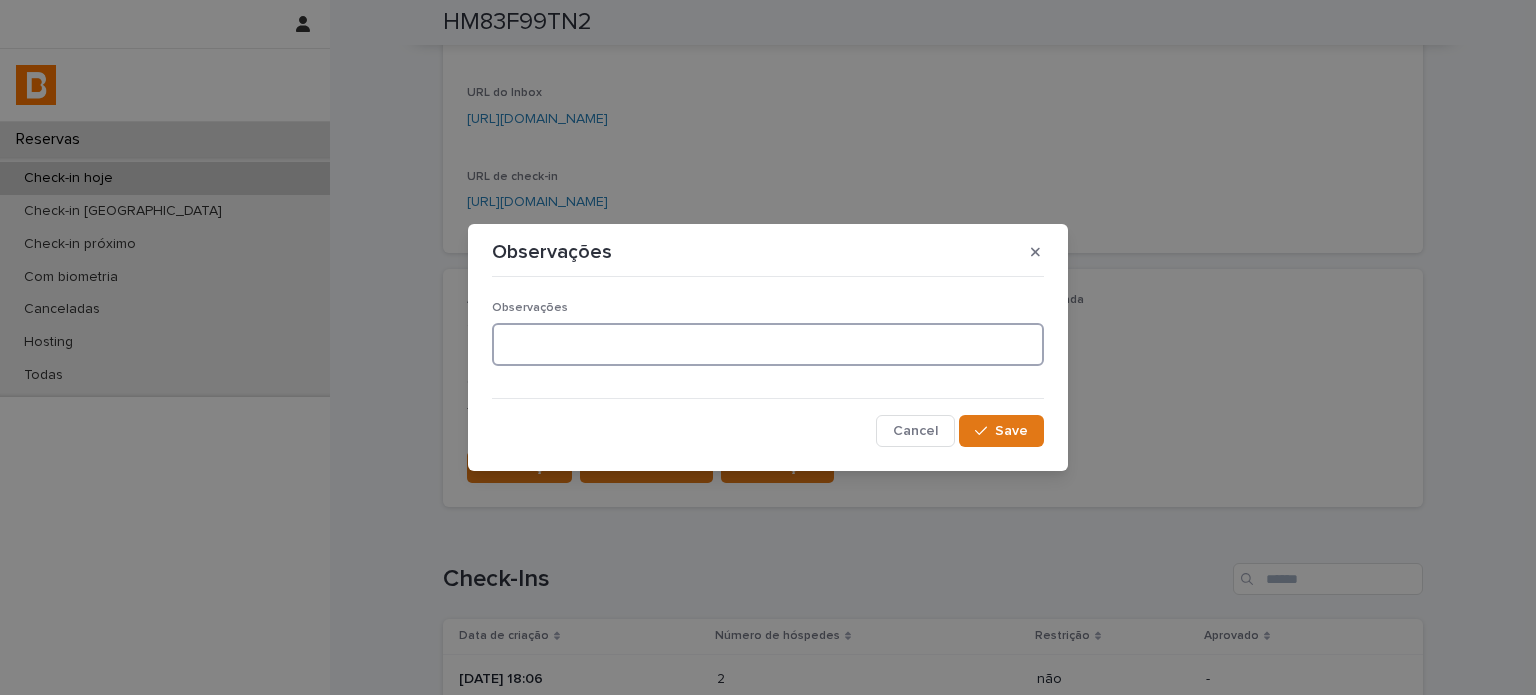 click at bounding box center [768, 344] 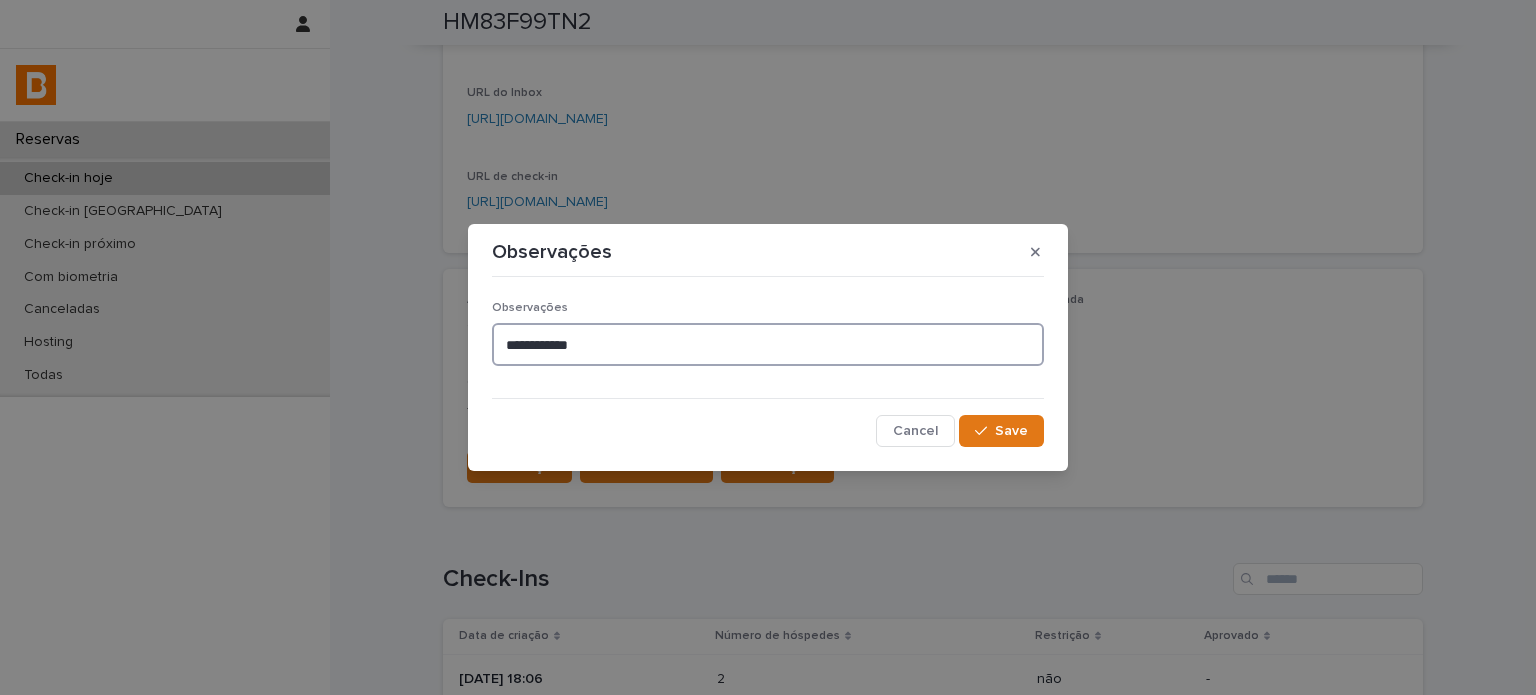 type on "**********" 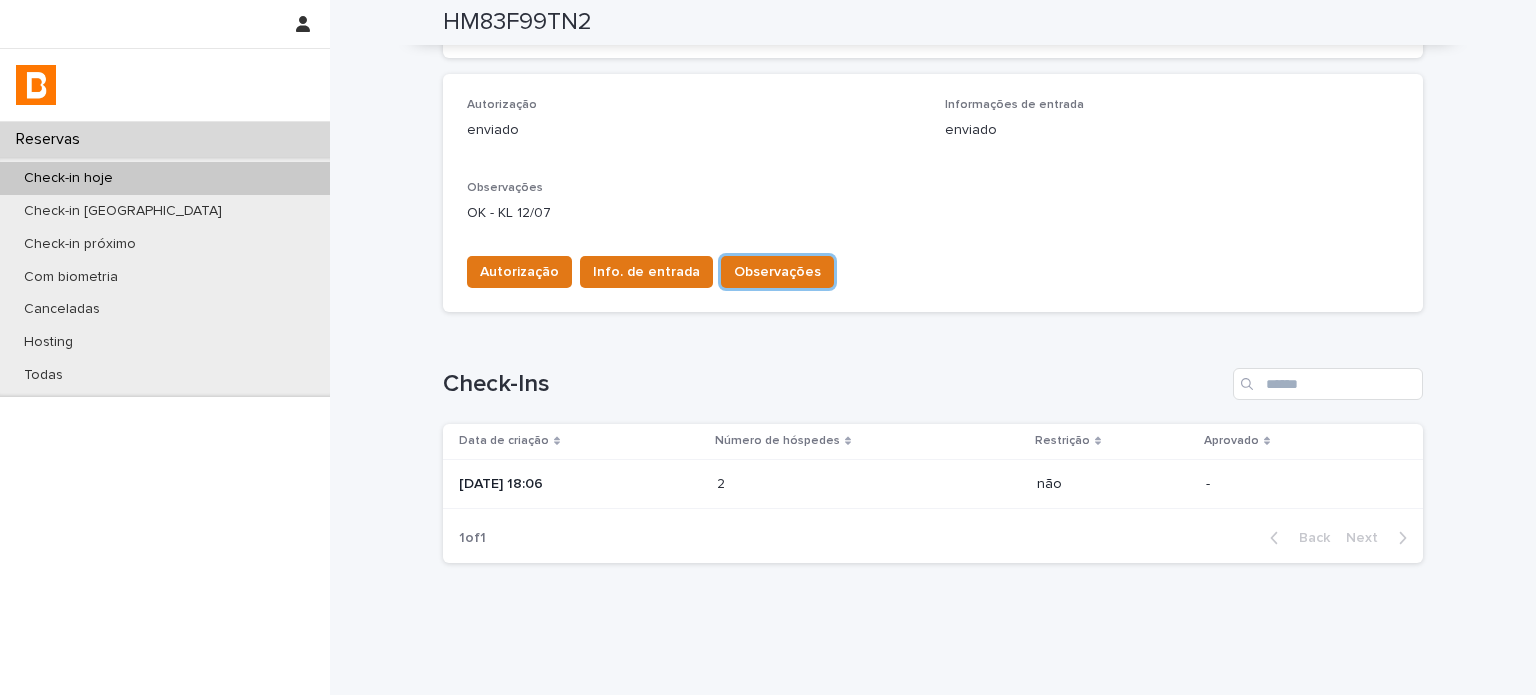 scroll, scrollTop: 568, scrollLeft: 0, axis: vertical 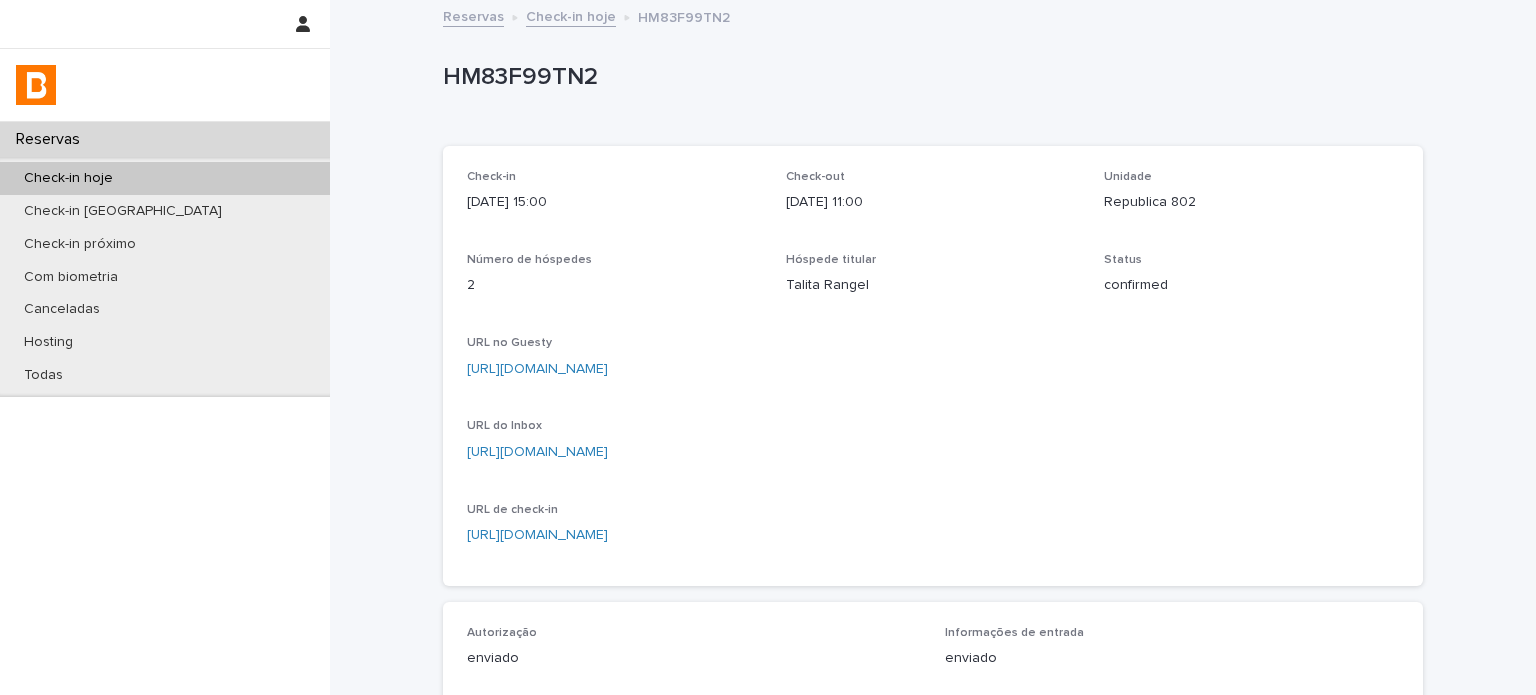 click on "Check-in hoje" at bounding box center (165, 178) 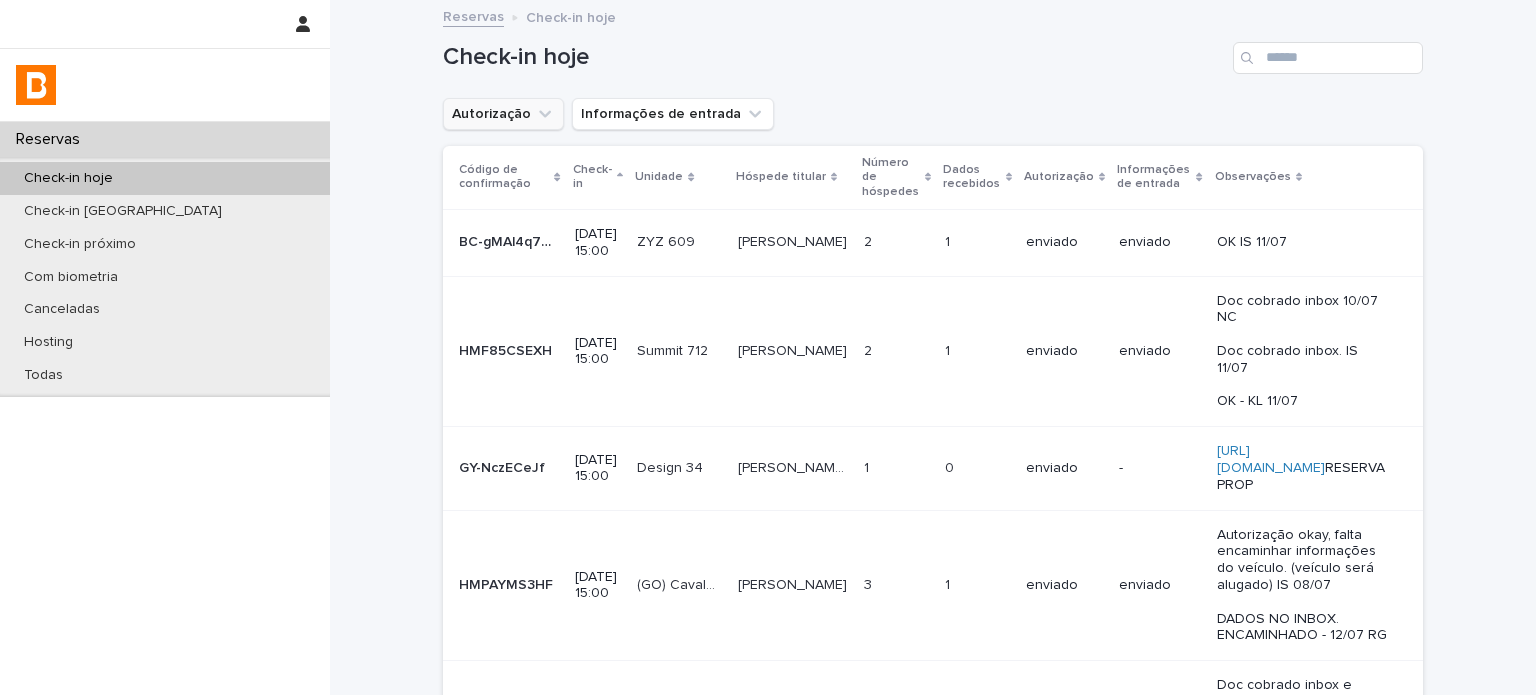 click 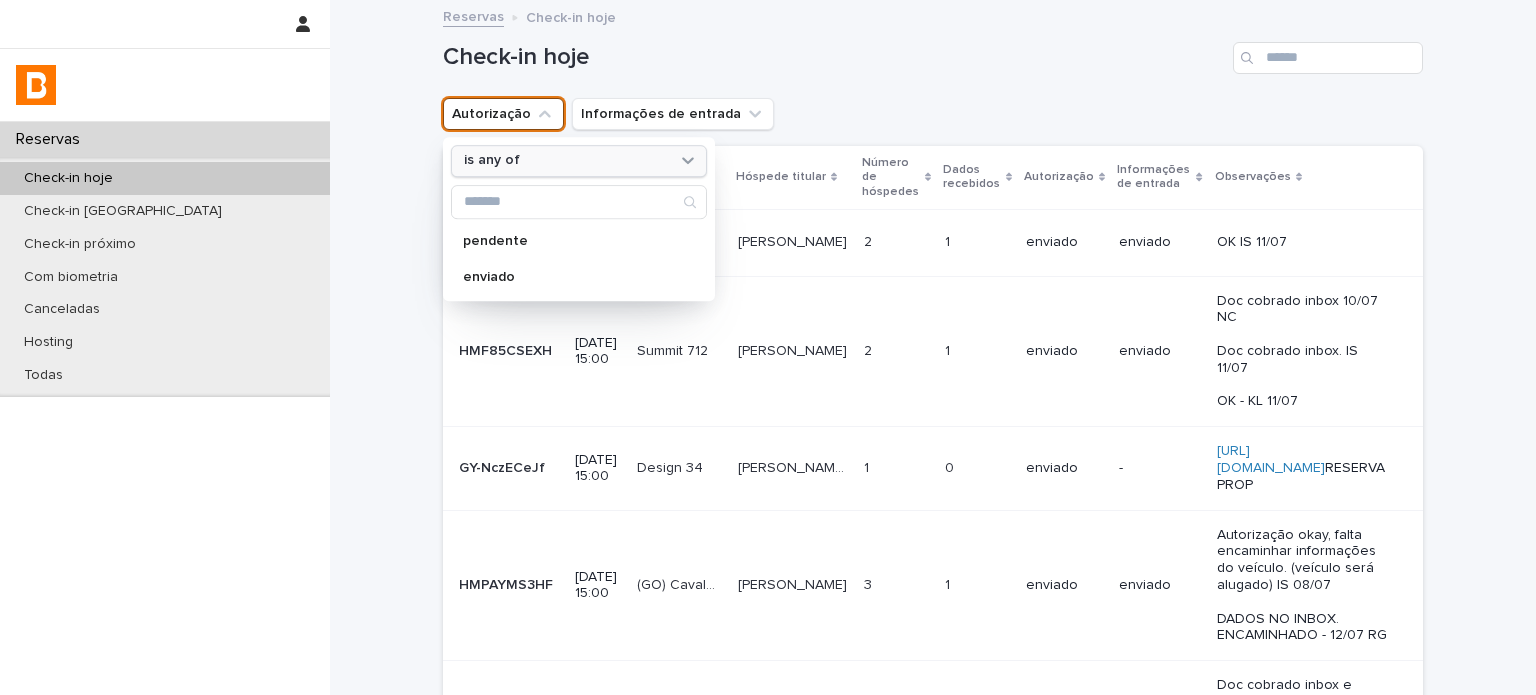 click on "is any of" at bounding box center [566, 161] 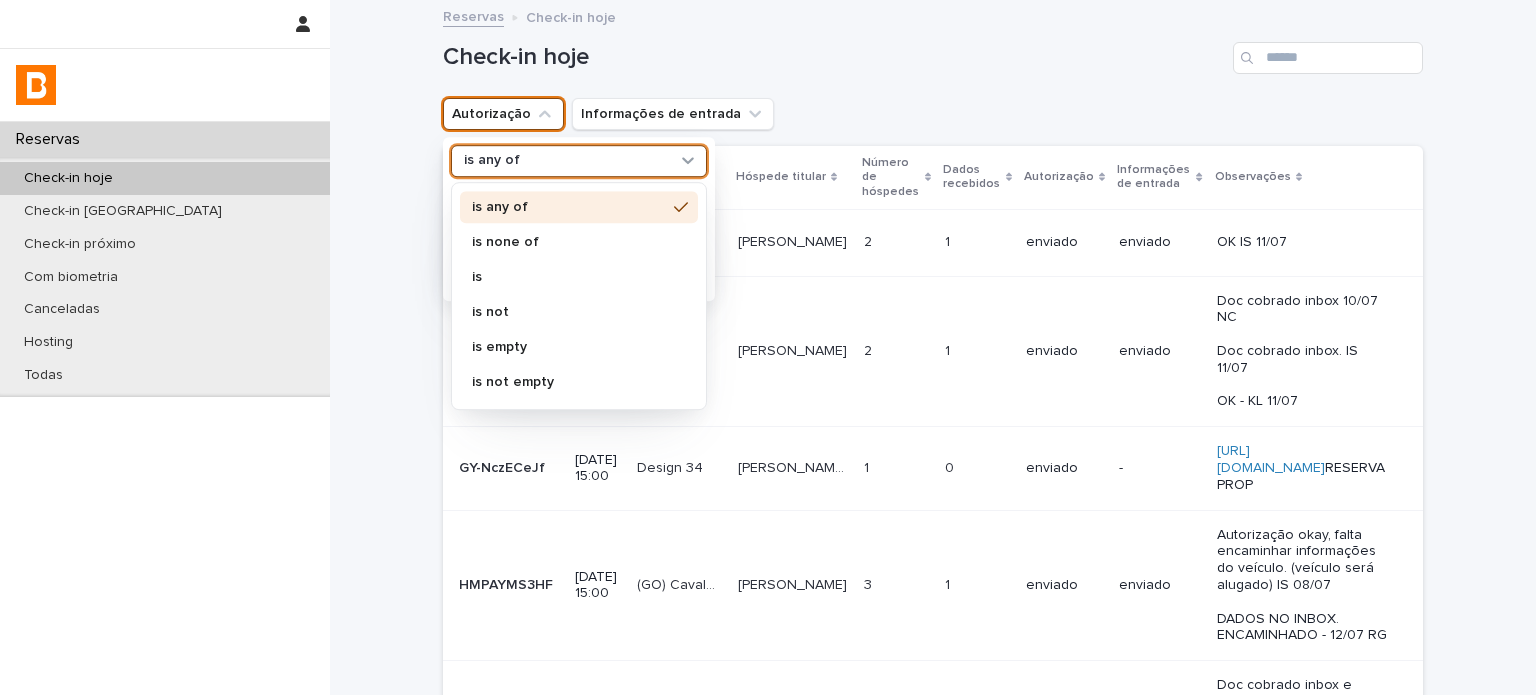 click on "is none of" at bounding box center (579, 242) 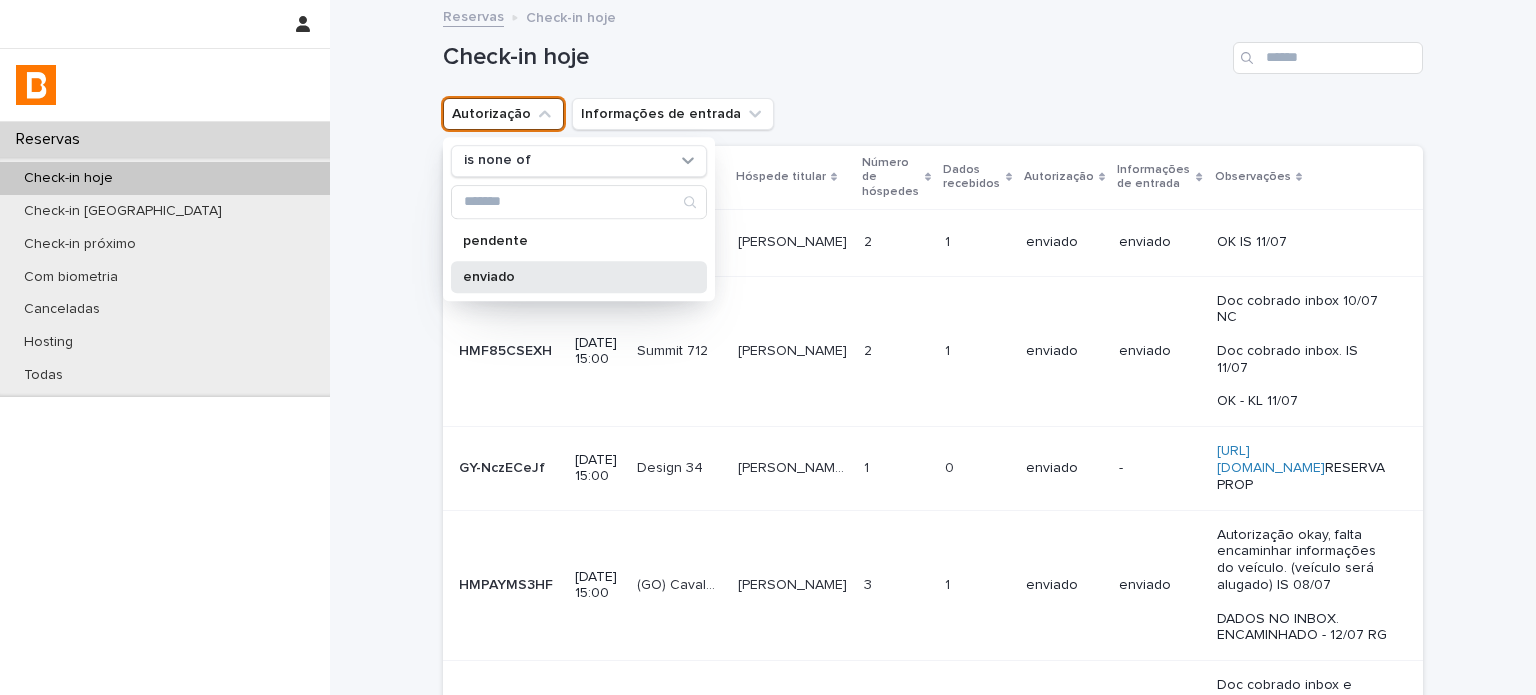 click on "enviado" at bounding box center [569, 277] 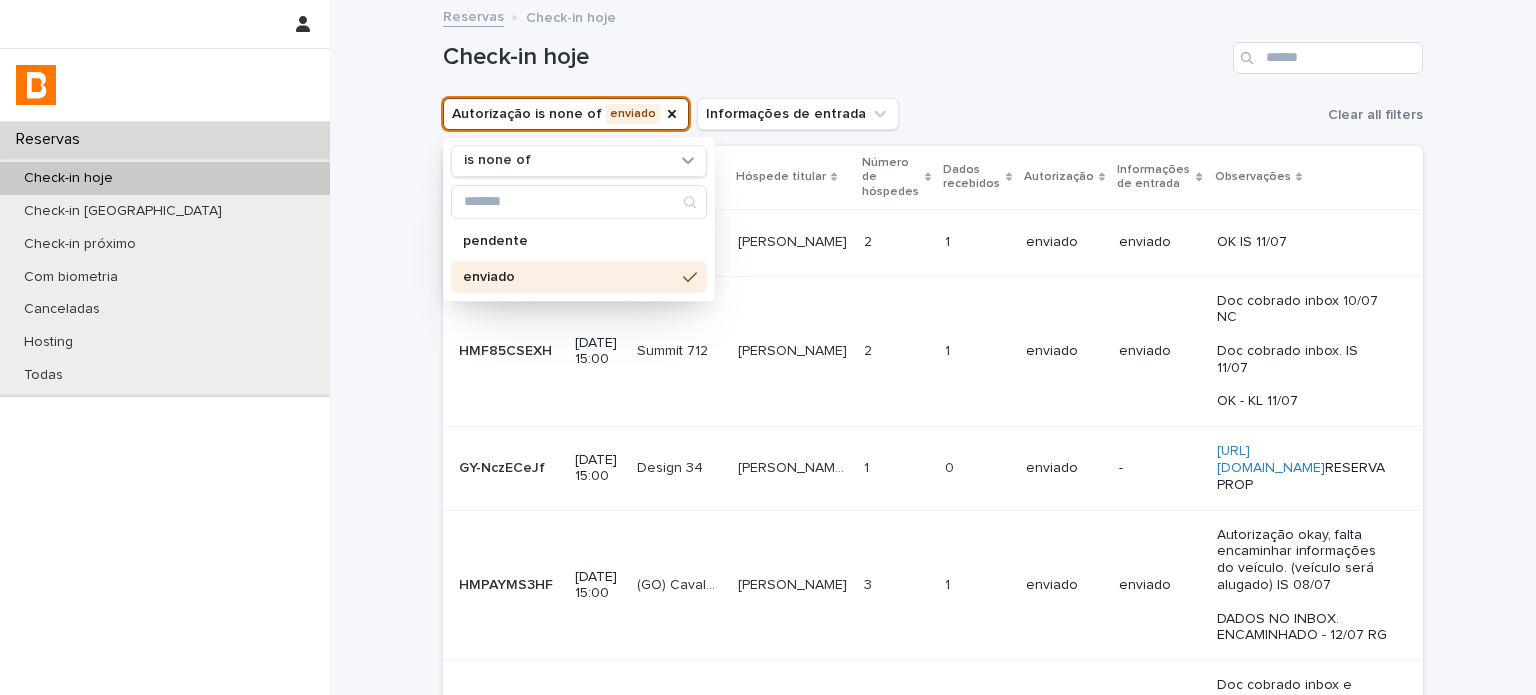 click on "Check-in hoje" at bounding box center (933, 50) 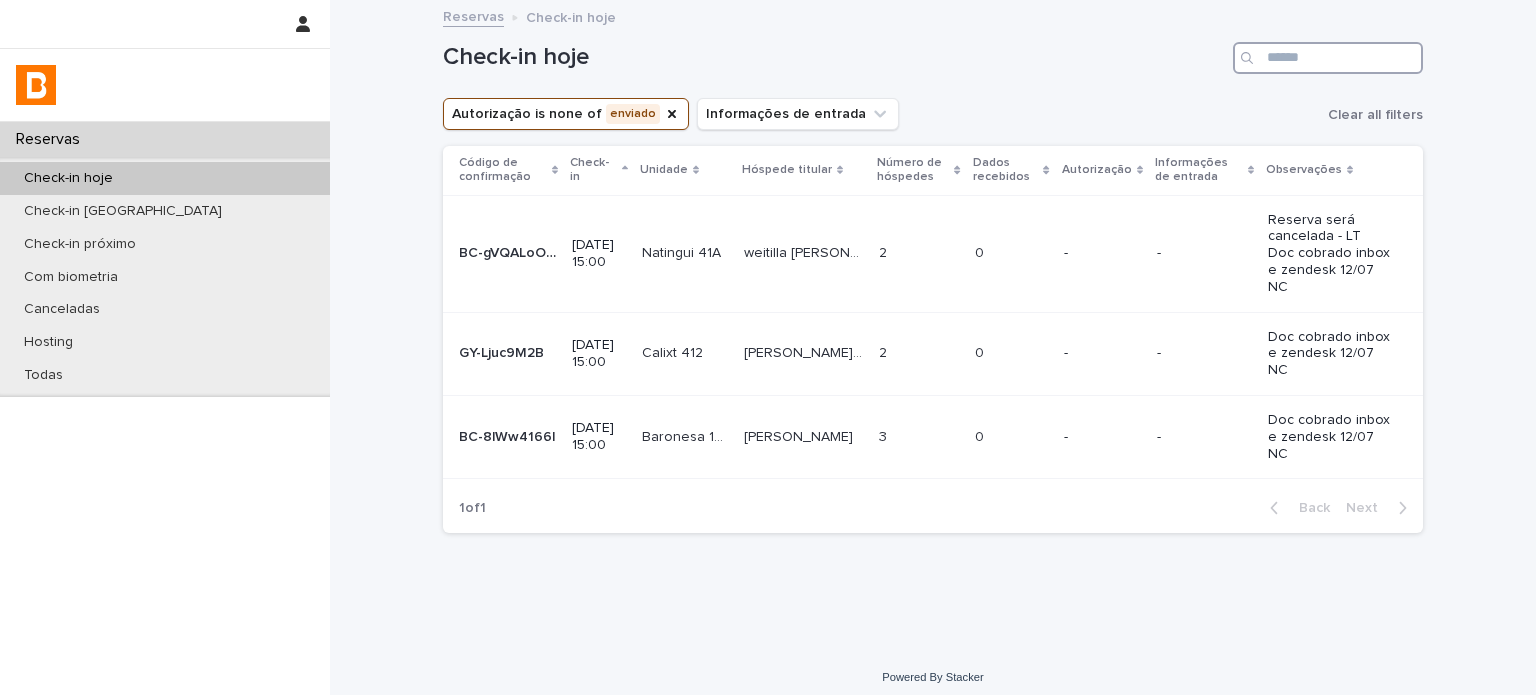 click at bounding box center (1328, 58) 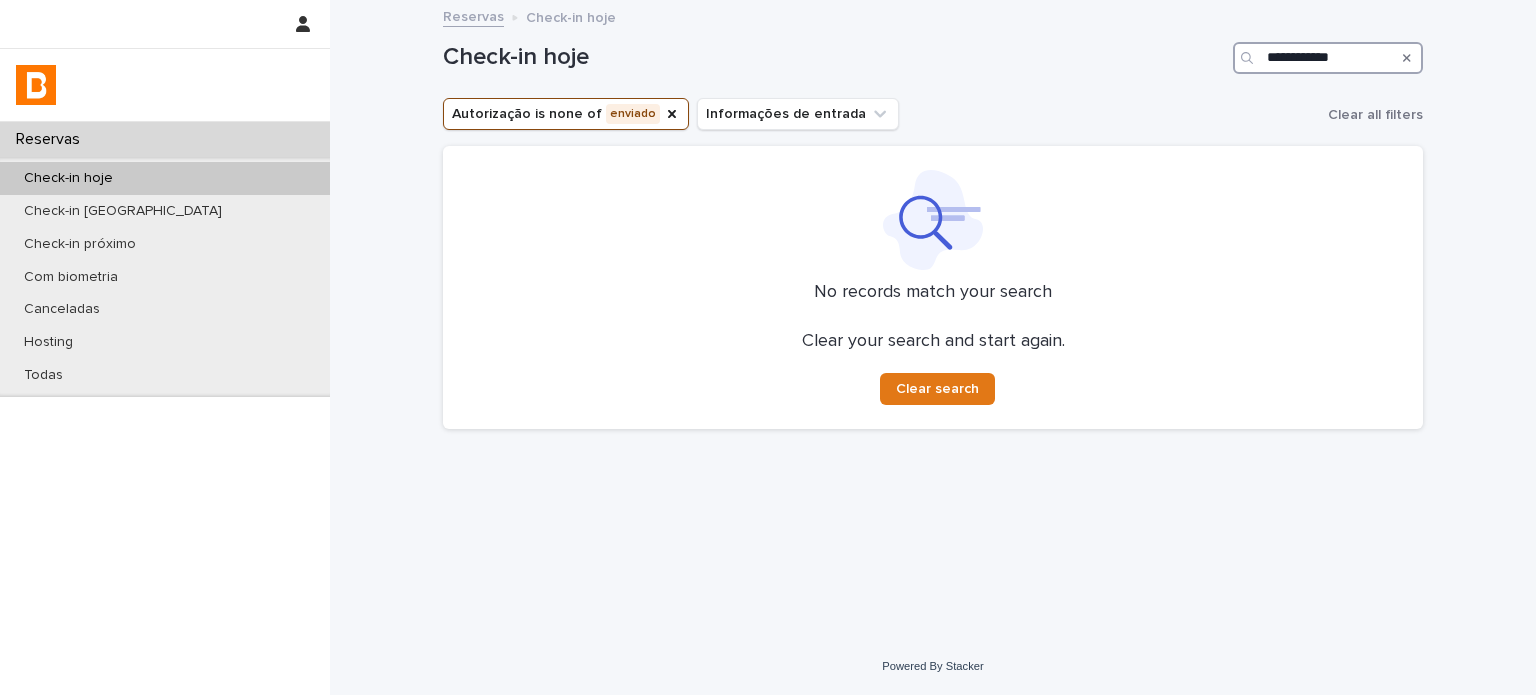 type on "**********" 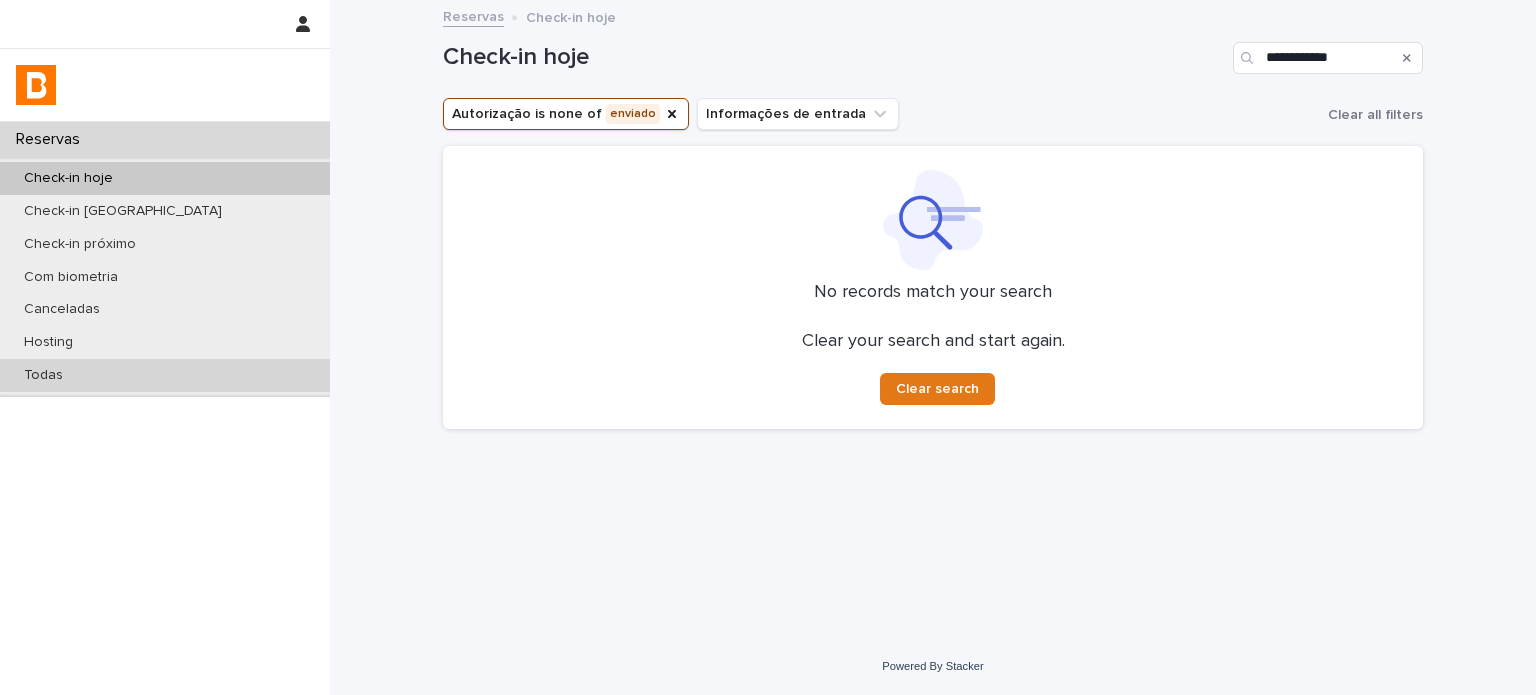 click on "Todas" at bounding box center (165, 375) 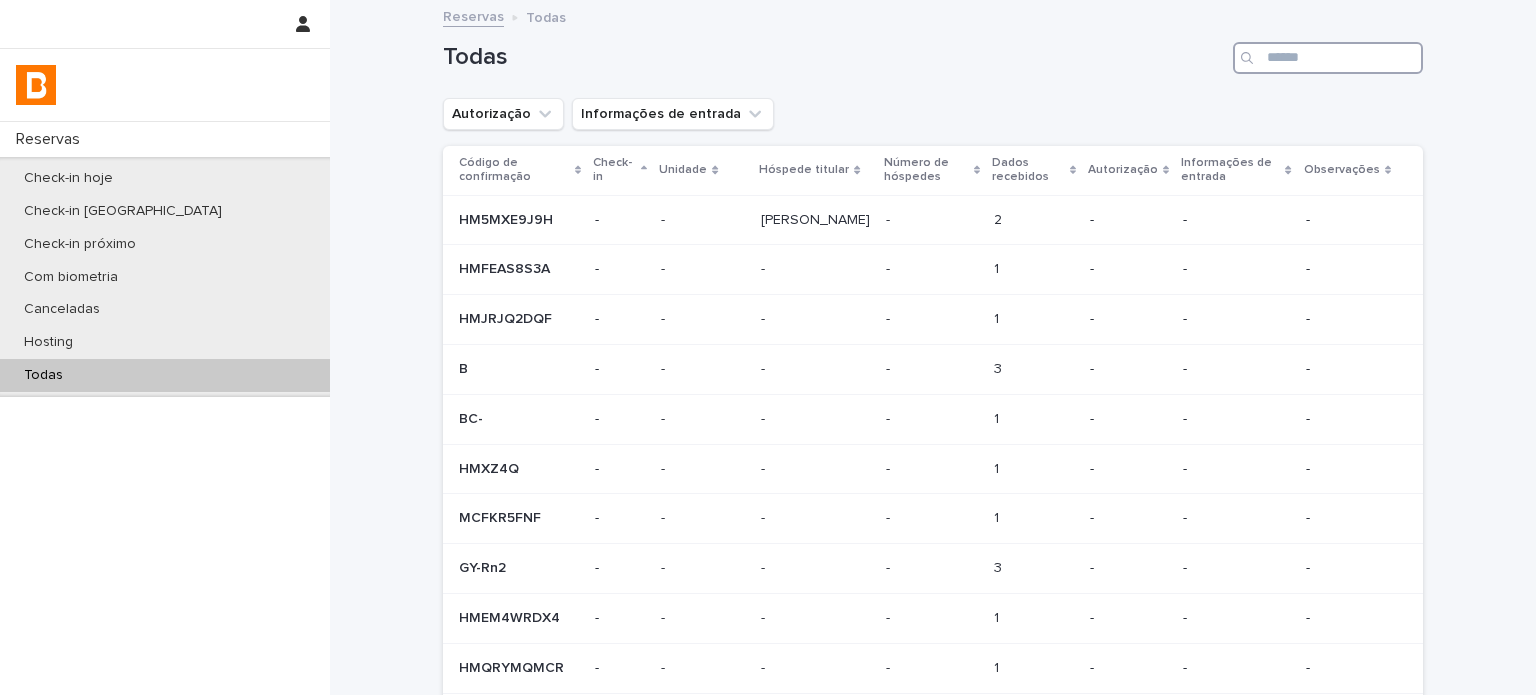 click at bounding box center (1328, 58) 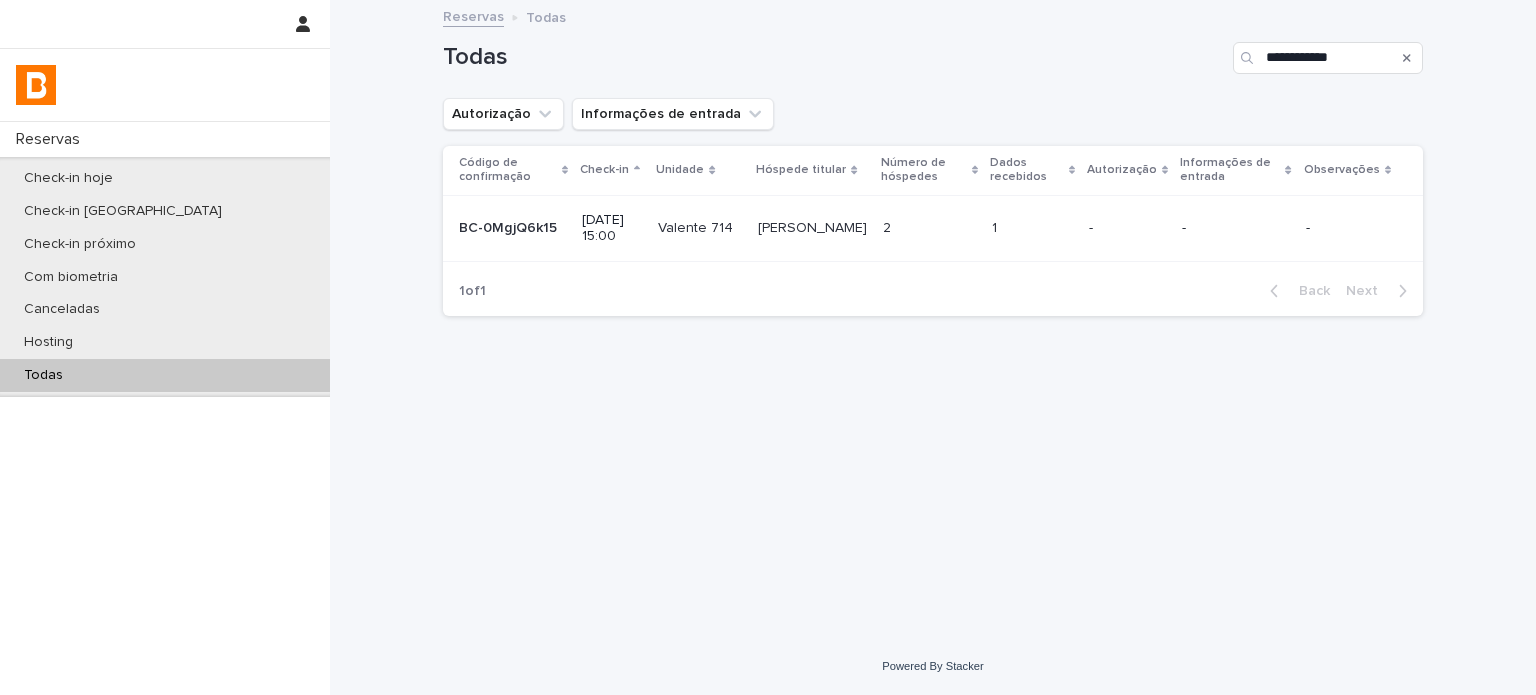 click on "1 1" at bounding box center (1032, 228) 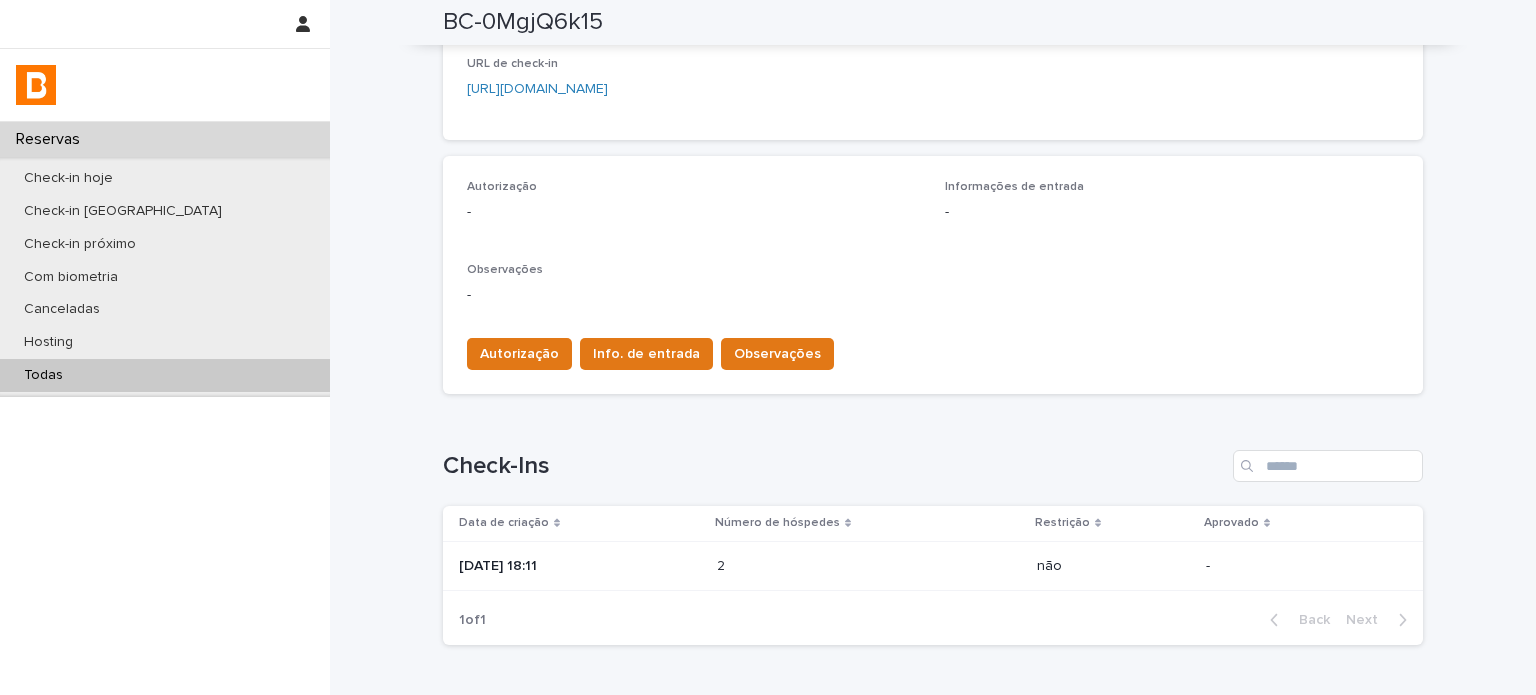 scroll, scrollTop: 566, scrollLeft: 0, axis: vertical 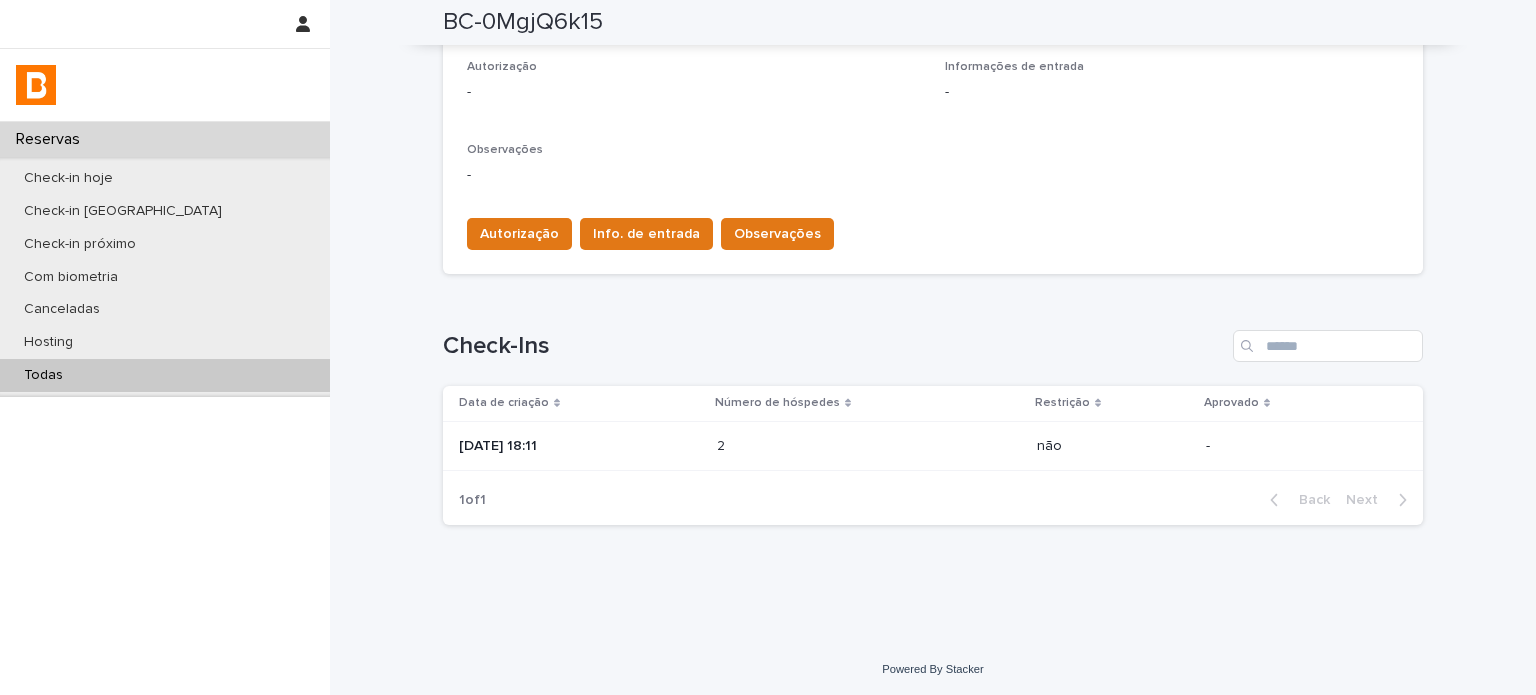 click on "[DATE] 18:11" at bounding box center (576, 446) 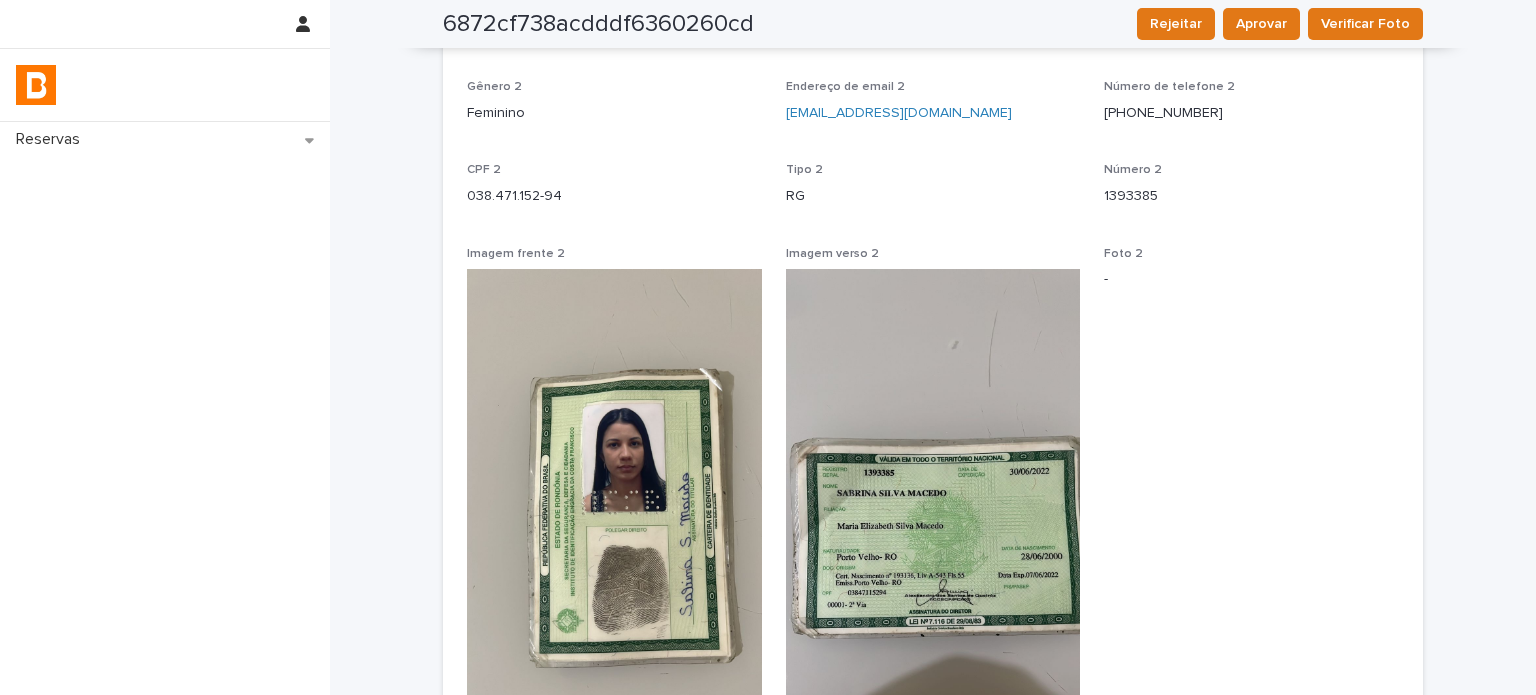 scroll, scrollTop: 1200, scrollLeft: 0, axis: vertical 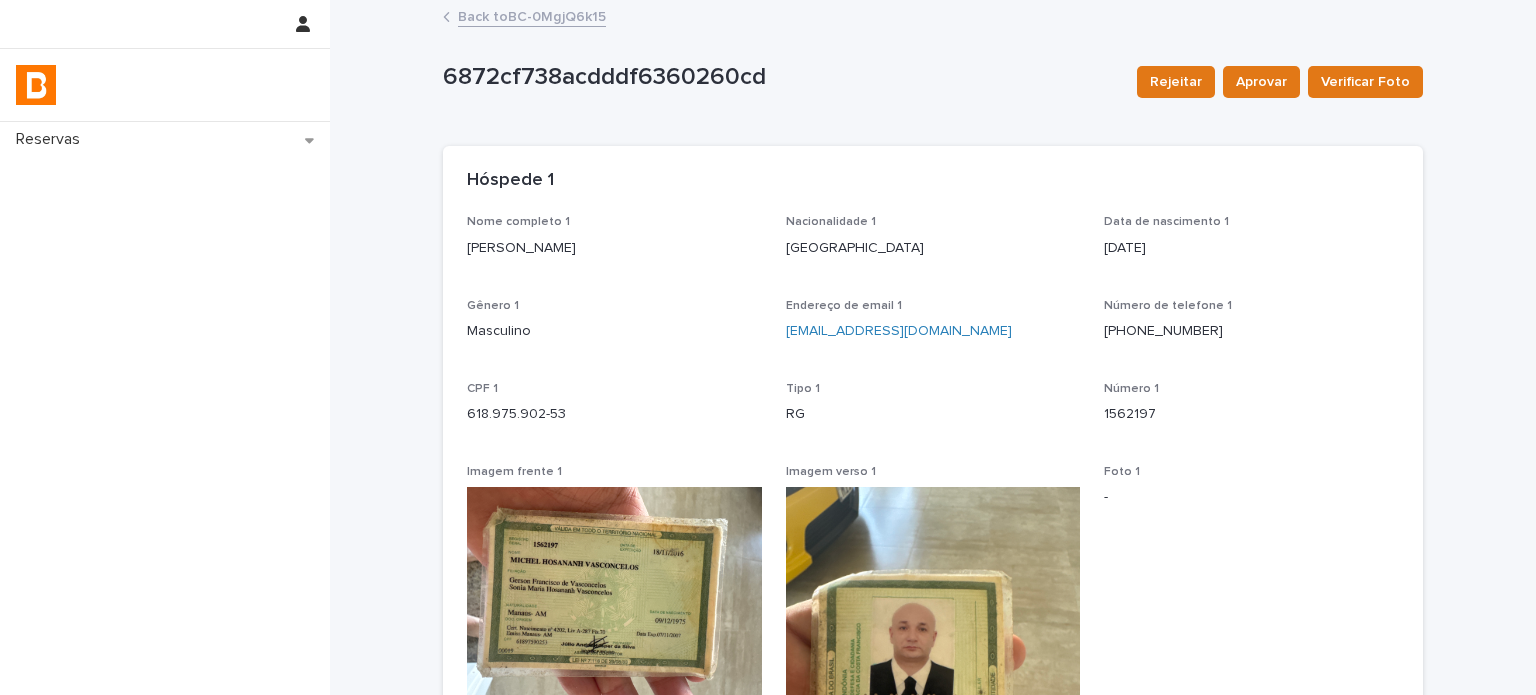 click on "Back to  BC-0MgjQ6k15" at bounding box center [933, 18] 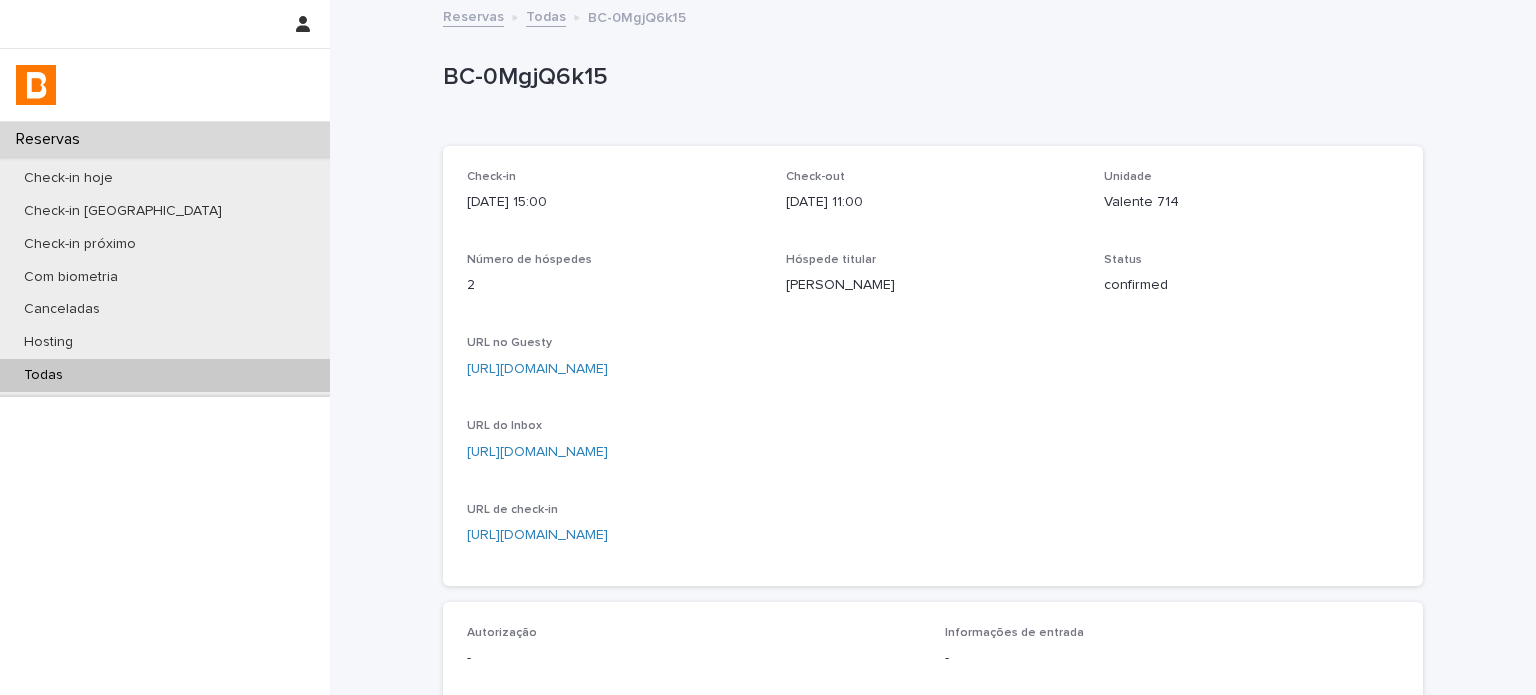 click on "Todas" at bounding box center [165, 375] 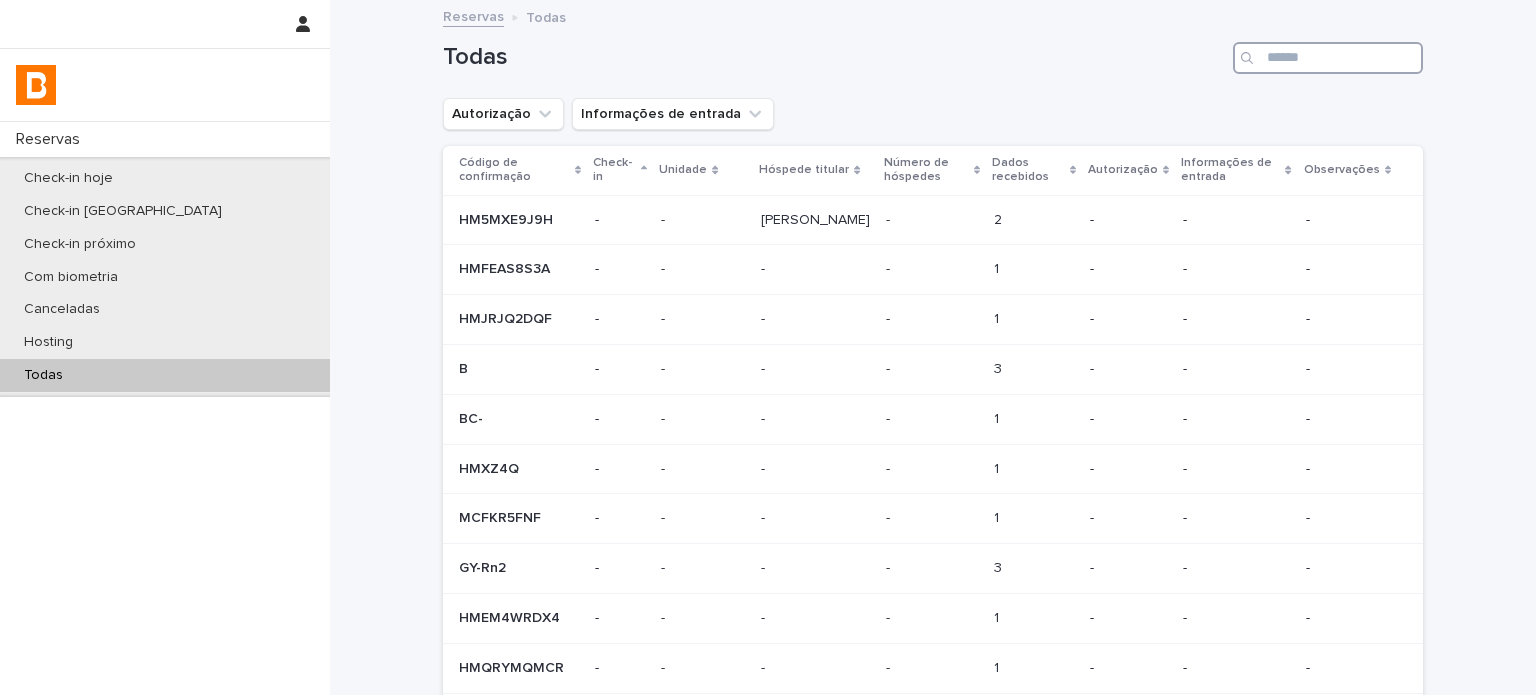 click at bounding box center [1328, 58] 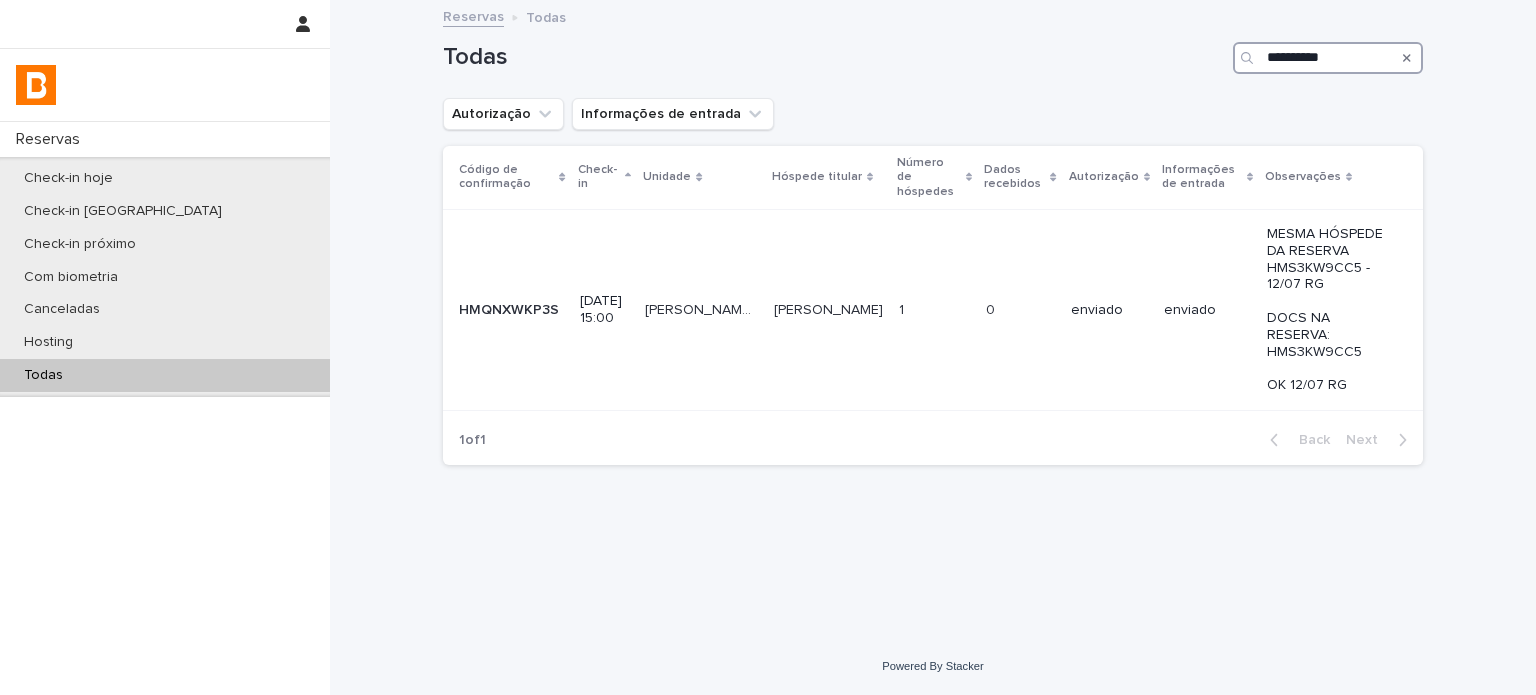type on "**********" 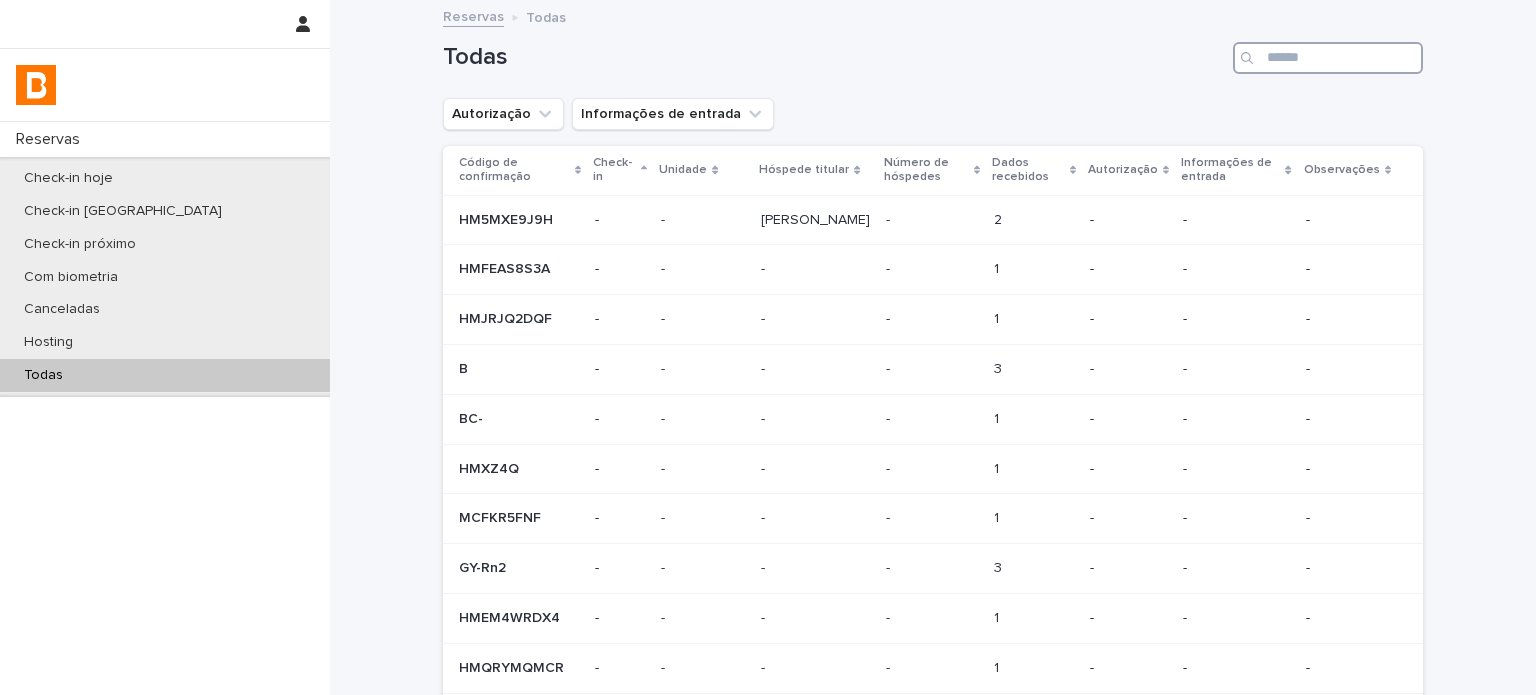 type 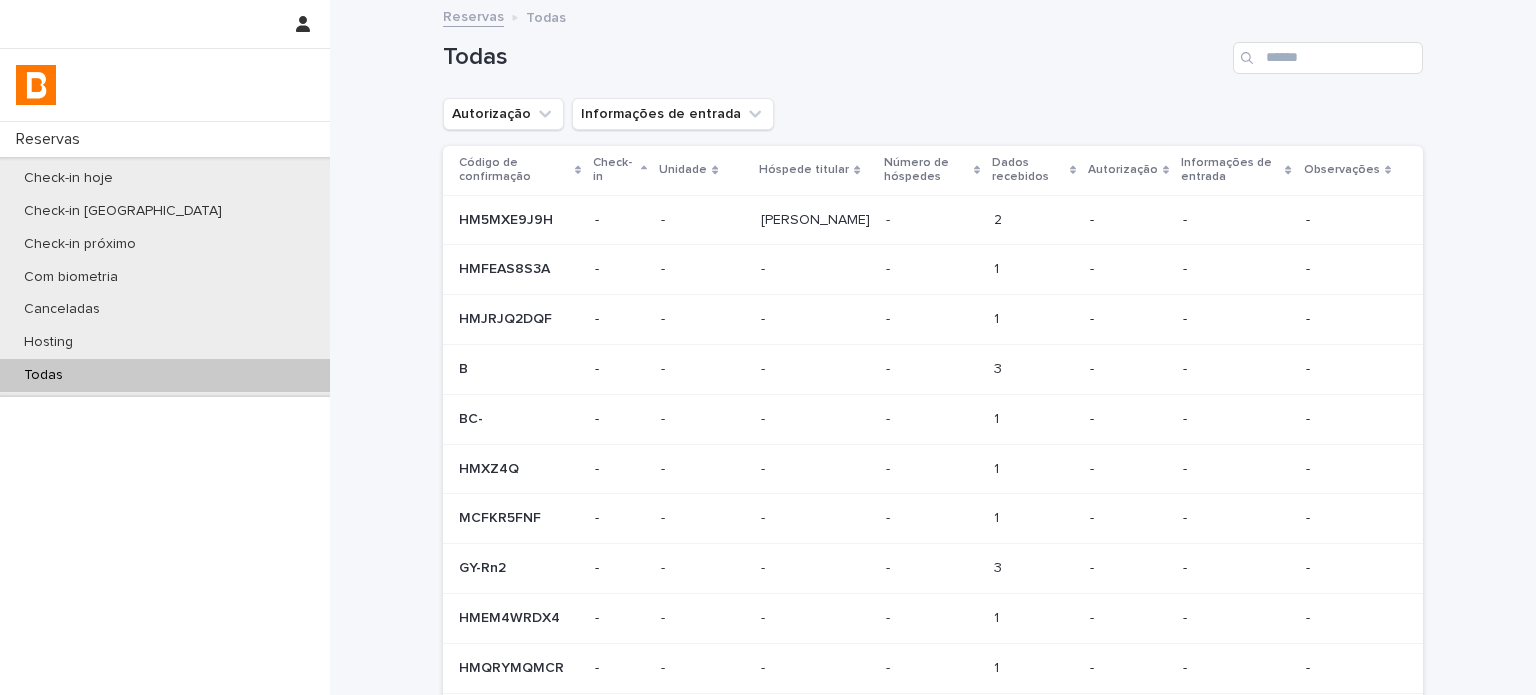 scroll, scrollTop: 0, scrollLeft: 0, axis: both 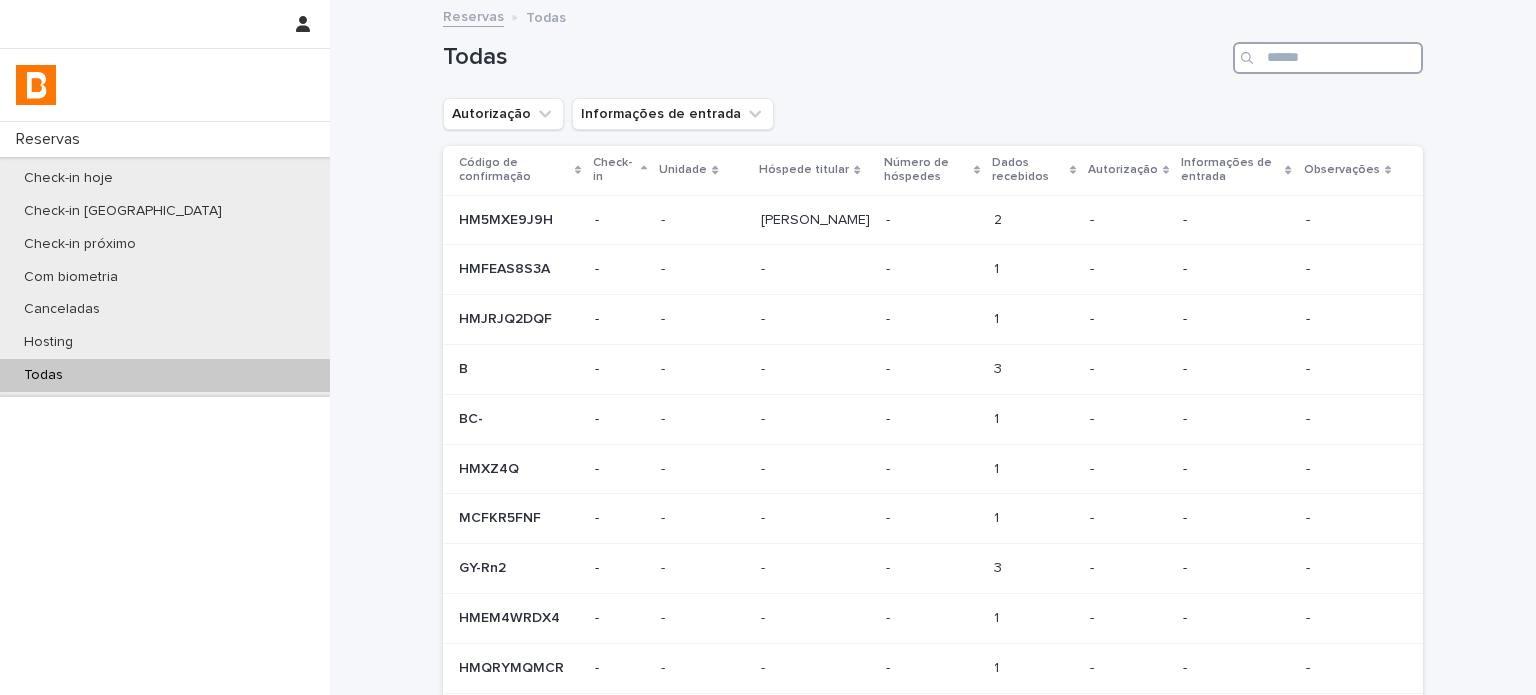 click at bounding box center [1328, 58] 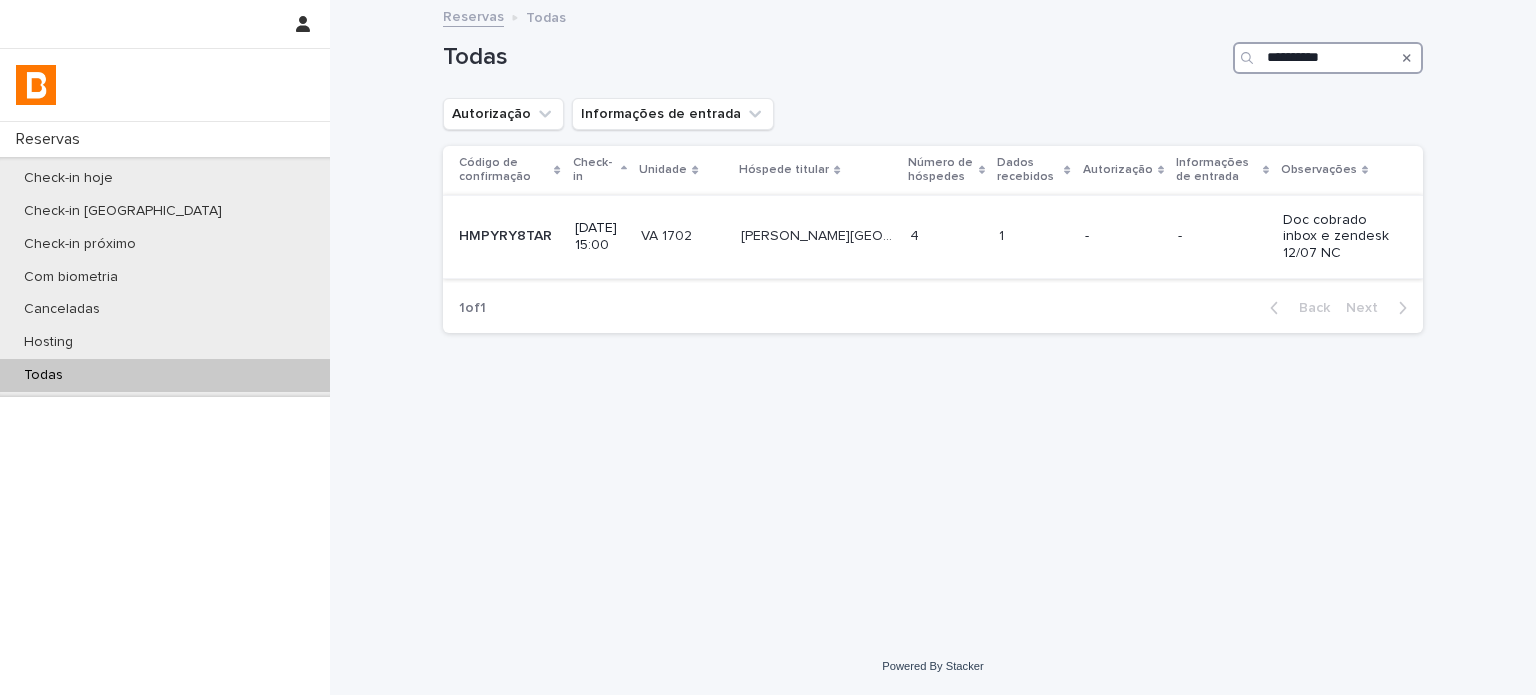 type on "**********" 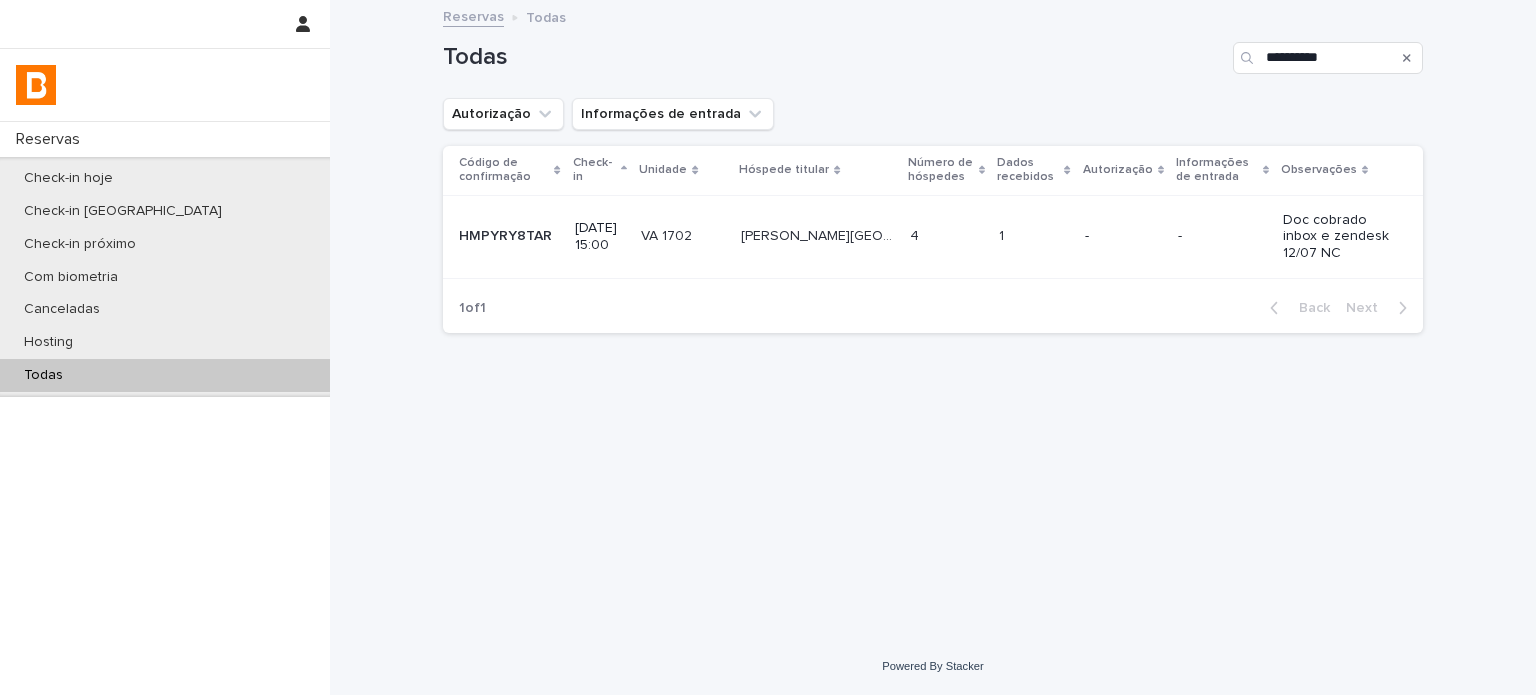click at bounding box center [1034, 236] 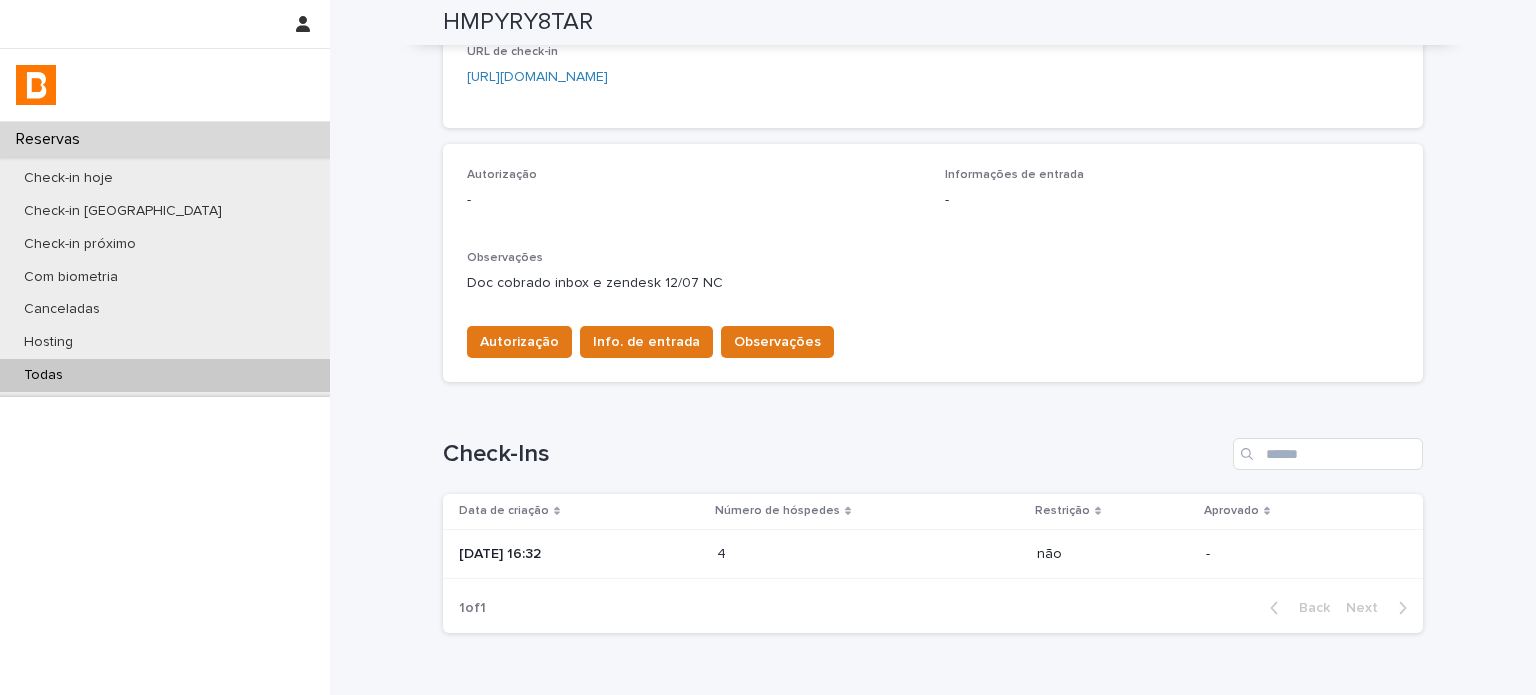 scroll, scrollTop: 512, scrollLeft: 0, axis: vertical 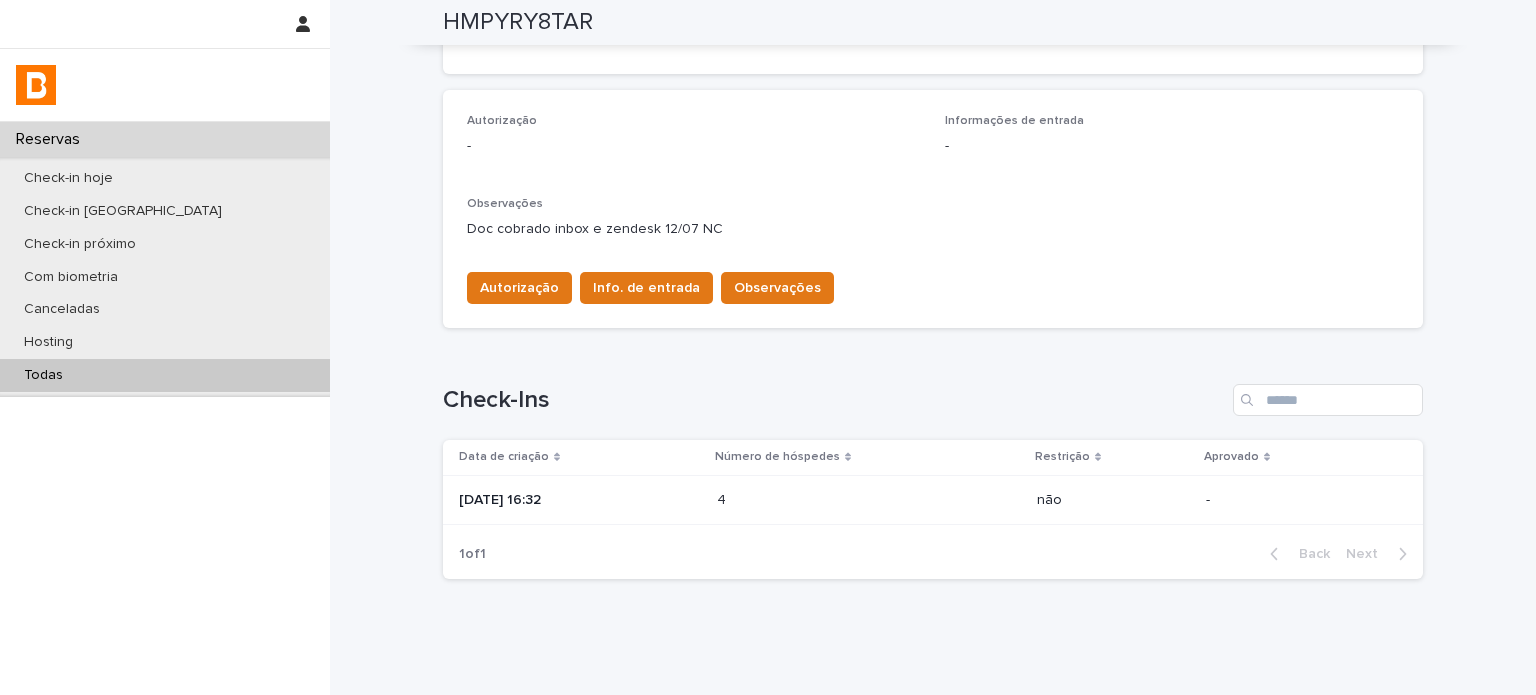 click on "2025-07-12 16:32" at bounding box center (580, 500) 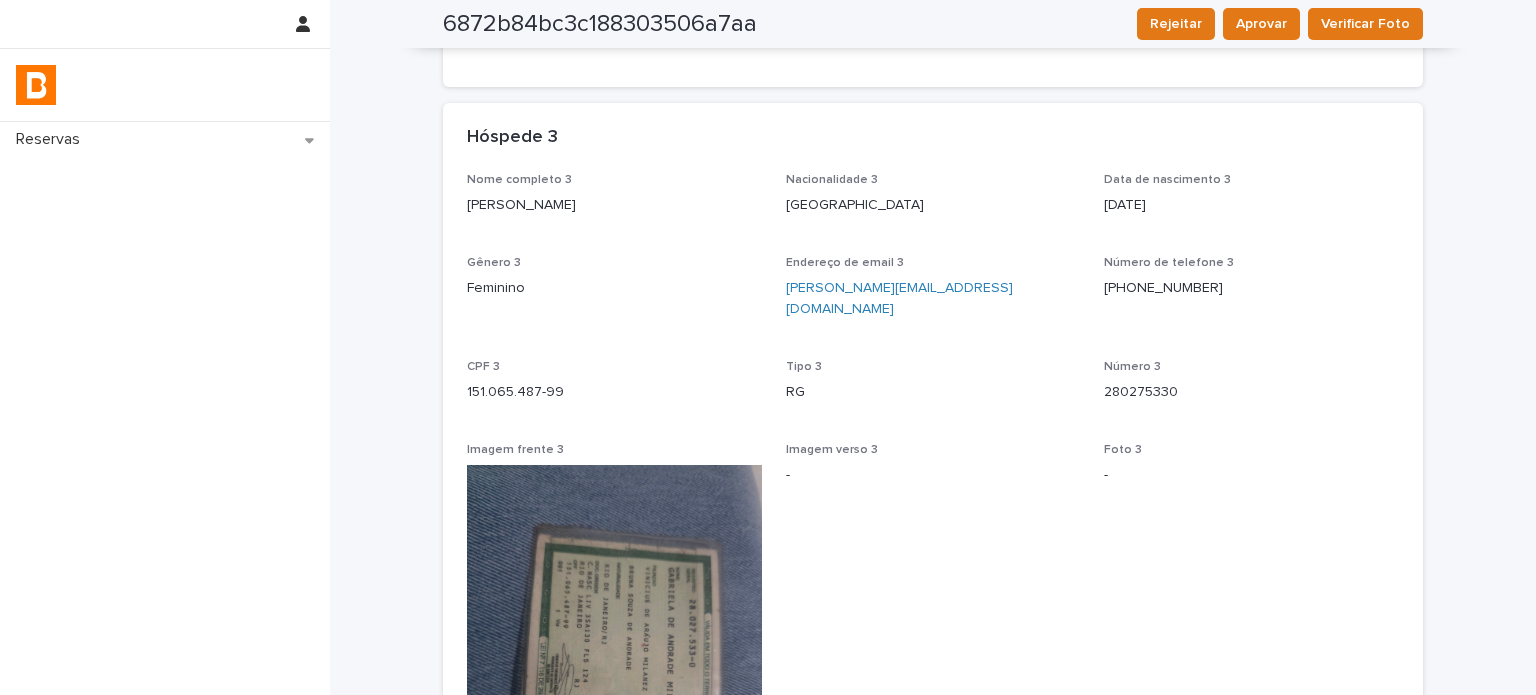 scroll, scrollTop: 2056, scrollLeft: 0, axis: vertical 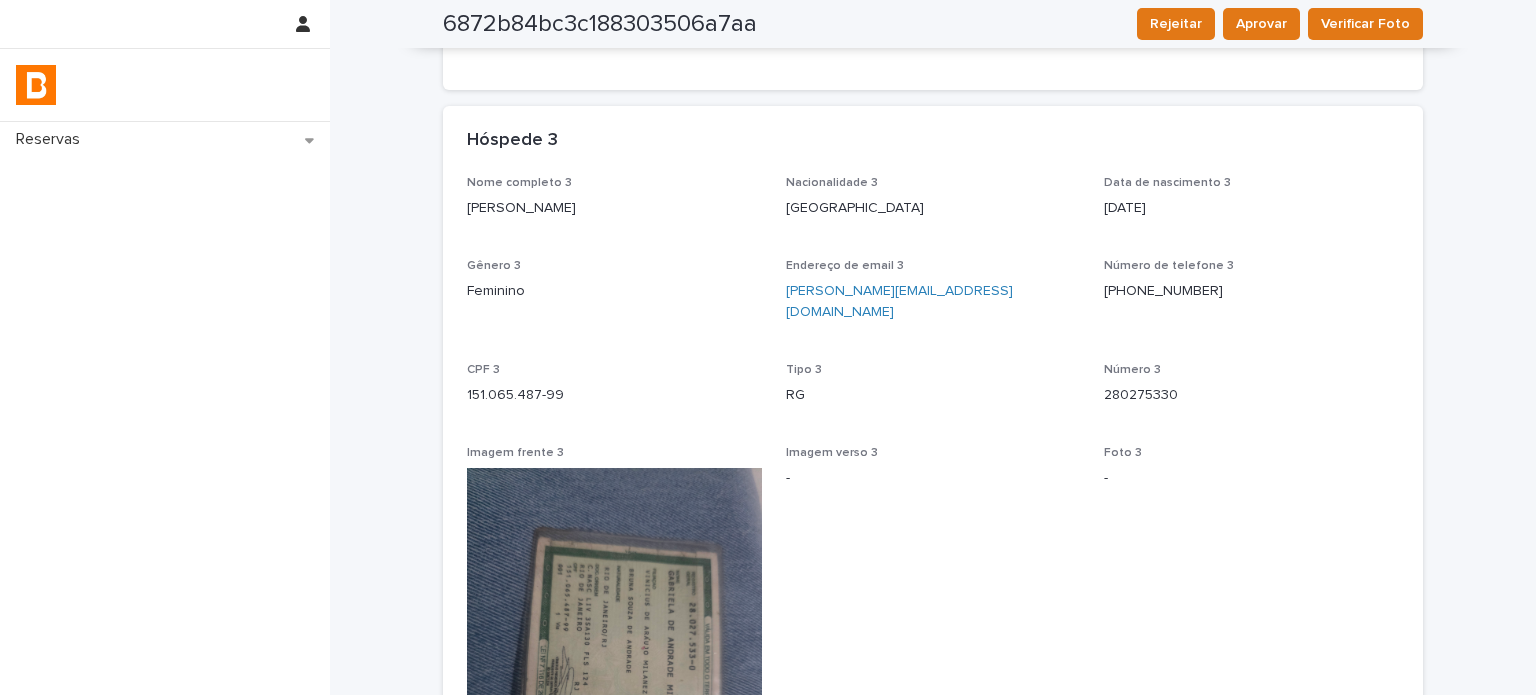 click on "Reservas Back to  HMPYRY8TAR Loading... Saving… Loading... Saving… 6872b84bc3c188303506a7aa Rejeitar Aprovar Verificar Foto 6872b84bc3c188303506a7aa Rejeitar Aprovar Verificar Foto Sorry, there was an error saving your record. Please try again. Please fill out the required fields below. Loading... Saving… Loading... Saving… Loading... Saving… Restrição não Loading... Saving… Hóspede 1 Nome completo 1 Vinicius araujo milanez Nacionalidade 1 Brasil Data de nascimento 1 1982-01-10 Gênero 1 Masculino Endereço de email 1 viniciusmilanez@yahoo.com.br Número de telefone 1 (21) 99982-2024 CPF 1 096.634.177-57 Tipo 1 RG Número 1 126423961 Imagem frente 1 Imagem verso 1 - Foto 1 - Status foto 1 - Loading... Saving… Hóspede 2 Nome completo 2 Emanuelle Fernandes Coutinho  Nacionalidade 2 Brasil Data de nascimento 2 1997-07-30 Gênero 2 Feminino Endereço de email 2 manufernandess18@outlook.com Número de telefone 2 (55) 21981-8557 CPF 2 145.663.777-09 Tipo 2 RG Número 2 273751172 Imagem frente 2 -" at bounding box center [768, 347] 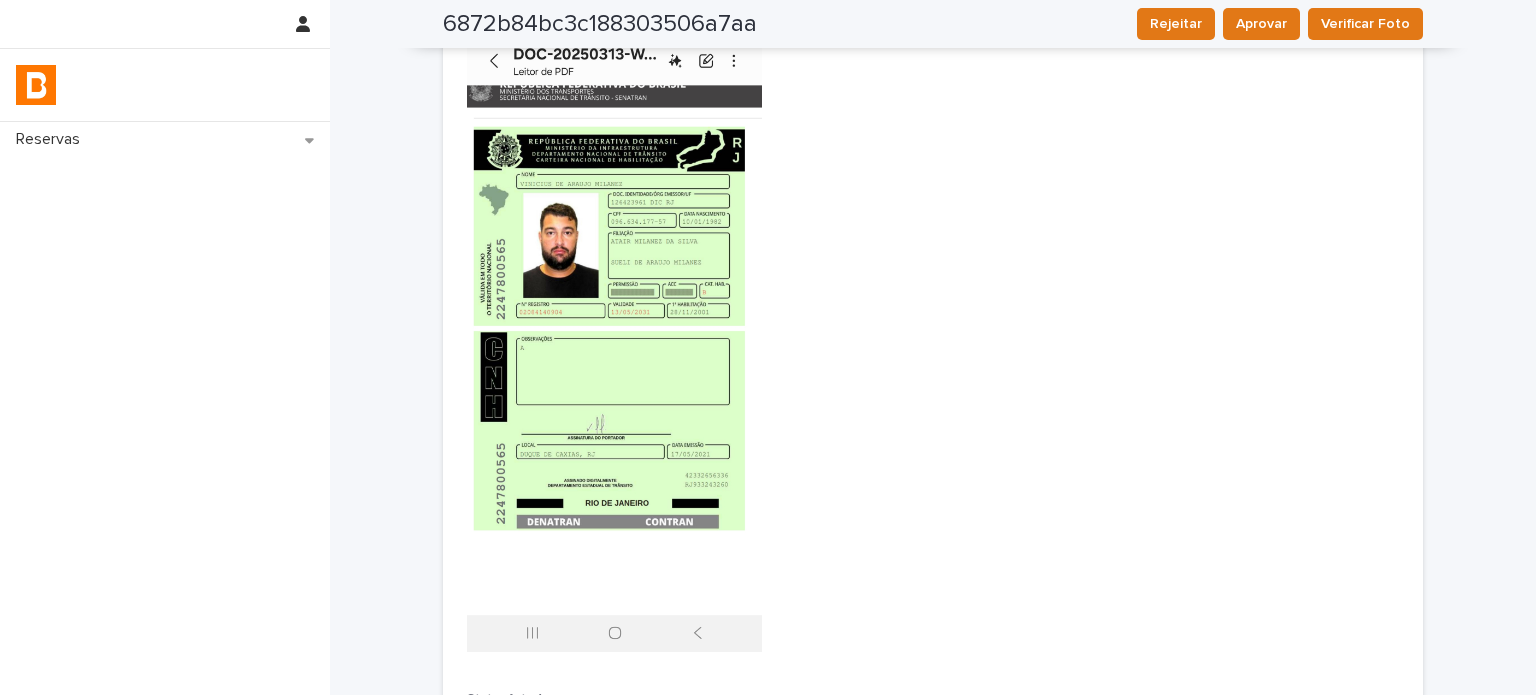 scroll, scrollTop: 447, scrollLeft: 0, axis: vertical 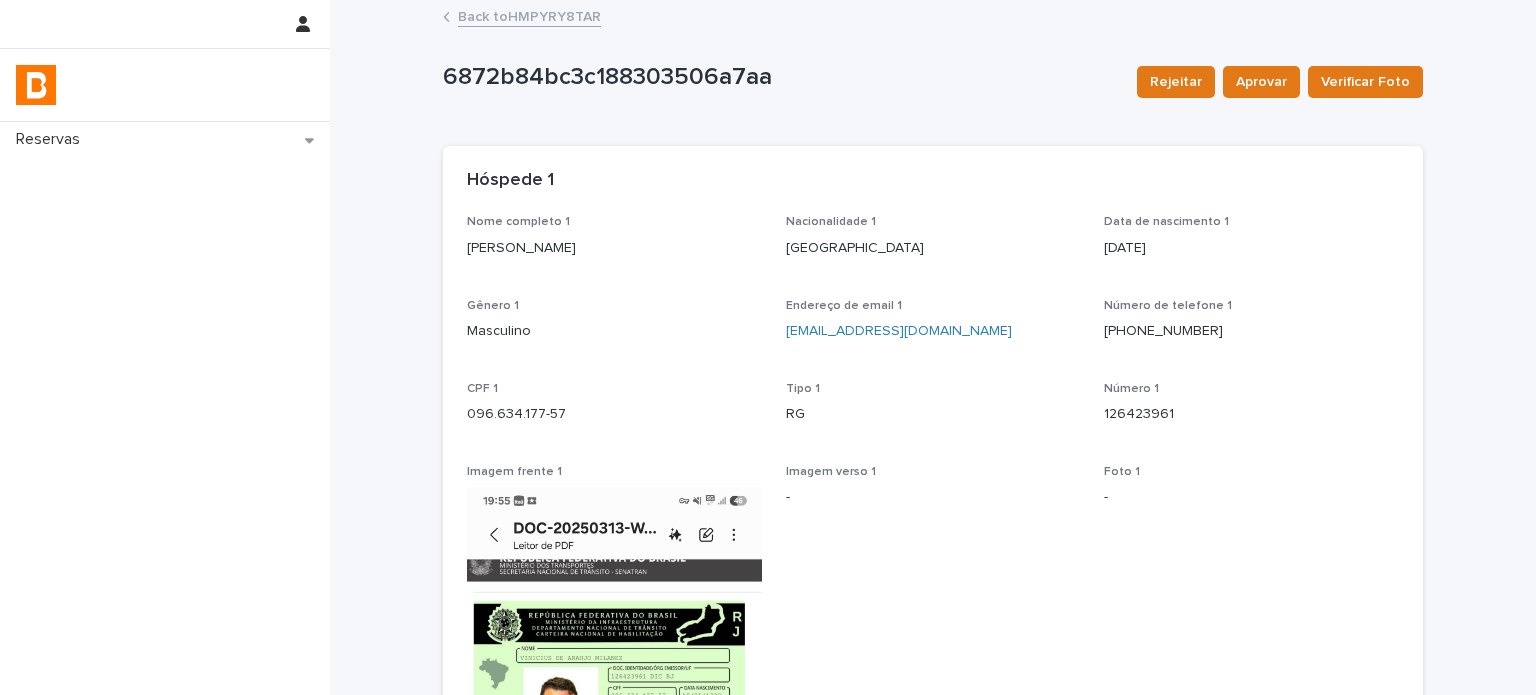 click on "Back to  HMPYRY8TAR" at bounding box center (529, 15) 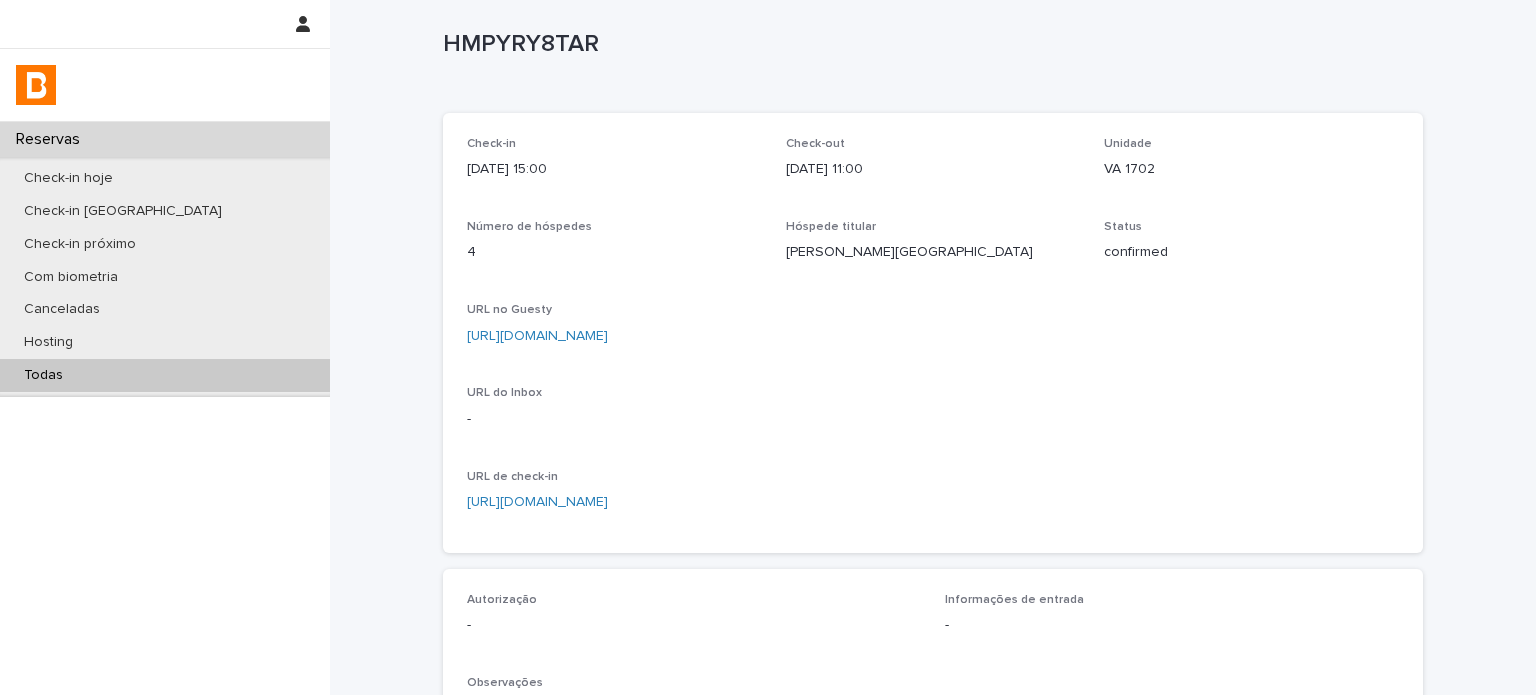 scroll, scrollTop: 0, scrollLeft: 0, axis: both 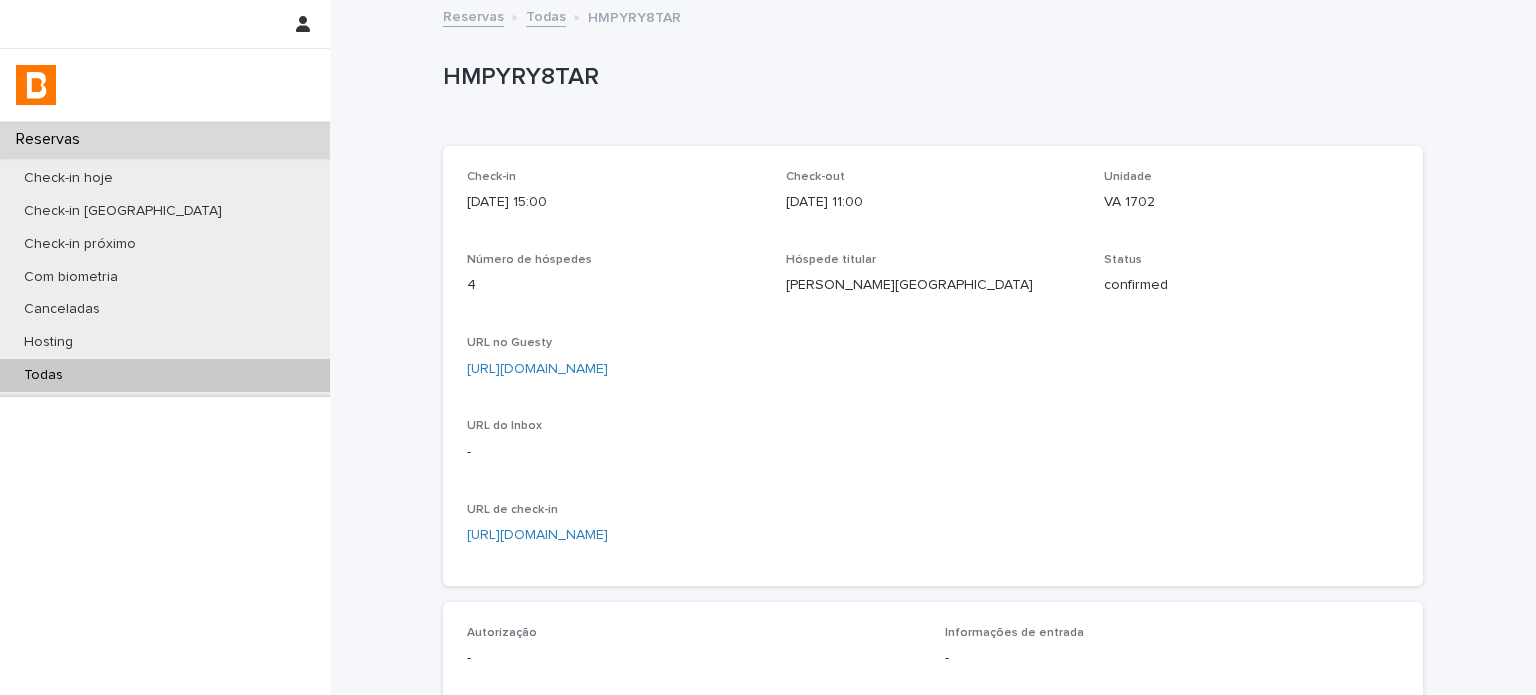 click on "HMPYRY8TAR" at bounding box center (929, 77) 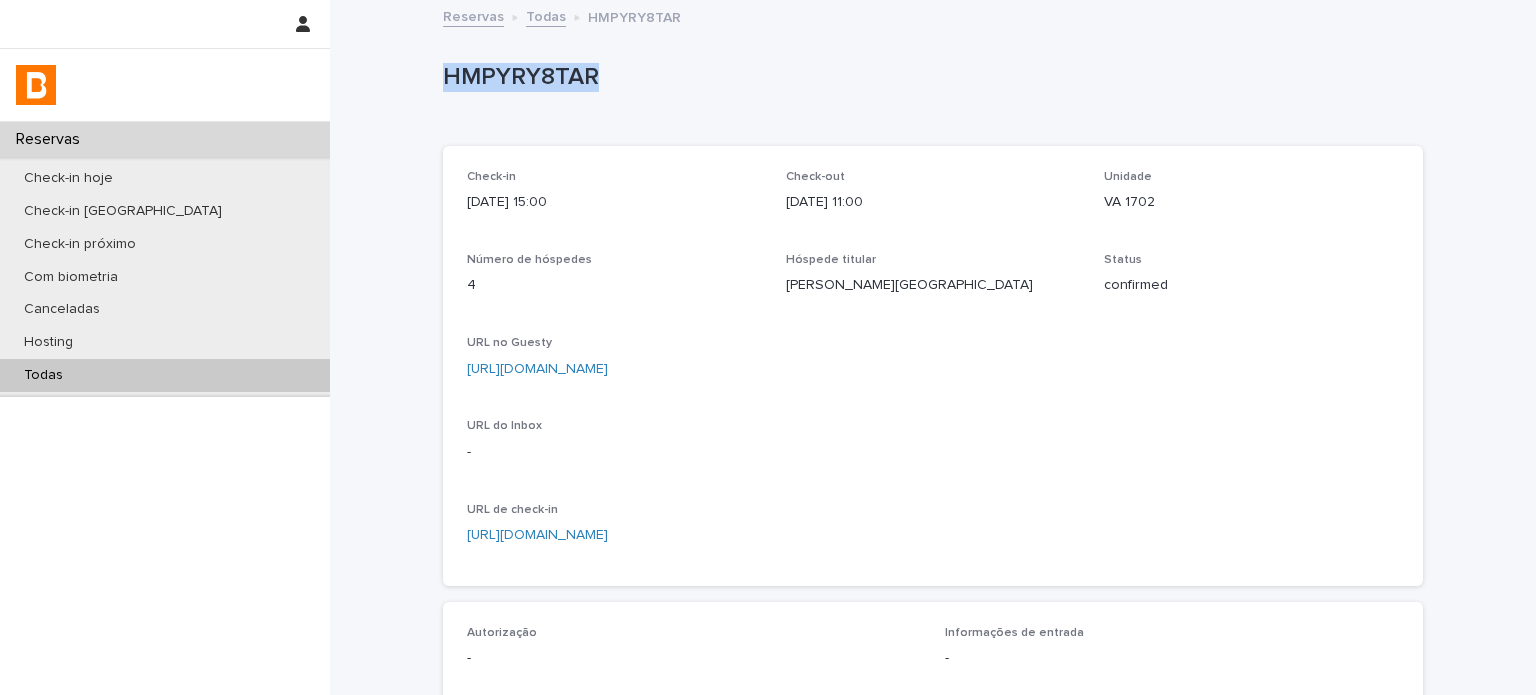 click on "HMPYRY8TAR" at bounding box center (929, 77) 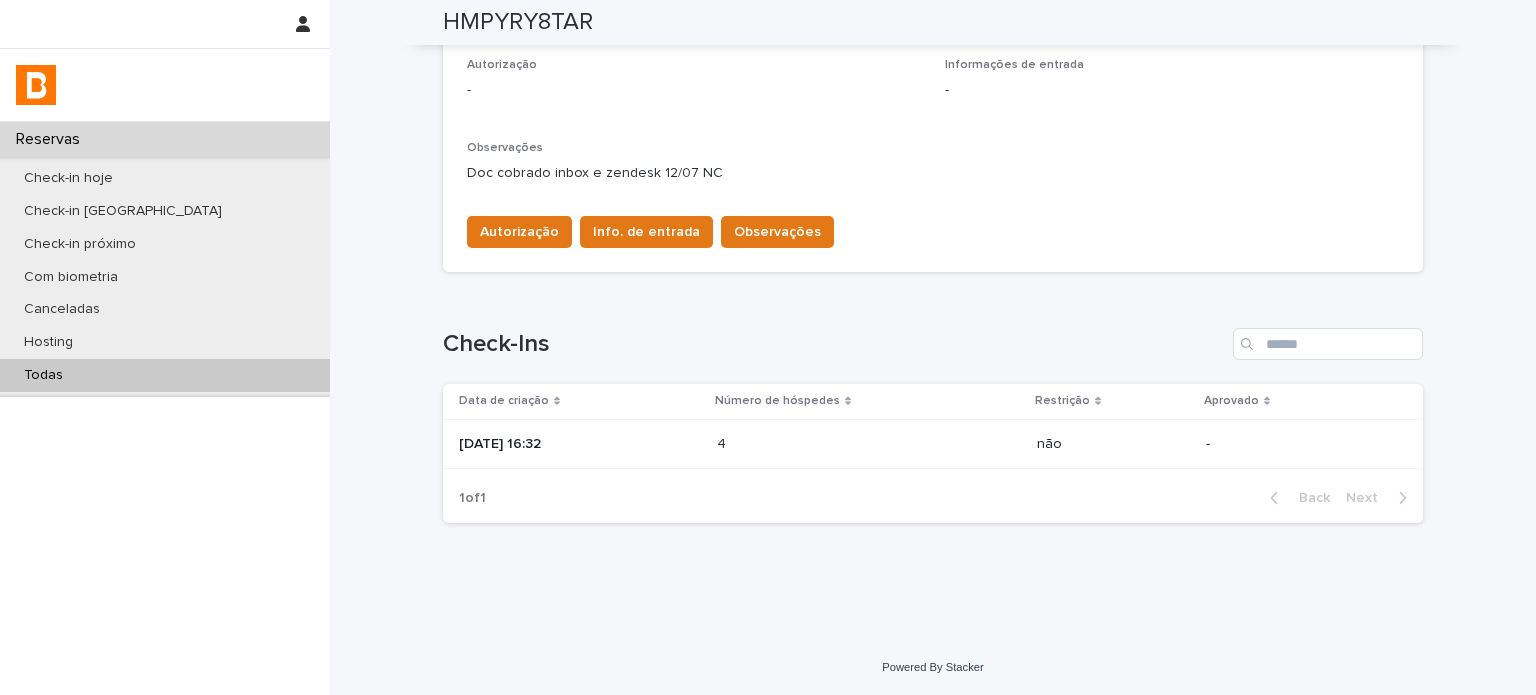 click on "2025-07-12 16:32" at bounding box center [580, 444] 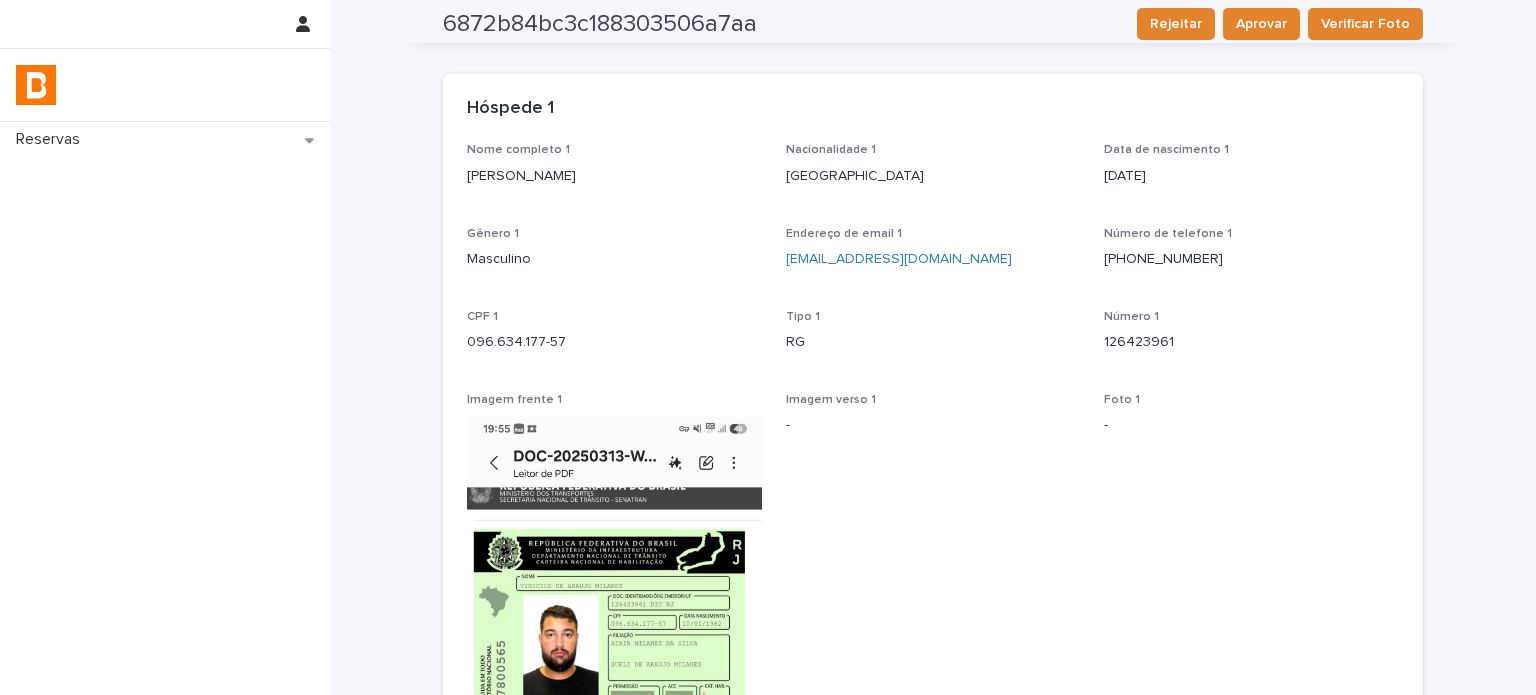 scroll, scrollTop: 70, scrollLeft: 0, axis: vertical 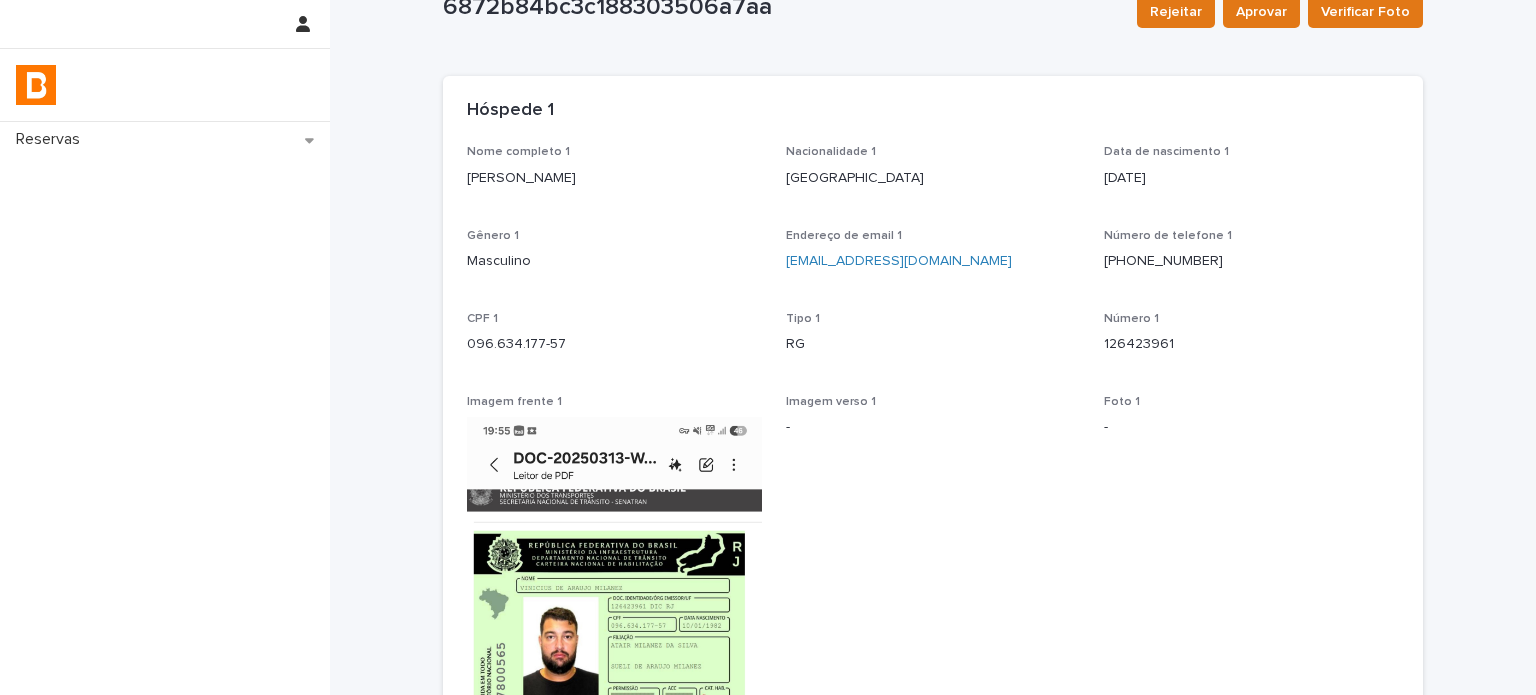 drag, startPoint x: 630, startPoint y: 178, endPoint x: 457, endPoint y: 194, distance: 173.73831 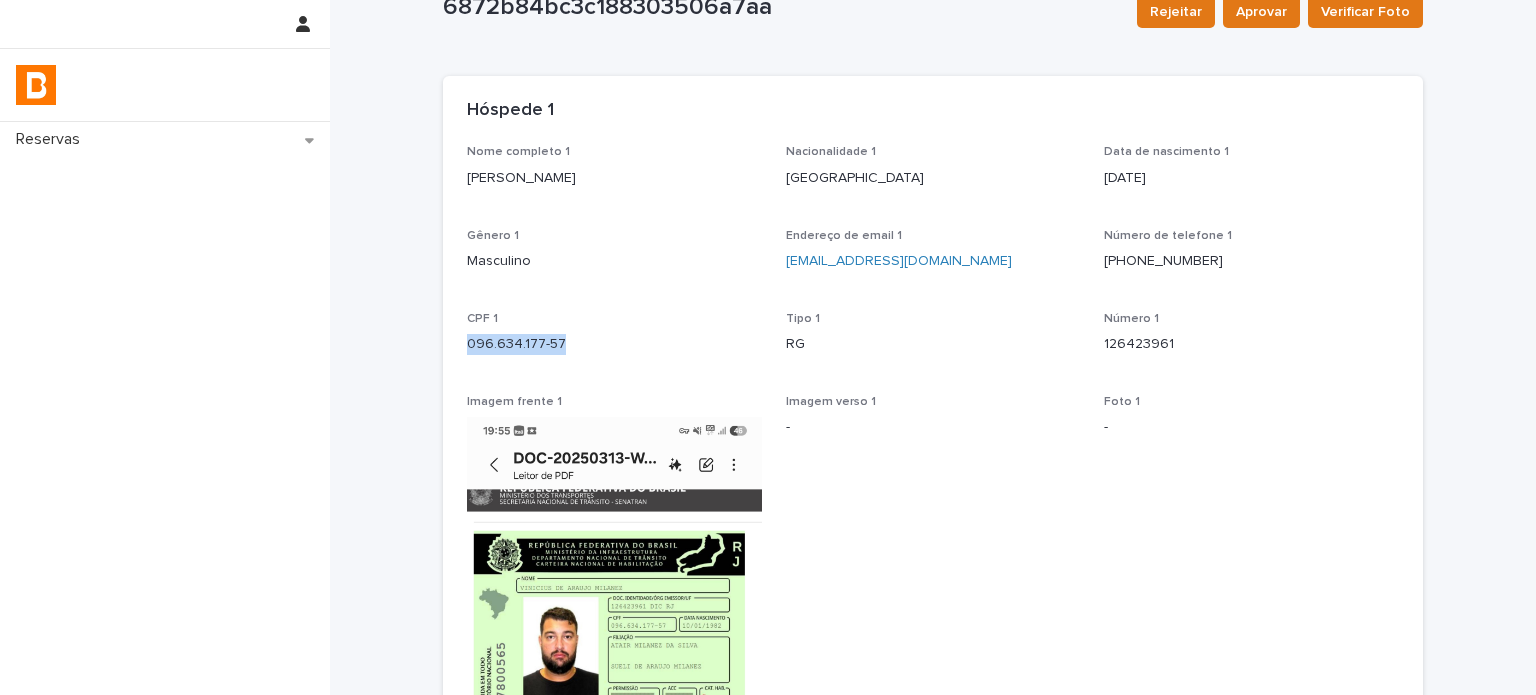 drag, startPoint x: 563, startPoint y: 334, endPoint x: 596, endPoint y: 332, distance: 33.06055 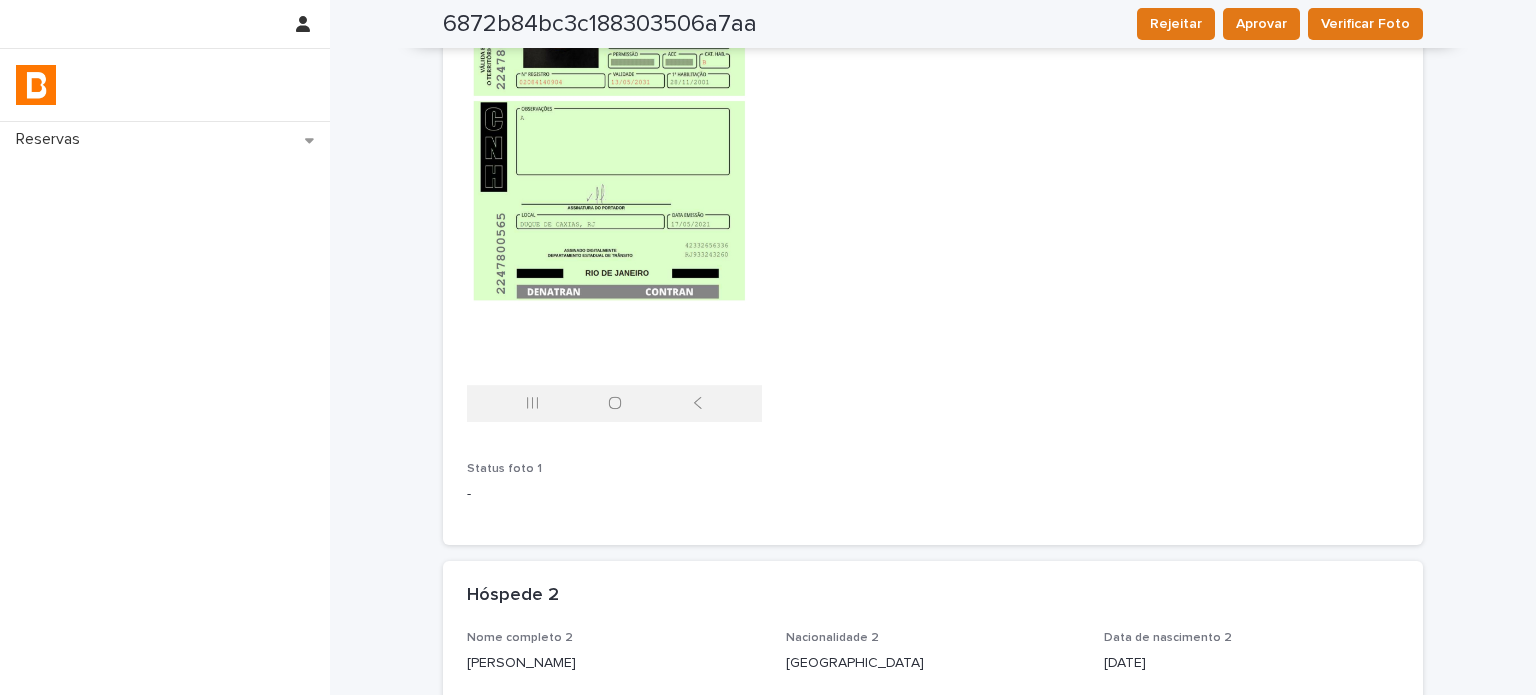 scroll, scrollTop: 836, scrollLeft: 0, axis: vertical 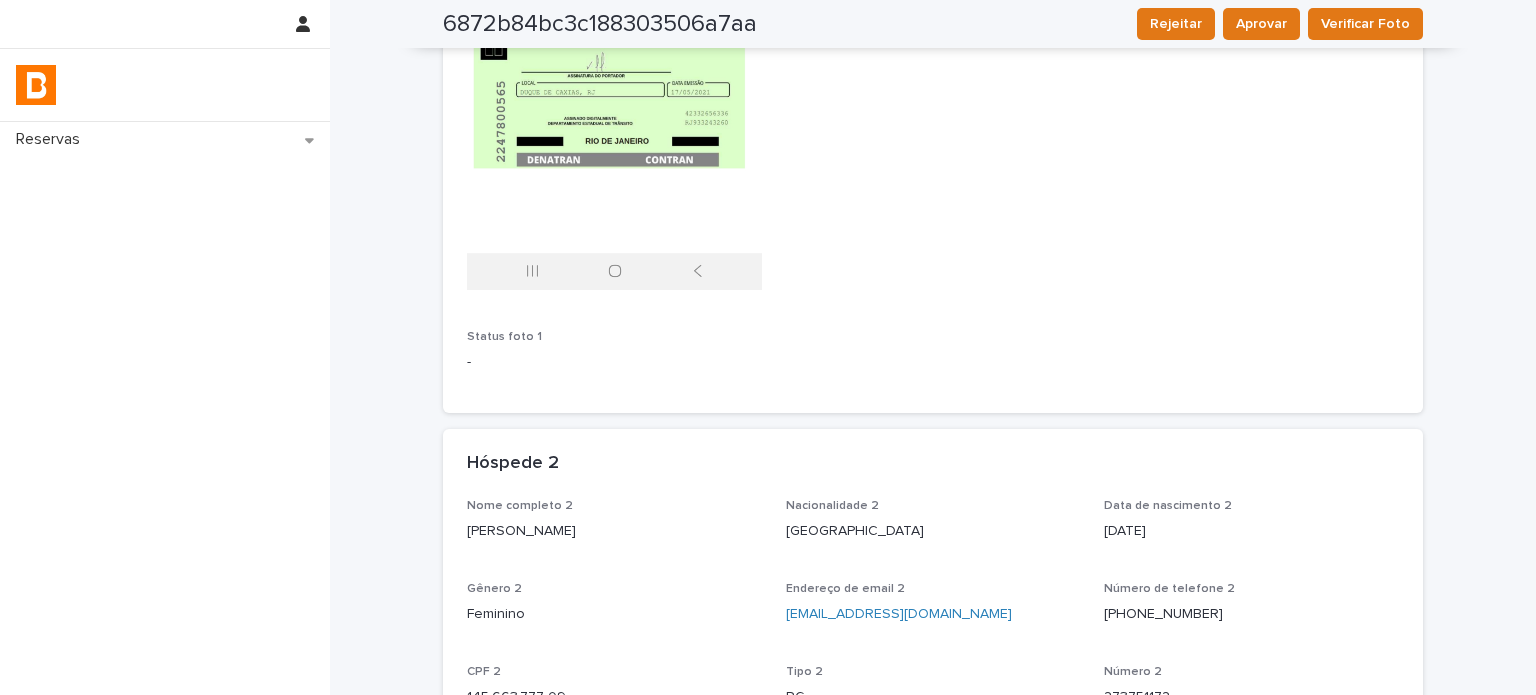 drag, startPoint x: 672, startPoint y: 517, endPoint x: 455, endPoint y: 539, distance: 218.11235 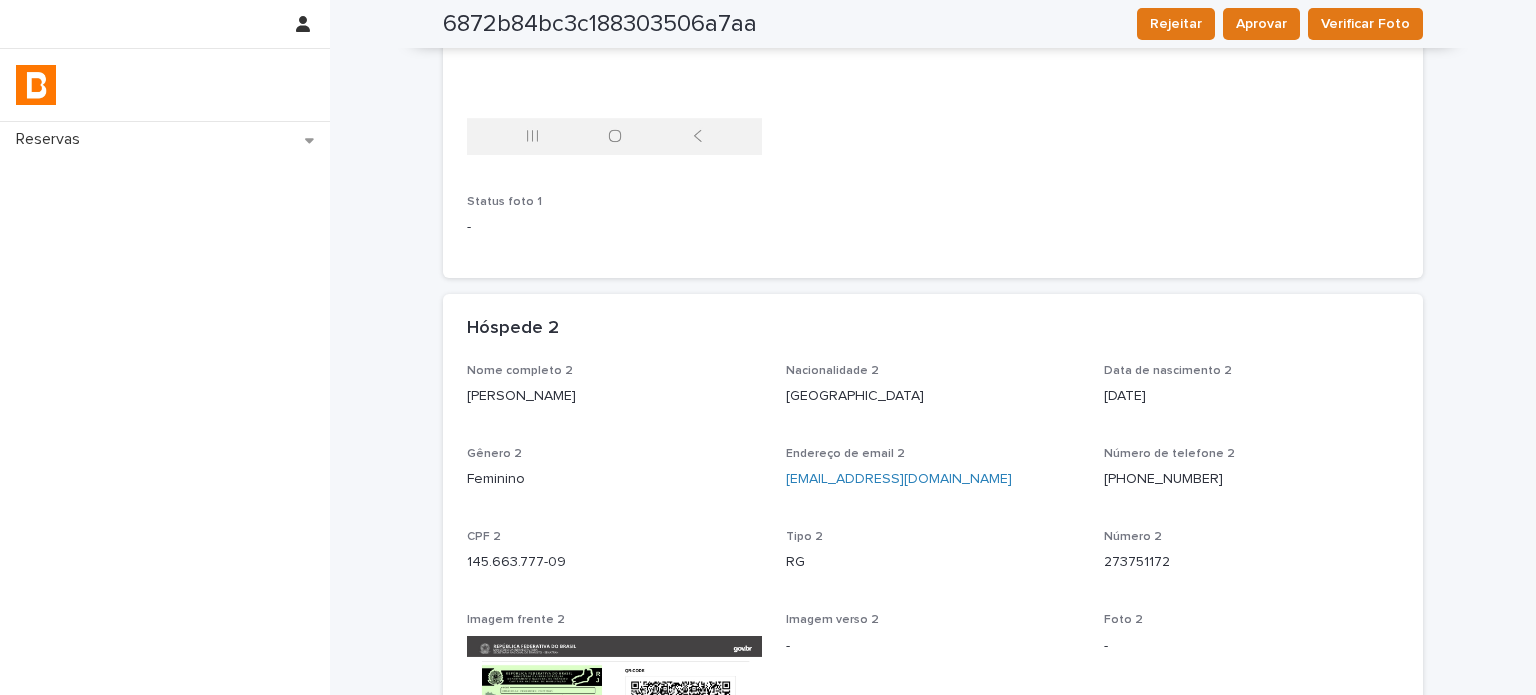 scroll, scrollTop: 1104, scrollLeft: 0, axis: vertical 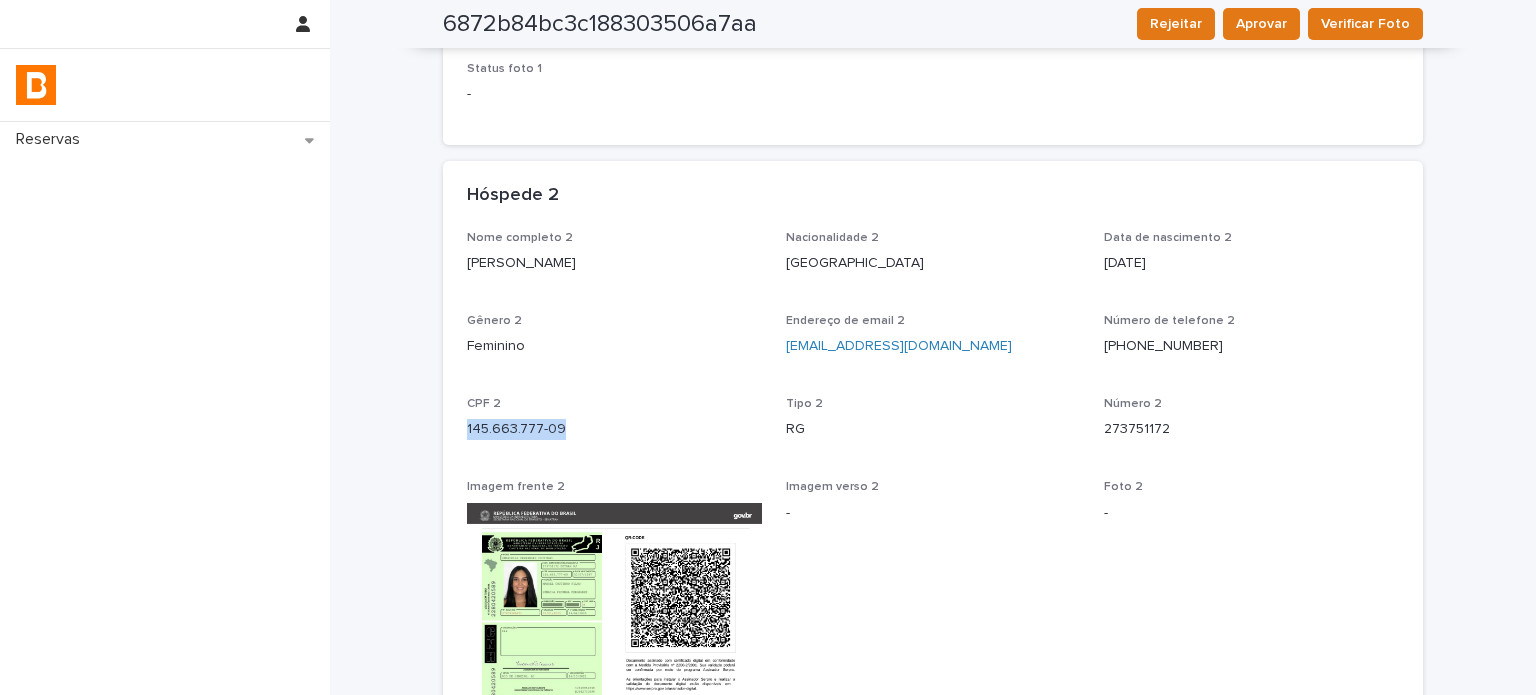 drag, startPoint x: 584, startPoint y: 427, endPoint x: 439, endPoint y: 427, distance: 145 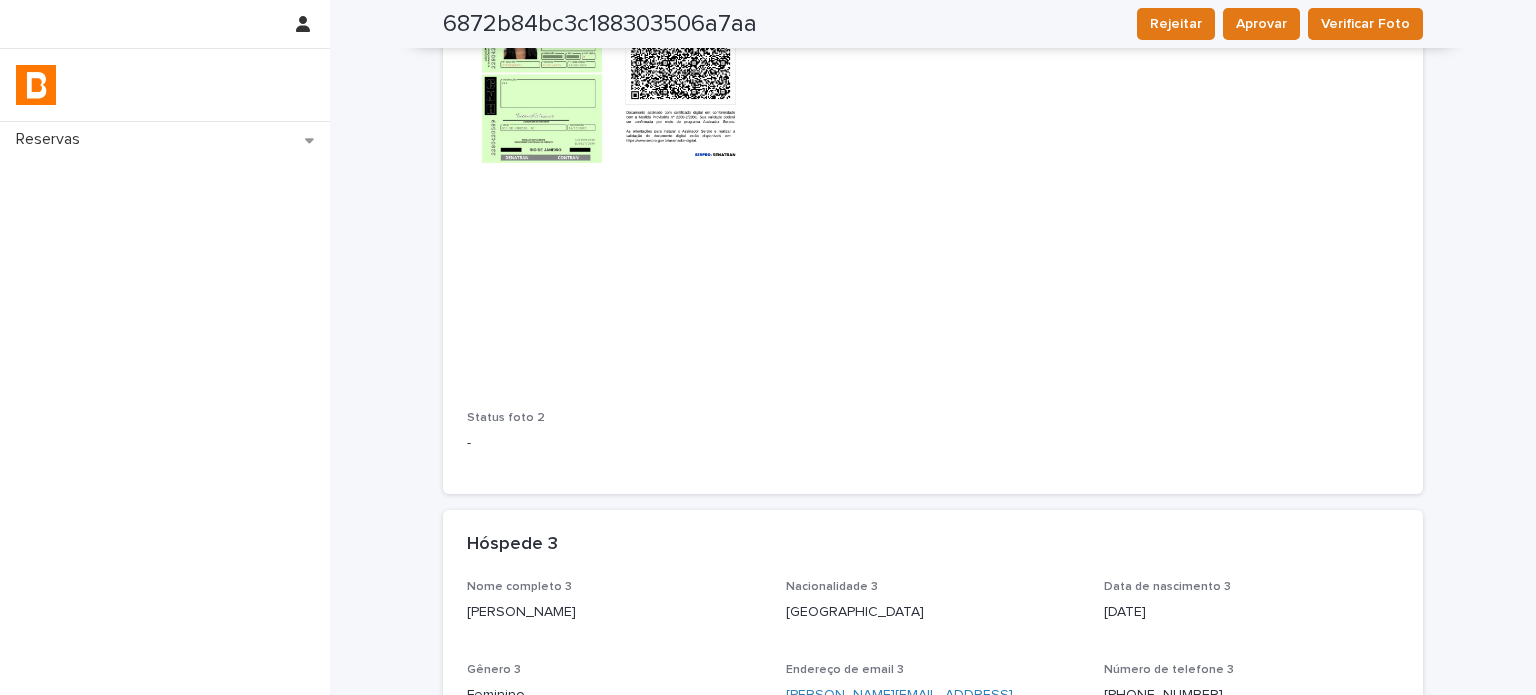 scroll, scrollTop: 1836, scrollLeft: 0, axis: vertical 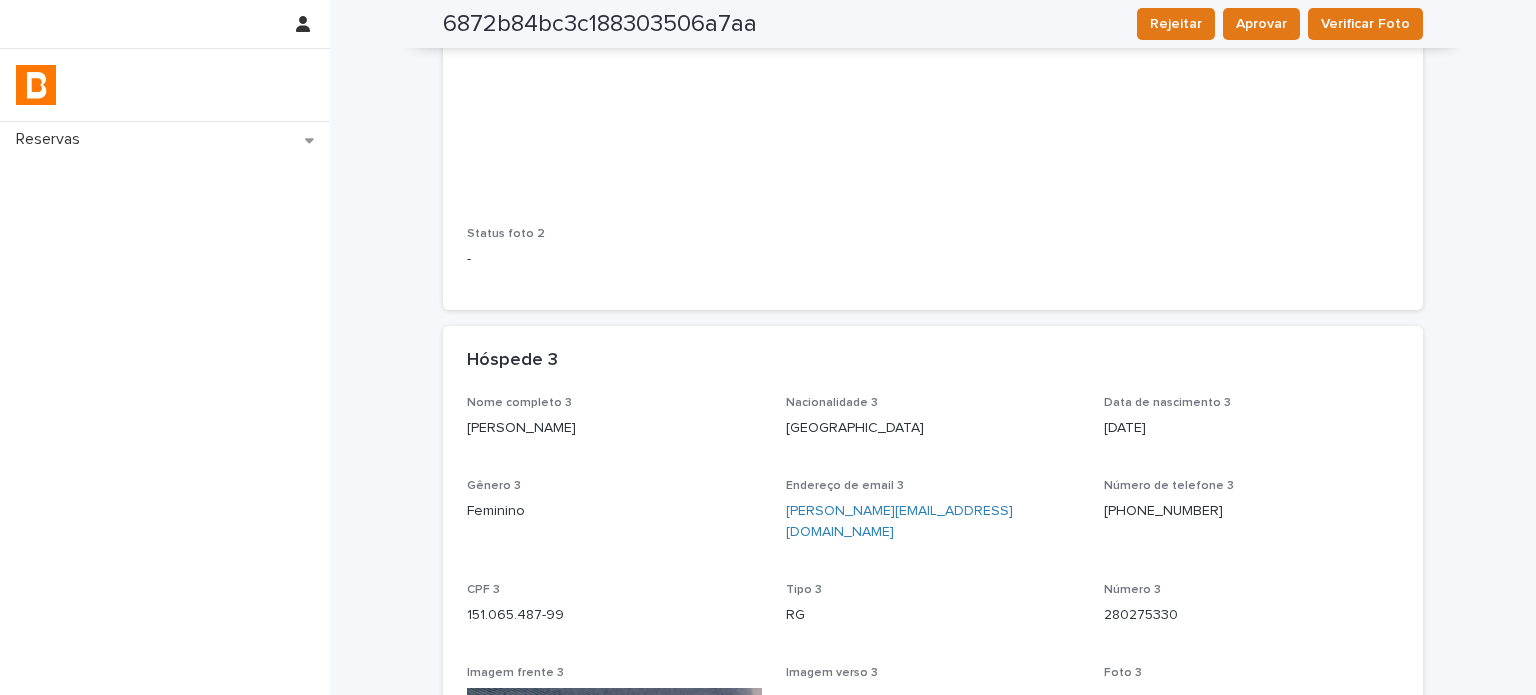 drag, startPoint x: 500, startPoint y: 425, endPoint x: 686, endPoint y: 215, distance: 280.52808 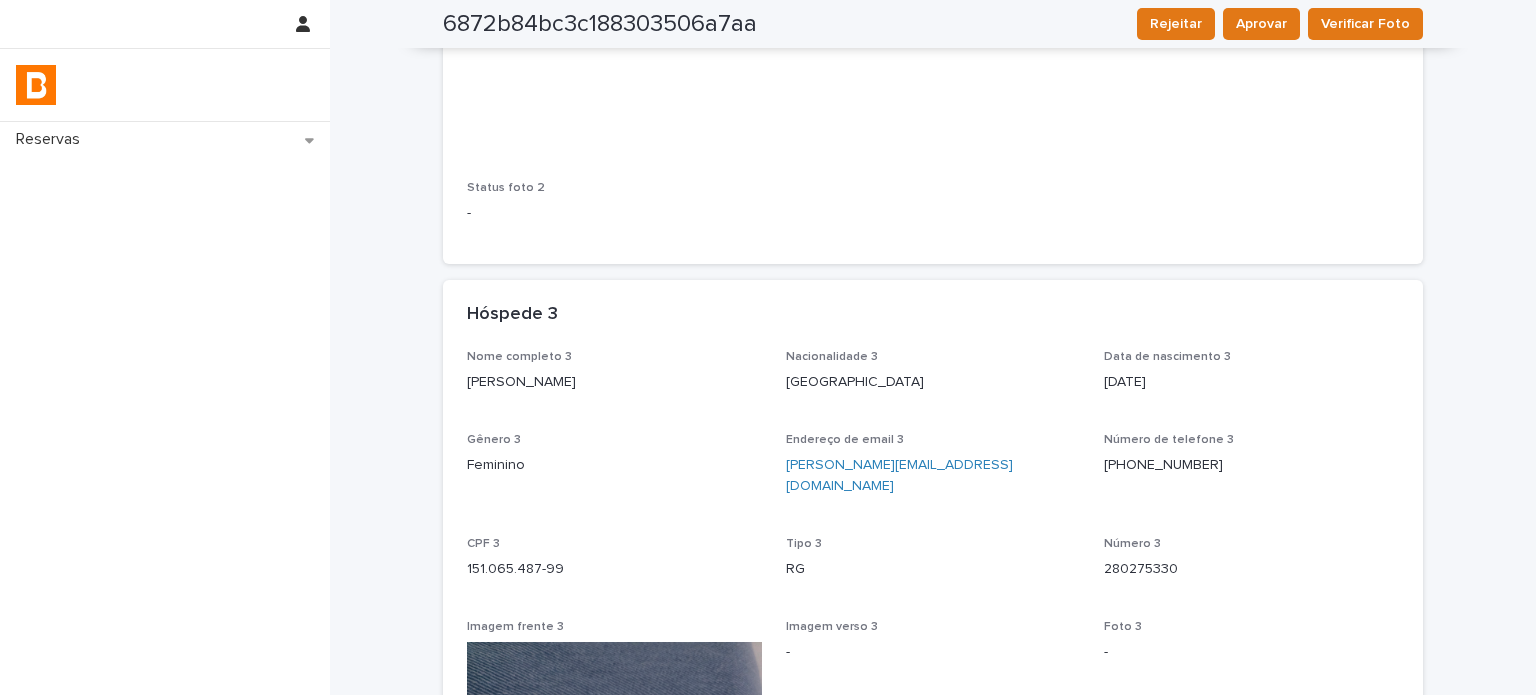 scroll, scrollTop: 1970, scrollLeft: 0, axis: vertical 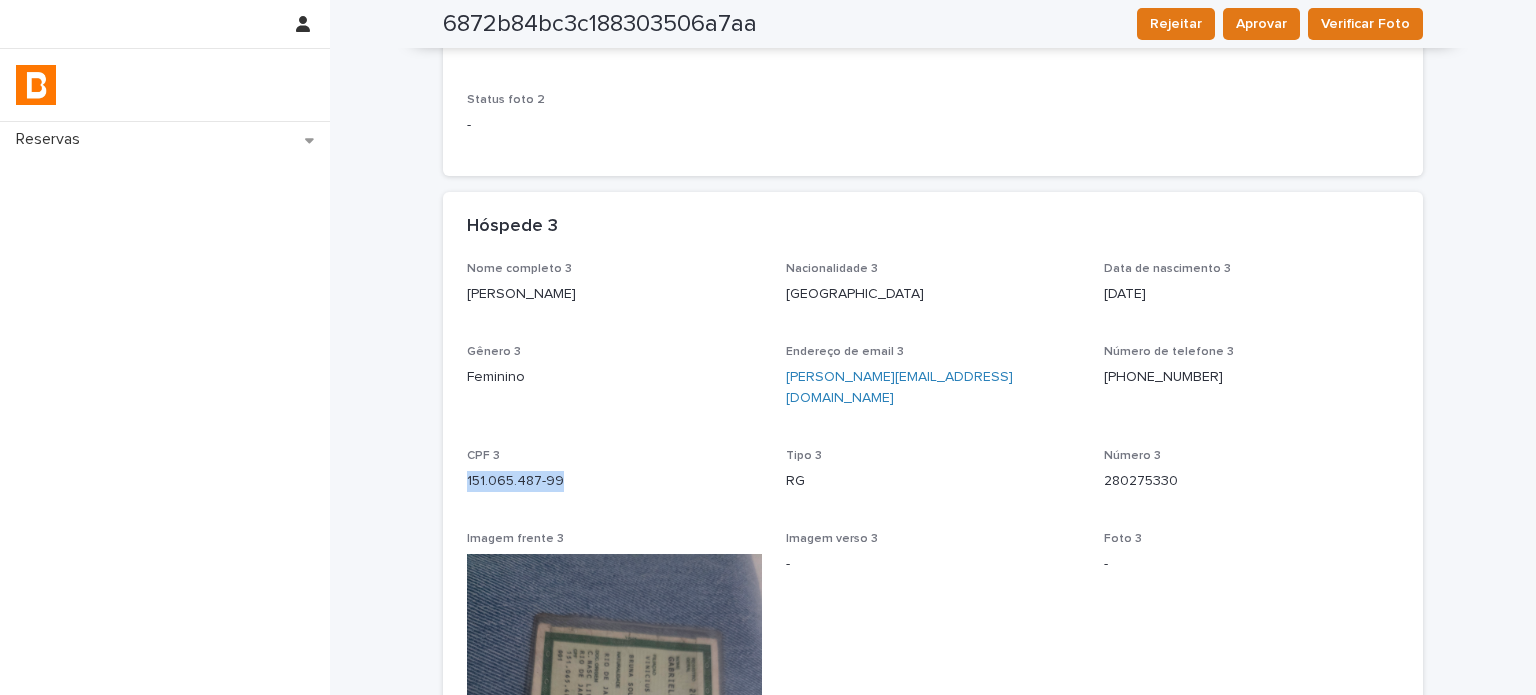 drag, startPoint x: 592, startPoint y: 455, endPoint x: 432, endPoint y: 465, distance: 160.3122 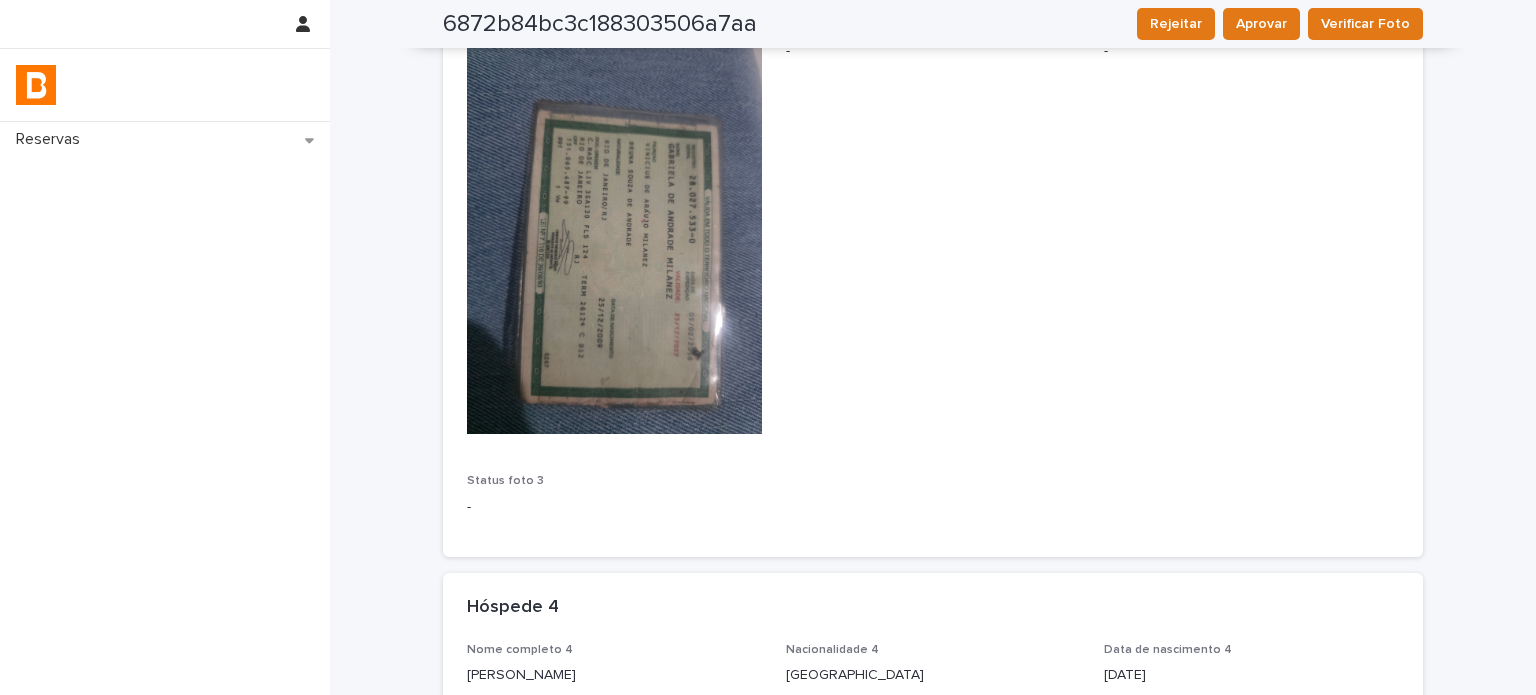 scroll, scrollTop: 2604, scrollLeft: 0, axis: vertical 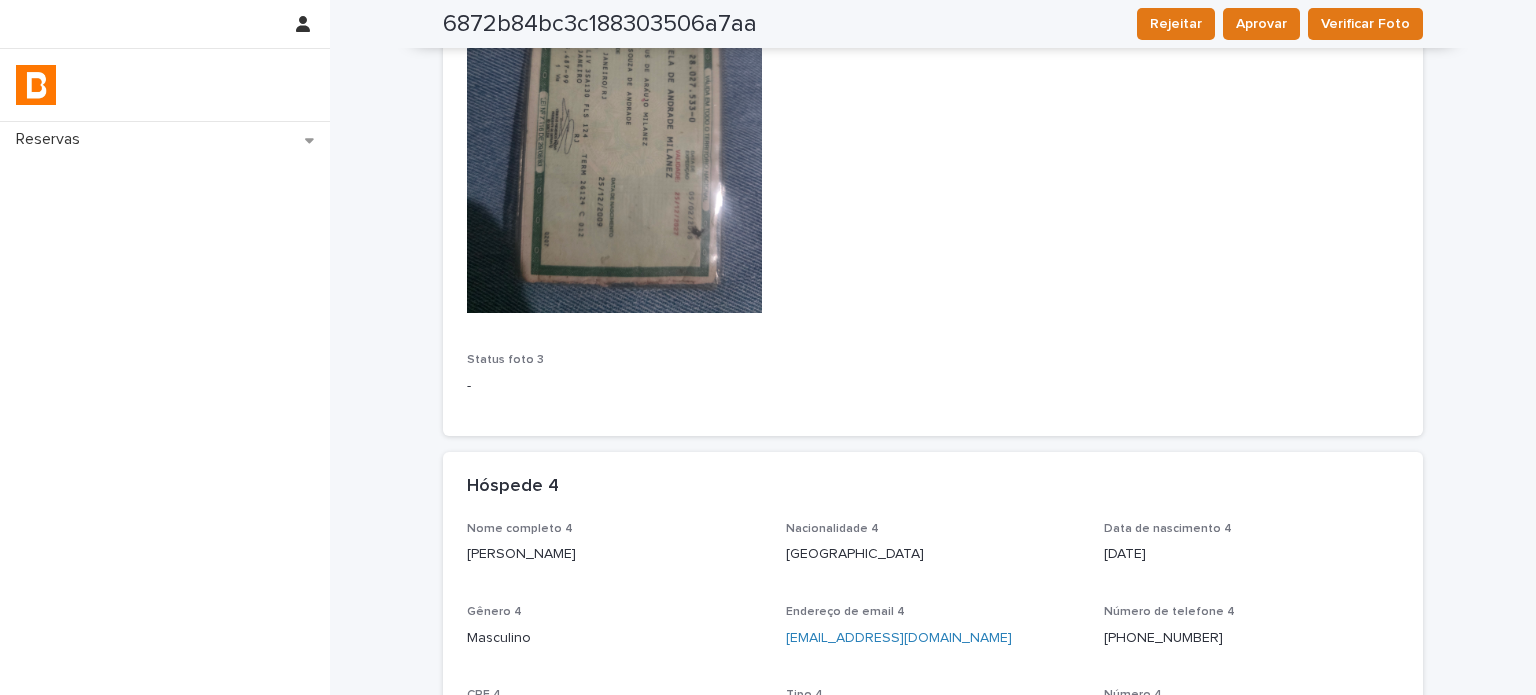 drag, startPoint x: 615, startPoint y: 545, endPoint x: 444, endPoint y: 548, distance: 171.0263 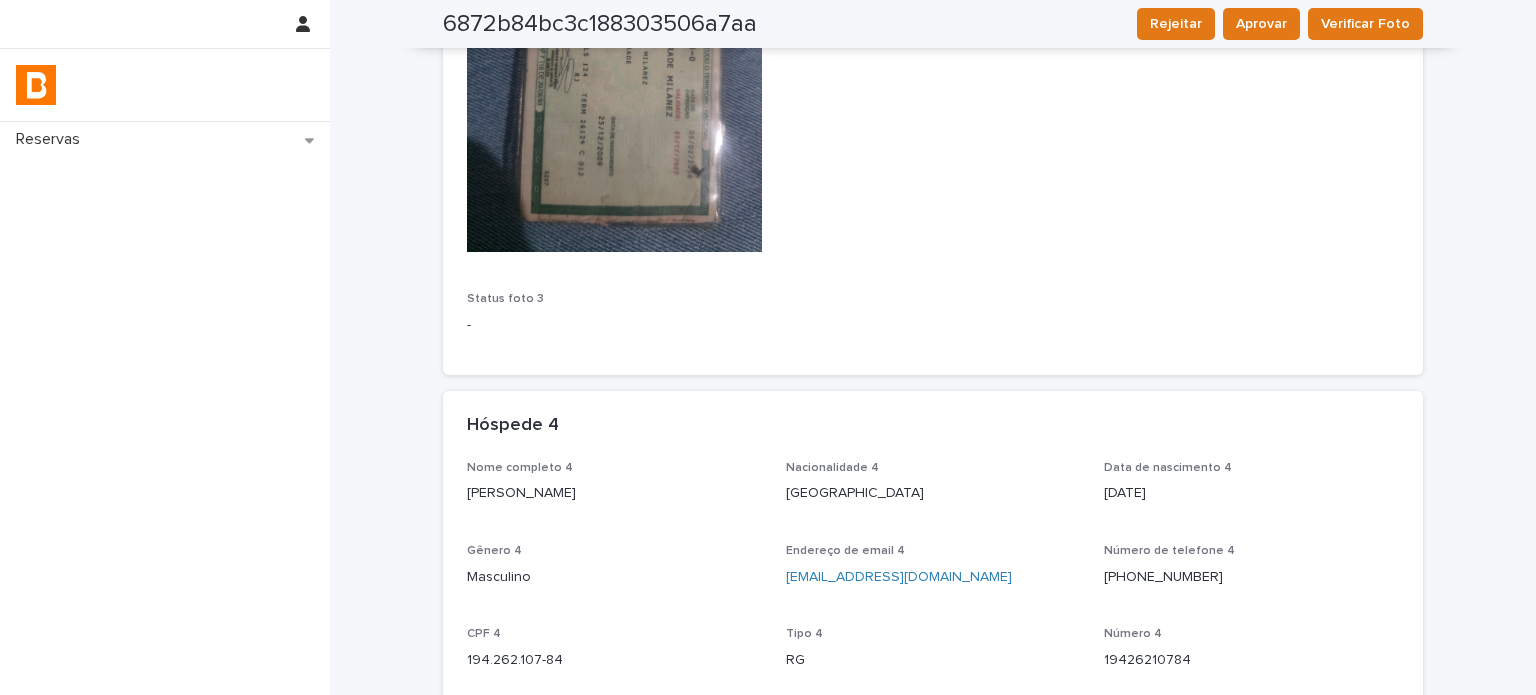 scroll, scrollTop: 2770, scrollLeft: 0, axis: vertical 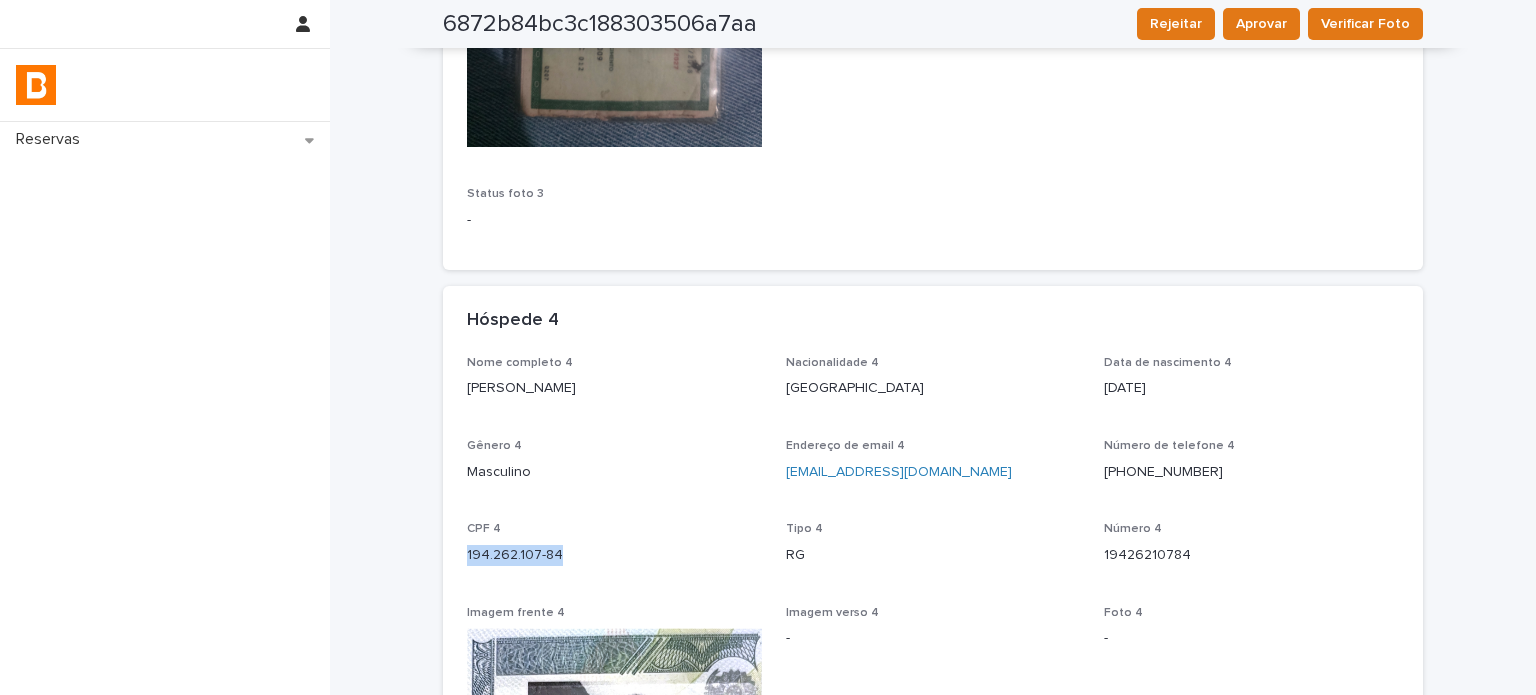 drag, startPoint x: 563, startPoint y: 545, endPoint x: 448, endPoint y: 551, distance: 115.15642 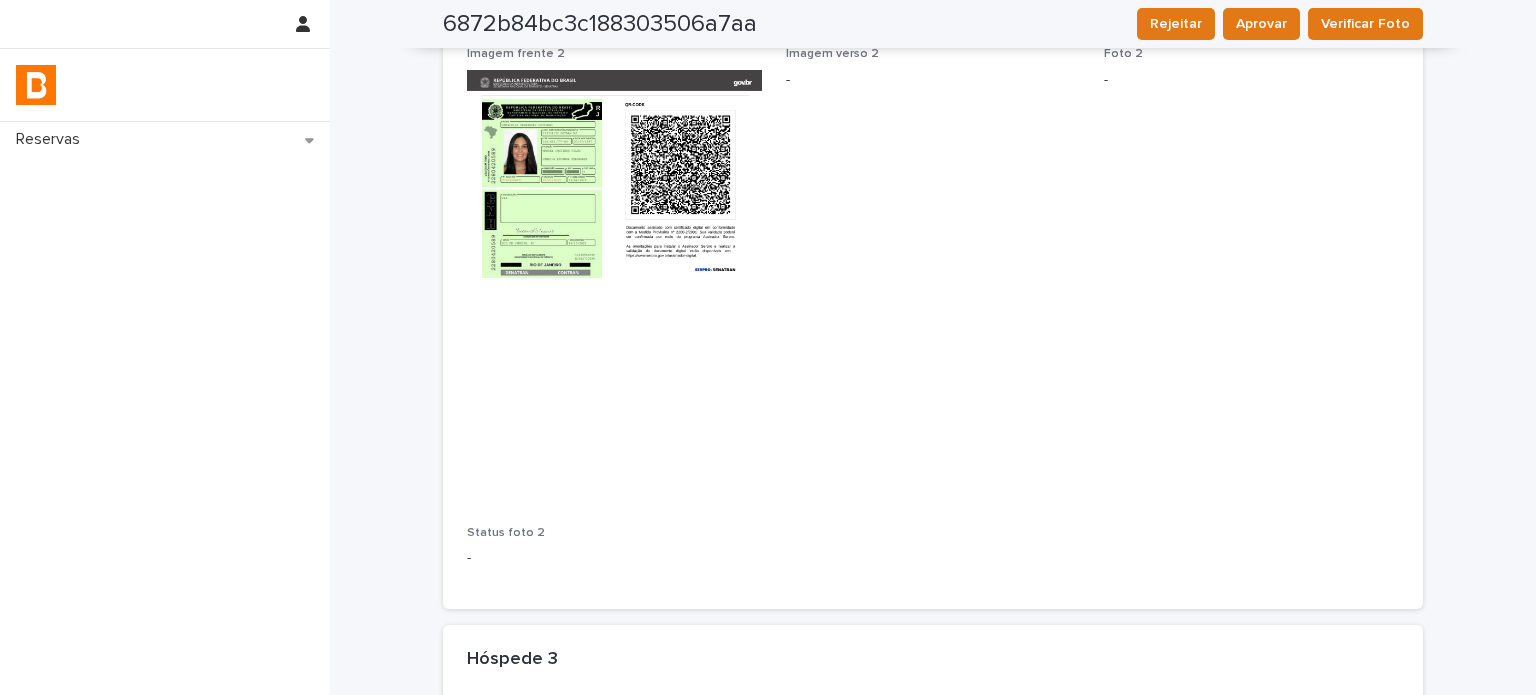 scroll, scrollTop: 620, scrollLeft: 0, axis: vertical 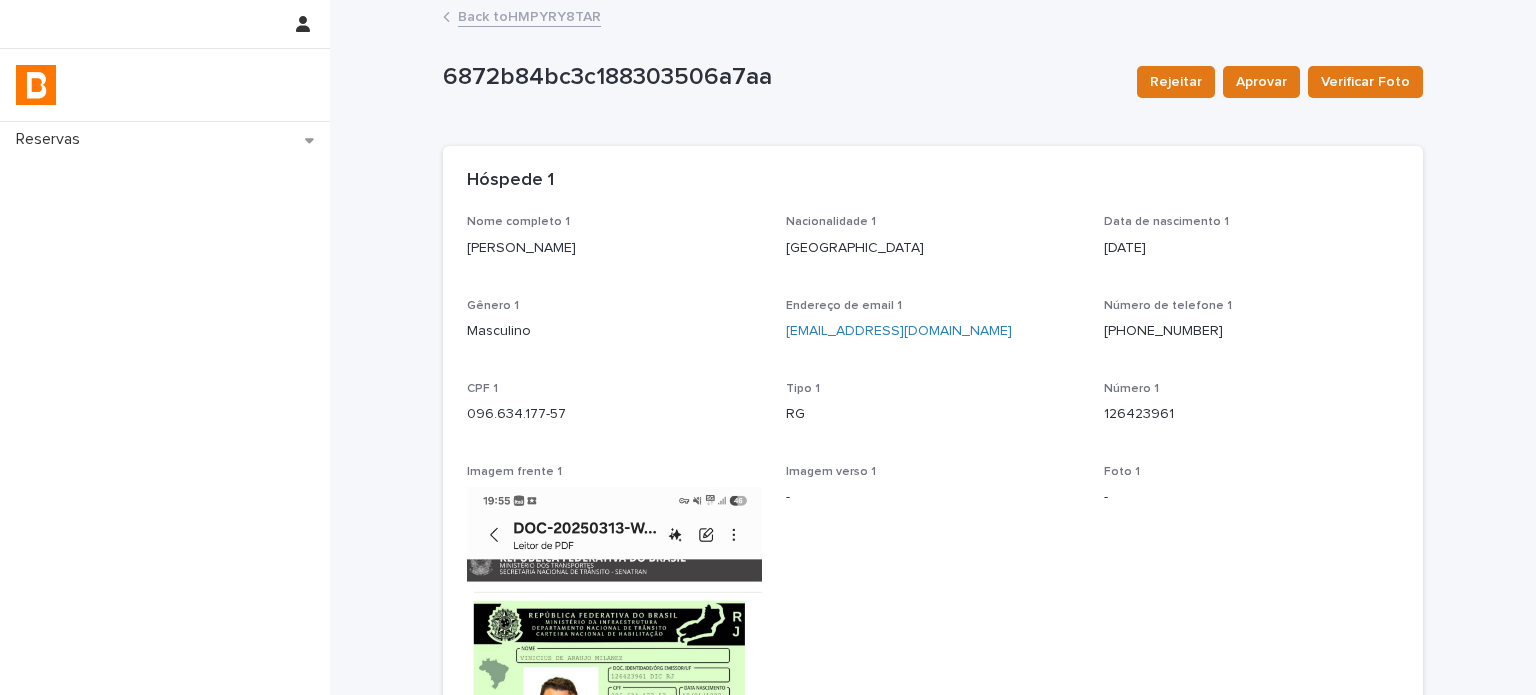 click on "Back to  HMPYRY8TAR" at bounding box center [529, 15] 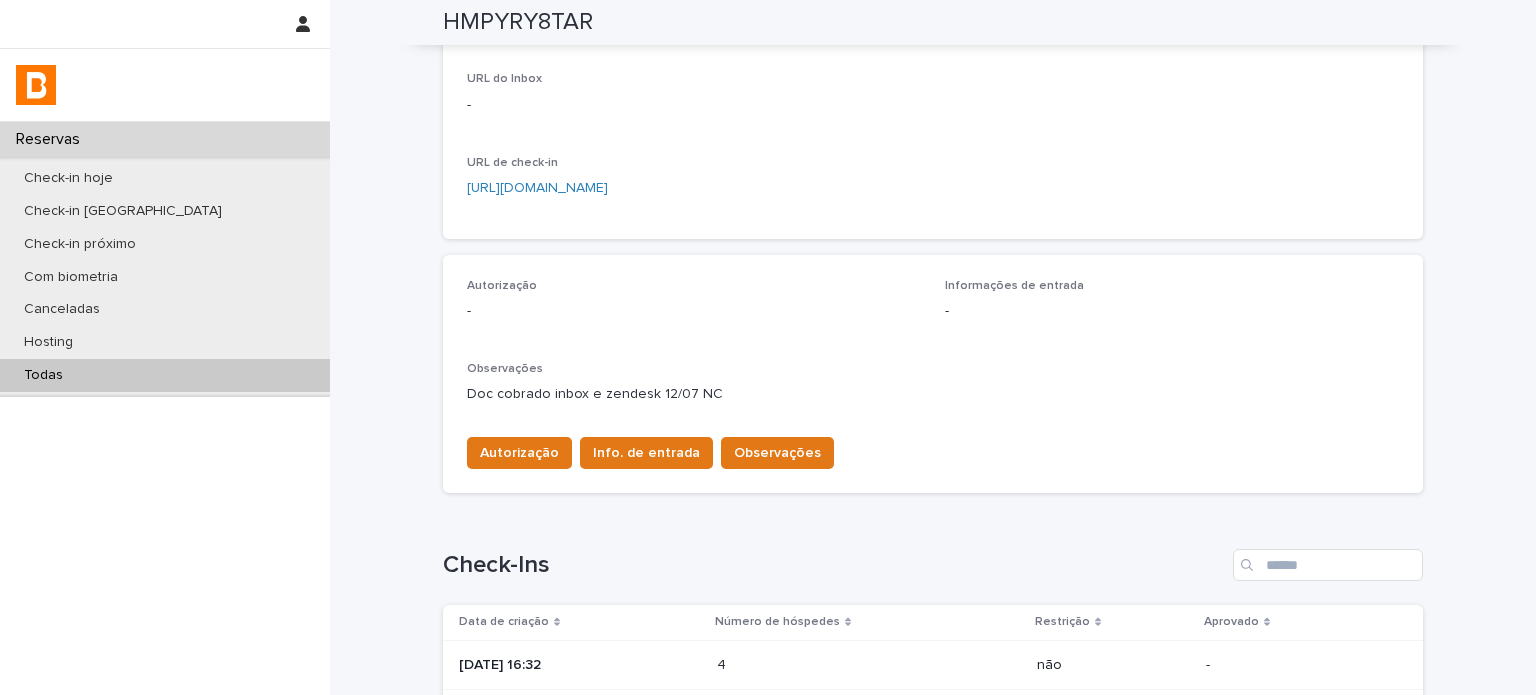 scroll, scrollTop: 433, scrollLeft: 0, axis: vertical 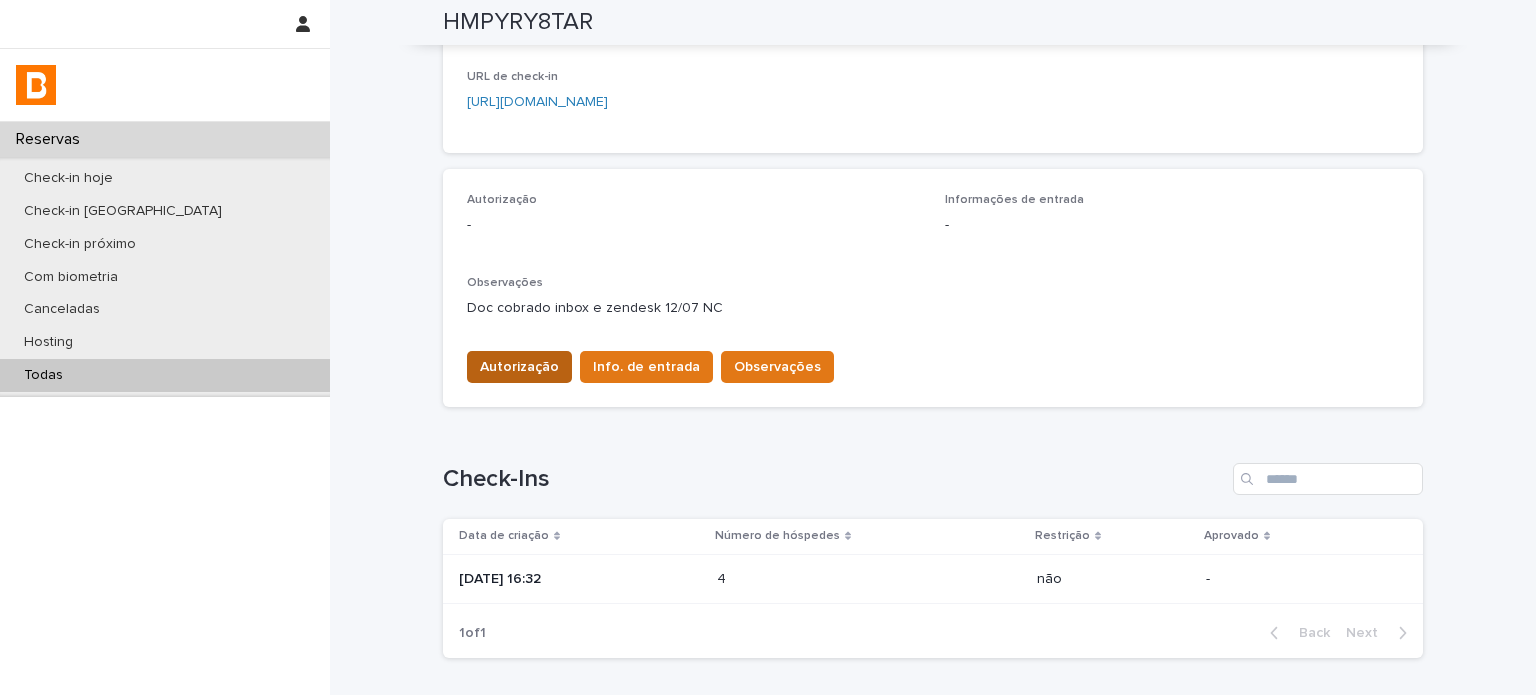 click on "Autorização" at bounding box center [519, 367] 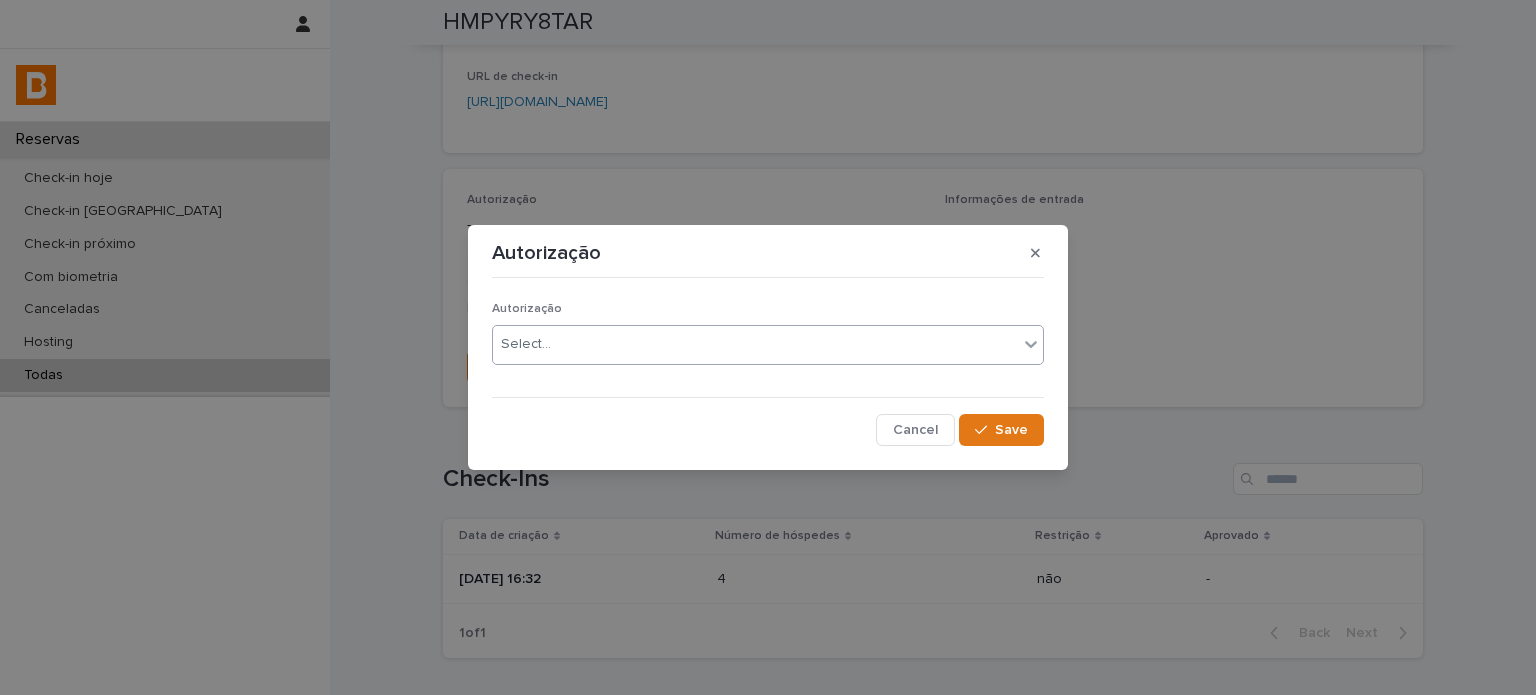 click on "Select..." at bounding box center [755, 344] 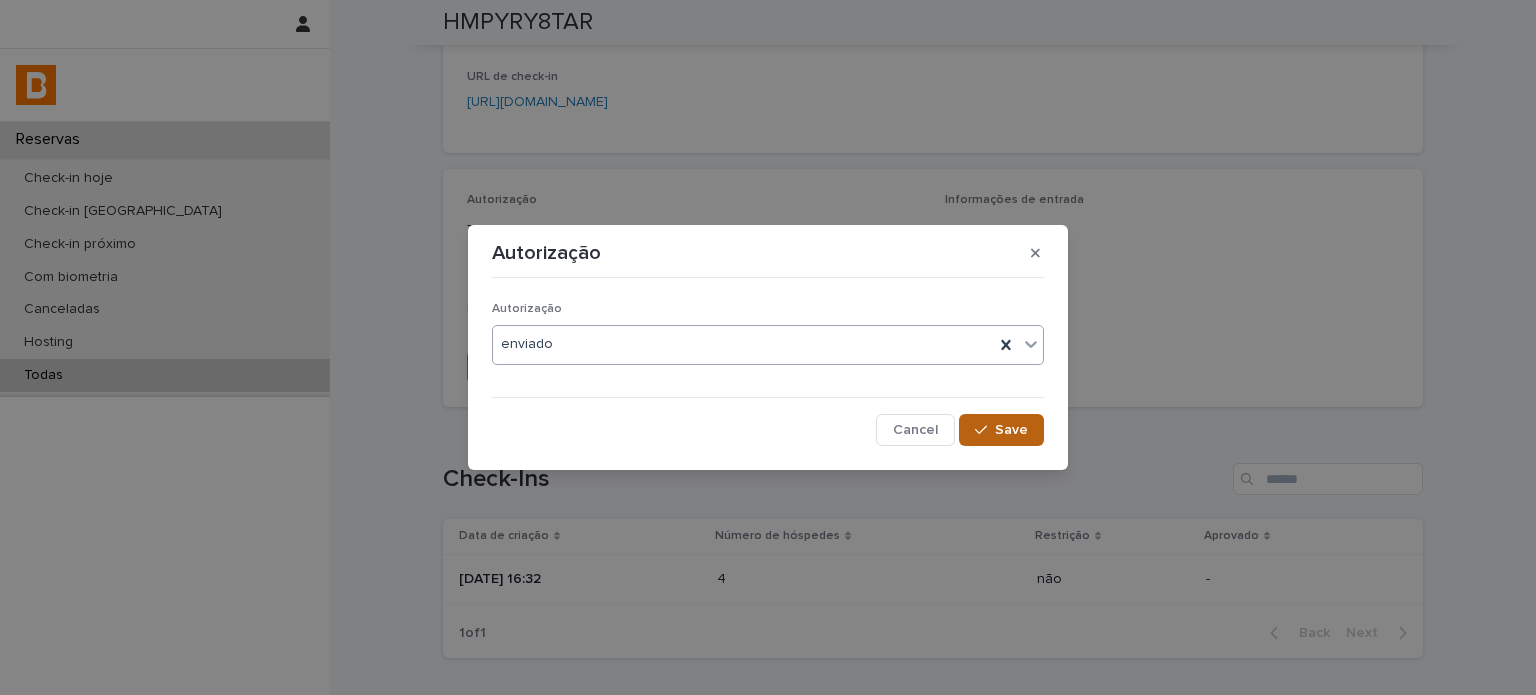 click on "Save" at bounding box center [1011, 430] 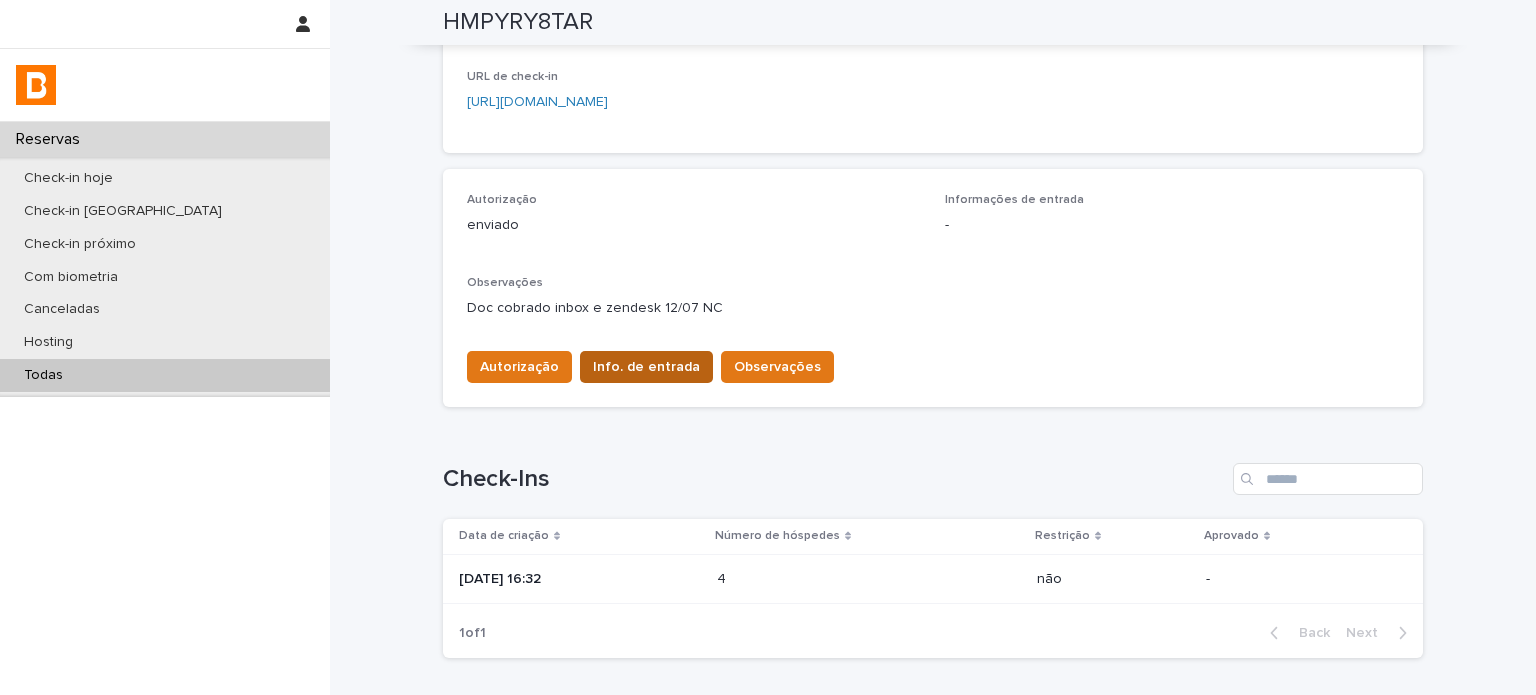 click on "Info. de entrada" at bounding box center (646, 367) 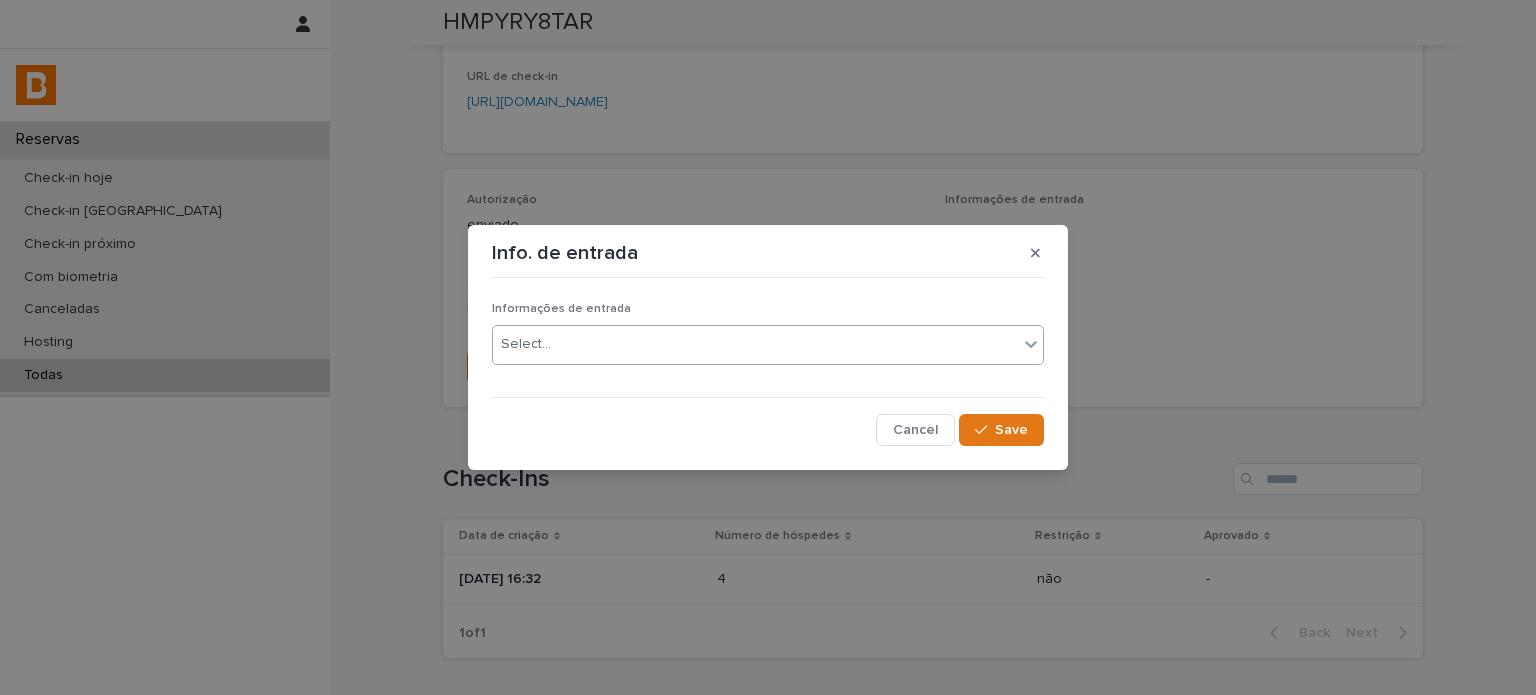 click on "Select..." at bounding box center (755, 344) 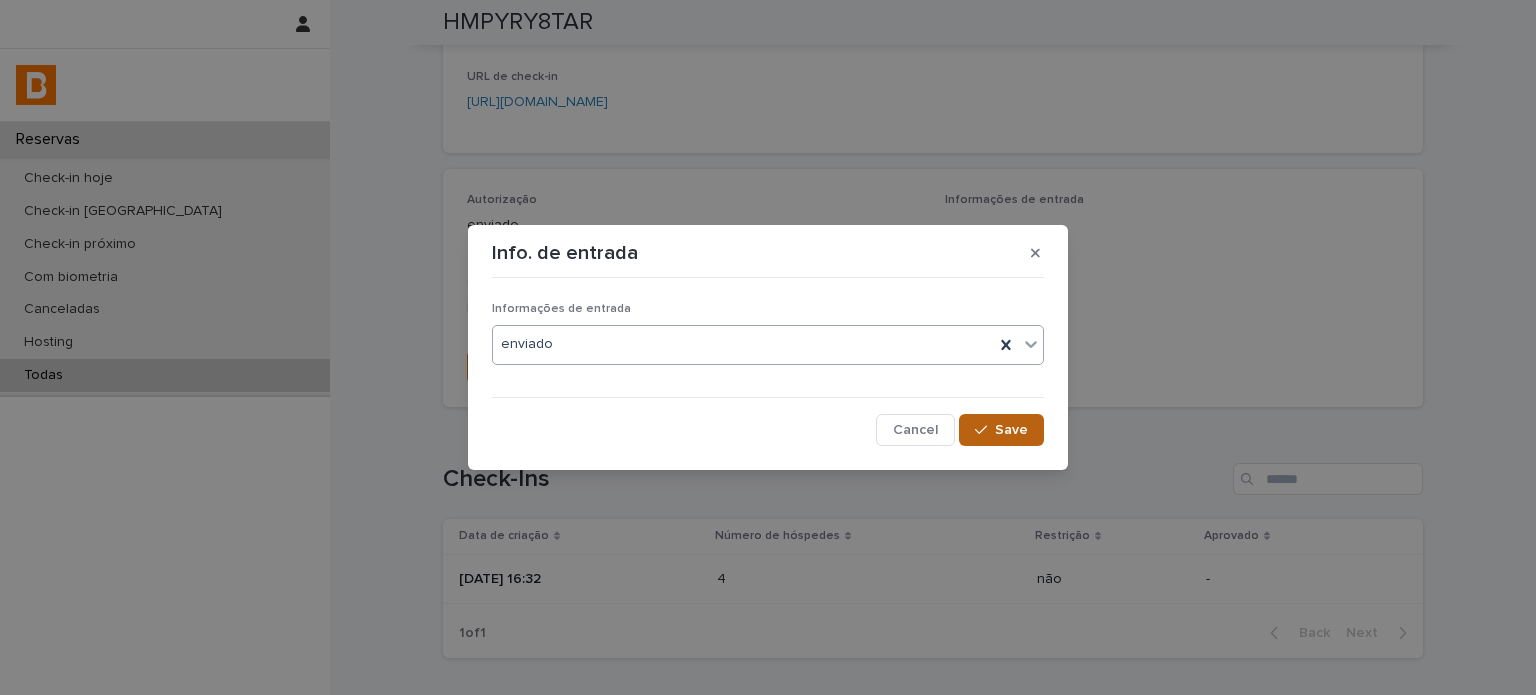 click on "Save" at bounding box center [1001, 430] 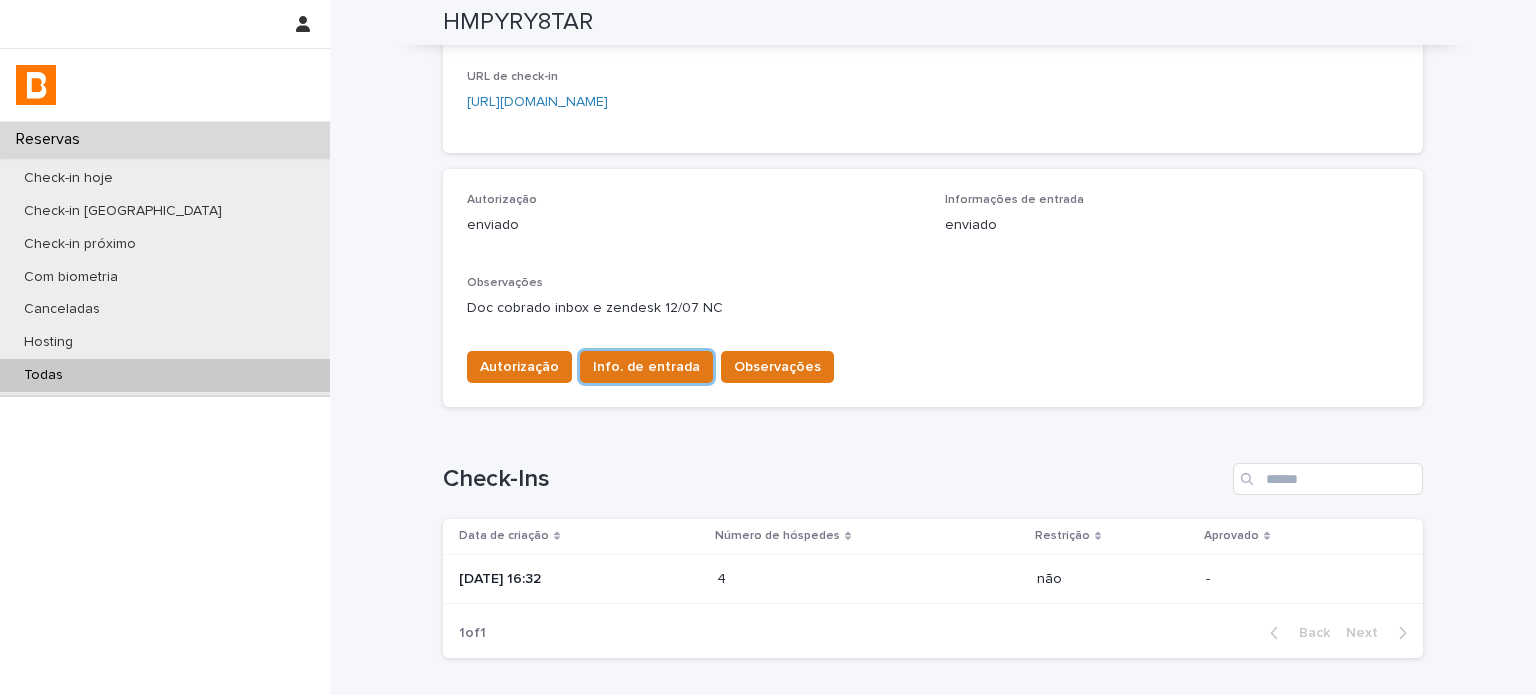 click on "Observações" at bounding box center [777, 367] 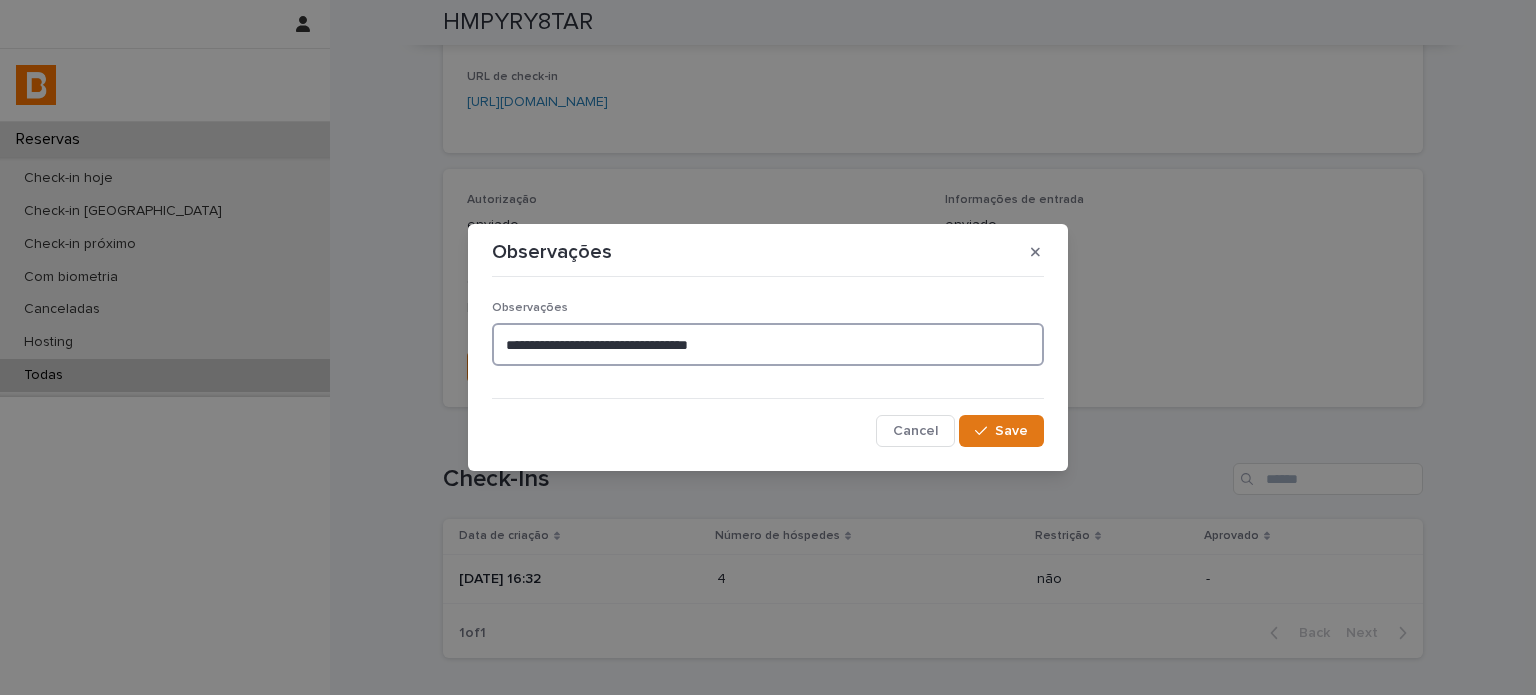 click on "**********" at bounding box center (768, 344) 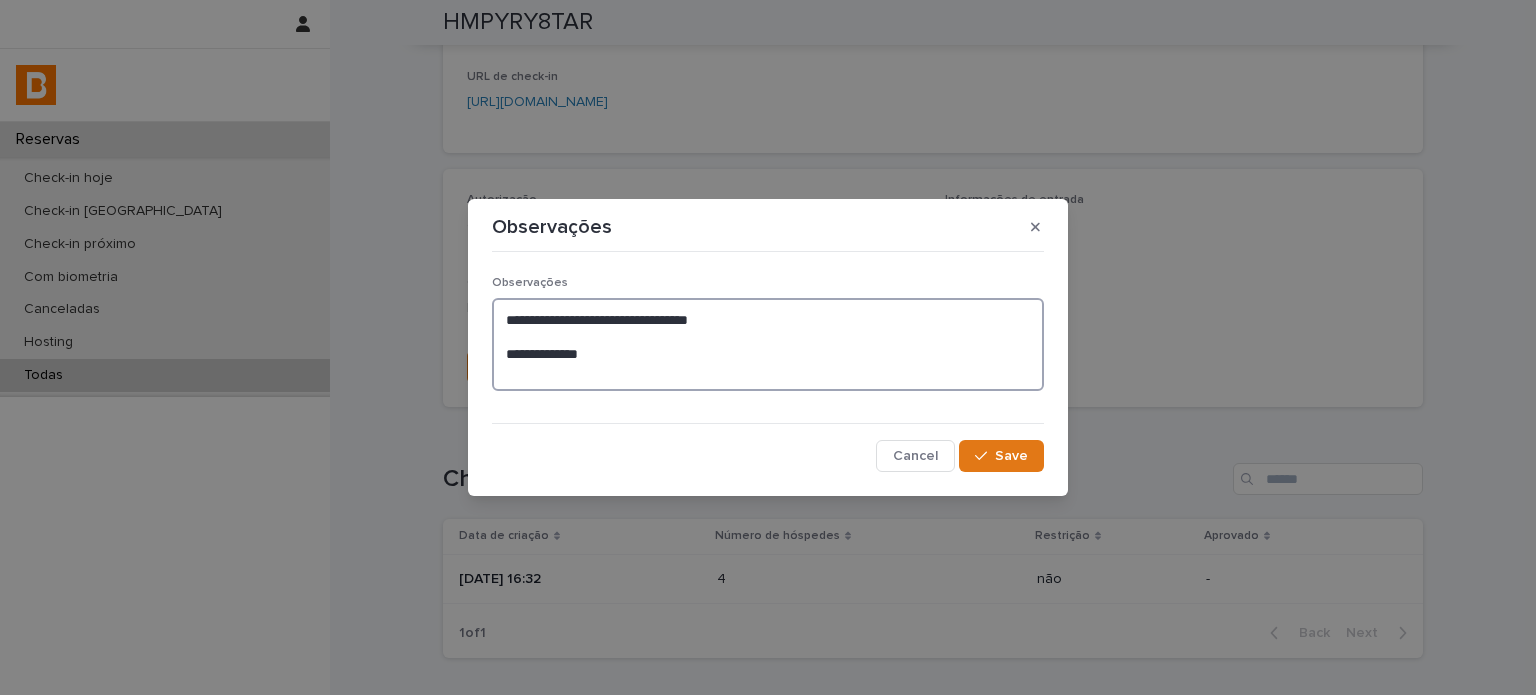 type on "**********" 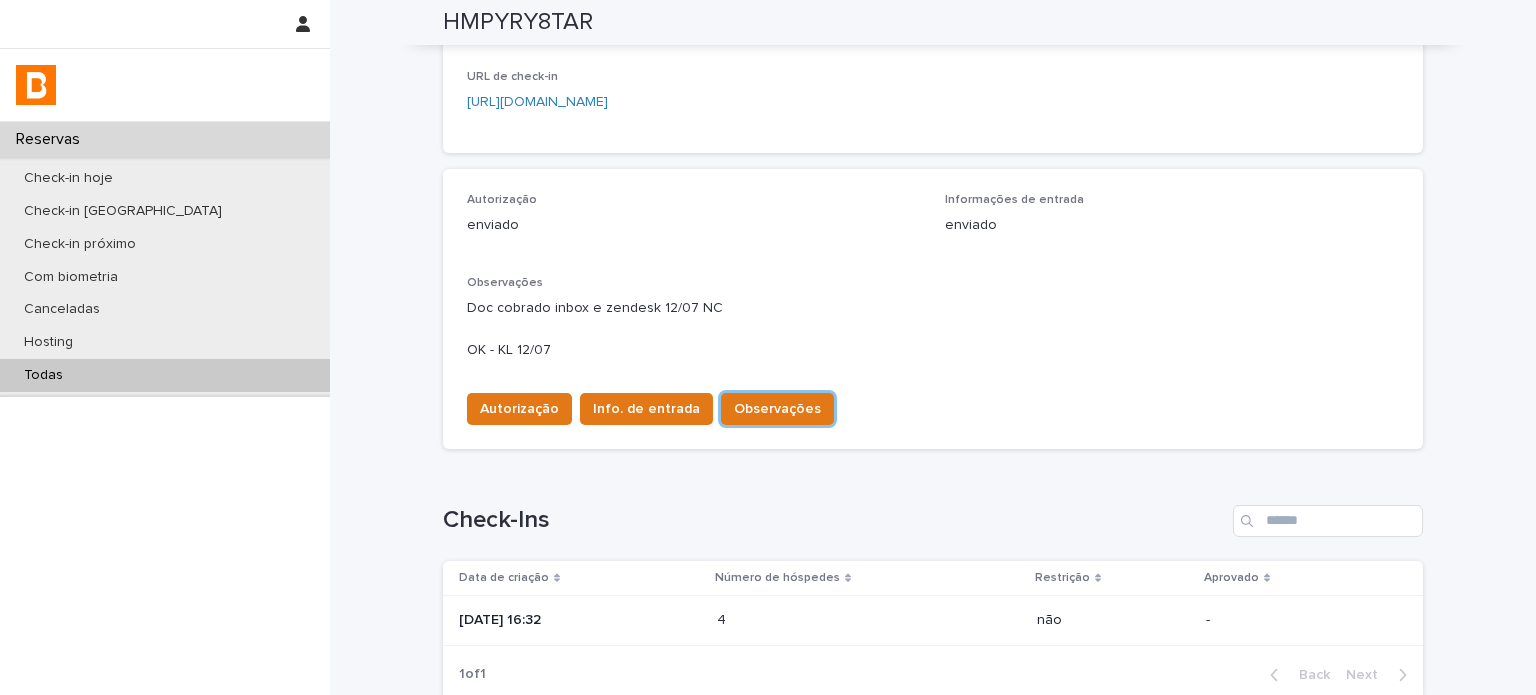 scroll, scrollTop: 454, scrollLeft: 0, axis: vertical 